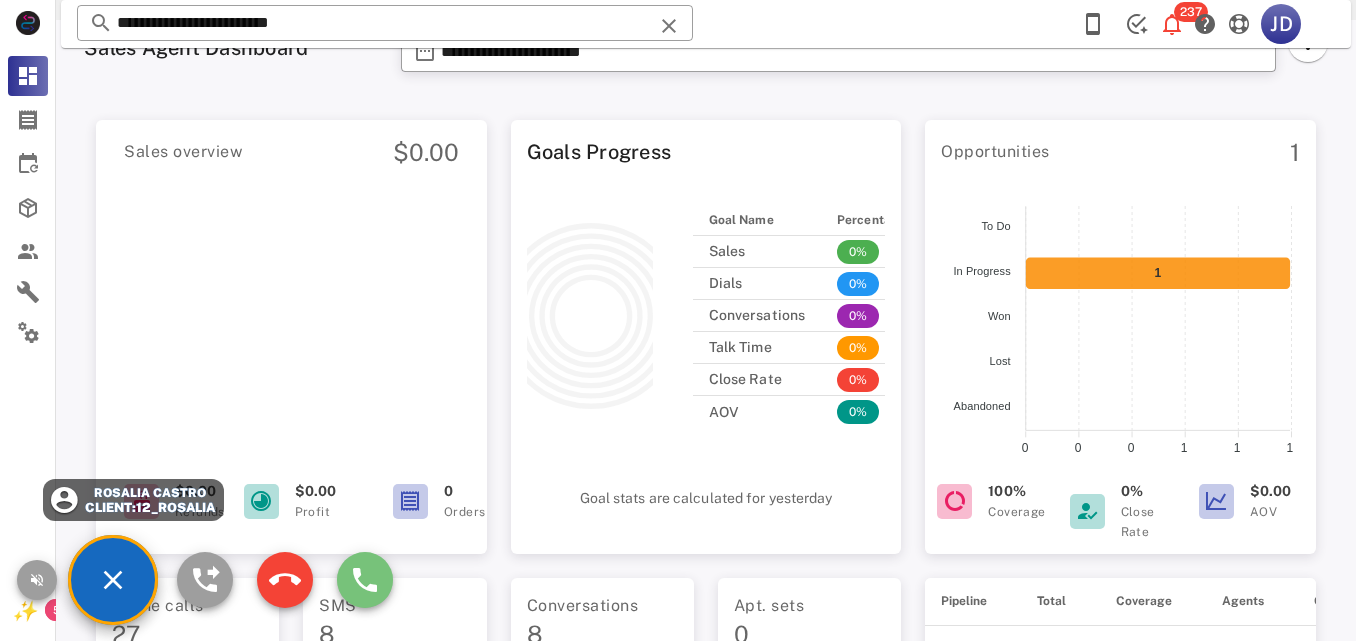 click at bounding box center [365, 580] 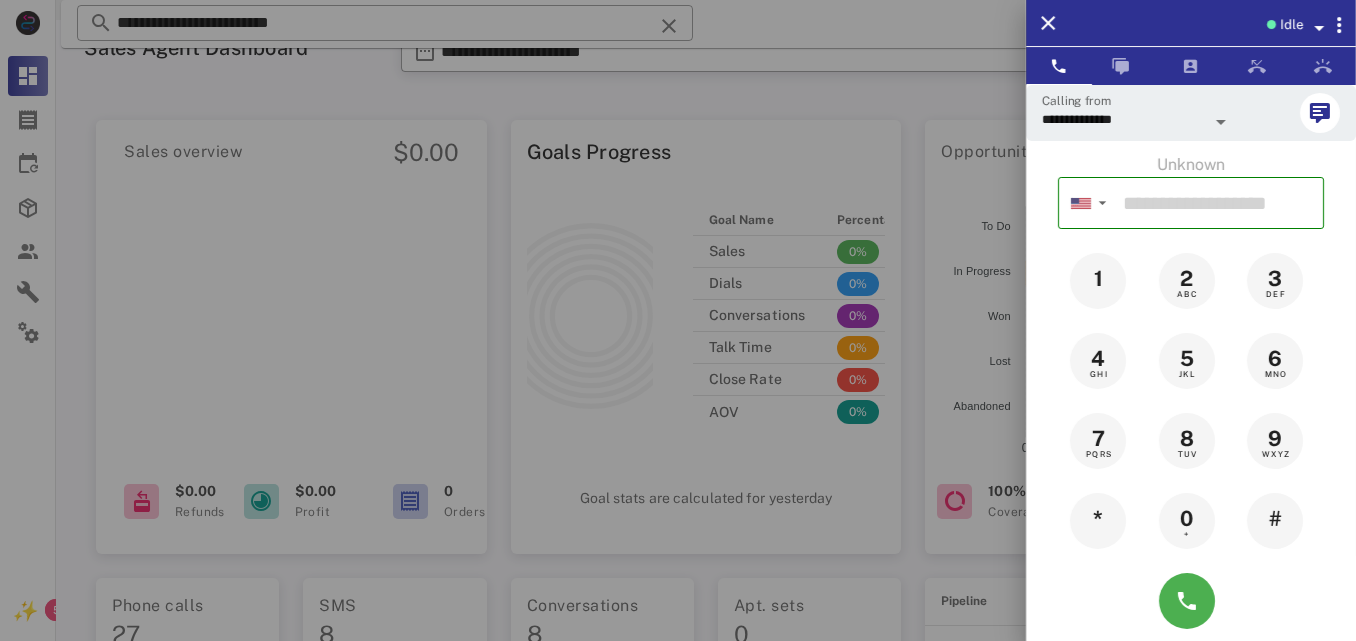 scroll, scrollTop: 28, scrollLeft: 0, axis: vertical 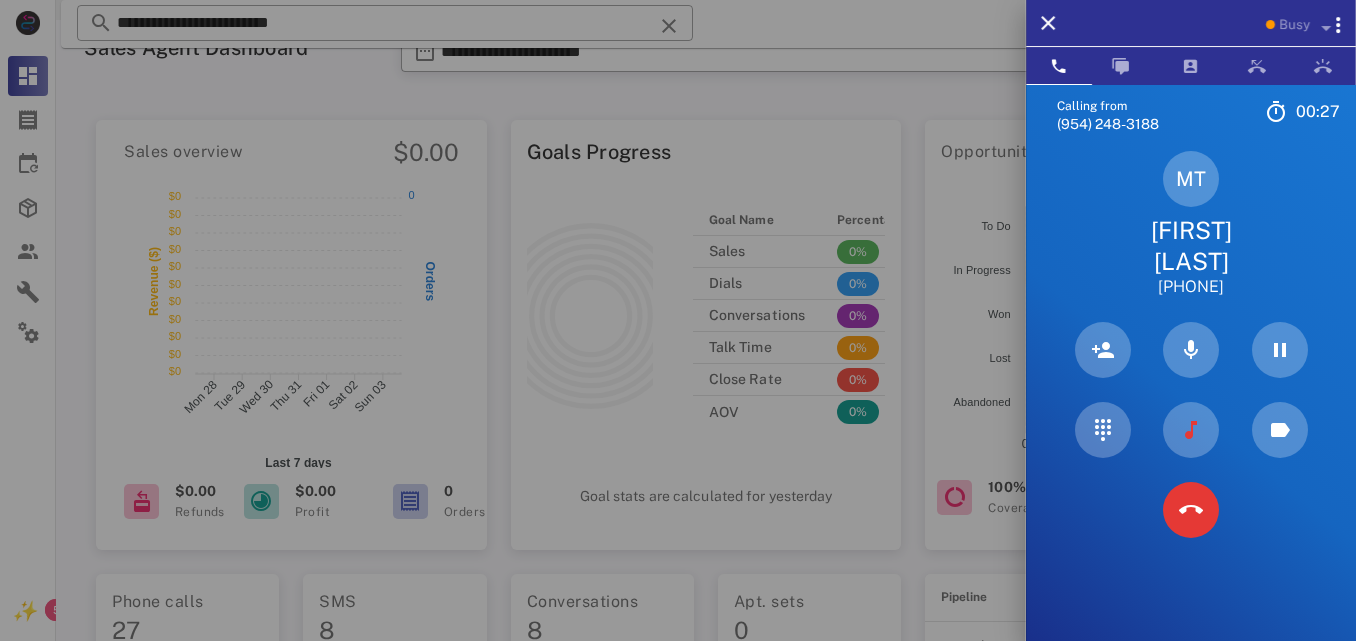 click on "[FIRST] [LAST]" at bounding box center [1191, 246] 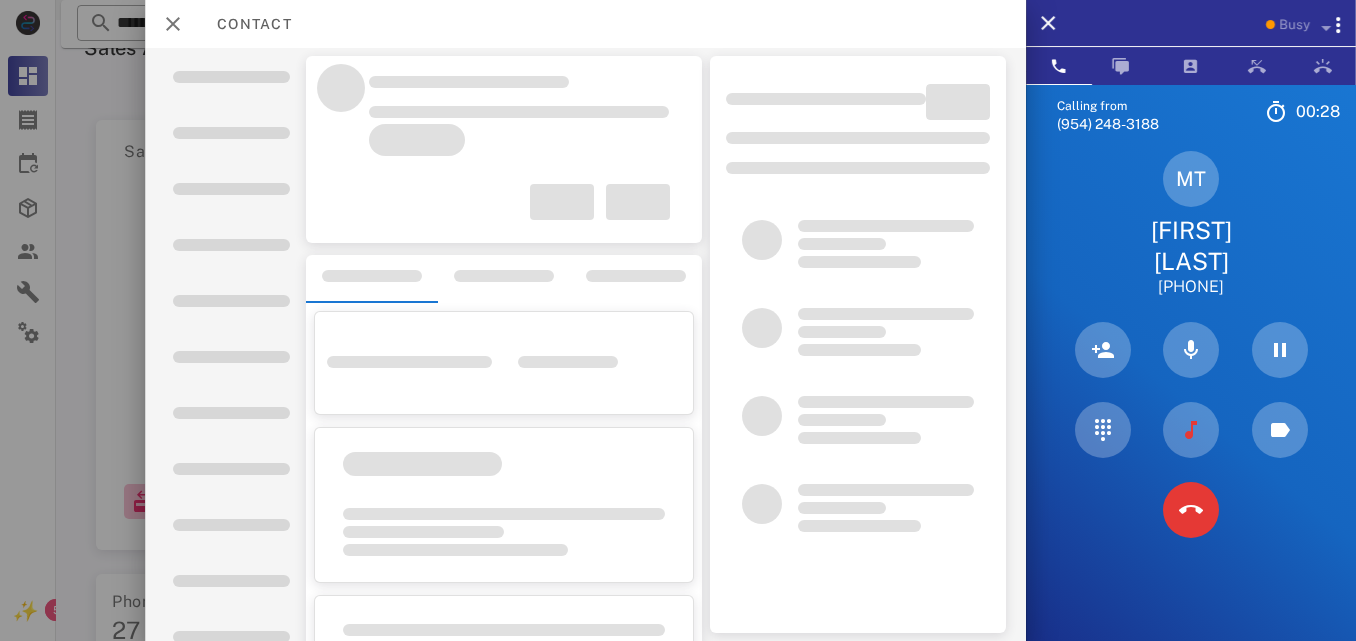 click at bounding box center (1191, 430) 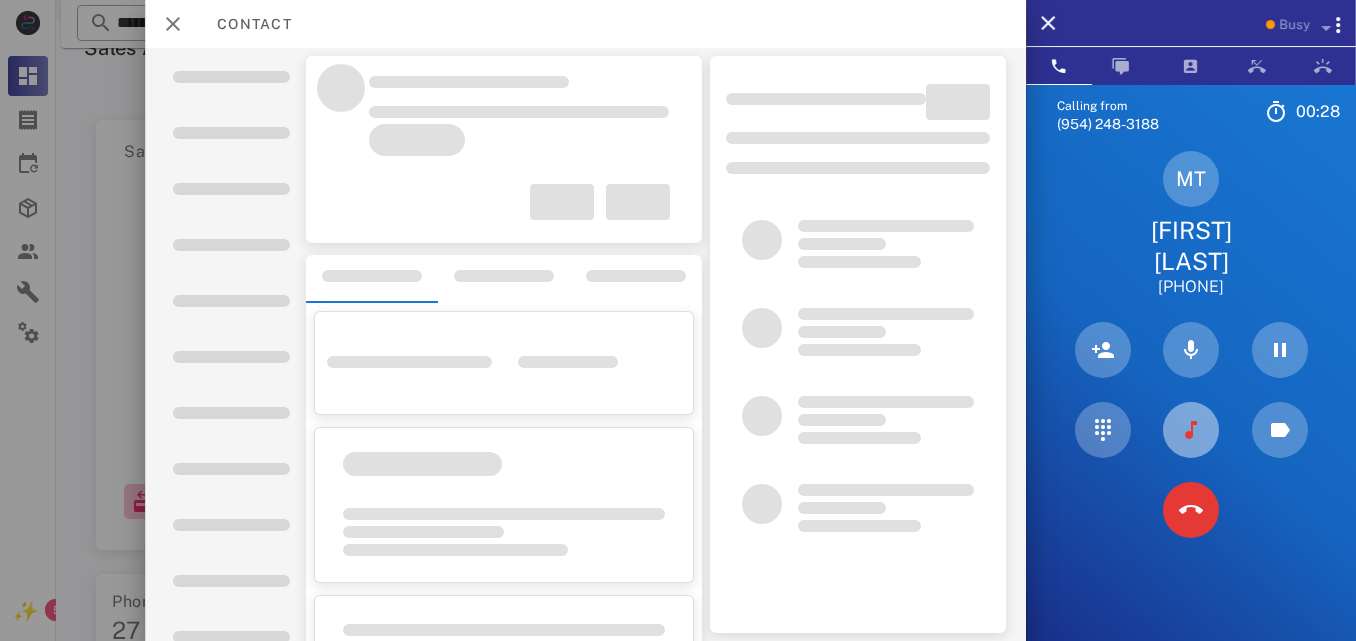 click at bounding box center (1191, 430) 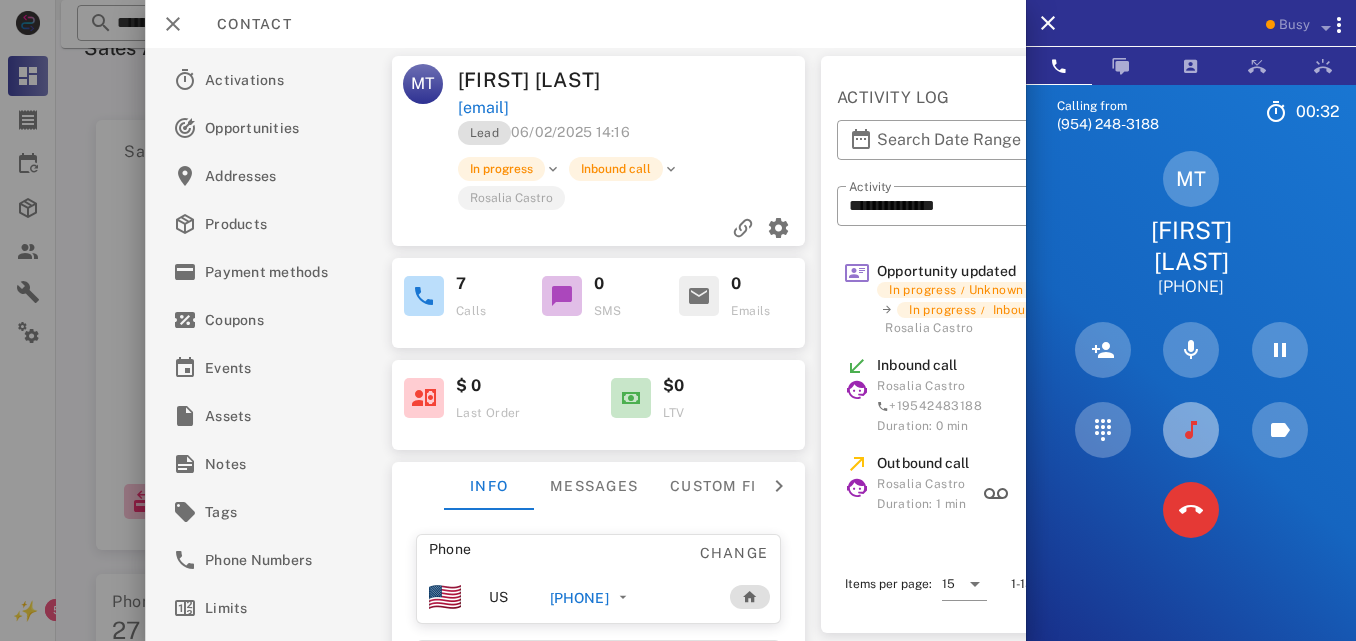 click at bounding box center [1191, 430] 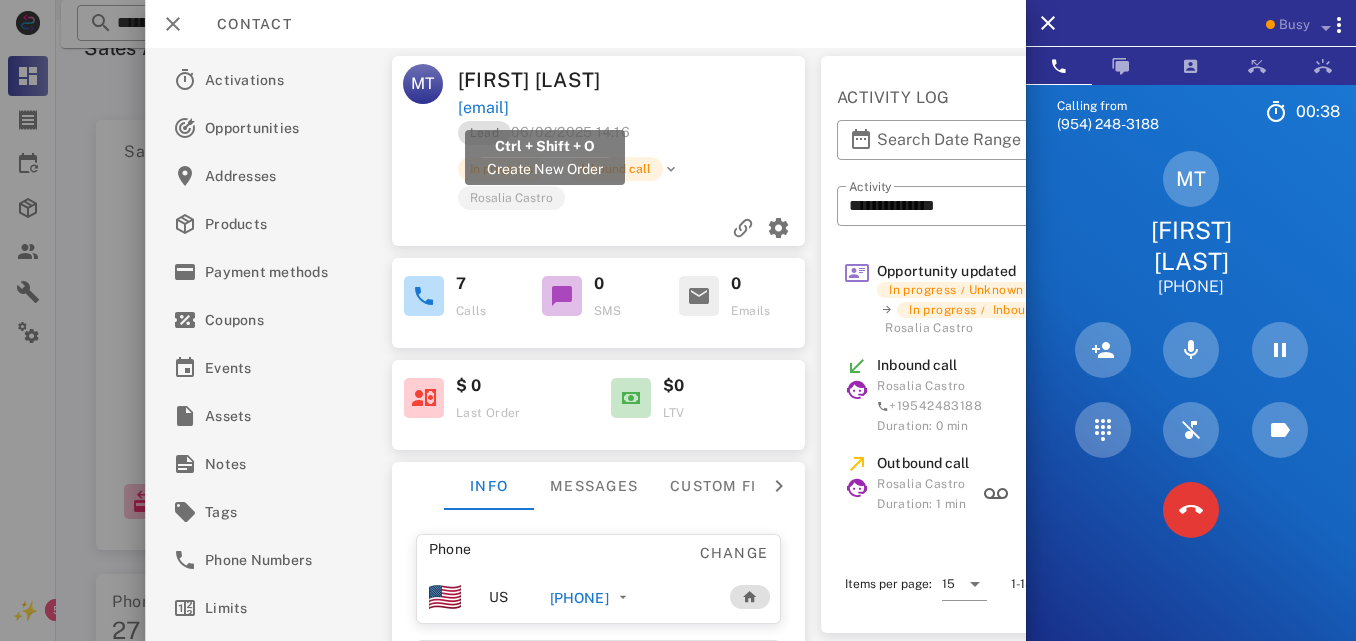 drag, startPoint x: 634, startPoint y: 110, endPoint x: 461, endPoint y: 113, distance: 173.02602 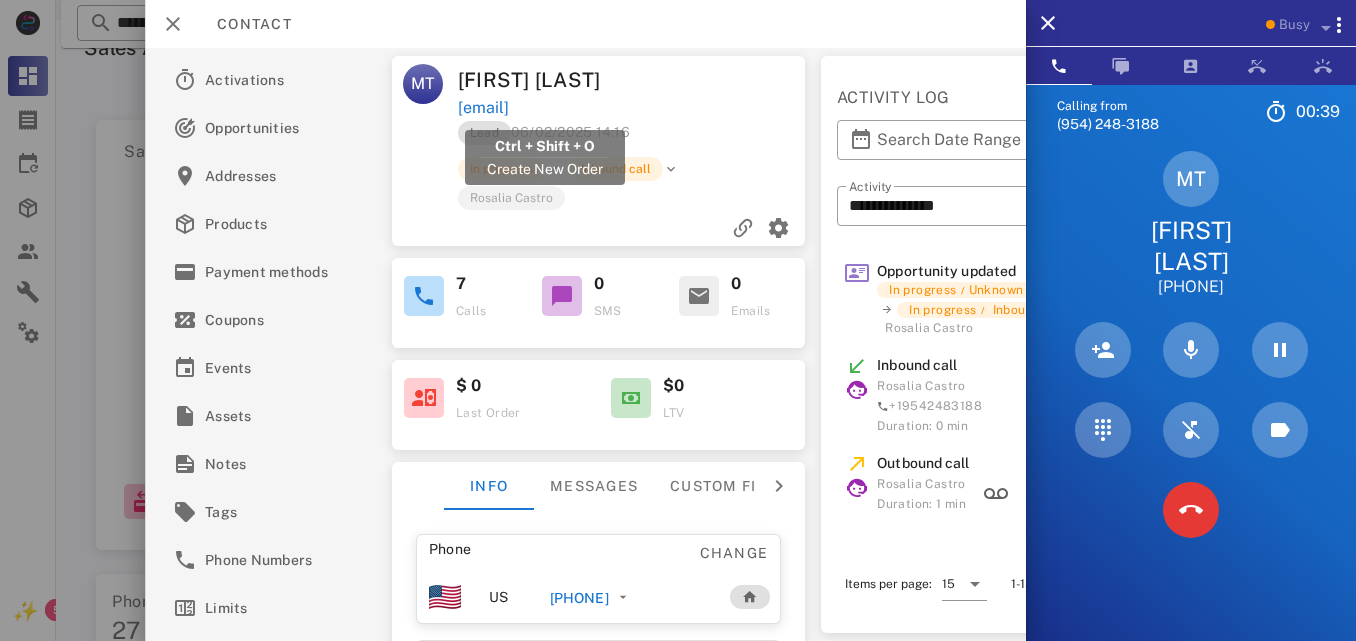 copy on "[EMAIL]" 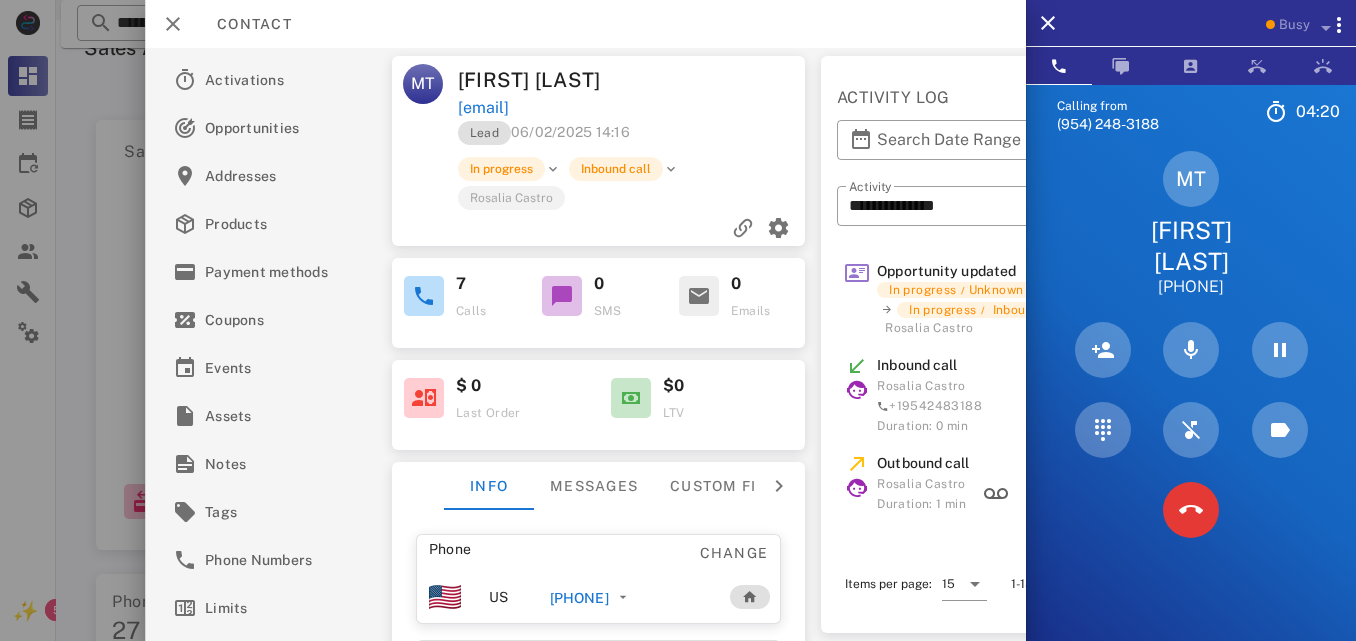 drag, startPoint x: 558, startPoint y: 601, endPoint x: 661, endPoint y: 609, distance: 103.31021 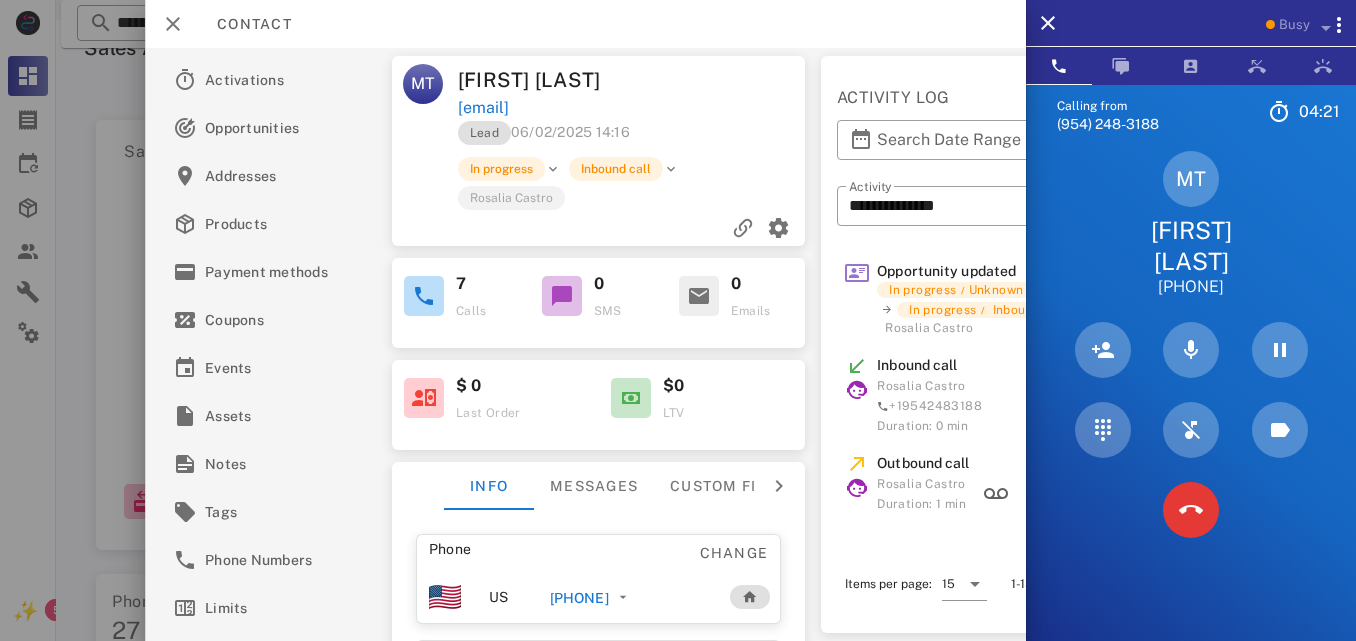 copy on "526442223705" 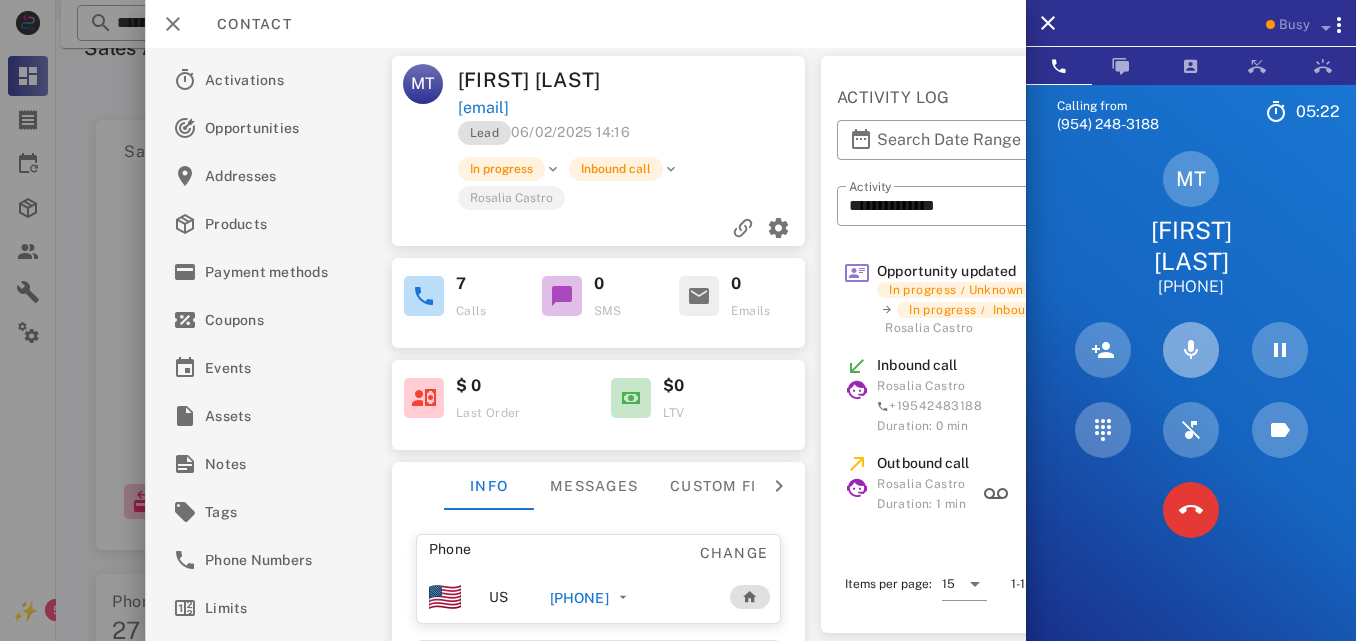 click at bounding box center [1191, 350] 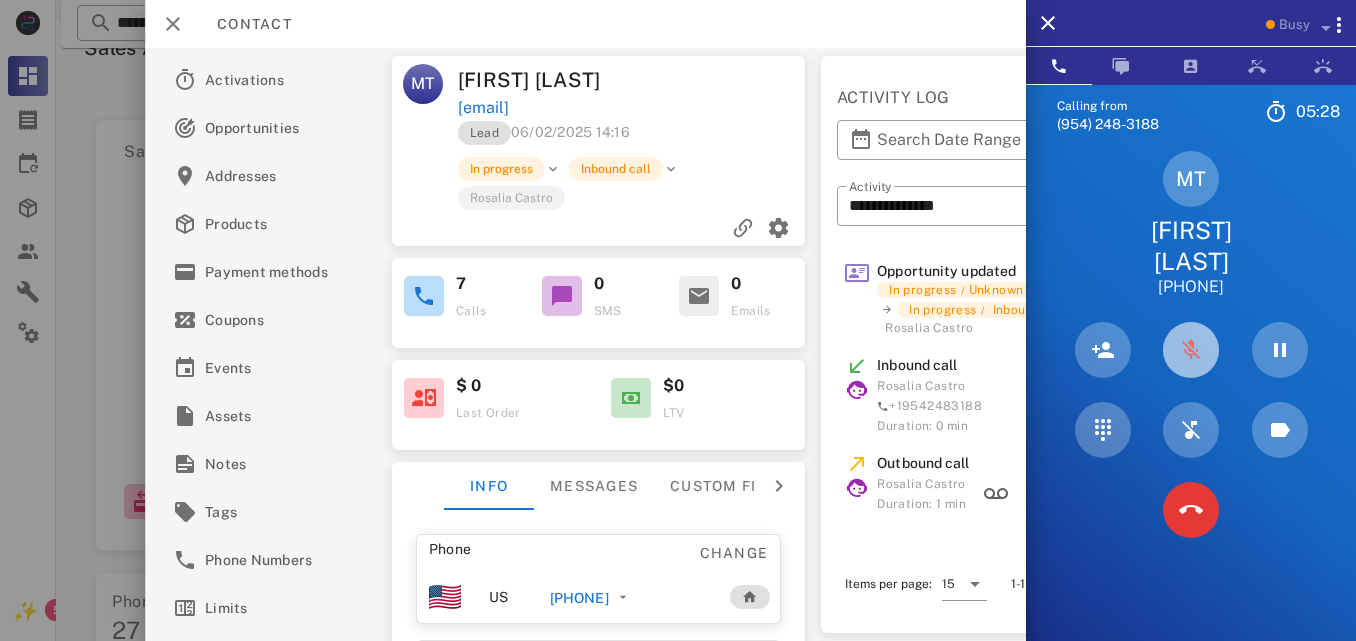 click at bounding box center [1191, 350] 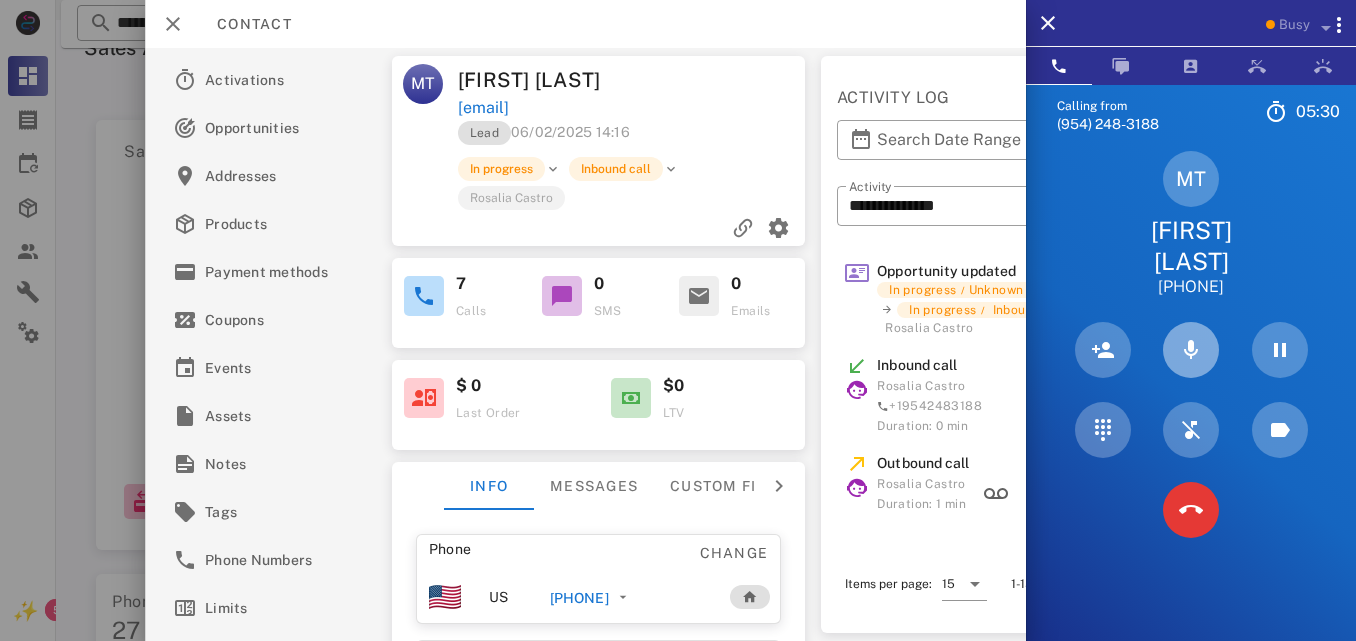 click at bounding box center [1191, 350] 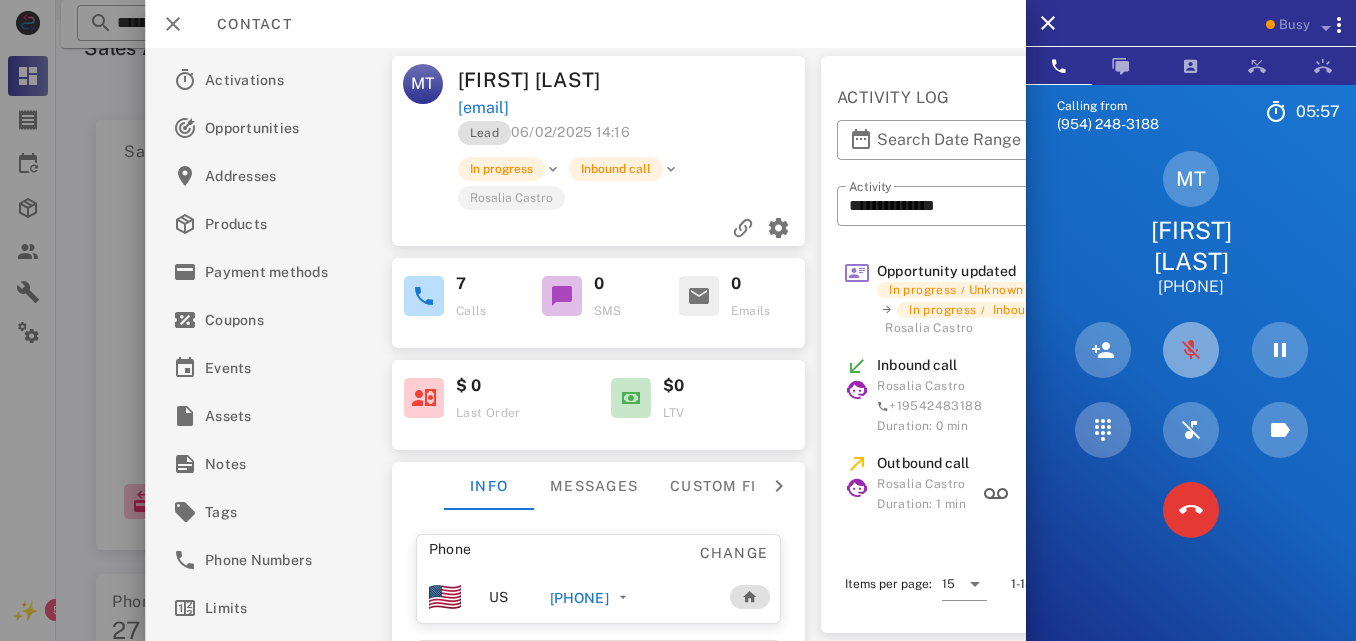 click at bounding box center (1191, 350) 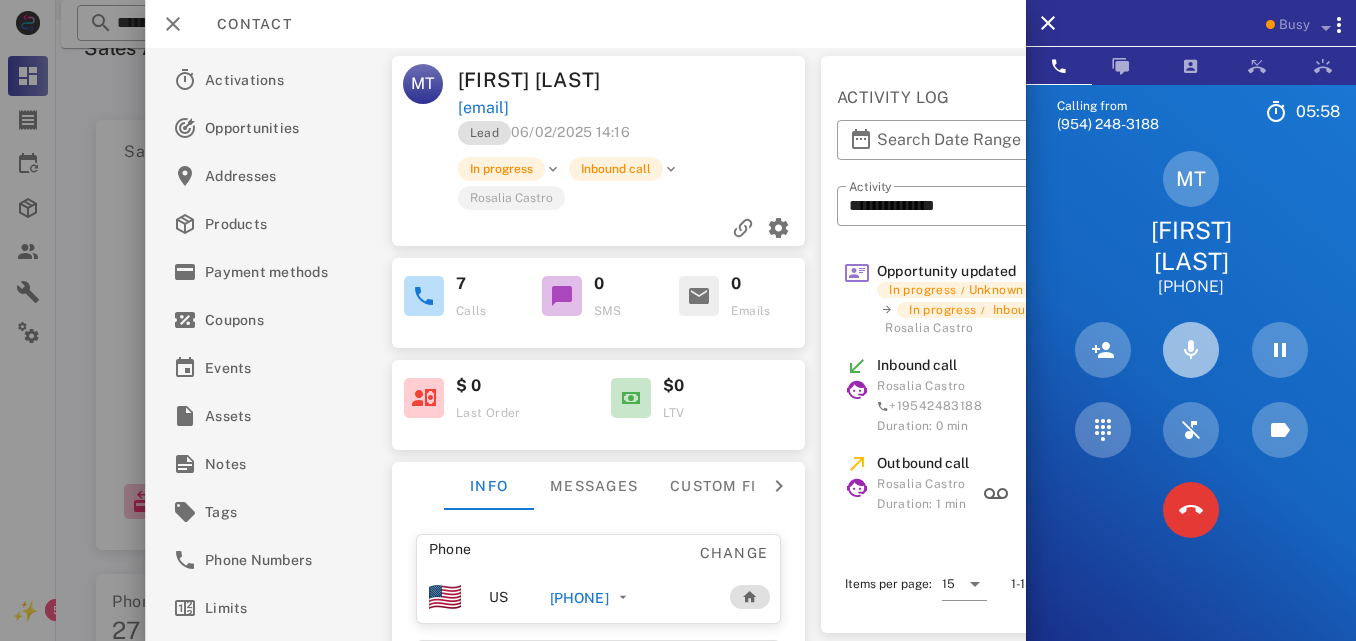 click at bounding box center [1191, 350] 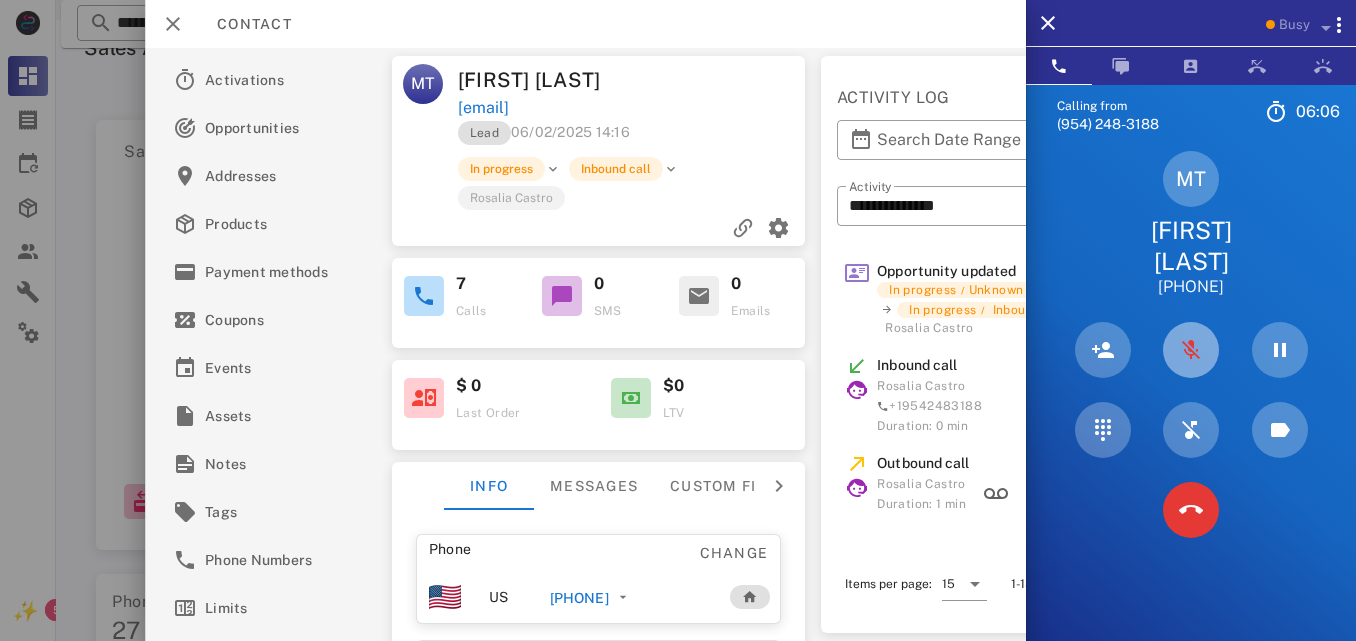 click at bounding box center (1191, 350) 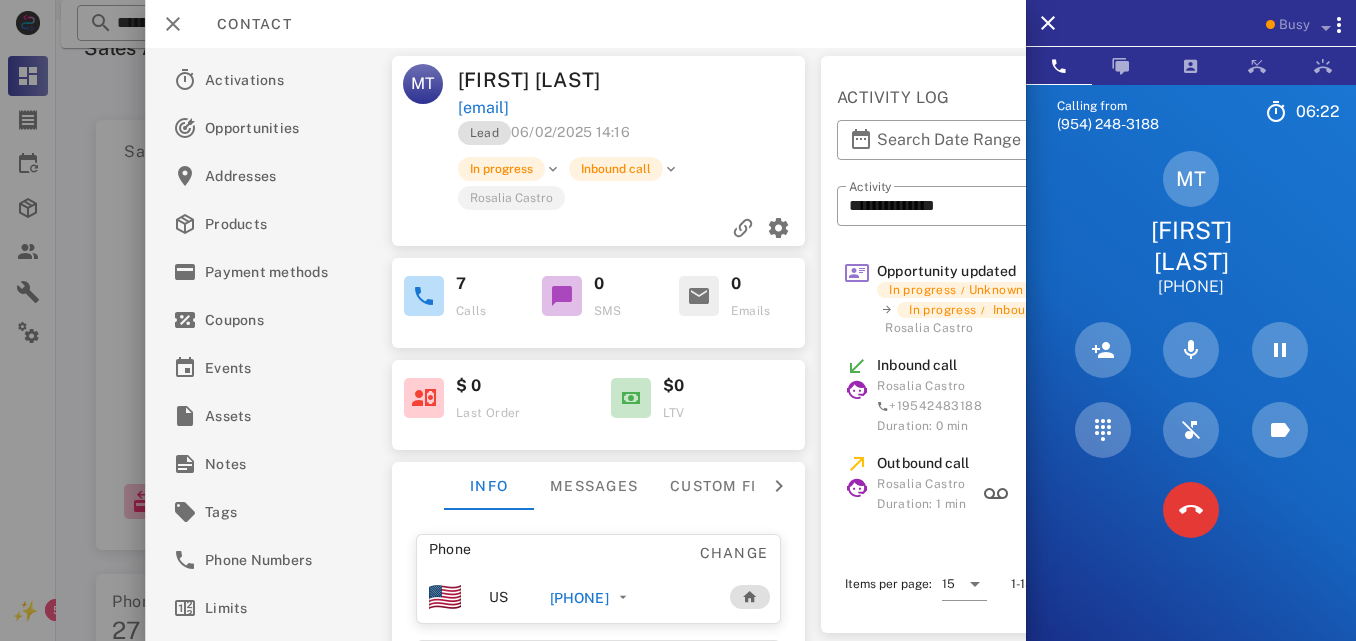 drag, startPoint x: 643, startPoint y: 106, endPoint x: 456, endPoint y: 106, distance: 187 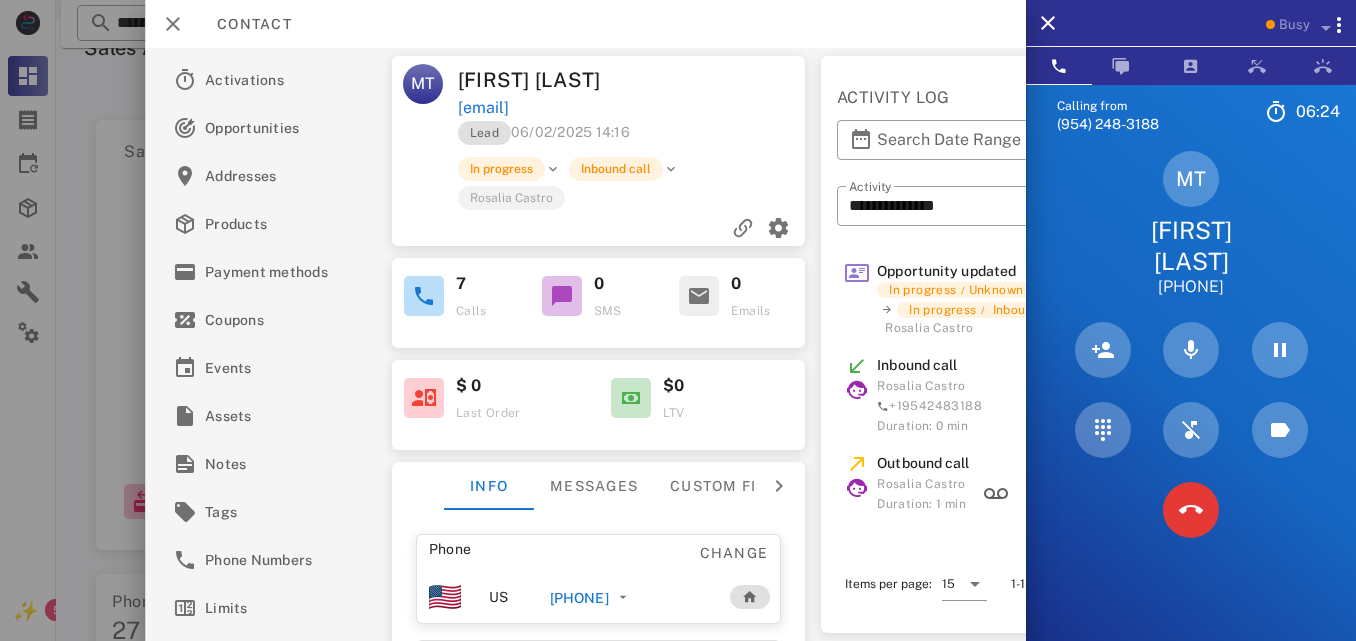 click on "[EMAIL]" at bounding box center [633, 108] 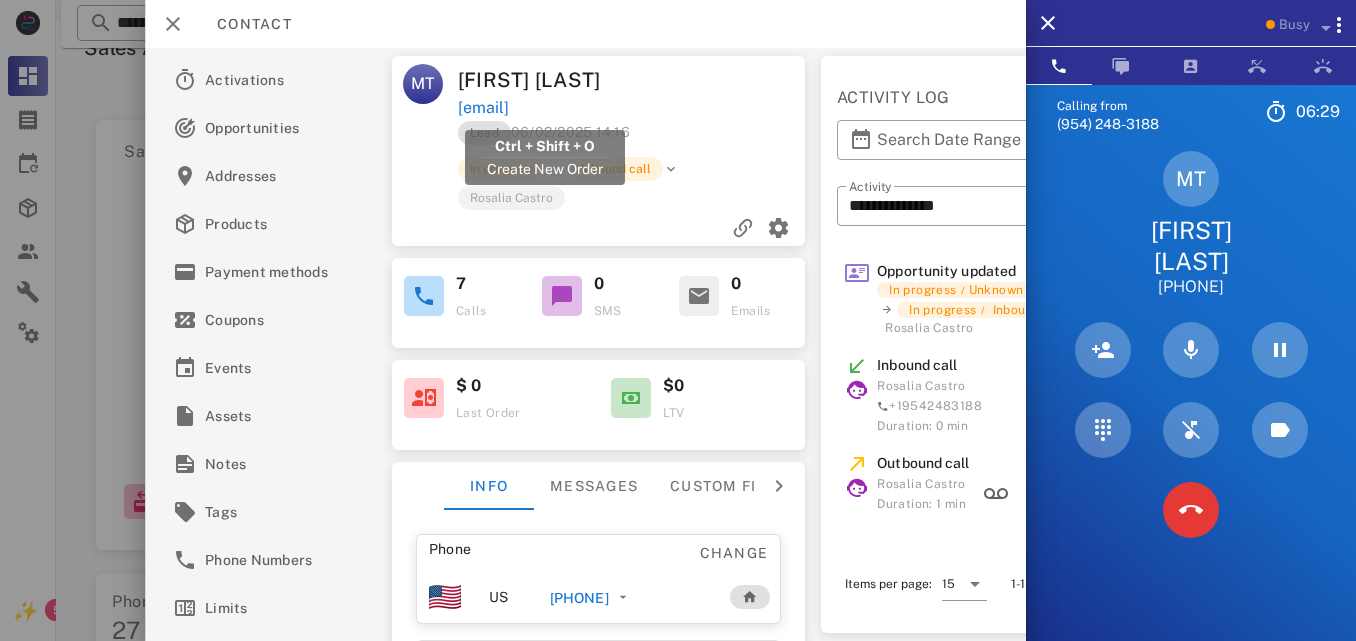 drag, startPoint x: 663, startPoint y: 105, endPoint x: 459, endPoint y: 110, distance: 204.06126 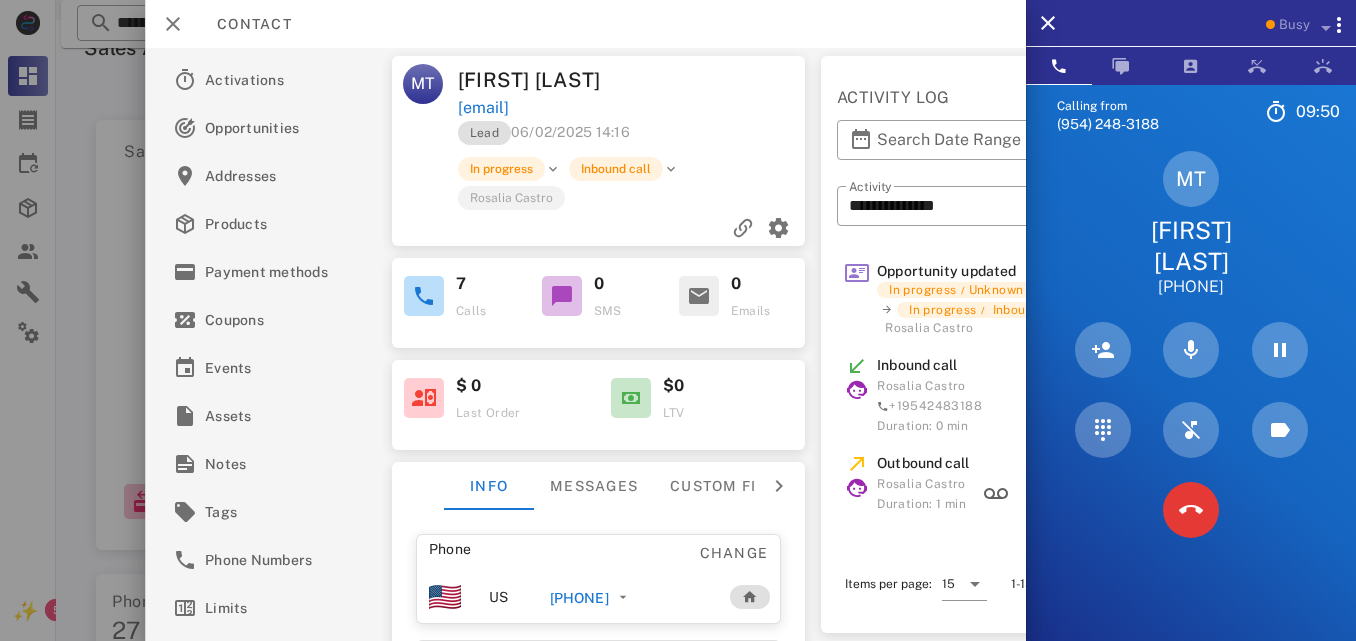 click on "Lead   06/02/2025 14:16" at bounding box center (633, 138) 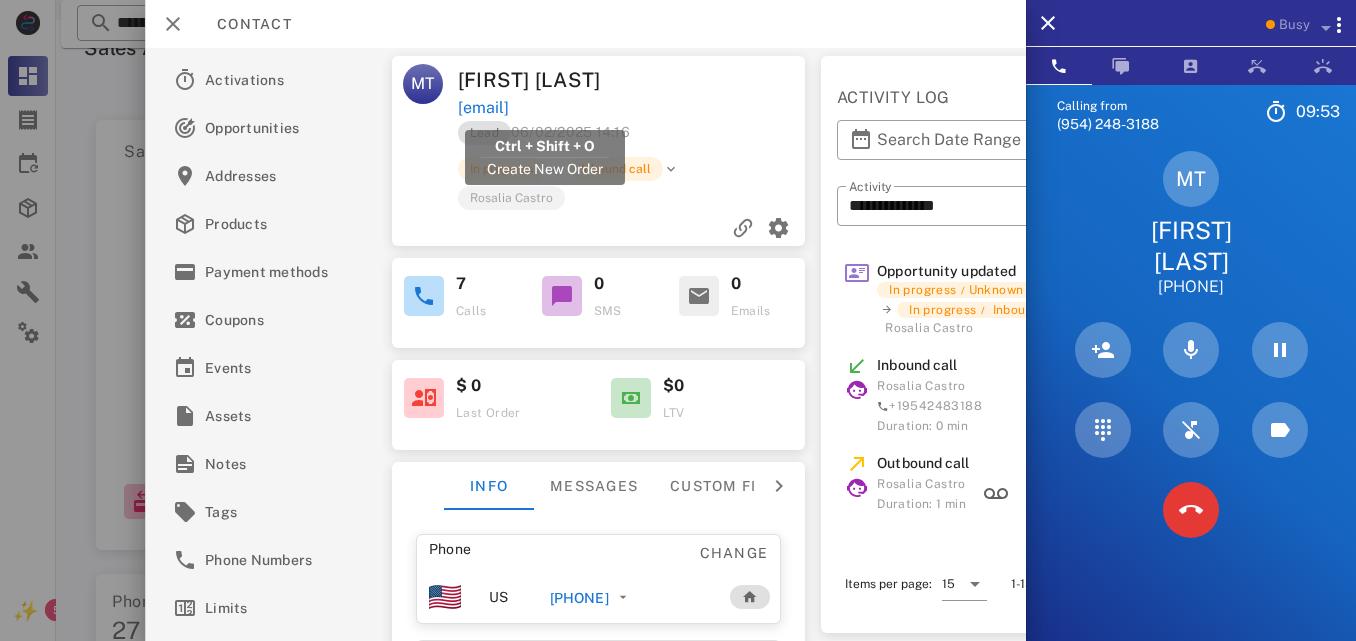 drag, startPoint x: 633, startPoint y: 108, endPoint x: 459, endPoint y: 100, distance: 174.1838 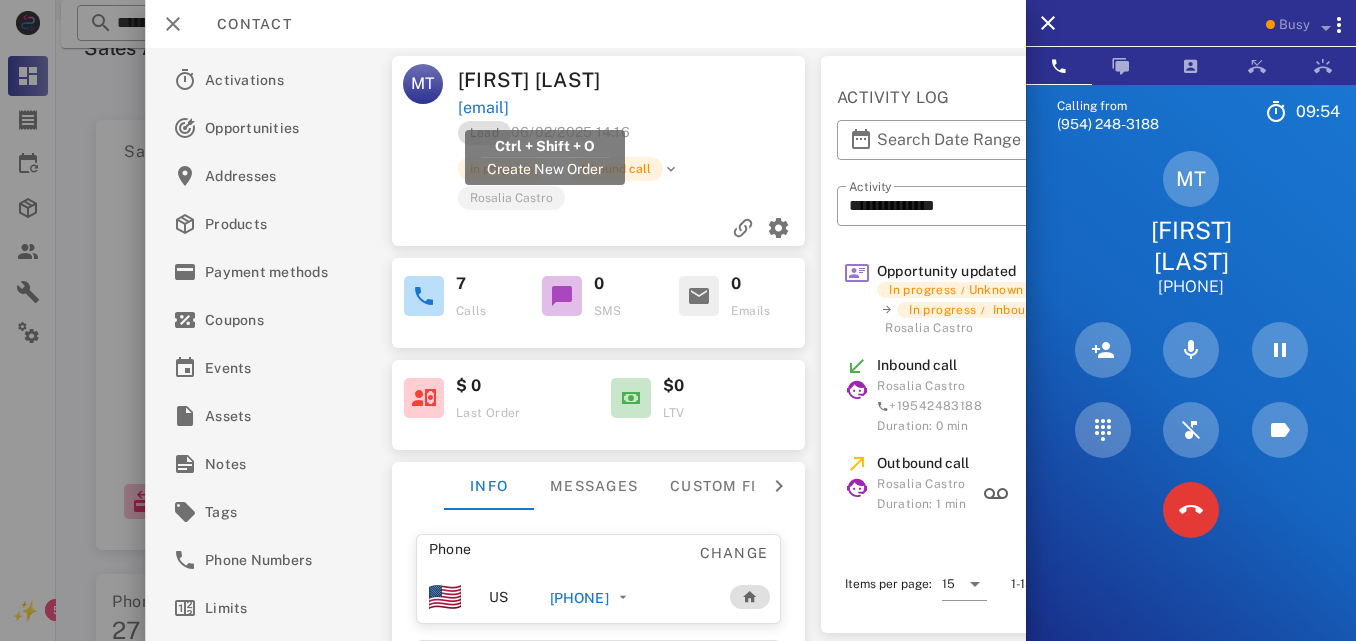 copy on "[EMAIL]" 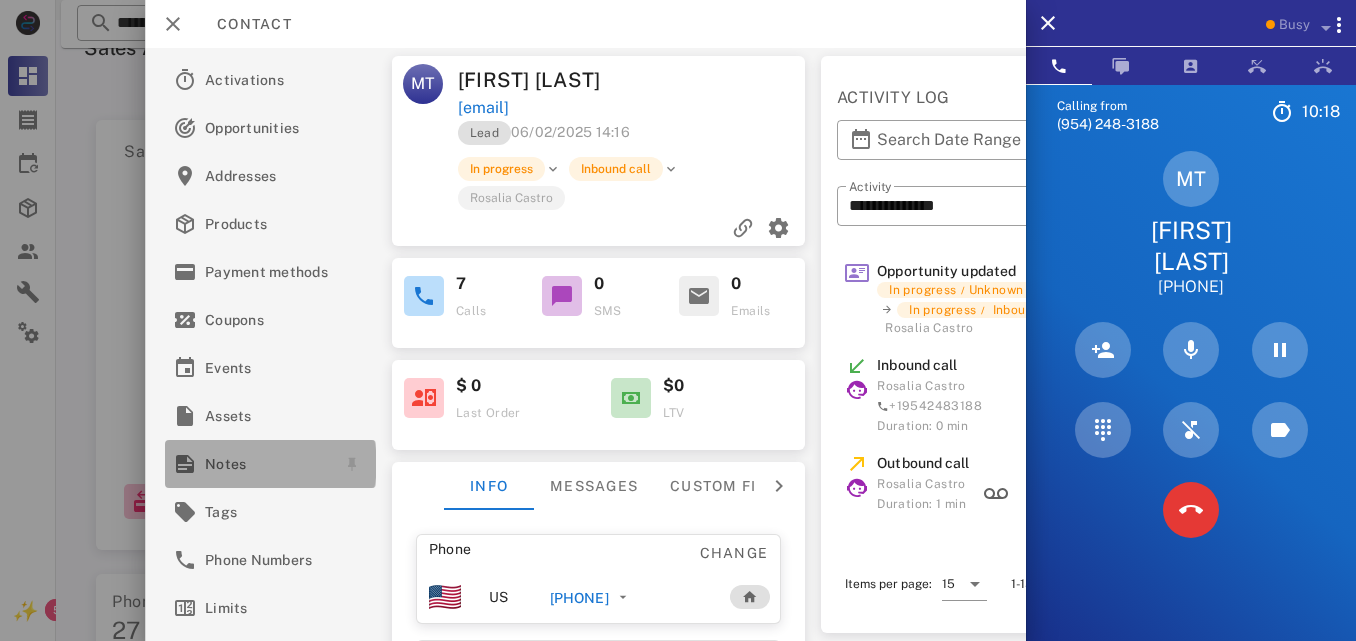 click on "Notes" at bounding box center [266, 464] 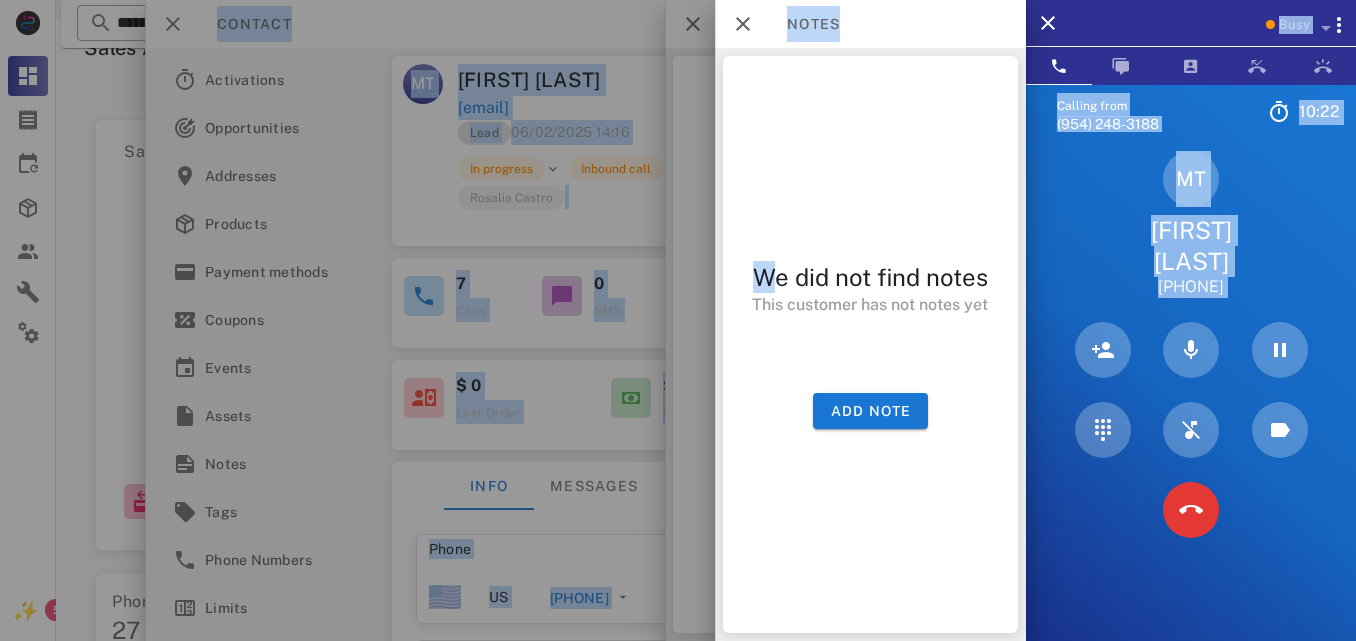 drag, startPoint x: 765, startPoint y: 145, endPoint x: 687, endPoint y: 2, distance: 162.88953 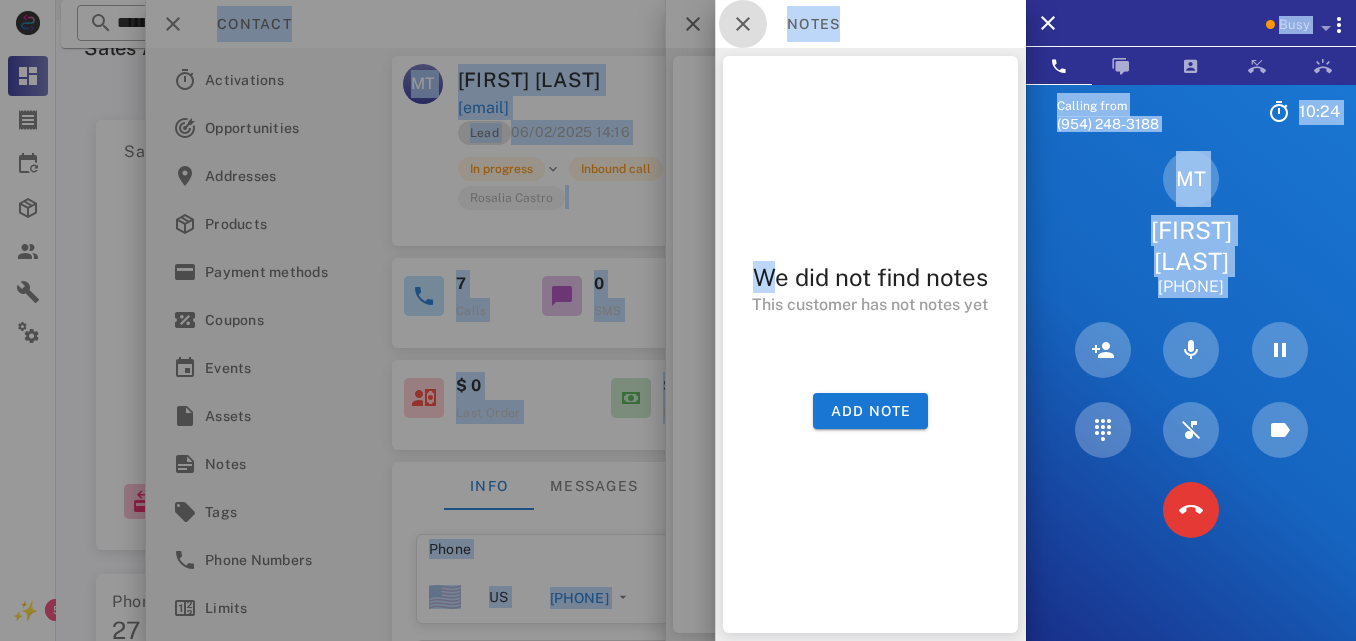 click at bounding box center (743, 24) 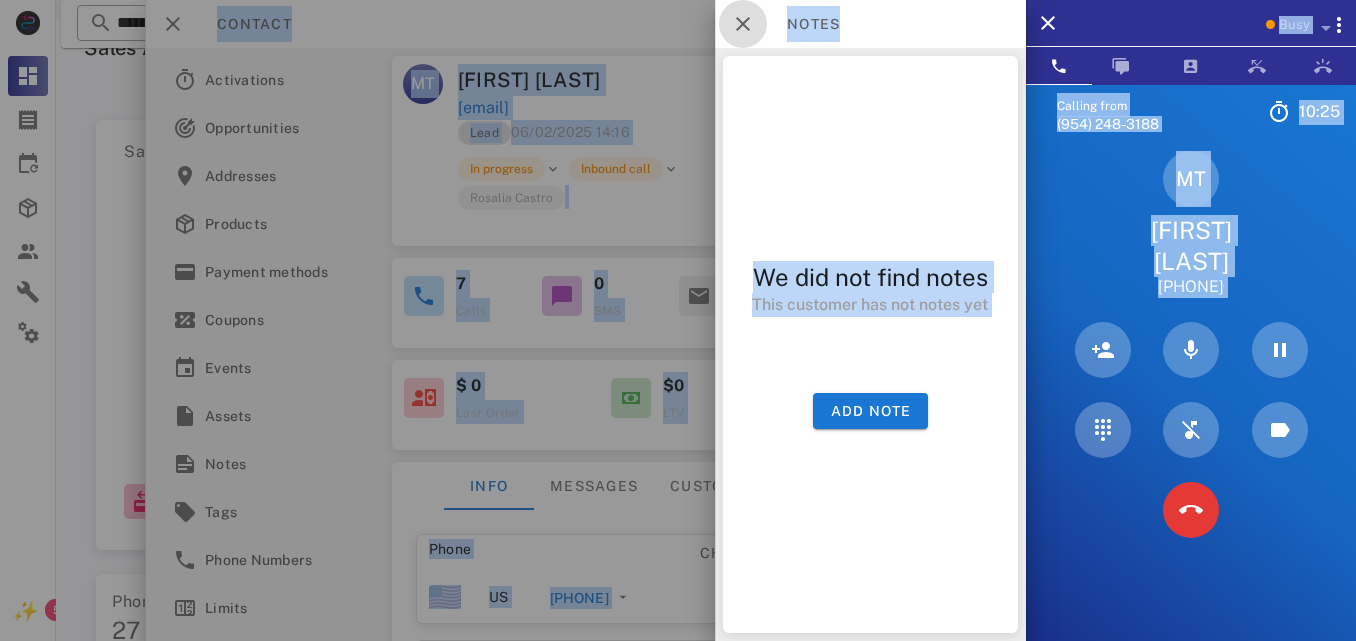 click at bounding box center [743, 24] 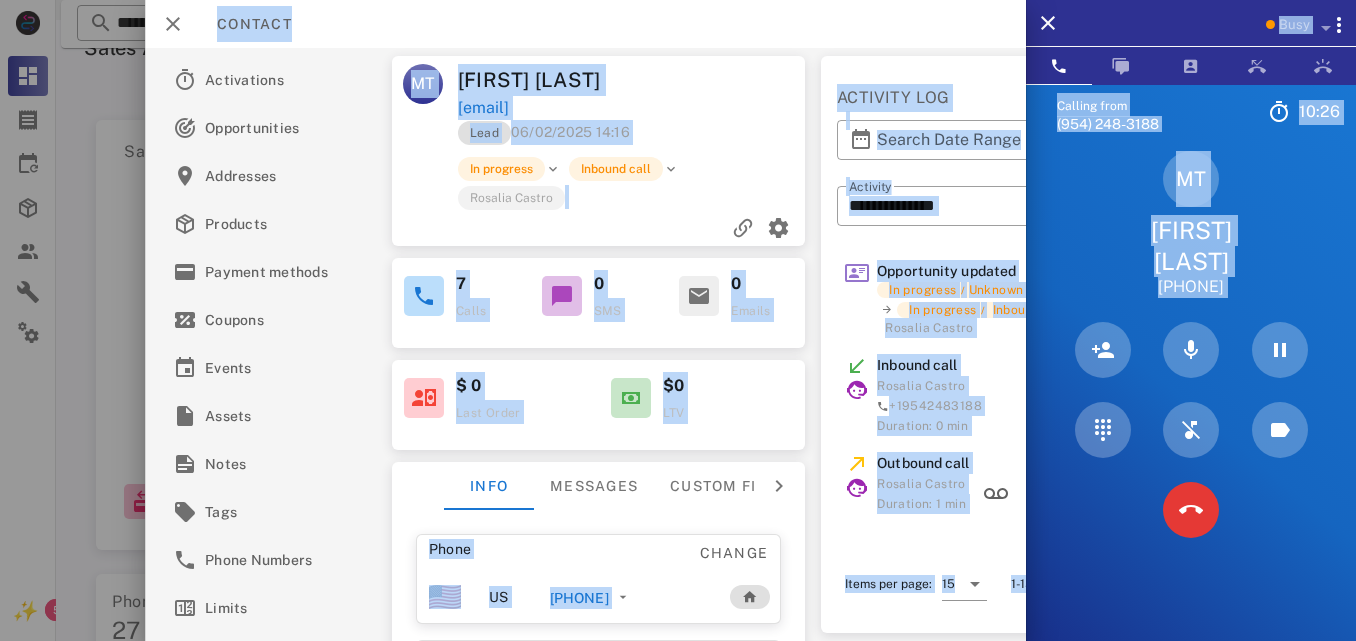 click on "MT [FIRST] [LAST]  [EMAIL]   Lead   06/02/2025 14:16   In progress   Inbound call   Rosalia Castro" at bounding box center [599, 151] 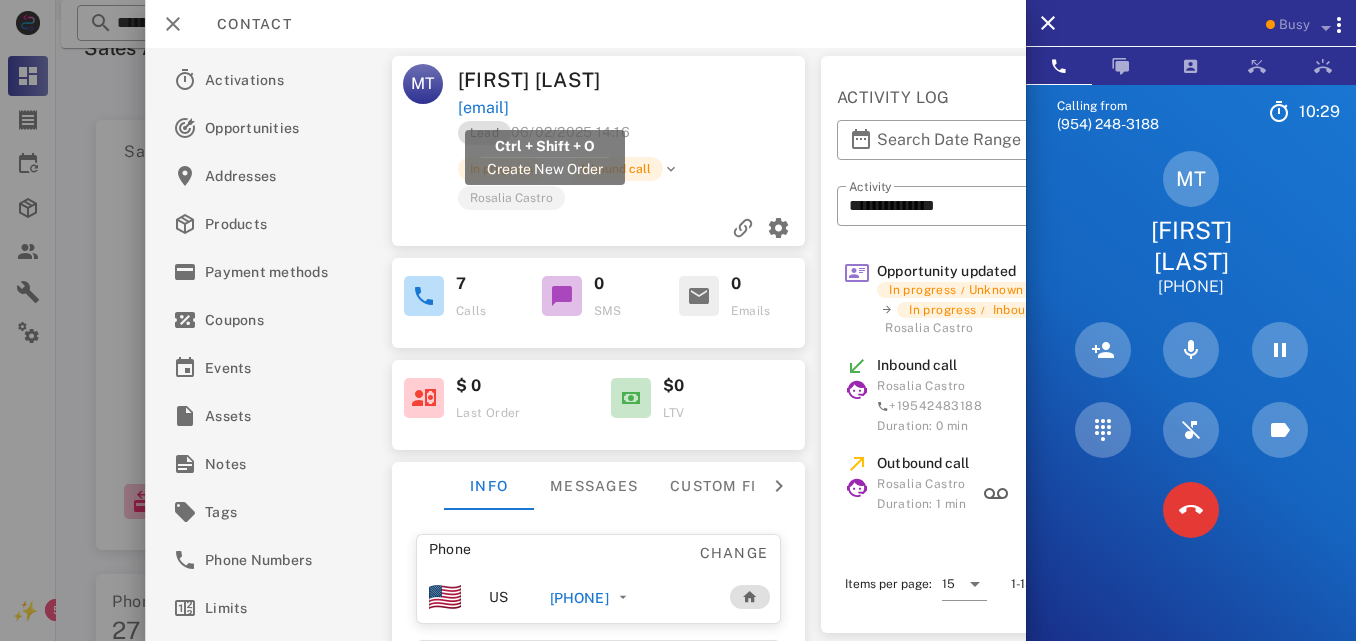 drag, startPoint x: 634, startPoint y: 104, endPoint x: 457, endPoint y: 113, distance: 177.22867 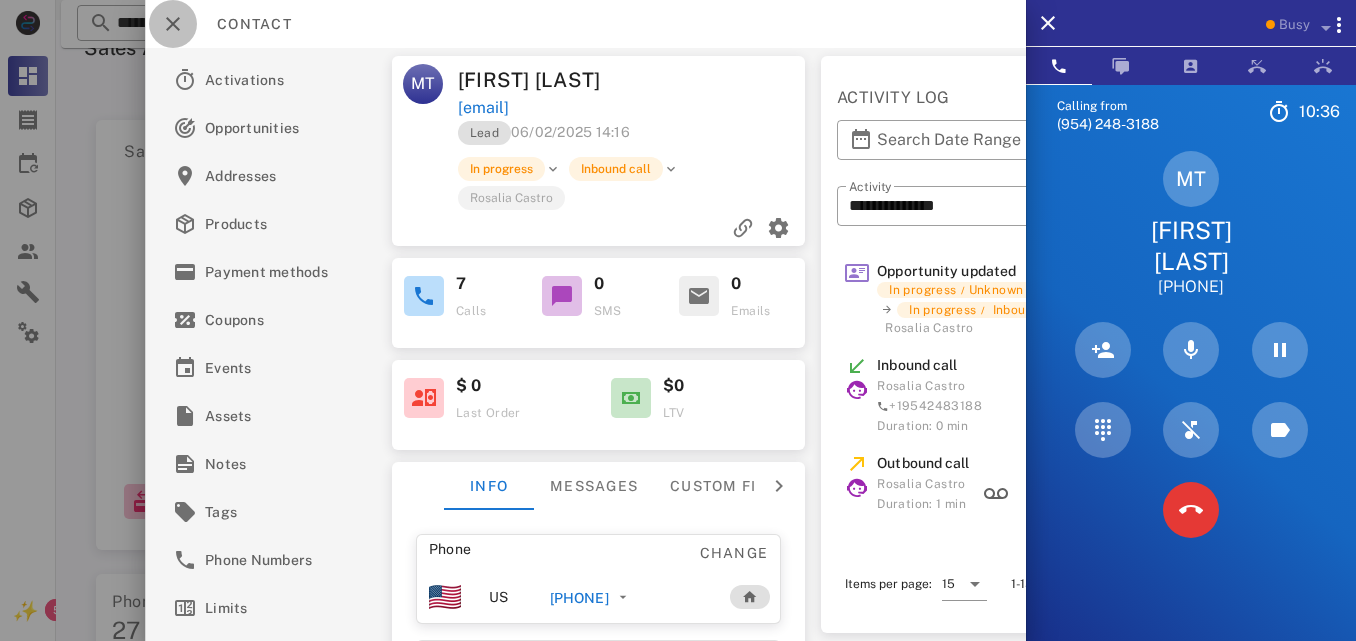 click at bounding box center (173, 24) 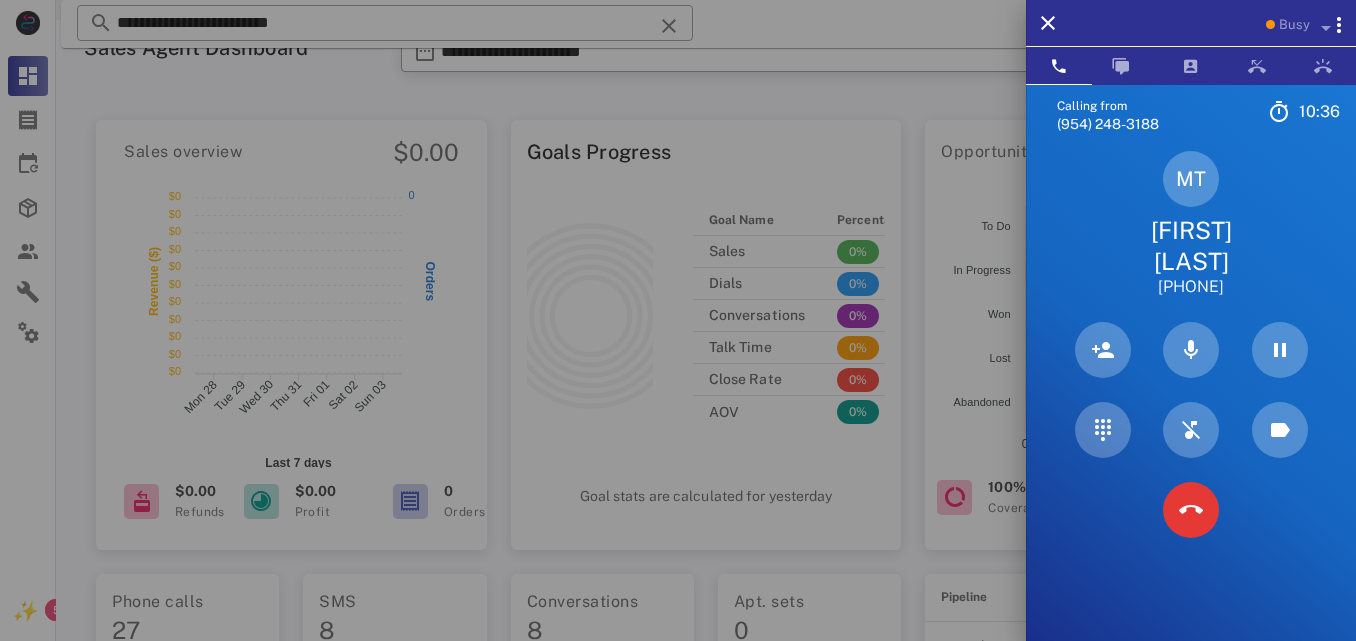 click at bounding box center (678, 320) 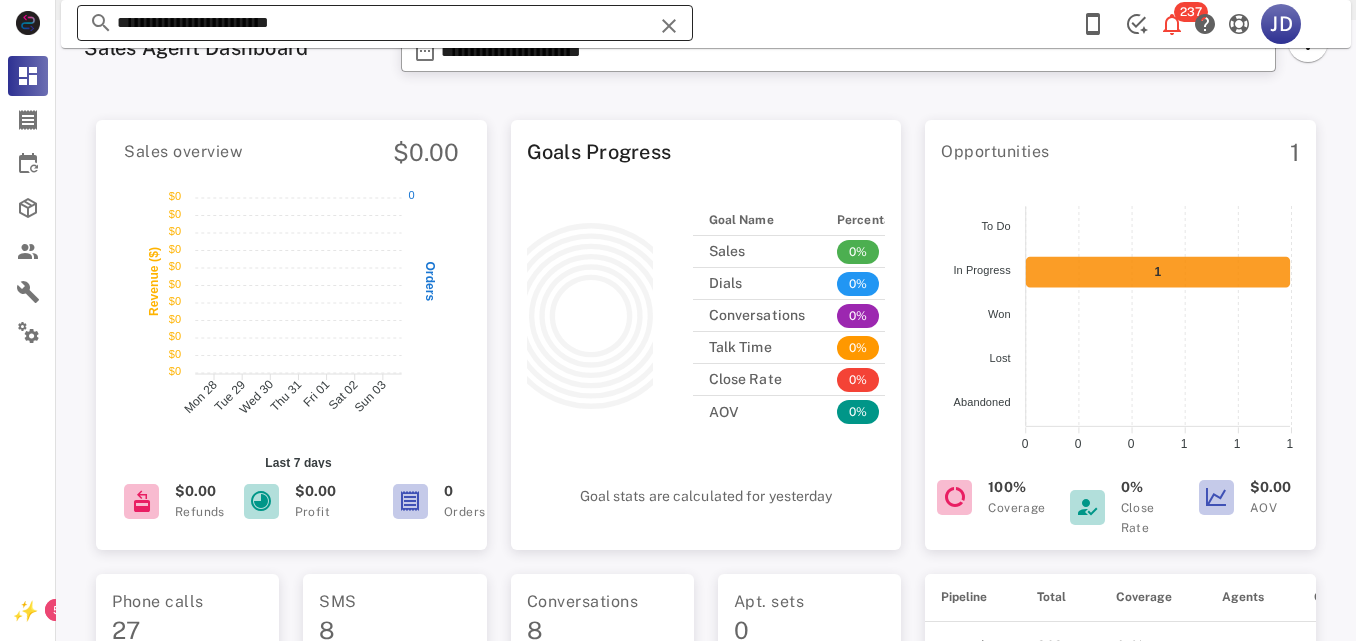 click on "**********" at bounding box center [385, 23] 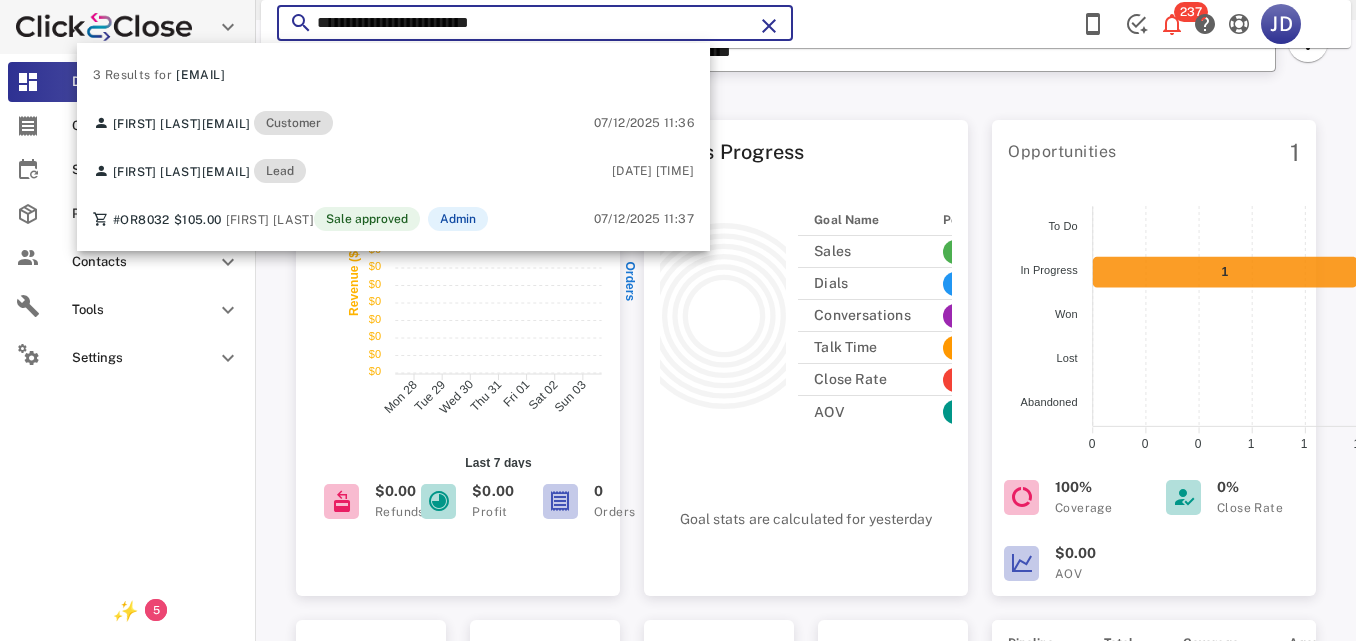 drag, startPoint x: 205, startPoint y: 34, endPoint x: 22, endPoint y: 2, distance: 185.77675 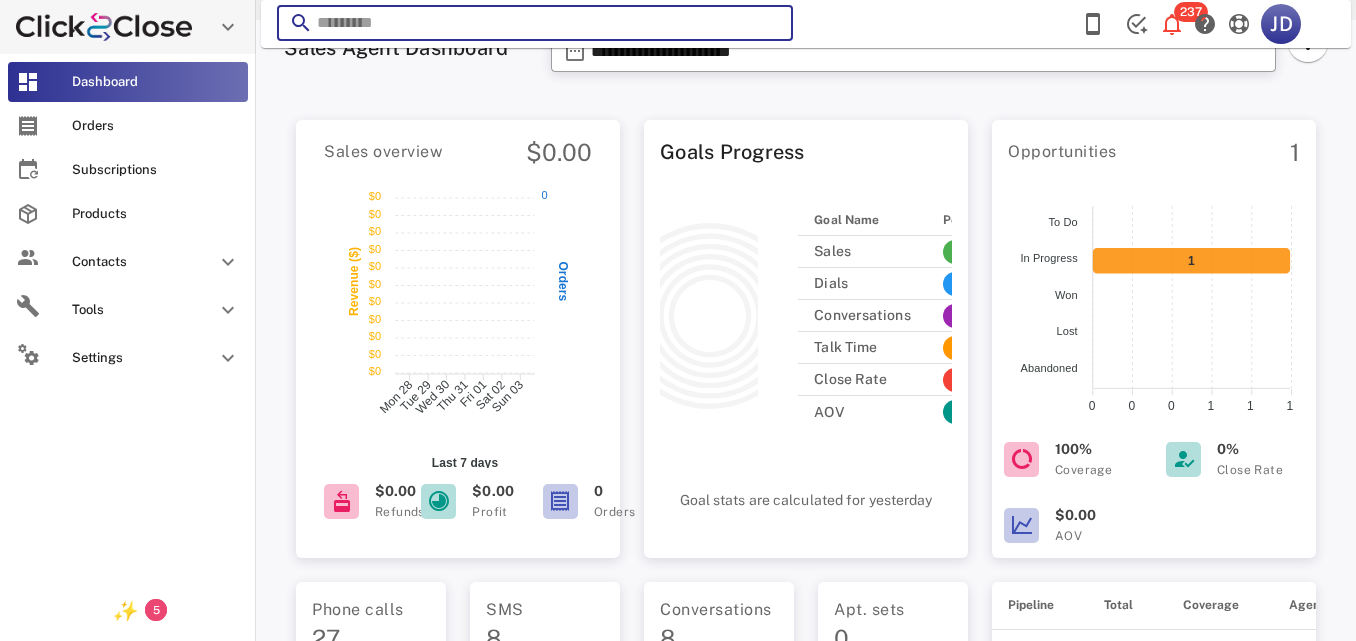 paste on "**********" 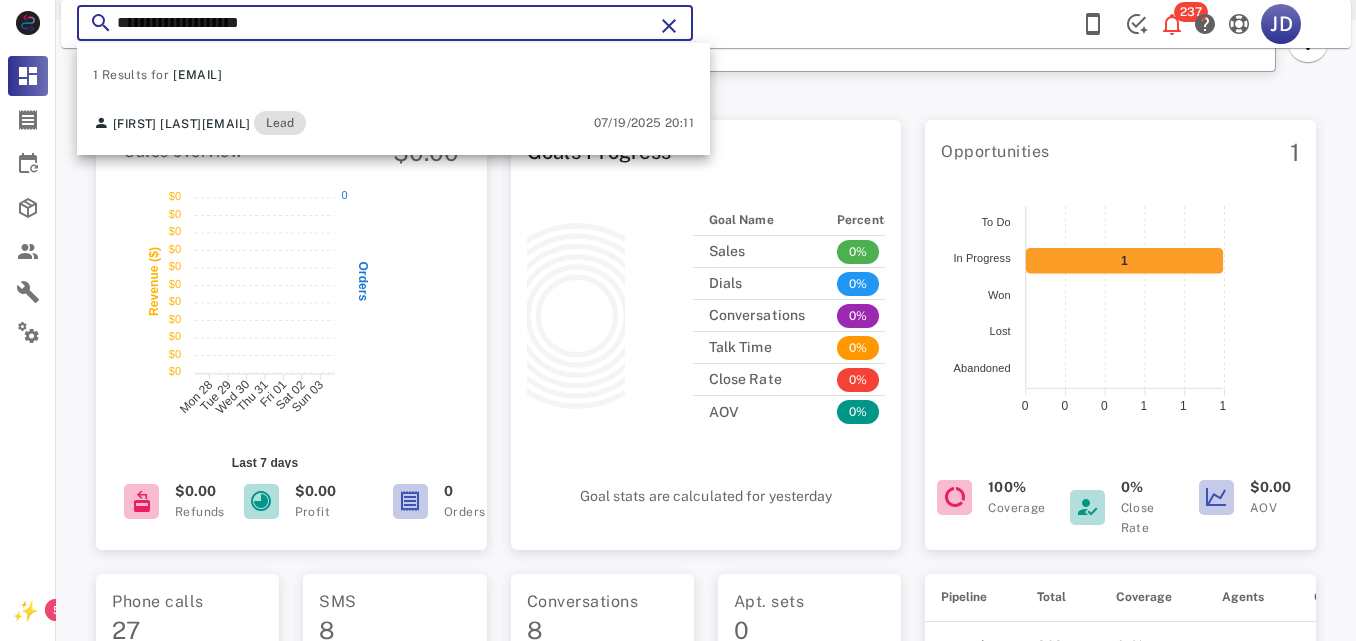 type on "**********" 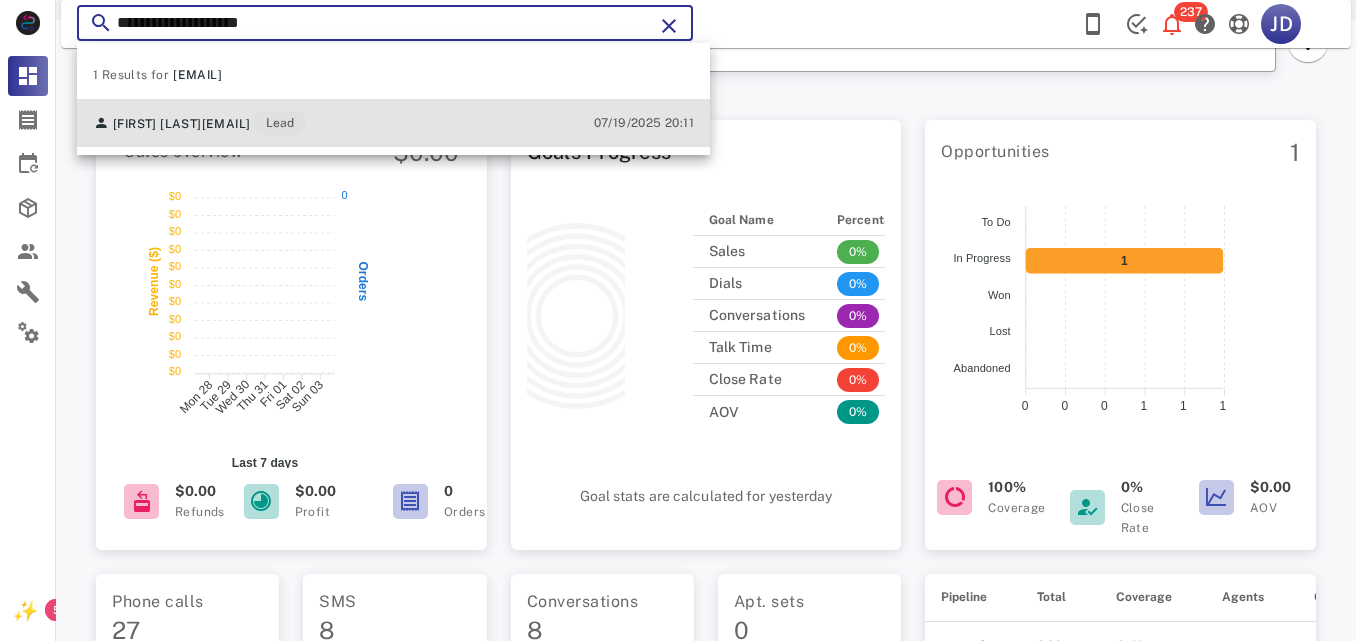 click on "Lead" at bounding box center [280, 123] 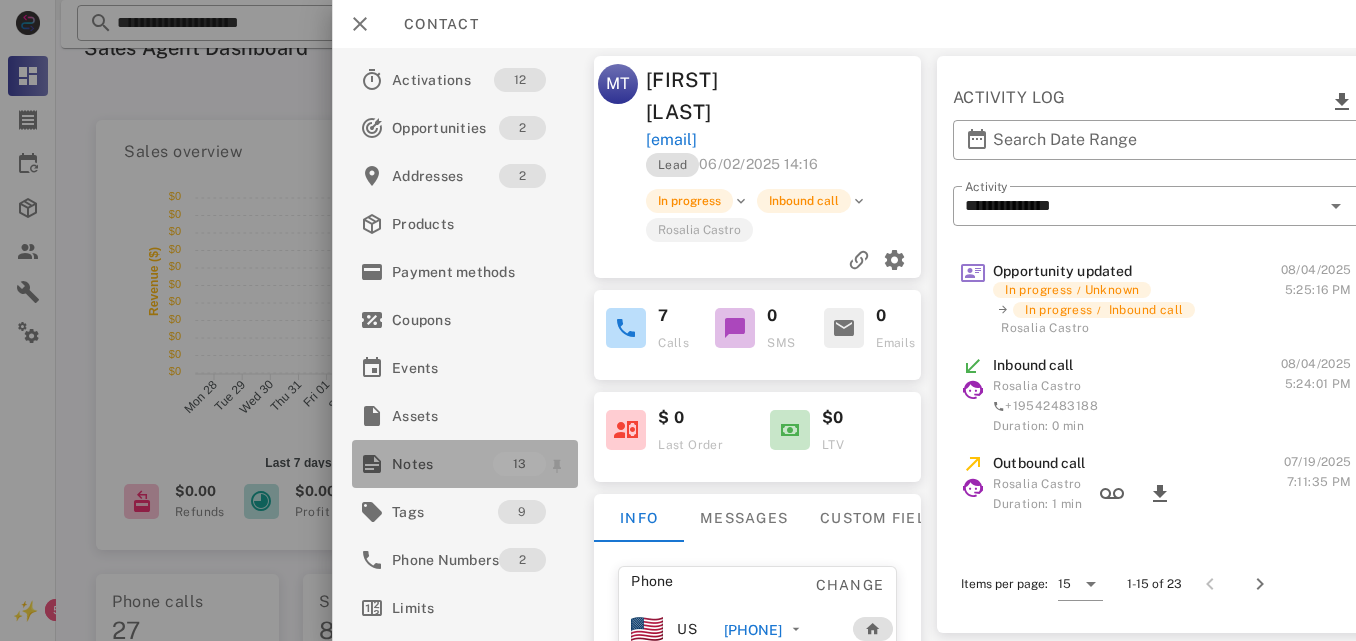 click on "Notes" at bounding box center (442, 464) 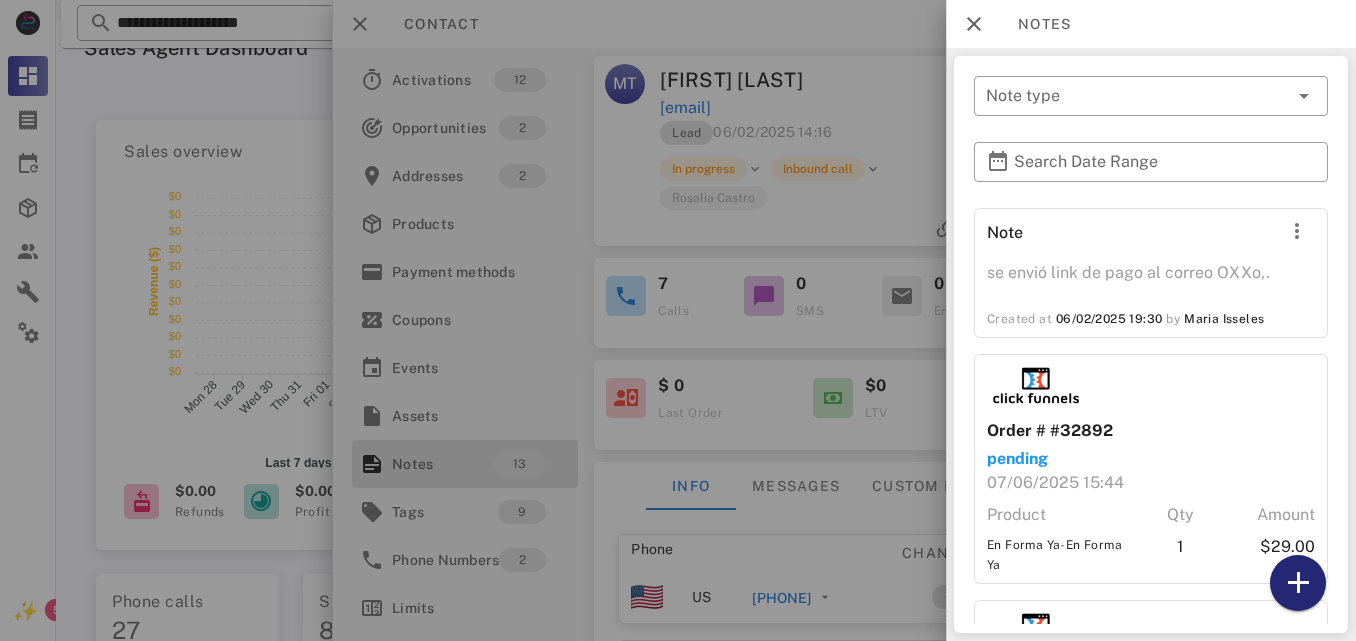click at bounding box center (1298, 583) 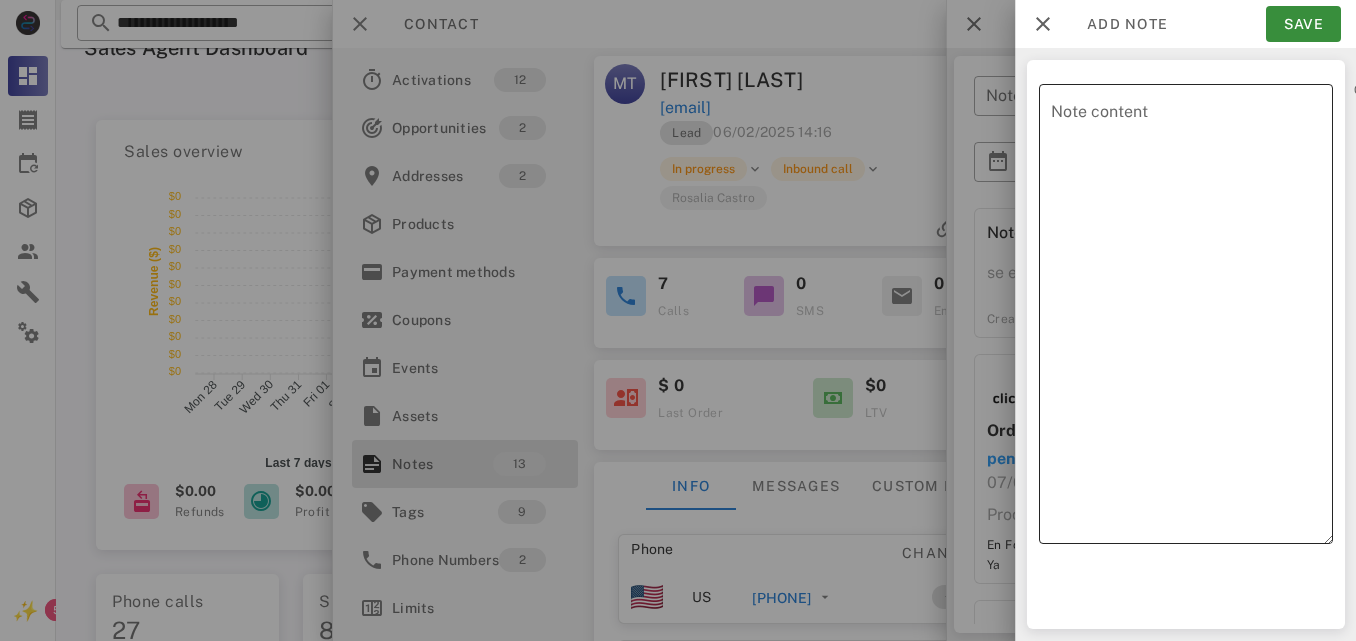 click on "Note content" at bounding box center (1192, 319) 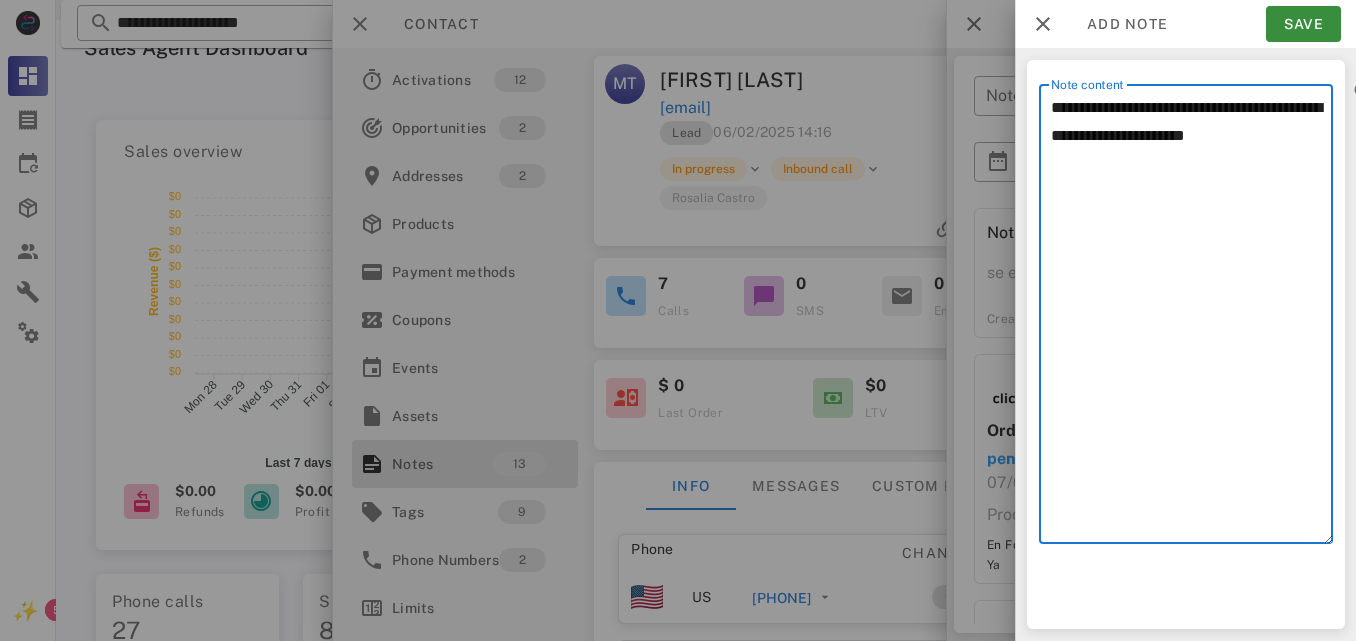 click on "**********" at bounding box center (1192, 319) 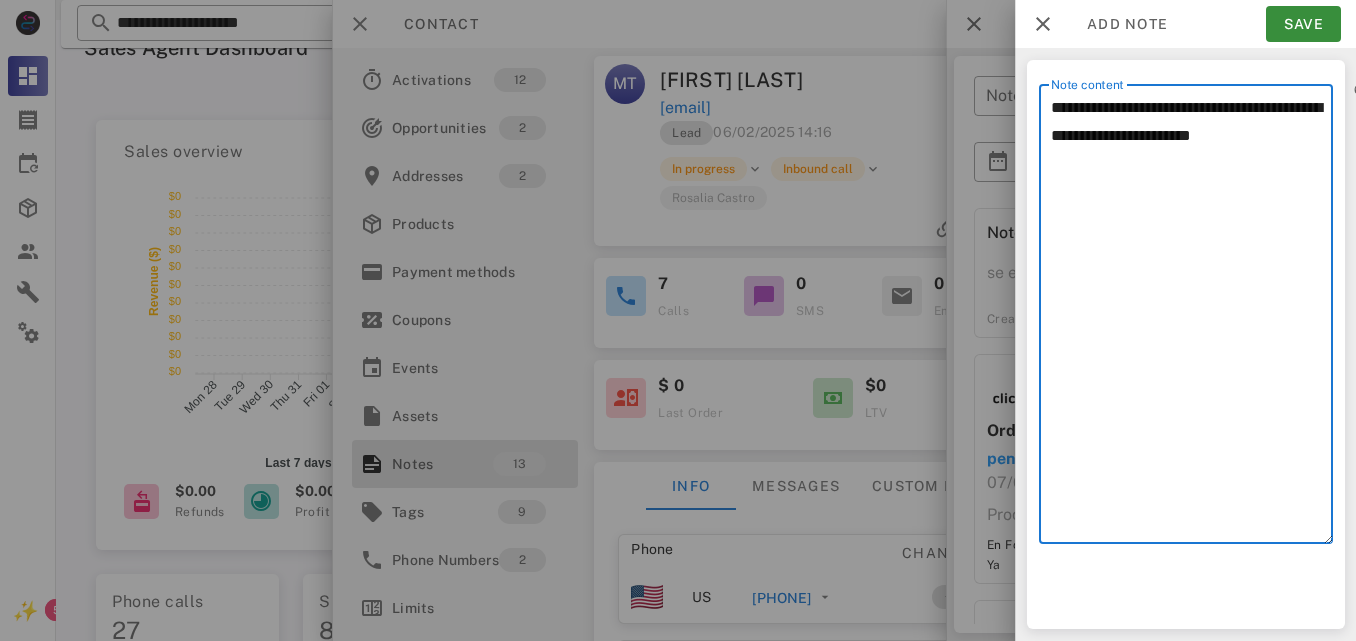 click on "**********" at bounding box center [1192, 319] 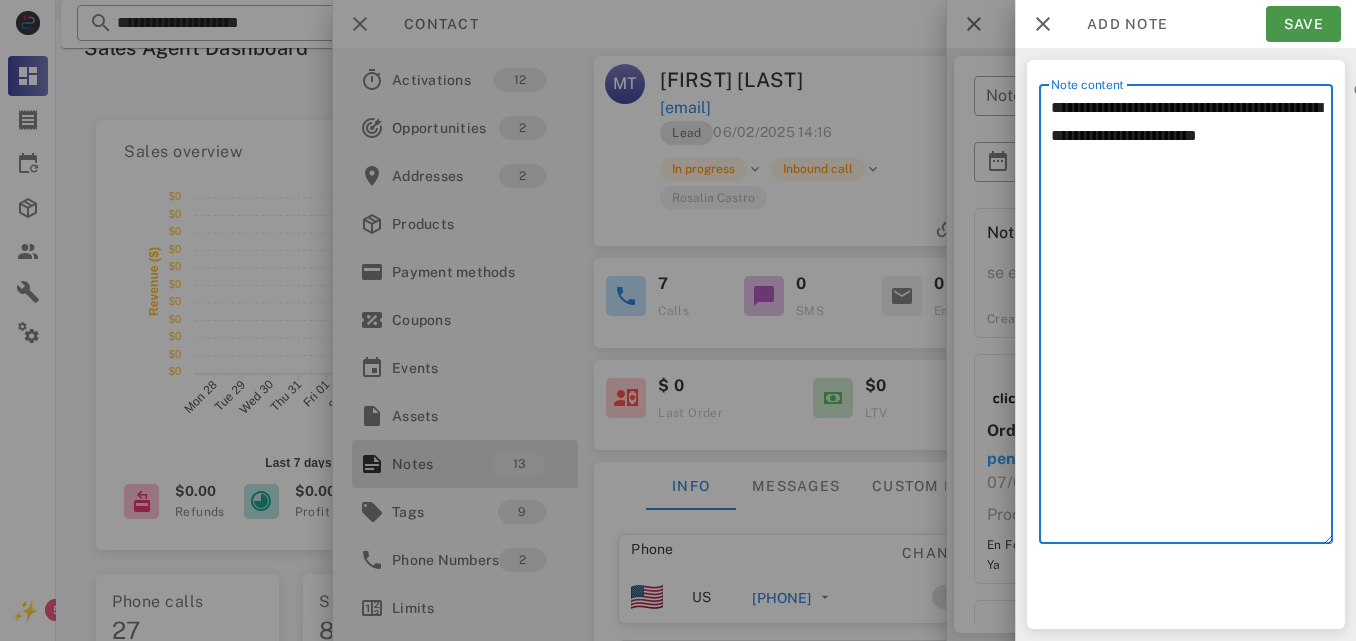 type on "**********" 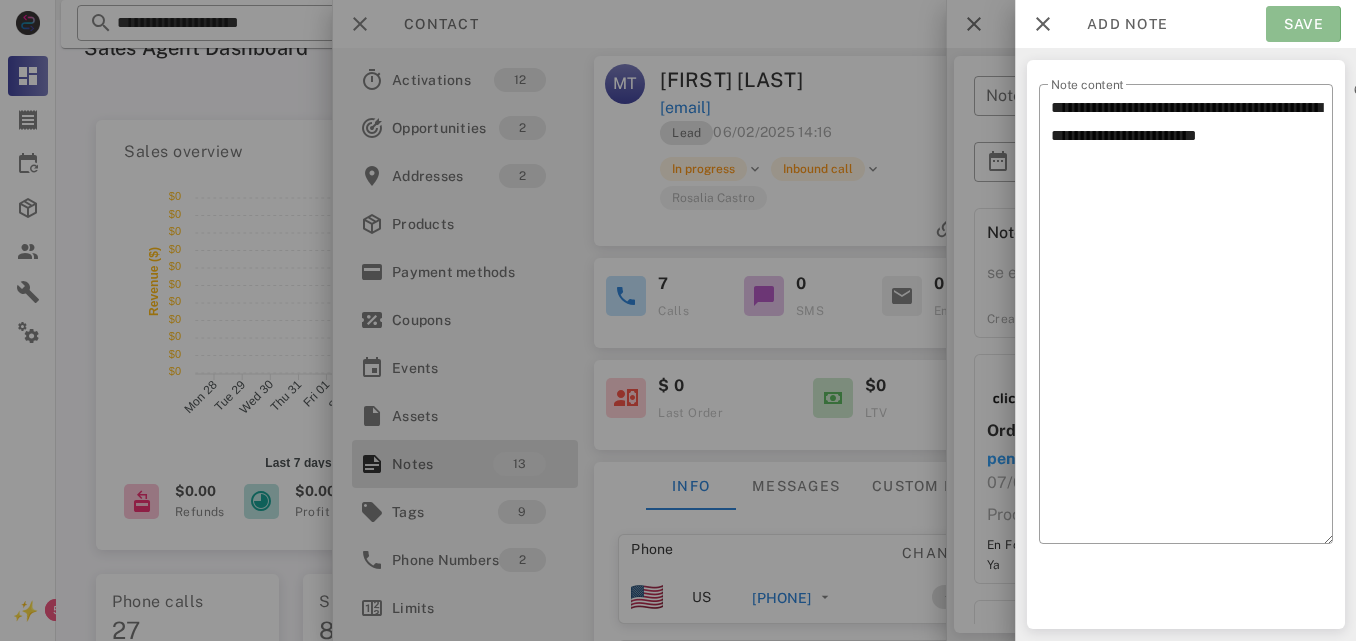 click on "Save" at bounding box center [1303, 24] 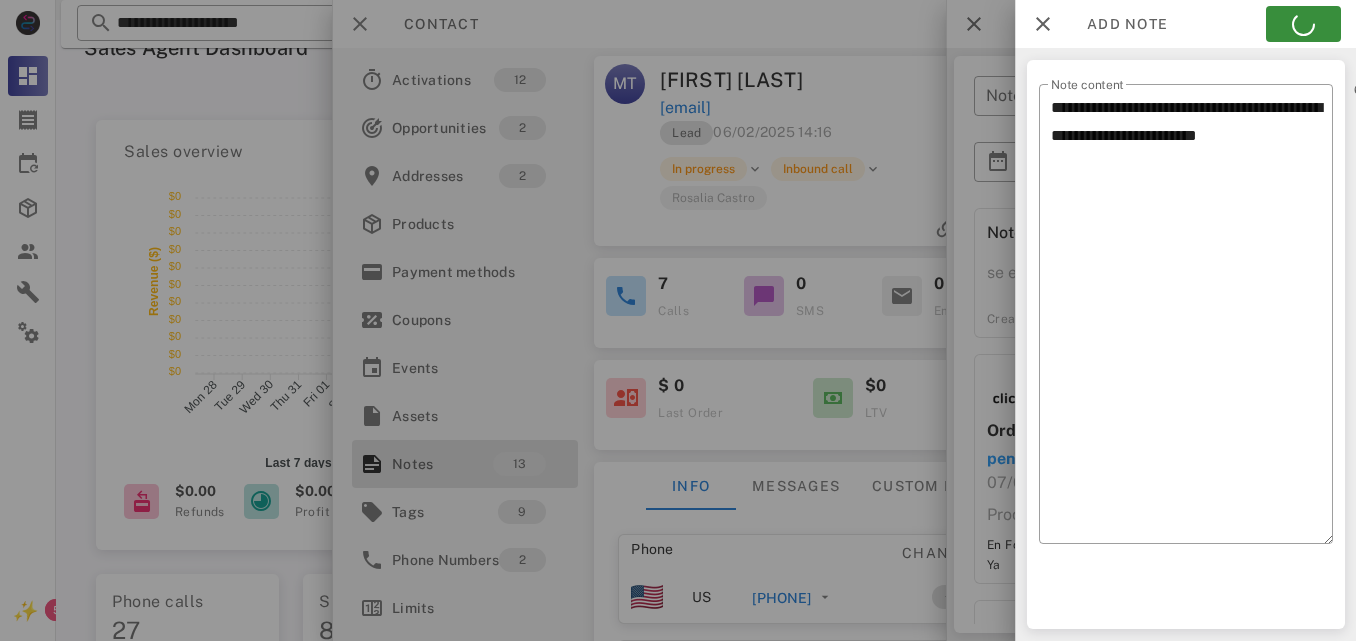 click on "Add note Save" at bounding box center (1186, 24) 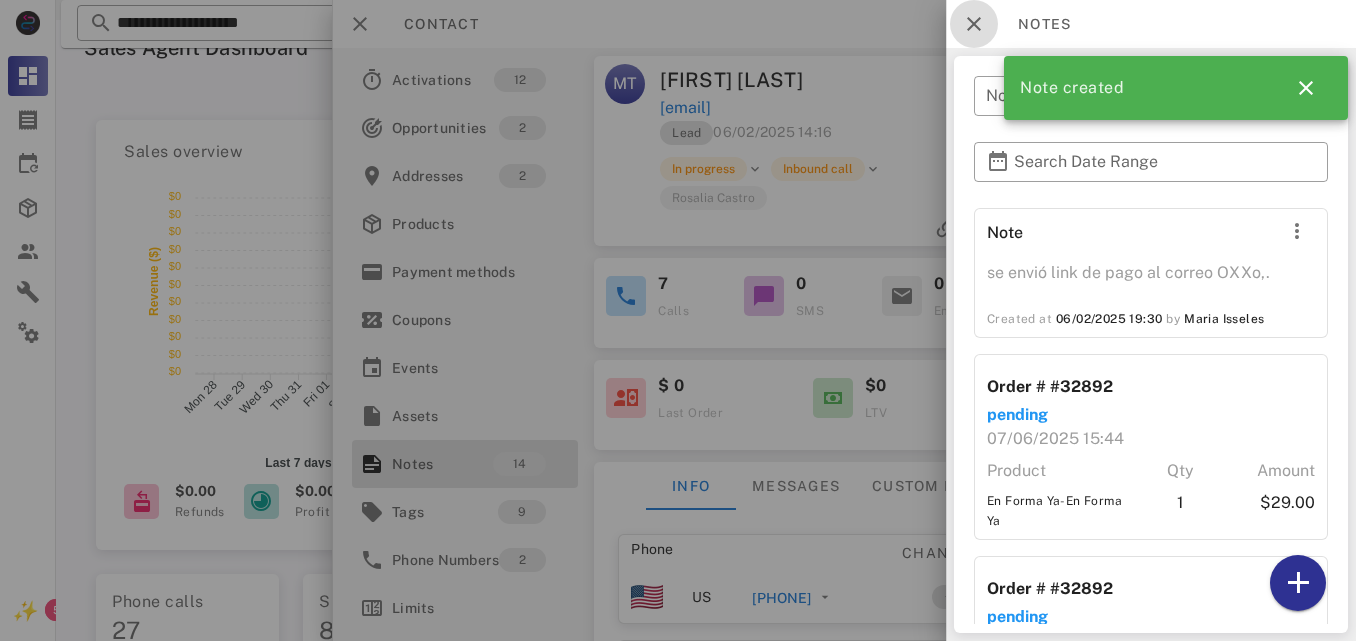 click at bounding box center [974, 24] 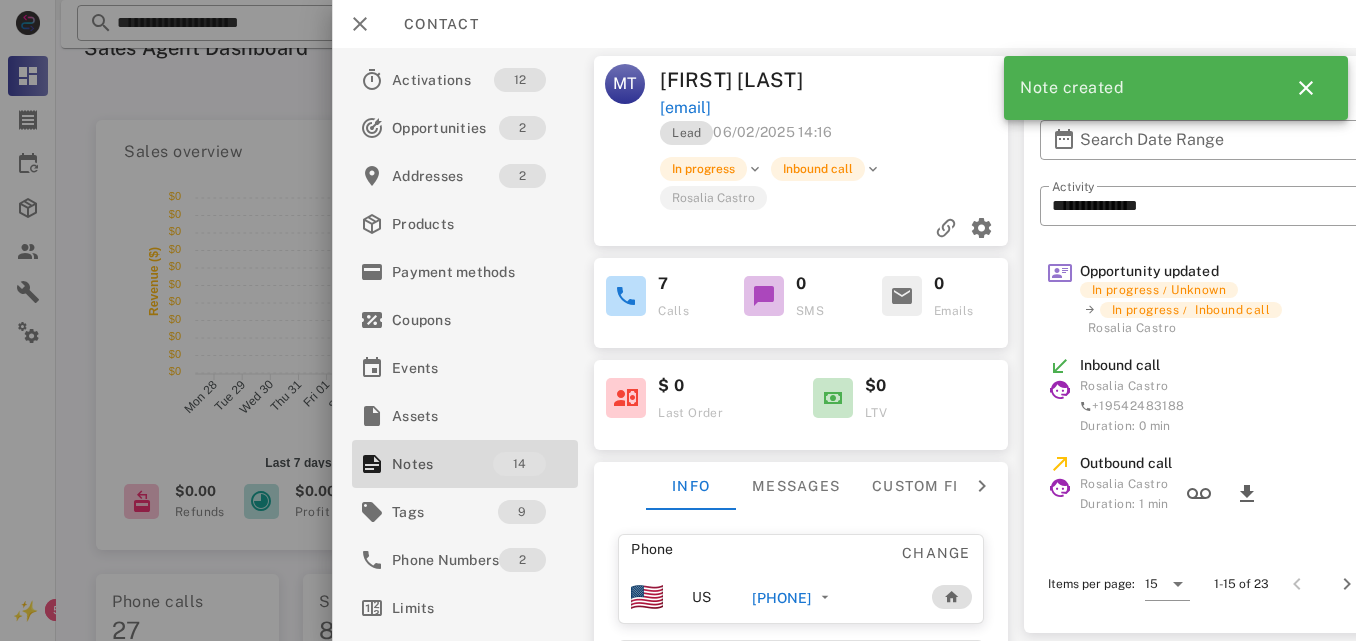 click on "Contact" at bounding box center (844, 24) 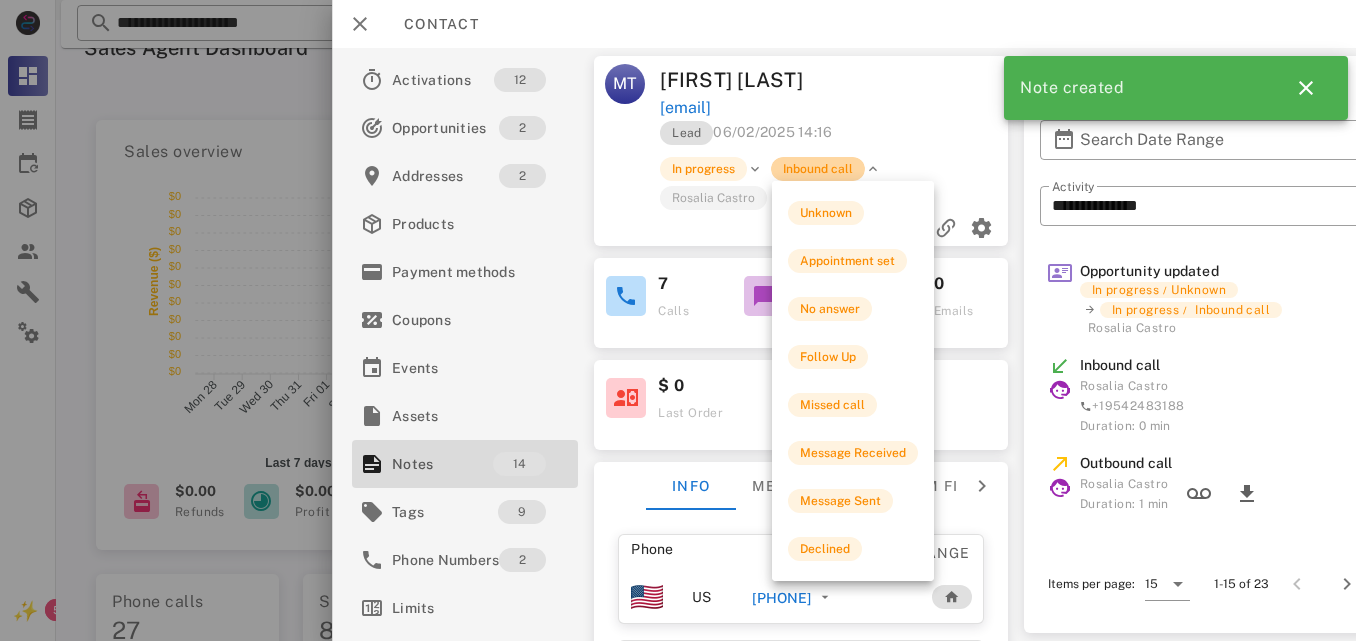 click on "Inbound call" at bounding box center [818, 169] 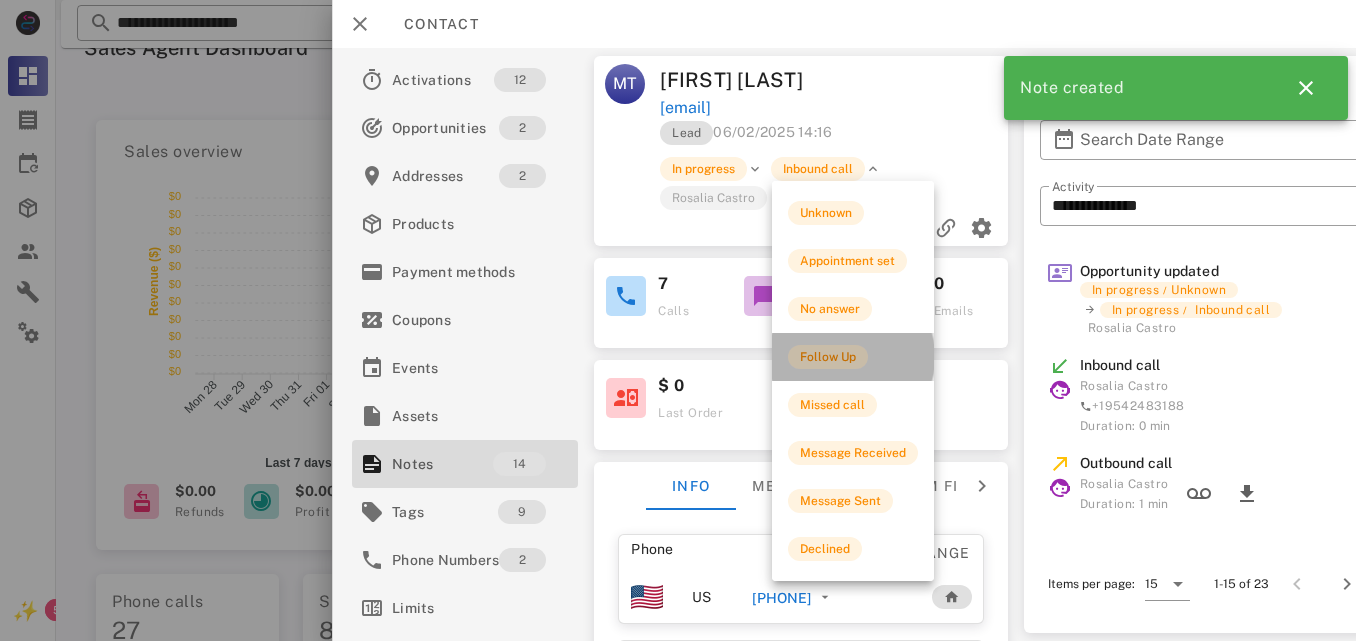 click on "Follow Up" at bounding box center [828, 357] 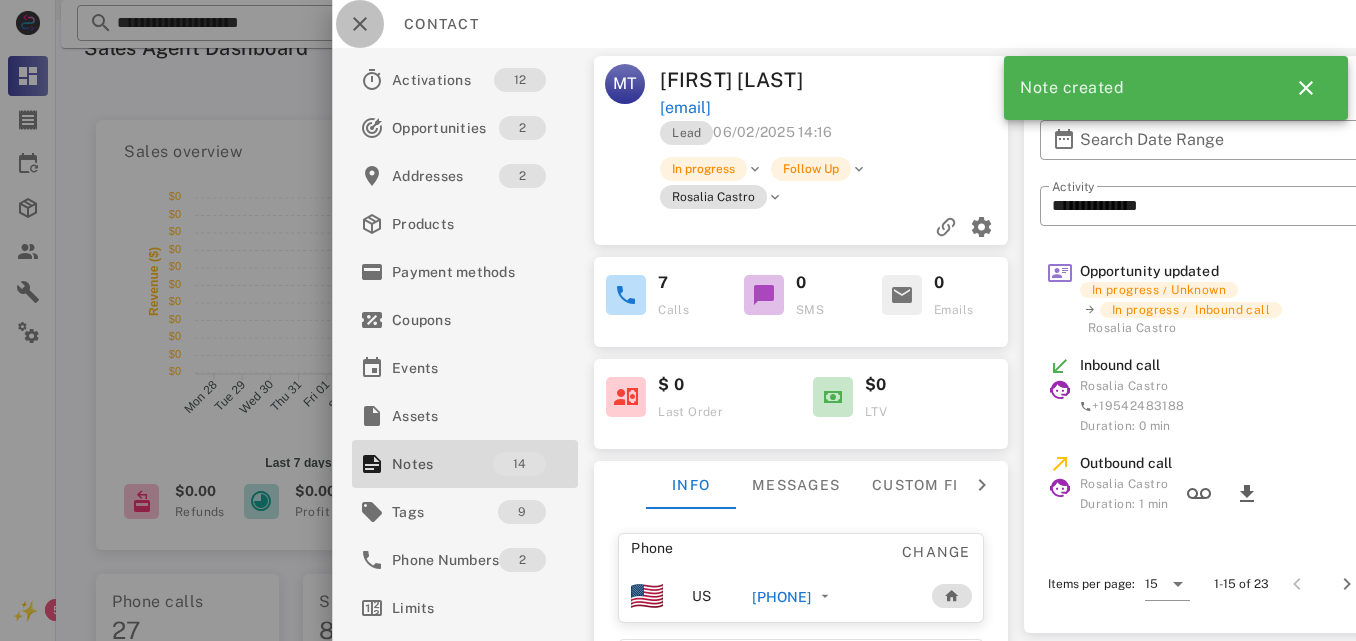 click at bounding box center (360, 24) 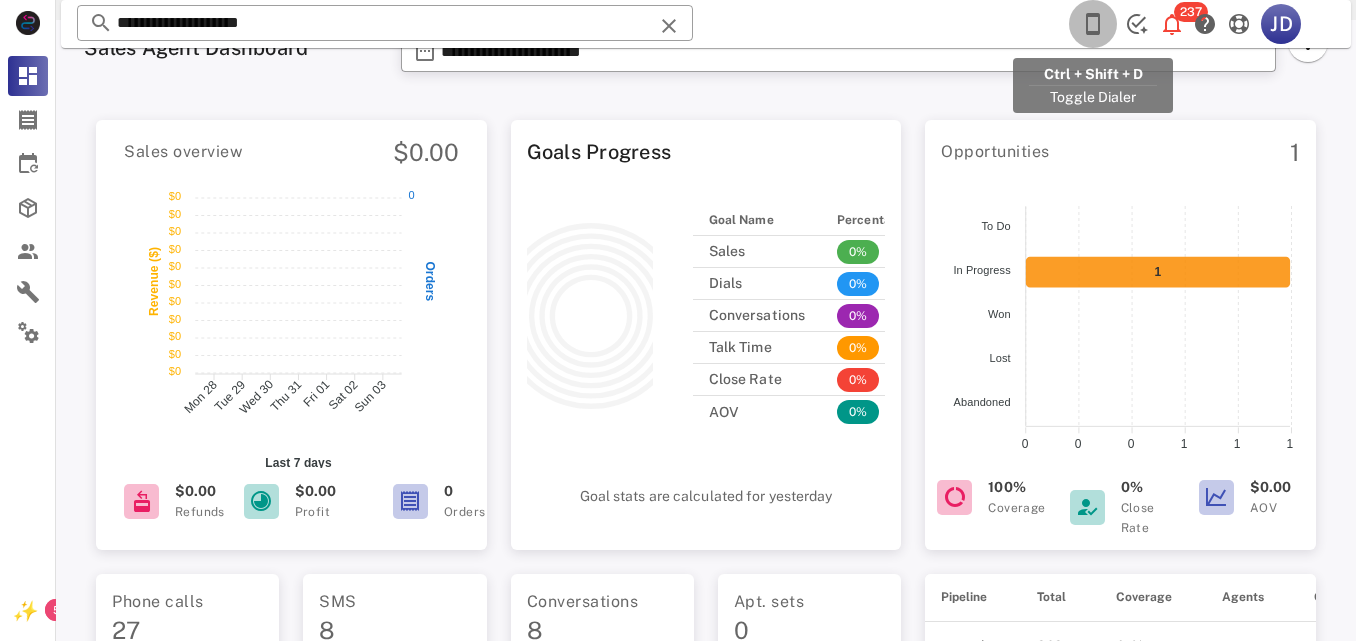 click at bounding box center [1093, 24] 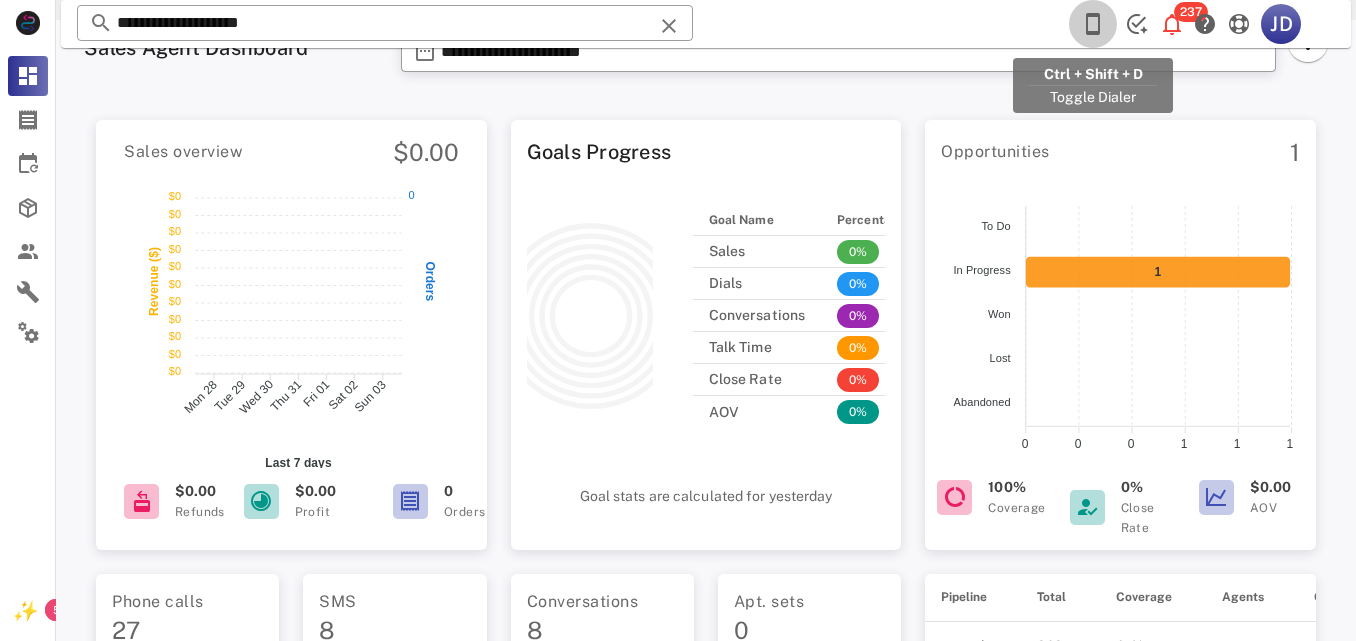 click on "Busy" at bounding box center (1521, 23) 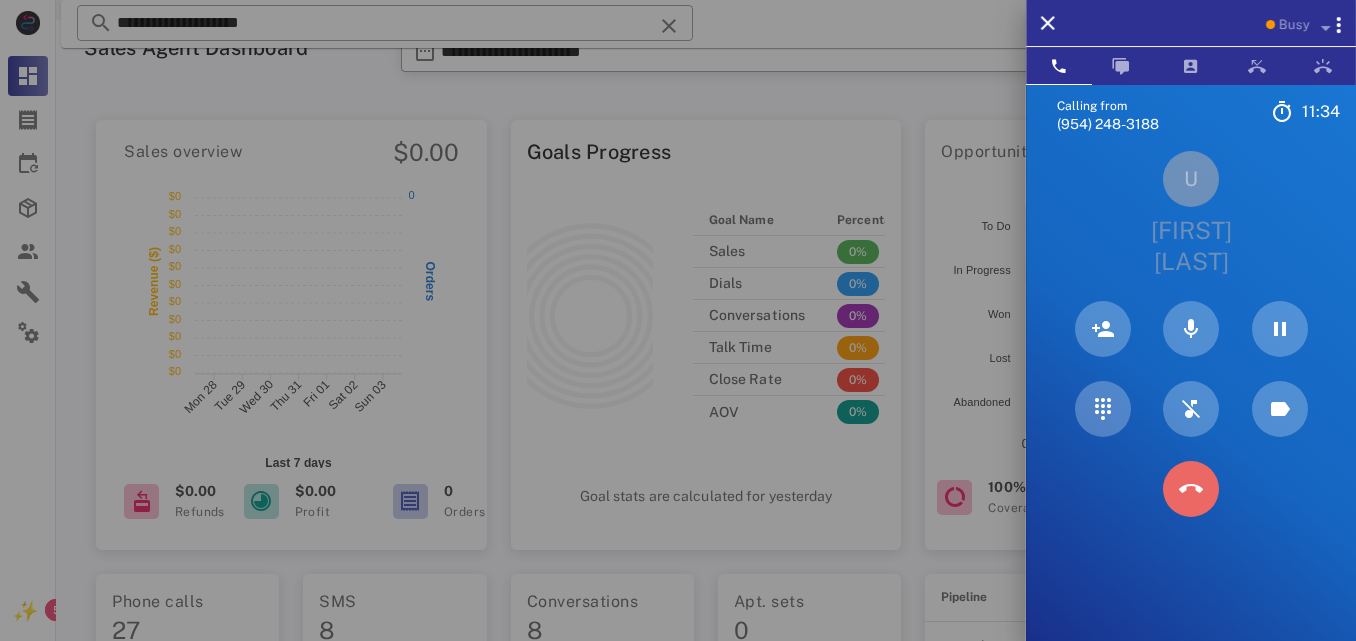 click at bounding box center [1191, 489] 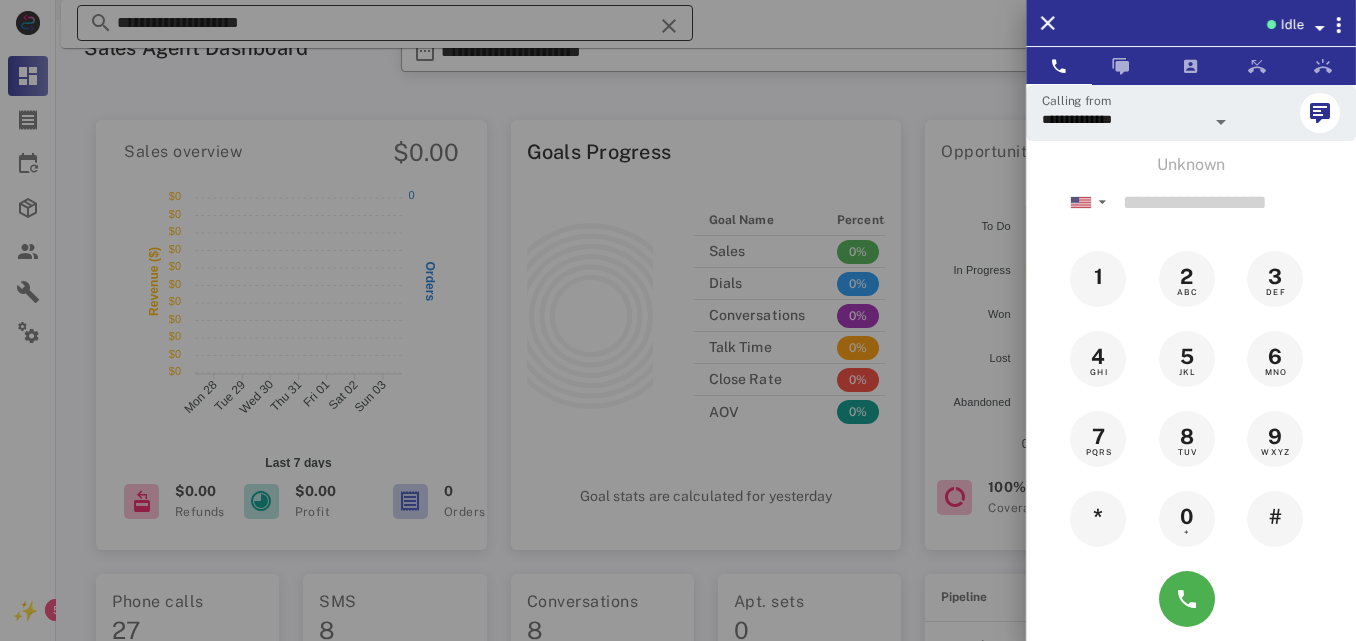 click at bounding box center (678, 320) 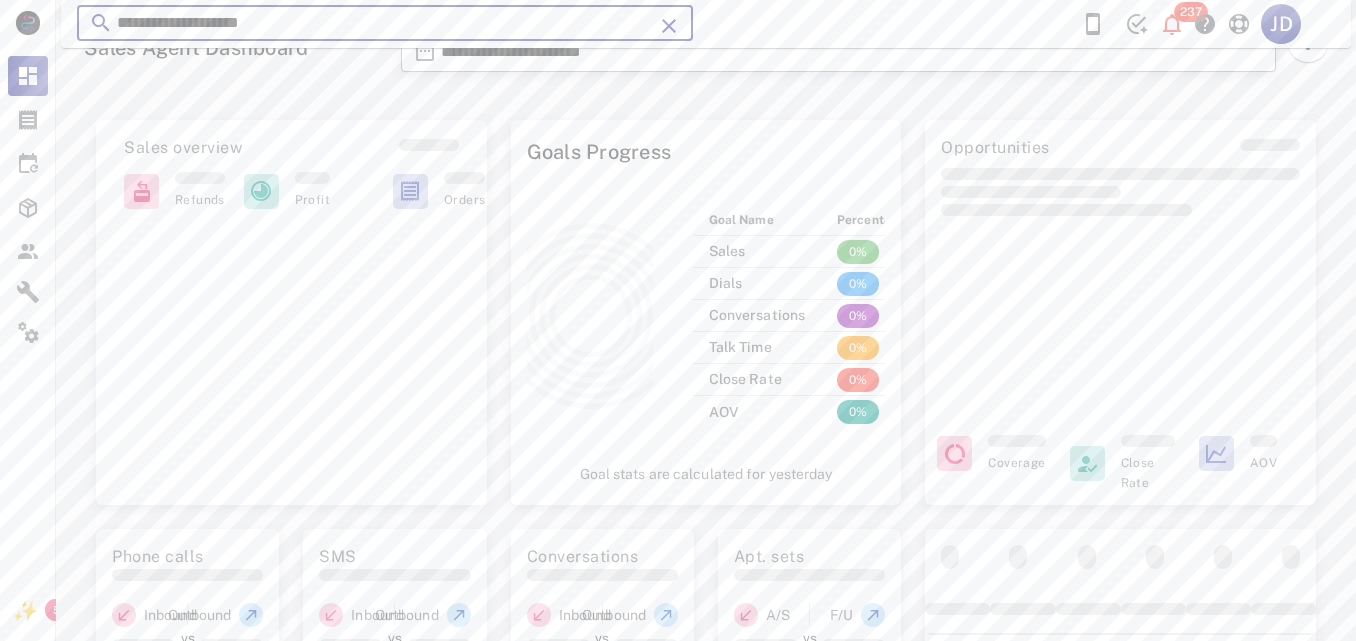 click on "**********" at bounding box center [385, 23] 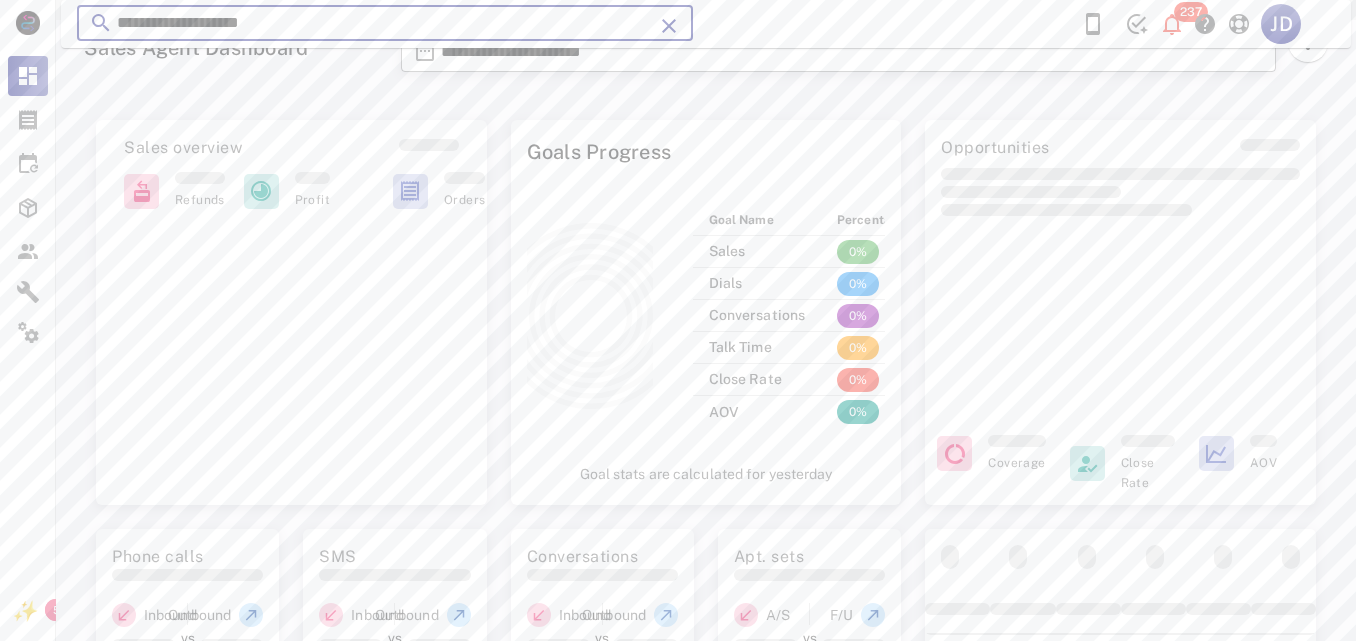 click on "**********" at bounding box center [385, 23] 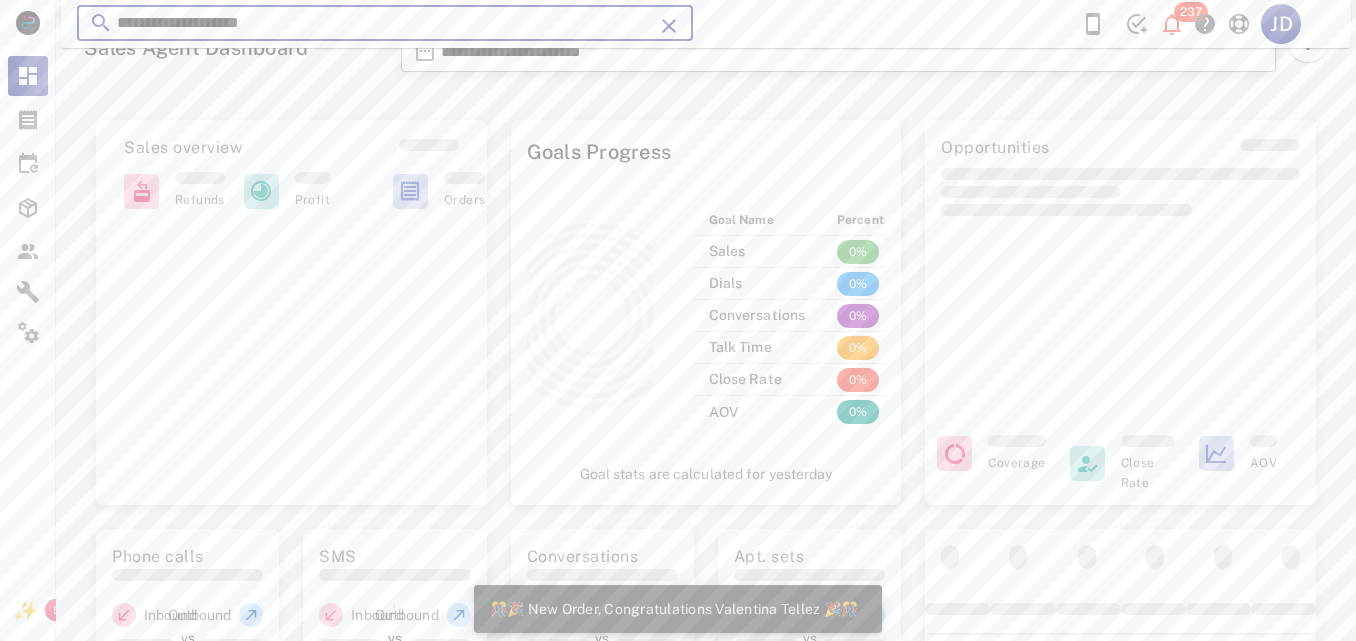 click at bounding box center [669, 26] 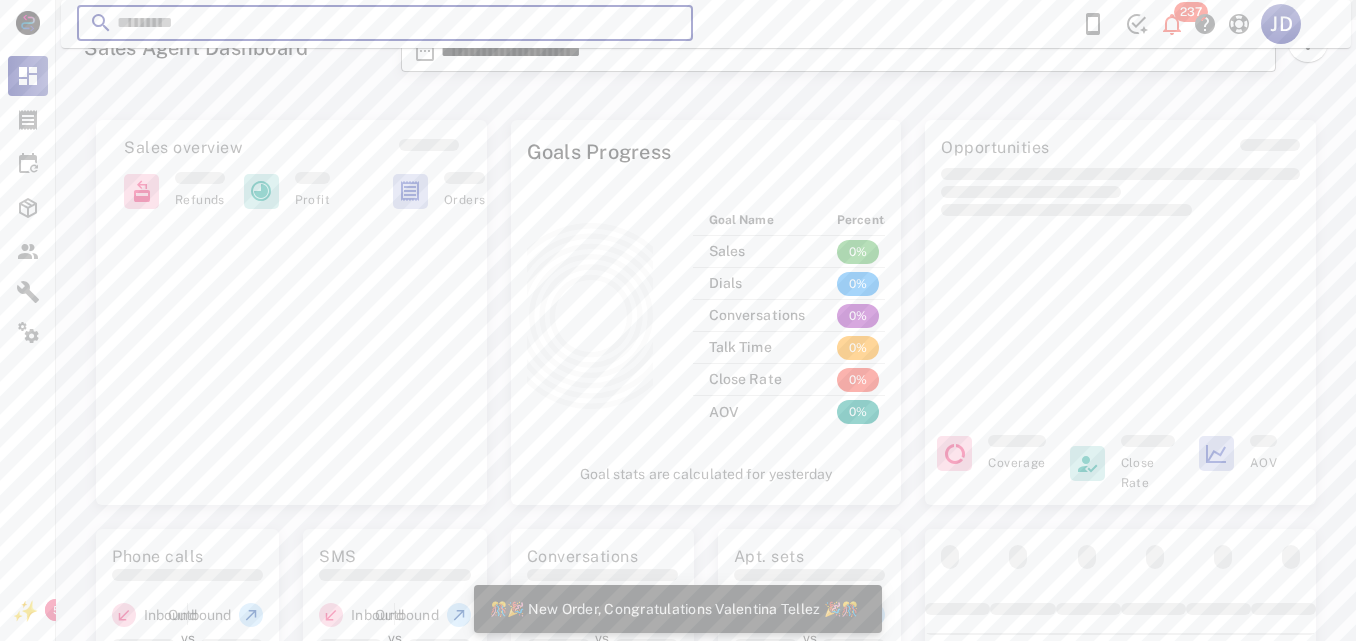paste on "**********" 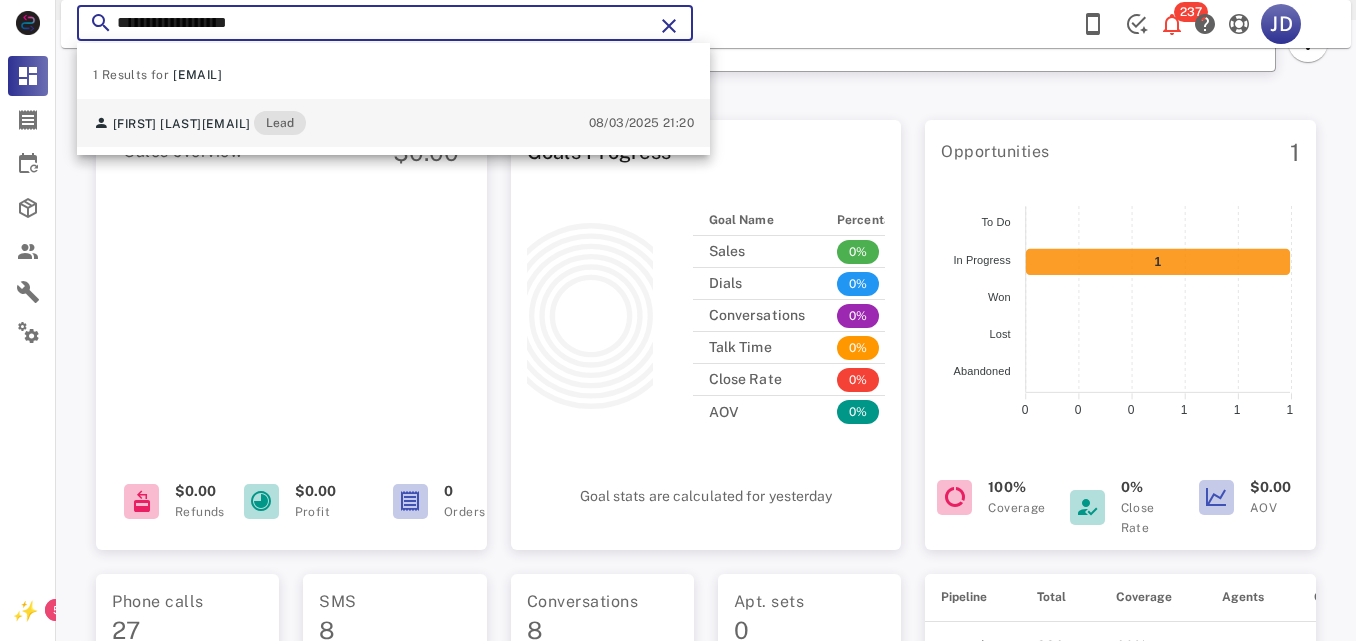 type on "**********" 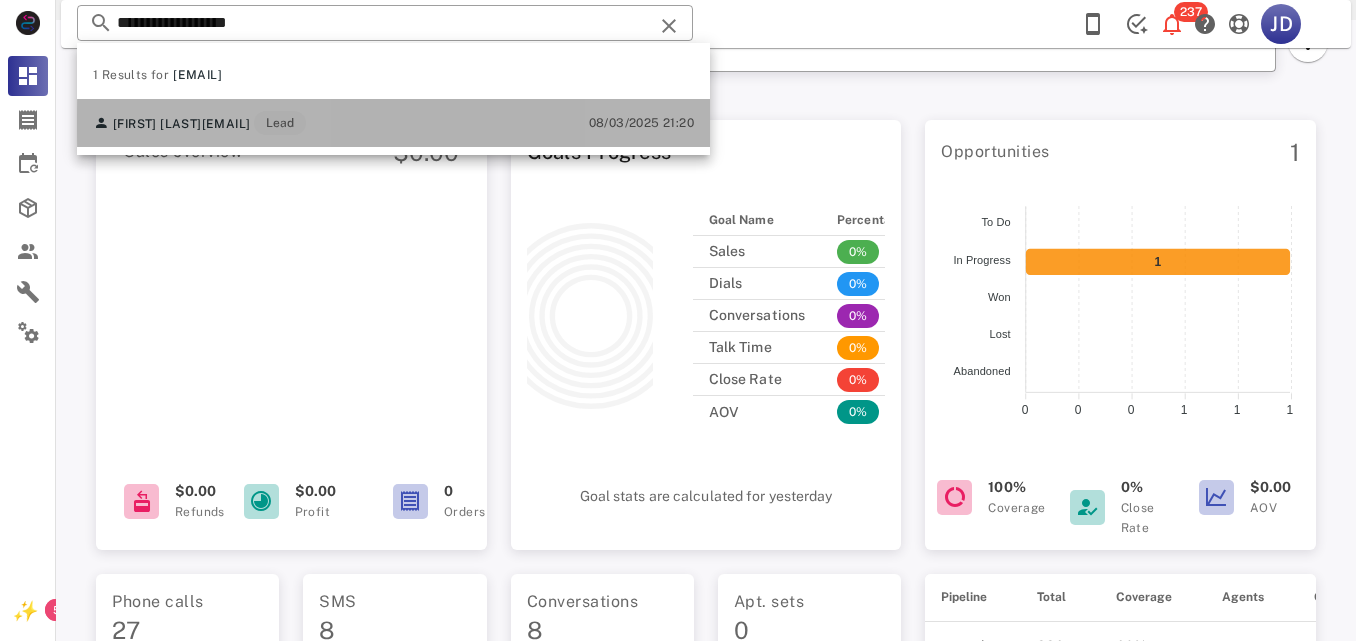 click on "[FIRST] [LAST]   [EMAIL]   Lead   08/03/2025 21:20" at bounding box center [393, 123] 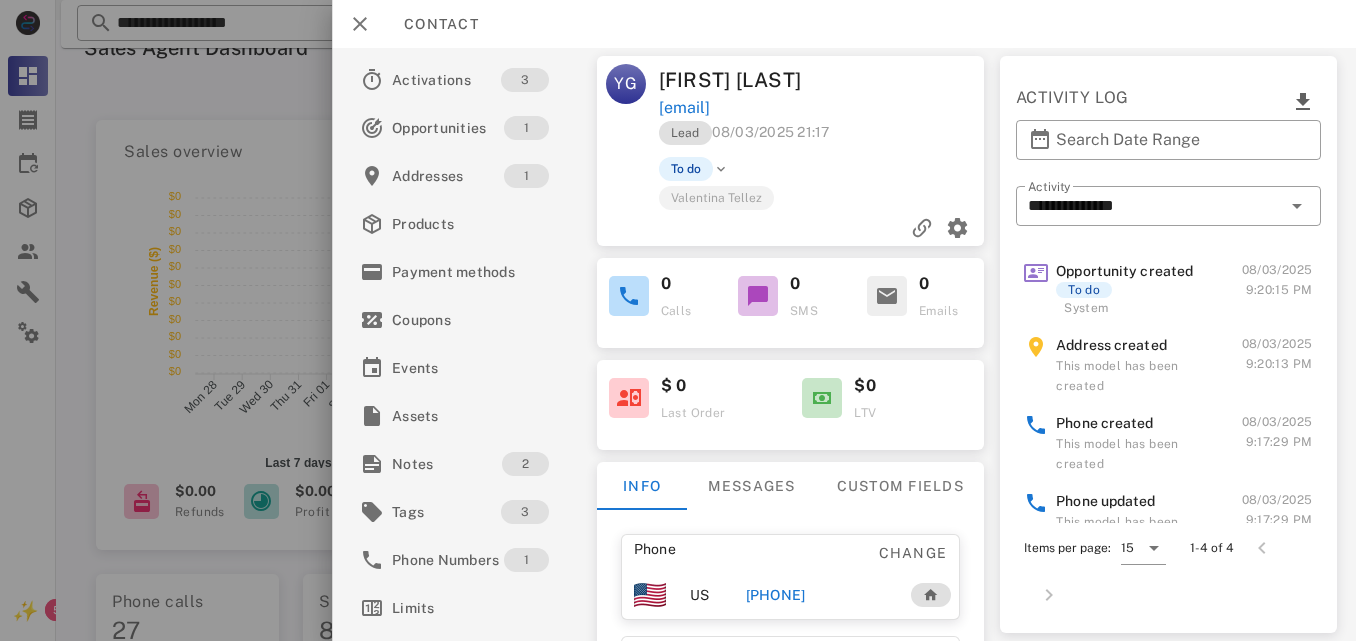 click on "[PHONE]" at bounding box center [775, 595] 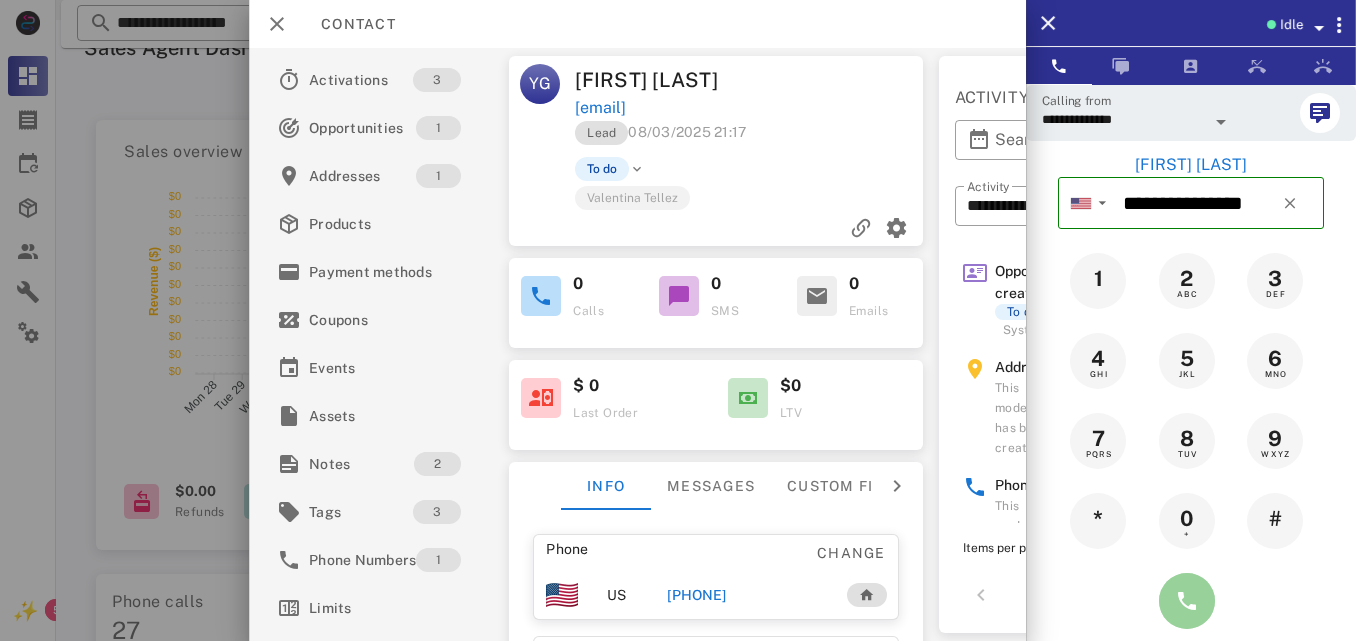 click at bounding box center (1187, 601) 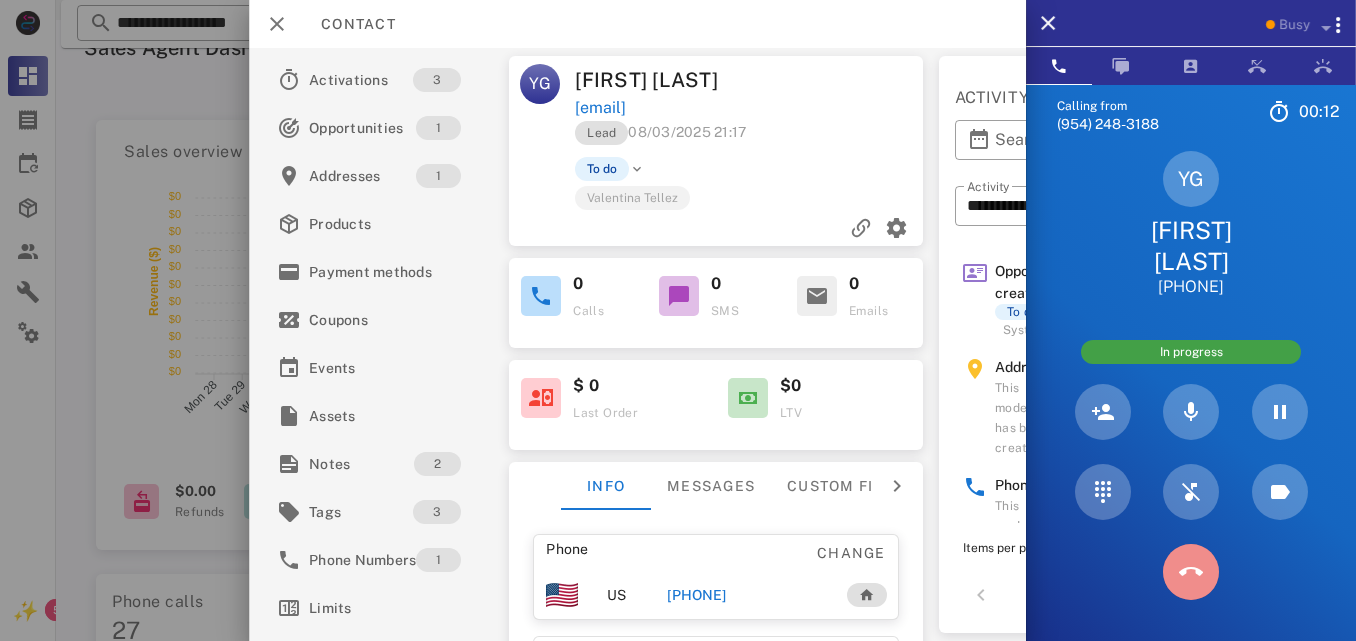 click at bounding box center [1191, 572] 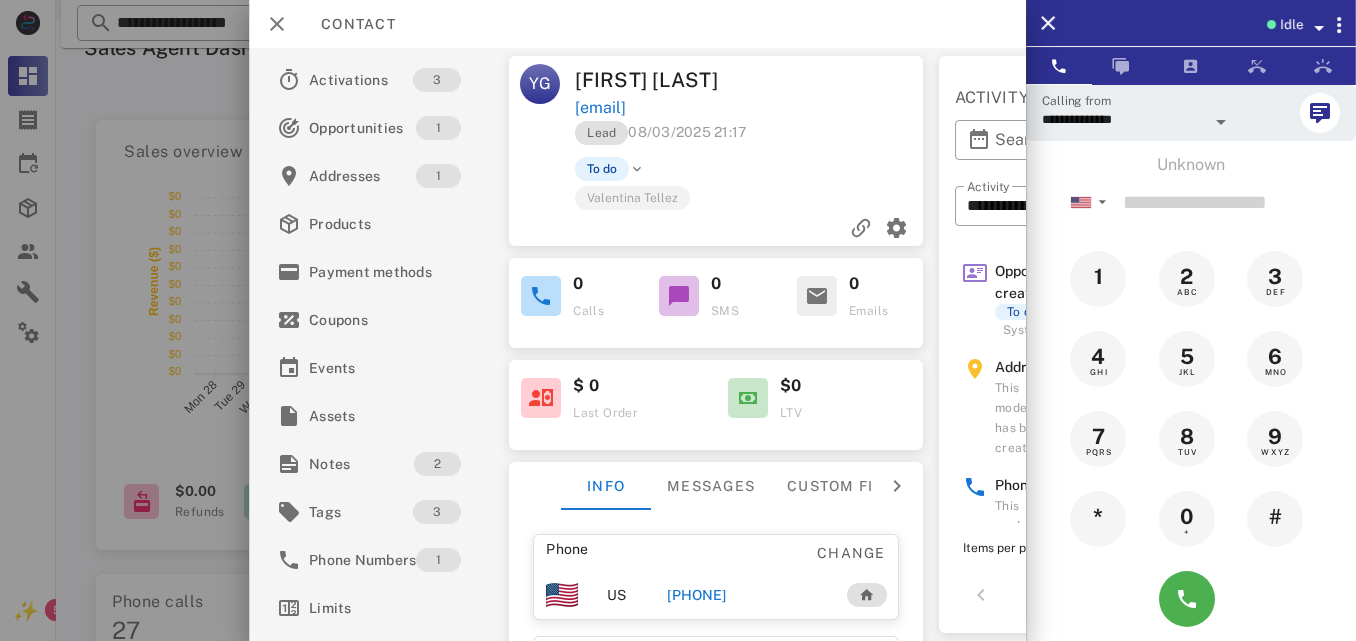 click on "[PHONE]" at bounding box center (696, 595) 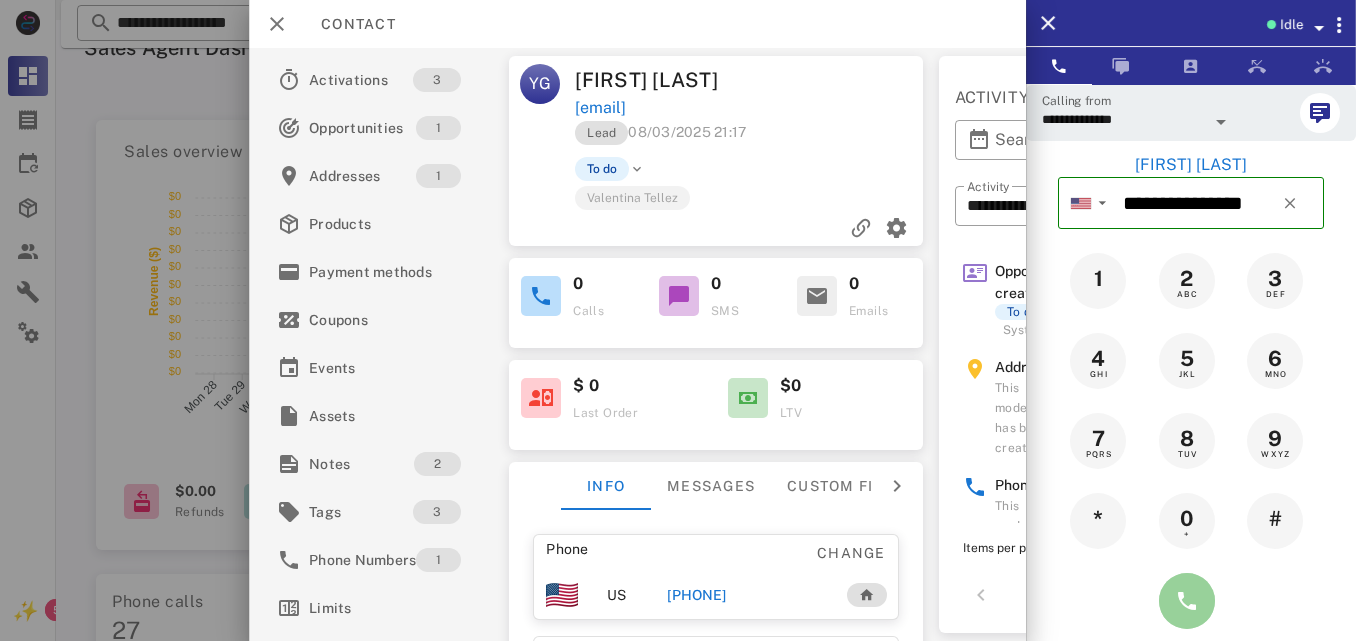 click at bounding box center [1187, 601] 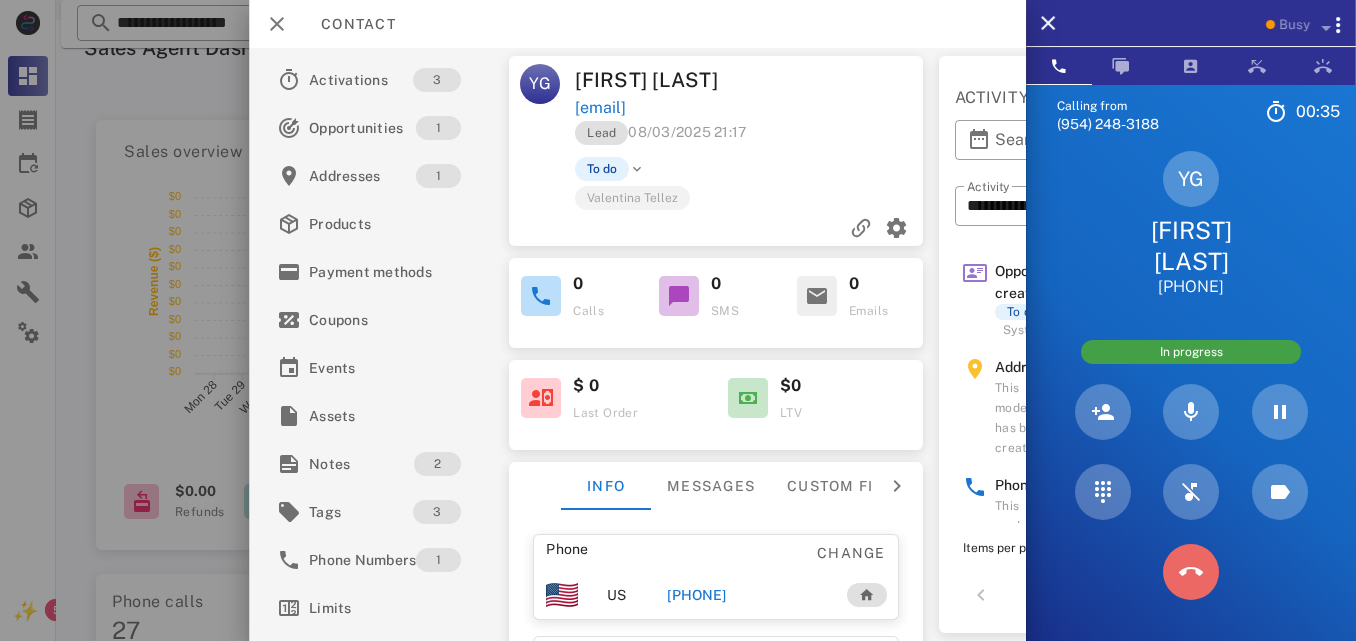 click at bounding box center (1191, 572) 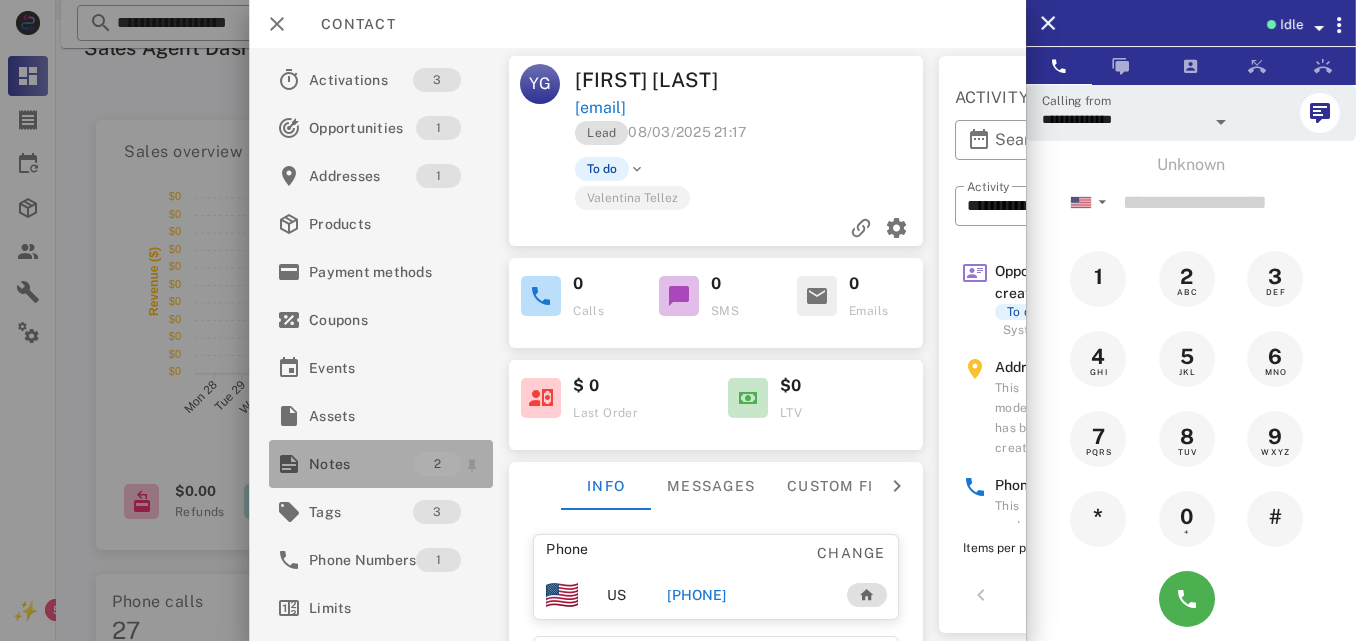 click on "Notes  2" at bounding box center (381, 464) 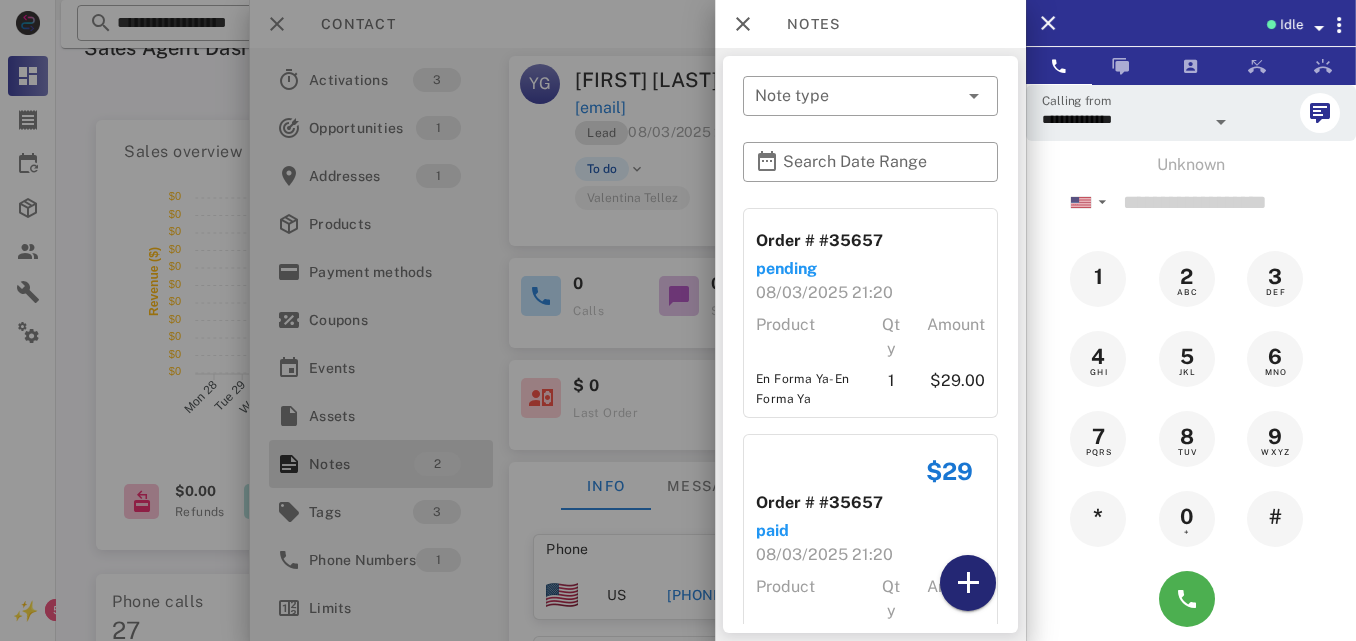 click at bounding box center [968, 583] 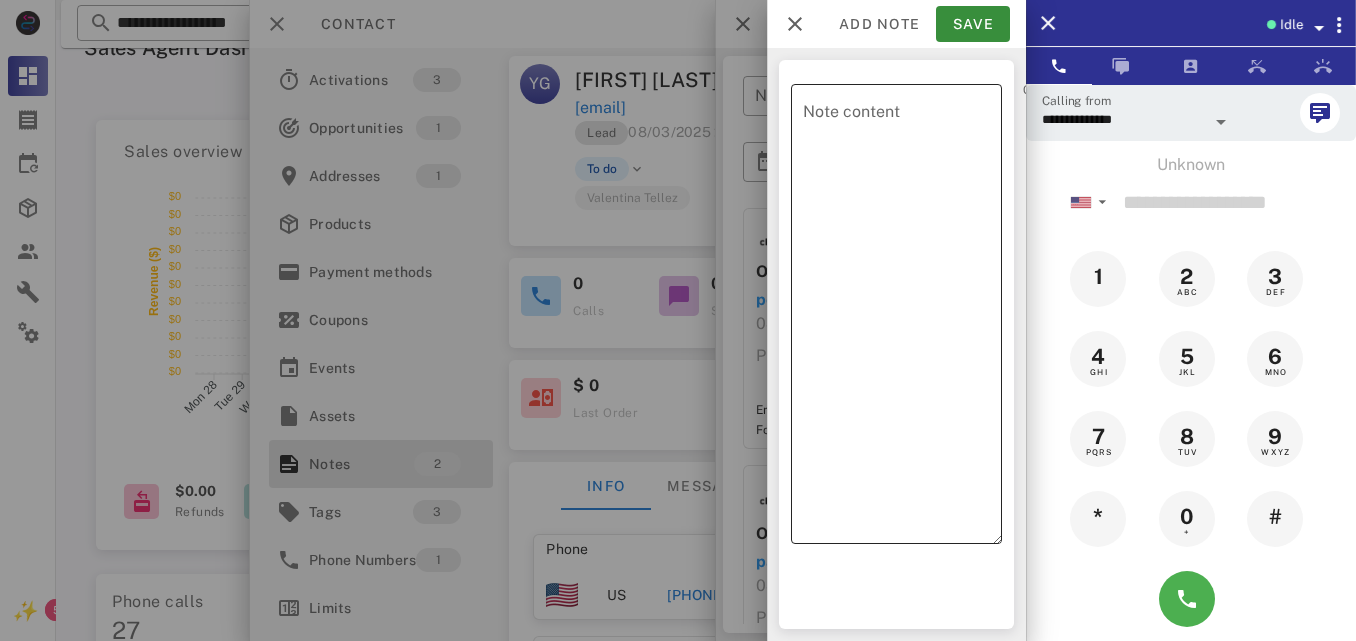 click on "Note content" at bounding box center (902, 319) 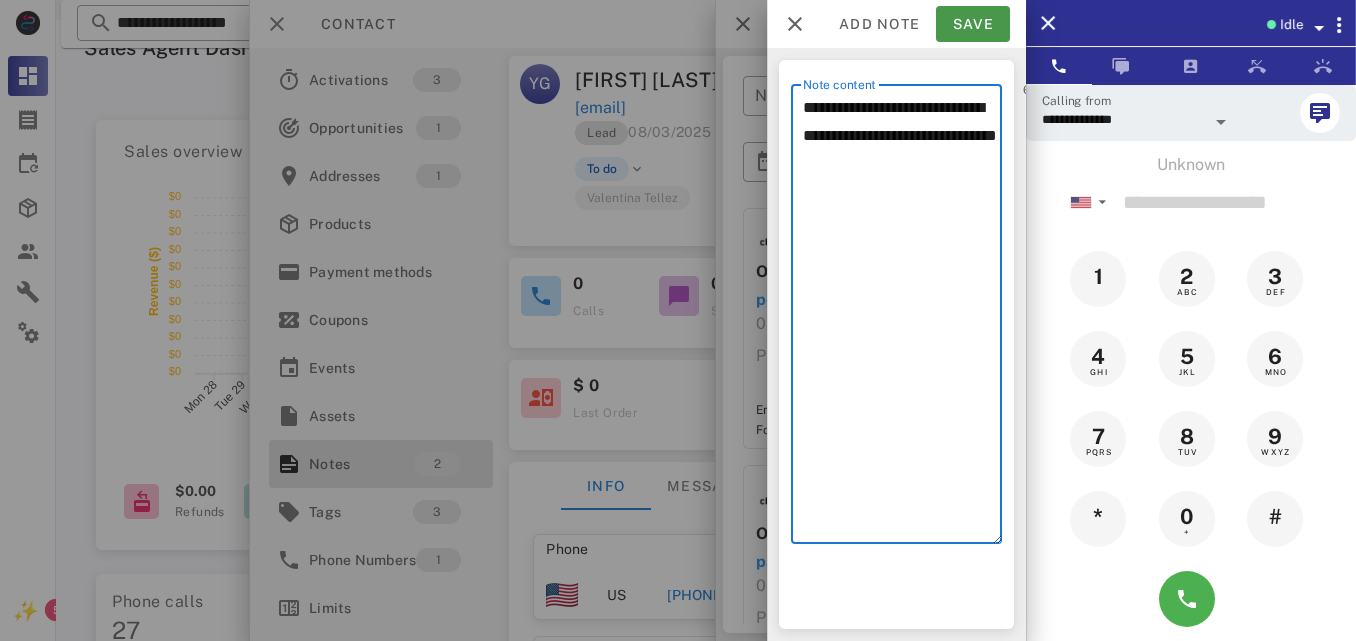type on "**********" 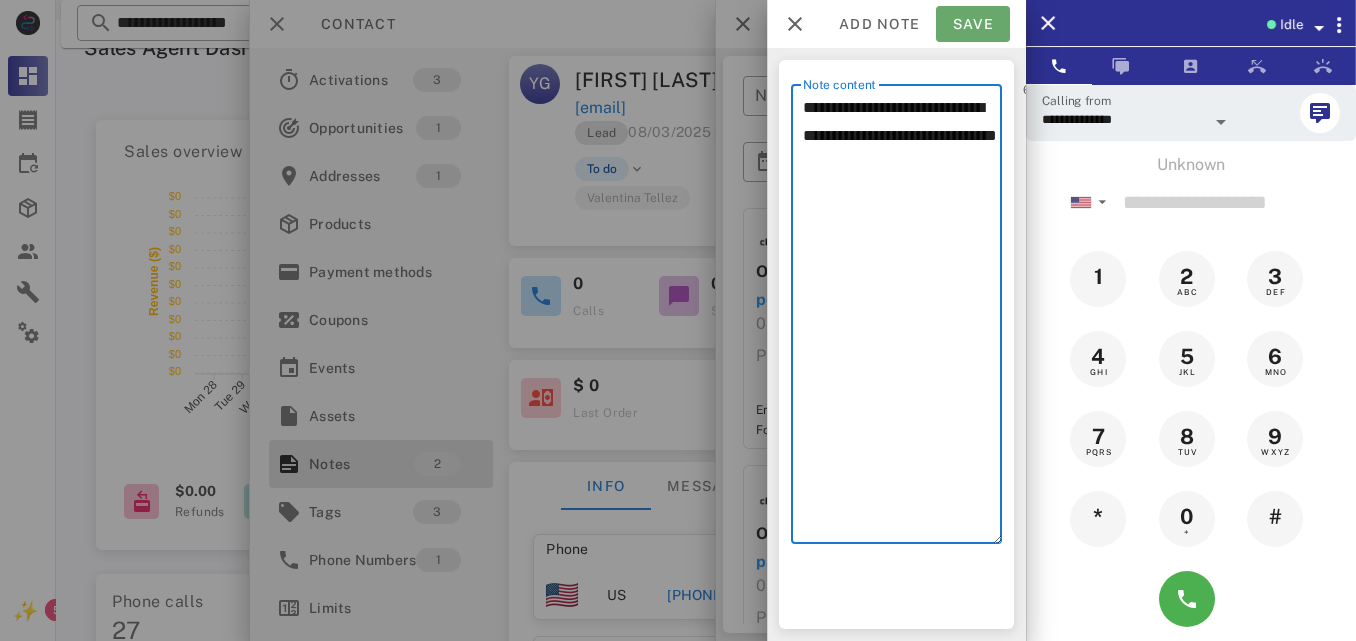 click on "Save" at bounding box center [973, 24] 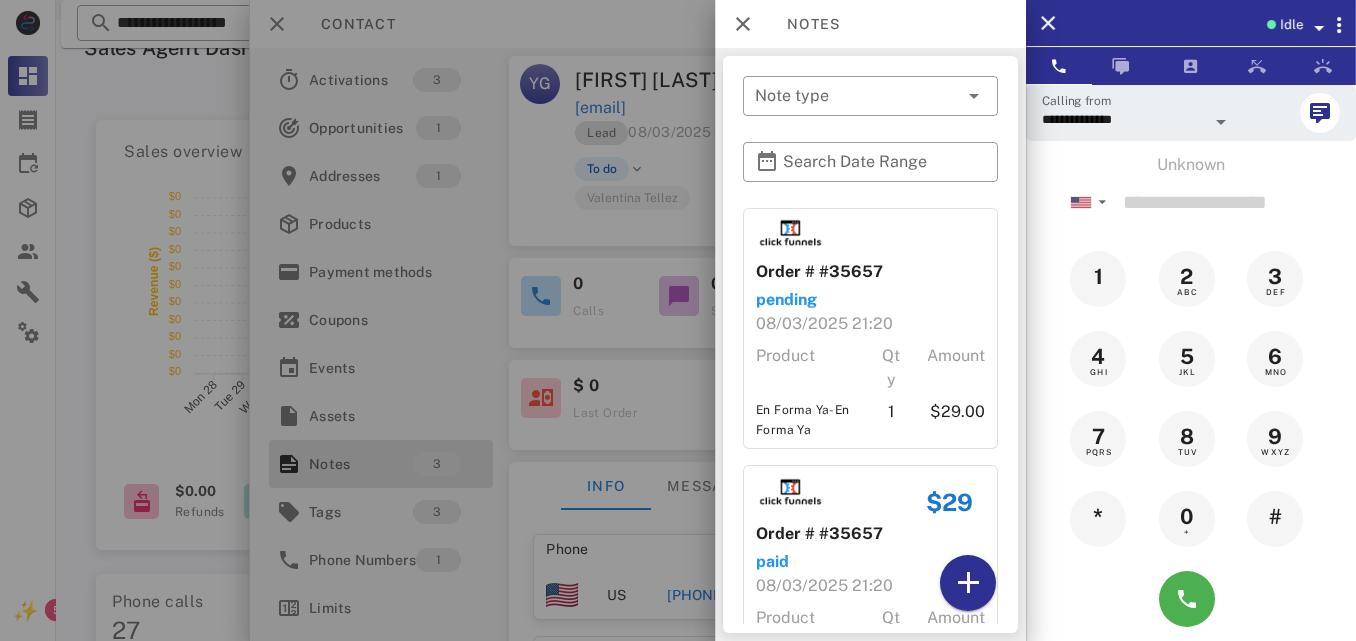 click at bounding box center [678, 320] 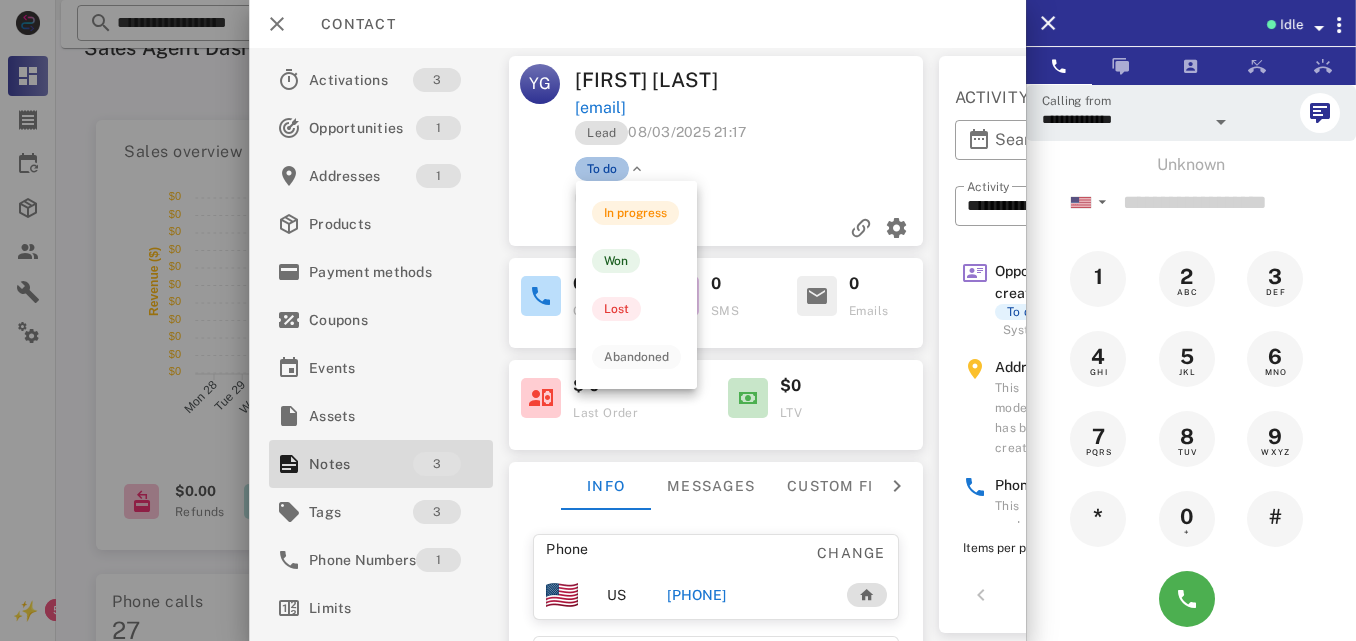 click on "To do" at bounding box center [602, 169] 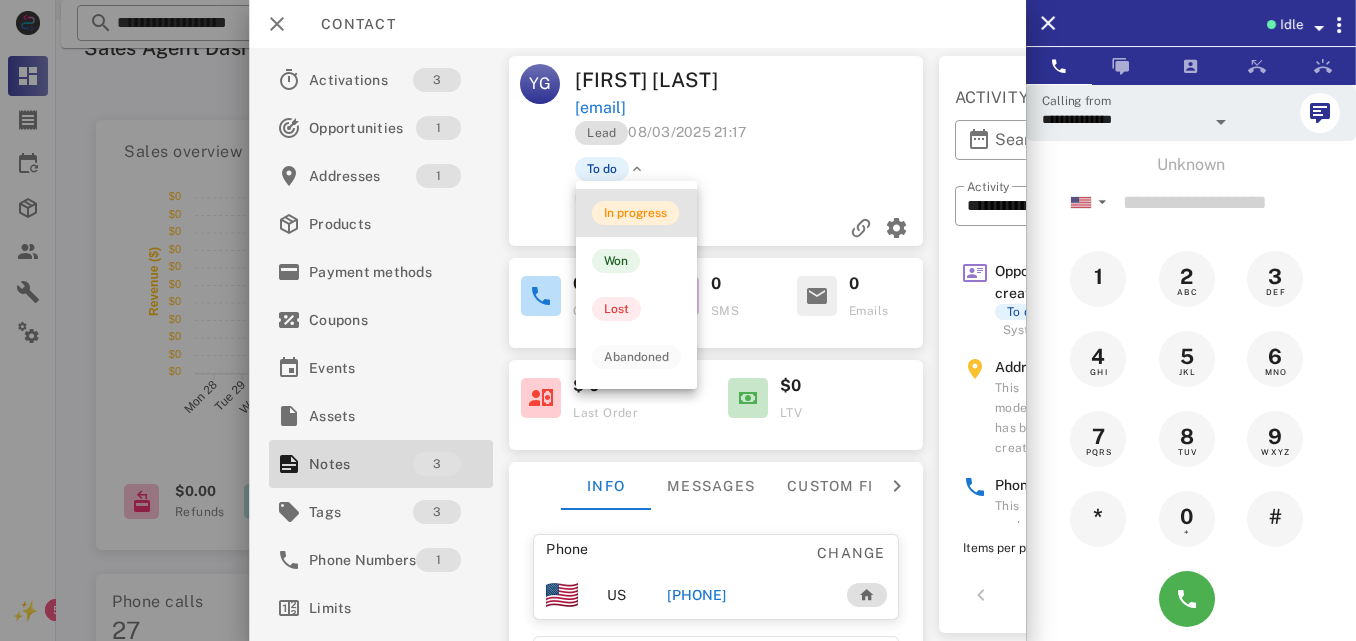 click on "In progress" at bounding box center [635, 213] 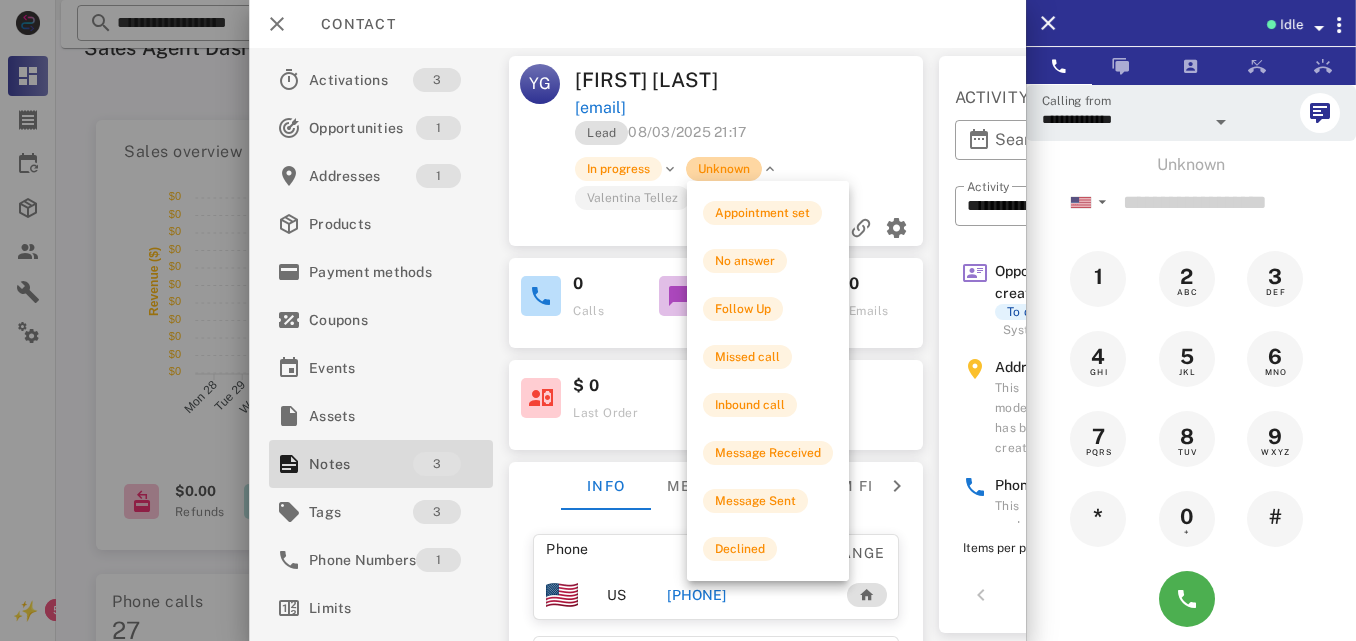 click on "Unknown" at bounding box center (724, 169) 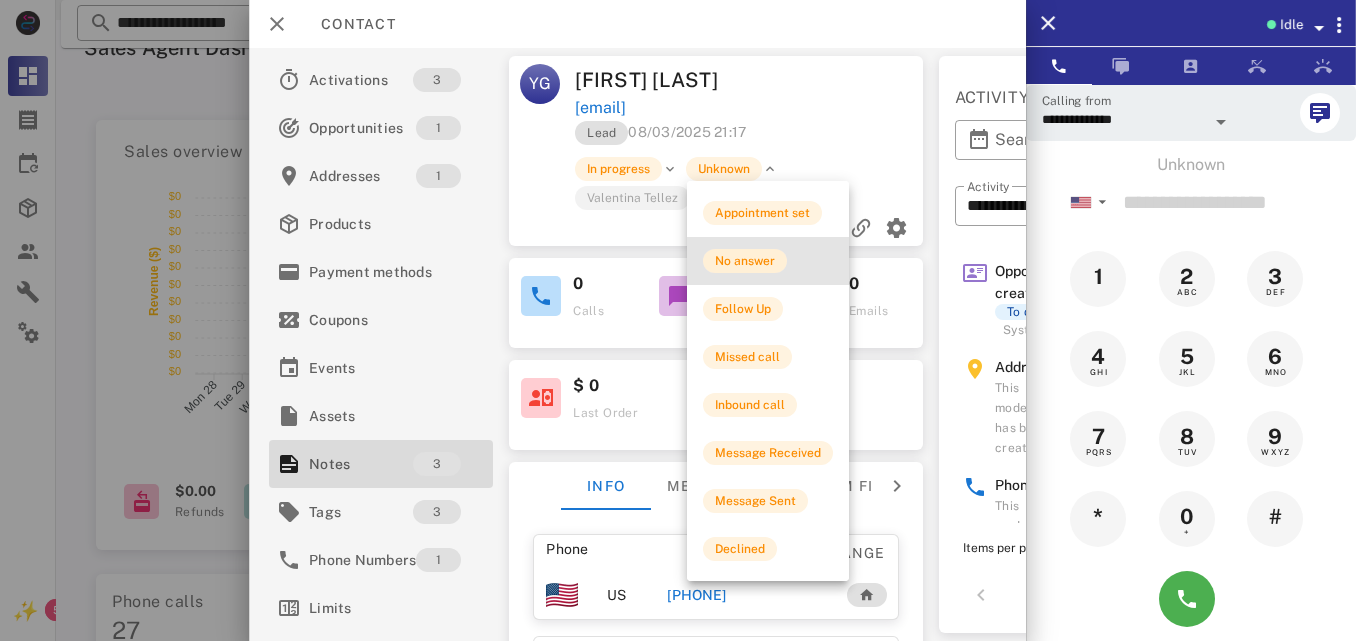 click on "No answer" at bounding box center (745, 261) 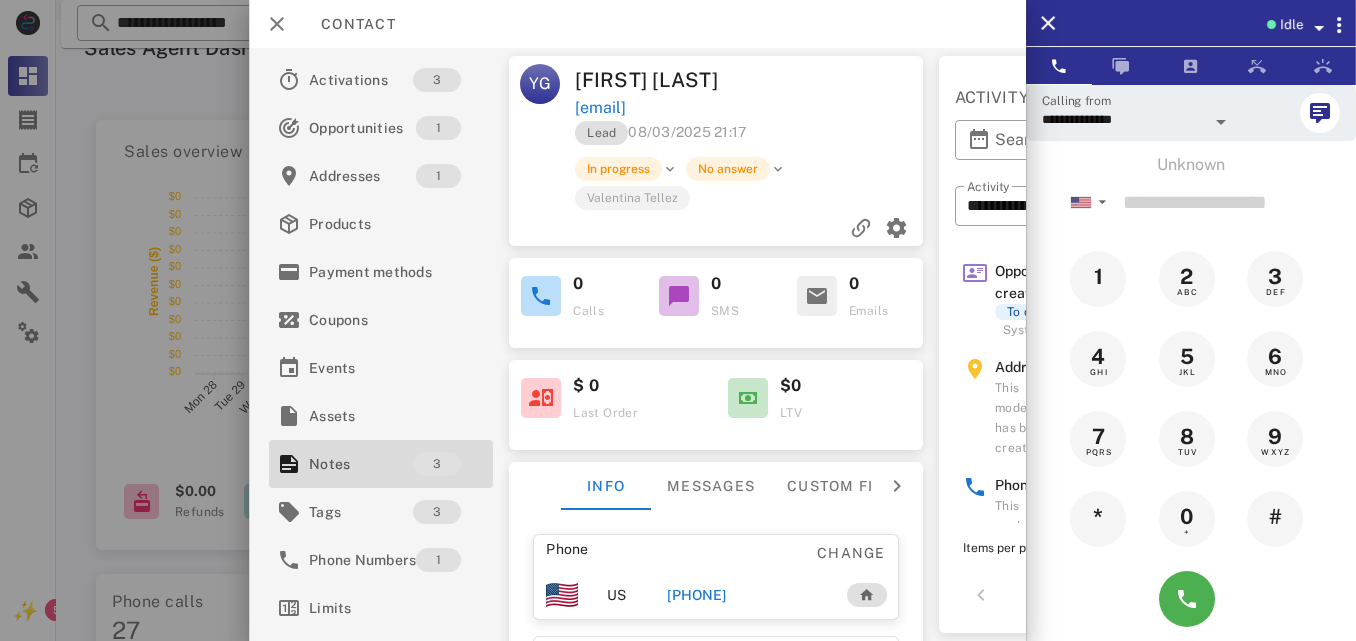 click at bounding box center (716, 228) 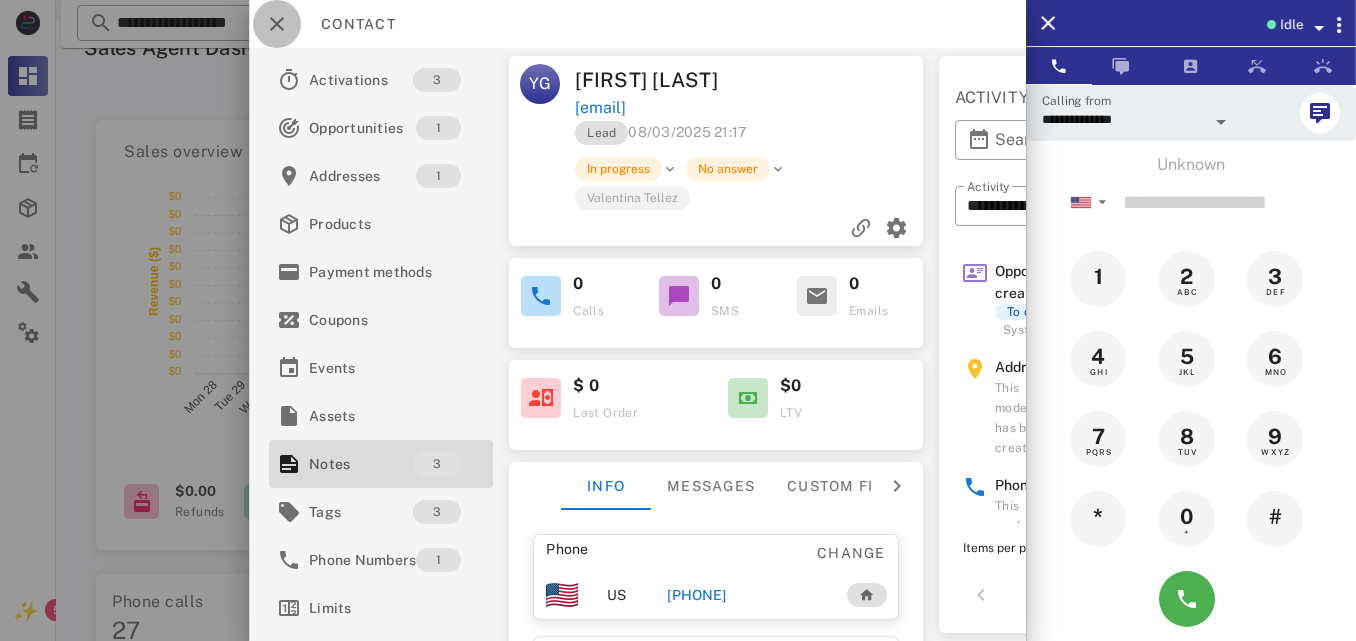 click at bounding box center [277, 24] 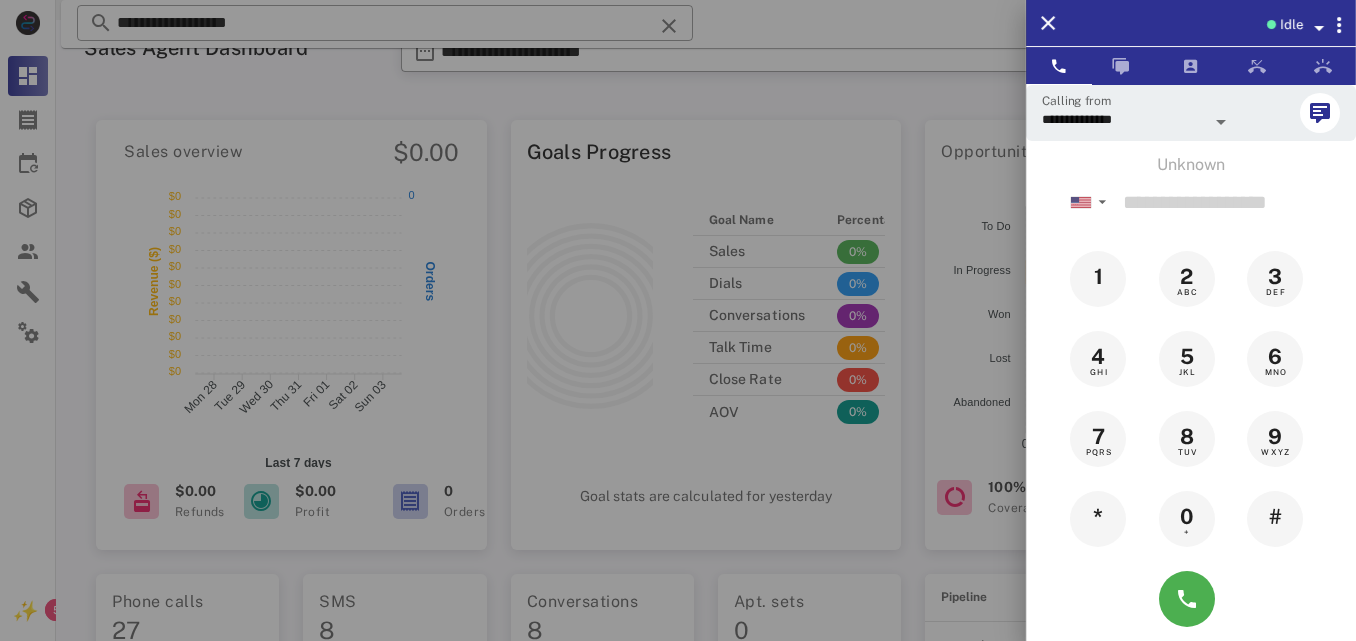 click at bounding box center (678, 320) 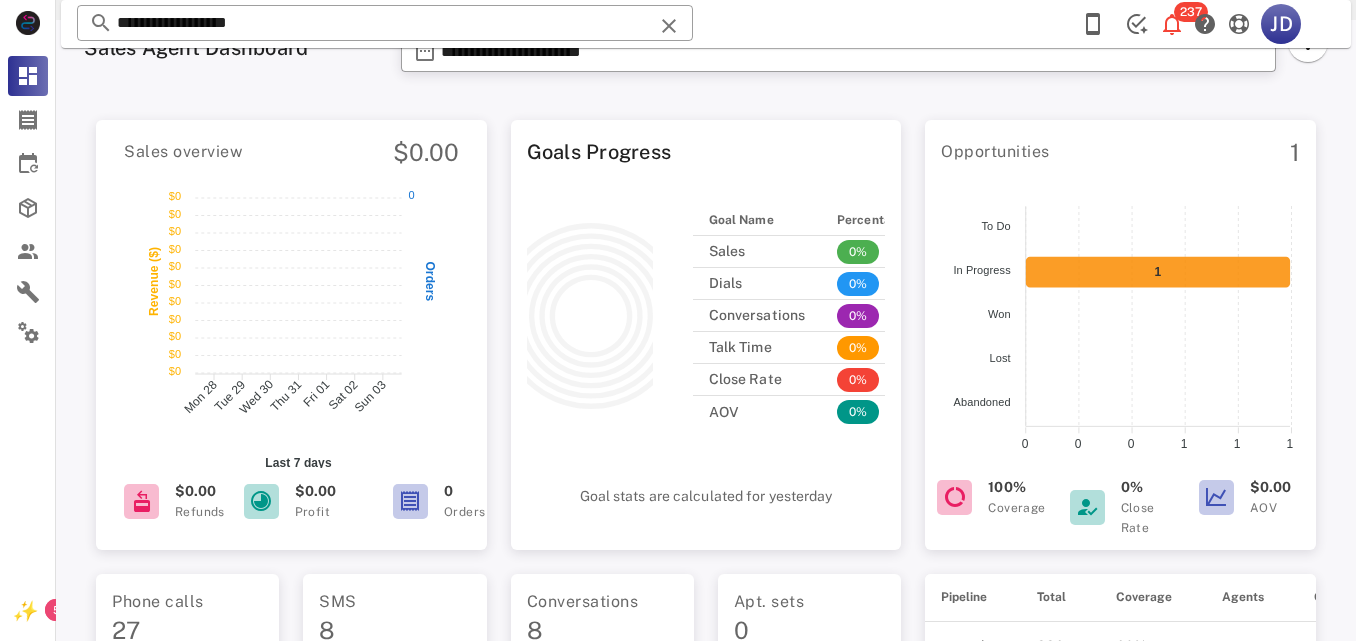 click on "**********" at bounding box center [385, 23] 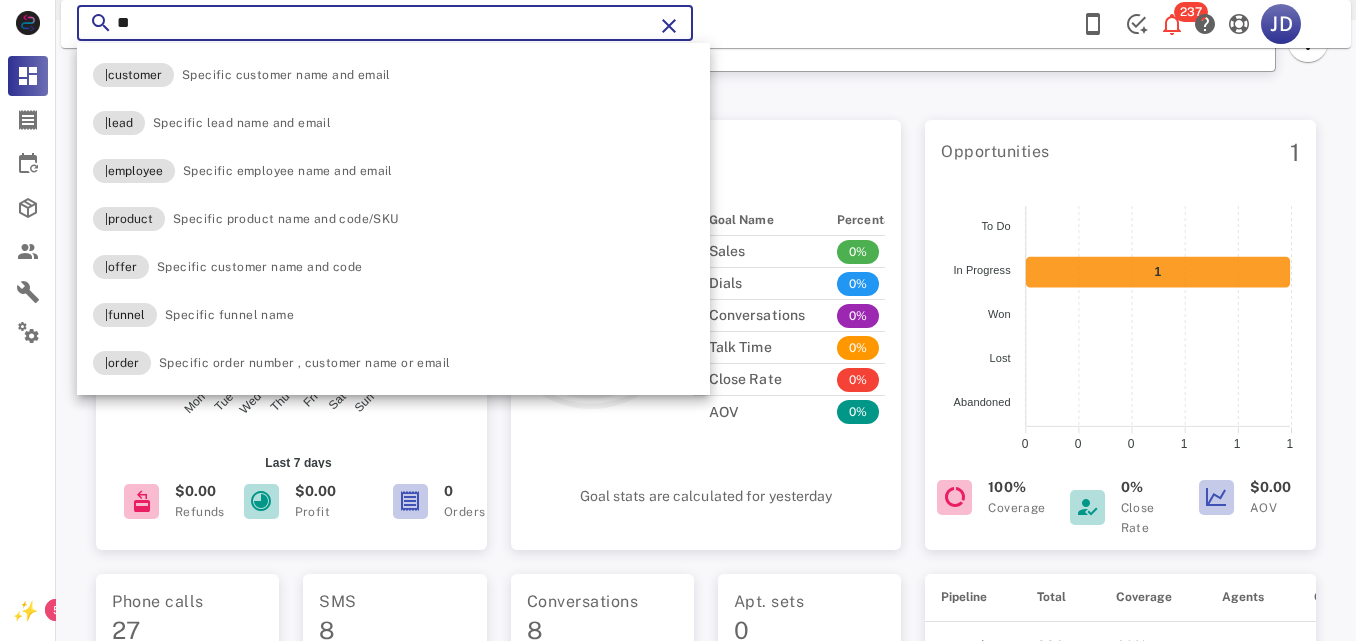 type on "*" 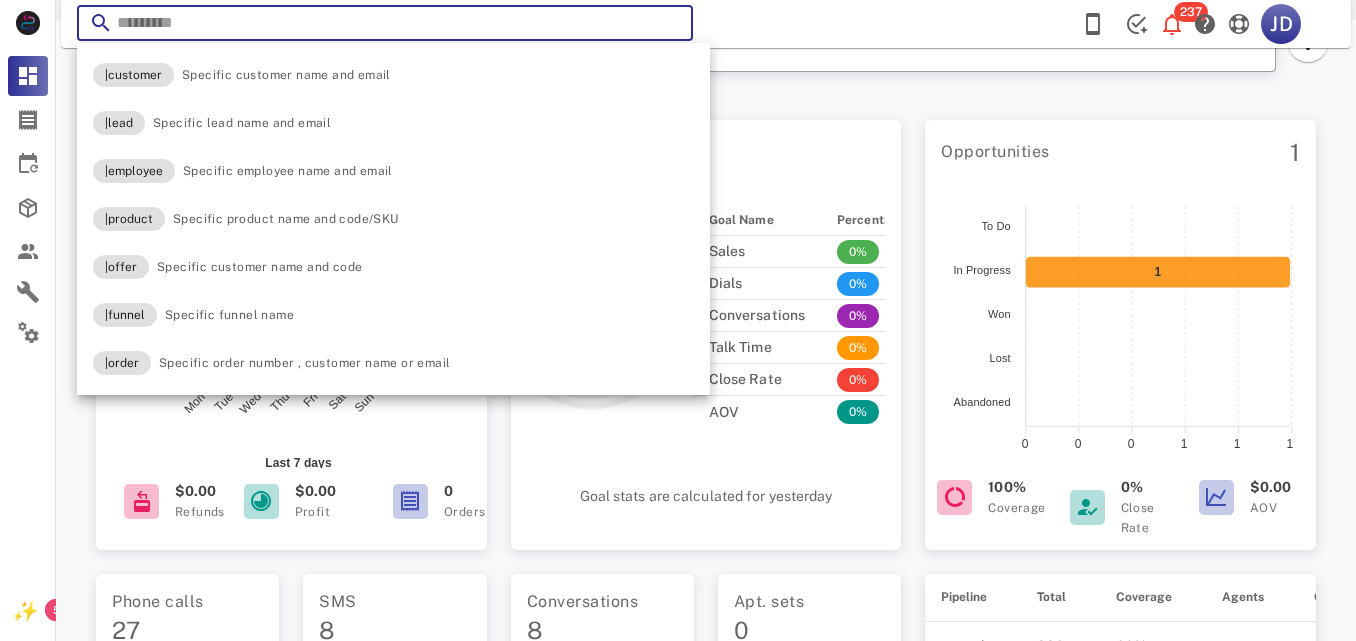 paste on "**********" 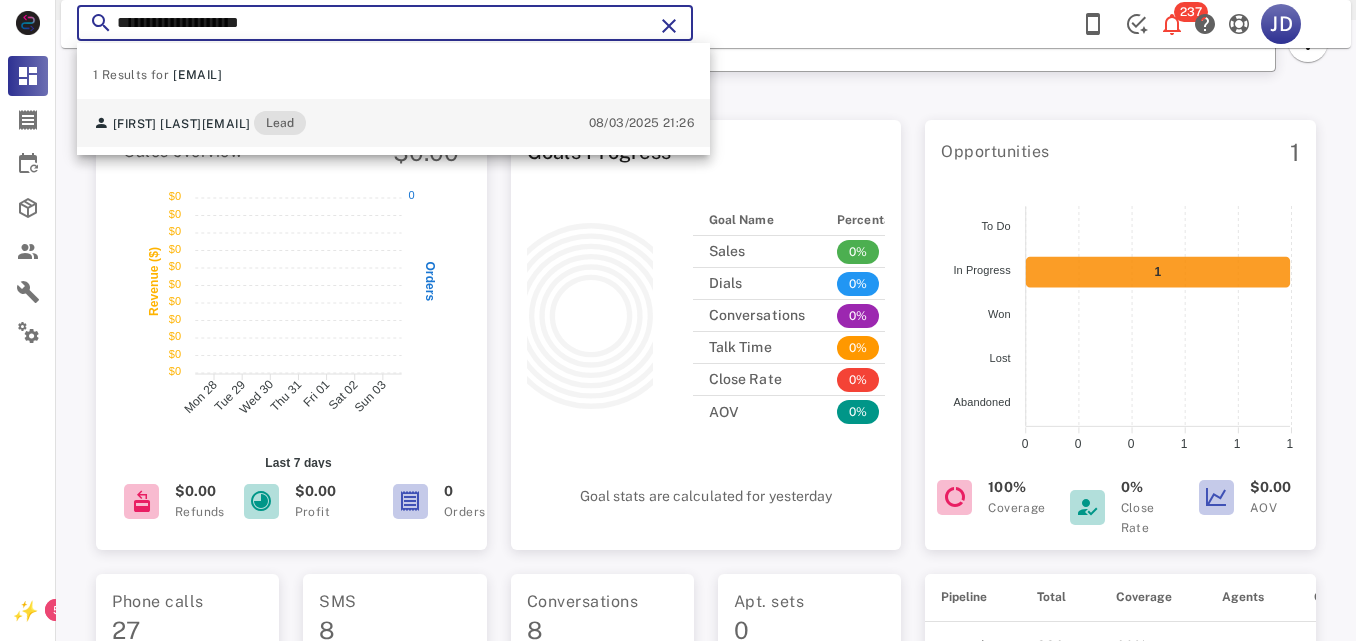 type on "**********" 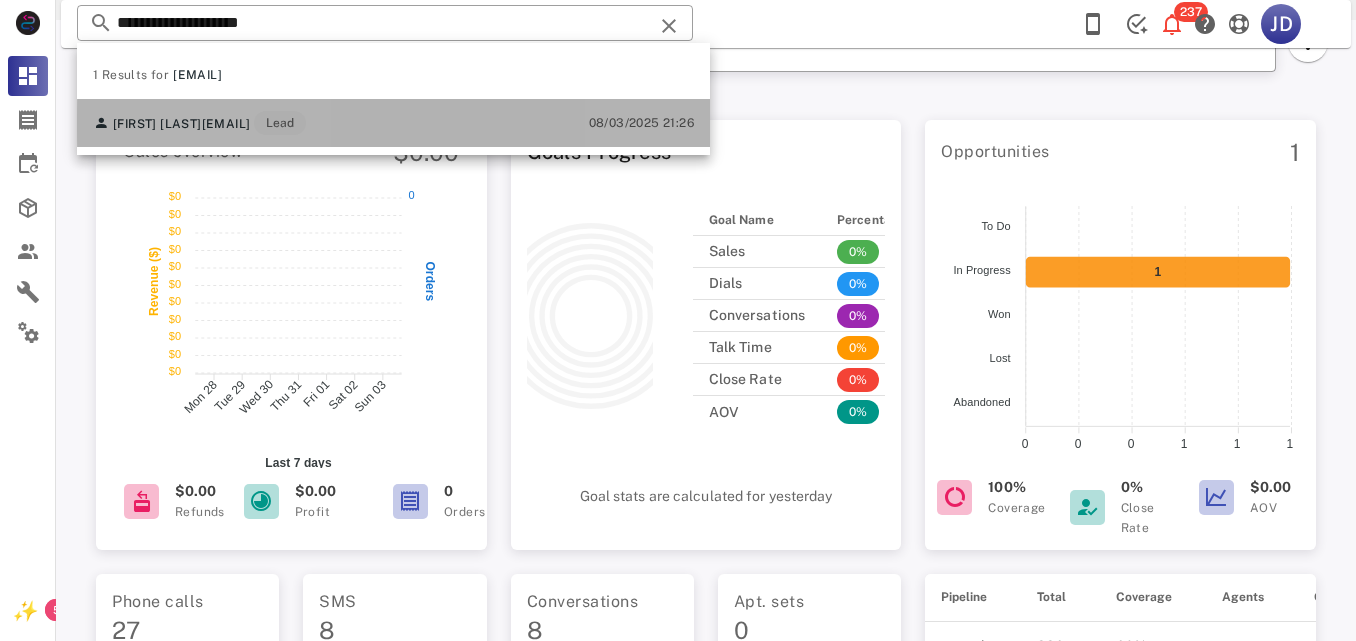click on "[EMAIL]" at bounding box center (226, 124) 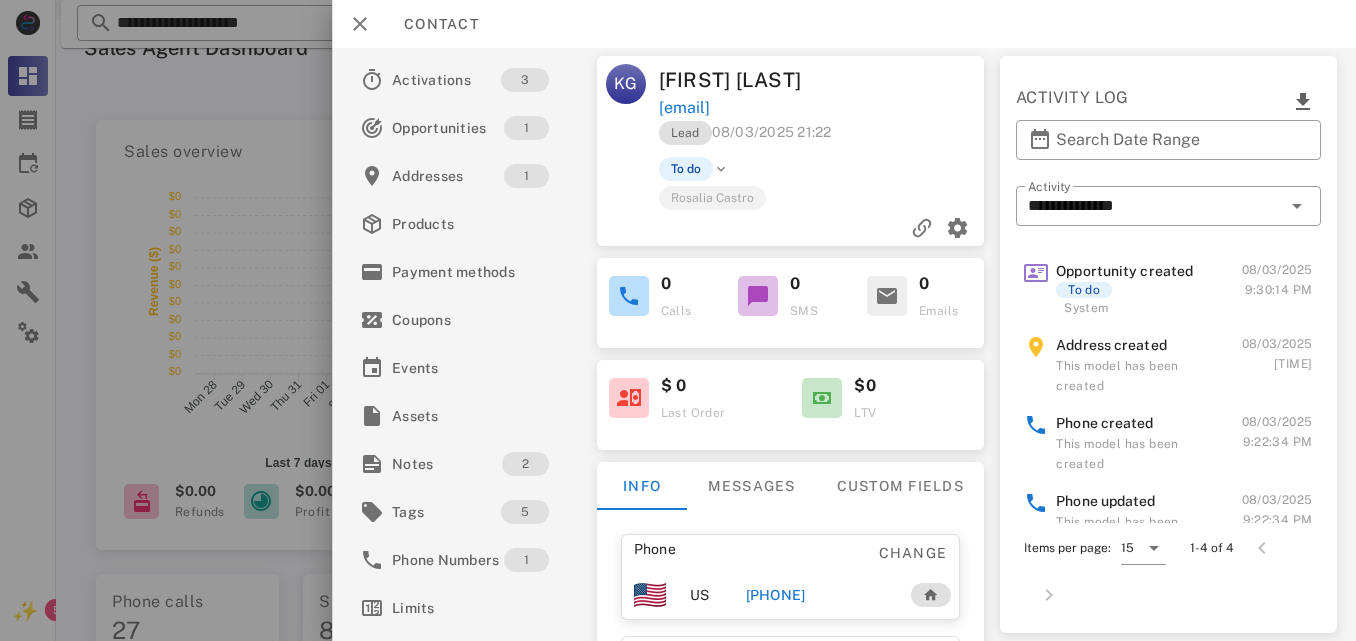 click on "[PHONE]" at bounding box center [775, 595] 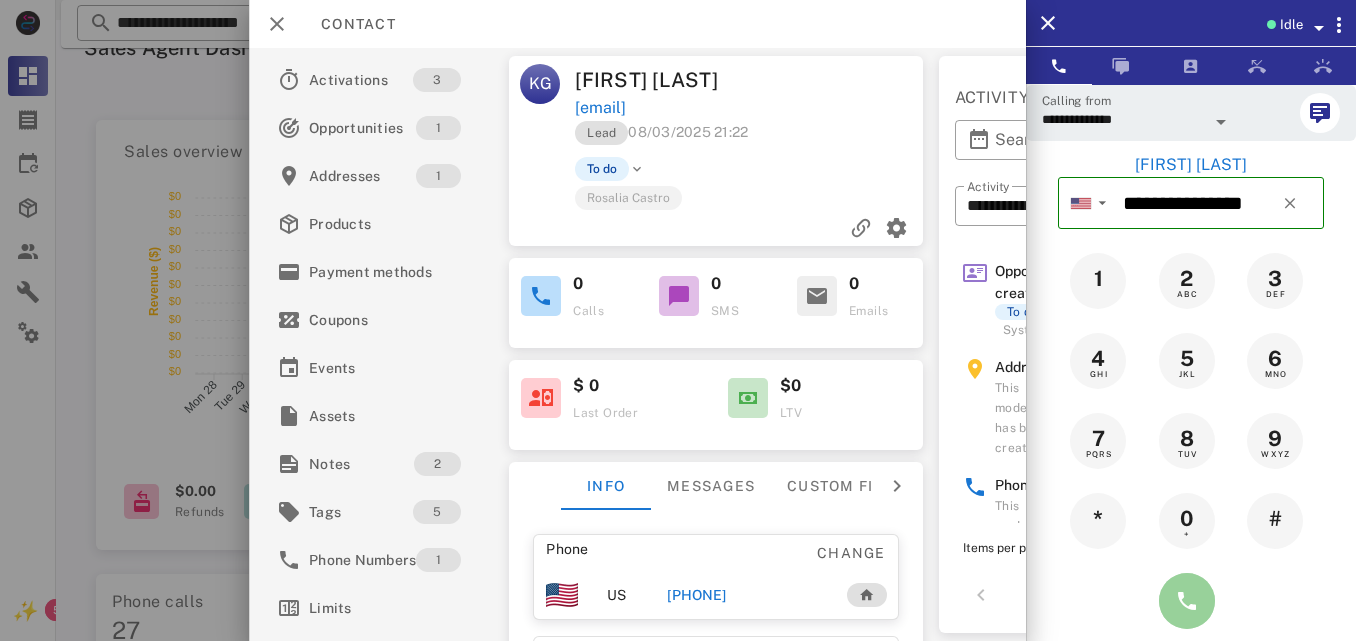 click at bounding box center [1187, 601] 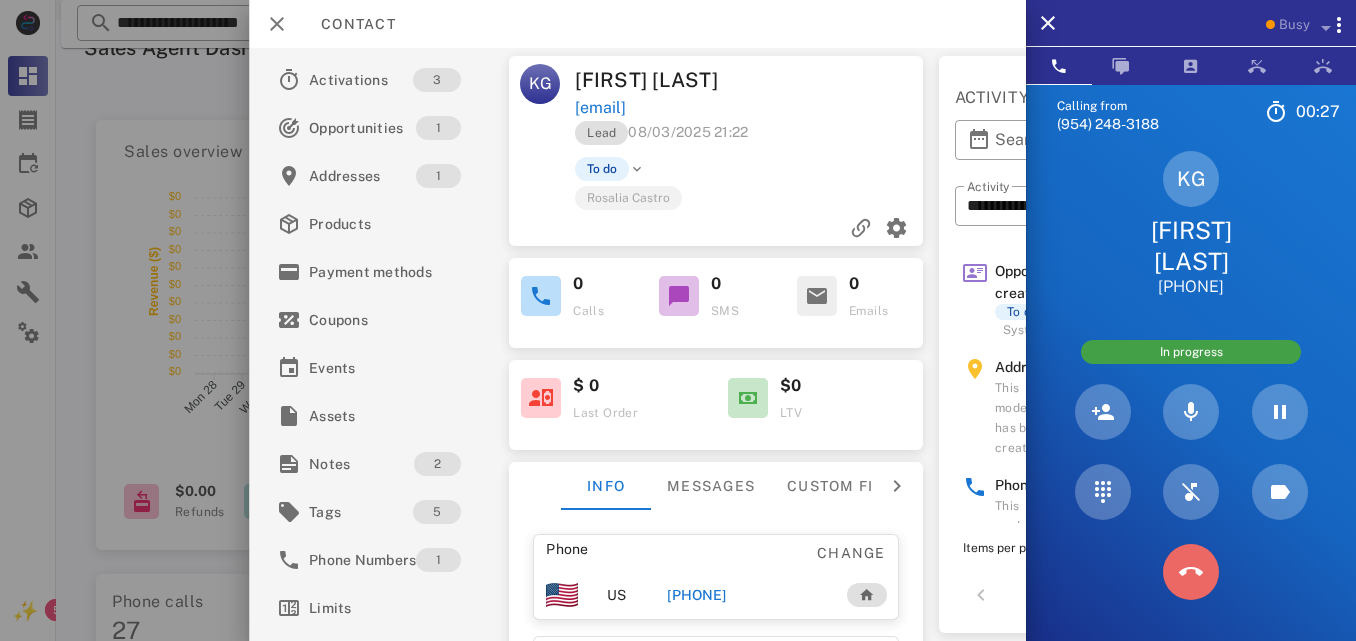 click at bounding box center (1191, 572) 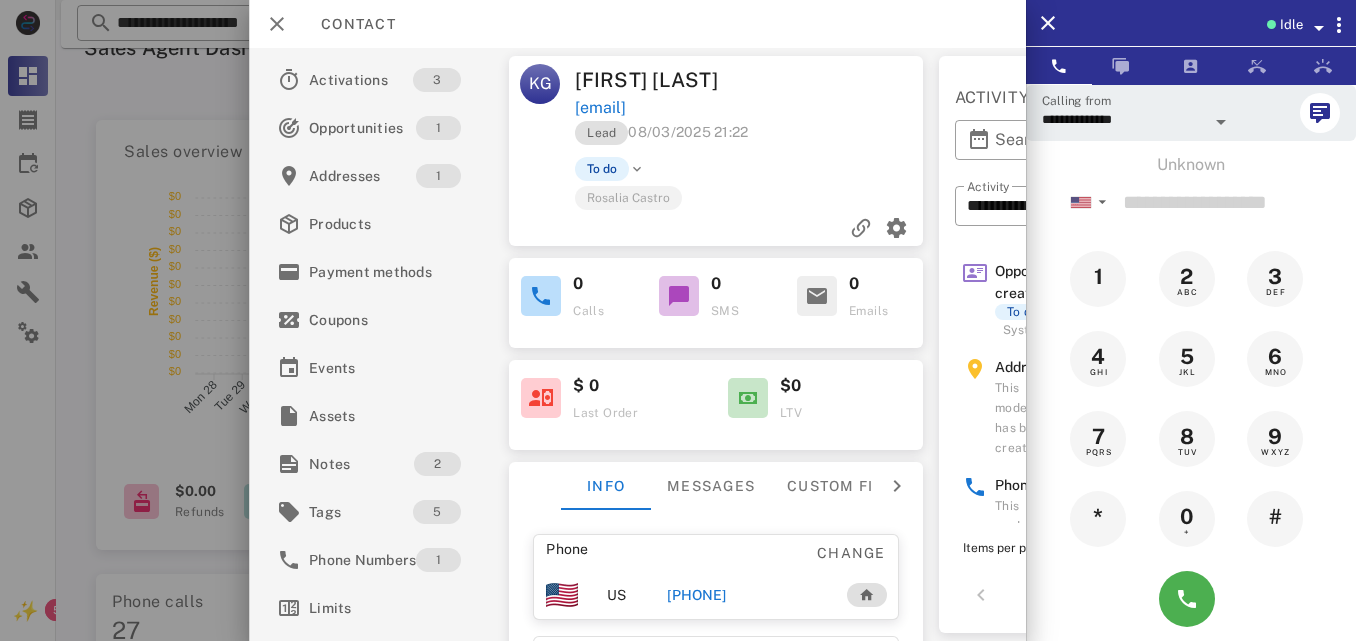 click on "[PHONE]" at bounding box center [696, 595] 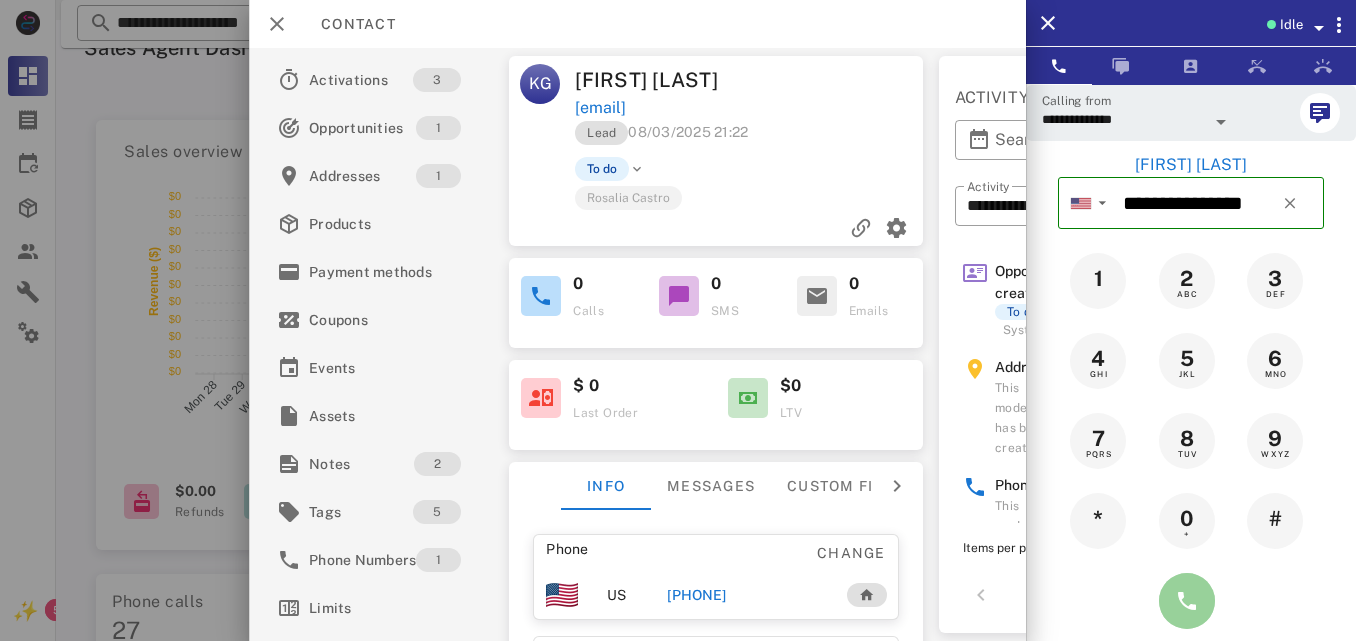 click at bounding box center (1187, 601) 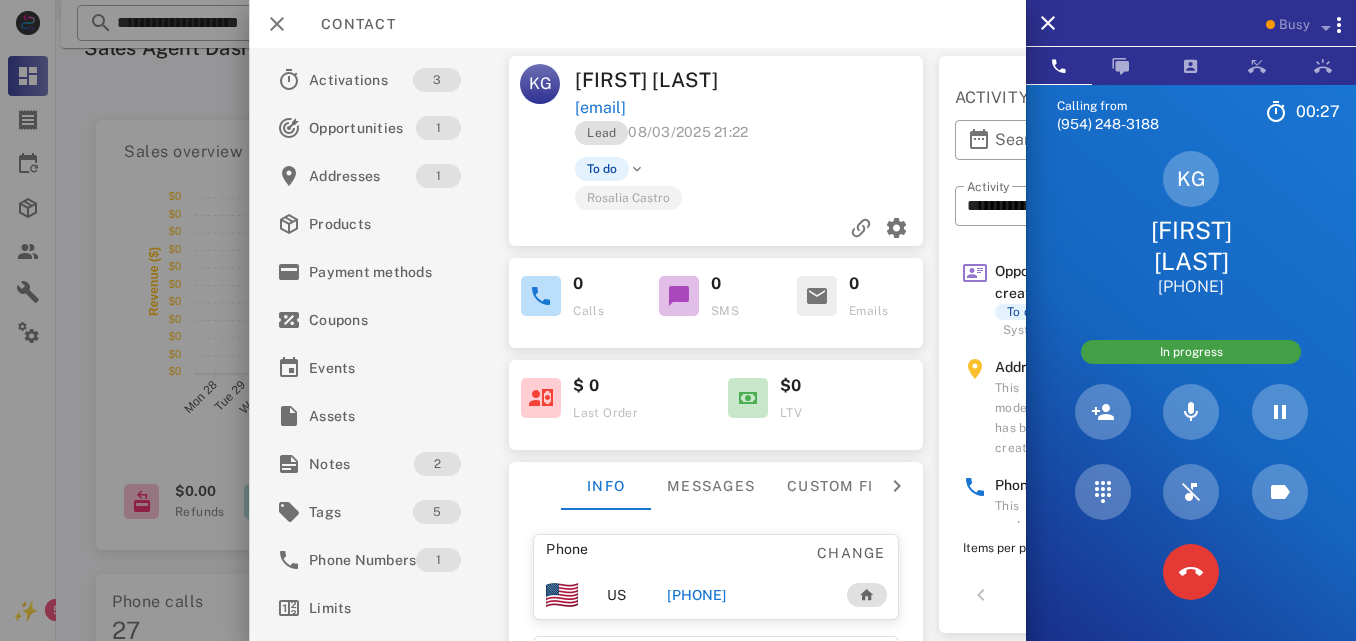 click at bounding box center (1191, 572) 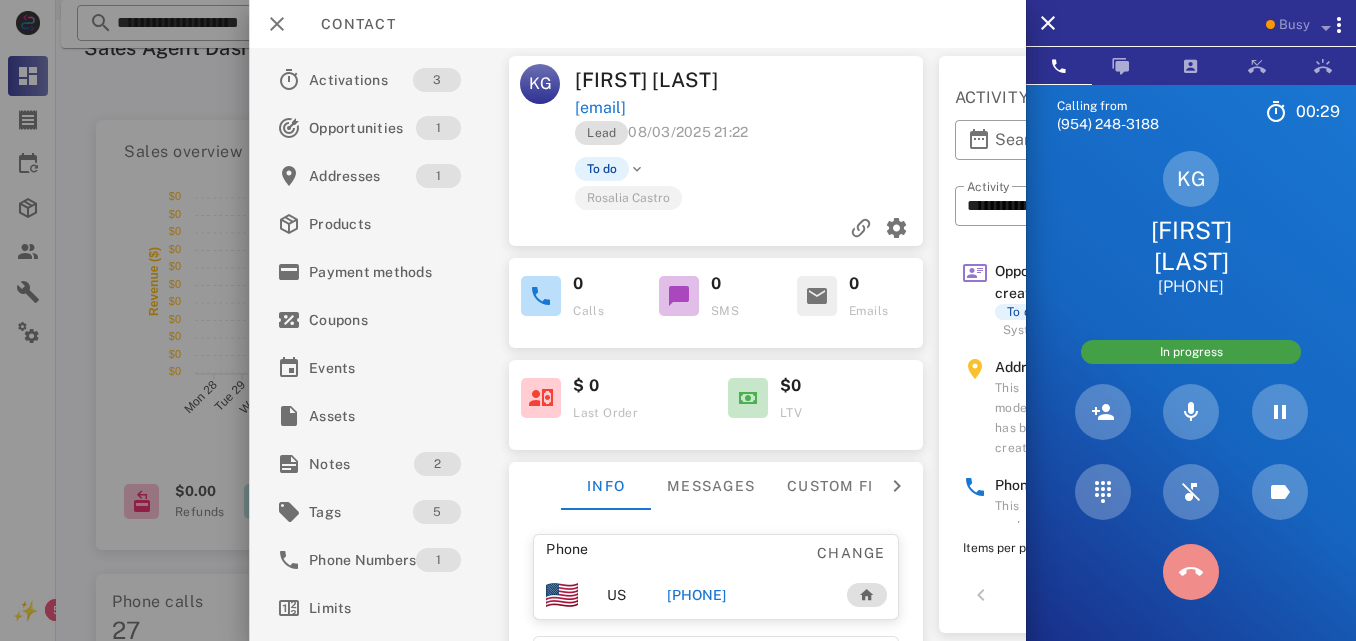 click at bounding box center (1191, 572) 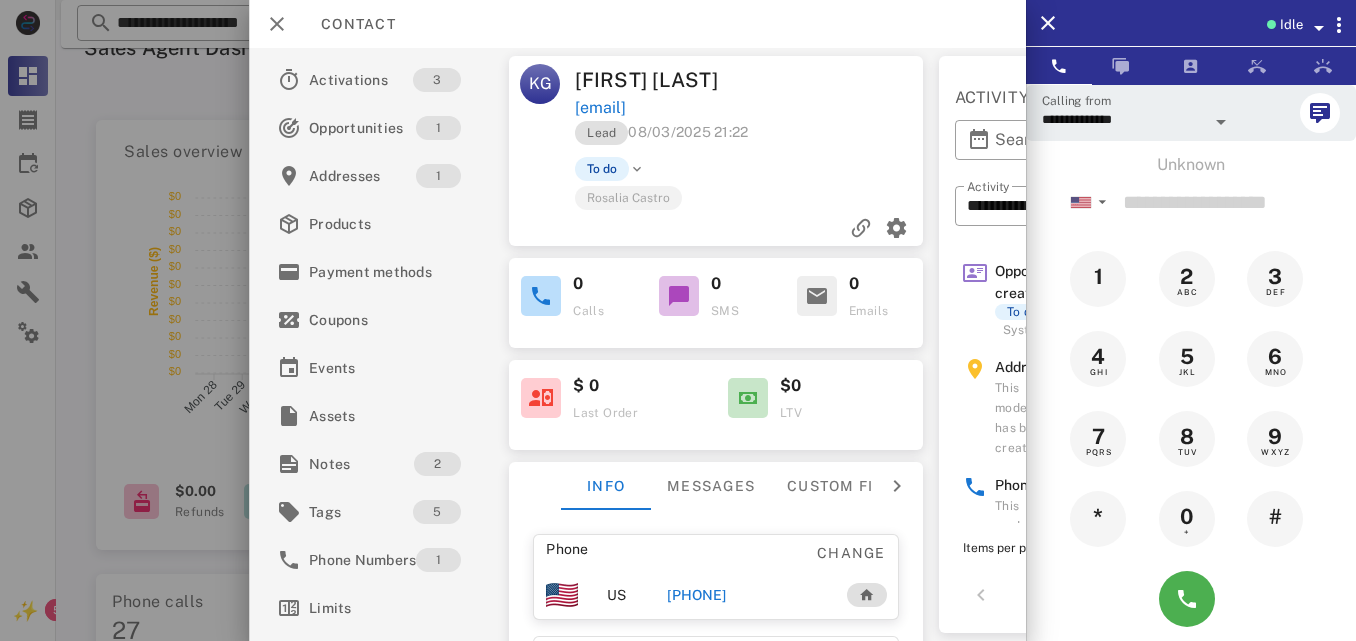 click on "[PHONE]" at bounding box center (696, 595) 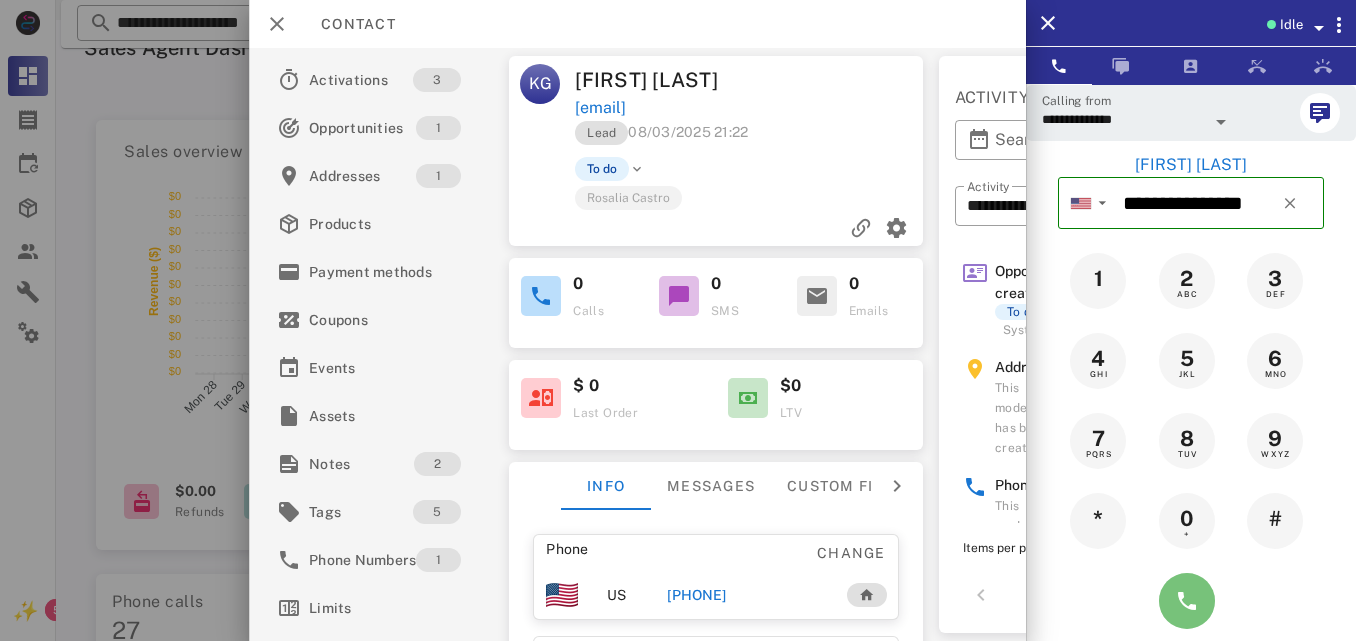 click at bounding box center [1187, 601] 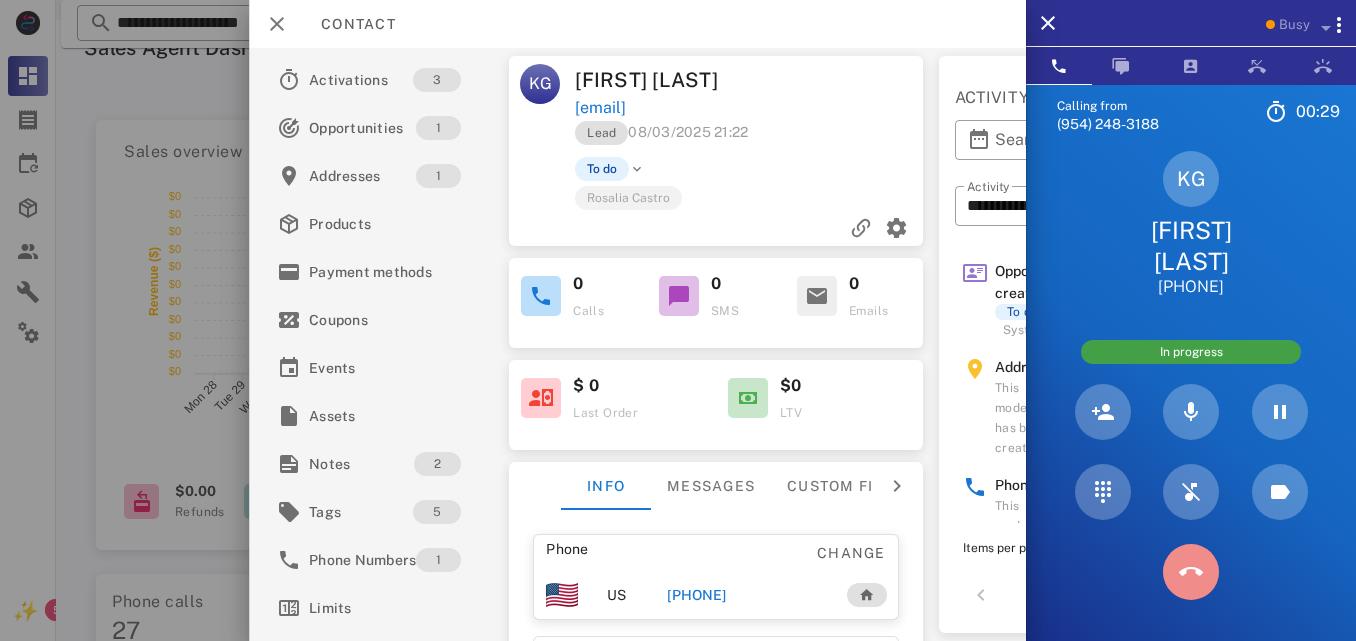 click at bounding box center (1191, 572) 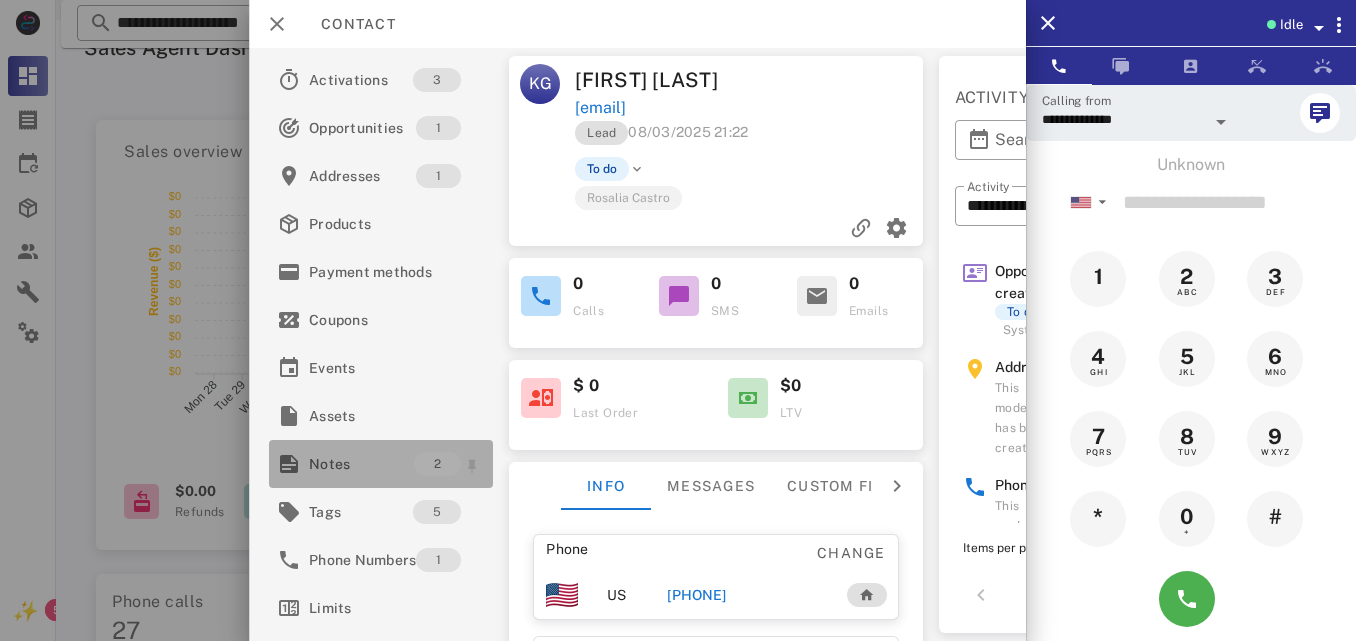click on "Notes" at bounding box center (361, 464) 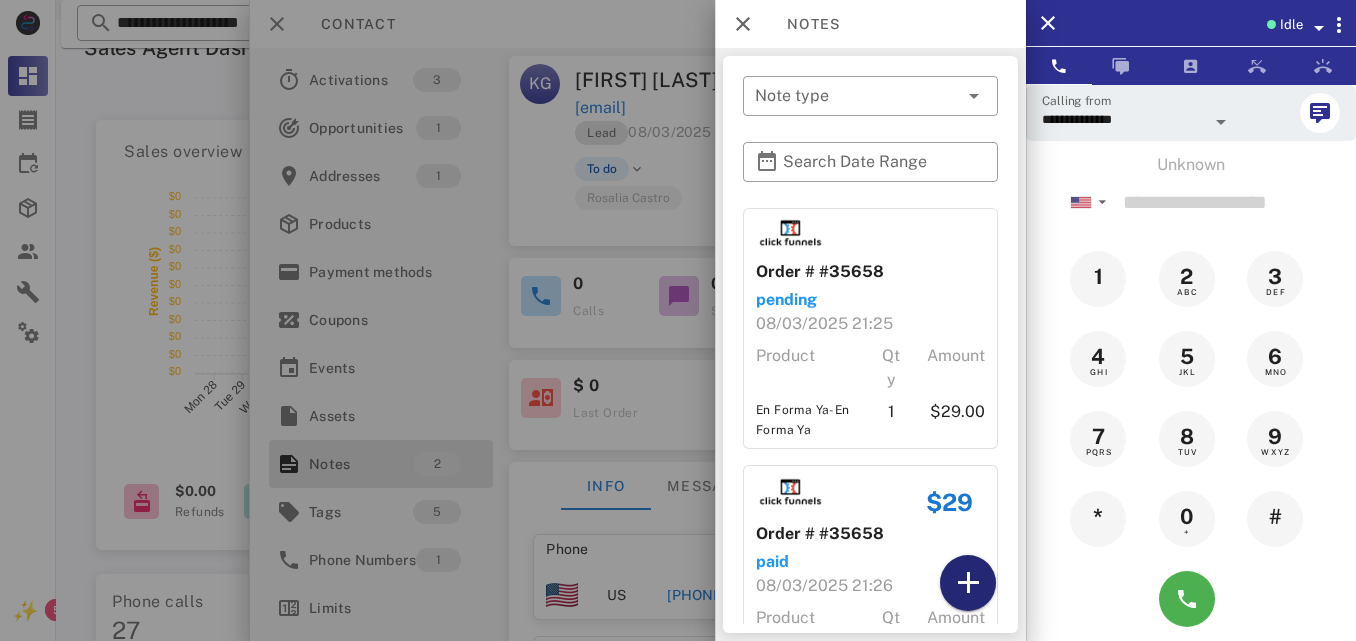 click at bounding box center (968, 583) 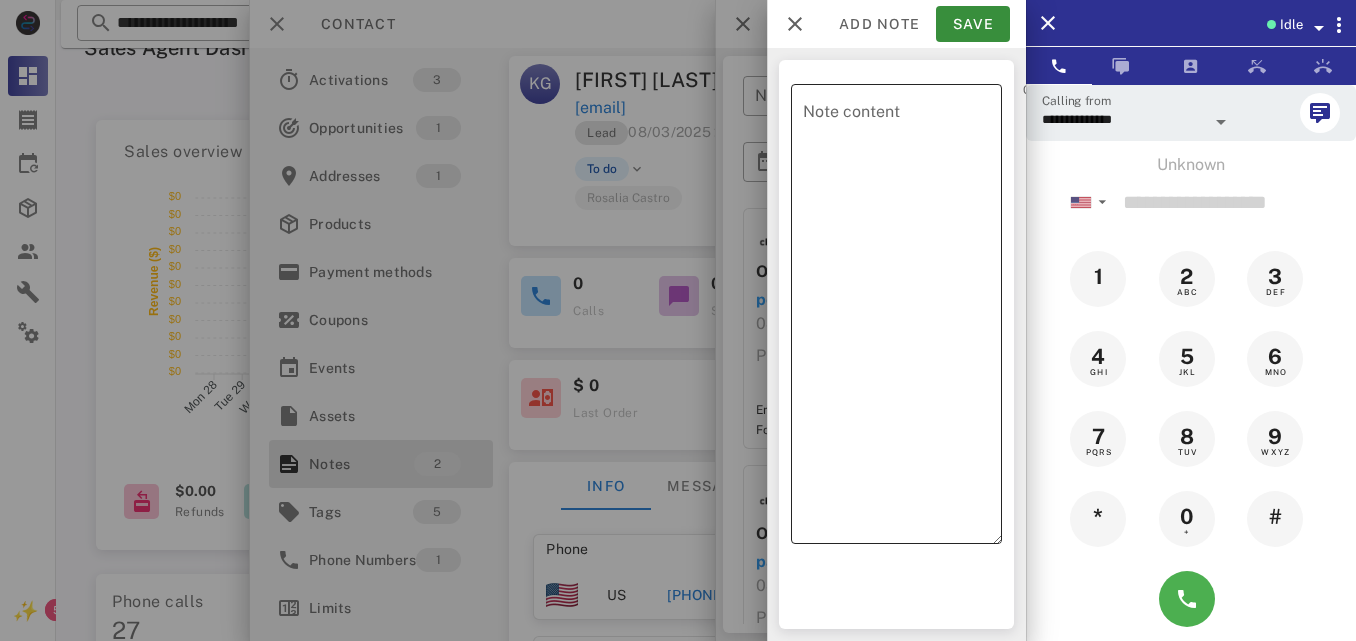 click on "​ Note content" at bounding box center (896, 314) 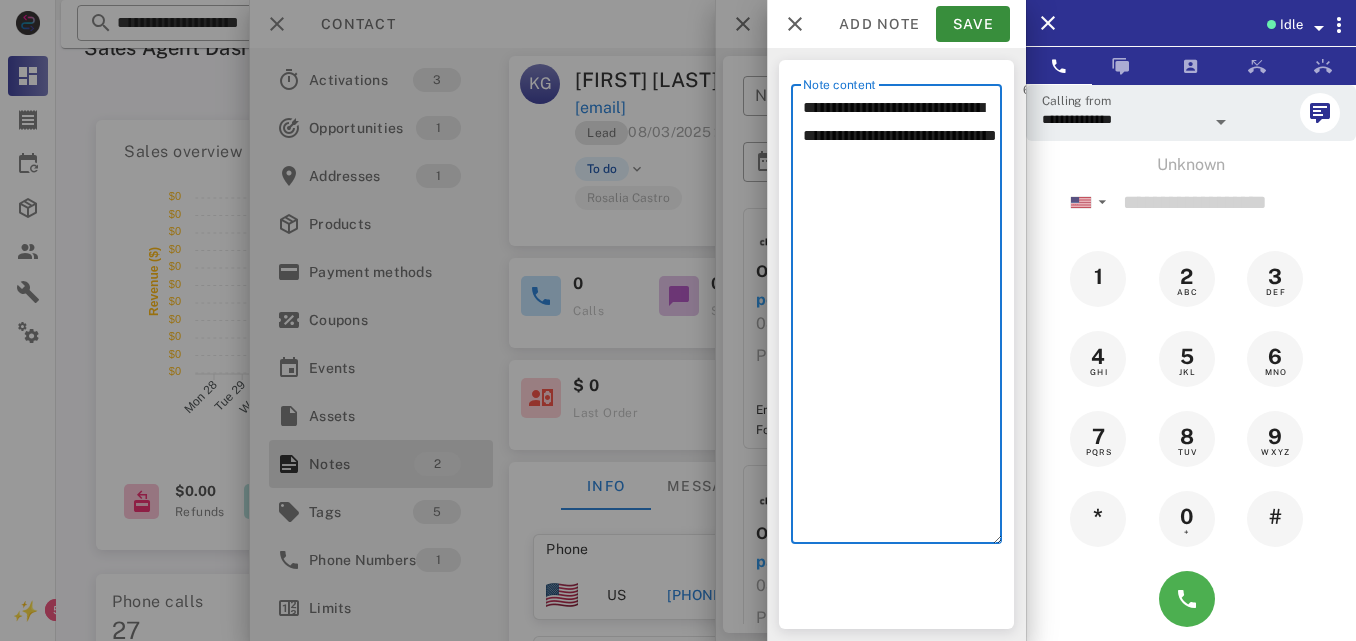 click on "**********" at bounding box center (902, 319) 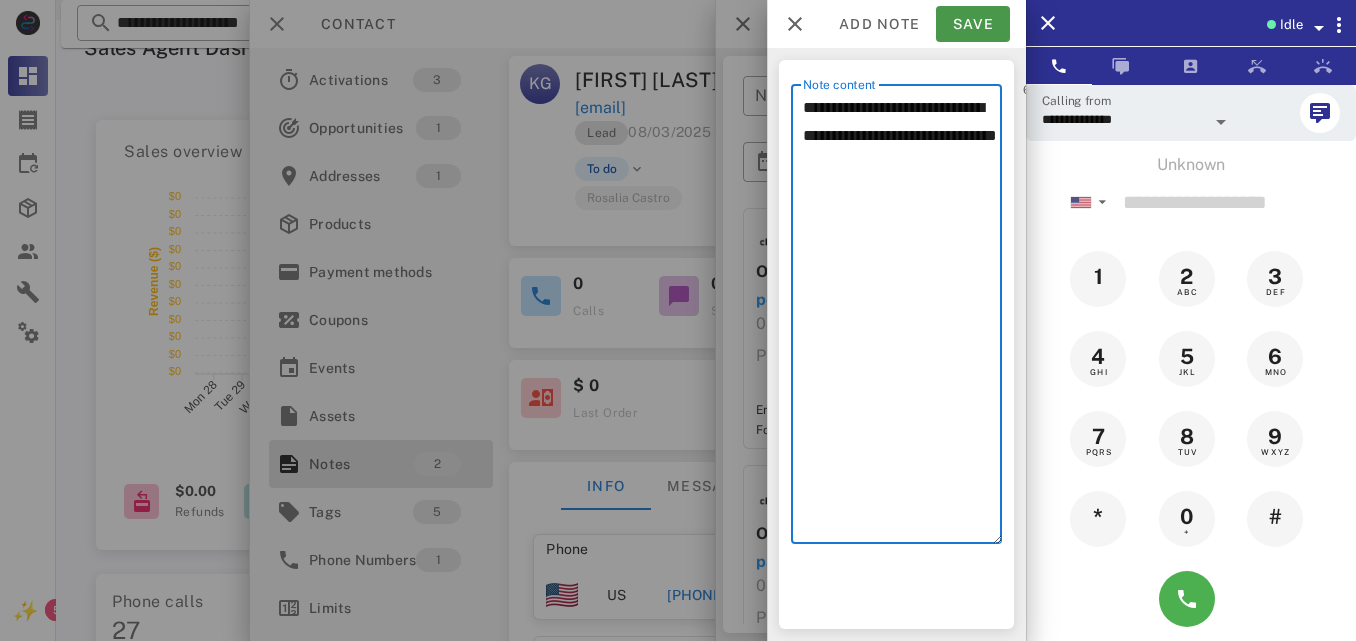 type on "**********" 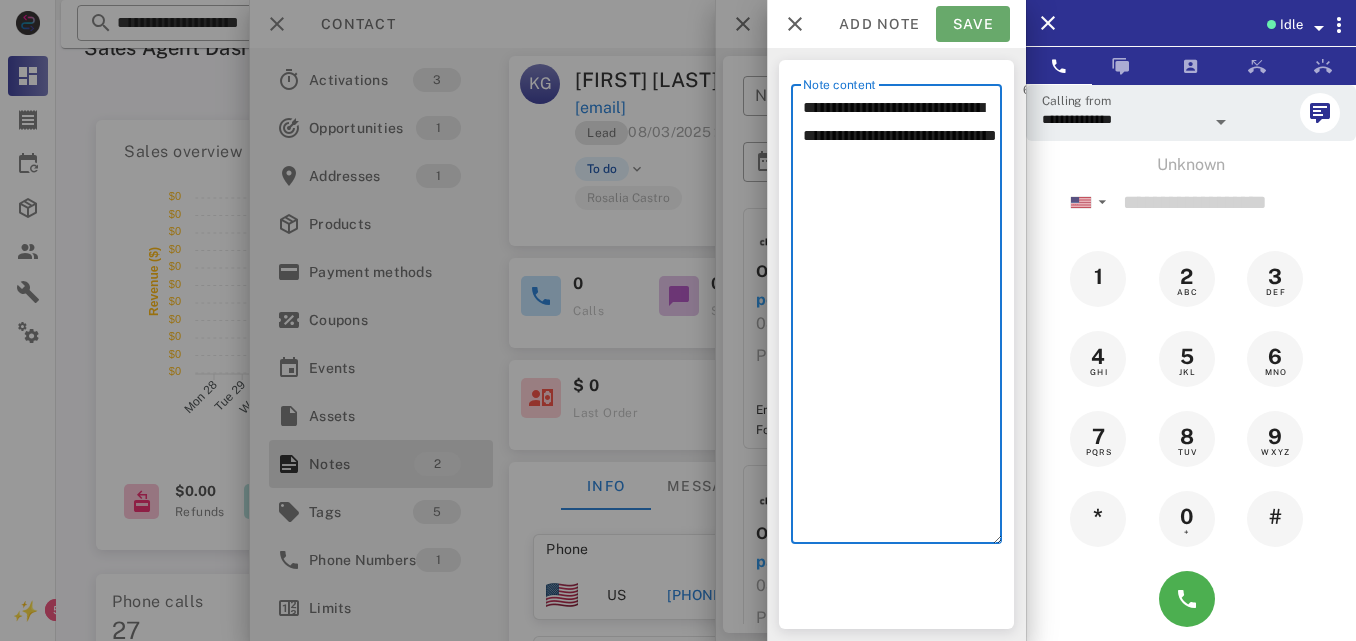 click on "Save" at bounding box center (973, 24) 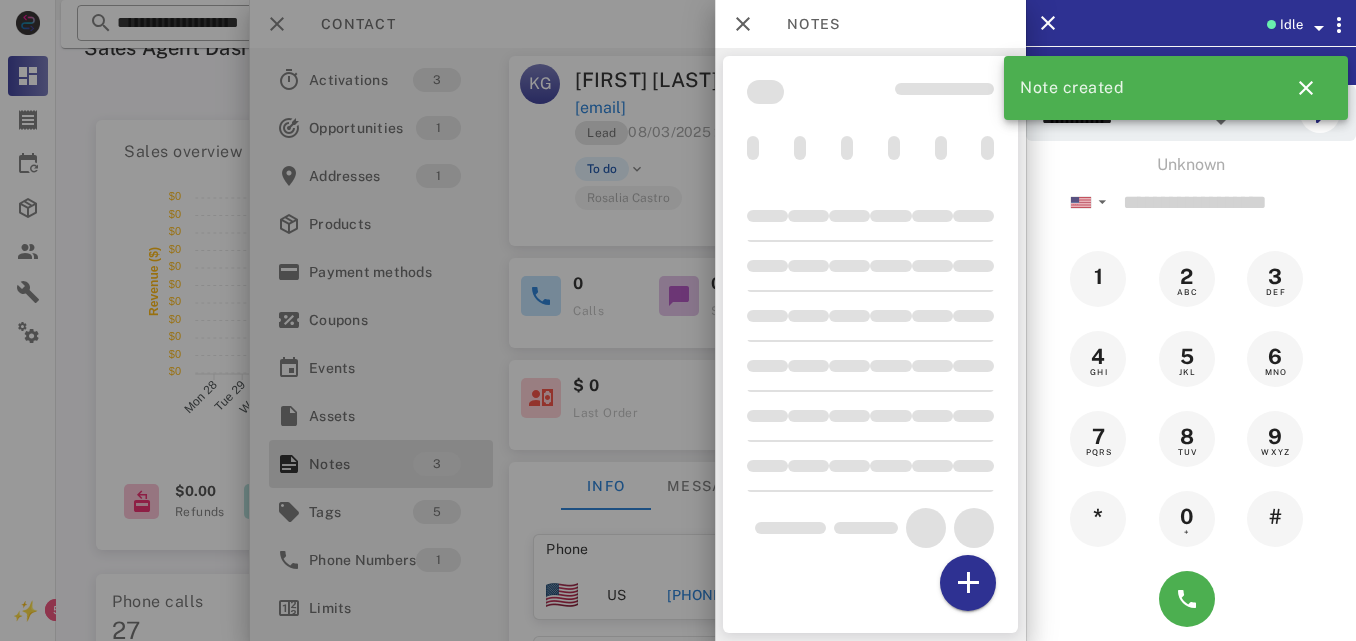 click at bounding box center (678, 320) 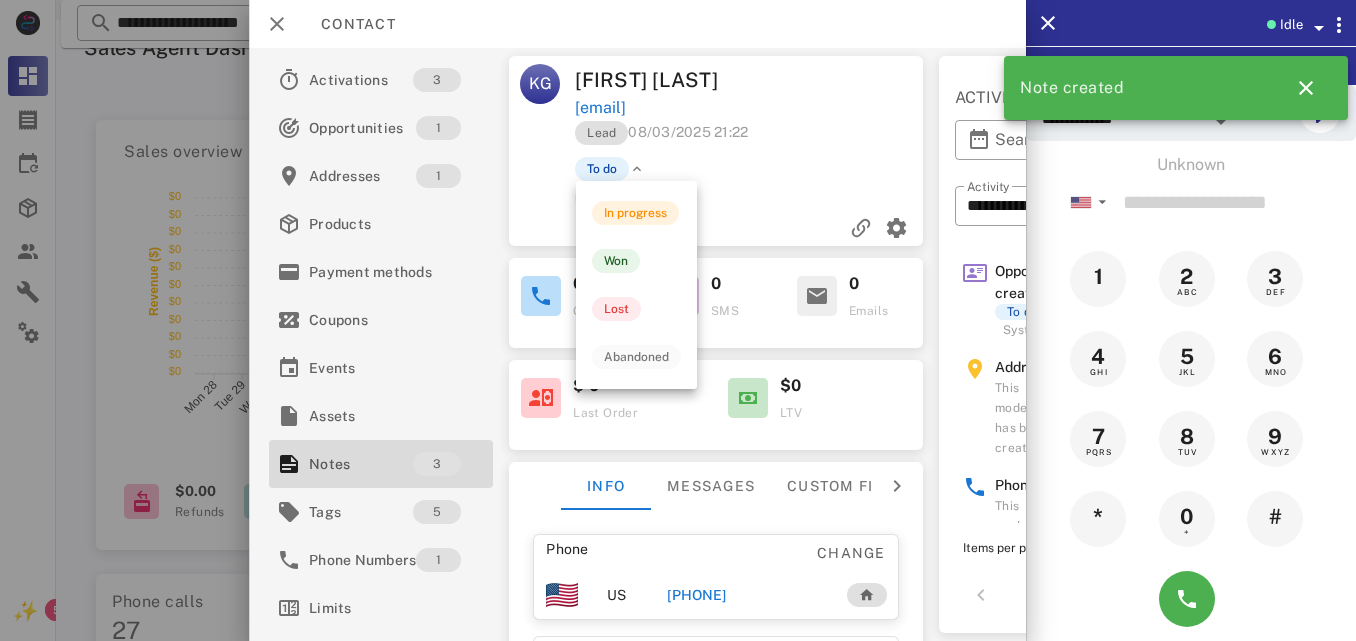 click at bounding box center (637, 169) 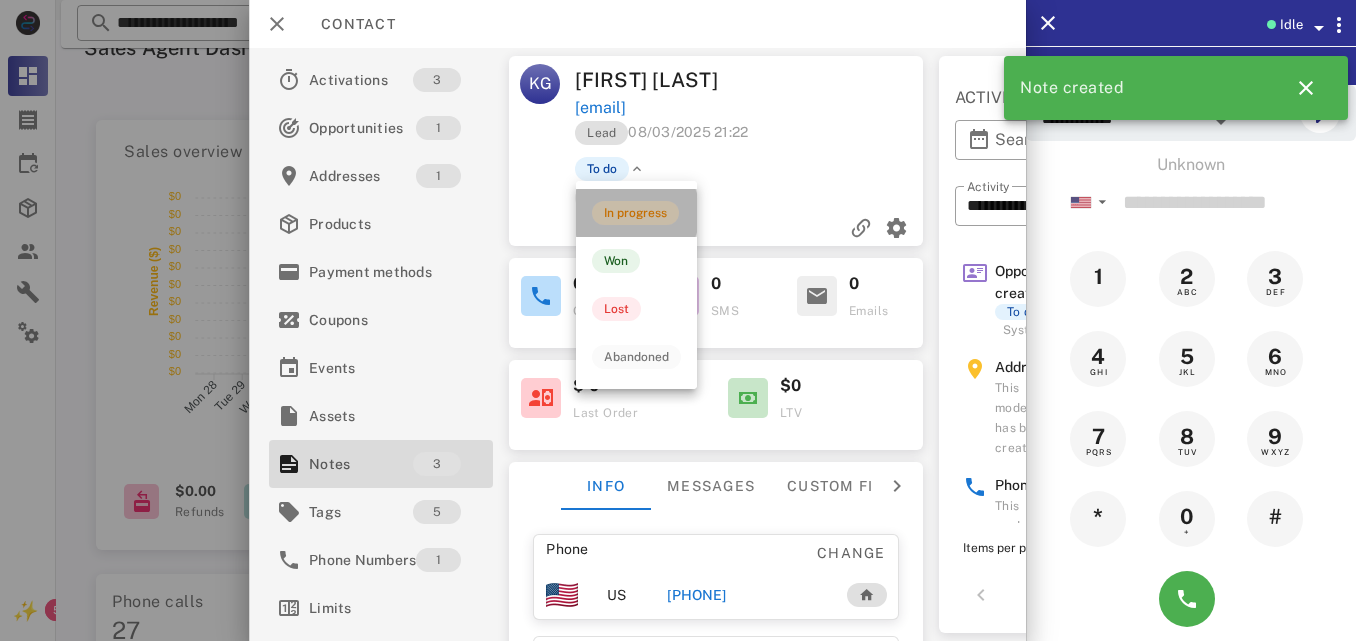 click on "In progress" at bounding box center [635, 213] 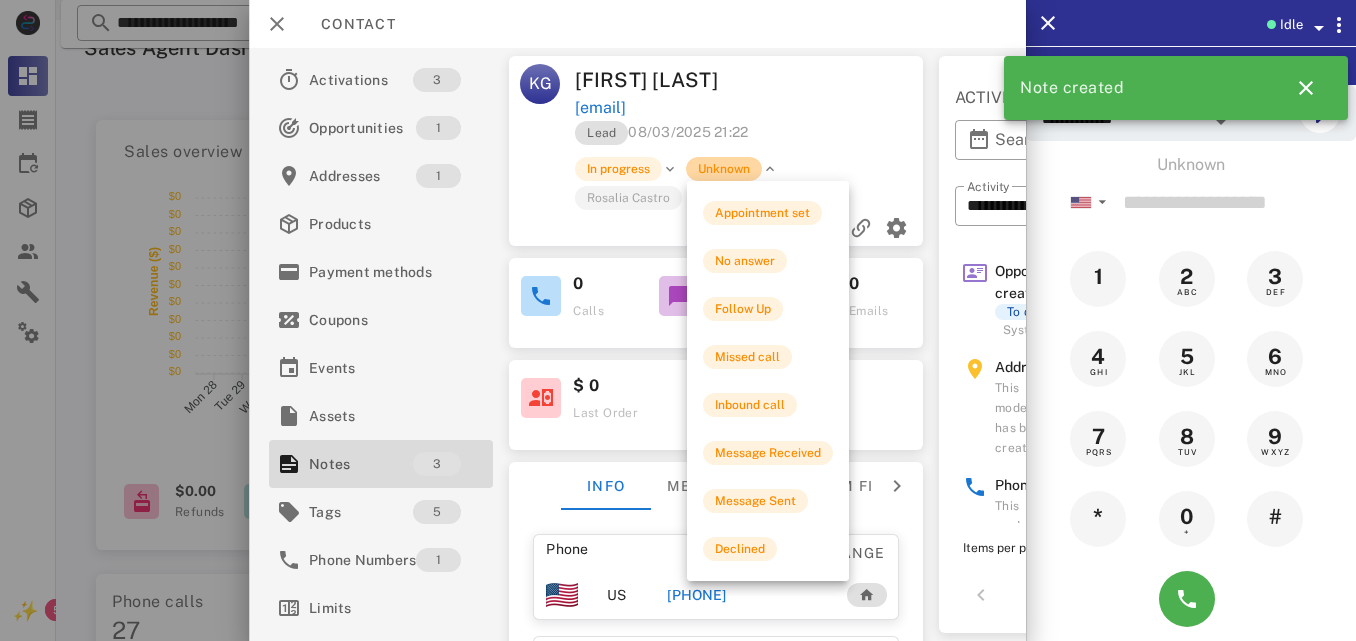 click on "Unknown" at bounding box center [724, 169] 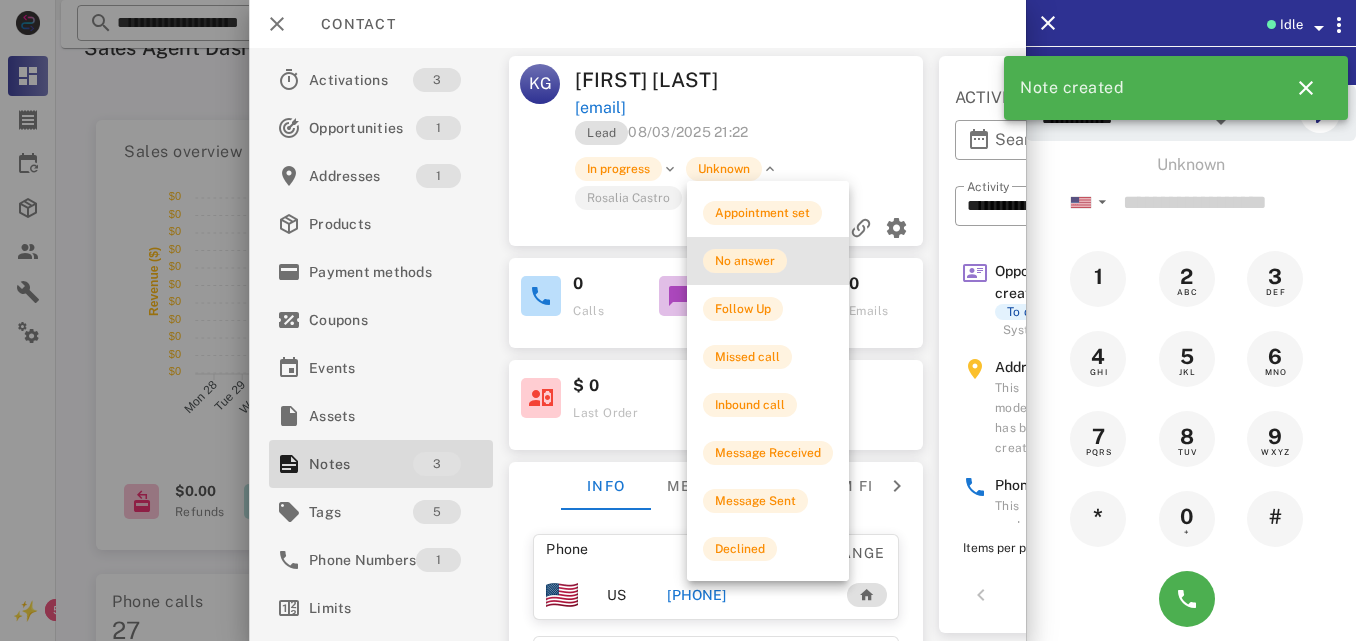 click on "No answer" at bounding box center (745, 261) 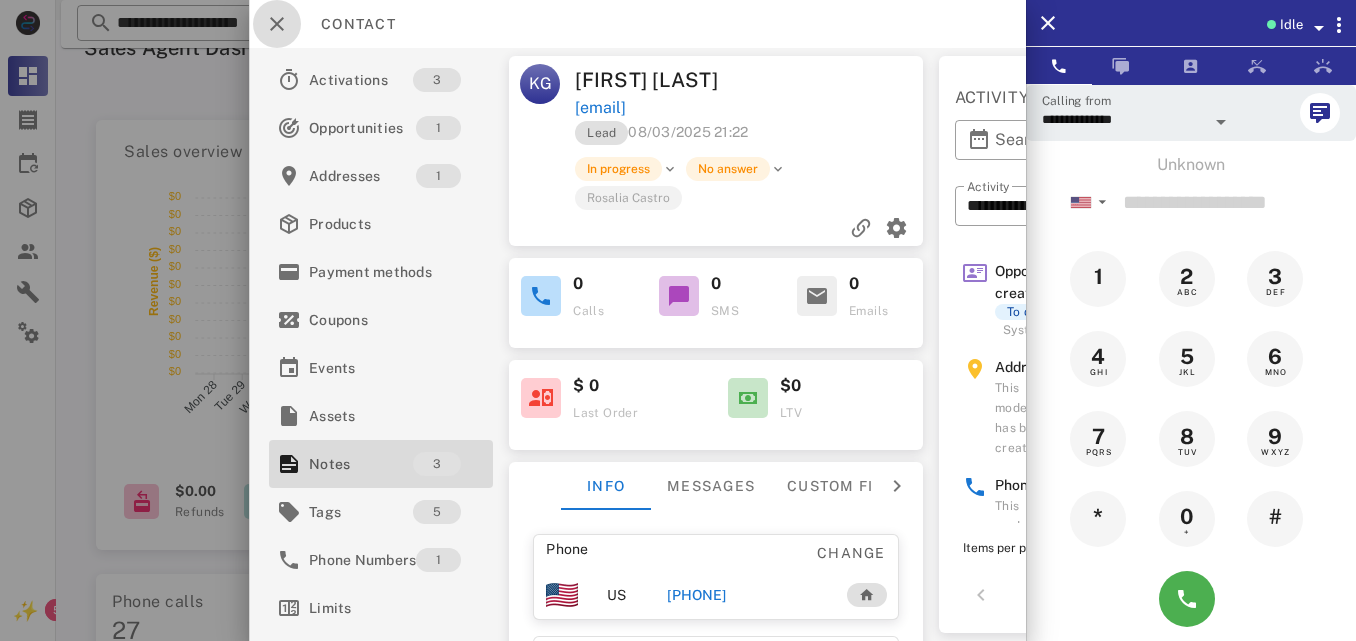 click at bounding box center [277, 24] 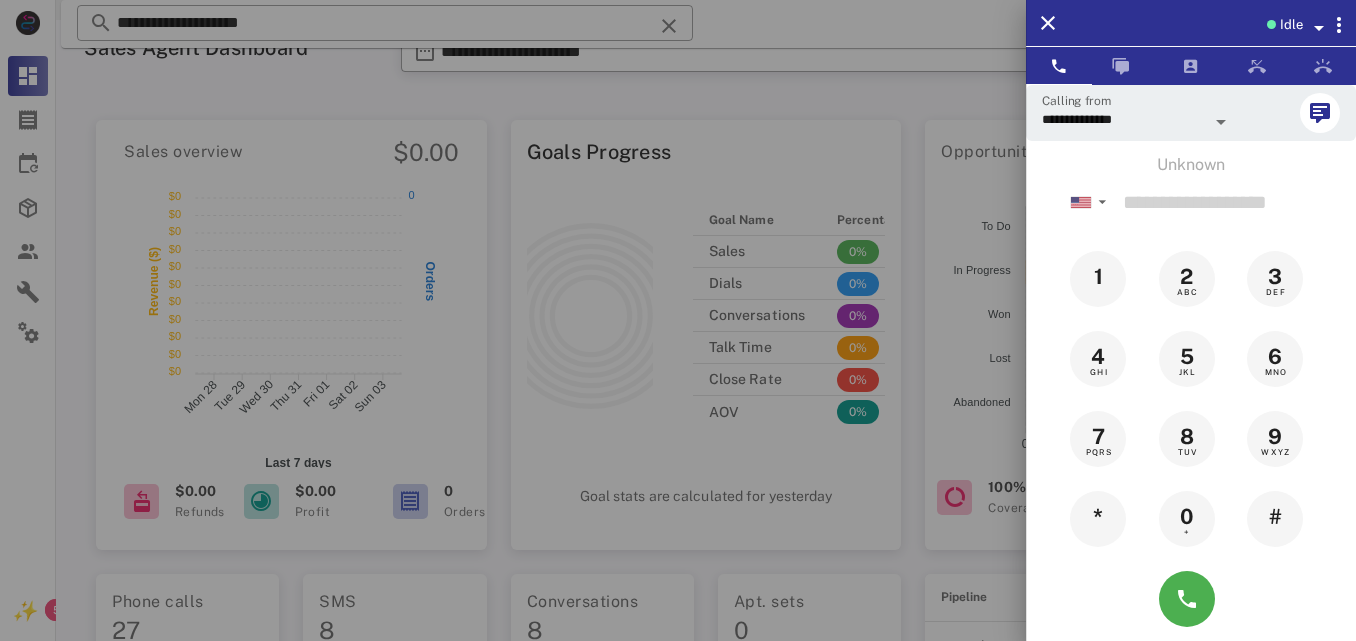 click at bounding box center [678, 320] 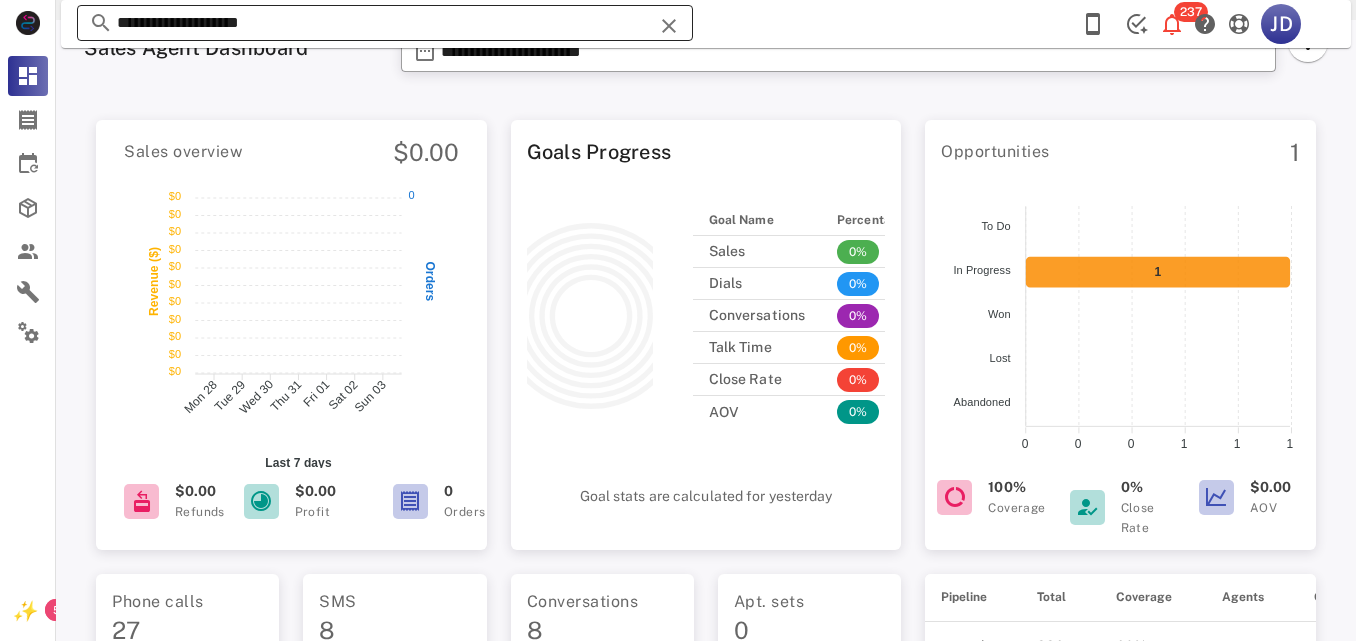 click on "**********" at bounding box center [385, 23] 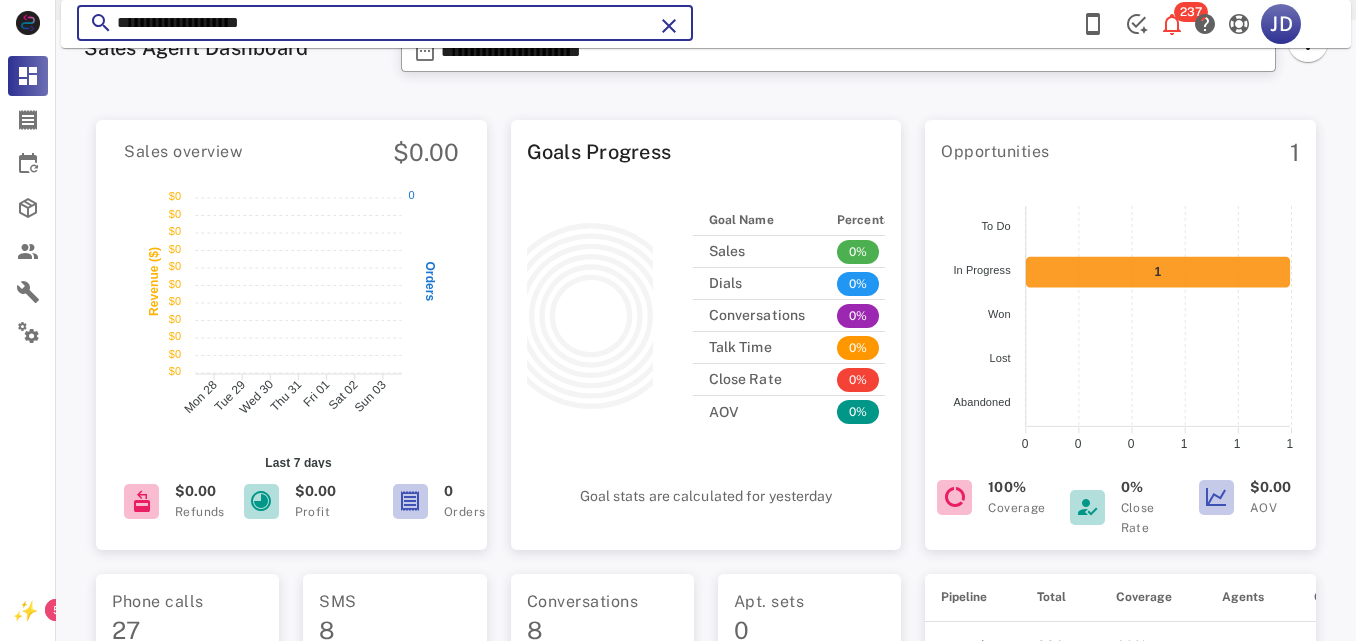 click on "**********" at bounding box center [385, 23] 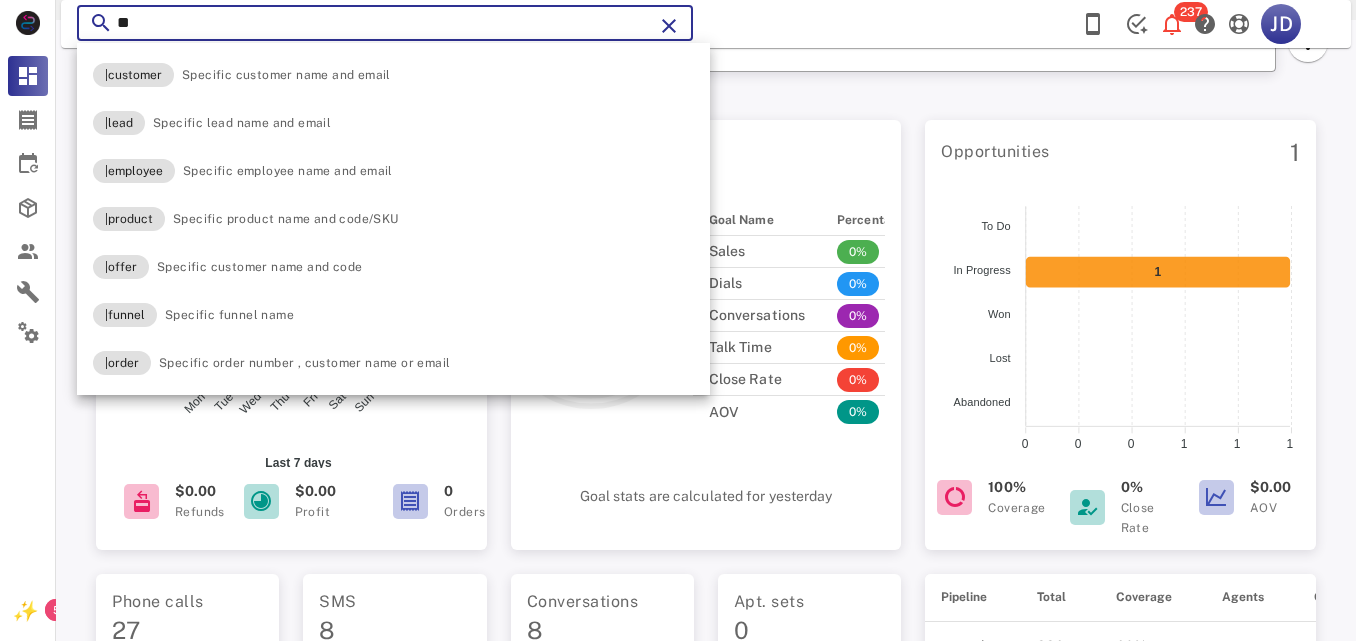 type on "*" 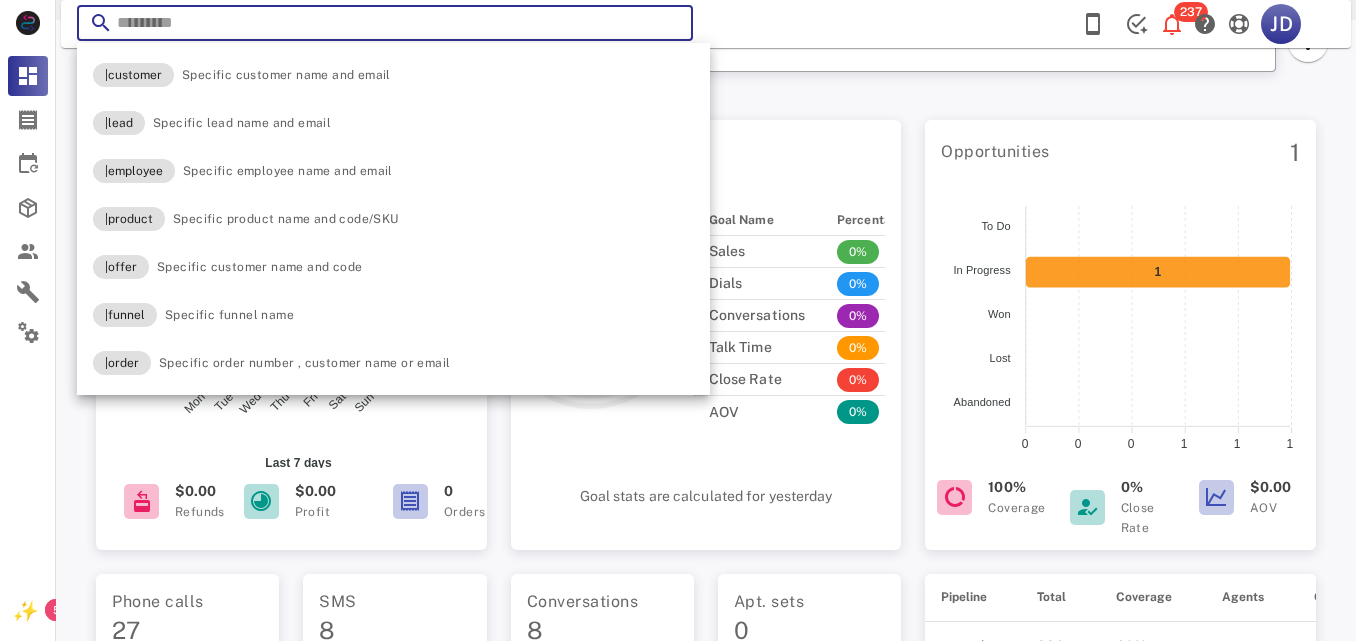 paste on "**********" 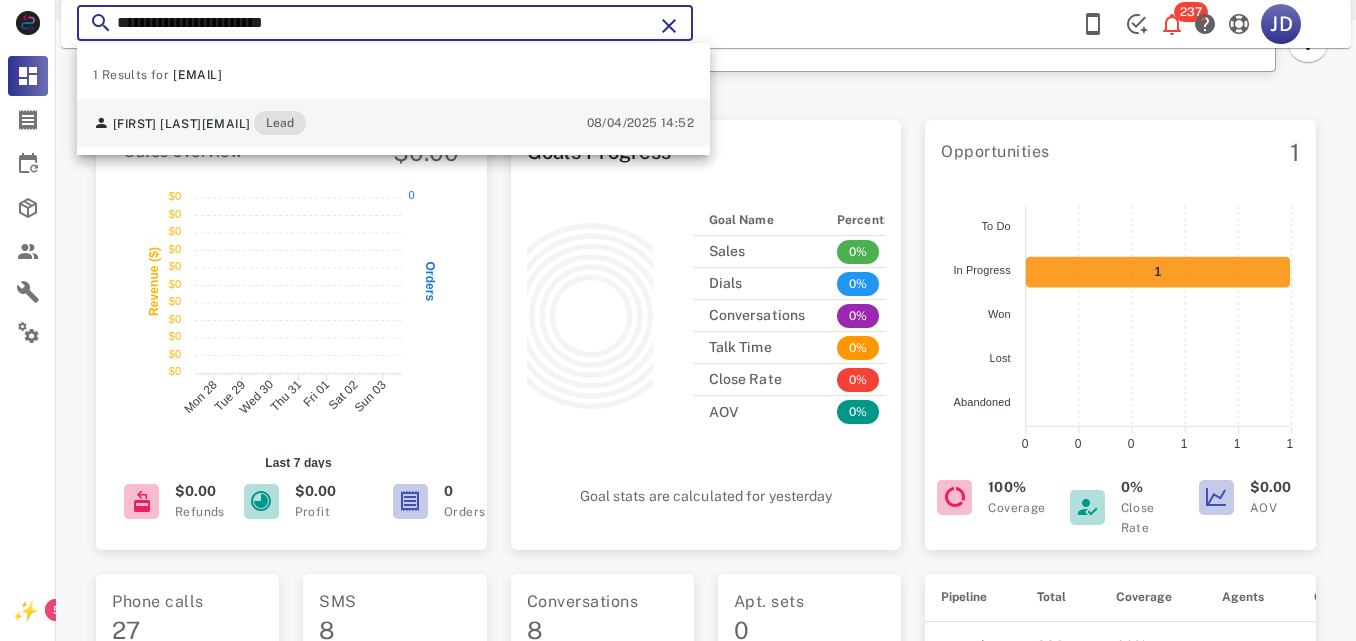 type on "**********" 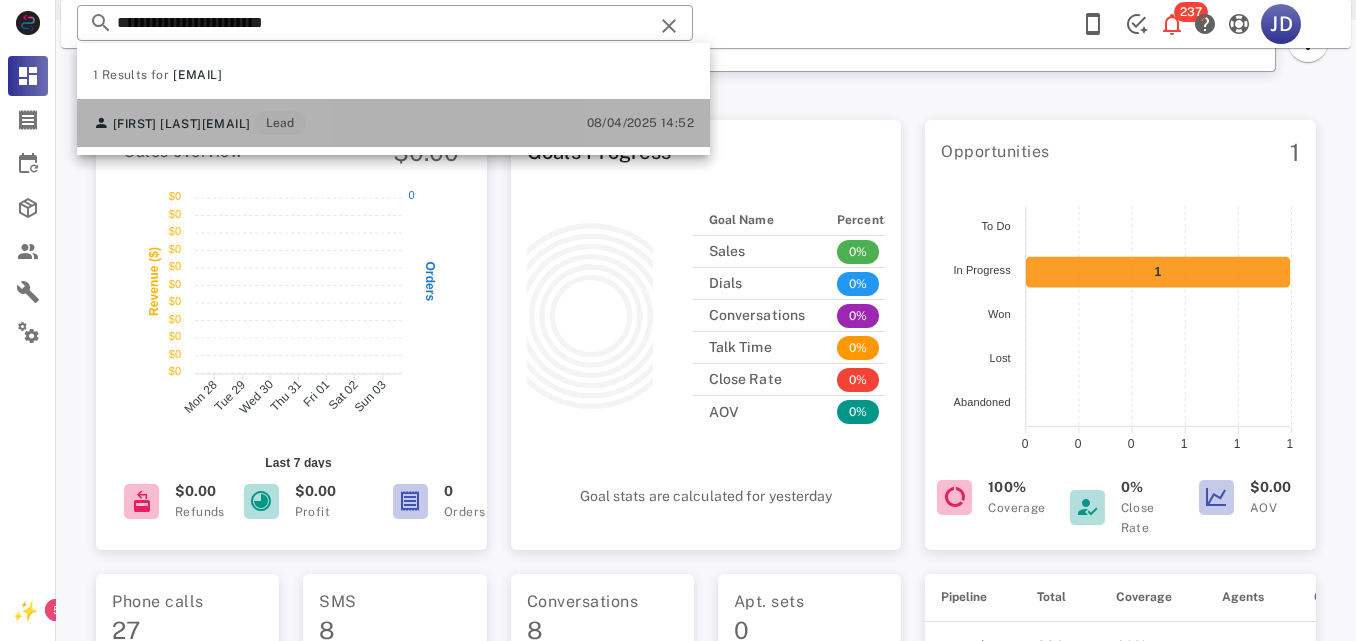 click on "[FIRST] [LAST]   [EMAIL]   Lead   08/04/2025 14:52" at bounding box center (393, 123) 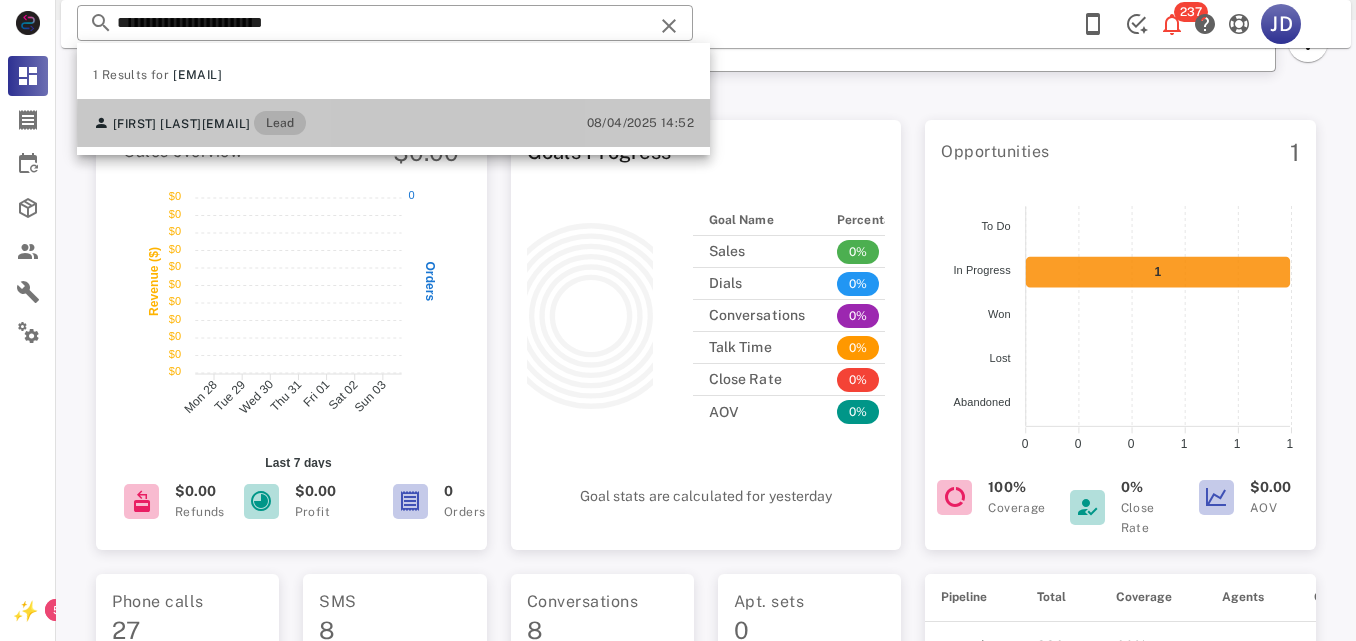 click on "Sales overview  $0.00" at bounding box center [291, 152] 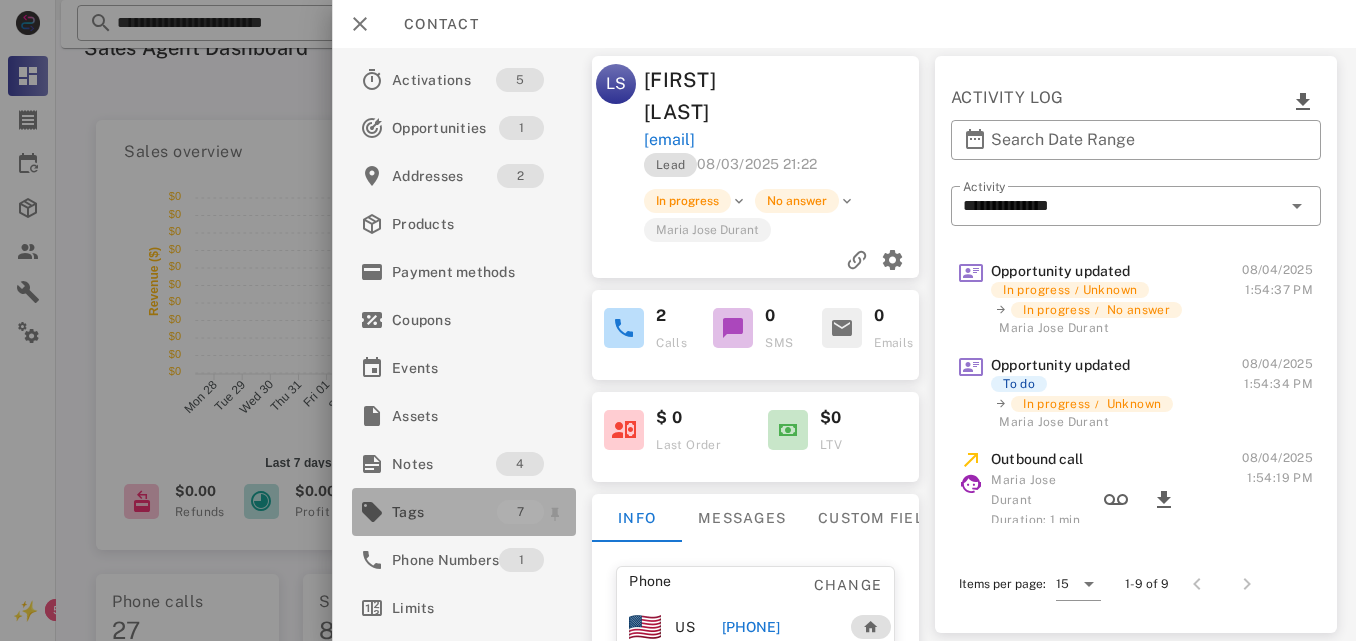 click on "Tags" at bounding box center (444, 512) 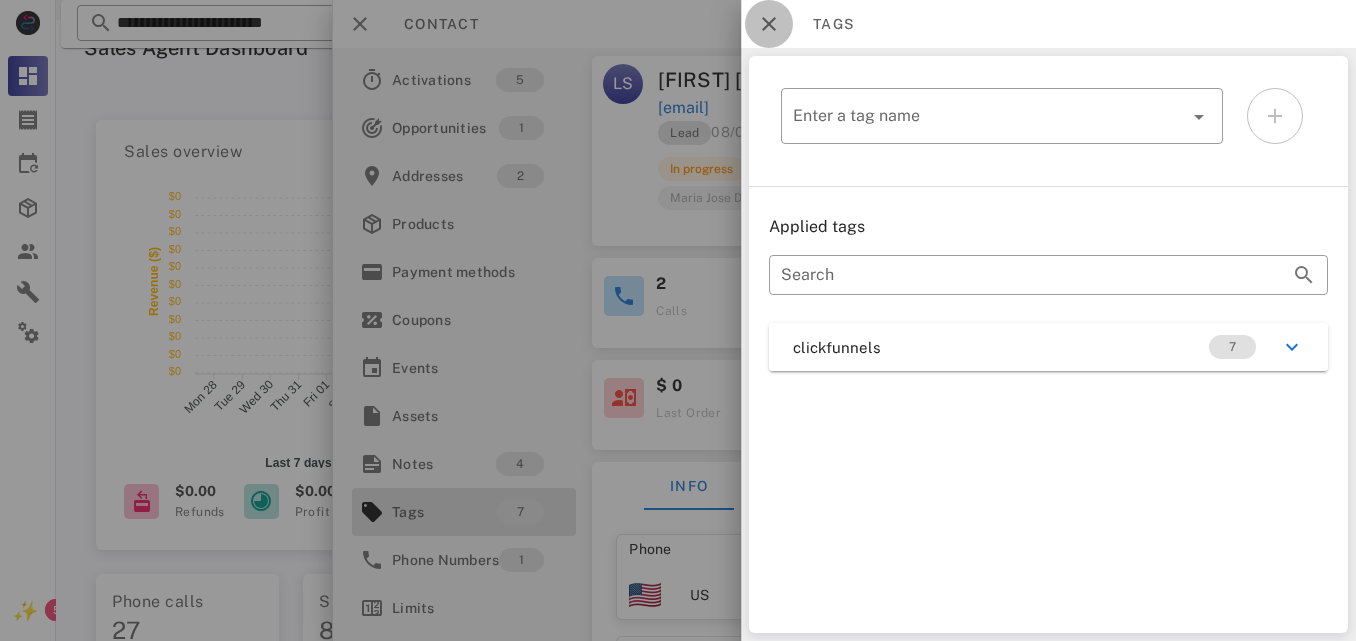 click at bounding box center [769, 24] 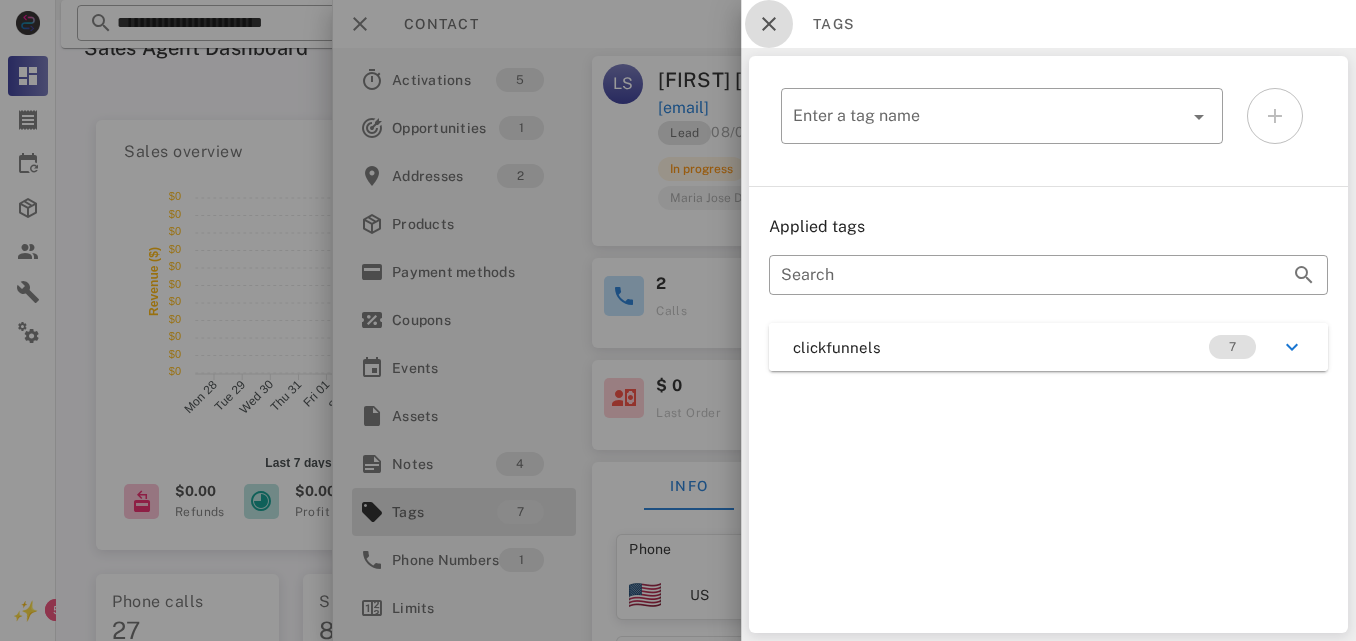 click on "Contact" at bounding box center (844, 24) 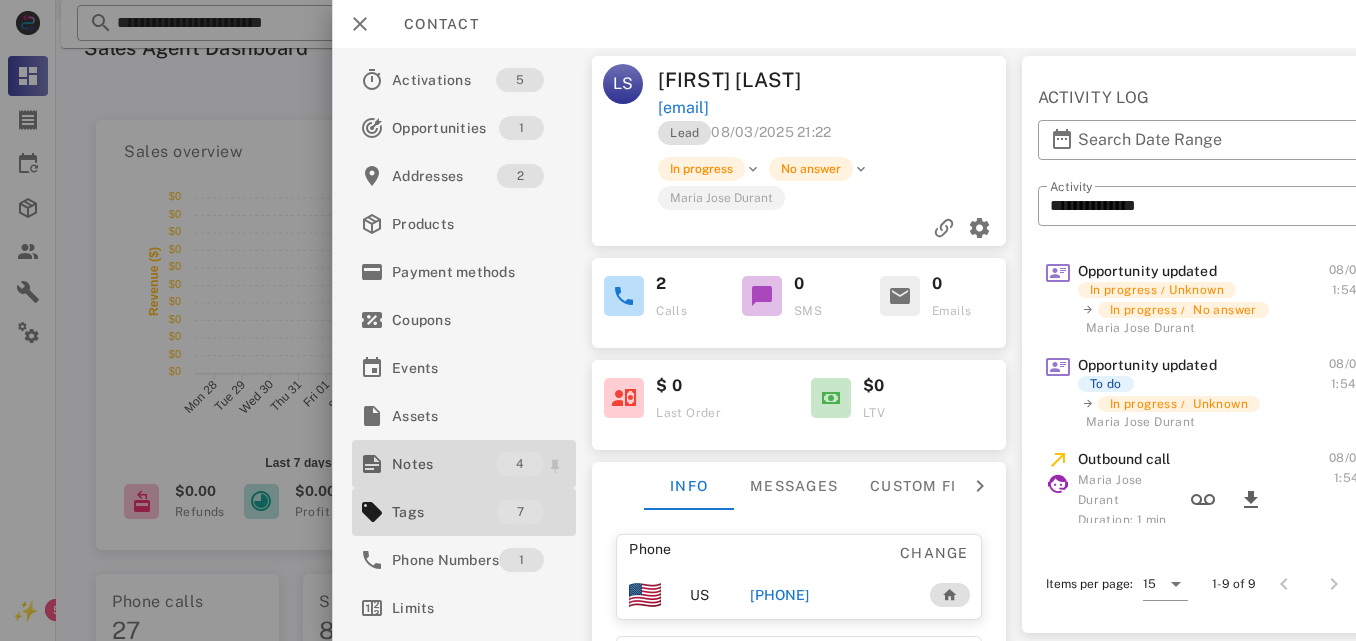 click on "Notes" at bounding box center (444, 464) 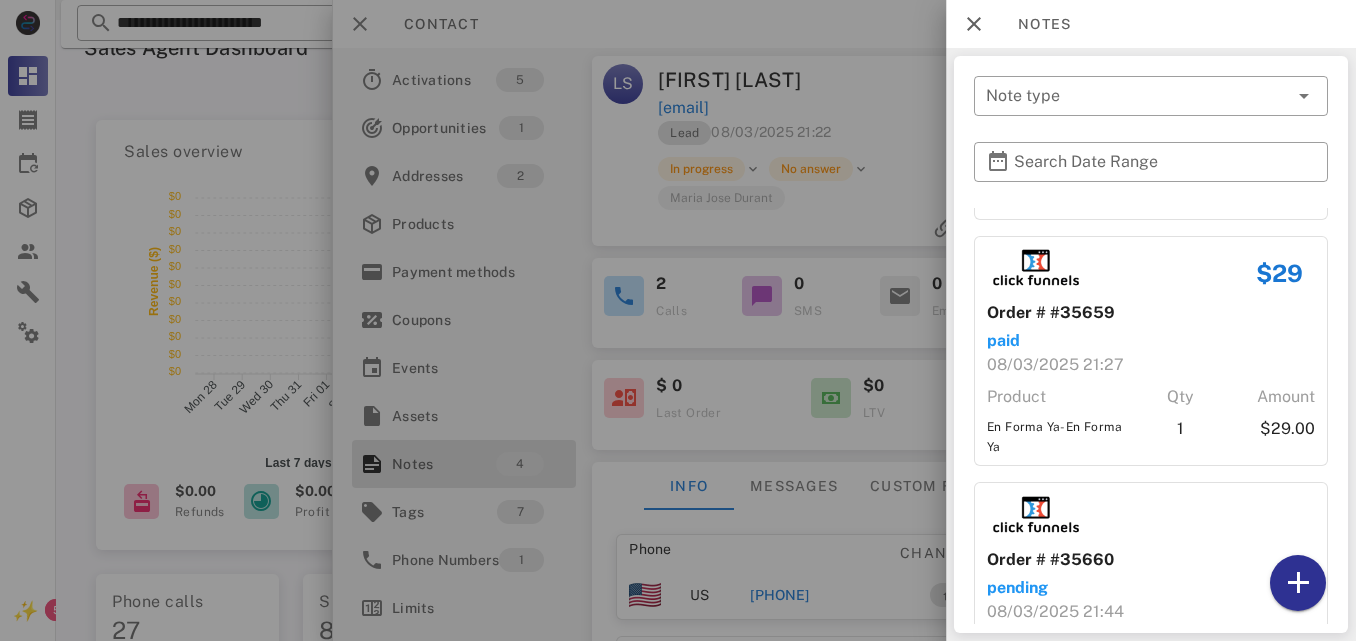 scroll, scrollTop: 0, scrollLeft: 0, axis: both 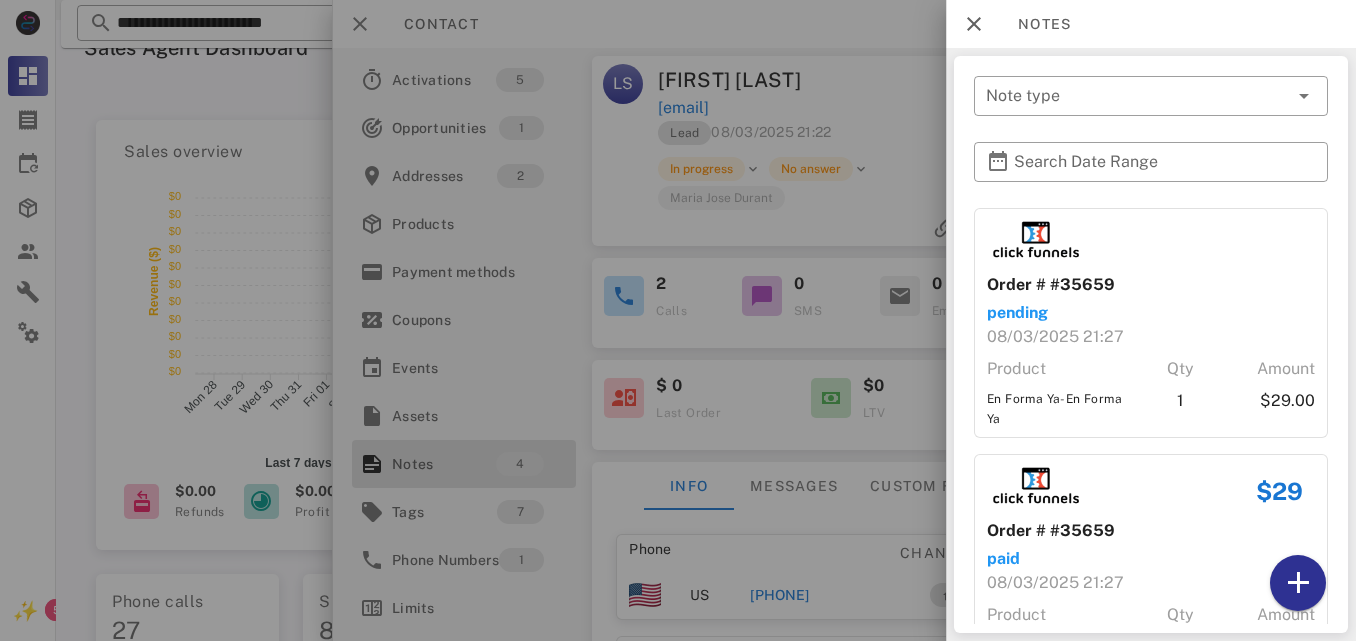 click at bounding box center [678, 320] 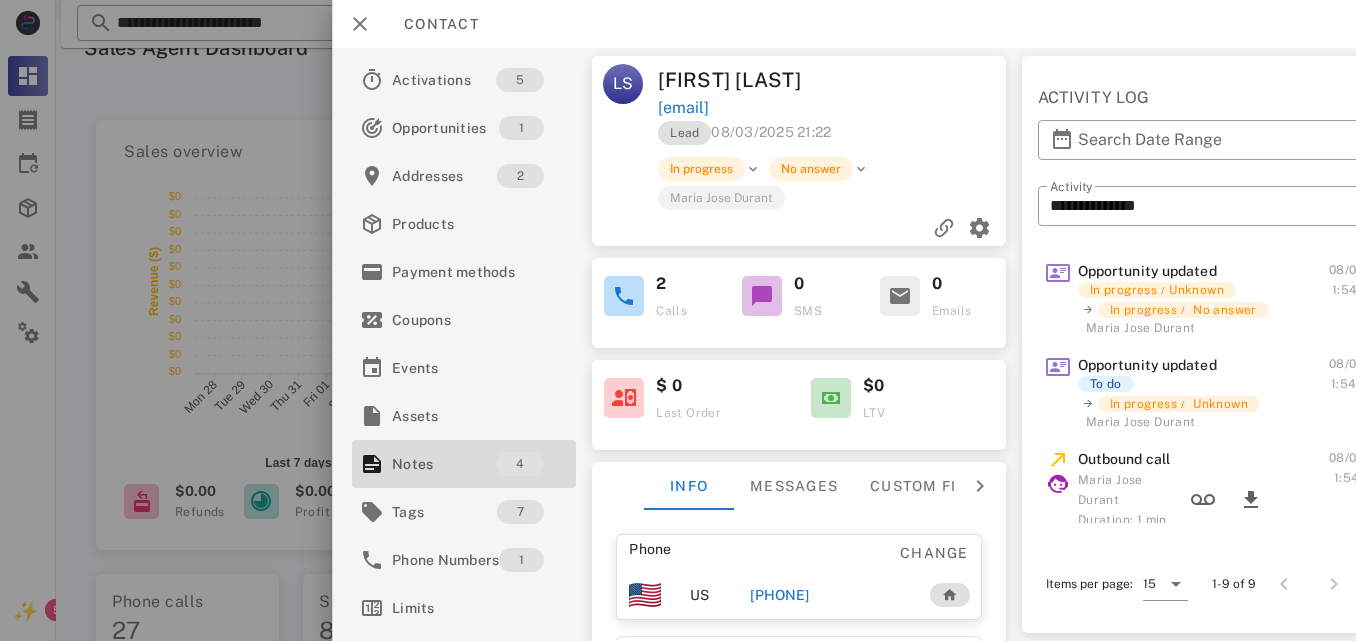 click at bounding box center [799, 228] 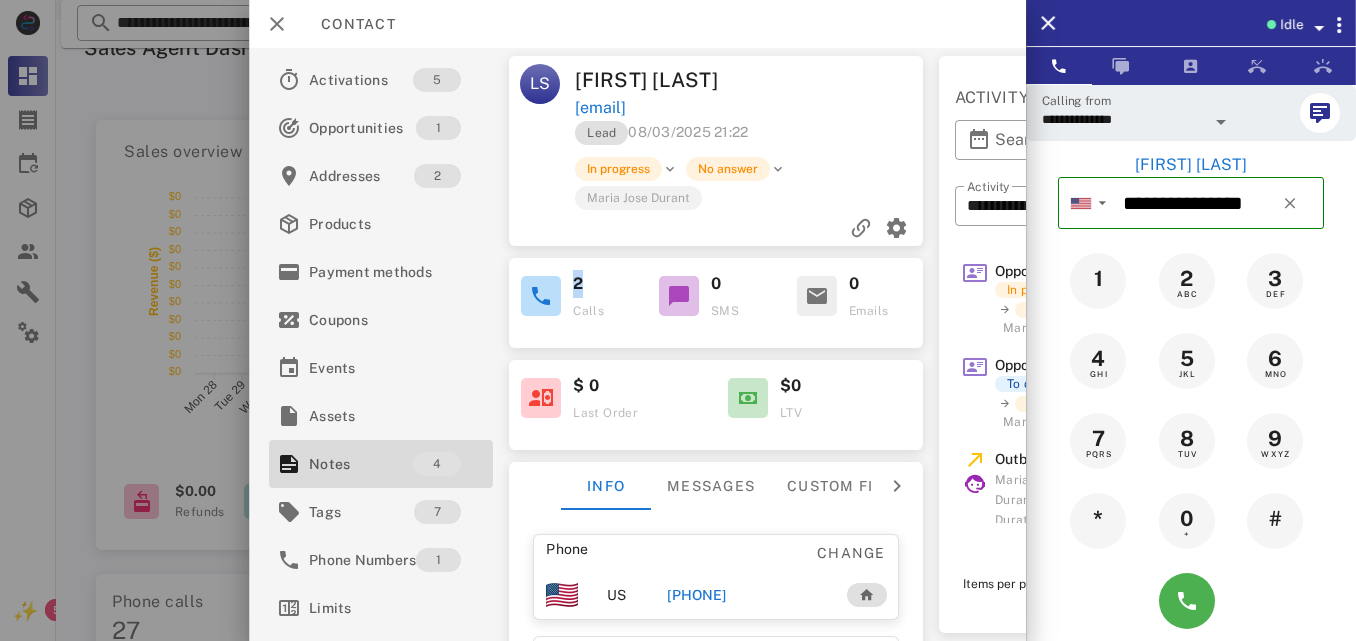 drag, startPoint x: 598, startPoint y: 281, endPoint x: 556, endPoint y: 322, distance: 58.694122 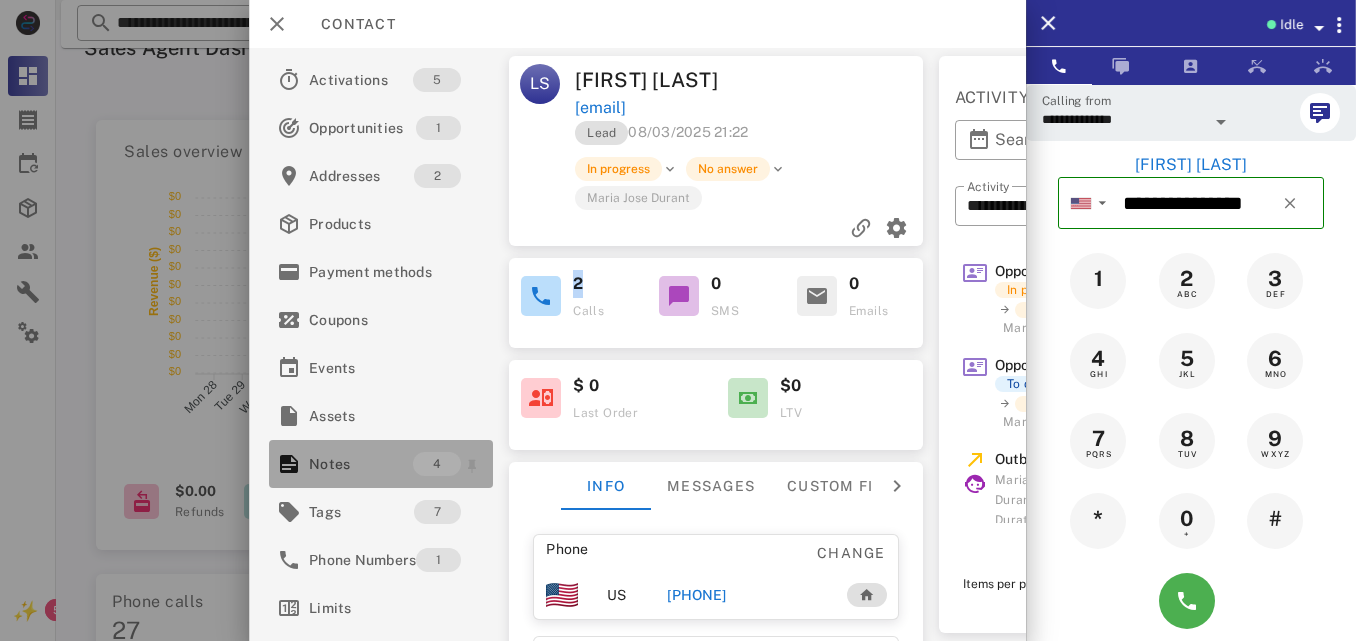 click on "Notes" at bounding box center [361, 464] 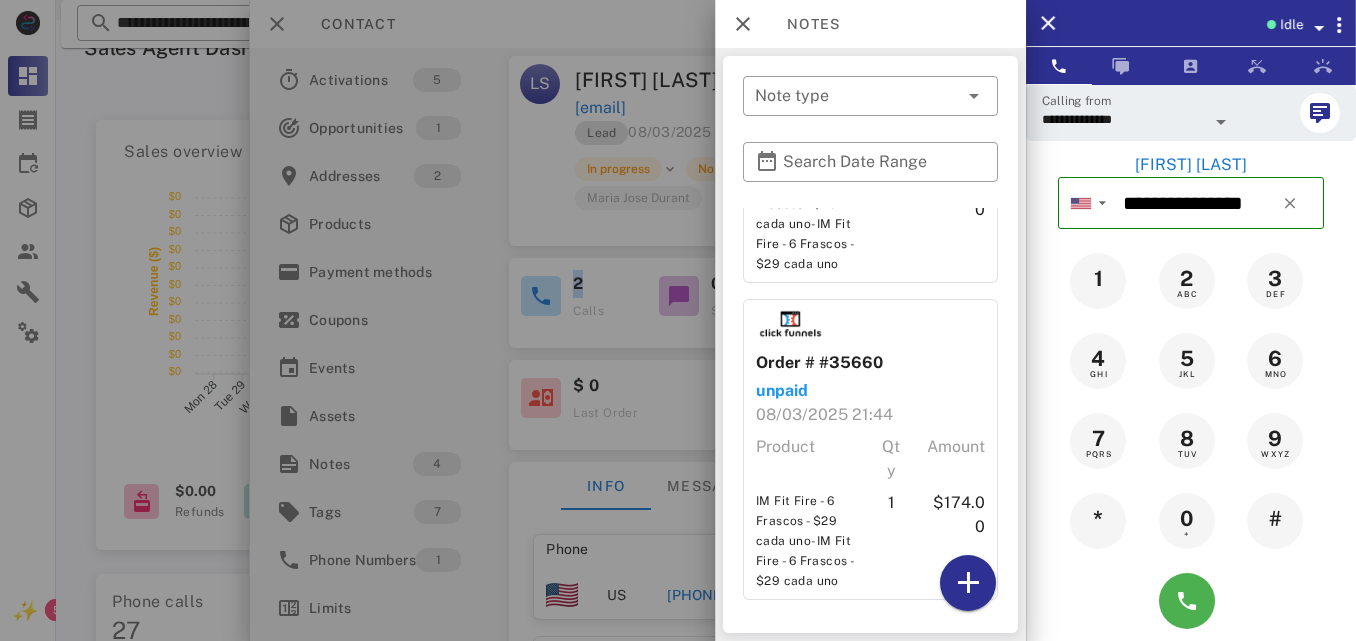scroll, scrollTop: 0, scrollLeft: 0, axis: both 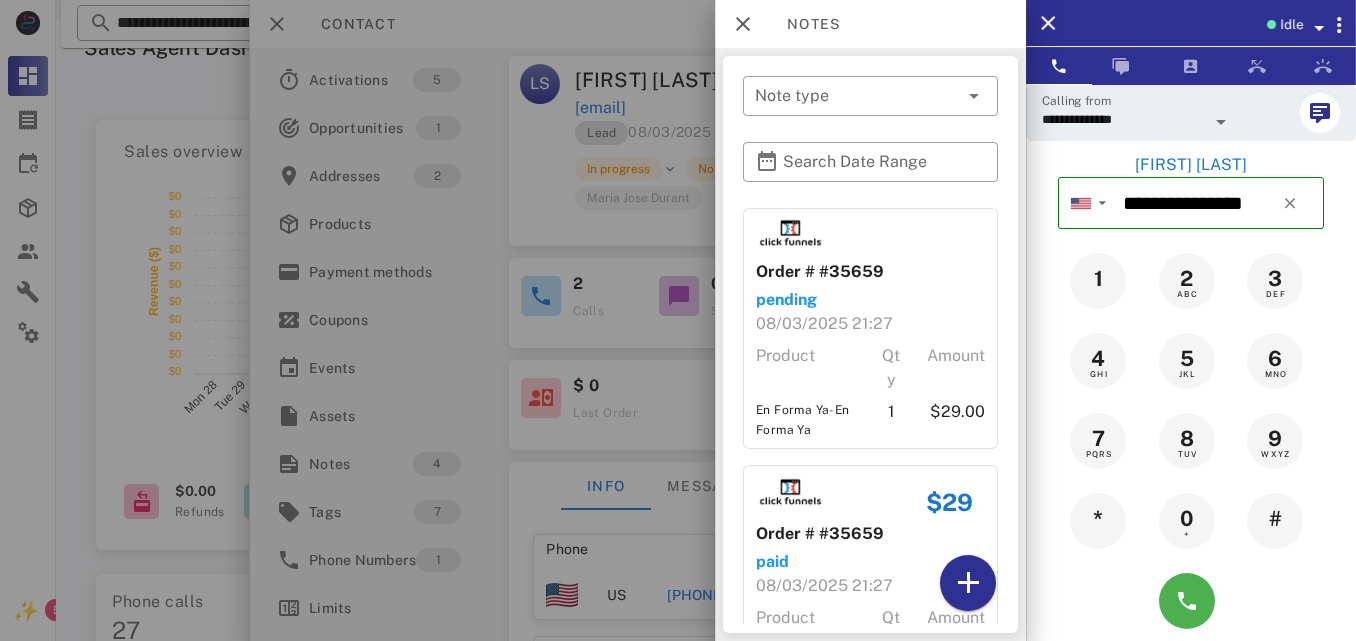 click at bounding box center [678, 320] 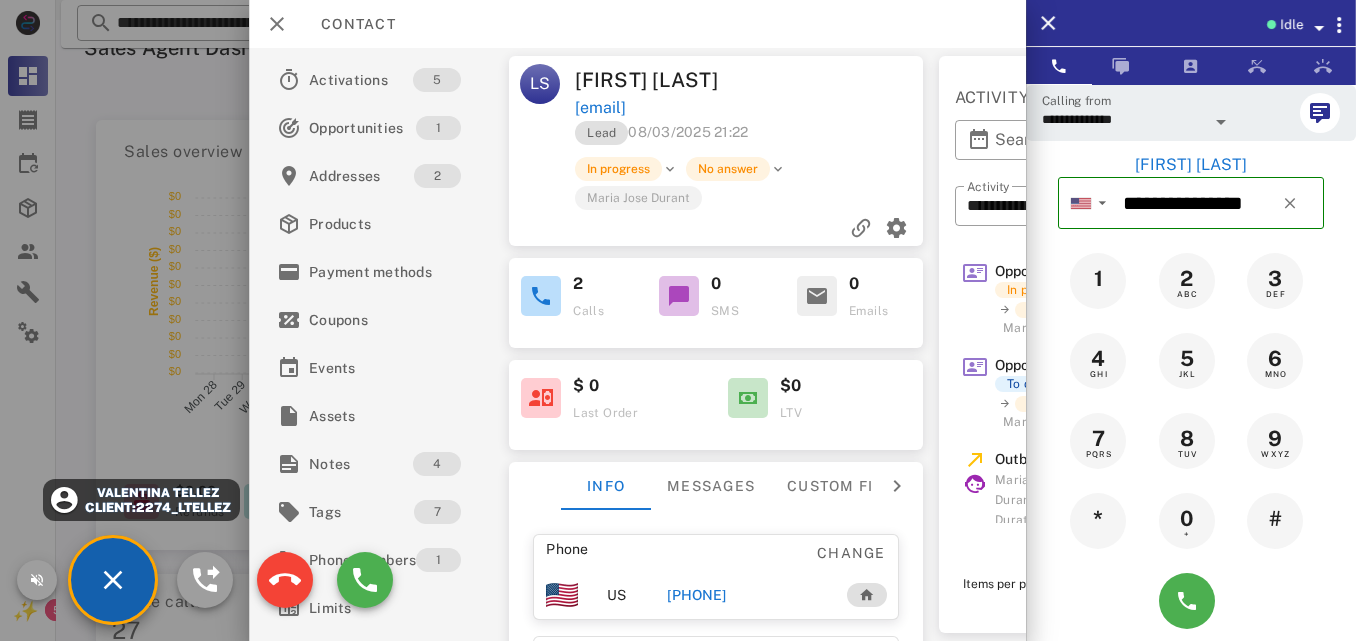 type 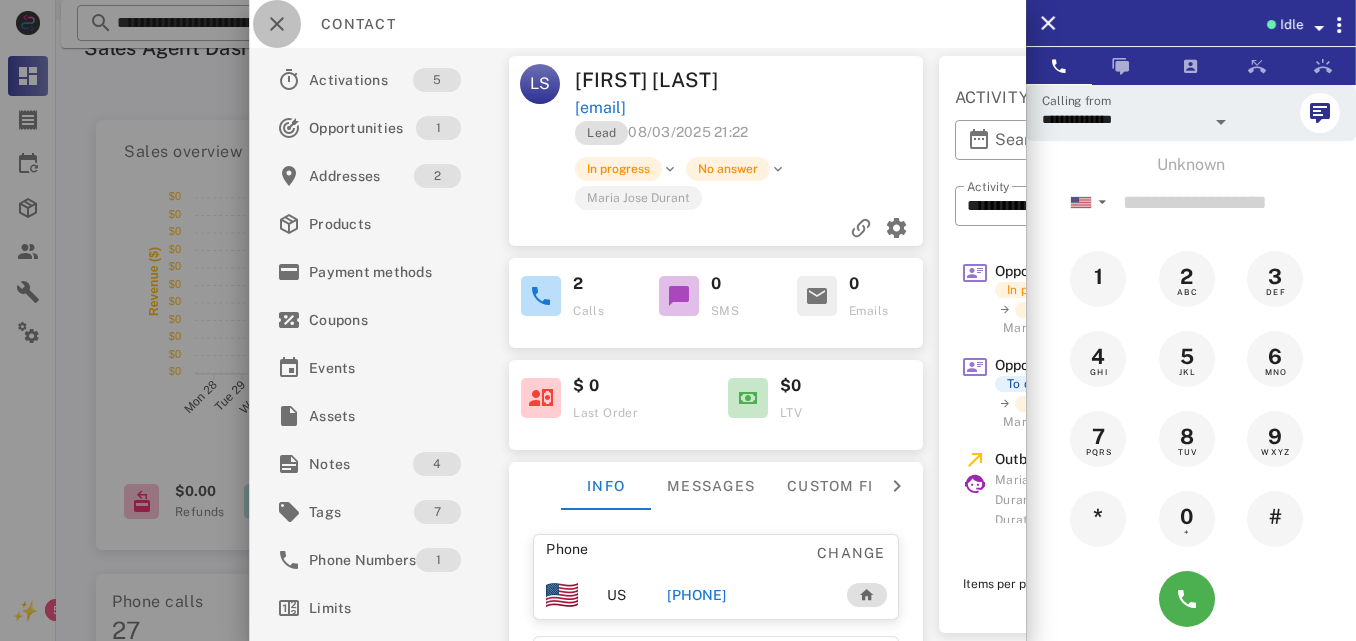 click at bounding box center (277, 24) 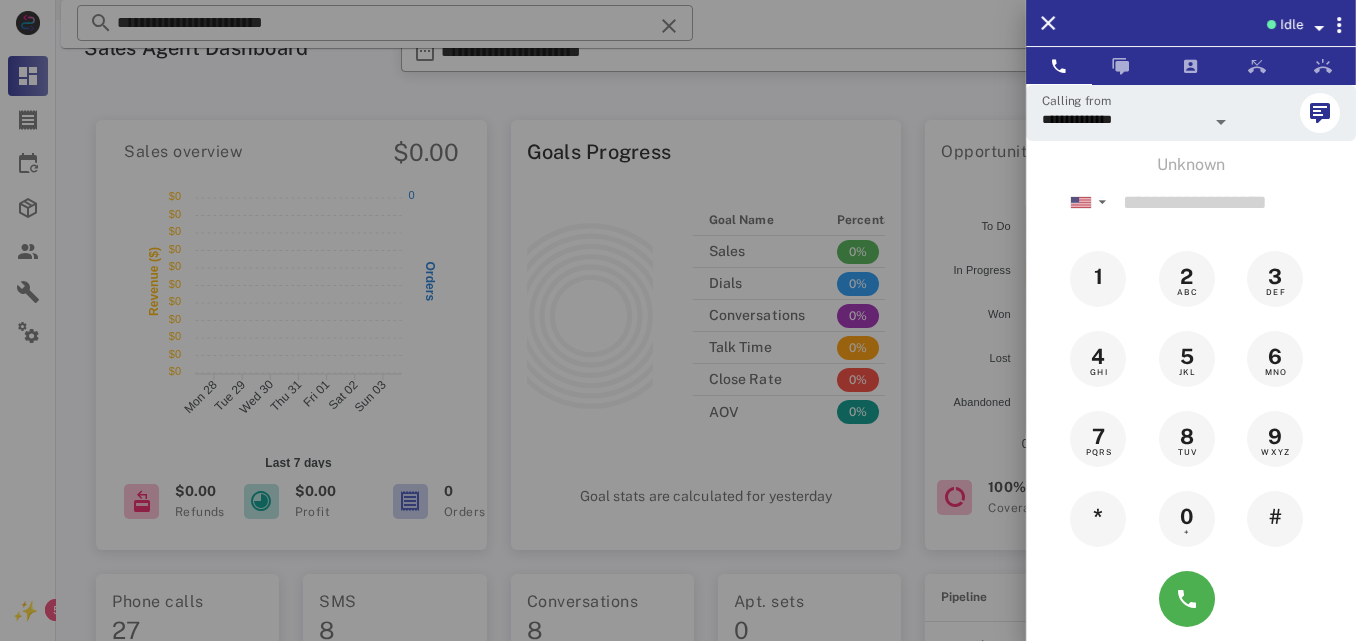 click at bounding box center [678, 320] 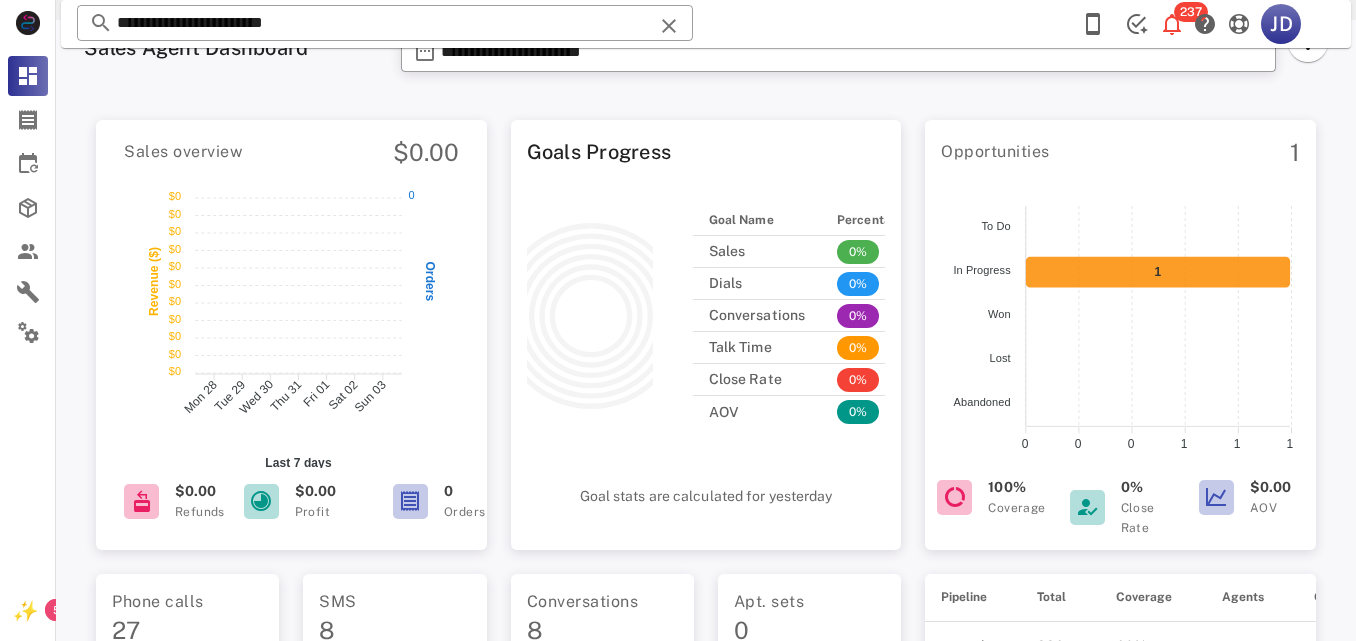 click on "Sales Agent Dashboard" at bounding box center [230, 58] 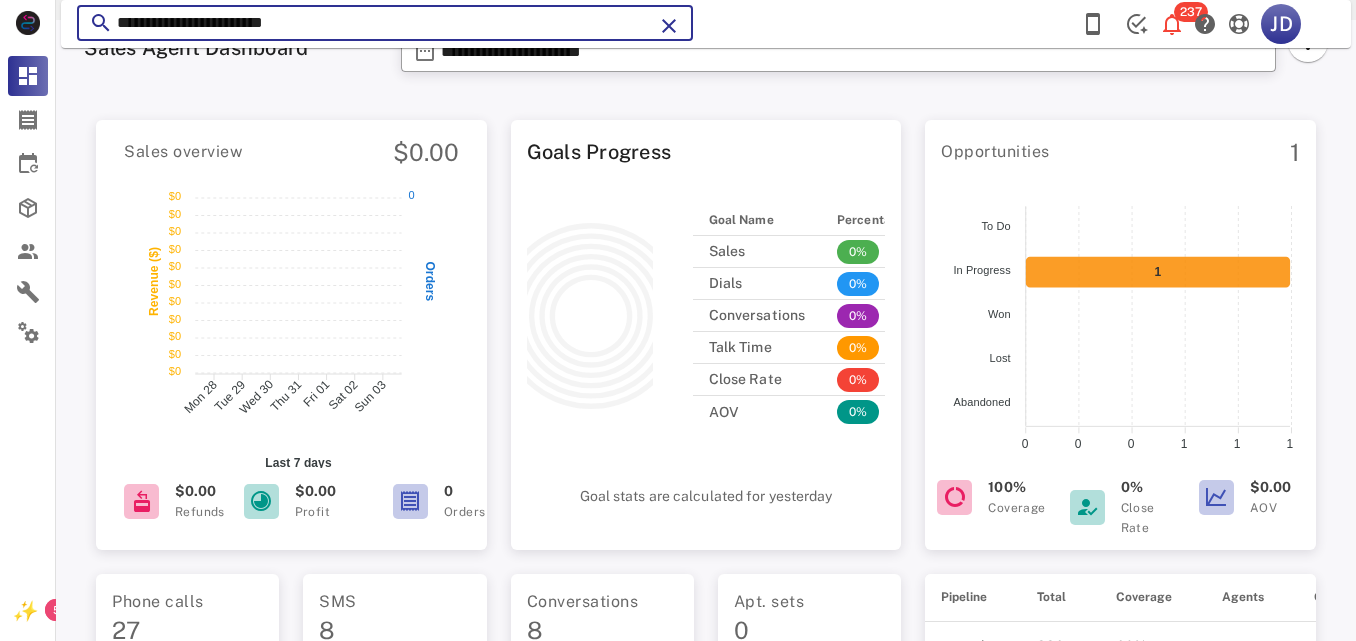 click on "**********" at bounding box center (385, 23) 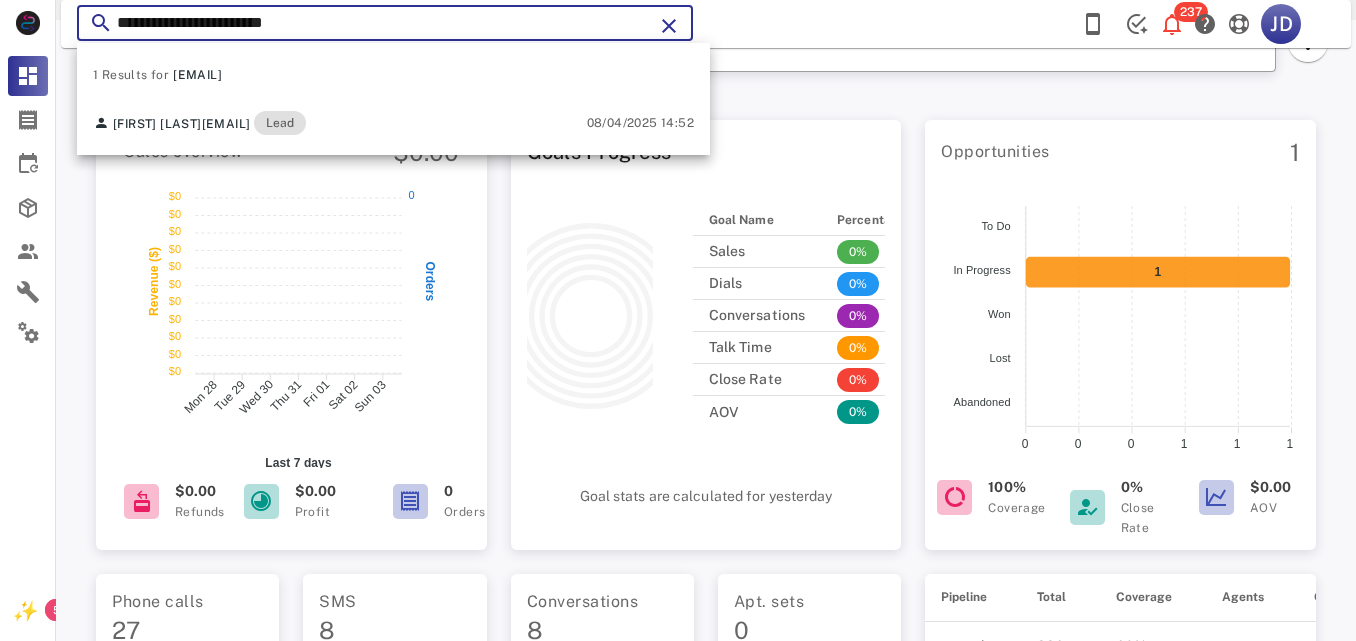 drag, startPoint x: 270, startPoint y: 18, endPoint x: 108, endPoint y: 14, distance: 162.04938 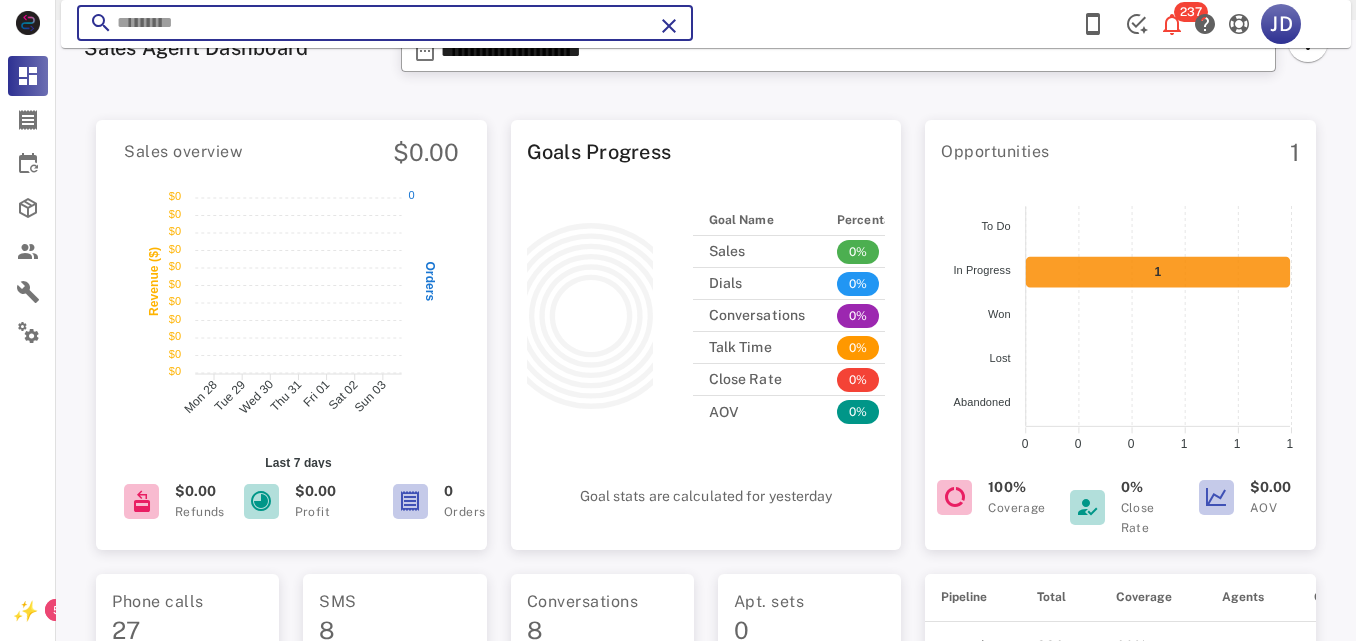 paste on "**********" 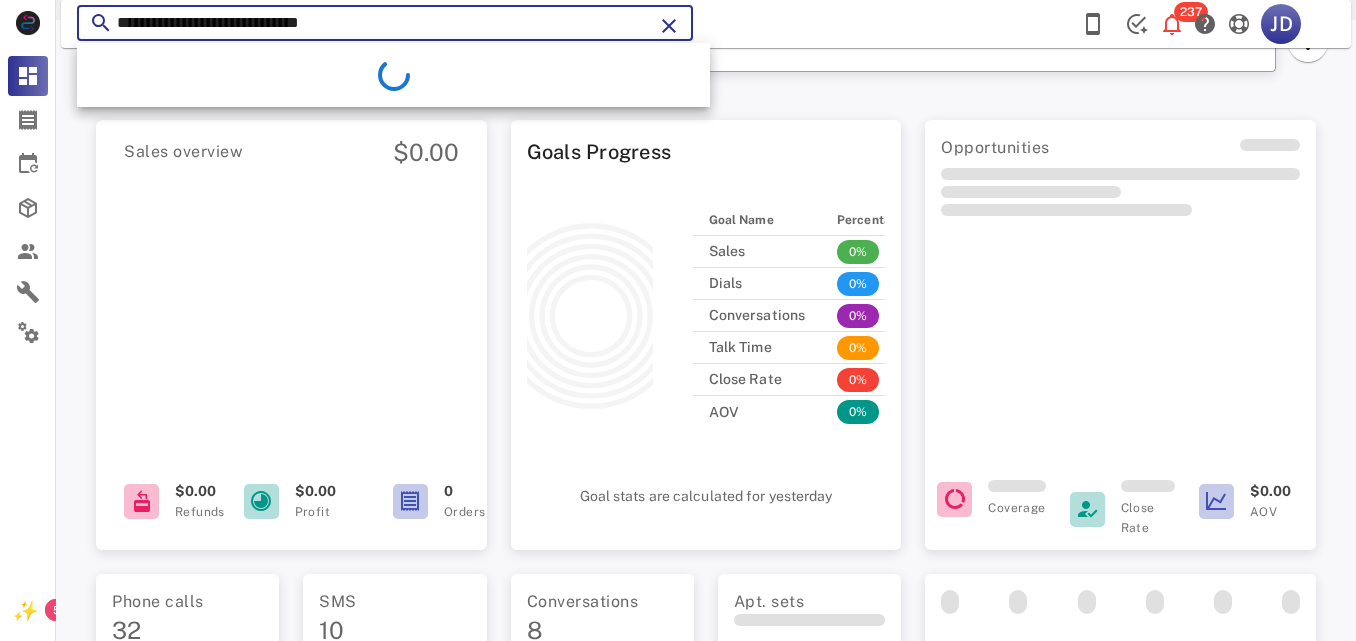 type on "**********" 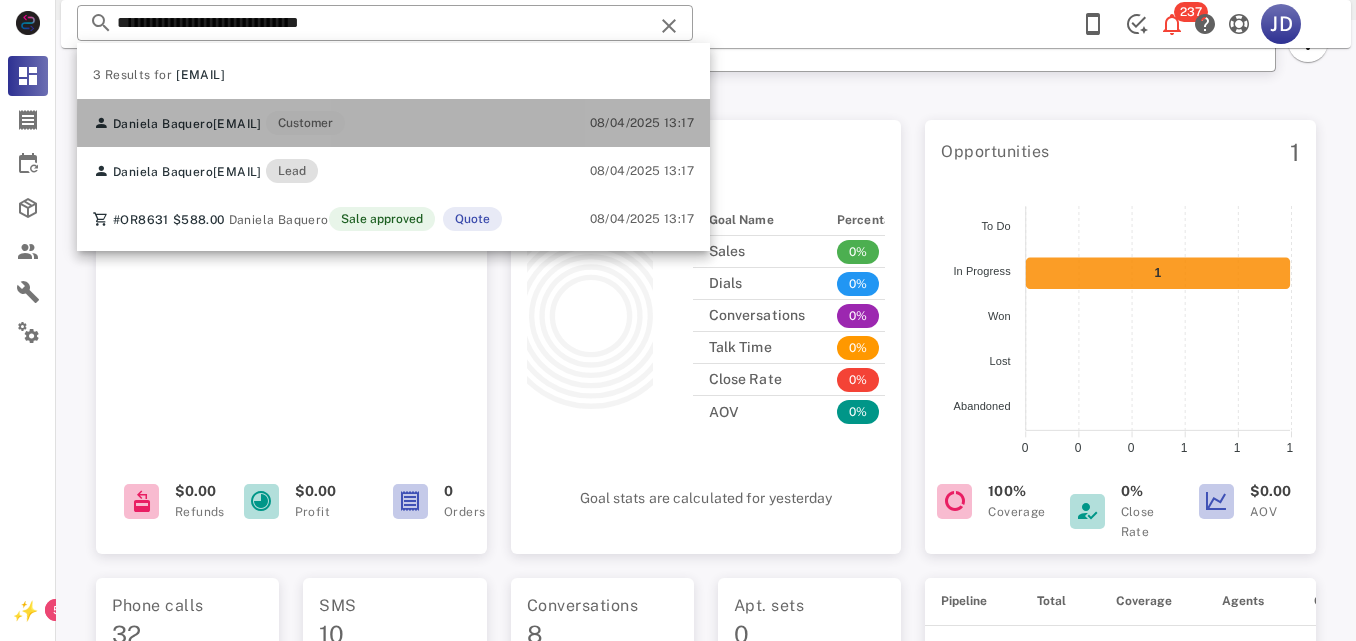 click on "[EMAIL]" at bounding box center [237, 124] 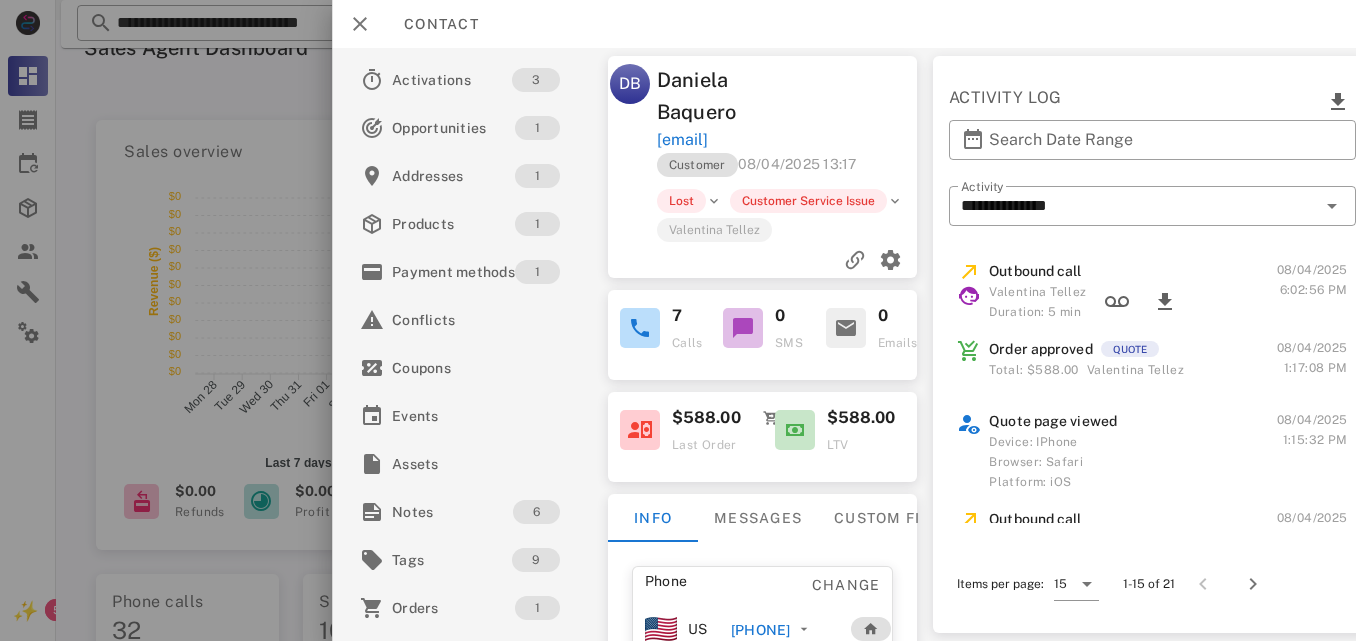 click on "[PHONE]" at bounding box center (760, 630) 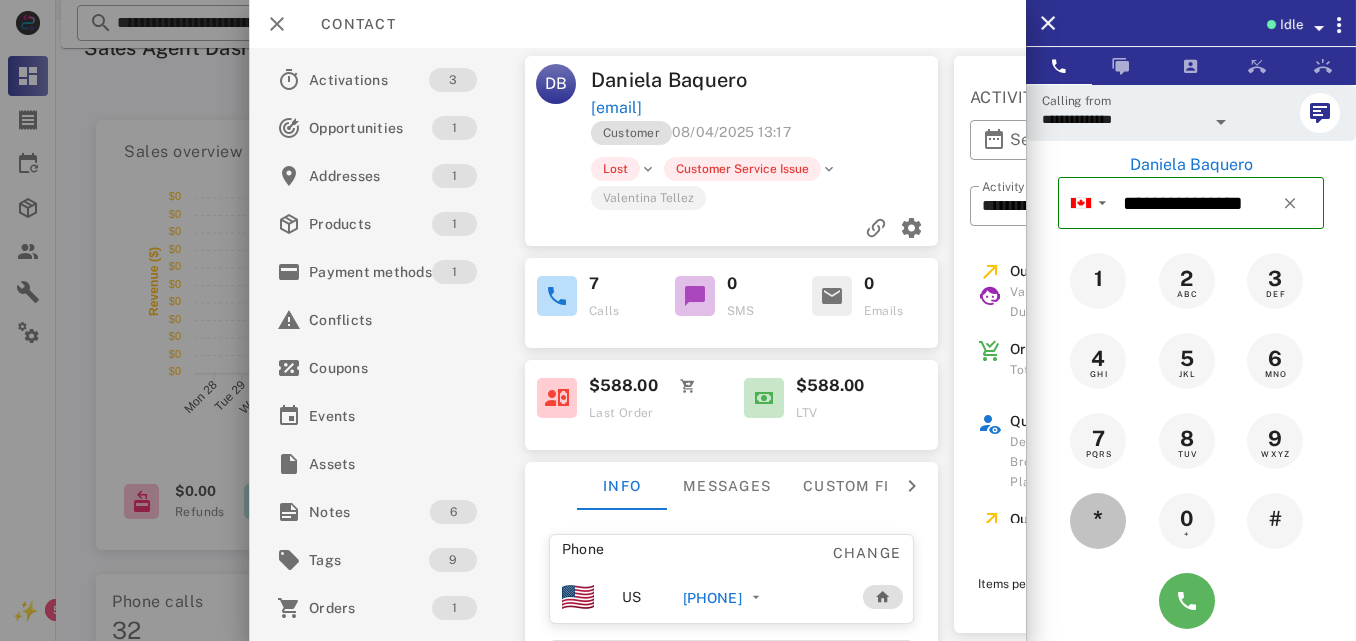 drag, startPoint x: 1118, startPoint y: 531, endPoint x: 1191, endPoint y: 609, distance: 106.83164 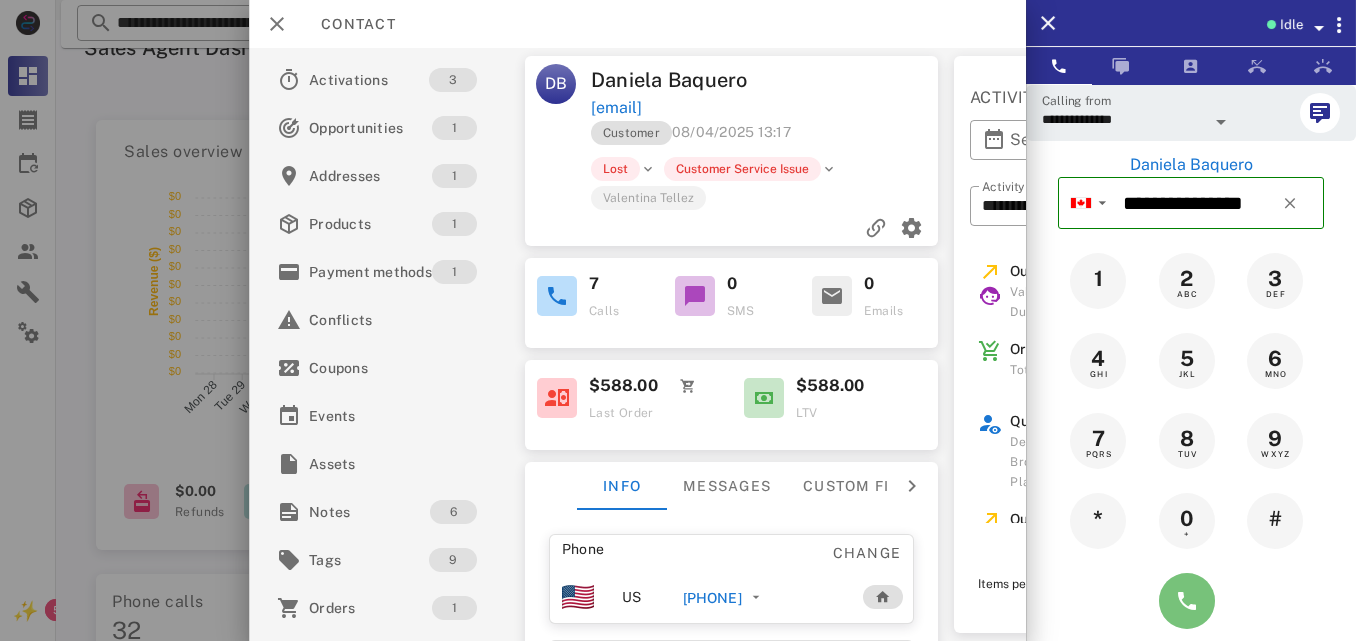 click at bounding box center [1187, 601] 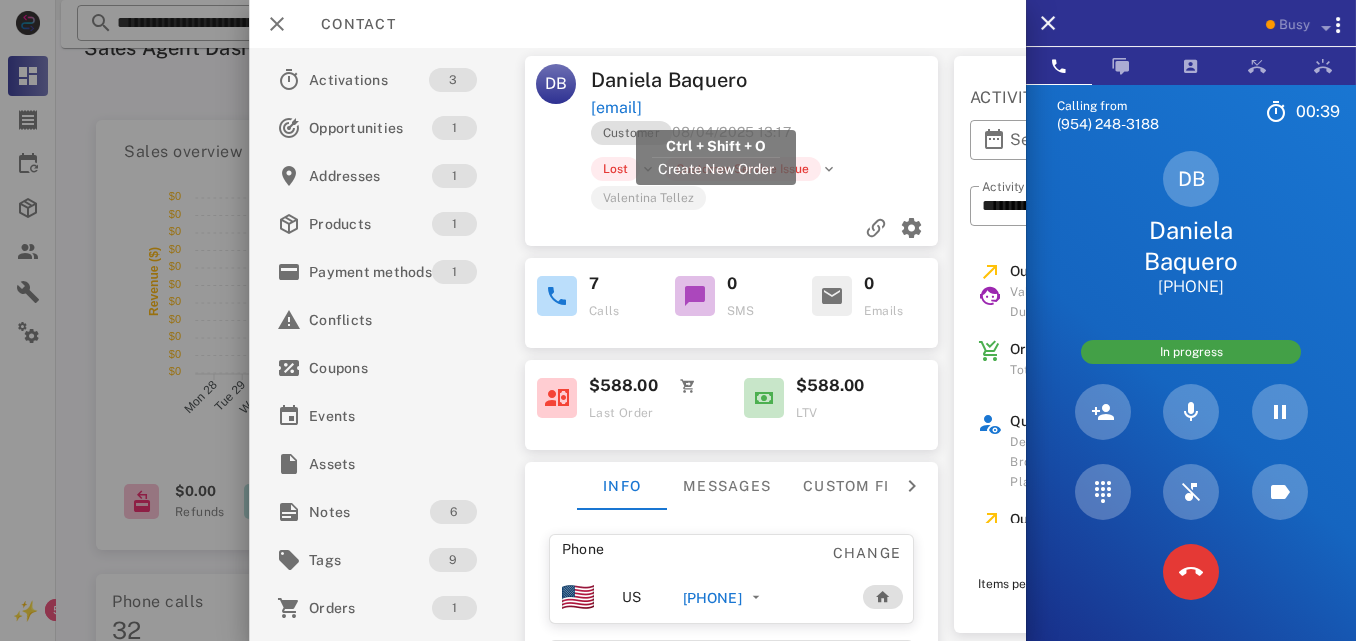 drag, startPoint x: 583, startPoint y: 107, endPoint x: 657, endPoint y: 100, distance: 74.330345 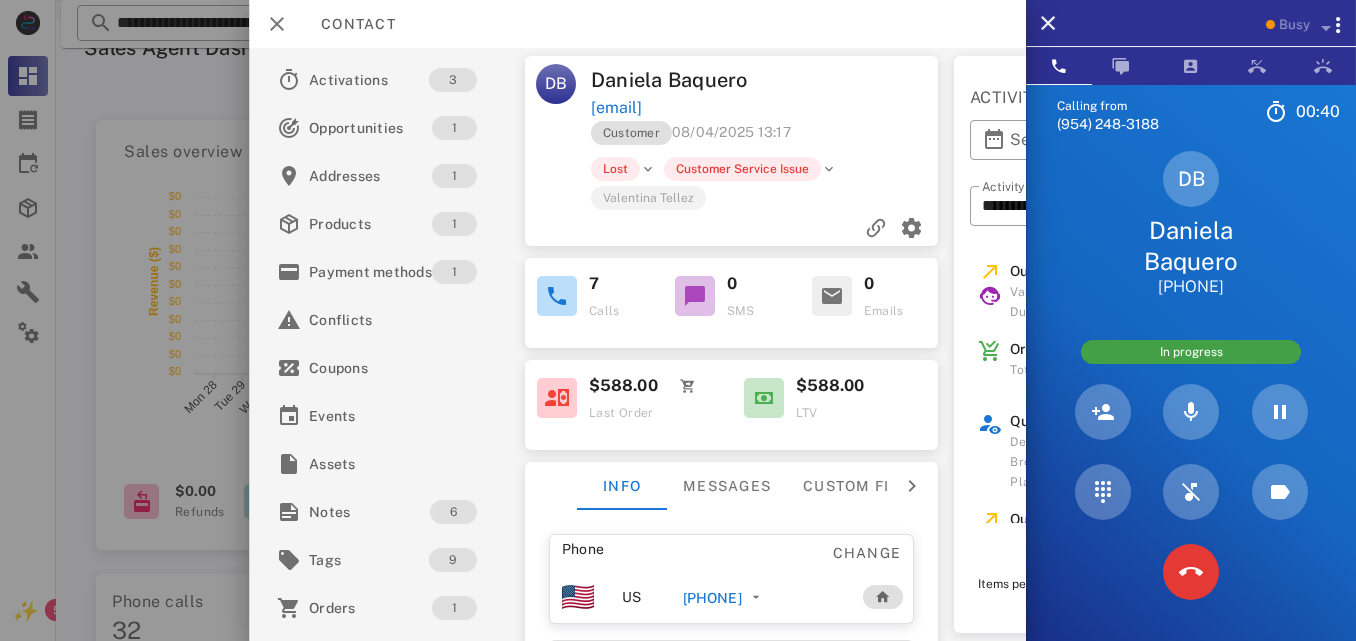 click on "[EMAIL]" at bounding box center (766, 108) 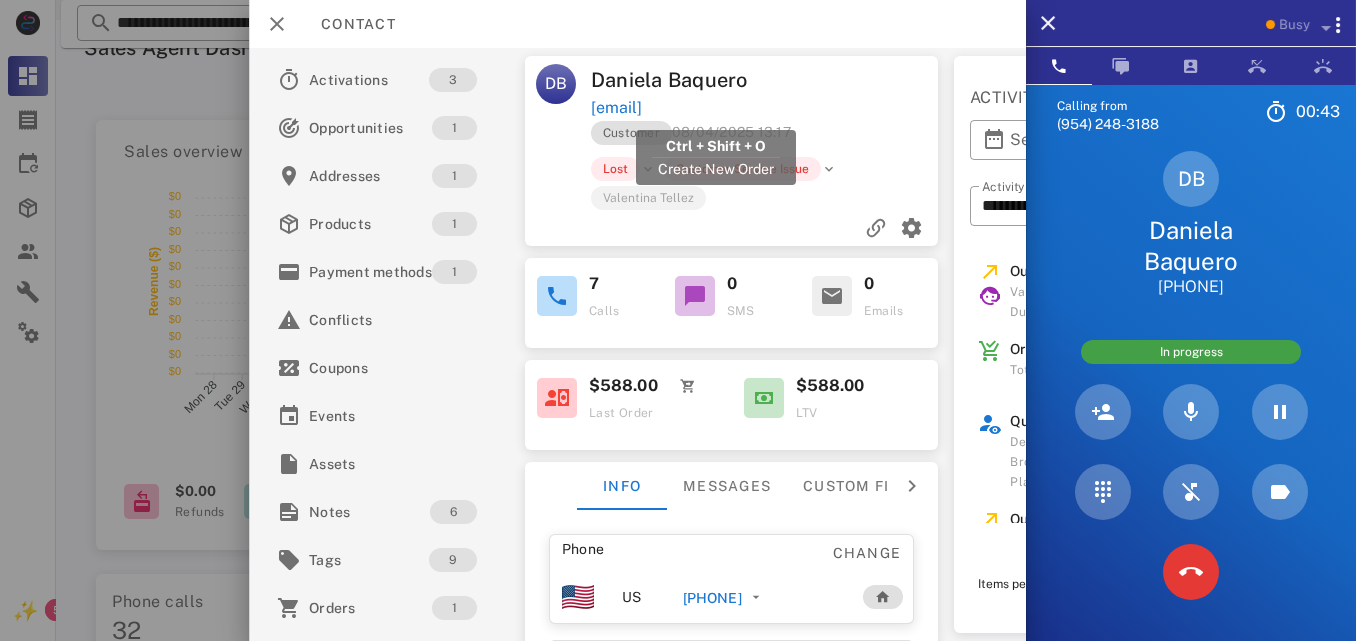 drag, startPoint x: 867, startPoint y: 102, endPoint x: 593, endPoint y: 115, distance: 274.30823 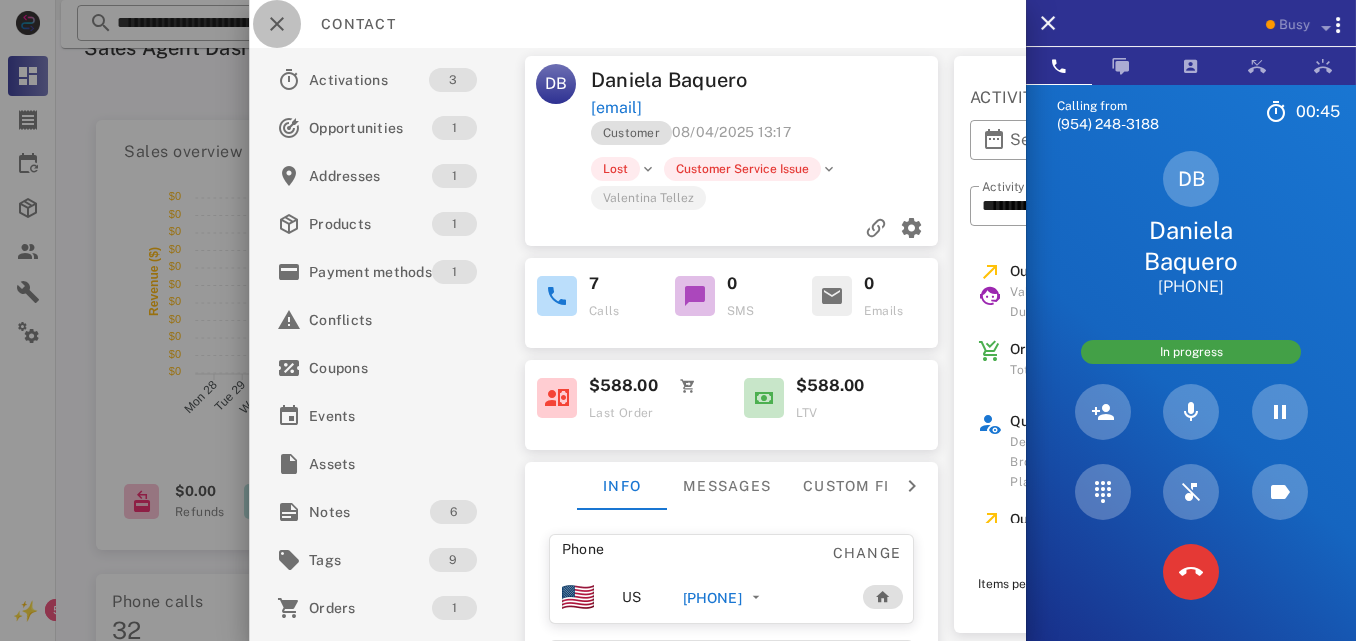 click at bounding box center [277, 24] 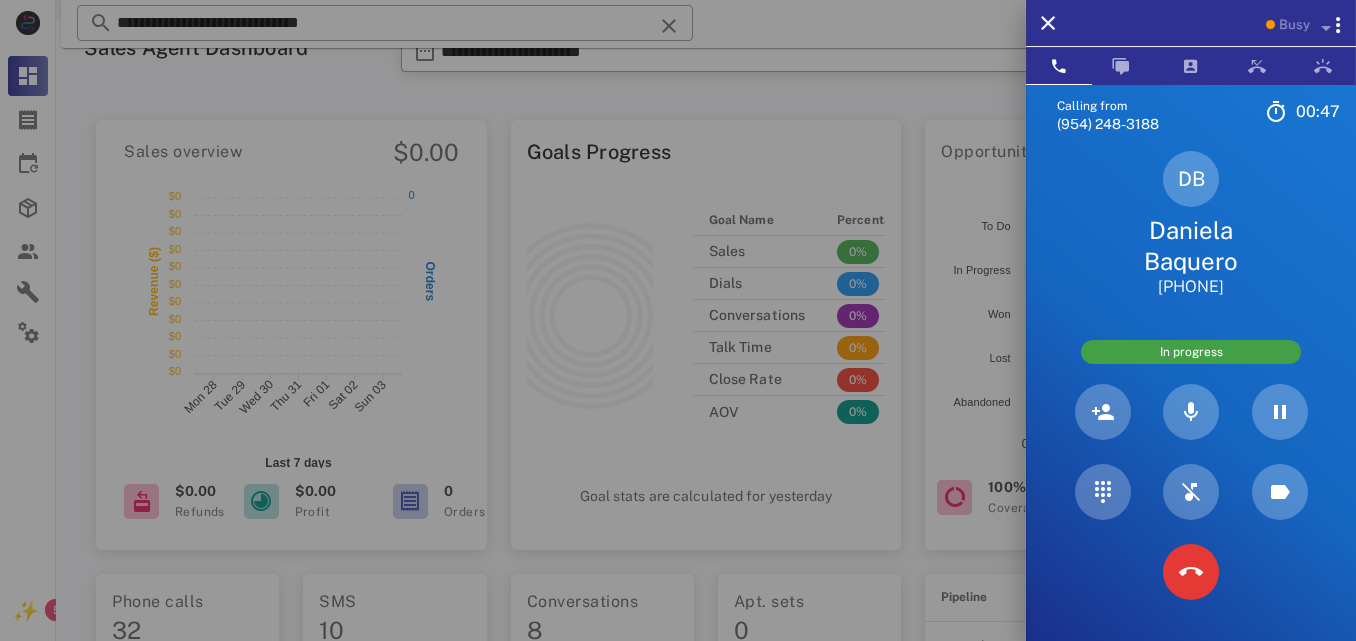 click at bounding box center (678, 320) 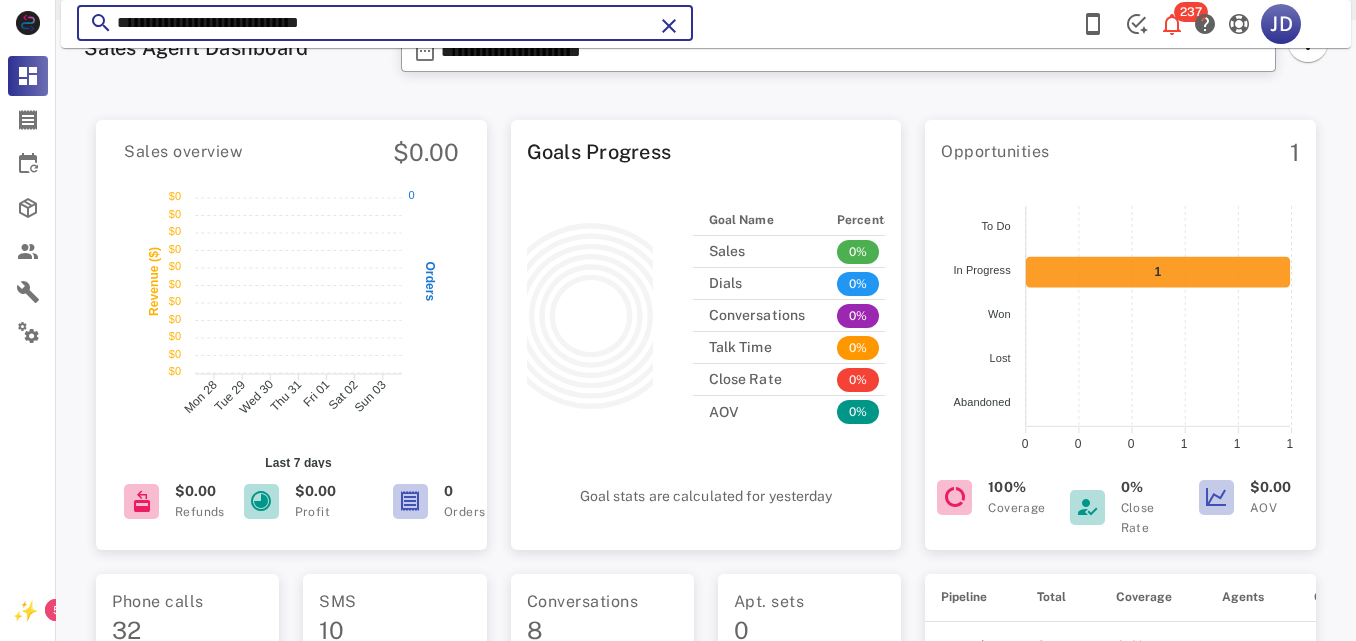 drag, startPoint x: 175, startPoint y: 30, endPoint x: 125, endPoint y: 20, distance: 50.990196 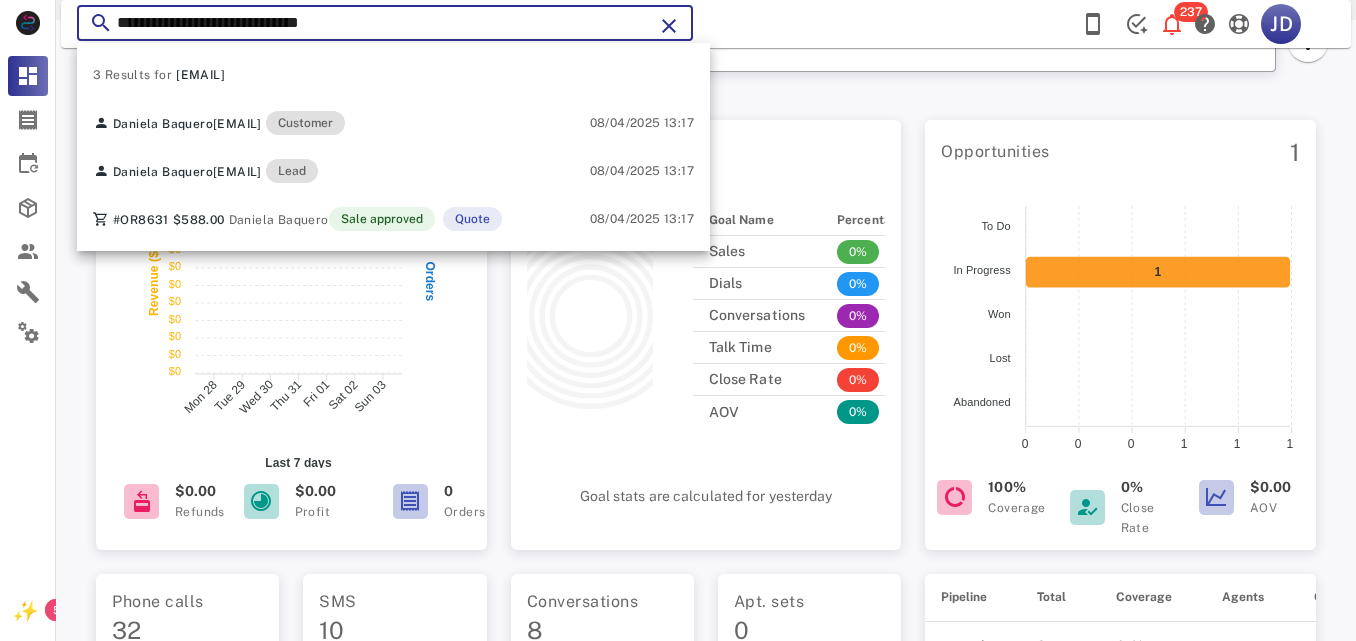 type on "*" 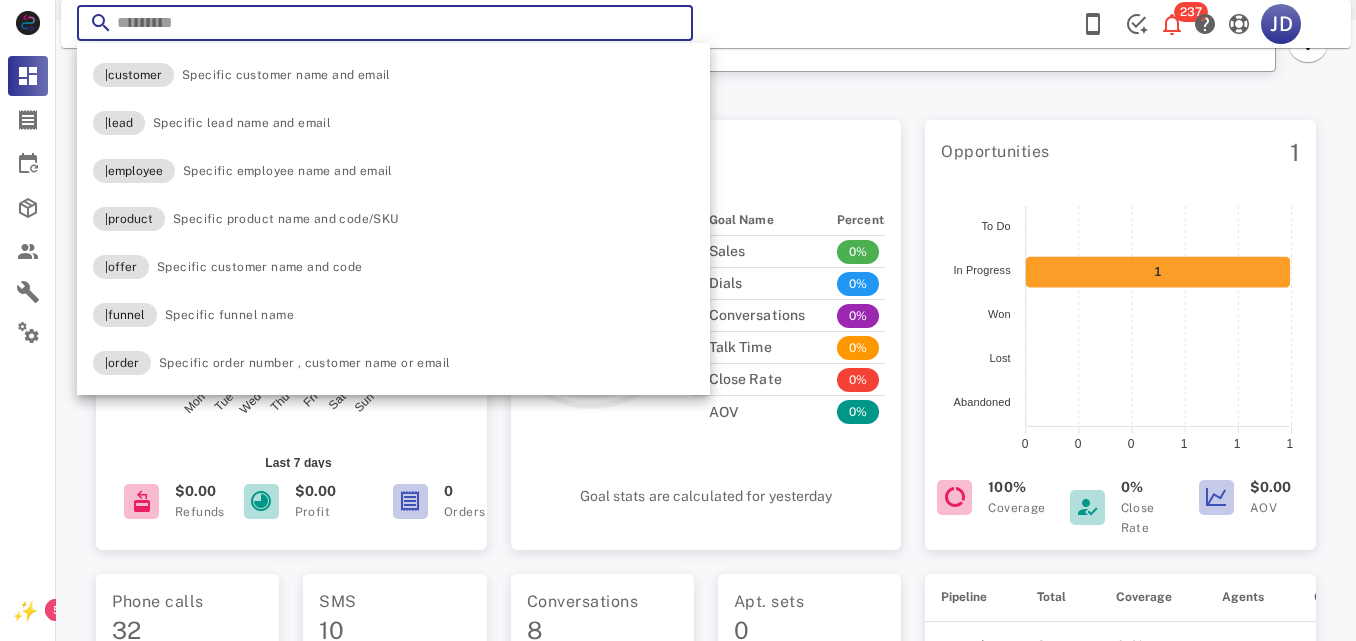 paste on "**********" 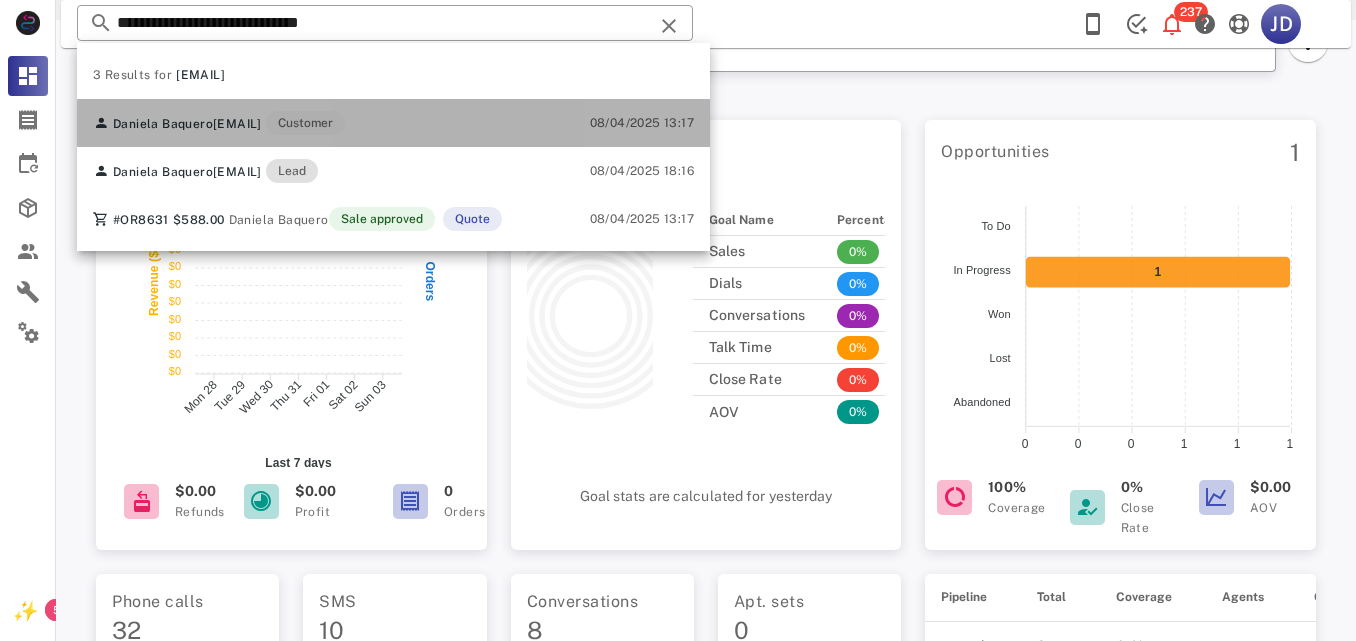 click on "[FIRST] [LAST]   [EMAIL]   Customer   08/04/2025 13:17" at bounding box center (393, 123) 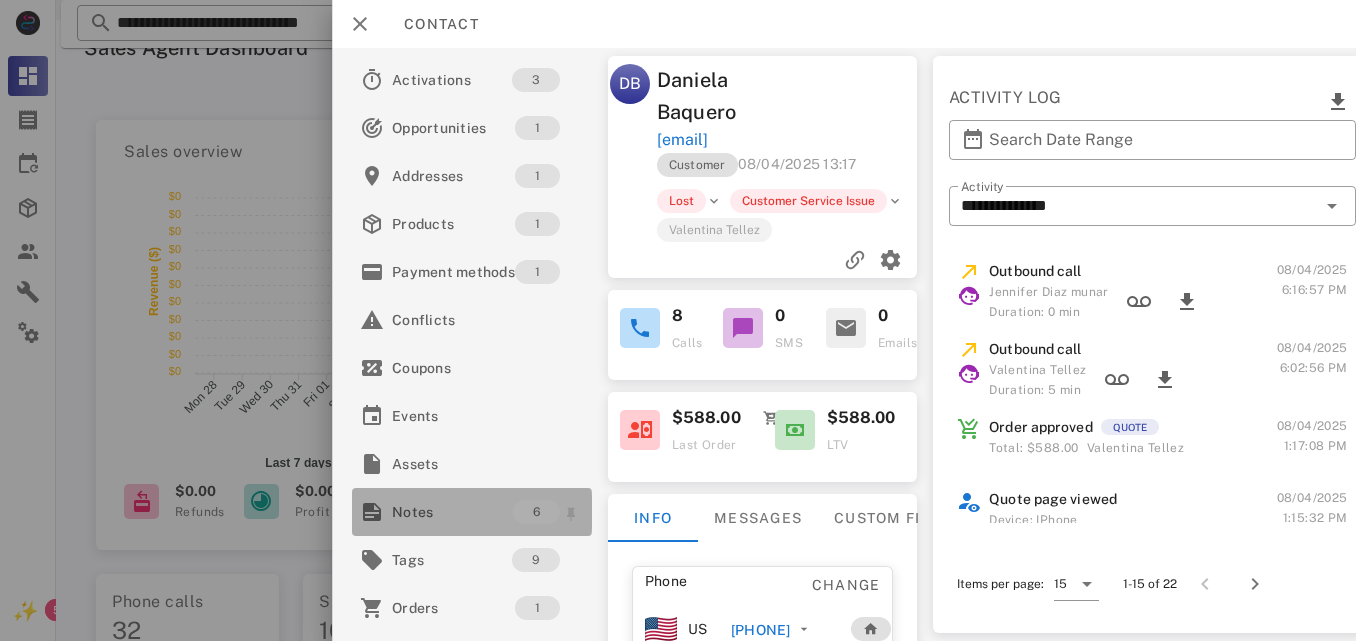 click on "Notes" at bounding box center [452, 512] 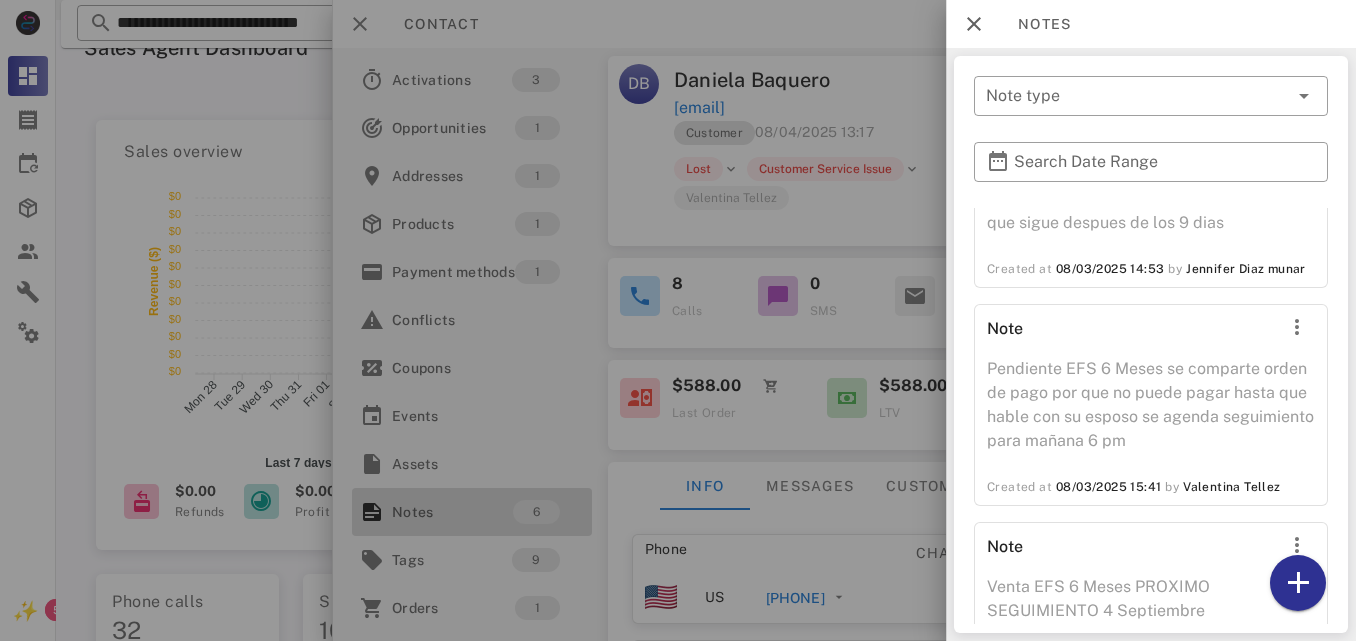 scroll, scrollTop: 862, scrollLeft: 0, axis: vertical 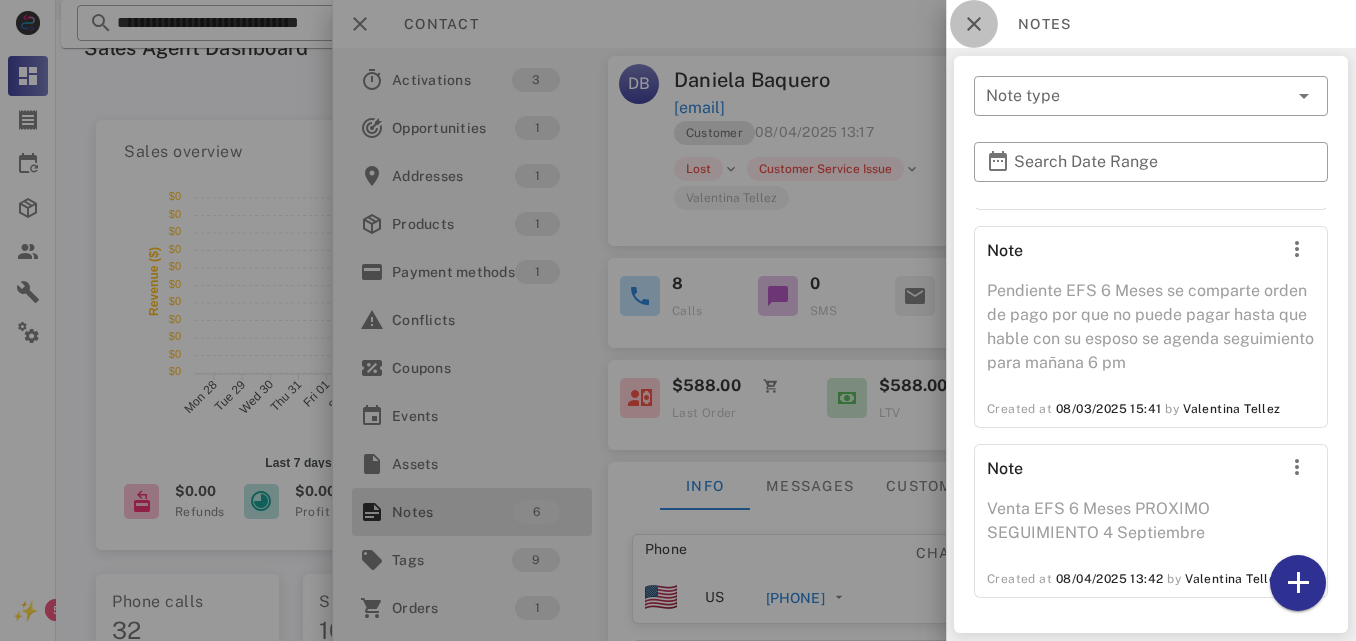 click at bounding box center [974, 24] 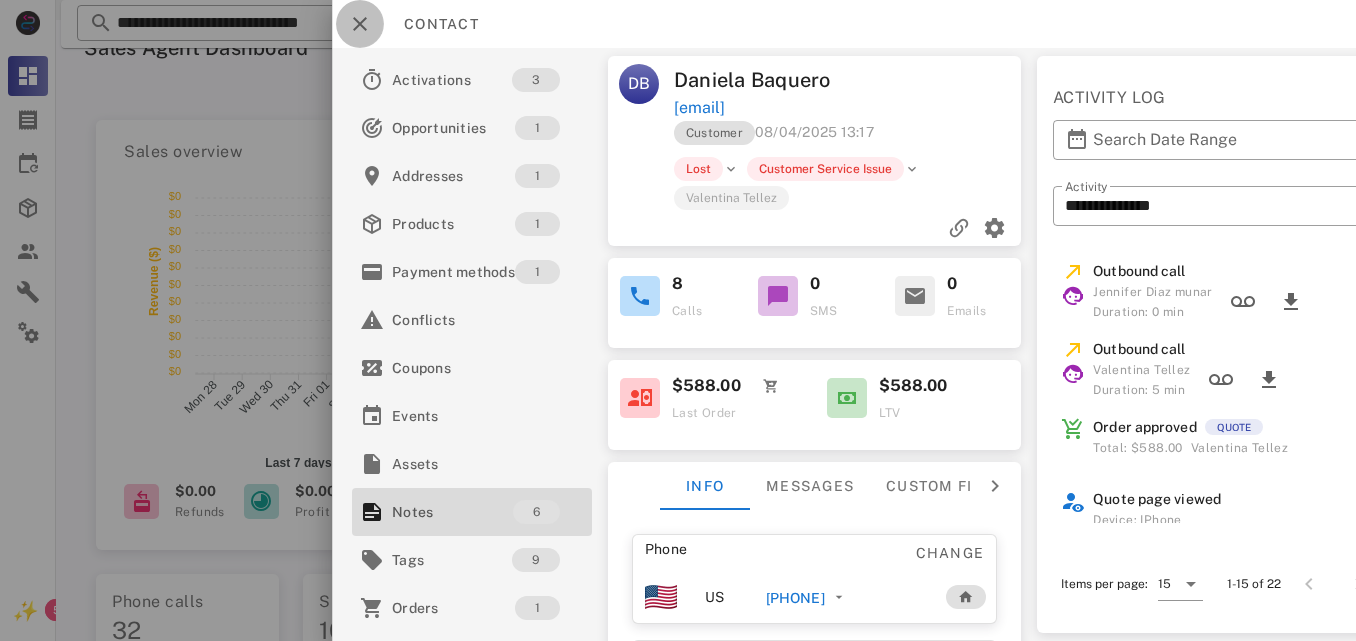 click at bounding box center [360, 24] 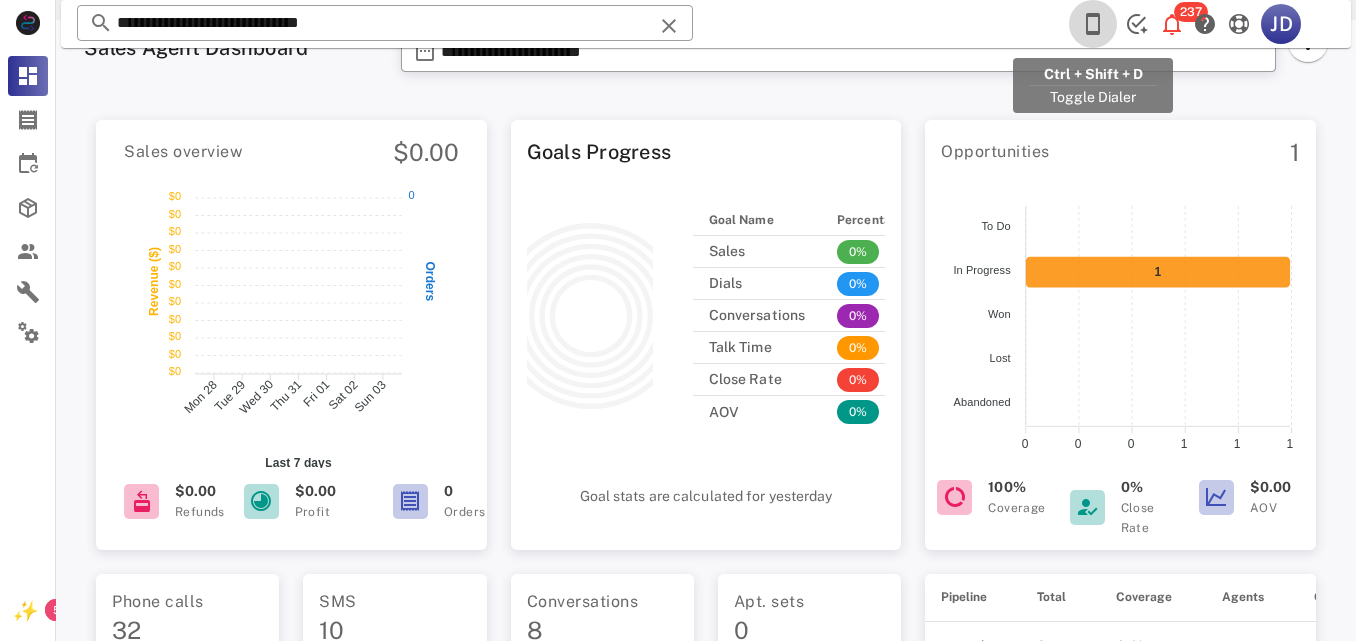 click at bounding box center (1093, 24) 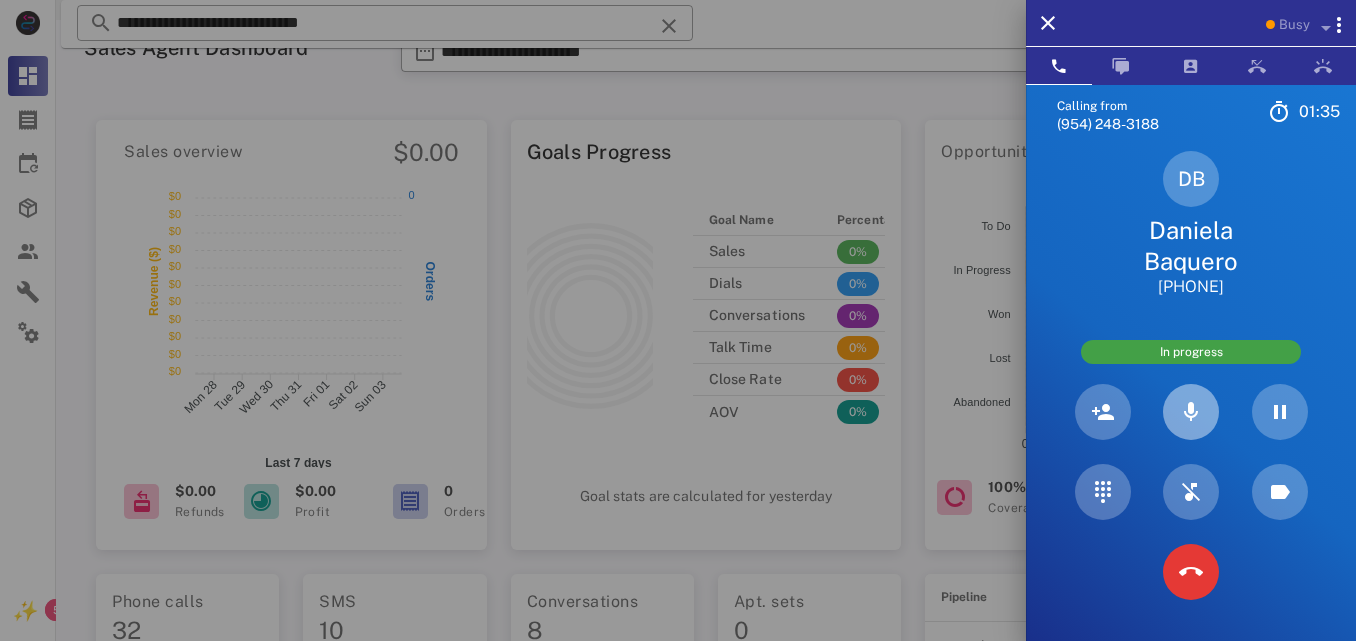 click at bounding box center [1191, 412] 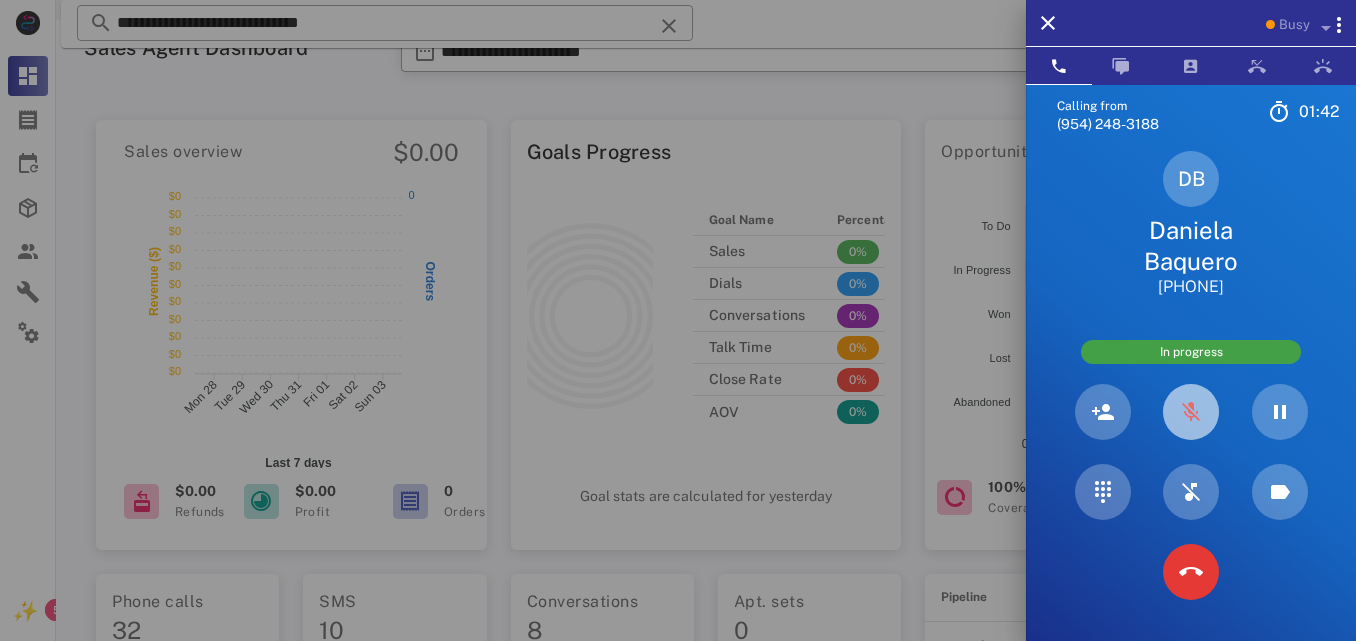 click at bounding box center [1191, 412] 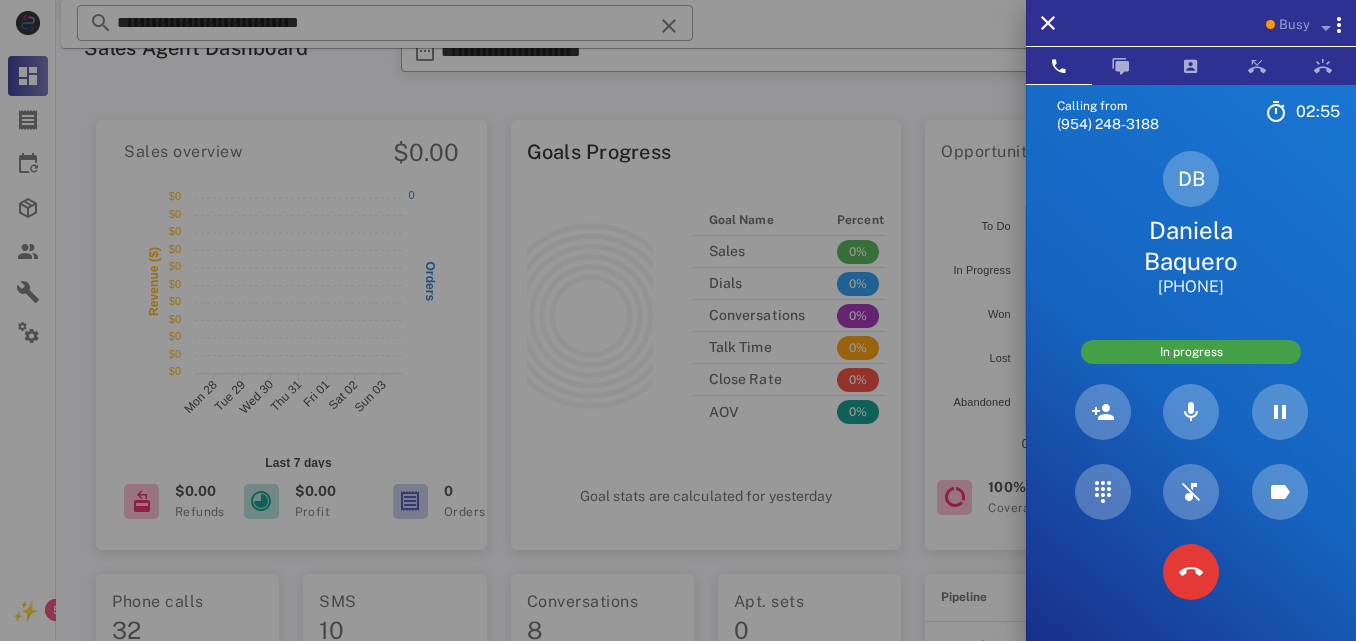 click at bounding box center (678, 320) 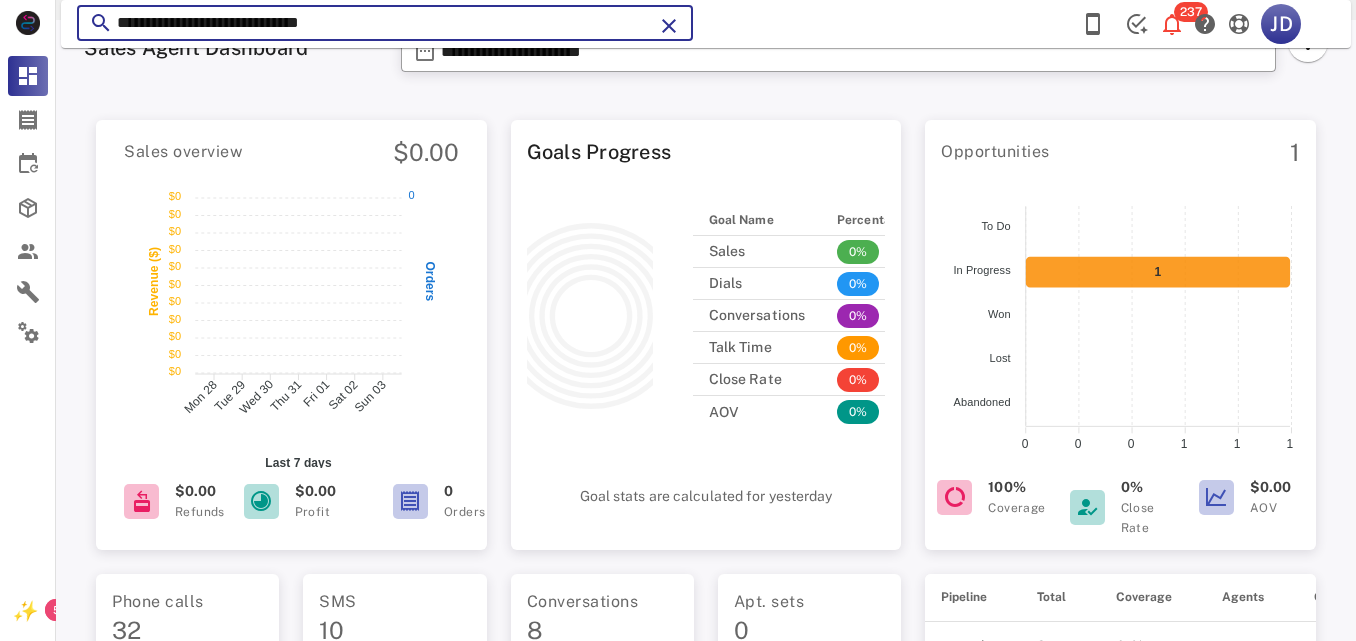 drag, startPoint x: 263, startPoint y: 39, endPoint x: 121, endPoint y: 33, distance: 142.12671 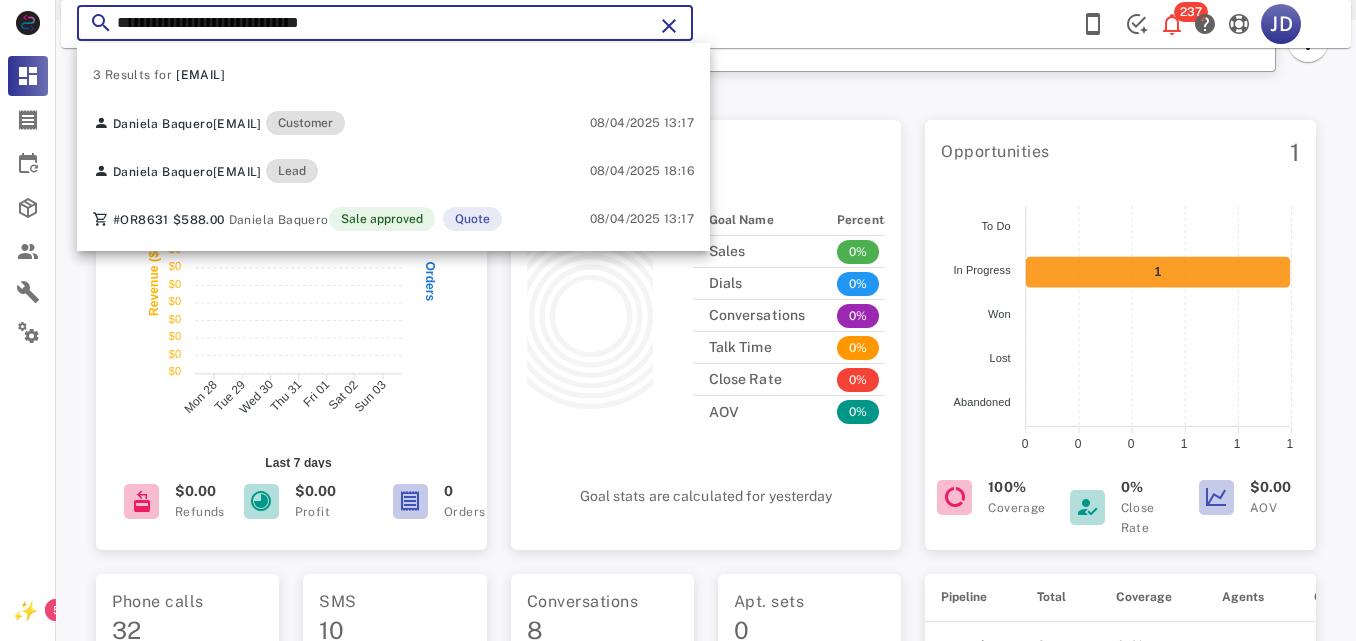 click on "**********" at bounding box center [385, 23] 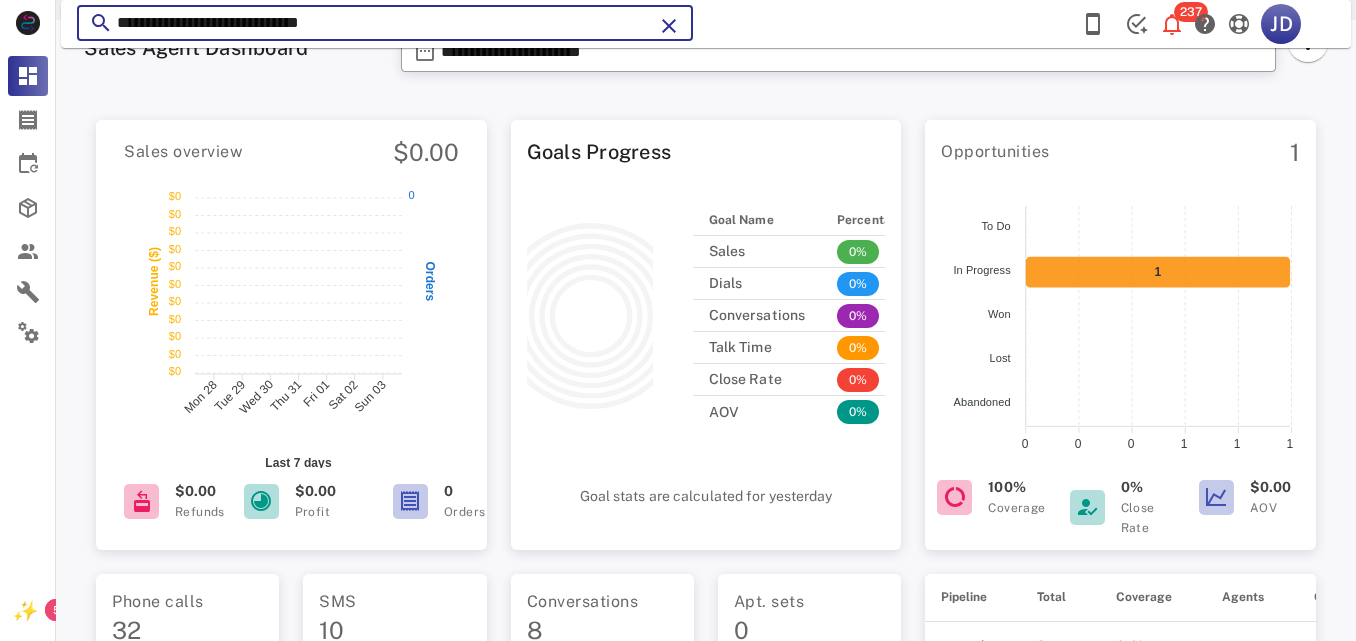 drag, startPoint x: 413, startPoint y: 26, endPoint x: 95, endPoint y: 16, distance: 318.1572 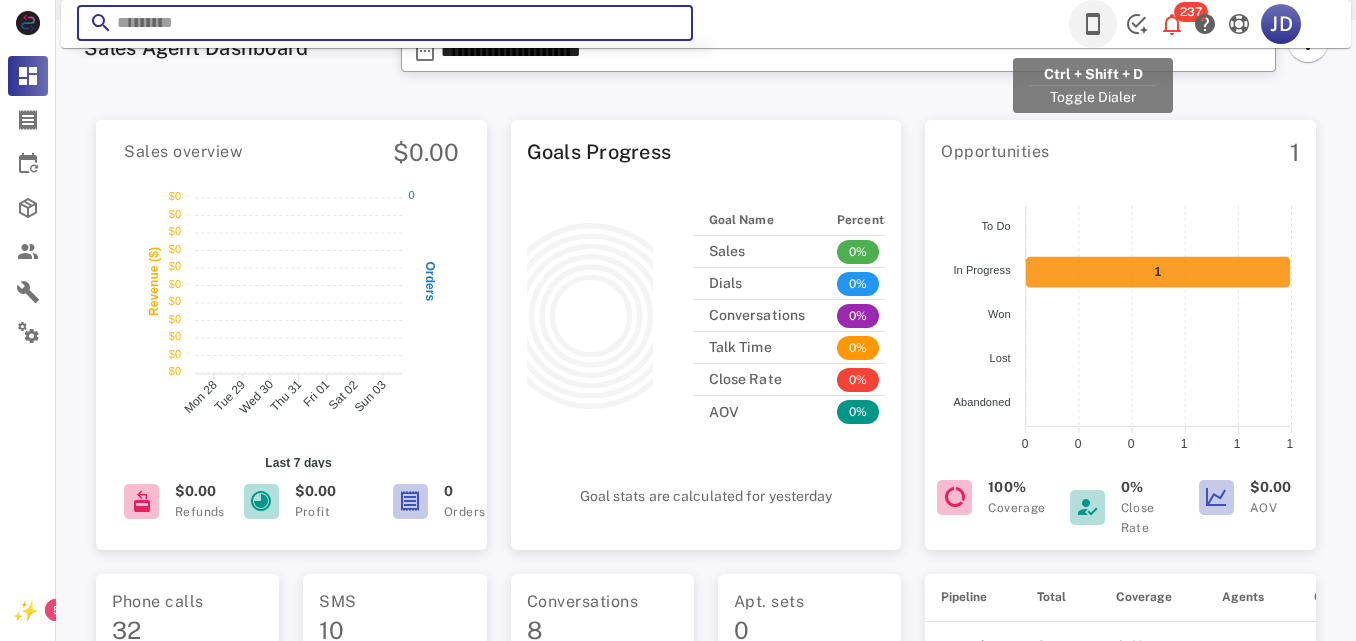 type 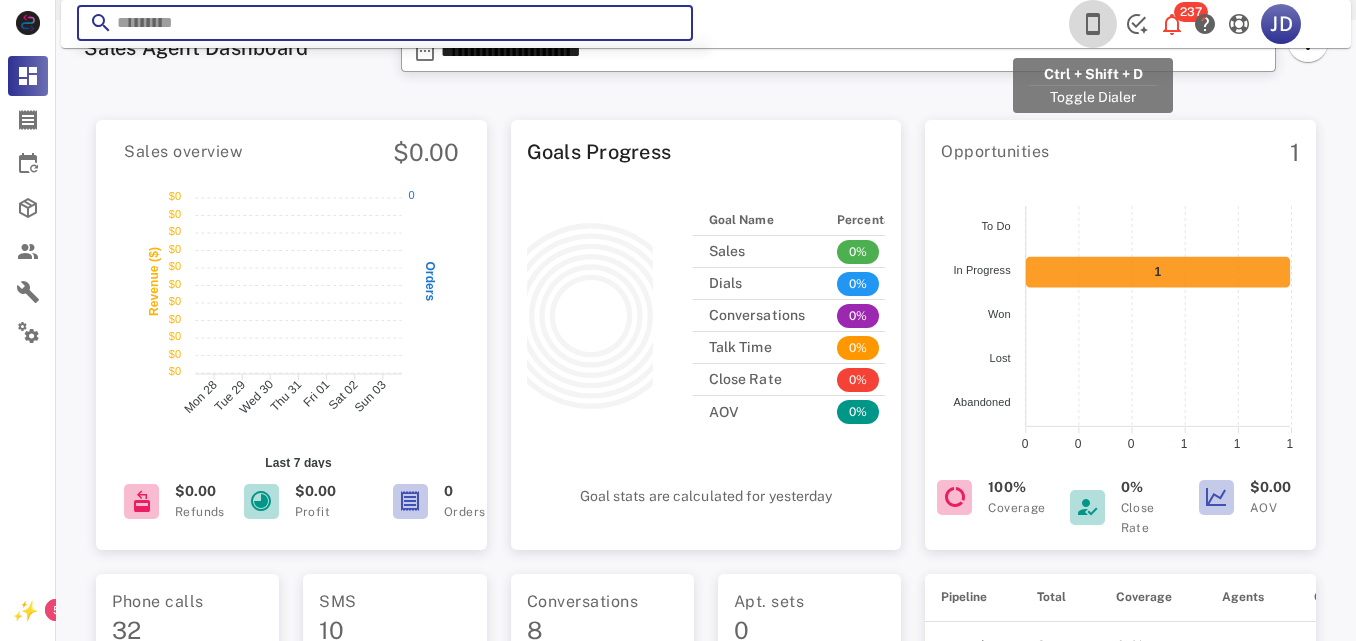 click at bounding box center [1093, 24] 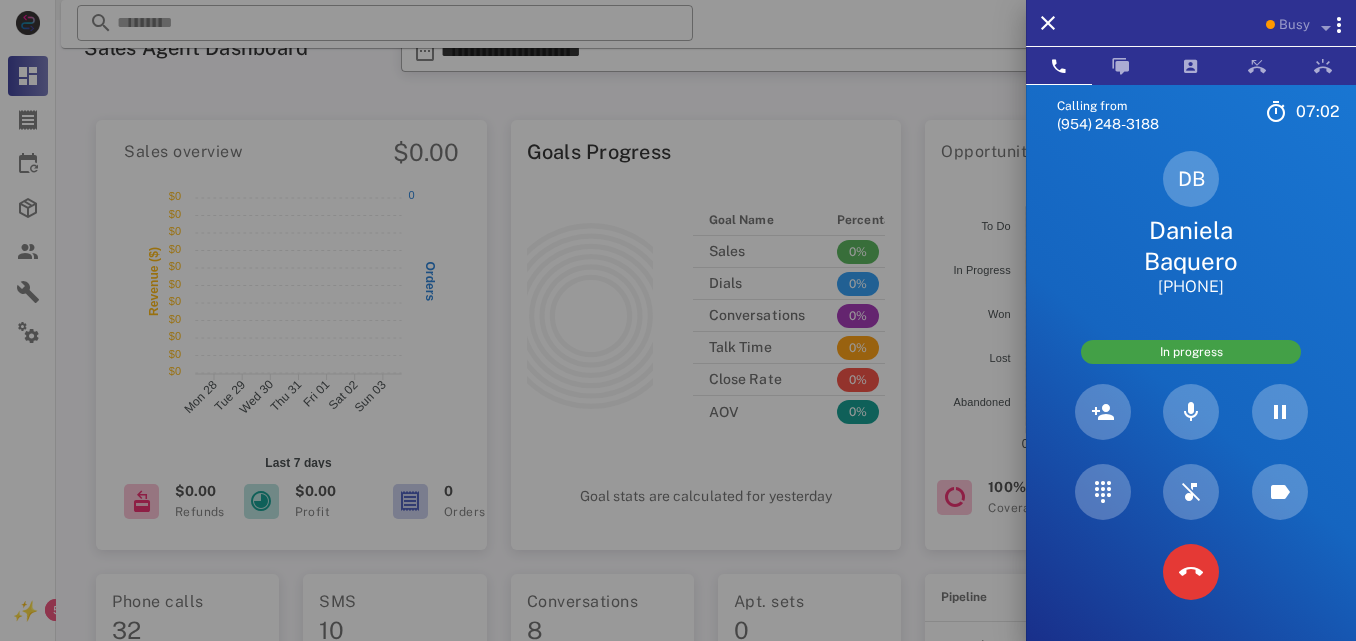 click on "Daniela Baquero" at bounding box center [1191, 246] 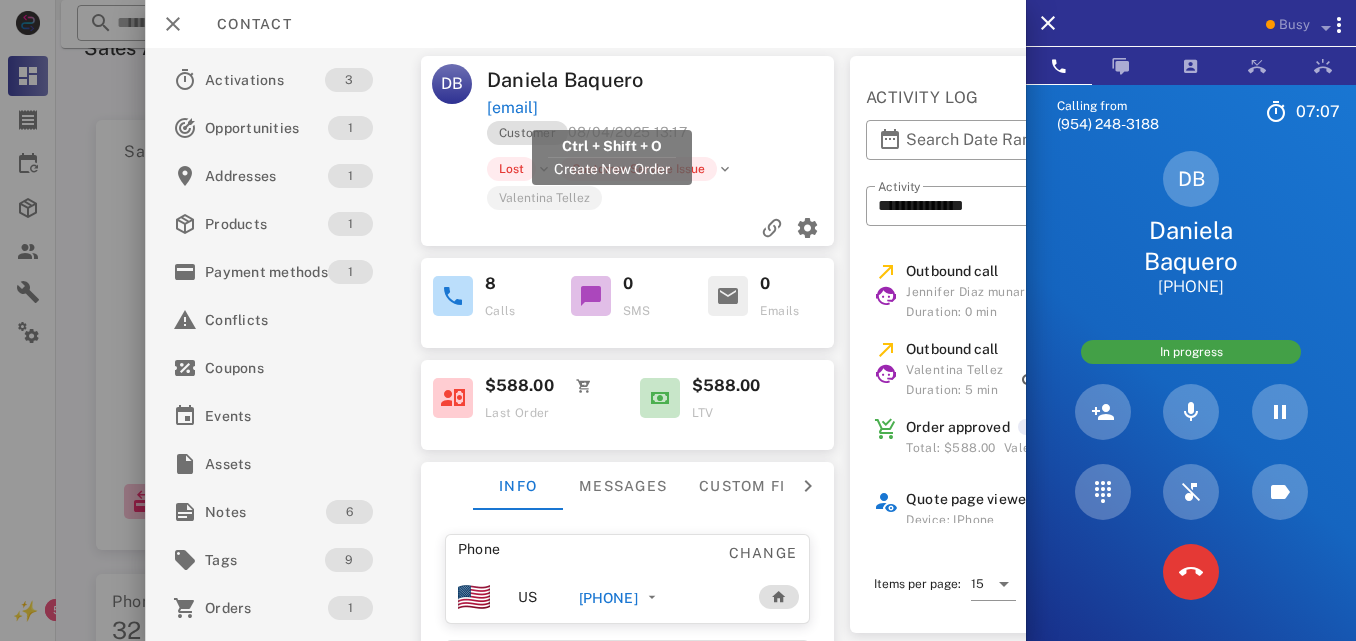 drag, startPoint x: 663, startPoint y: 98, endPoint x: 493, endPoint y: 112, distance: 170.5755 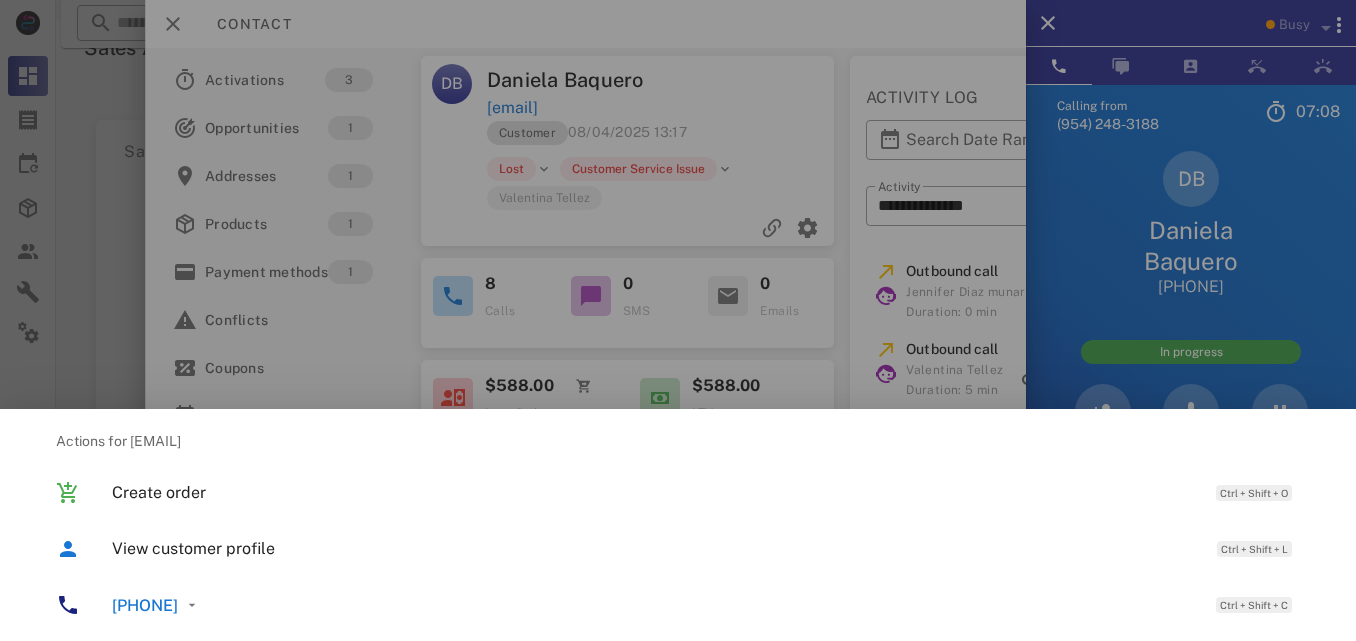click at bounding box center (678, 320) 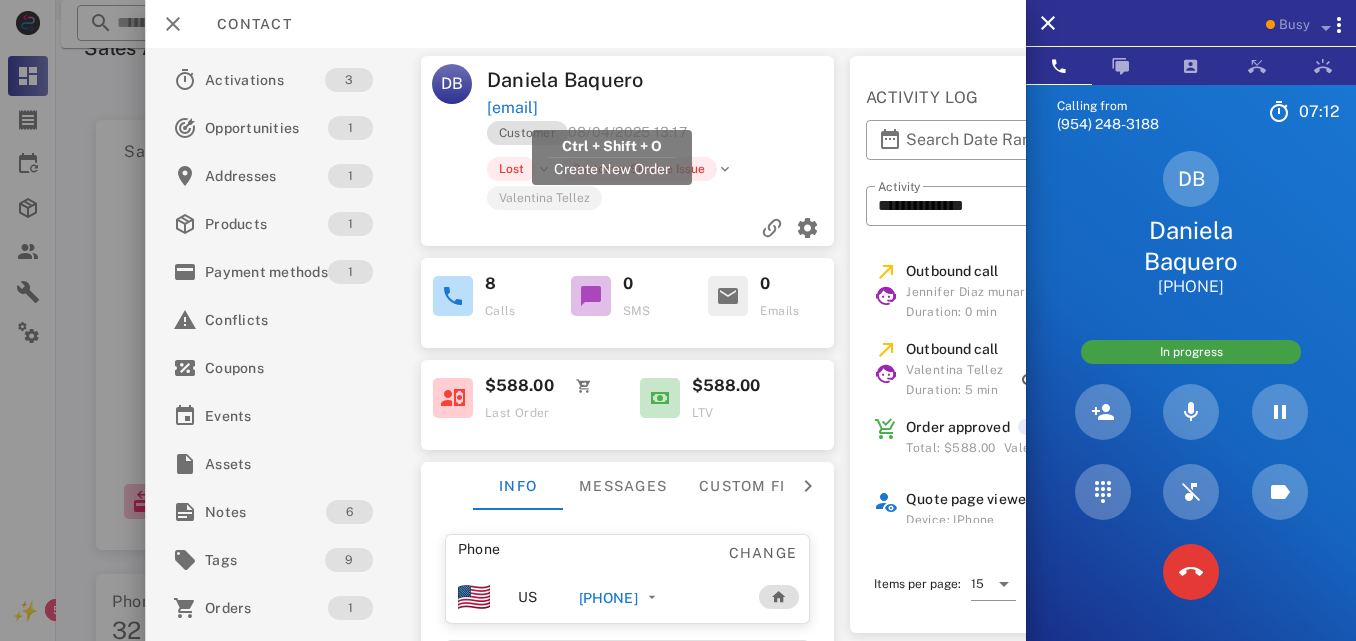 drag, startPoint x: 736, startPoint y: 108, endPoint x: 486, endPoint y: 110, distance: 250.008 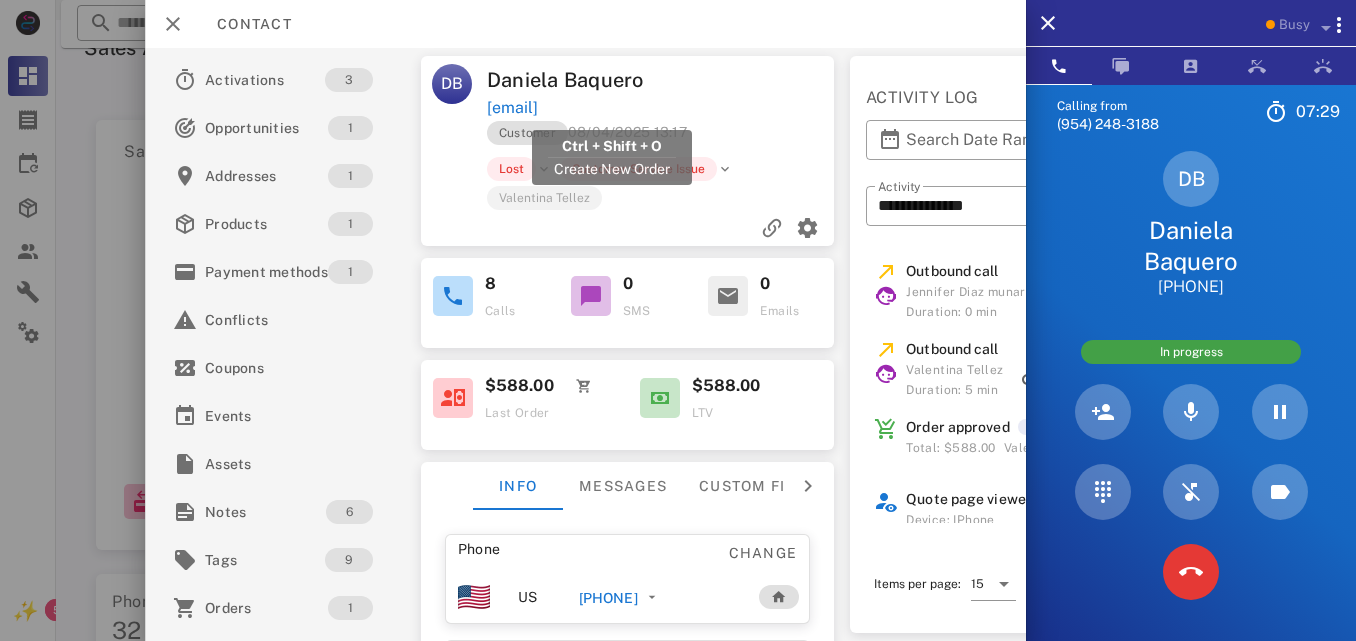 click on "[EMAIL]" at bounding box center (512, 108) 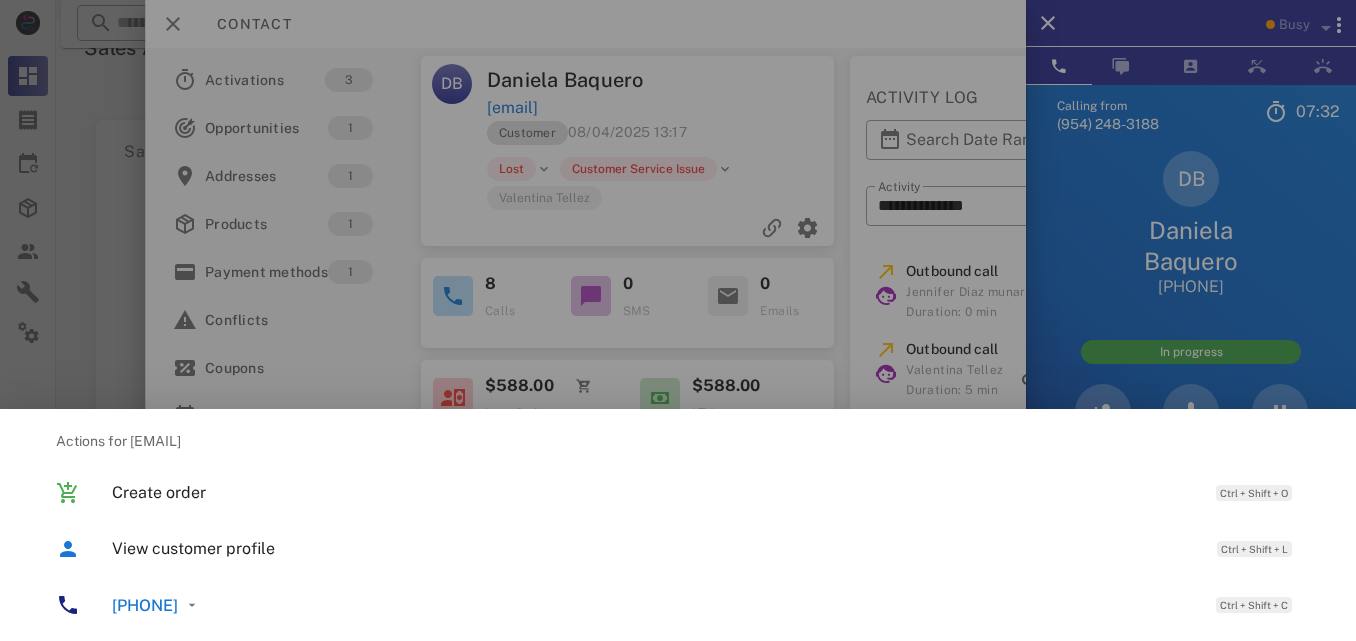 click at bounding box center [678, 320] 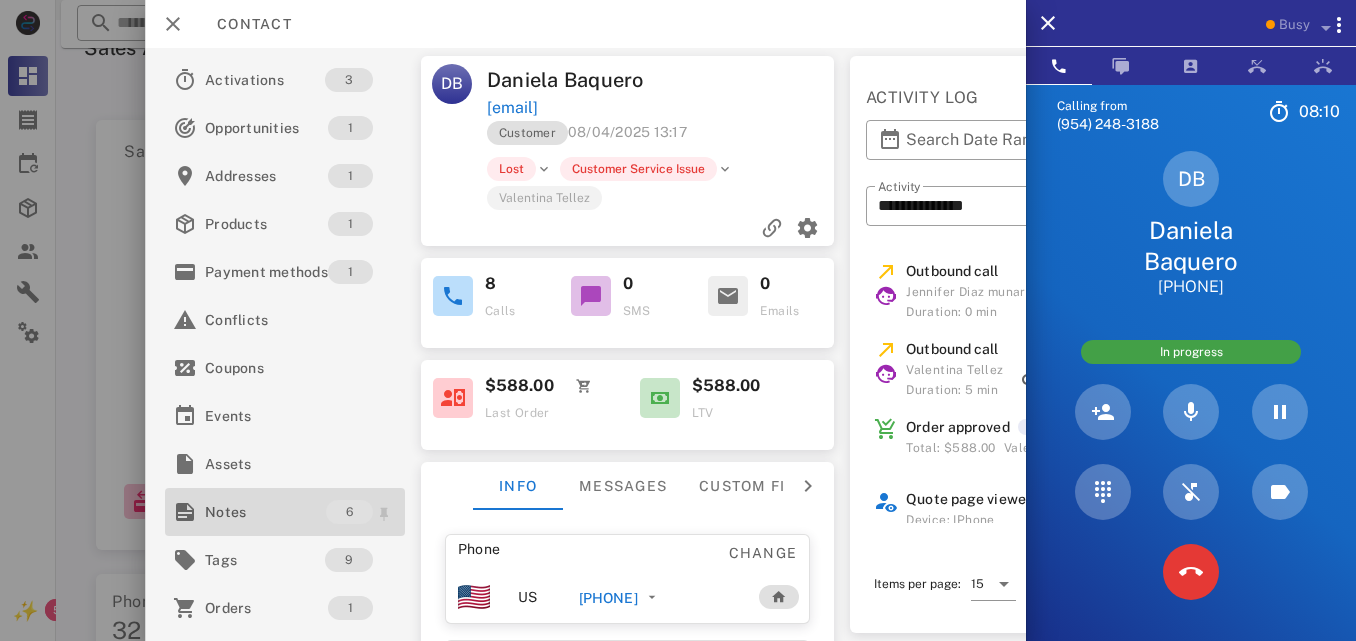 click on "Notes" at bounding box center [265, 512] 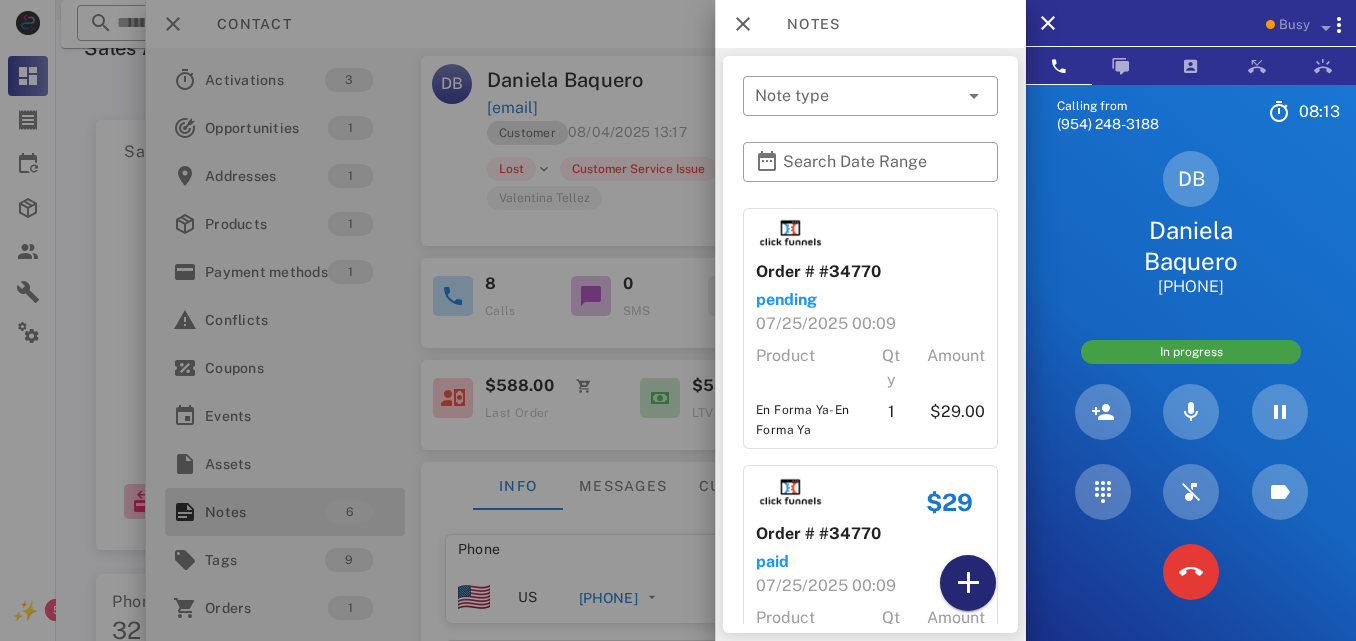 click at bounding box center [968, 583] 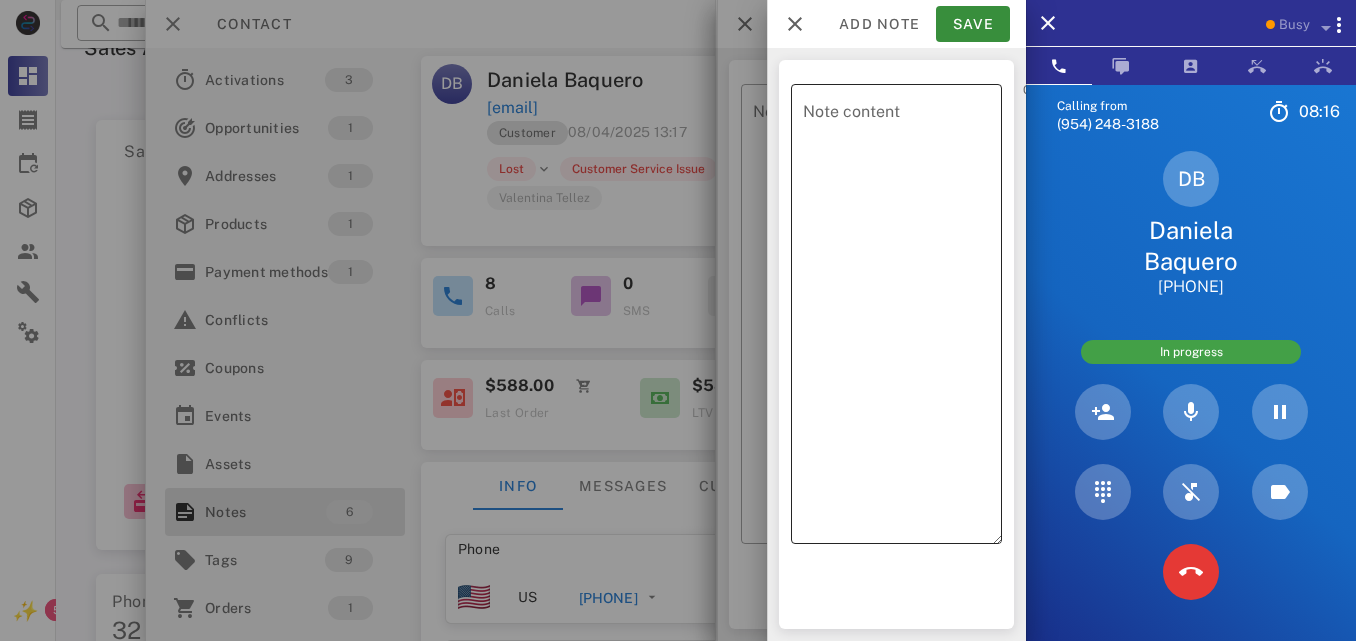 click on "Note content" at bounding box center (902, 319) 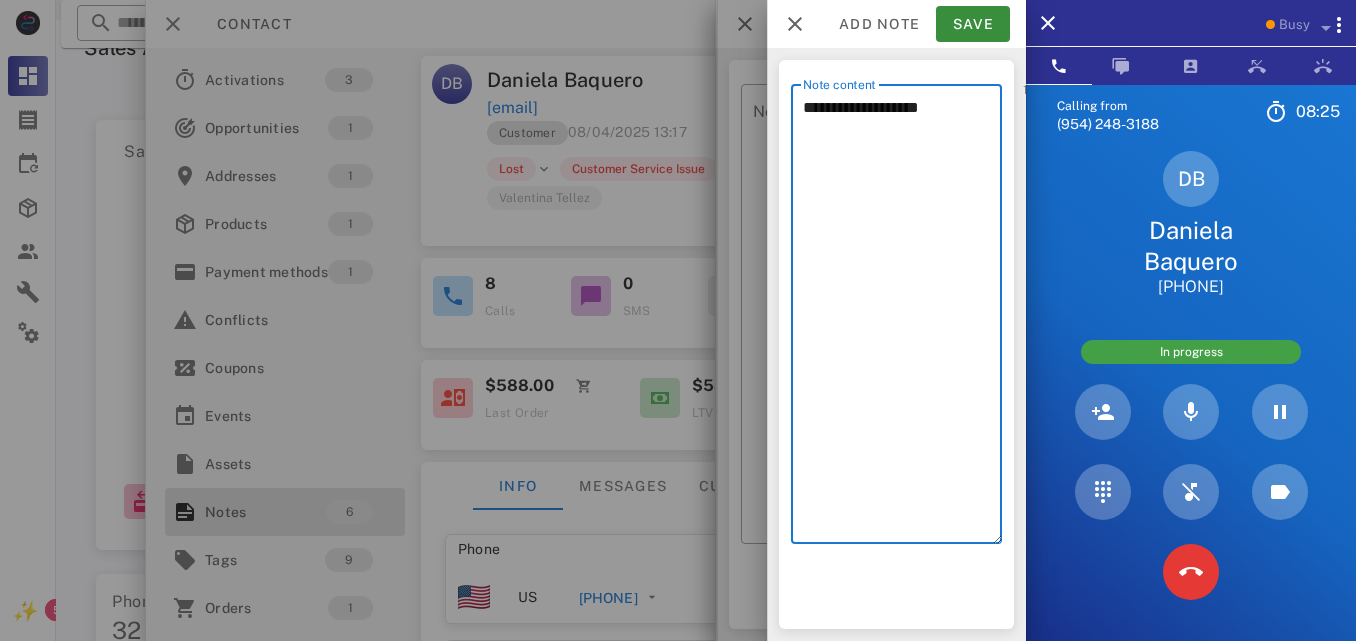 click on "**********" at bounding box center [902, 319] 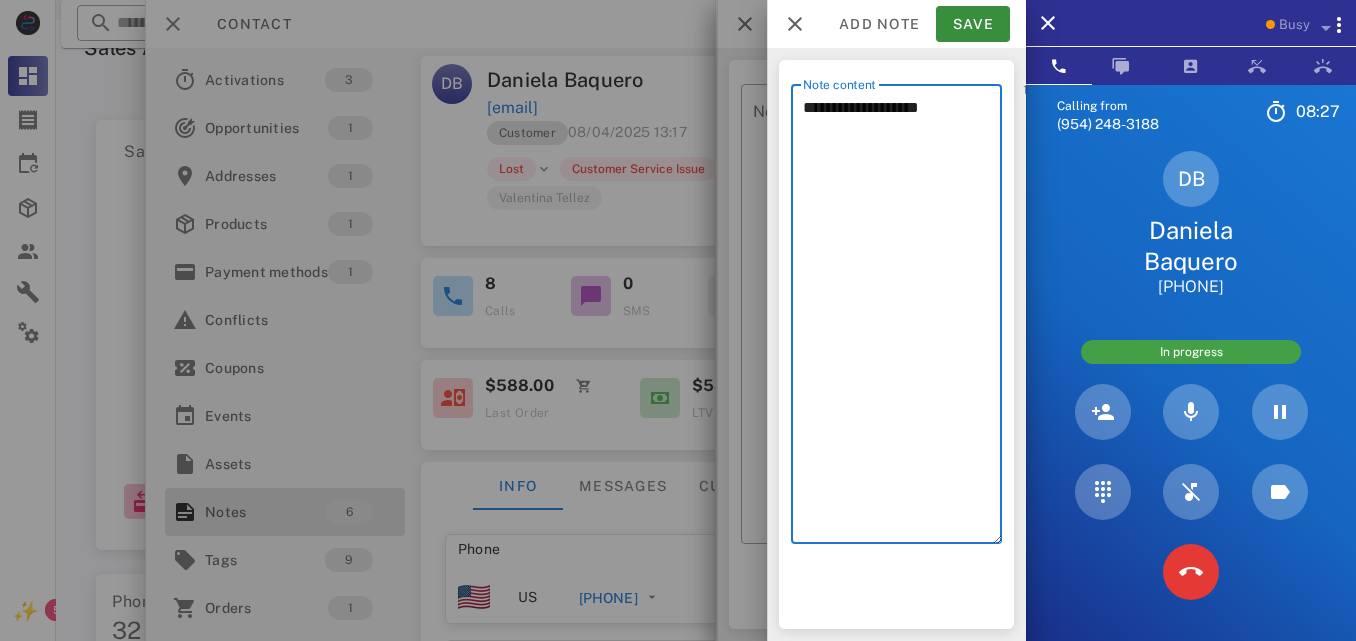 click on "**********" at bounding box center (902, 319) 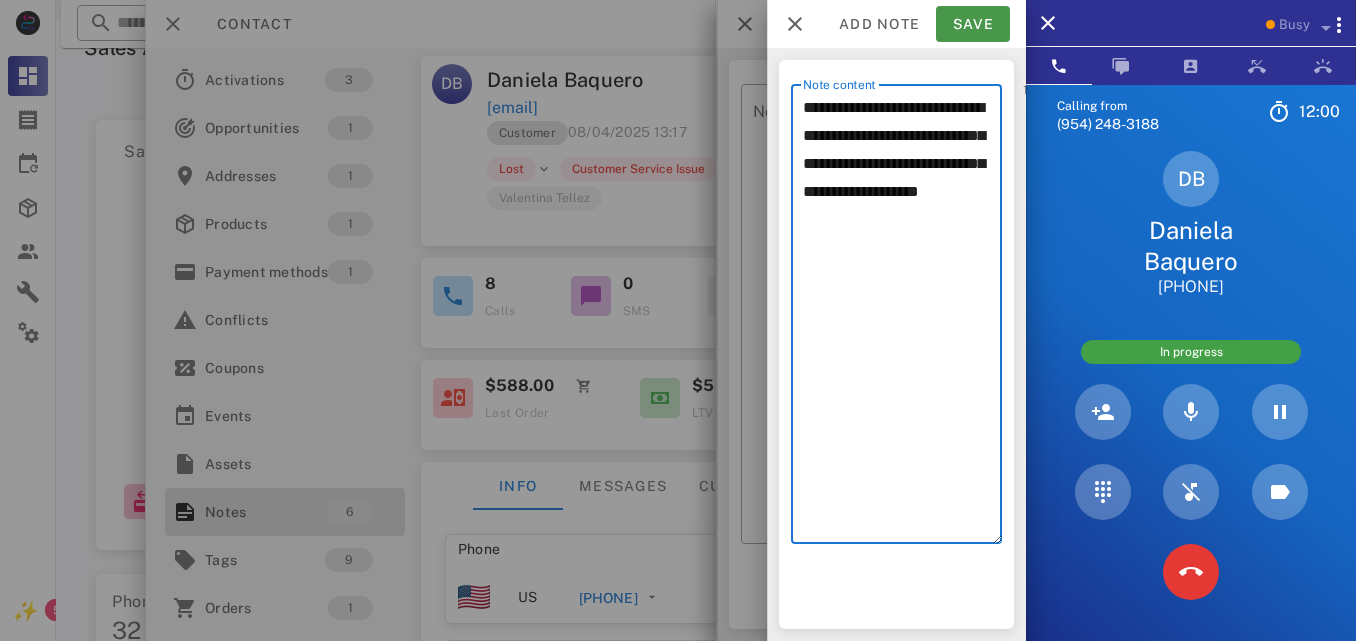 type on "**********" 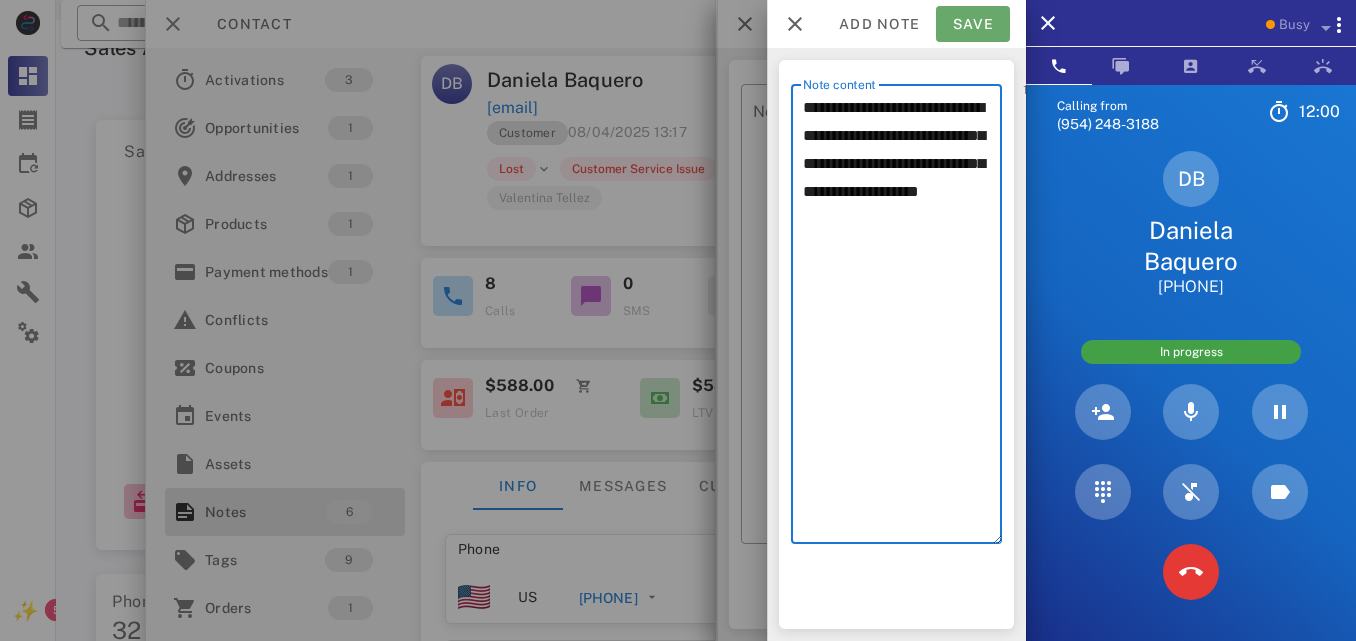 click on "Save" at bounding box center (973, 24) 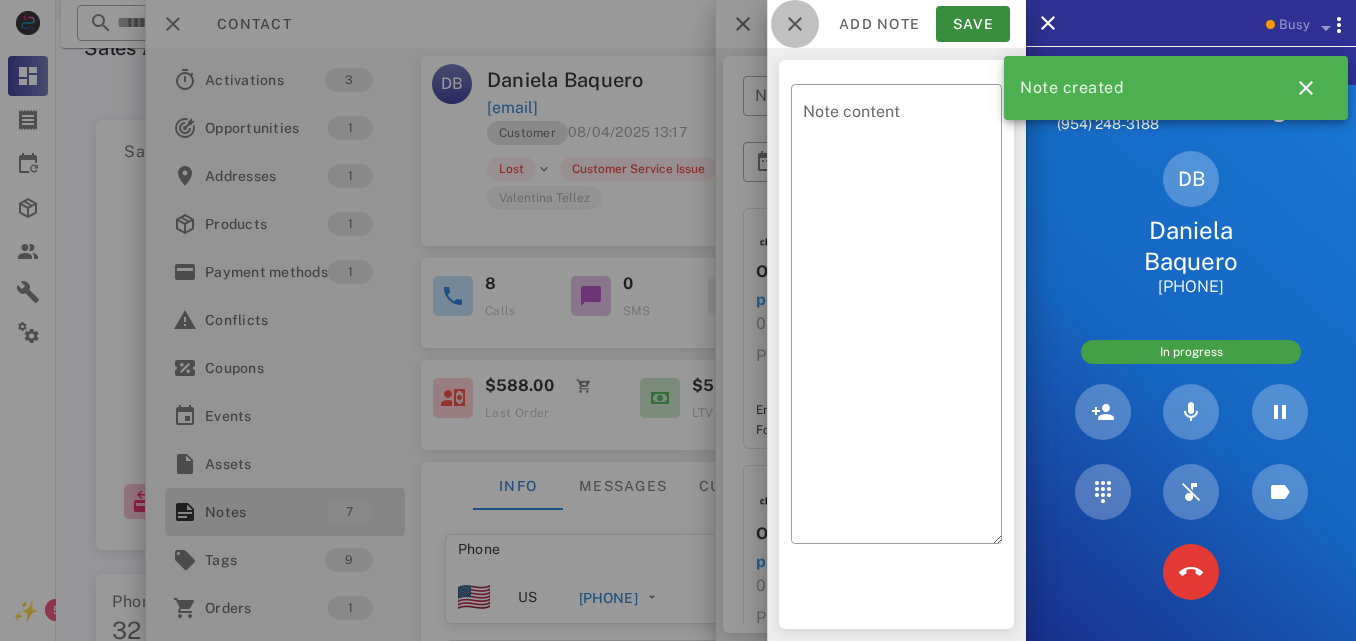 click at bounding box center [795, 24] 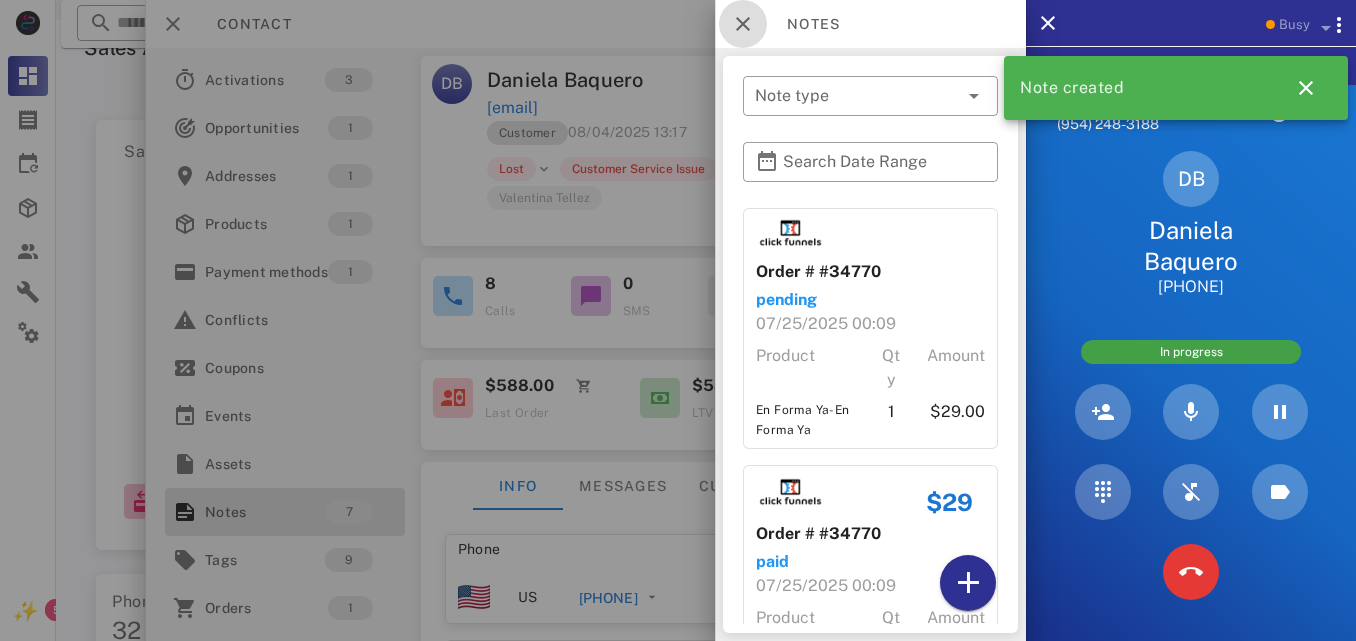 click at bounding box center (743, 24) 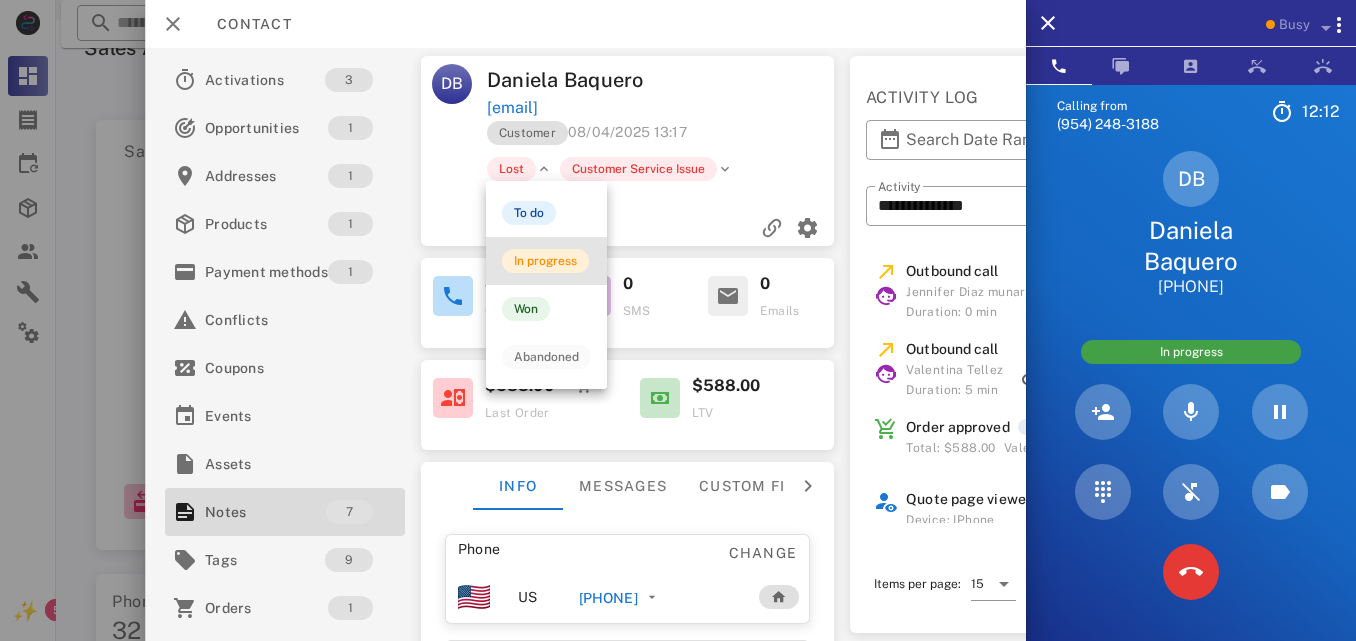 click on "In progress" at bounding box center (545, 261) 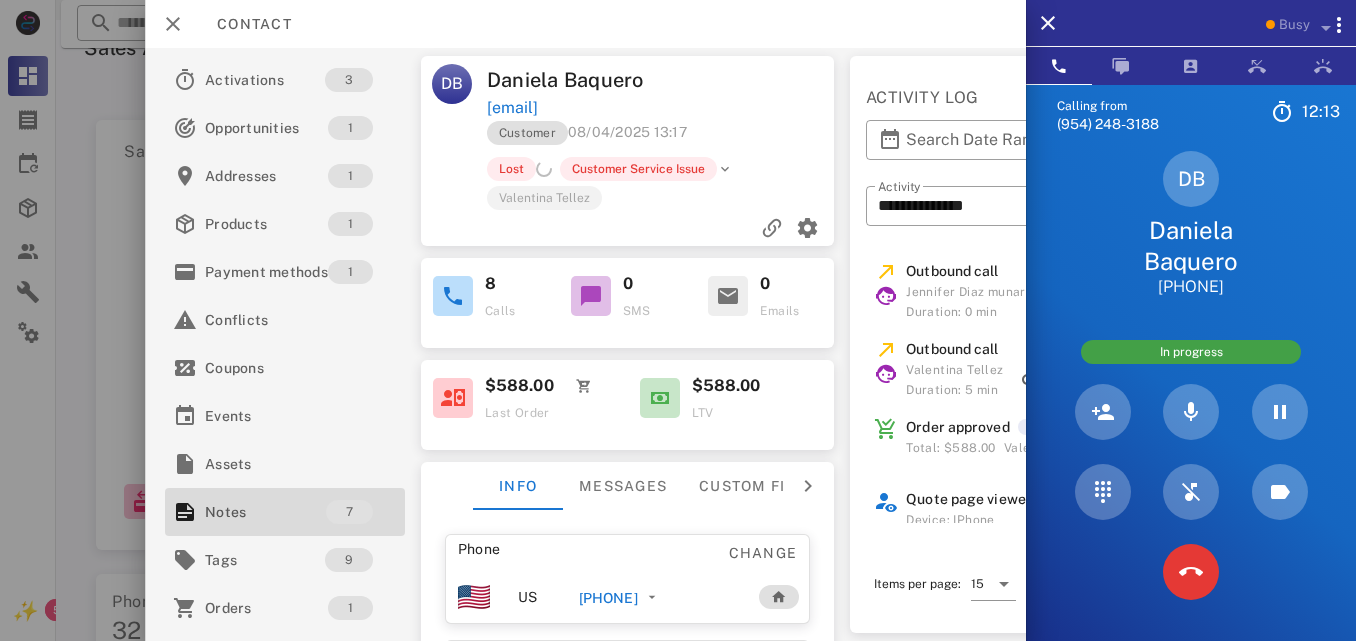 click on "8 Calls" at bounding box center (490, 303) 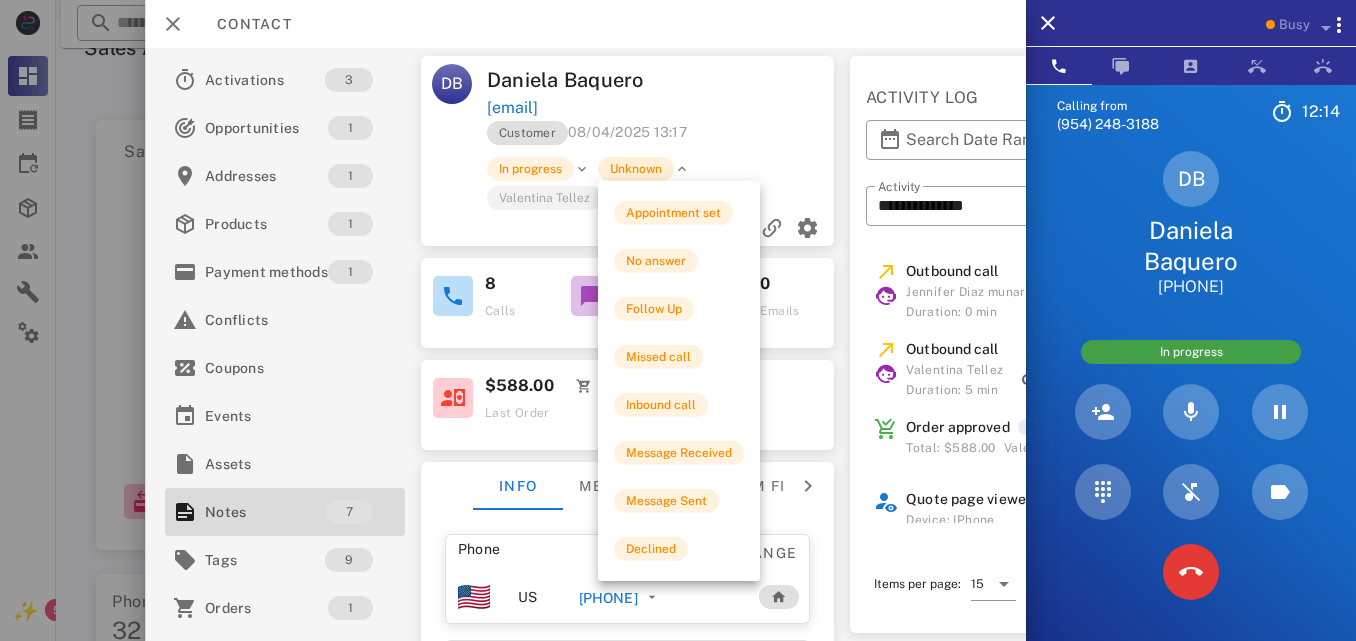 click on "Unknown" at bounding box center [636, 169] 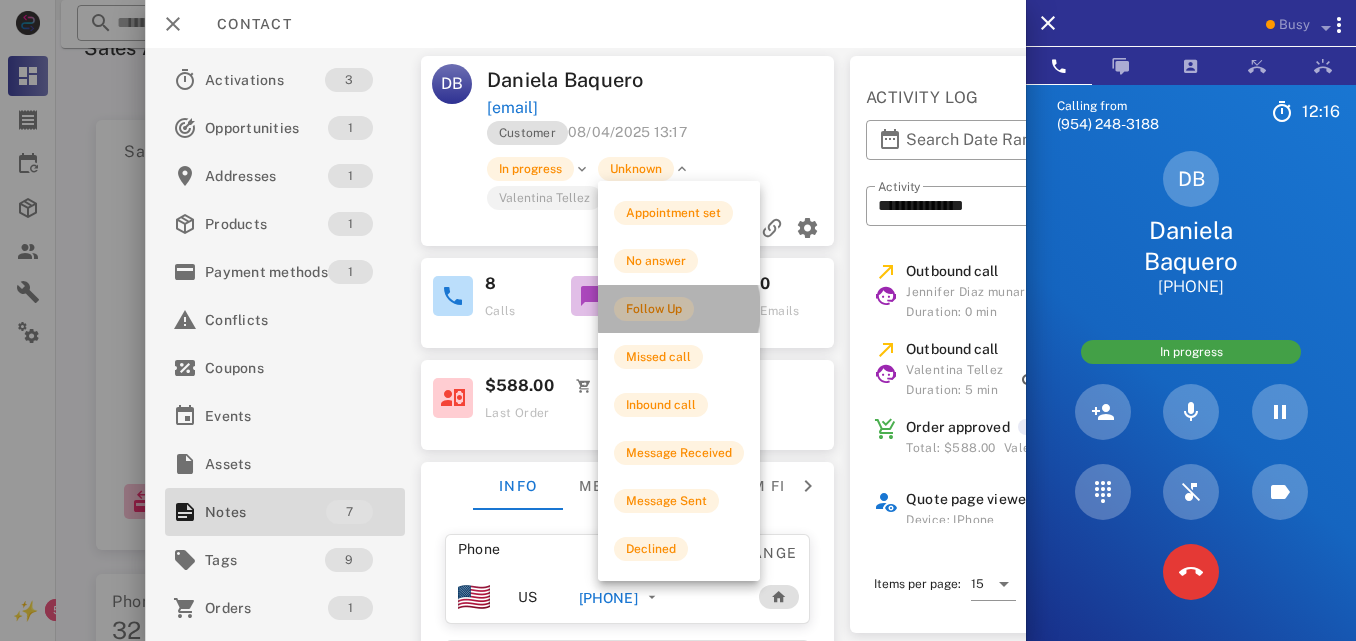 click on "Follow Up" at bounding box center (654, 309) 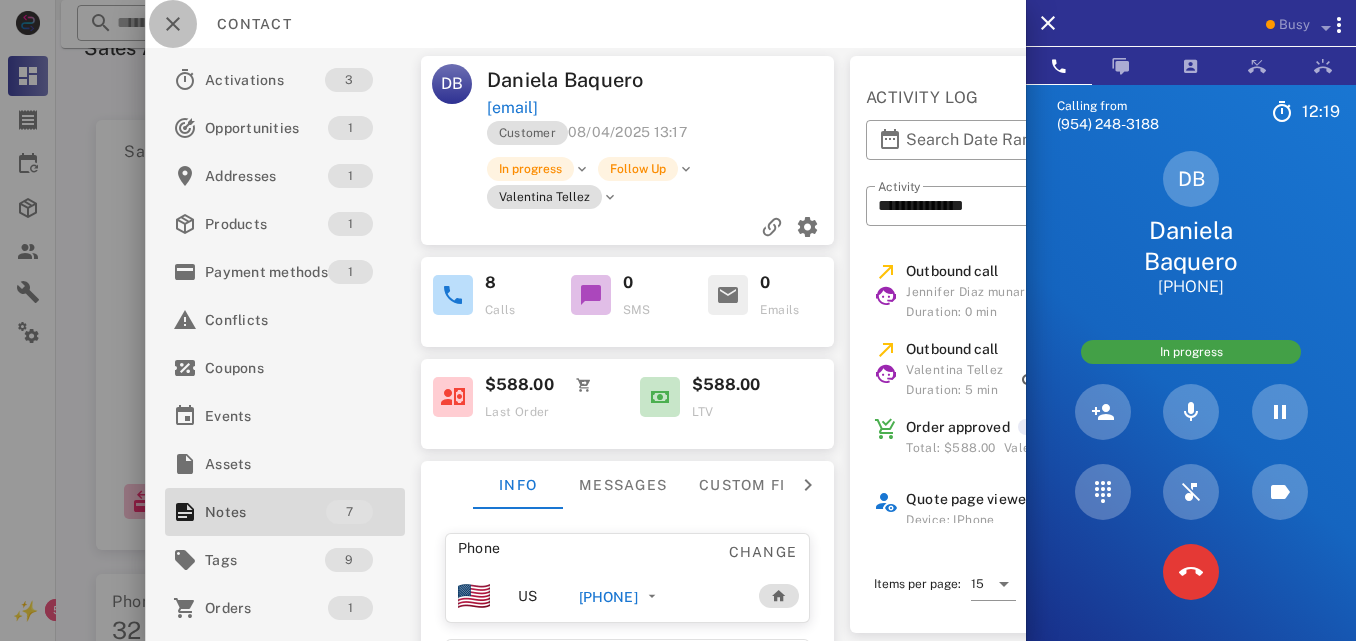 click at bounding box center (173, 24) 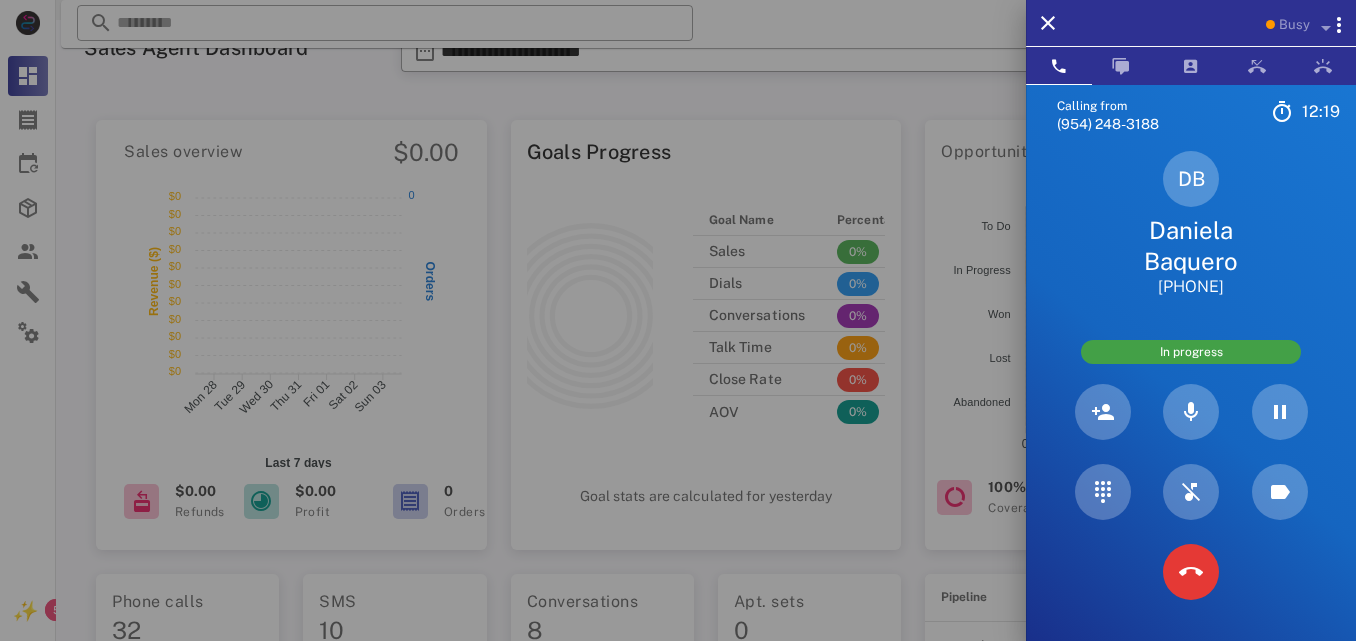 click at bounding box center (678, 320) 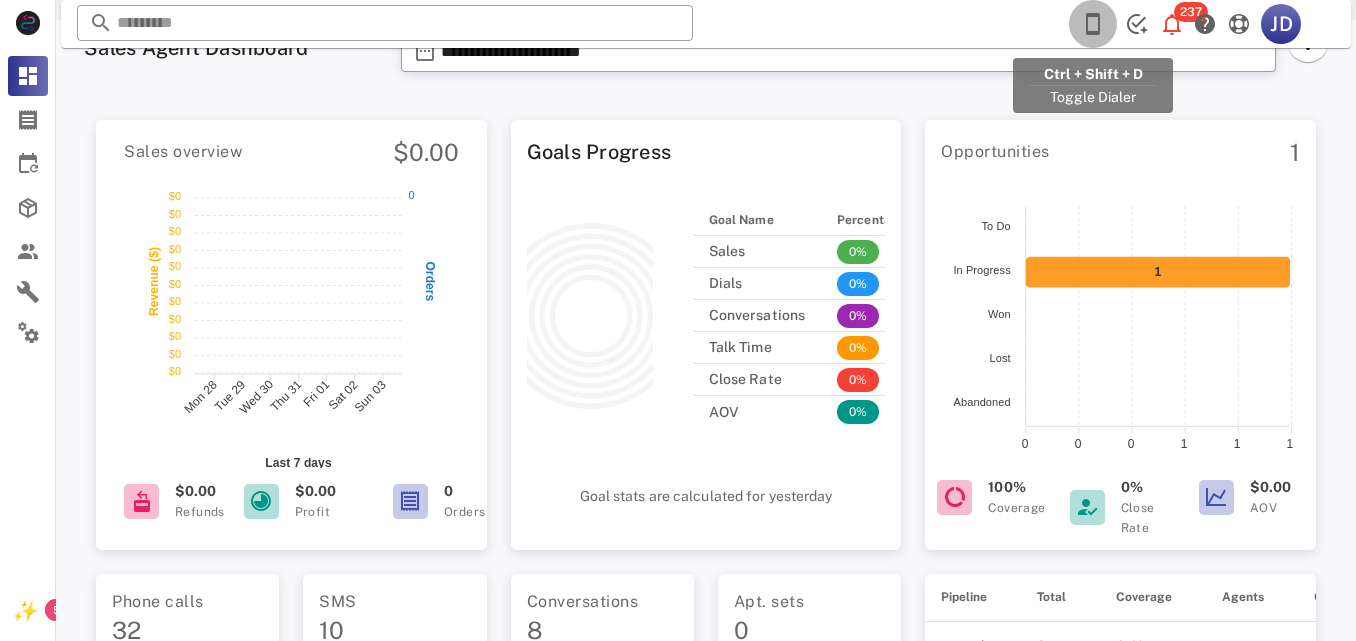 click at bounding box center (1093, 24) 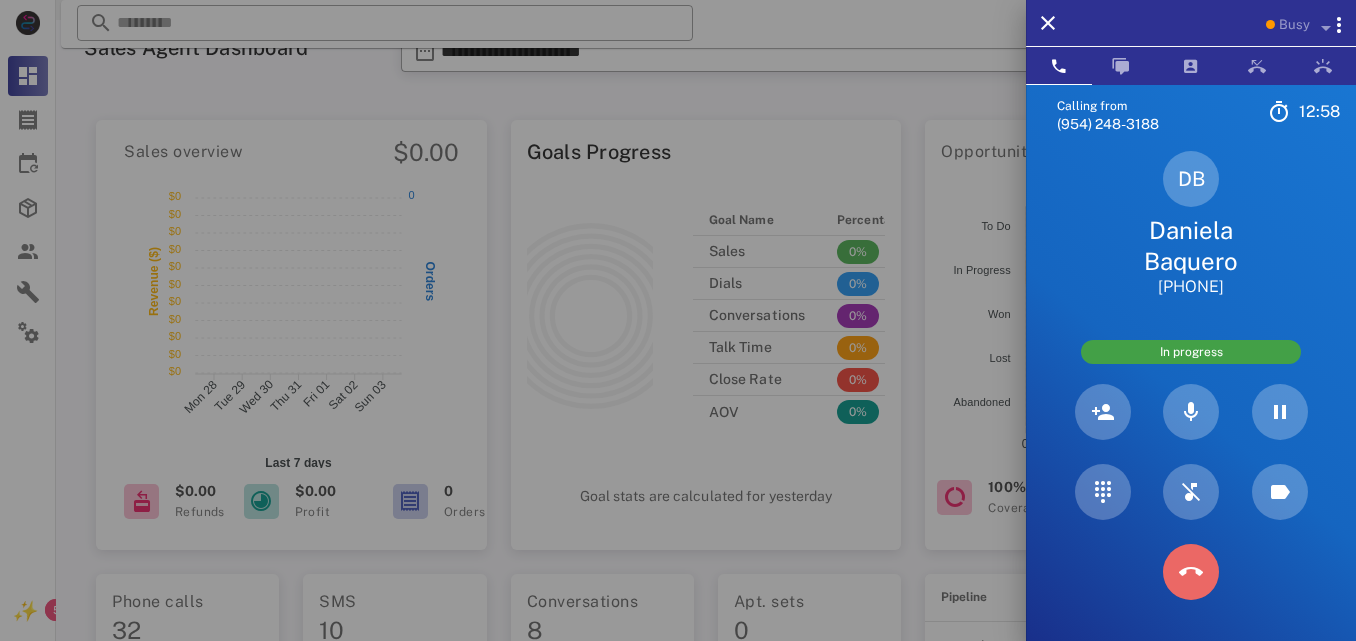 click at bounding box center [1191, 572] 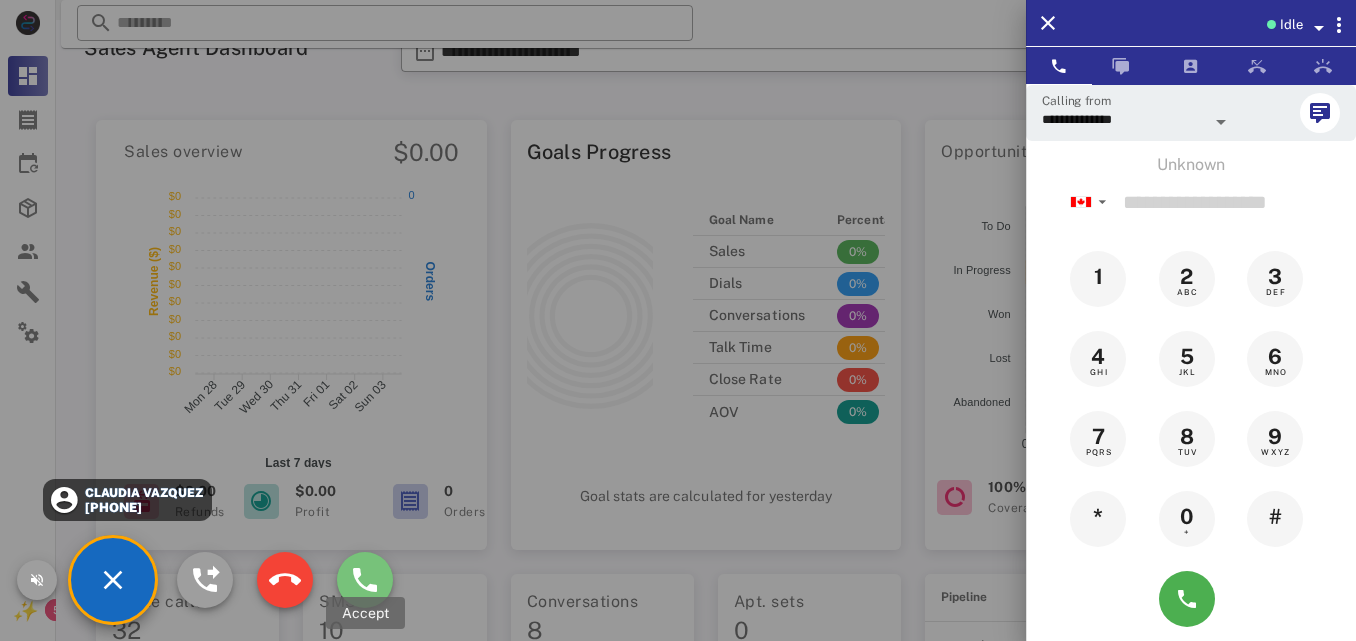 click at bounding box center (365, 580) 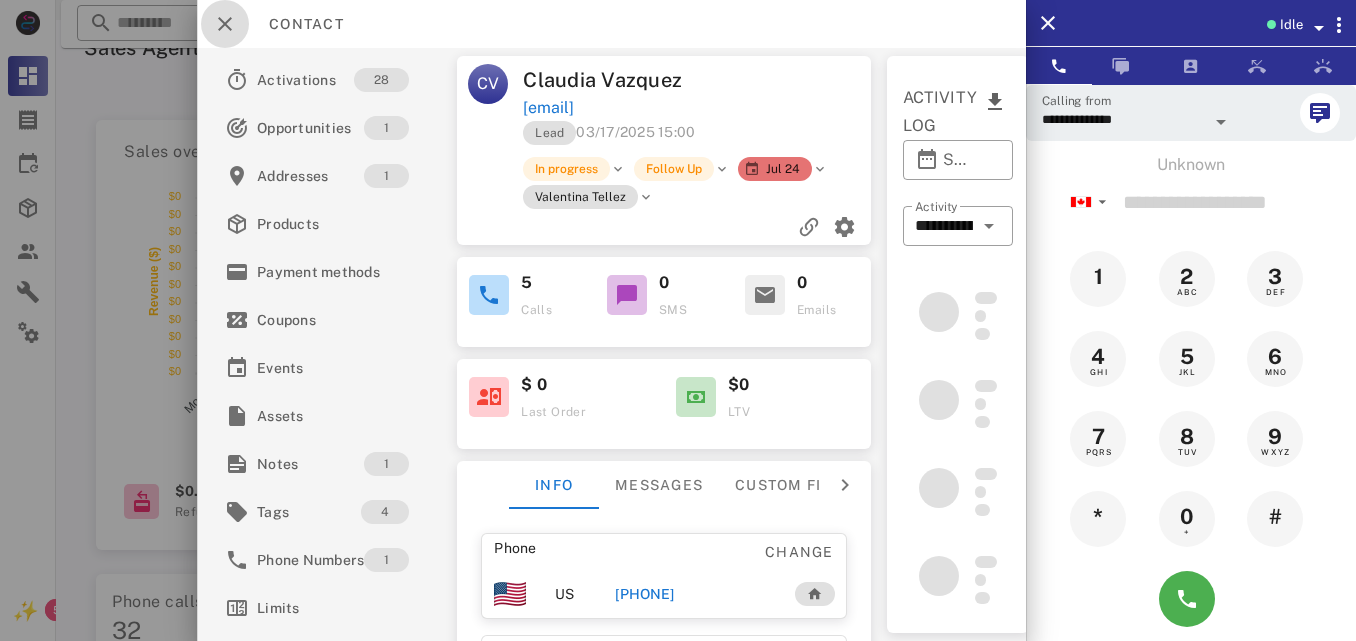 click at bounding box center (225, 24) 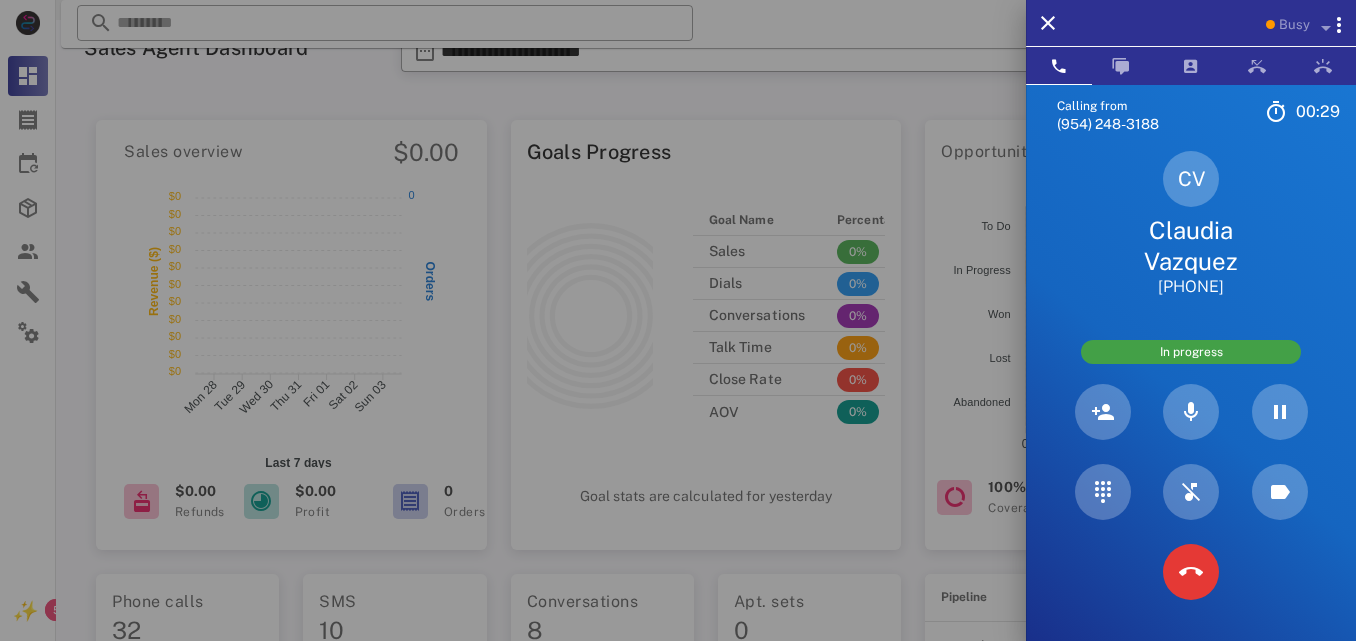 click on "Claudia Vazquez" at bounding box center (1191, 246) 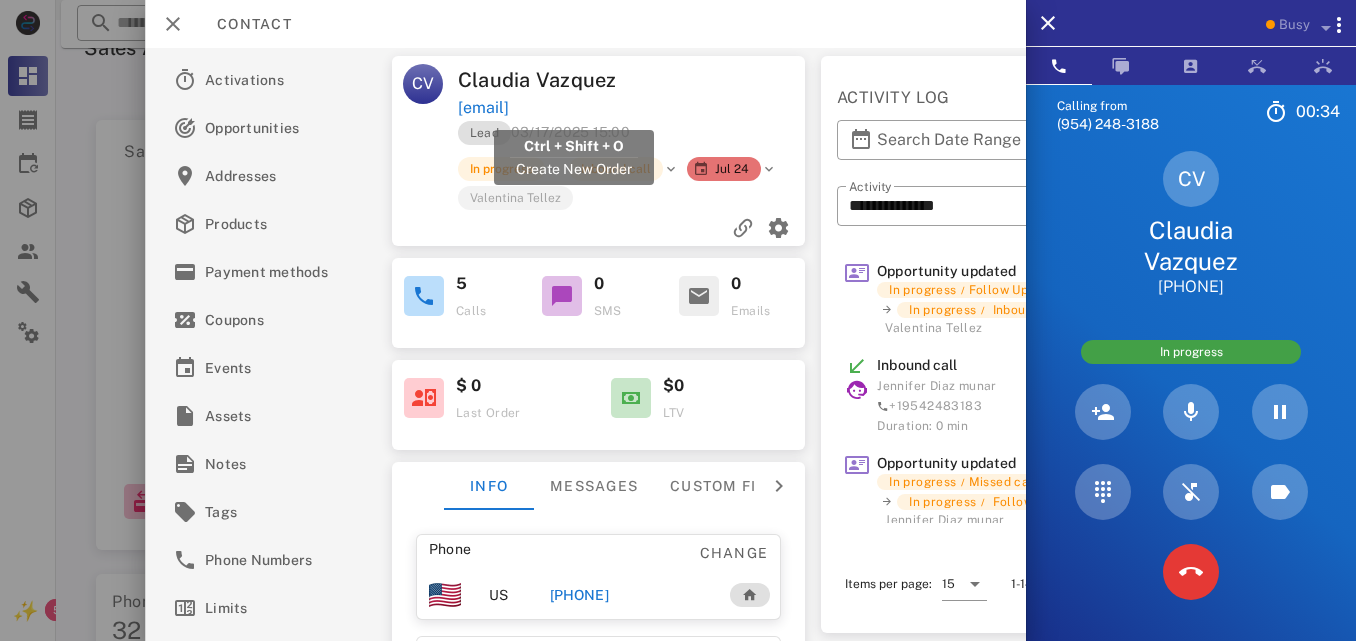 drag, startPoint x: 709, startPoint y: 111, endPoint x: 458, endPoint y: 108, distance: 251.01793 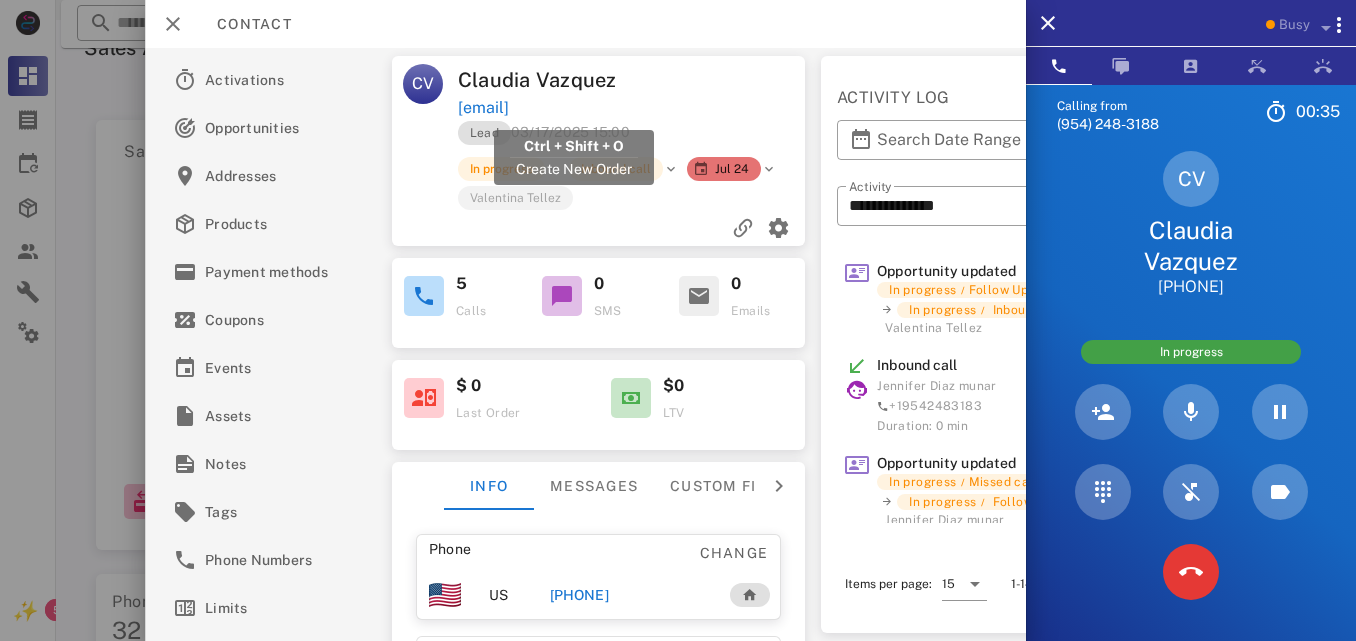 copy on "[EMAIL]" 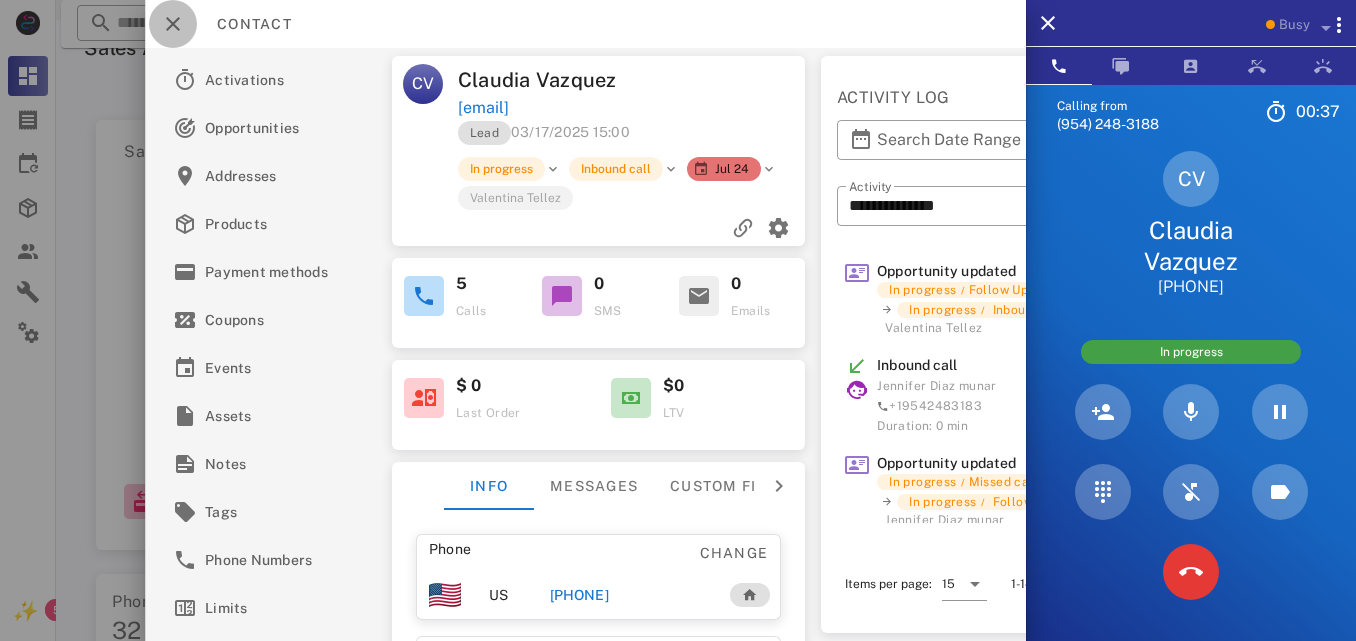 click at bounding box center (173, 24) 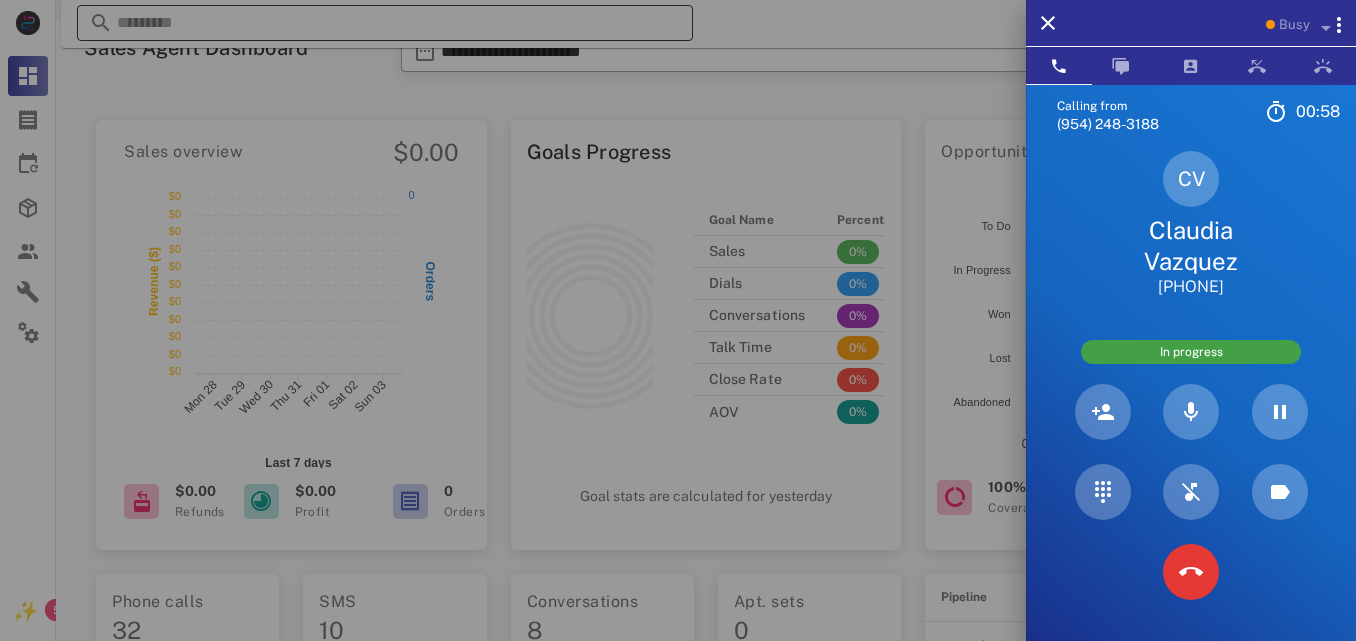 click at bounding box center [678, 320] 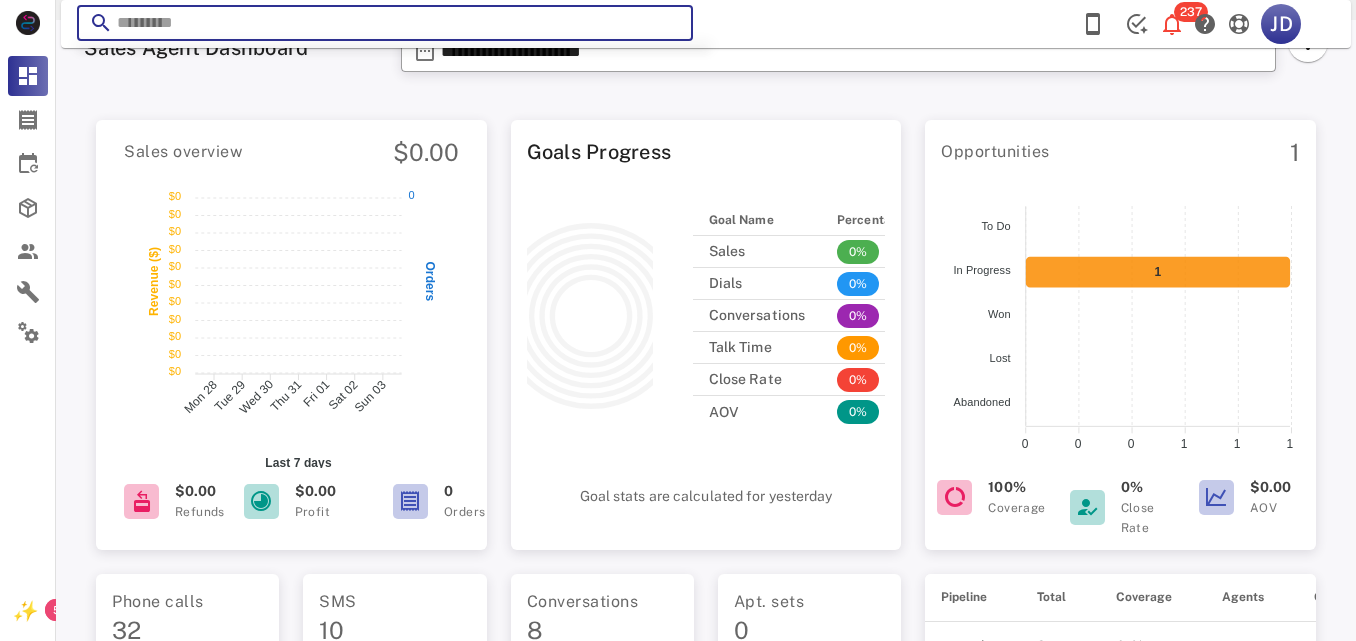paste on "**********" 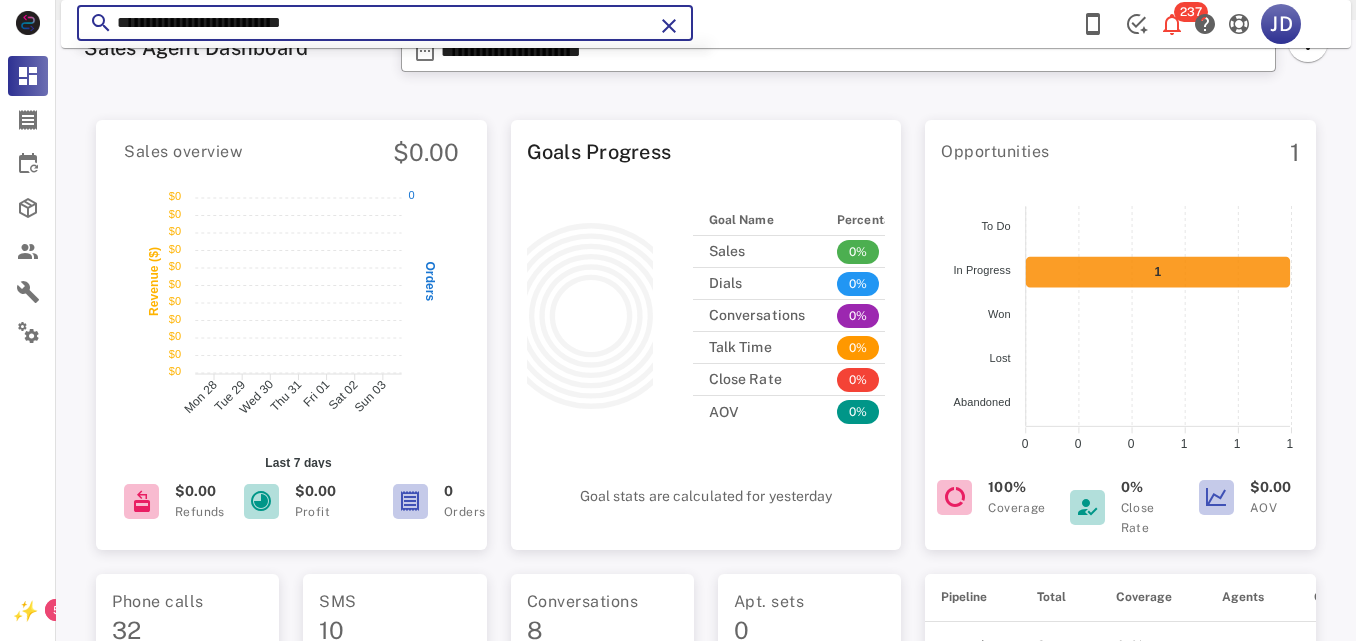 type on "**********" 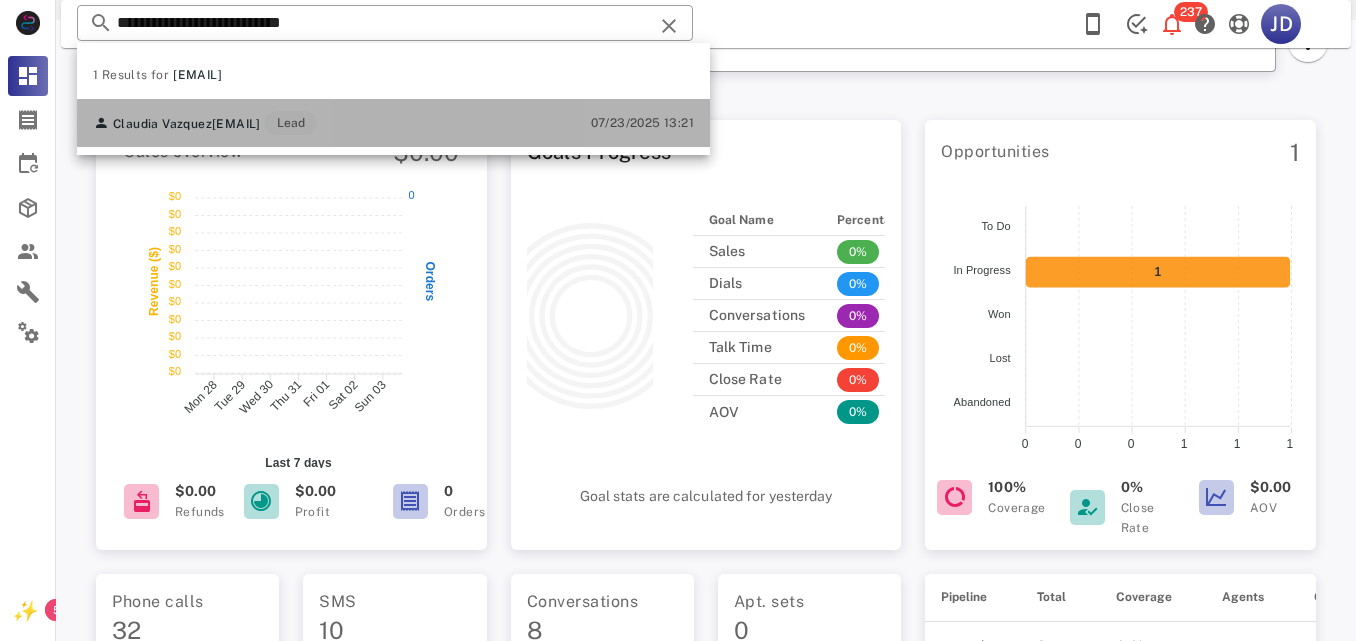 click on "[EMAIL]" at bounding box center (236, 124) 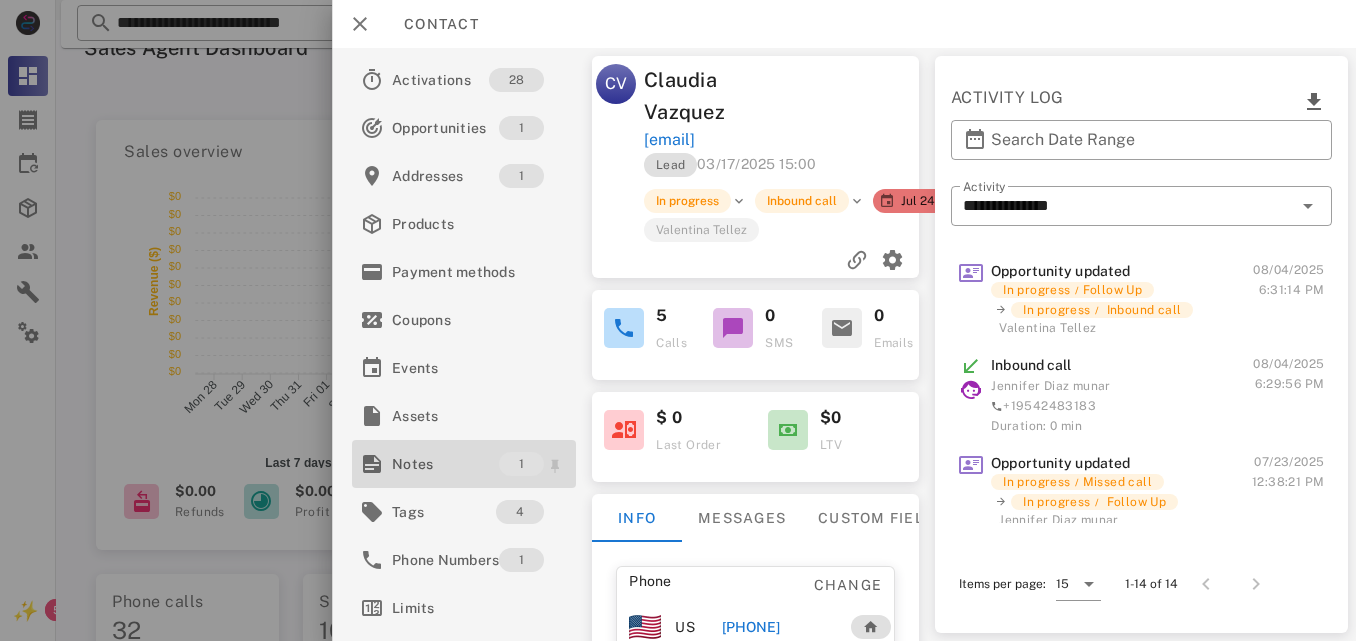click on "Notes" at bounding box center [445, 464] 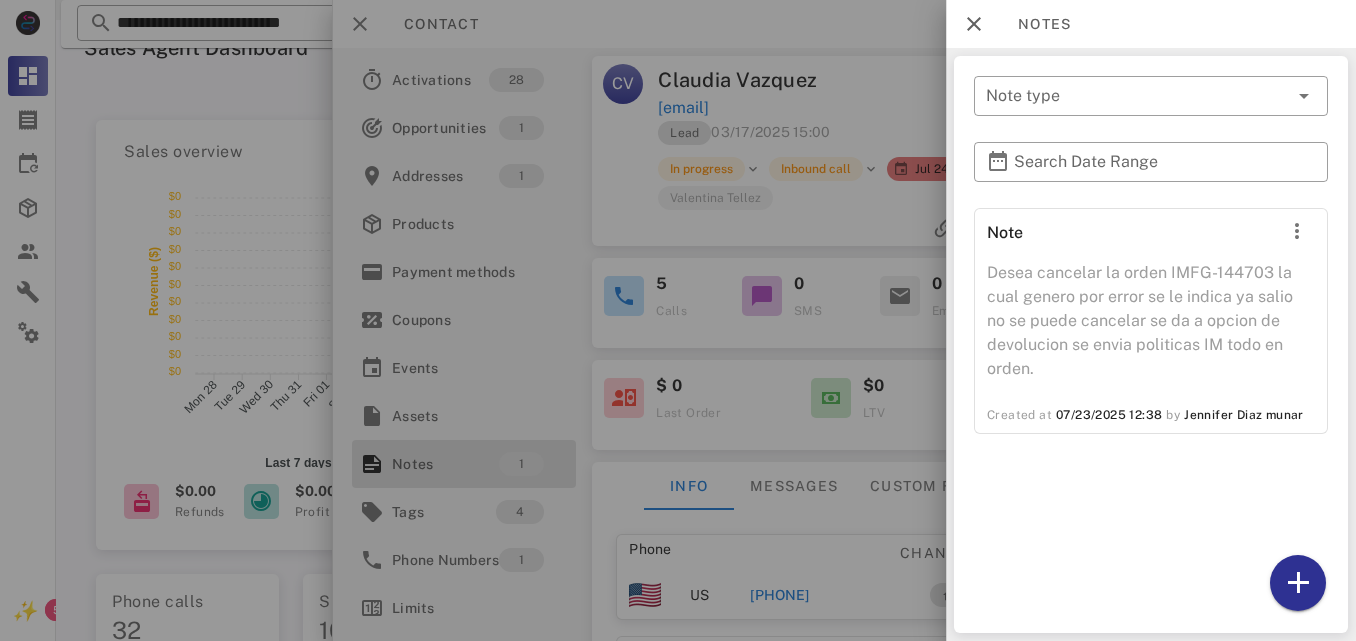 click at bounding box center (678, 320) 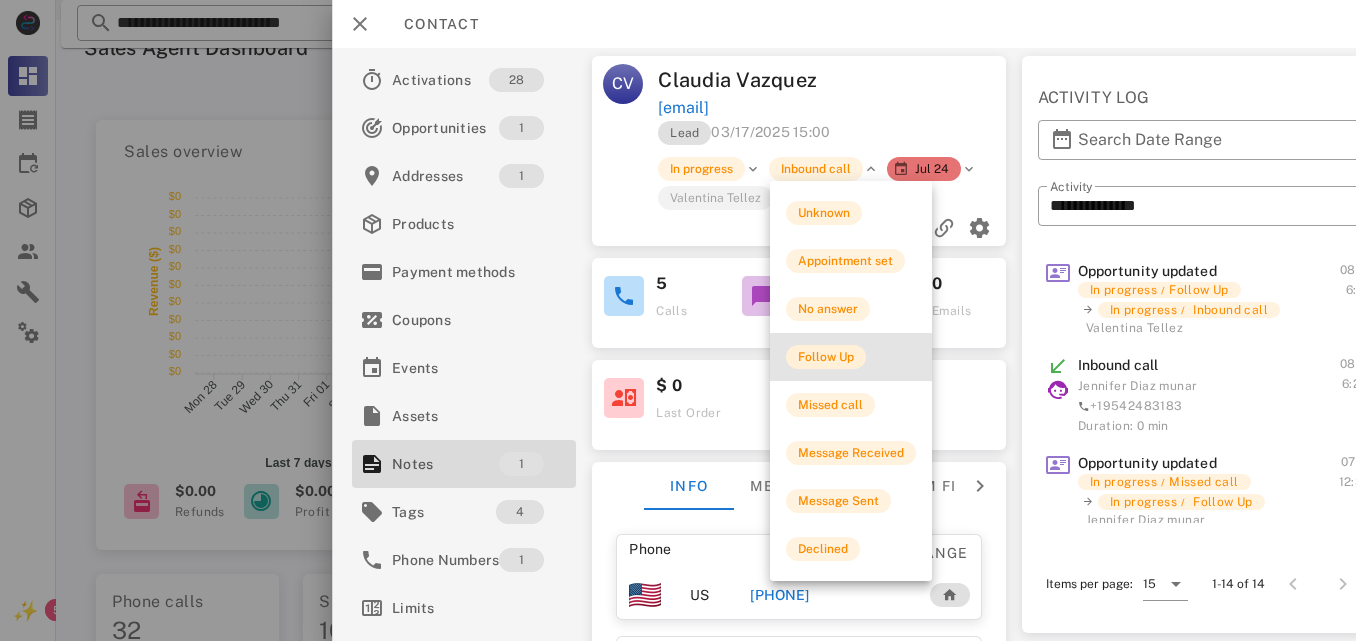 click on "Follow Up" at bounding box center (826, 357) 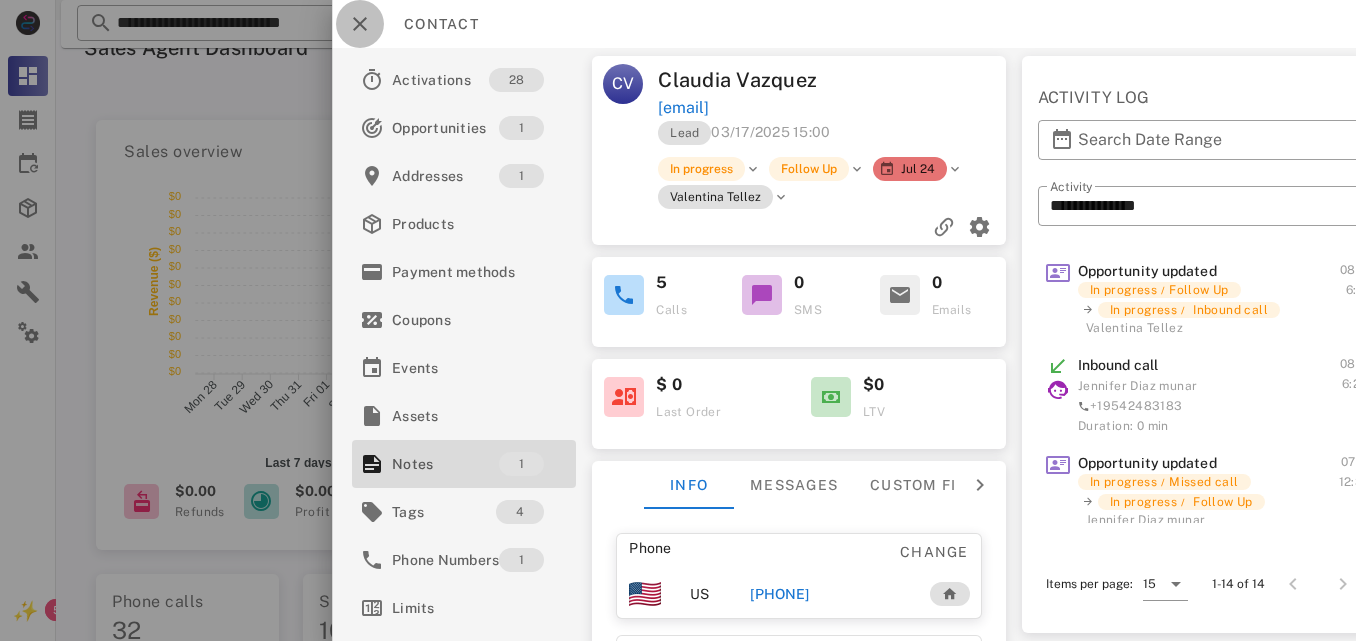 click at bounding box center [360, 24] 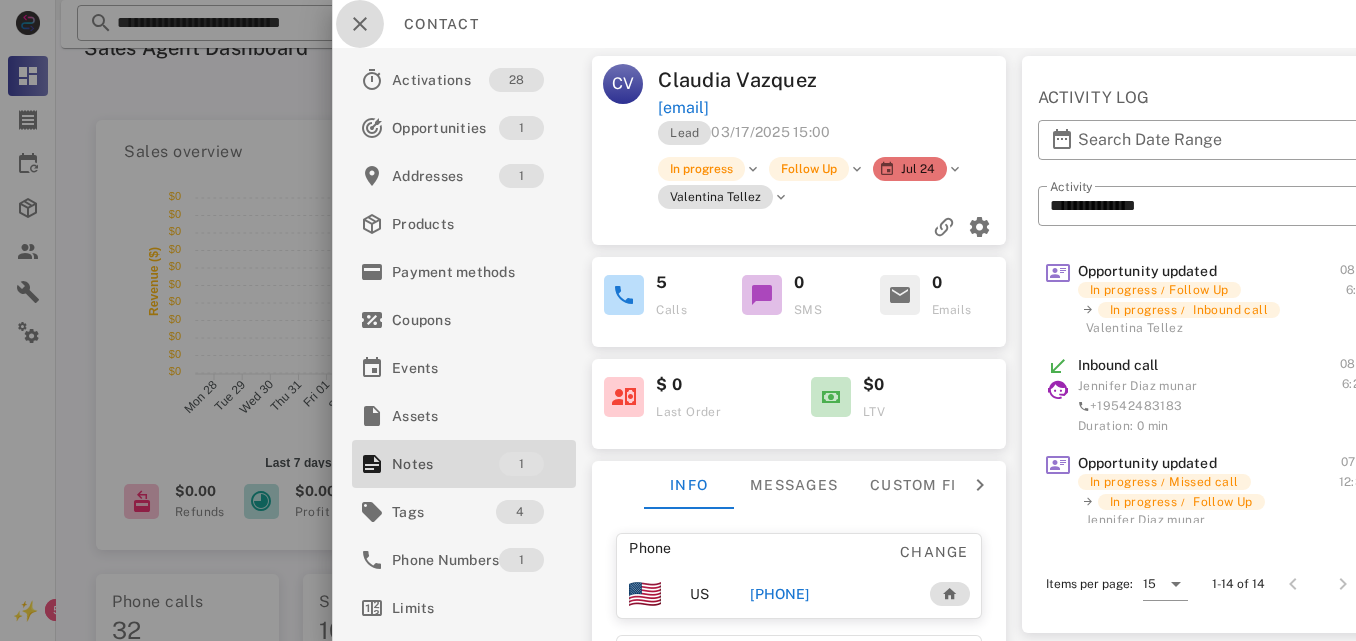 click on "Busy  Calling from [PHONE] 03: 47  Unknown      ▼     Andorra
+376
Argentina
+54
Aruba
+297
Australia
+61
Belgium (België)
+32
Bolivia
+591
Brazil (Brasil)
+55
Canada
+1
Chile
+56
Colombia
+57
Costa Rica
+506
Dominican Republic (República Dominicana)
+1
Ecuador
+593
El Salvador
+503
France
+33
Germany (Deutschland)
+49
Guadeloupe
+590
Guatemala
+502
Honduras
+504
Iceland (Ísland)
+354
India (भारत)
+91
Israel (‫ישראל‬‎)
+972
Italy (Italia)     Japan (日本)" at bounding box center [706, 622] 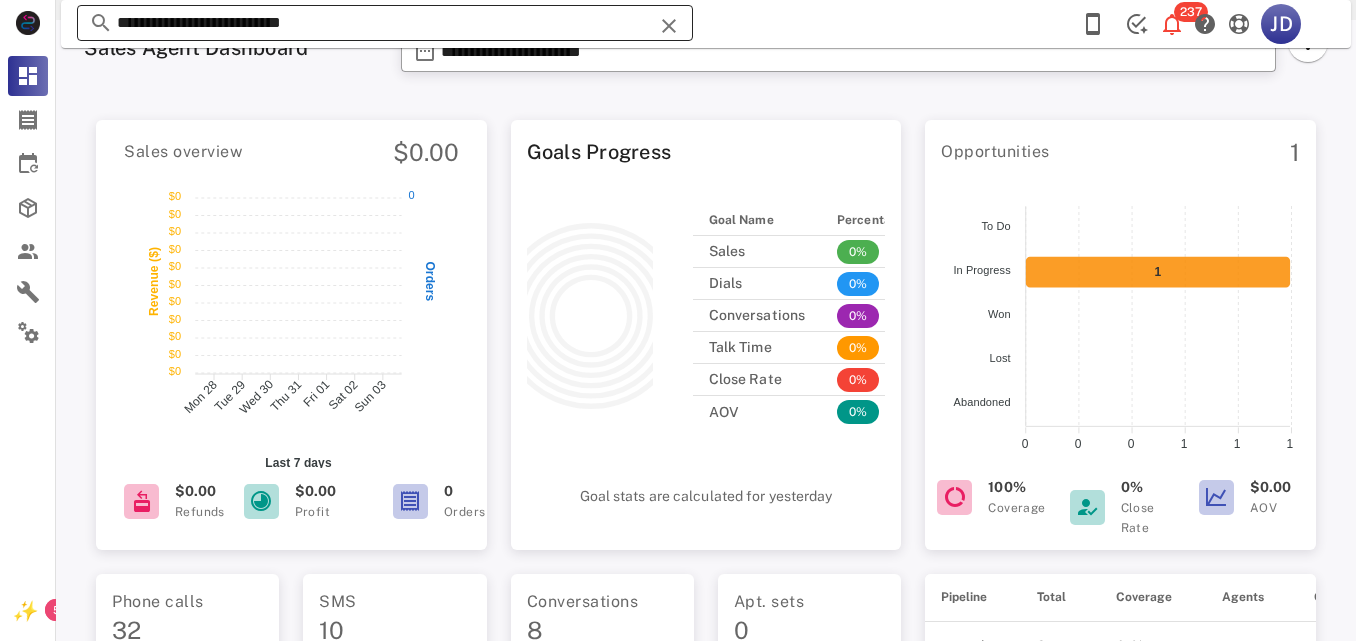 click on "**********" at bounding box center [385, 23] 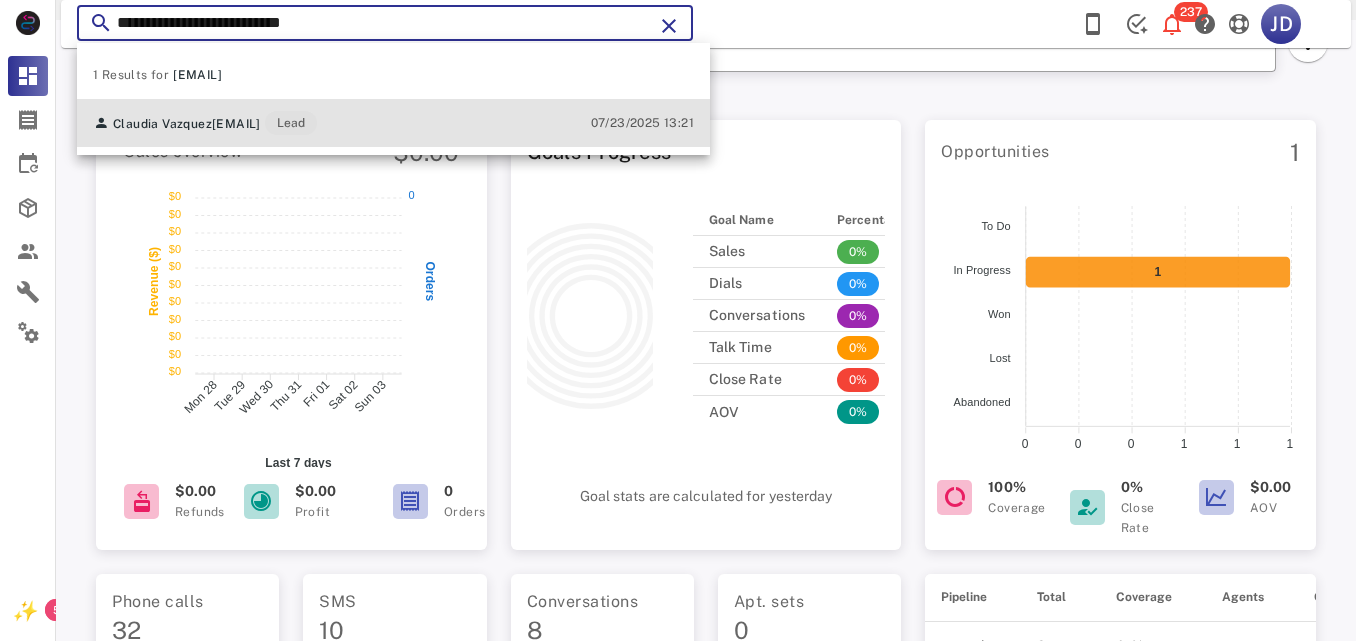 click on "[FIRST] [LAST]   [EMAIL]   Lead" at bounding box center (205, 123) 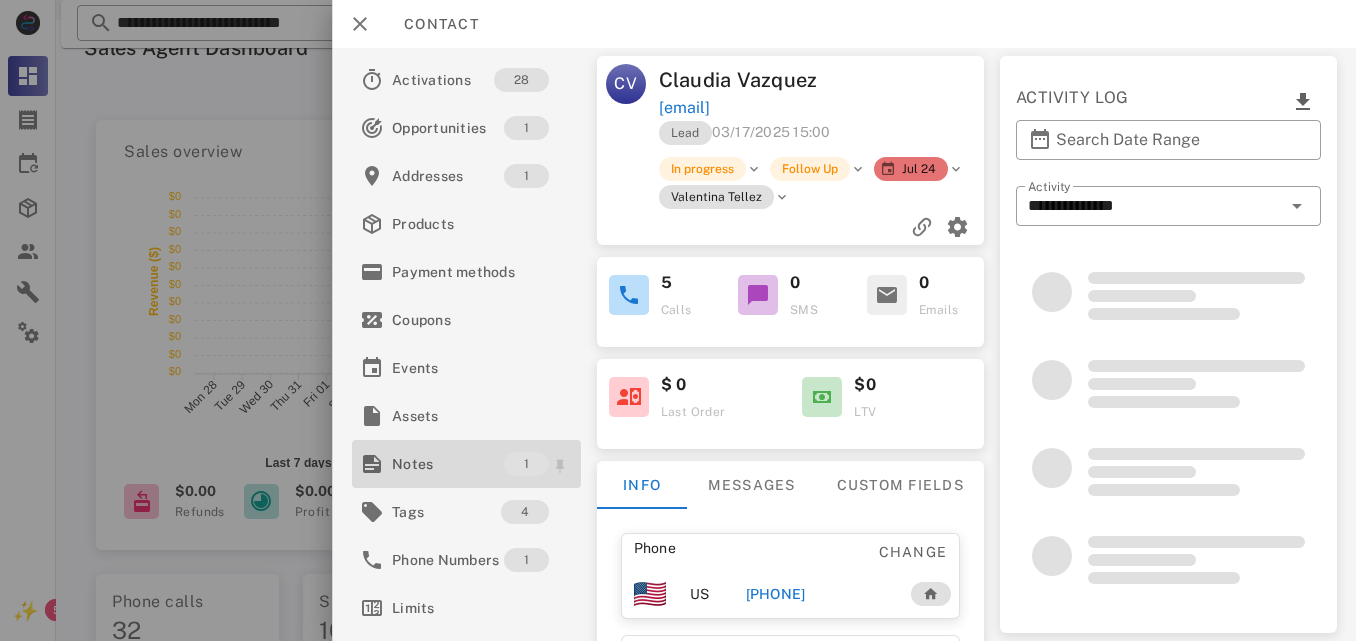click on "Notes" at bounding box center [448, 464] 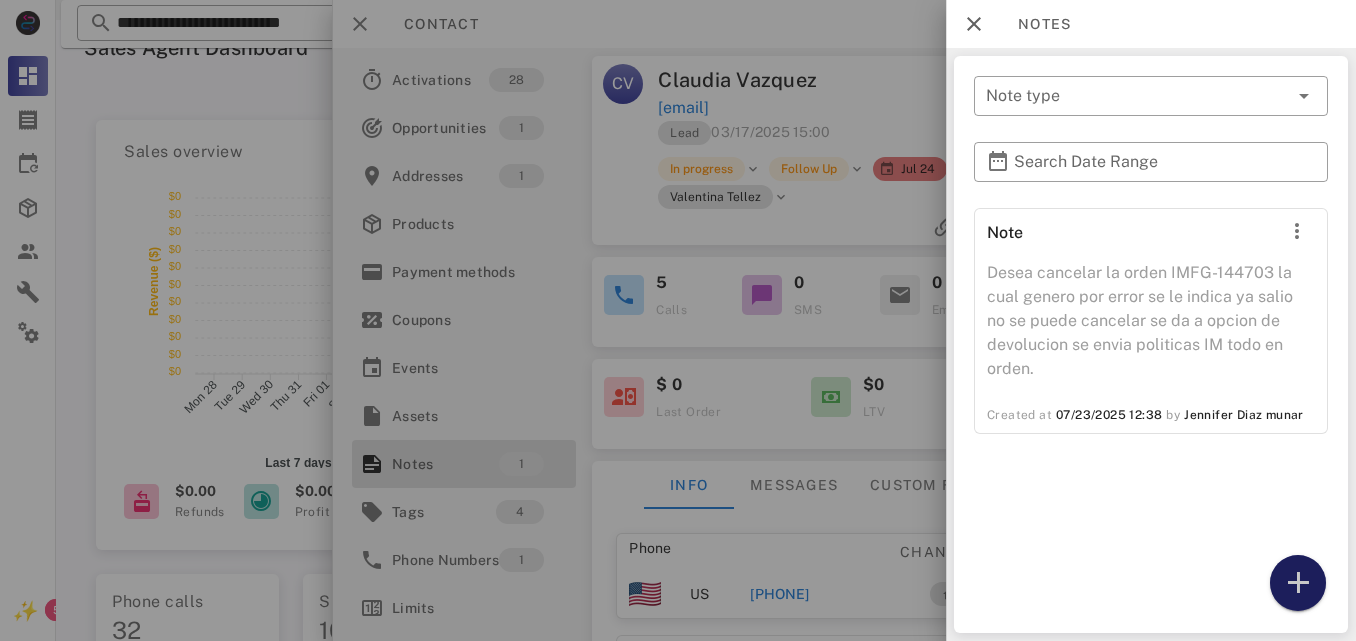 click at bounding box center (1298, 583) 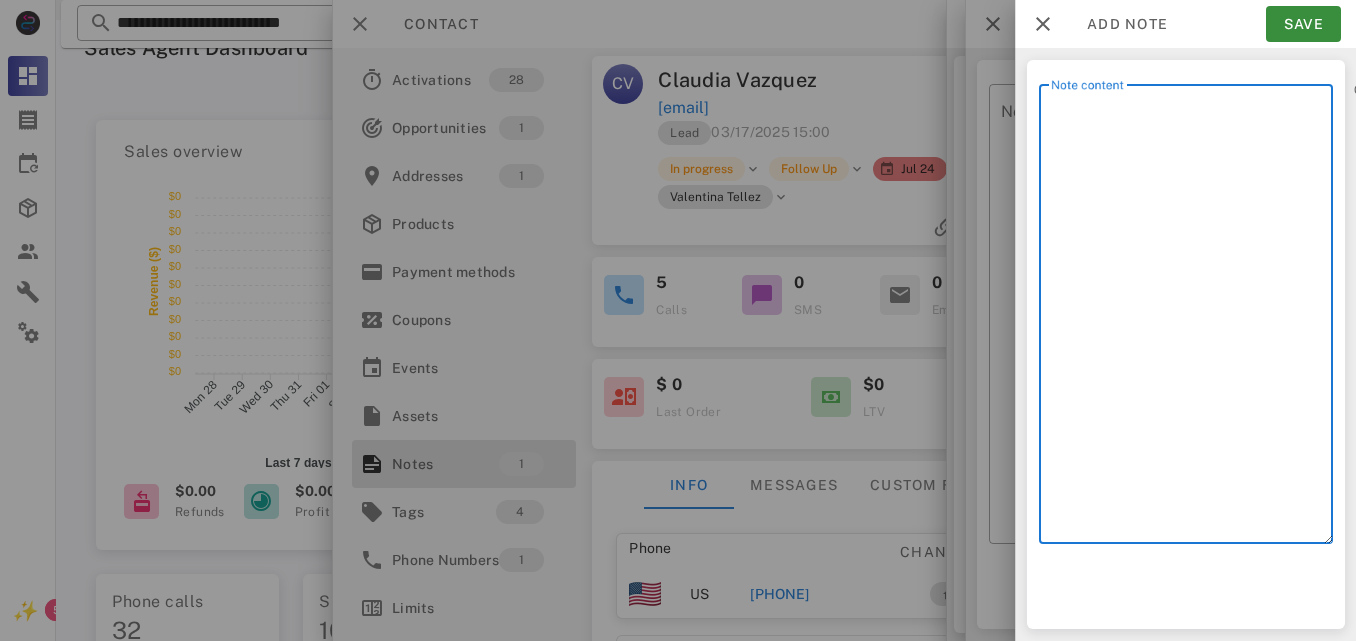 click on "Note content" at bounding box center [1192, 319] 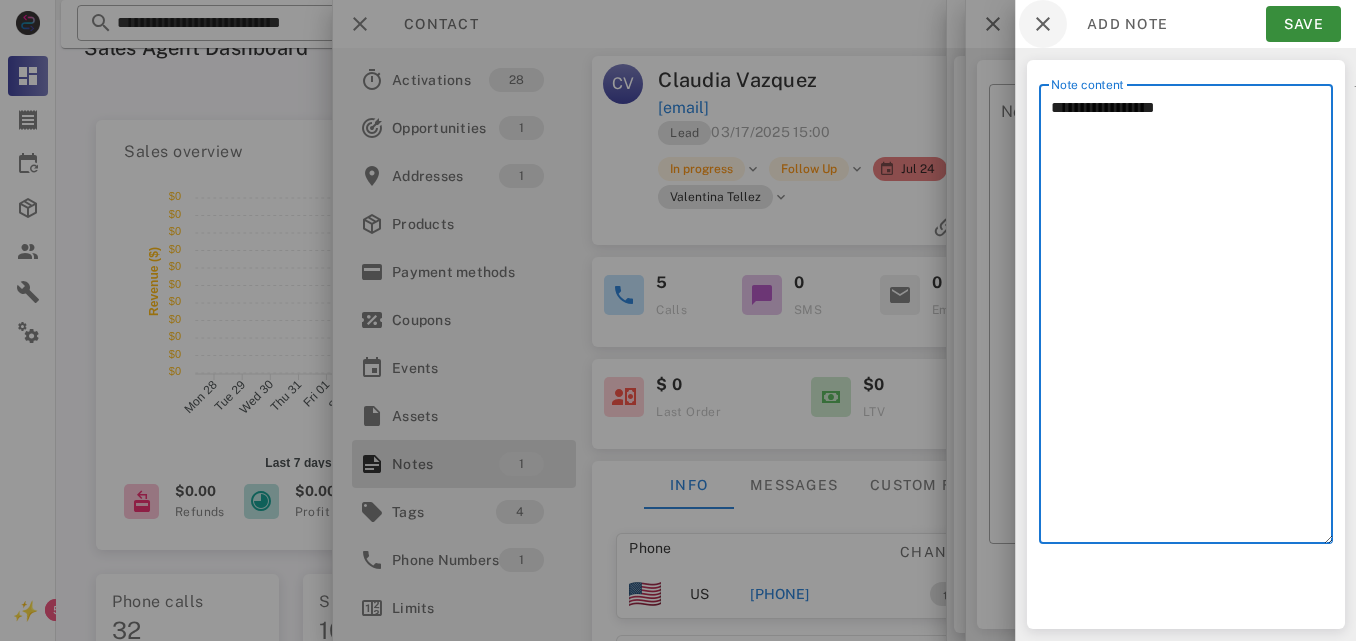 type on "**********" 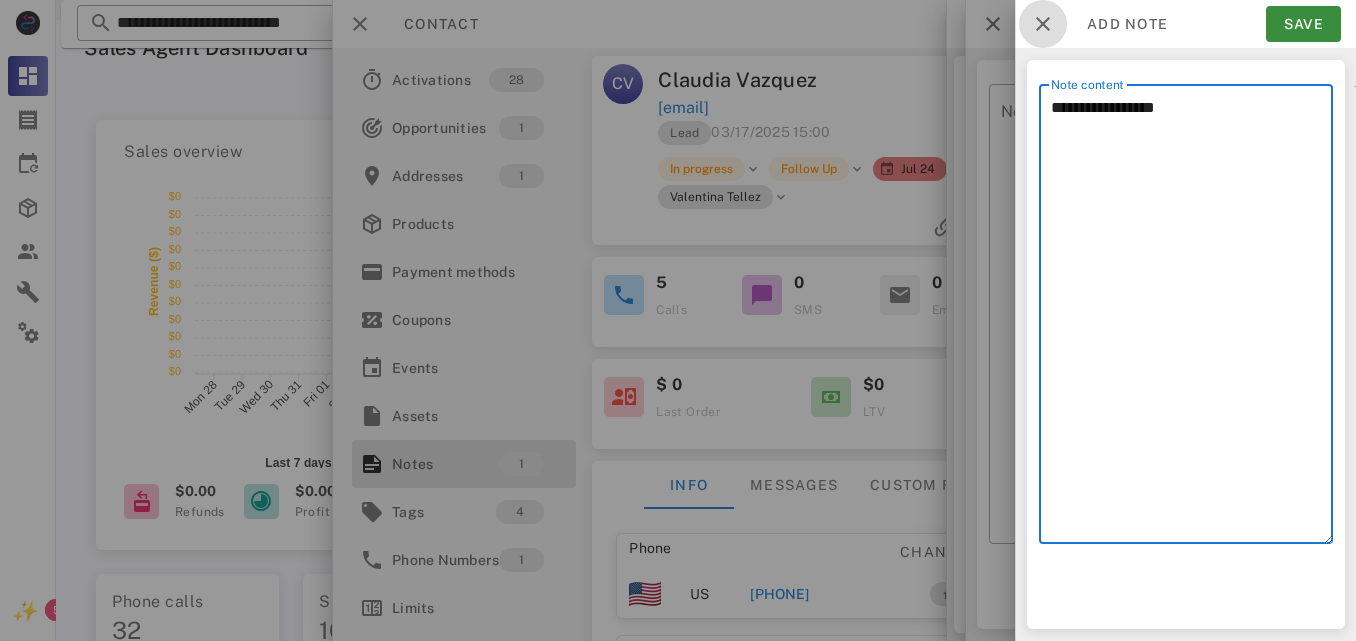 click at bounding box center (1043, 24) 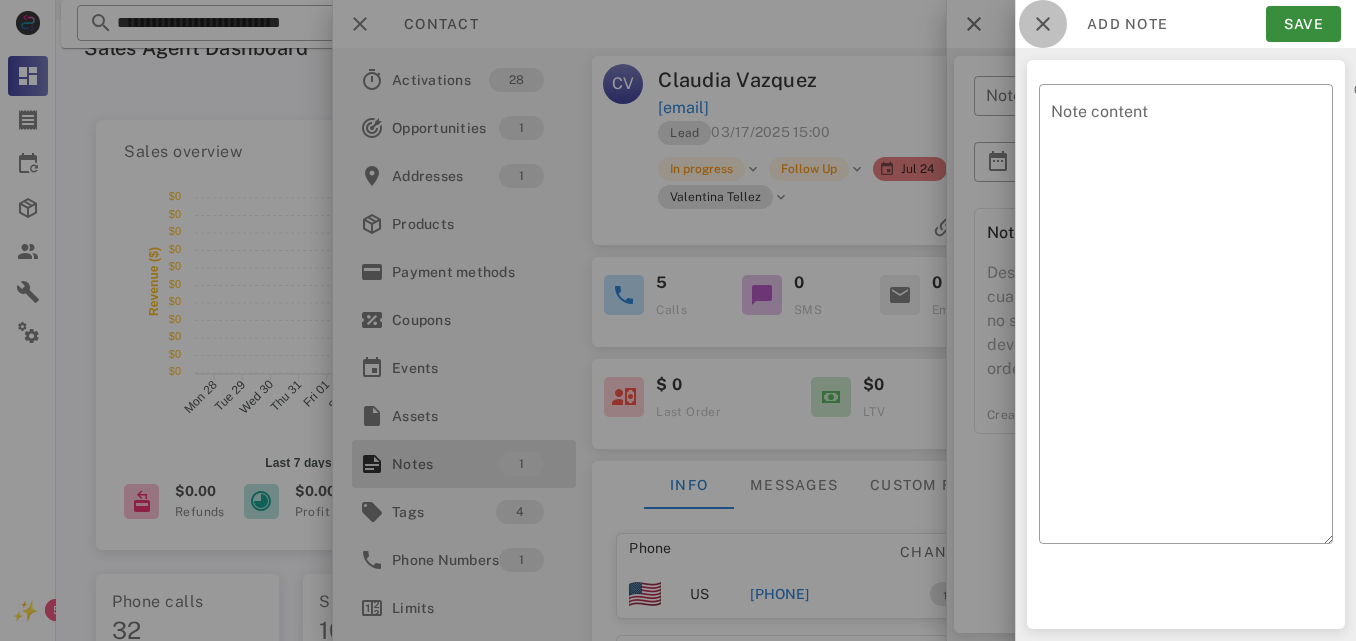 click at bounding box center [1043, 24] 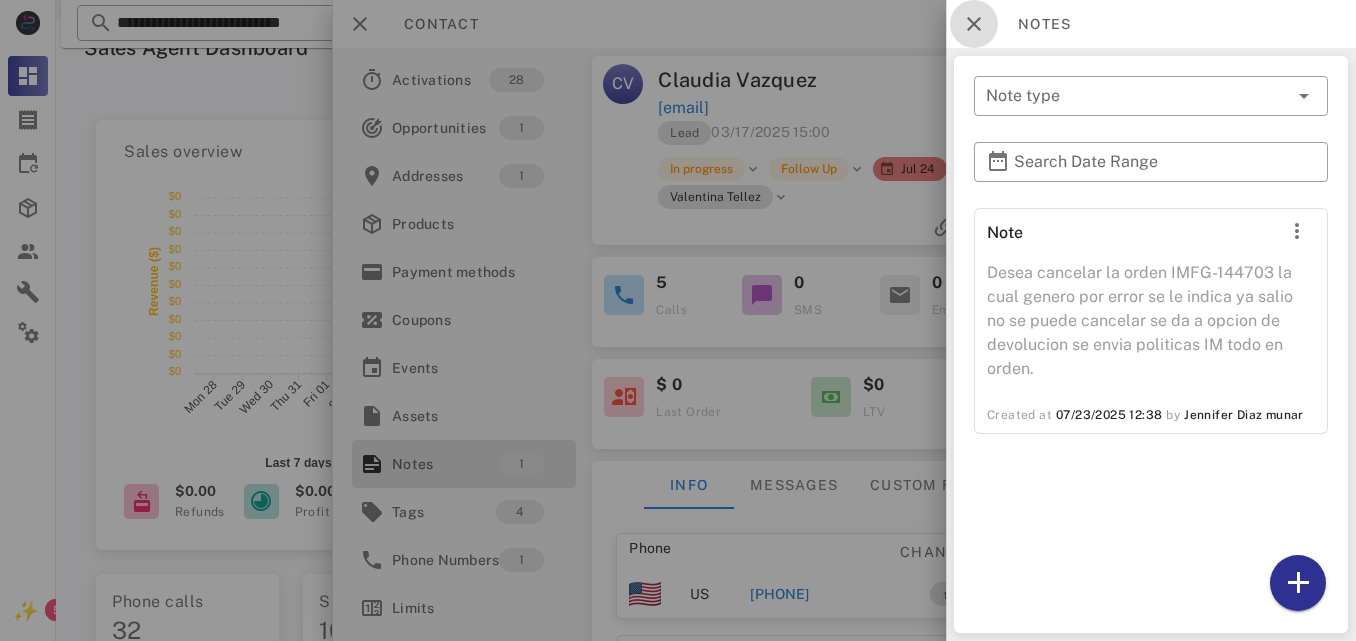 click at bounding box center [974, 24] 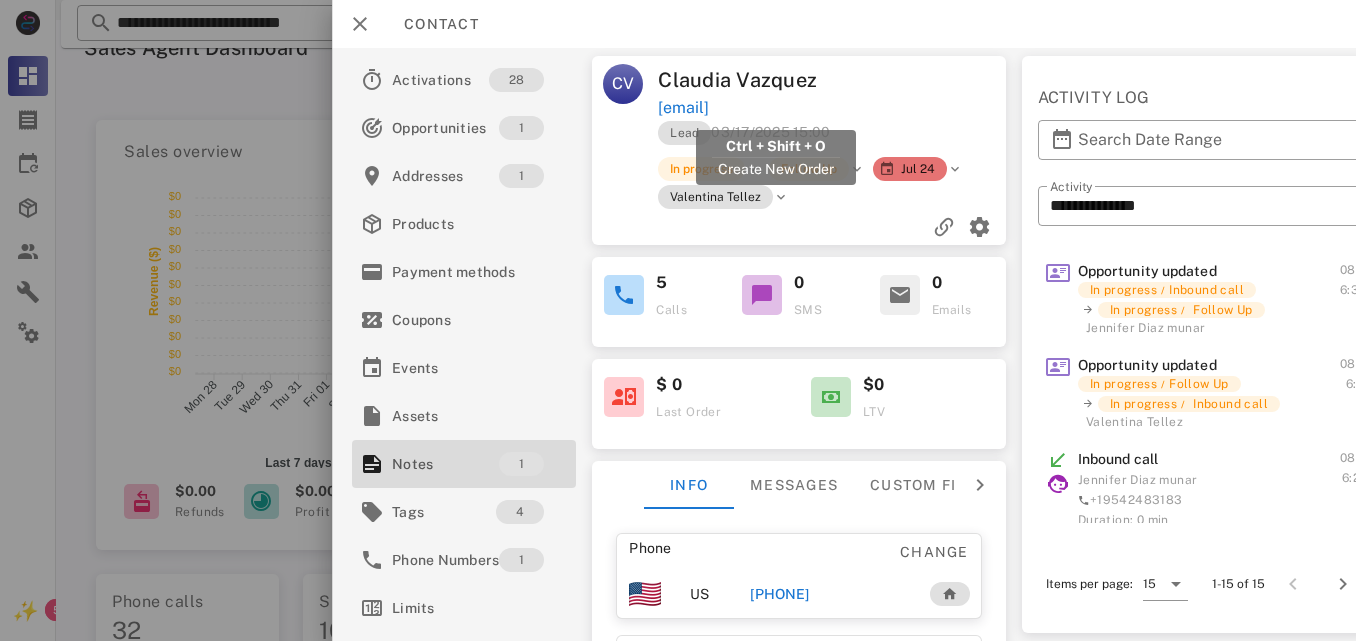 drag, startPoint x: 922, startPoint y: 110, endPoint x: 660, endPoint y: 113, distance: 262.01718 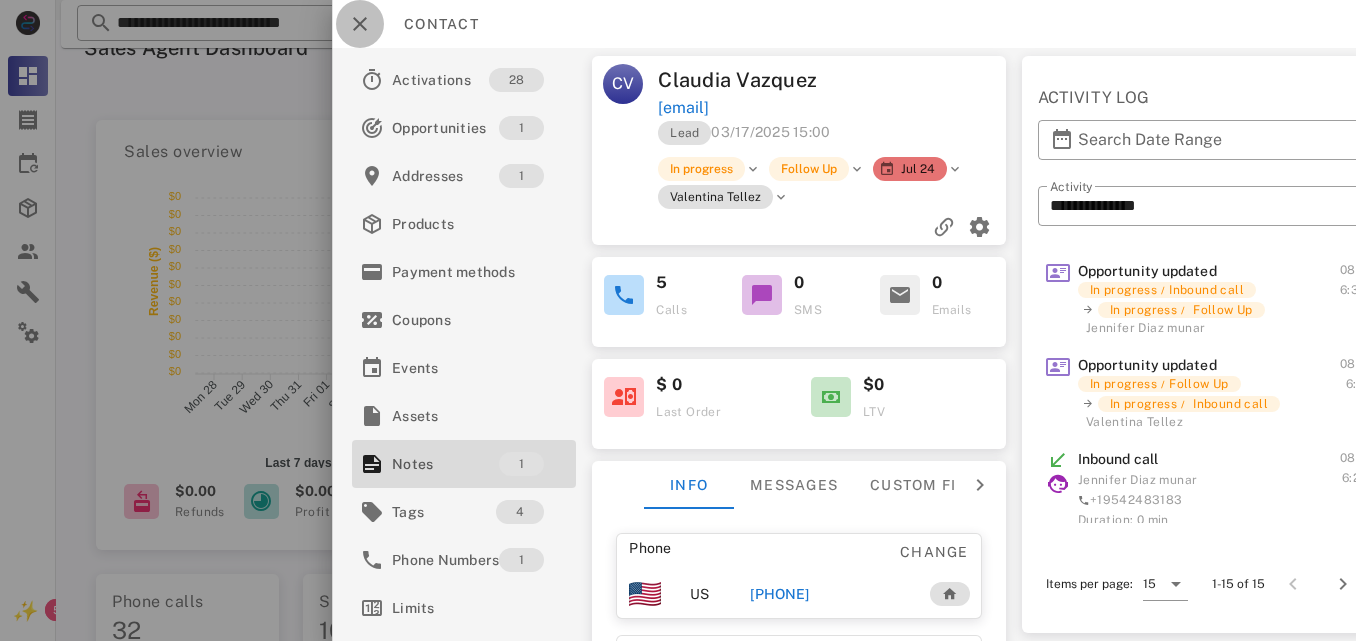 click at bounding box center (360, 24) 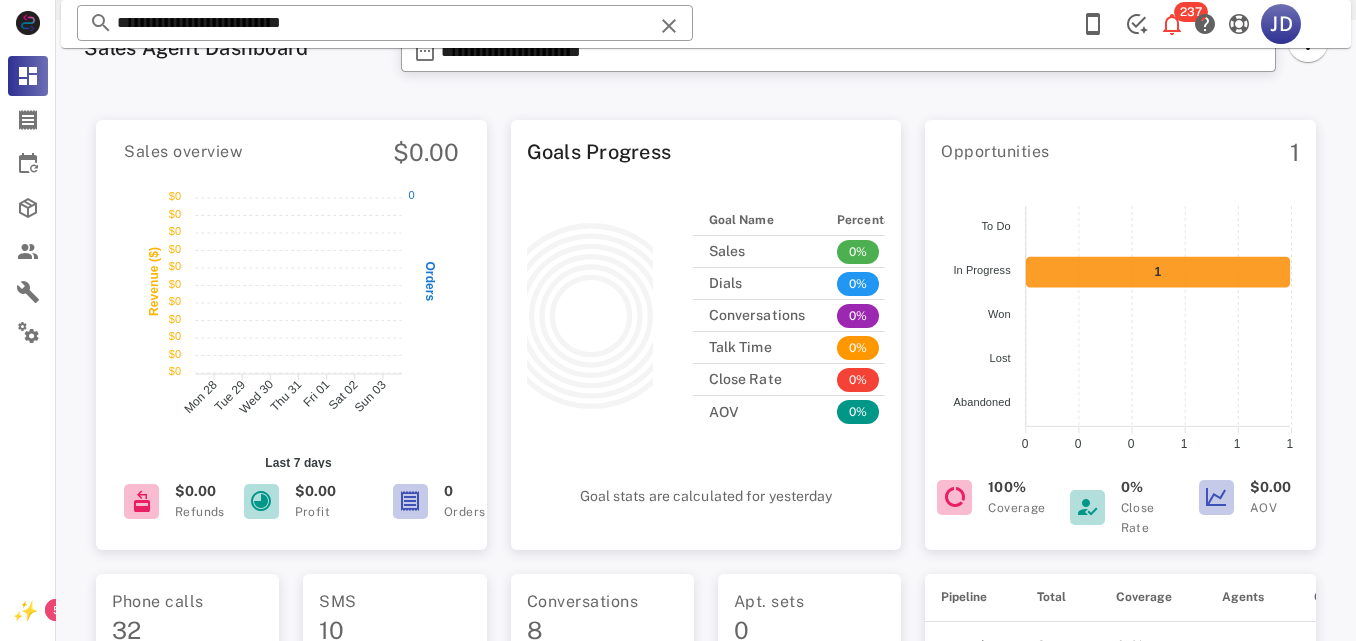 click on "**********" at bounding box center (706, 24) 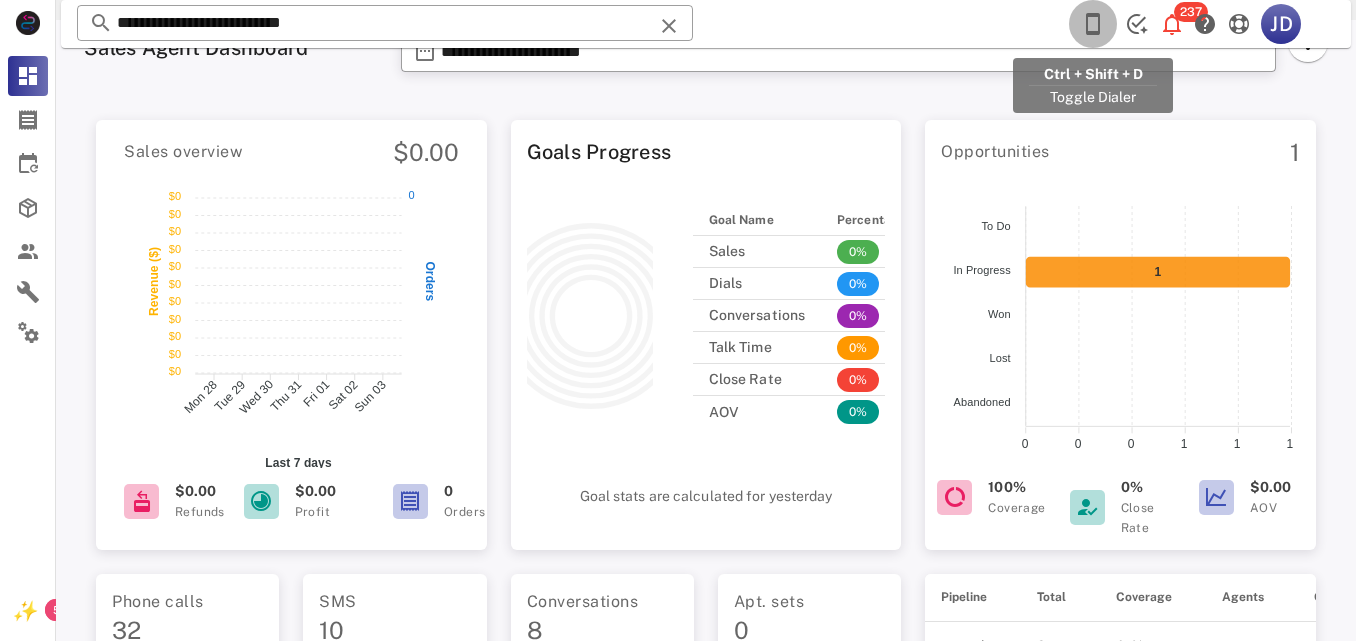 click at bounding box center (1093, 24) 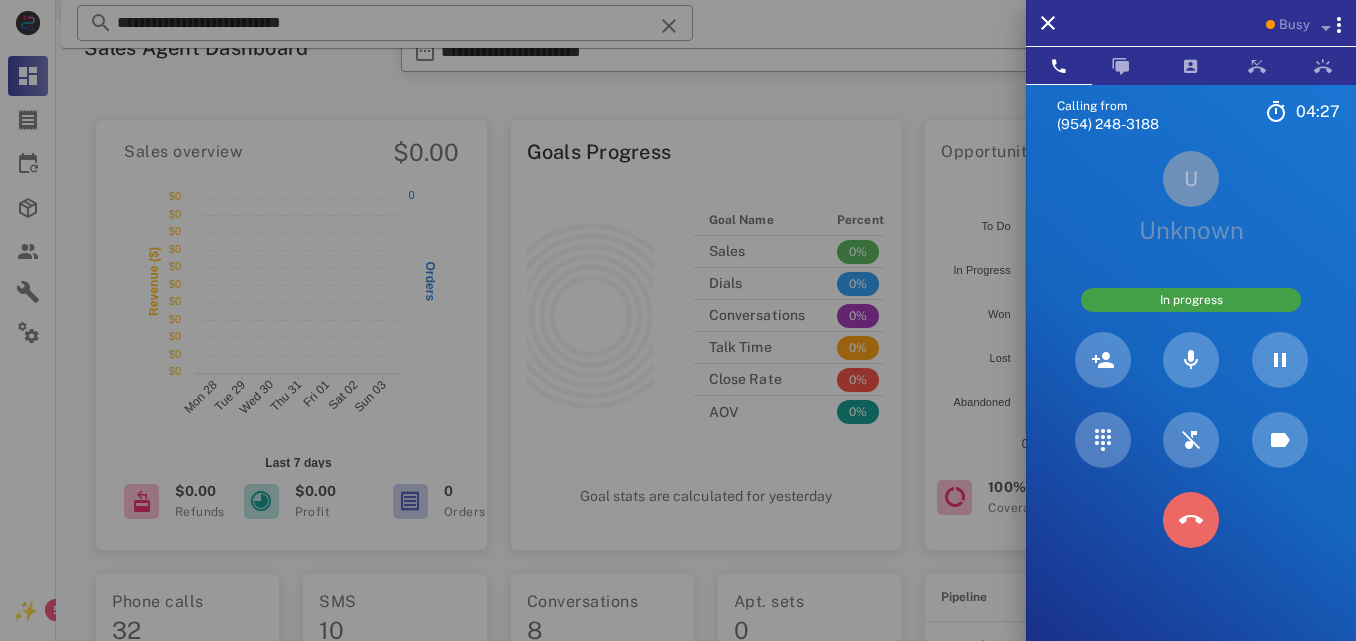 click at bounding box center [1191, 520] 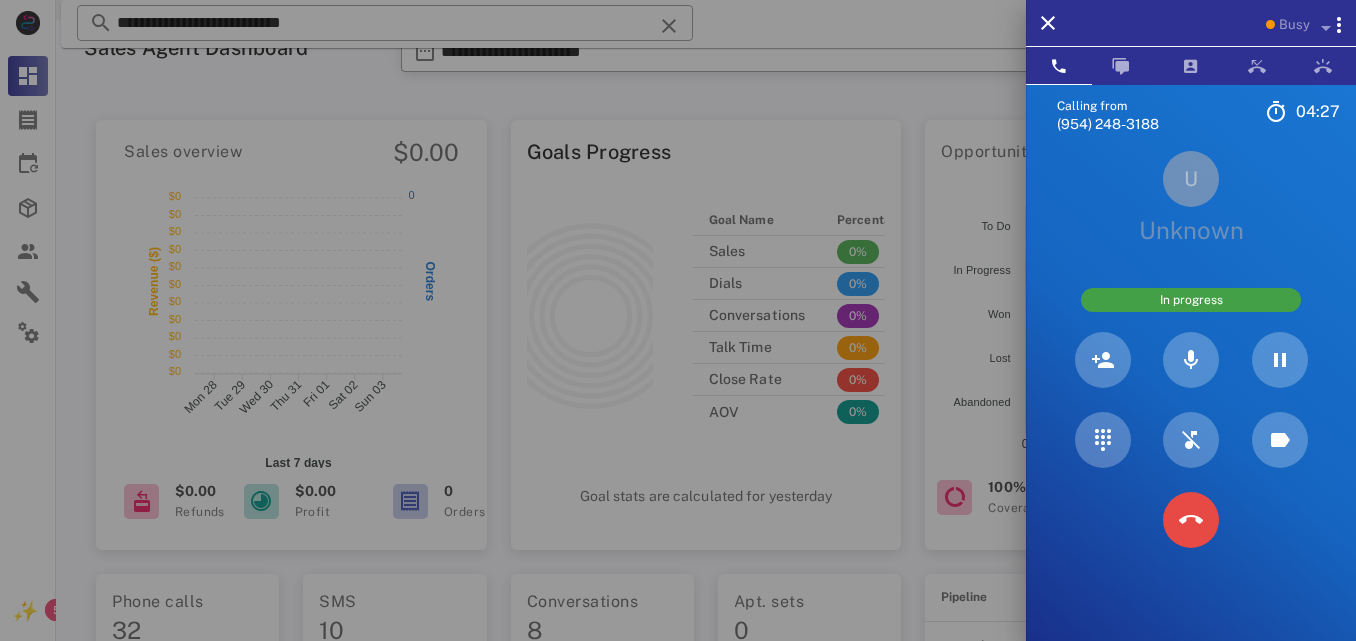 click on "5" at bounding box center (0, 0) 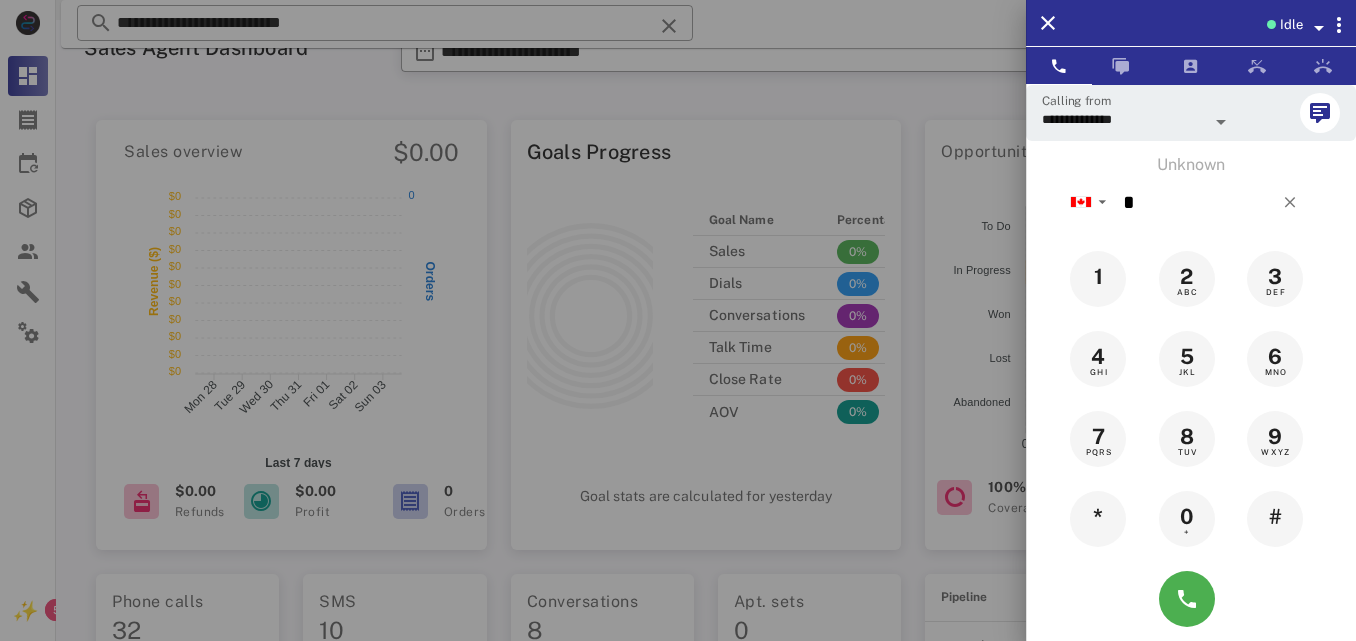 click at bounding box center (678, 320) 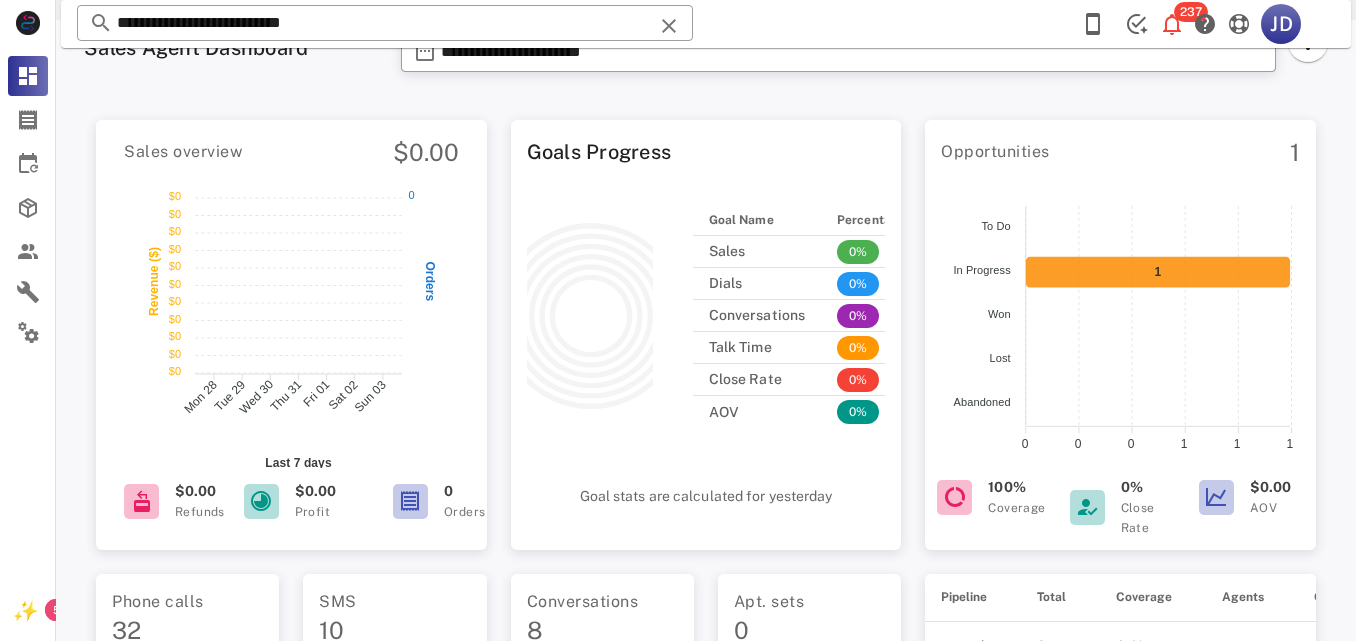 click on "**********" at bounding box center (385, 23) 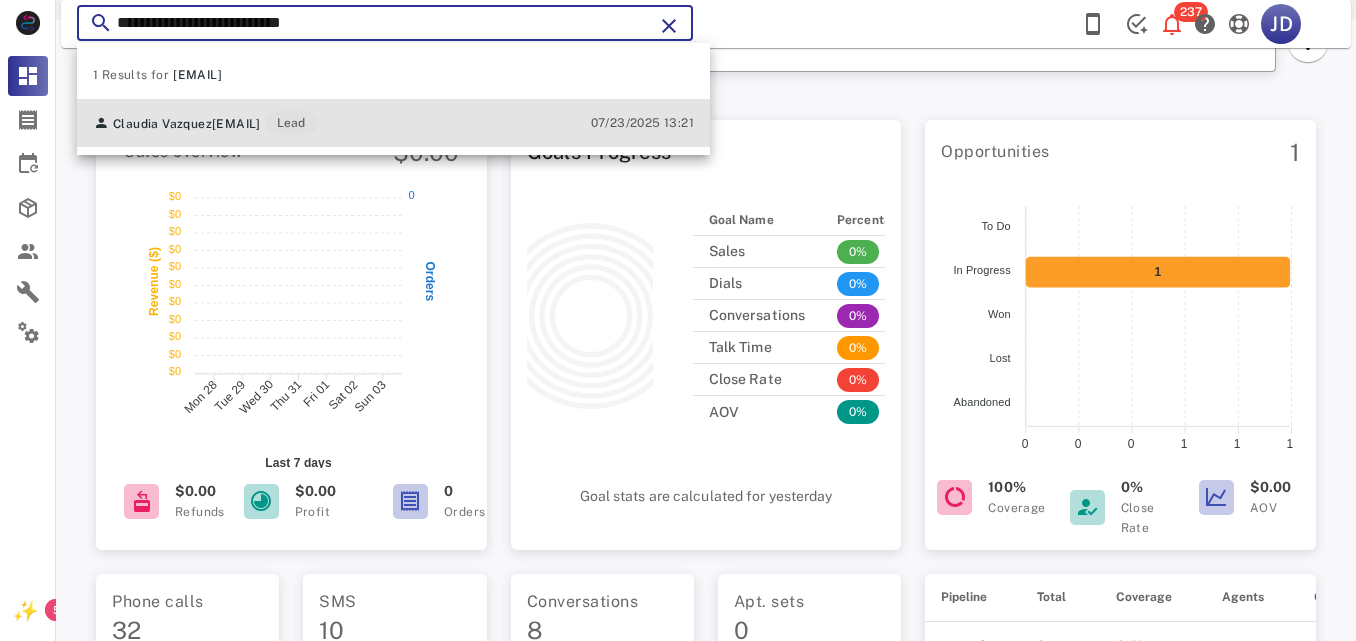 click on "[EMAIL]" at bounding box center [236, 124] 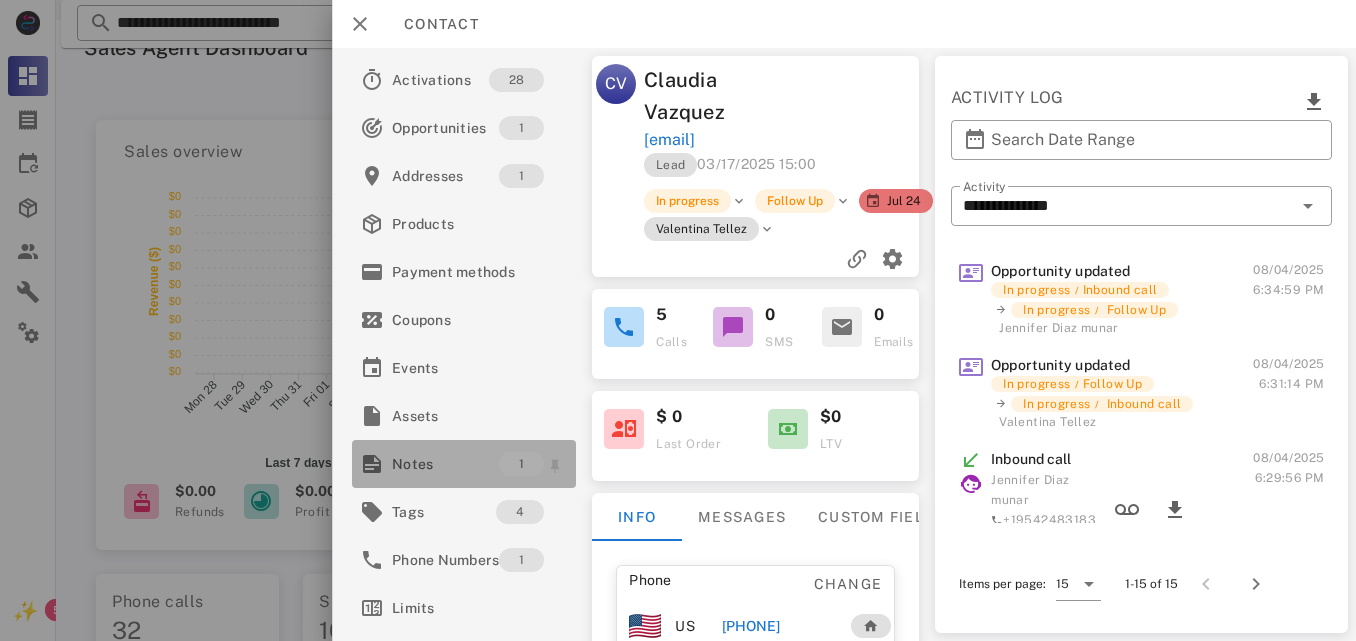 click on "Notes" at bounding box center (445, 464) 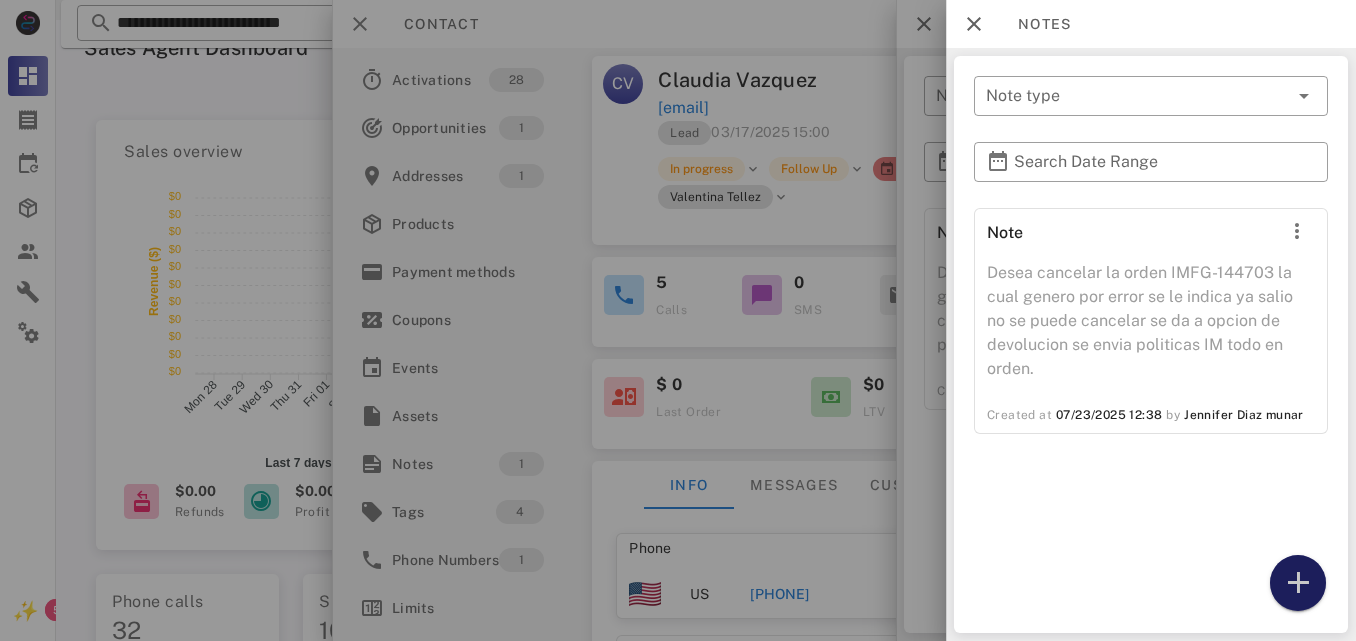 click at bounding box center [1298, 583] 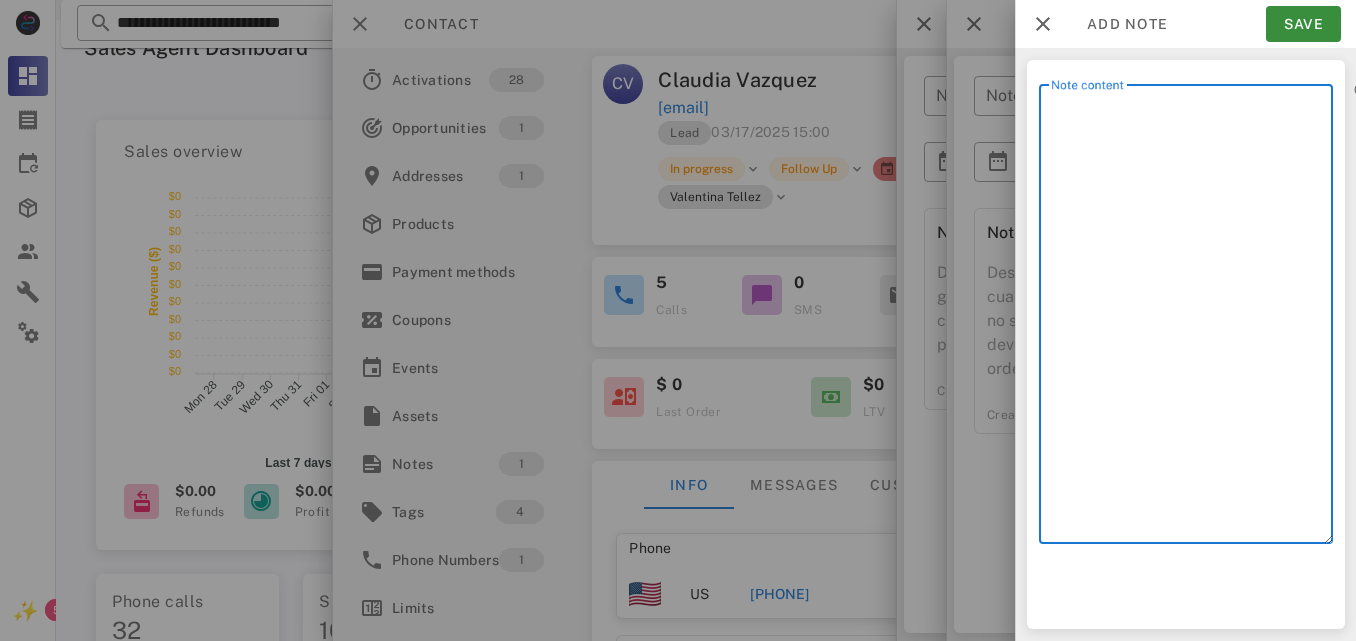 click on "Note content" at bounding box center (1192, 319) 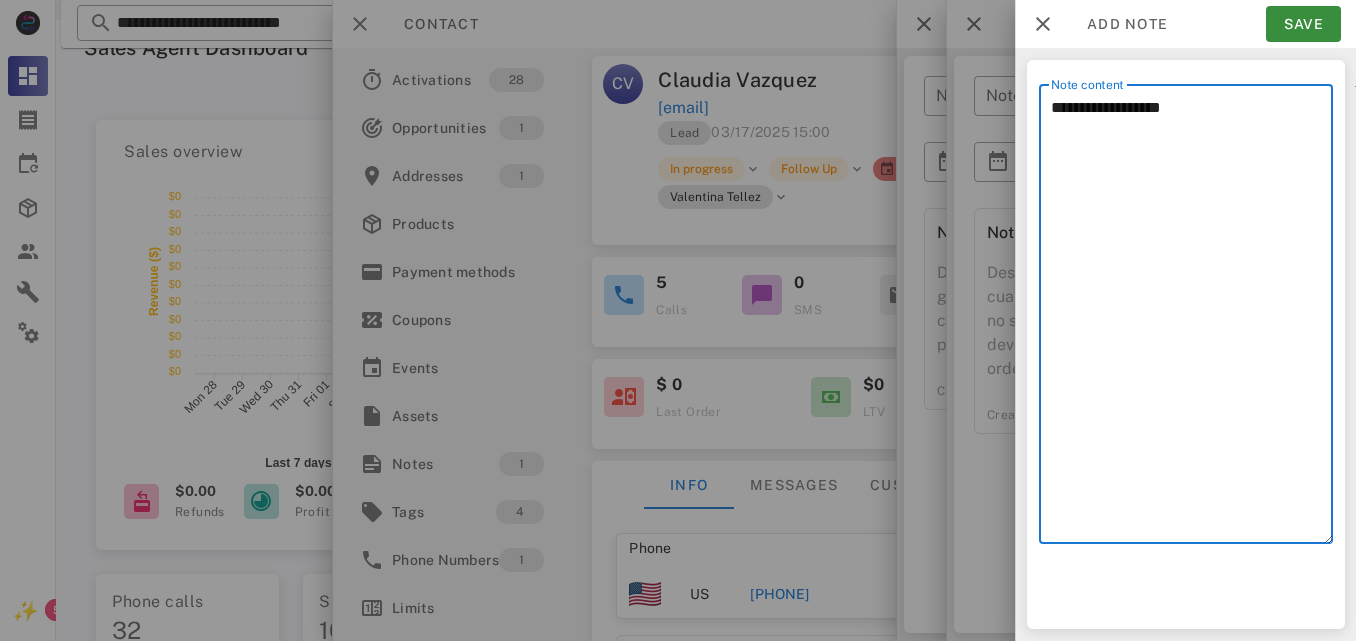 click on "**********" at bounding box center [1192, 319] 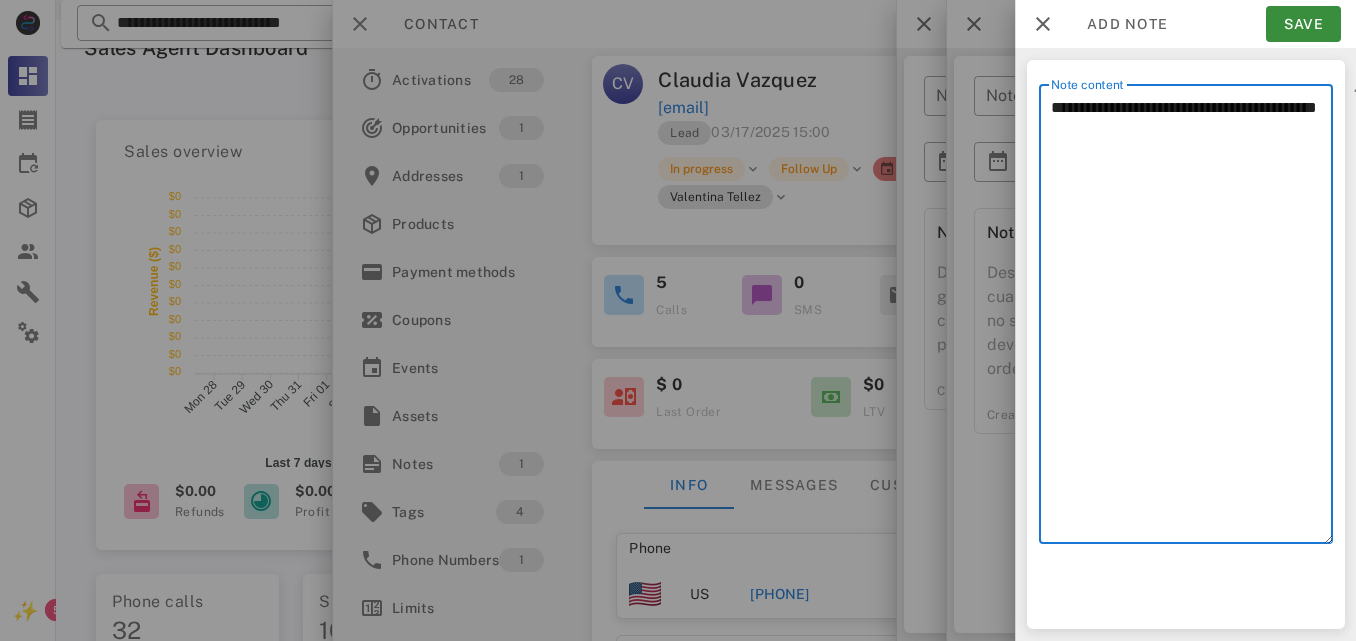 paste on "**********" 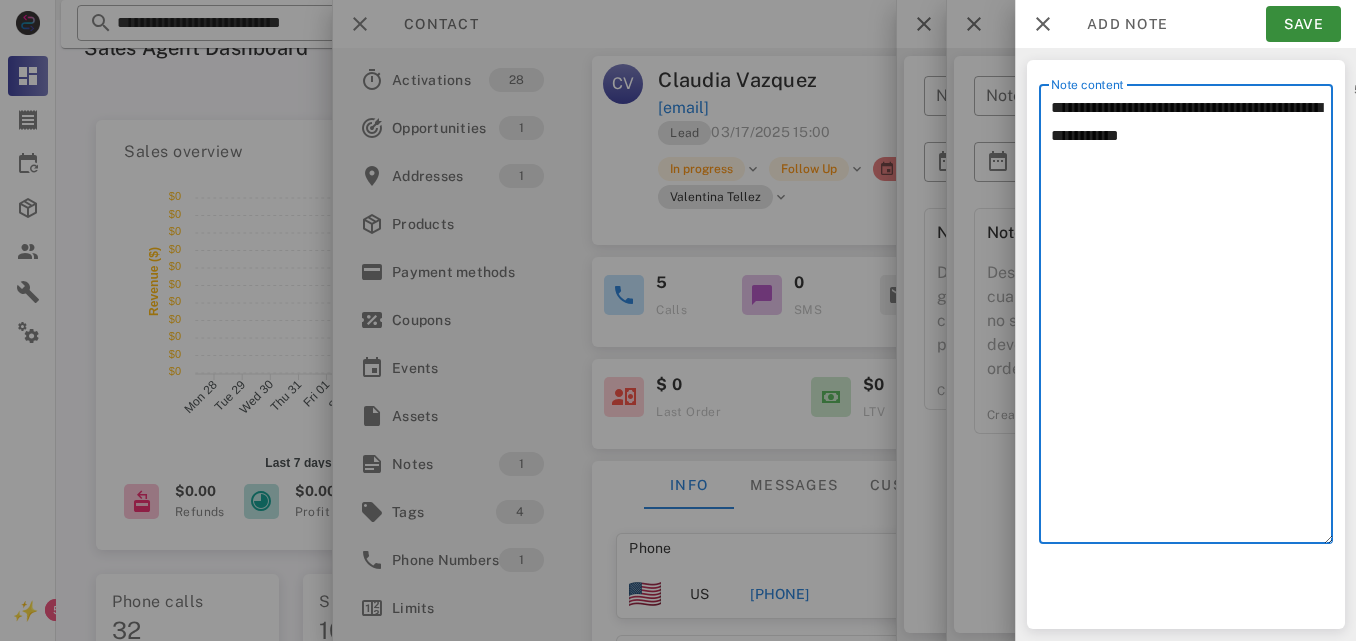 drag, startPoint x: 1235, startPoint y: 112, endPoint x: 1275, endPoint y: 105, distance: 40.60788 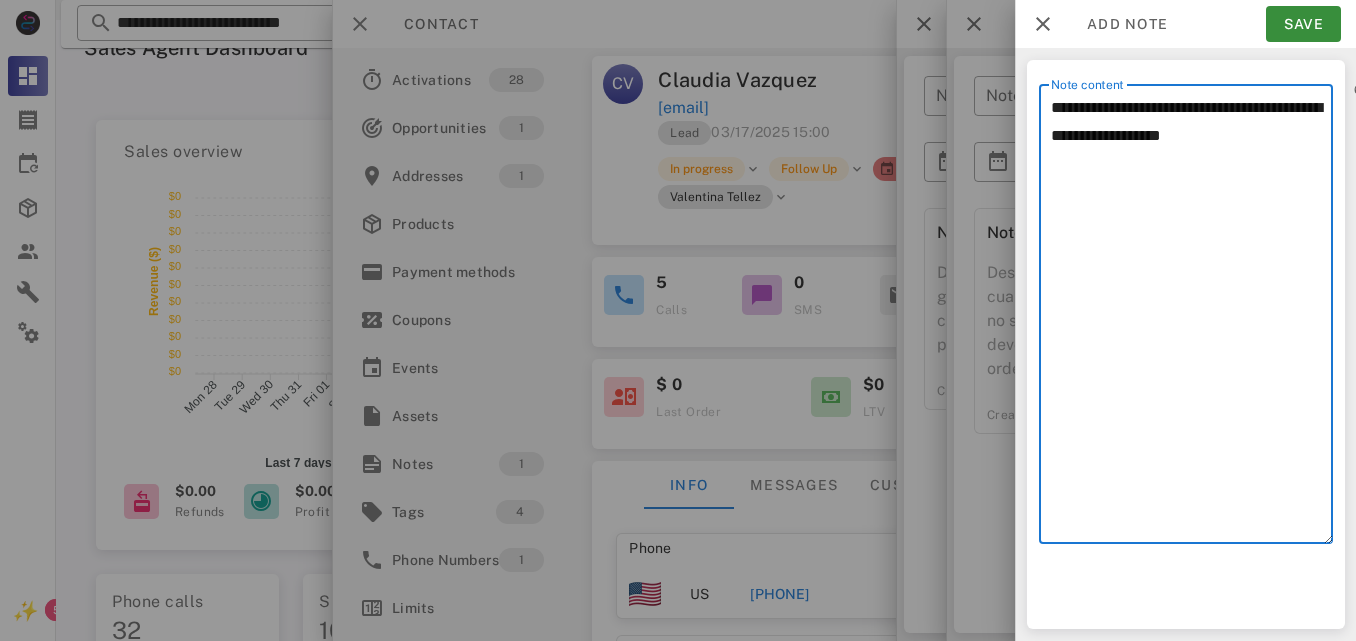 click on "**********" at bounding box center (1192, 319) 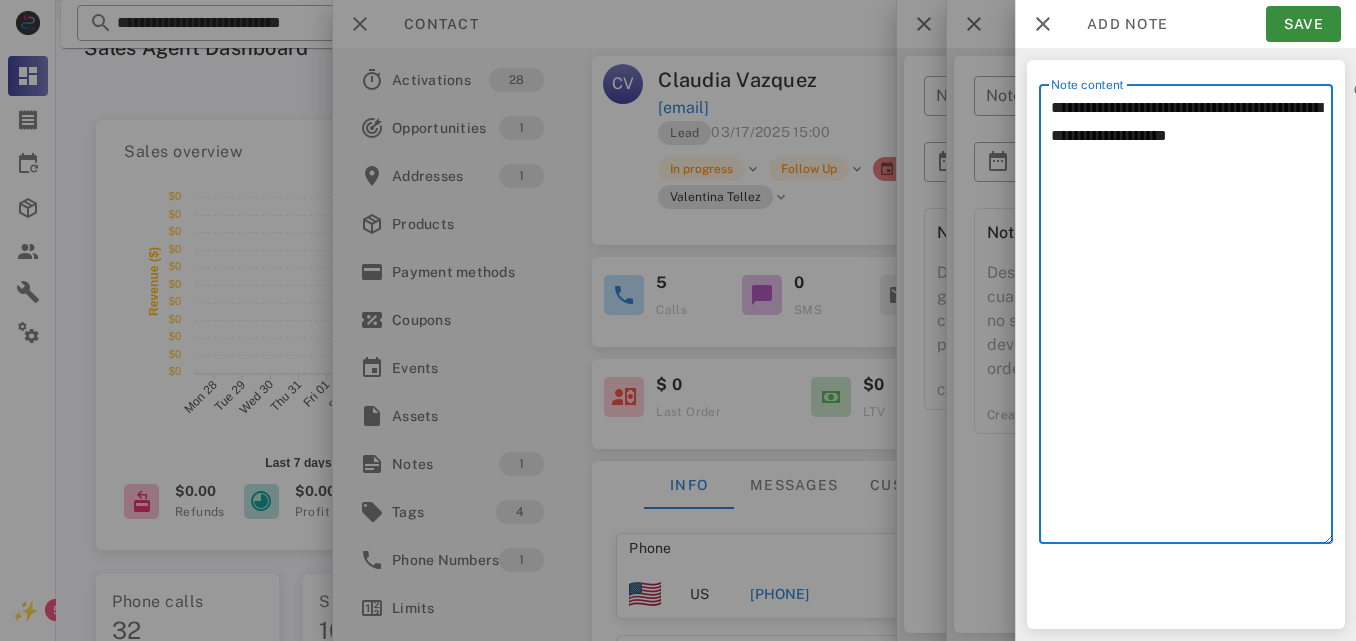 click on "**********" at bounding box center (1192, 319) 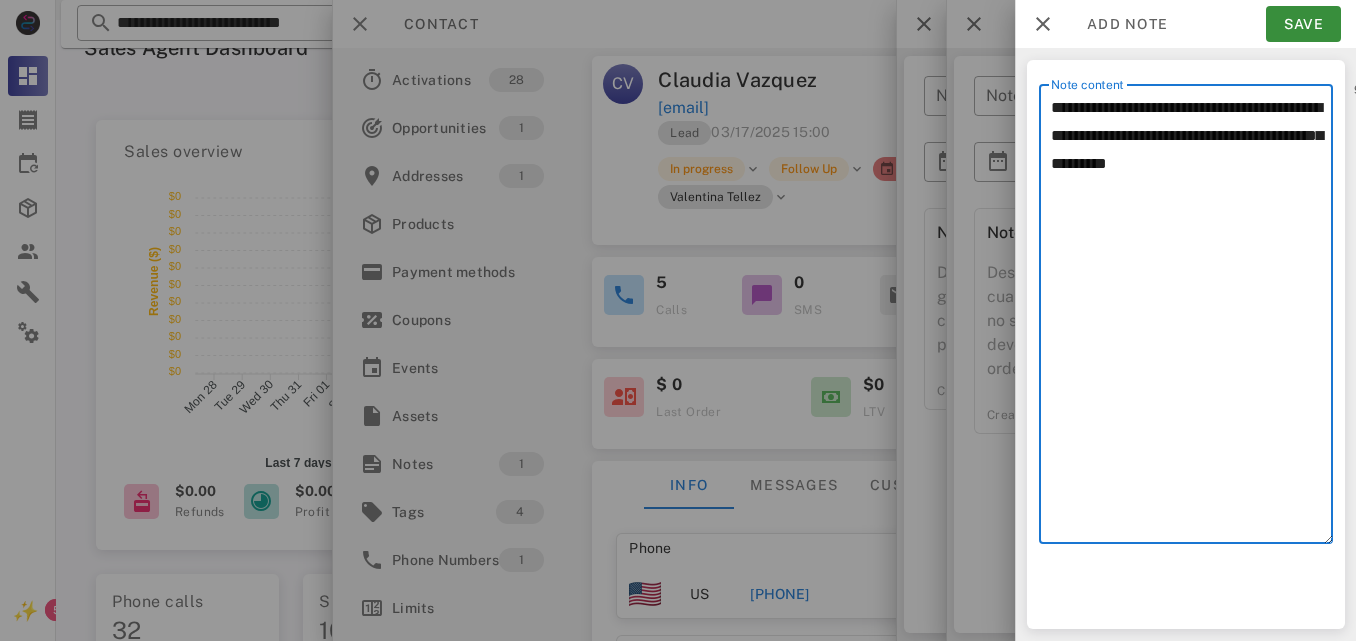 click on "**********" at bounding box center [1192, 319] 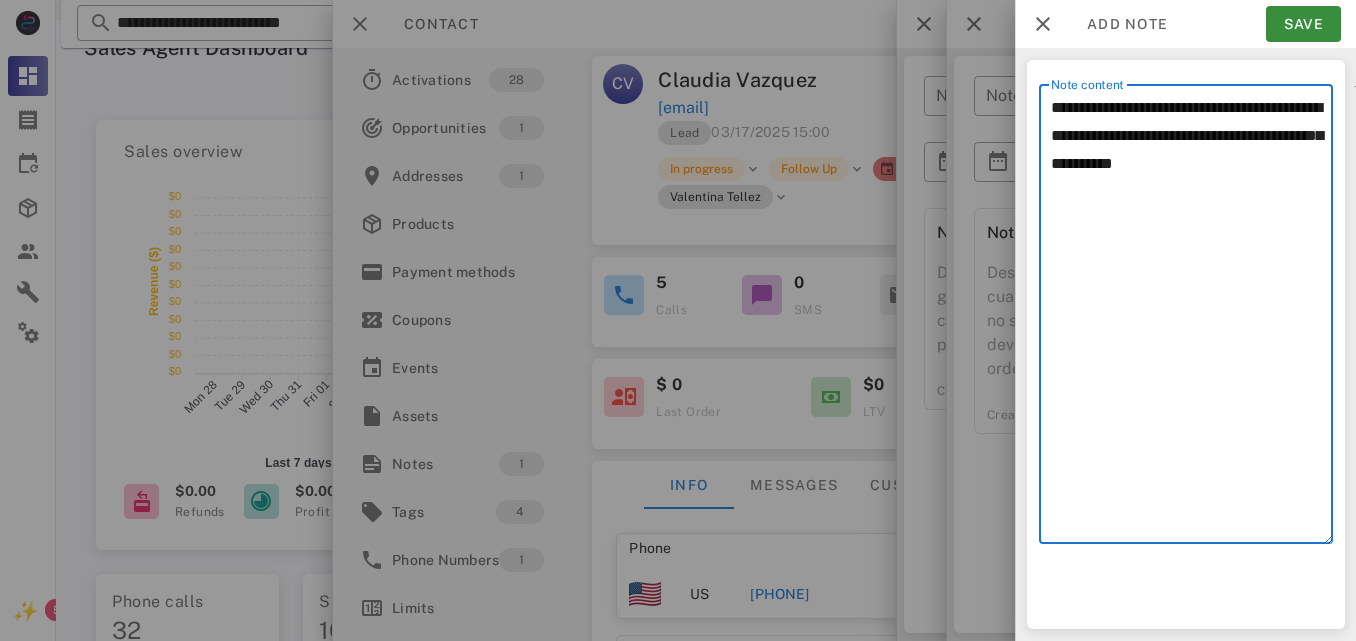 click on "**********" at bounding box center [1192, 319] 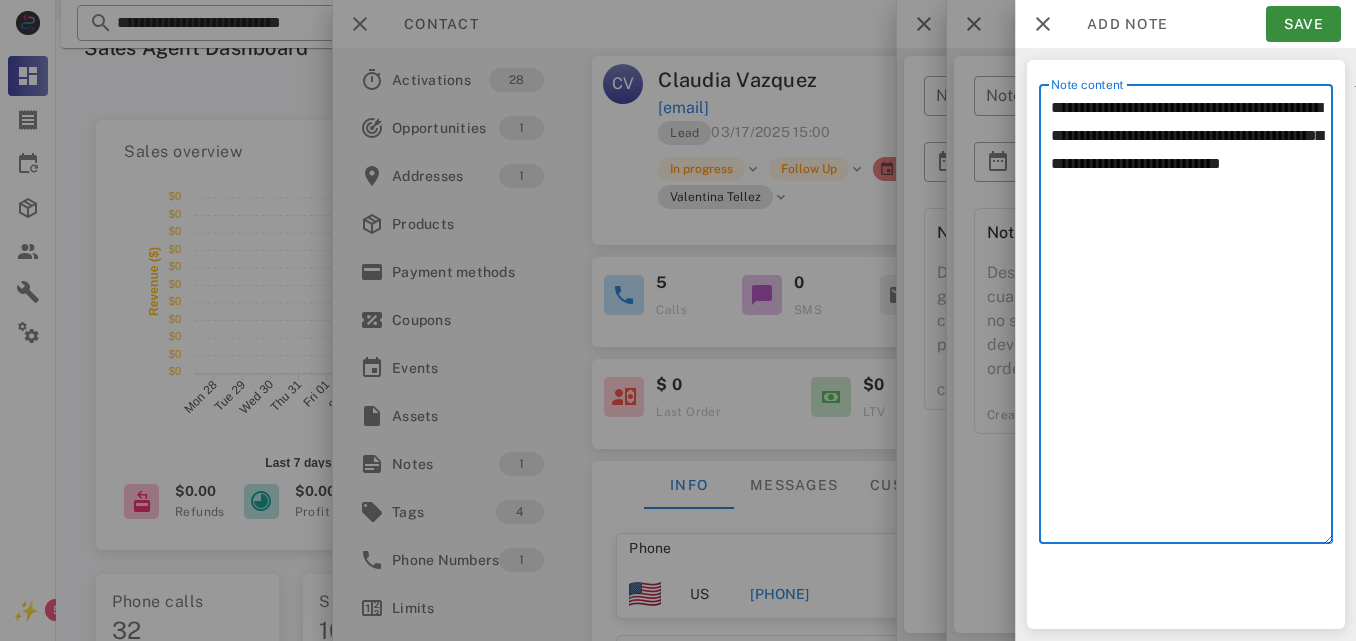 click on "**********" at bounding box center (1192, 319) 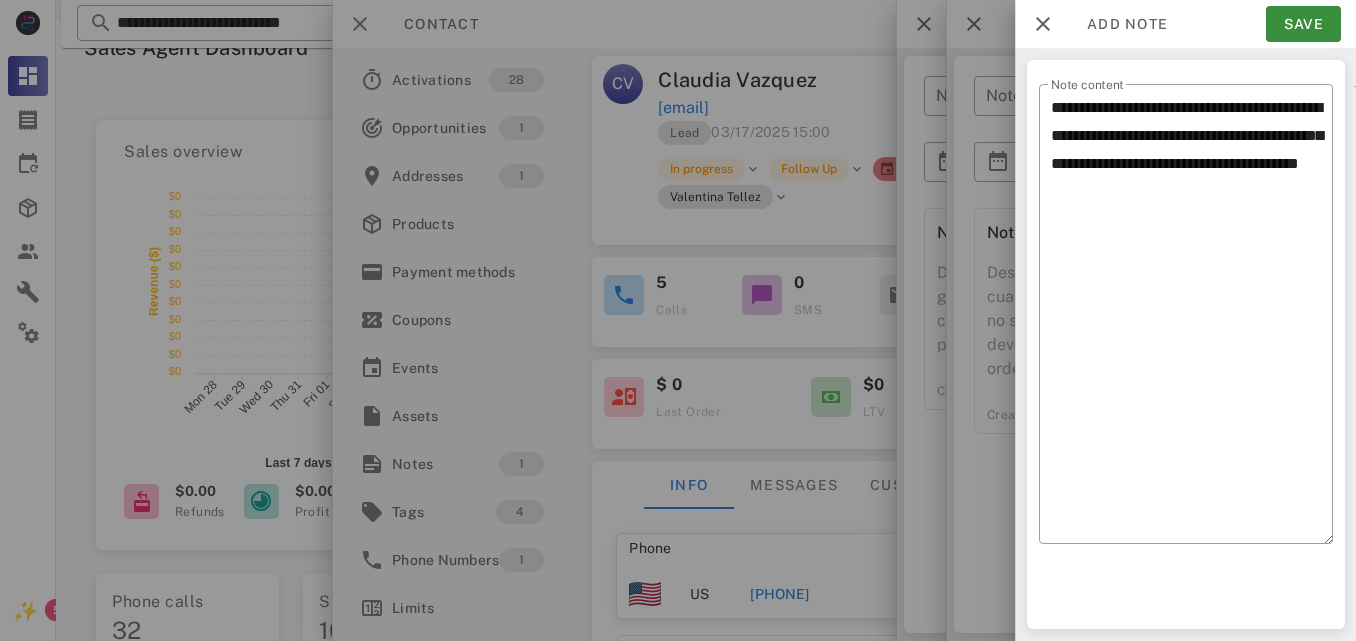 click on "131 / 1000" at bounding box center (1375, 325) 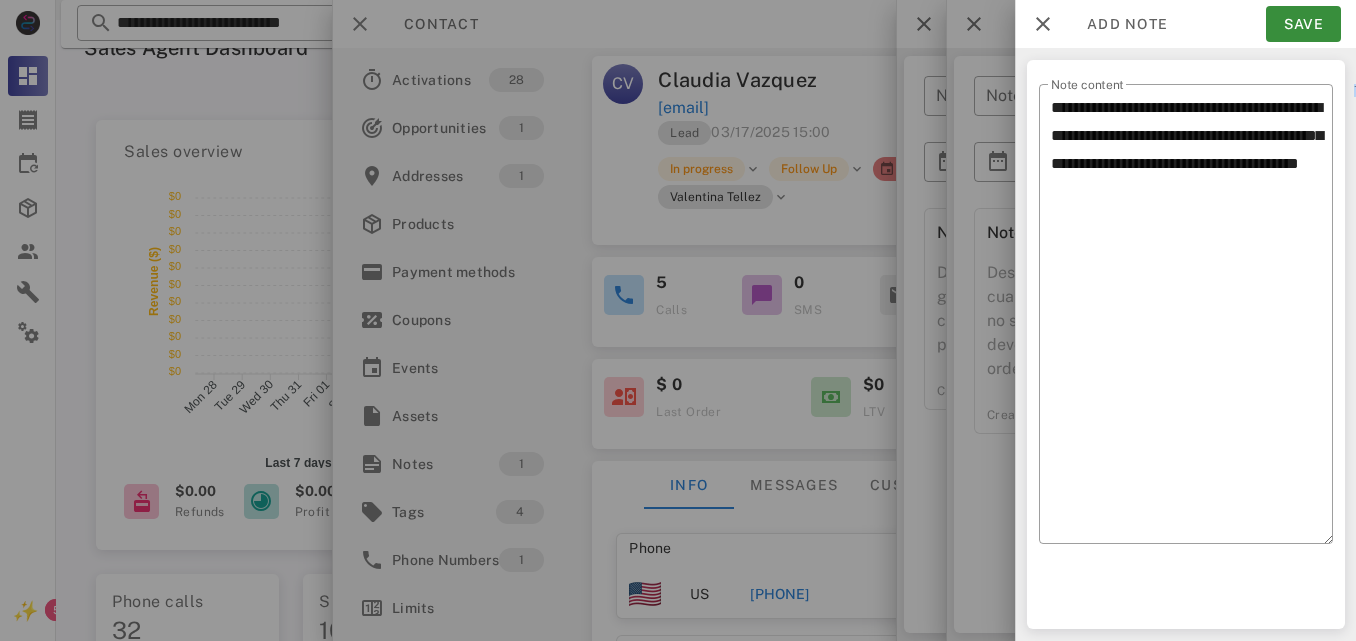 click on "131 / 1000" at bounding box center [1375, 325] 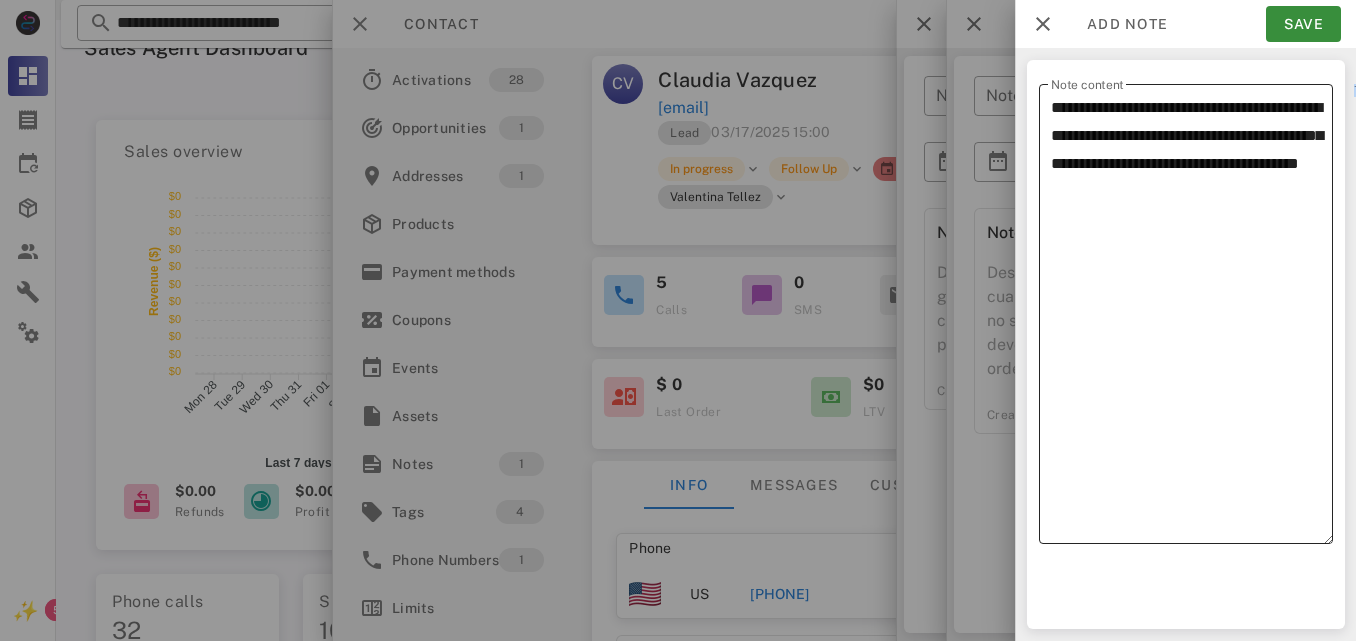 click on "**********" at bounding box center [1192, 319] 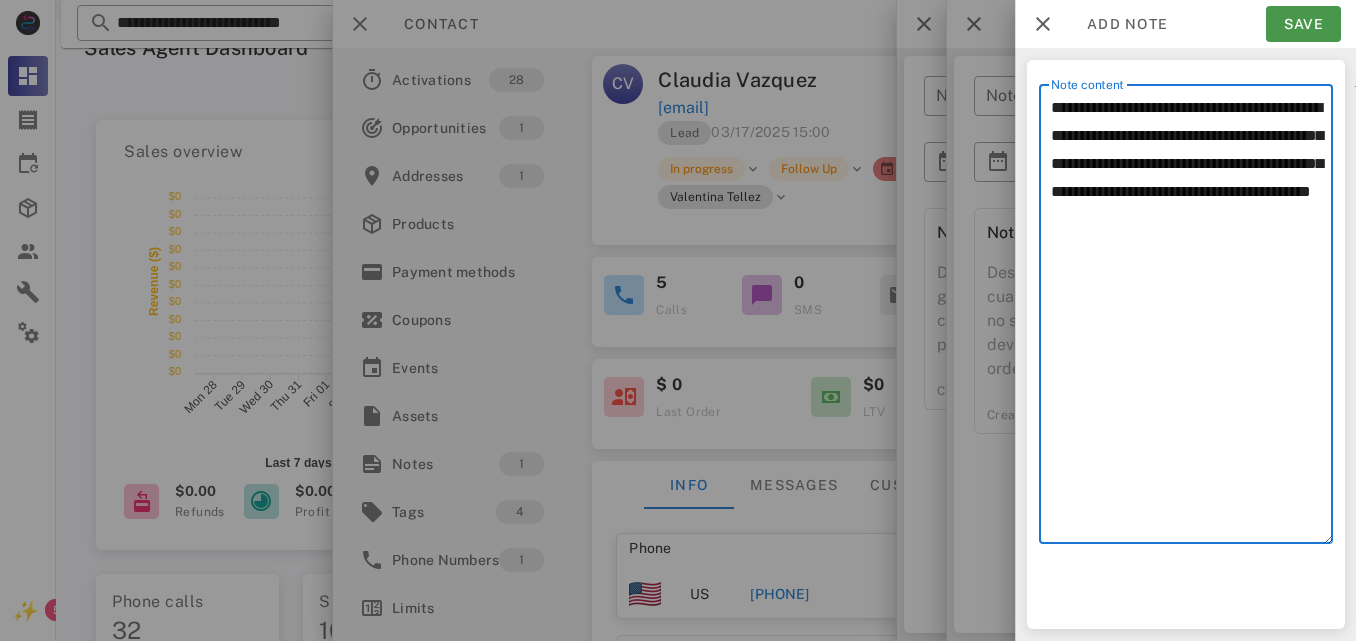 type on "**********" 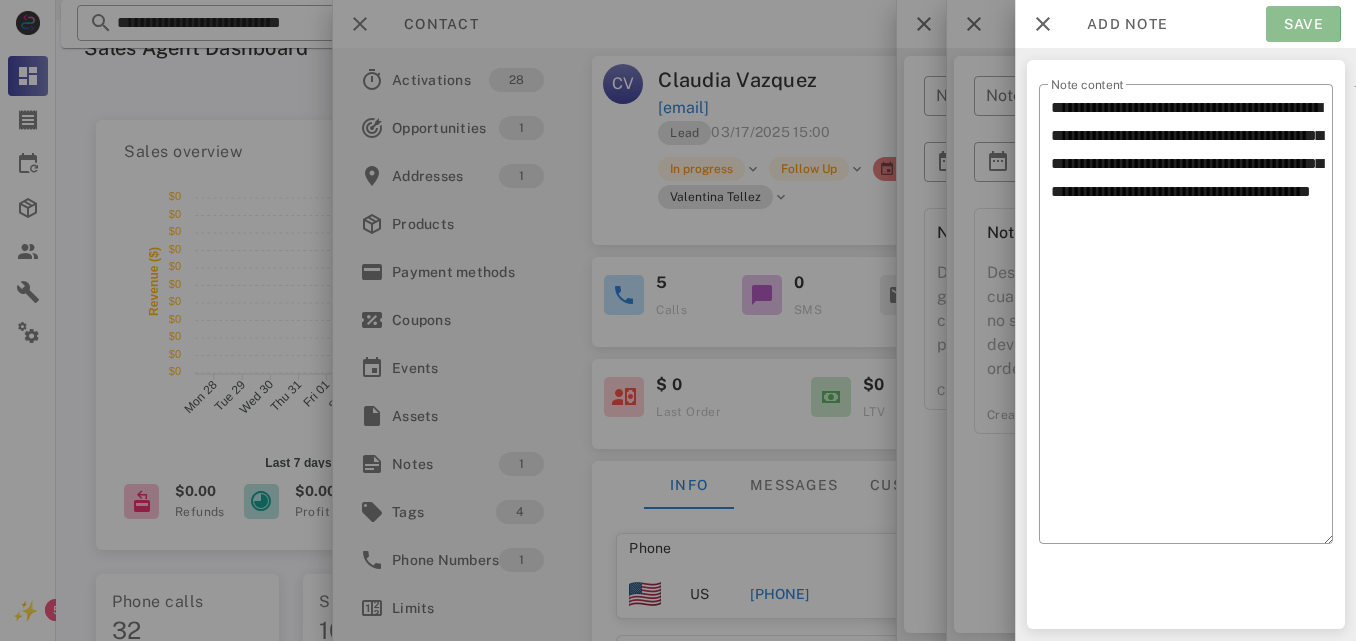 click on "Save" at bounding box center (1303, 24) 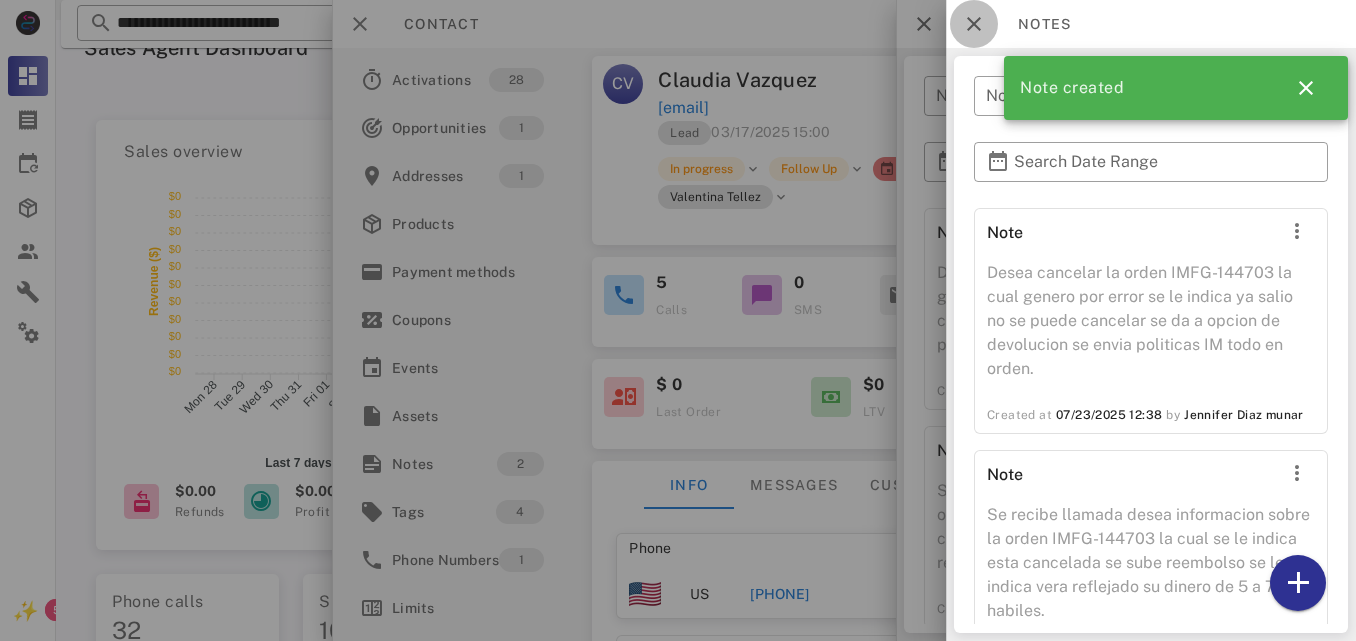 click at bounding box center [974, 24] 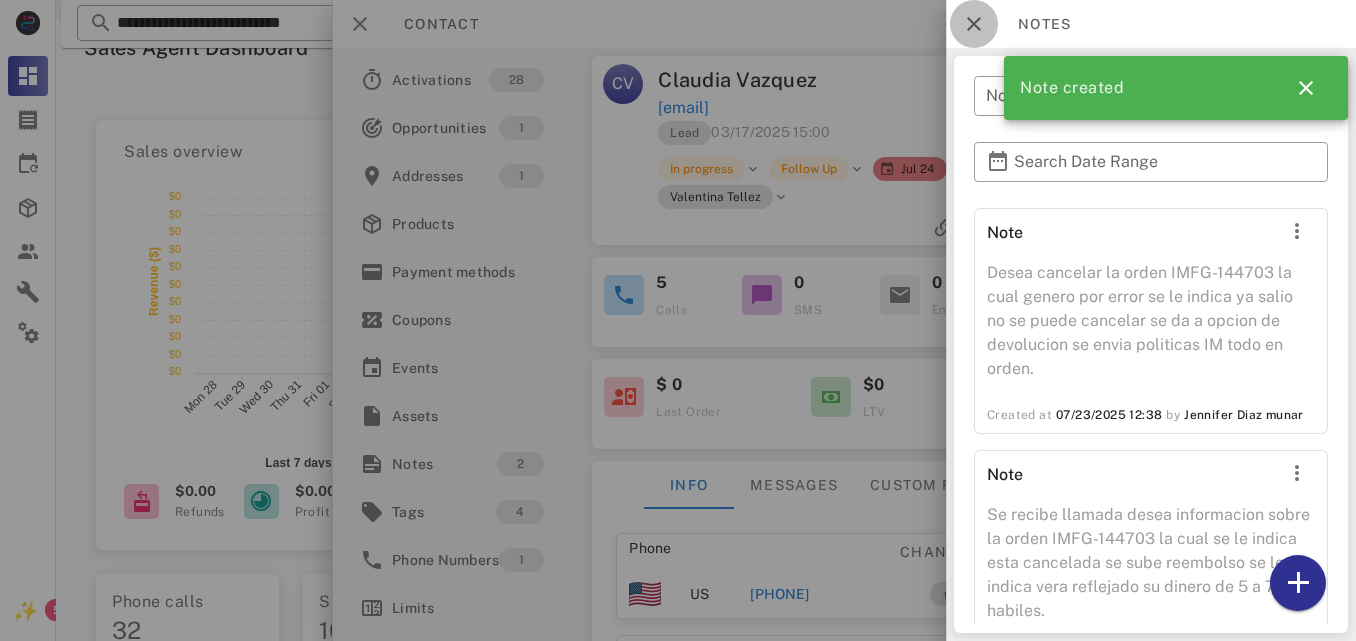 click at bounding box center [974, 24] 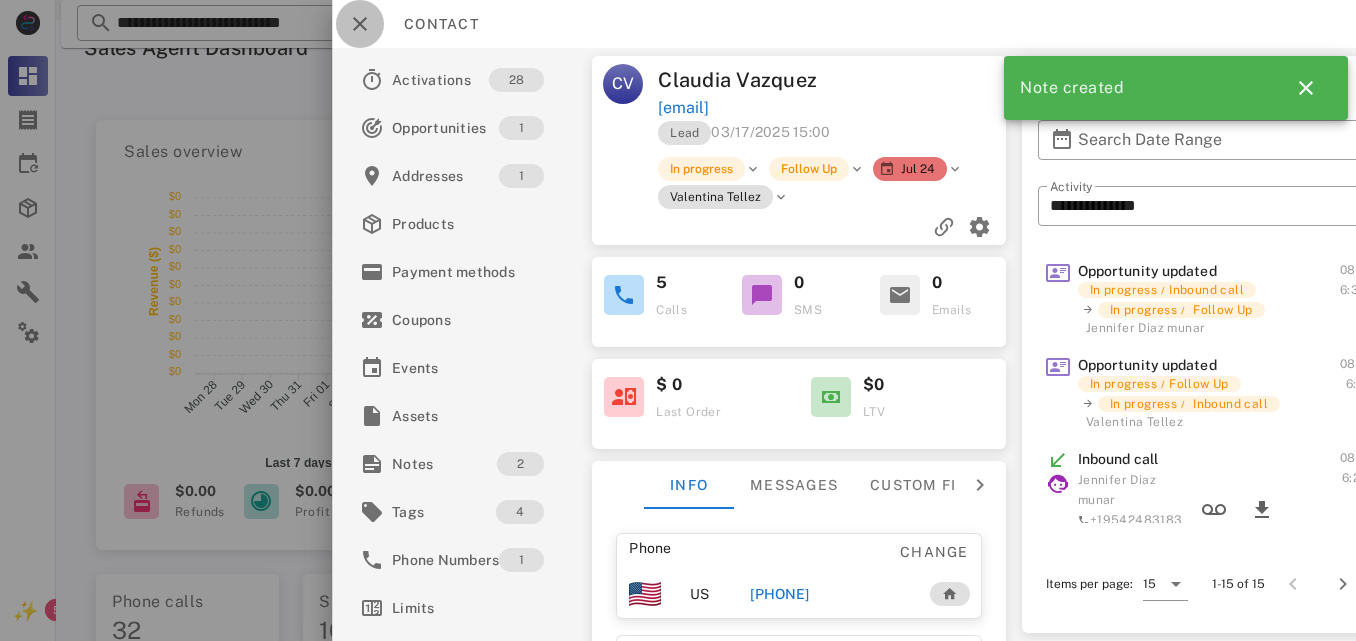 click at bounding box center [360, 24] 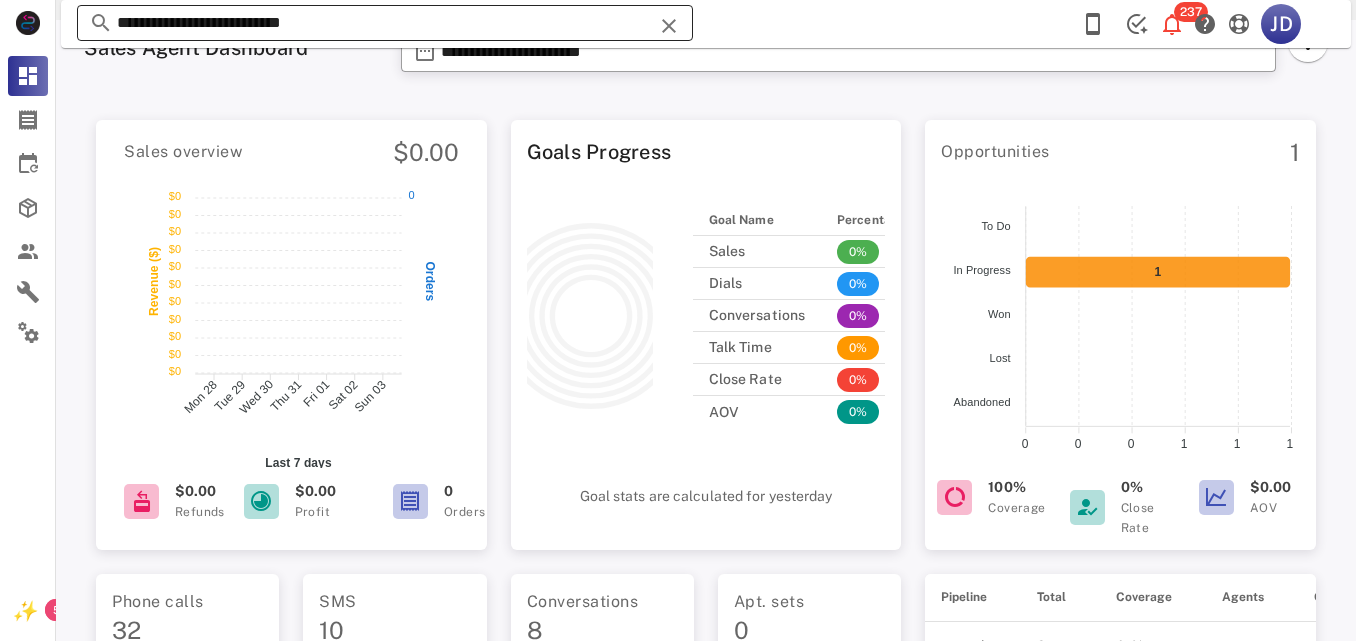 click on "**********" at bounding box center (385, 23) 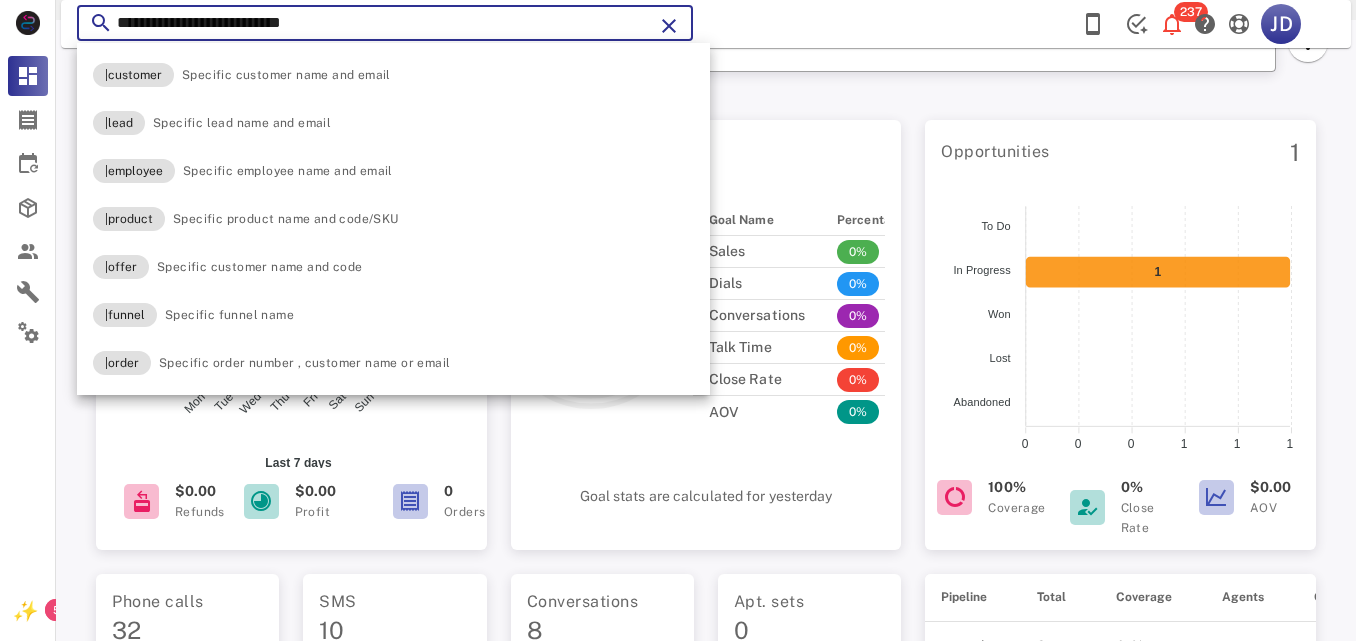 click on "**********" at bounding box center [385, 23] 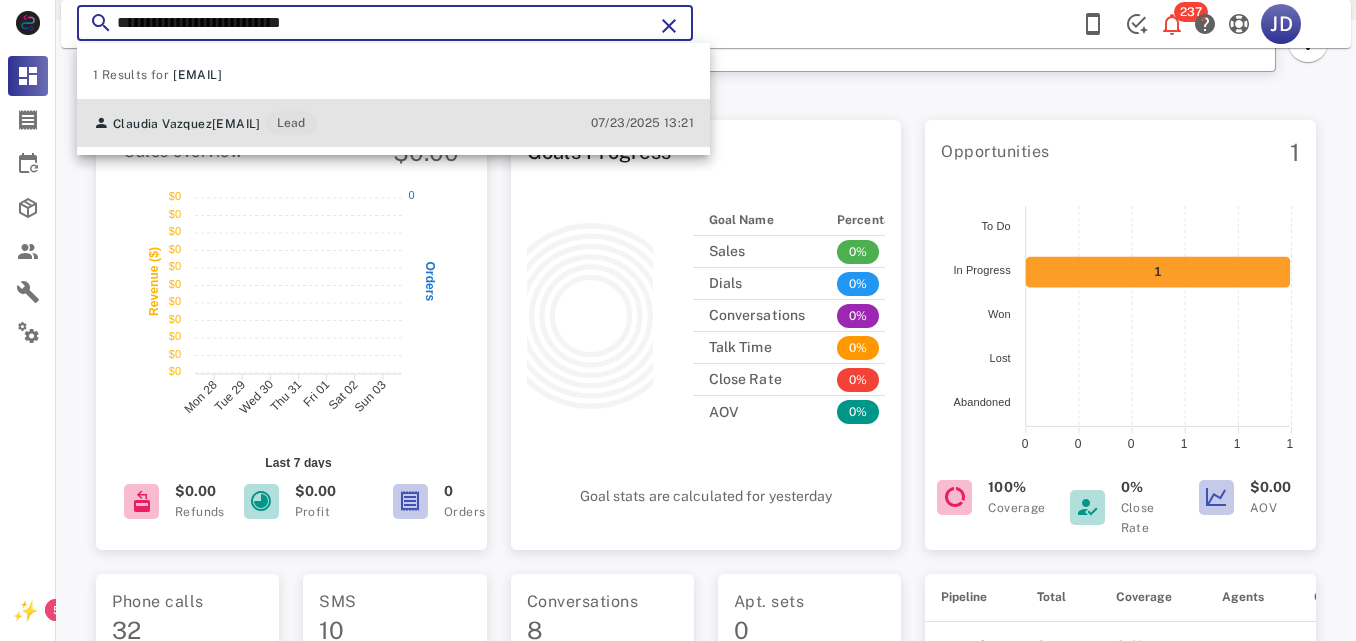 click on "[EMAIL]" at bounding box center [236, 124] 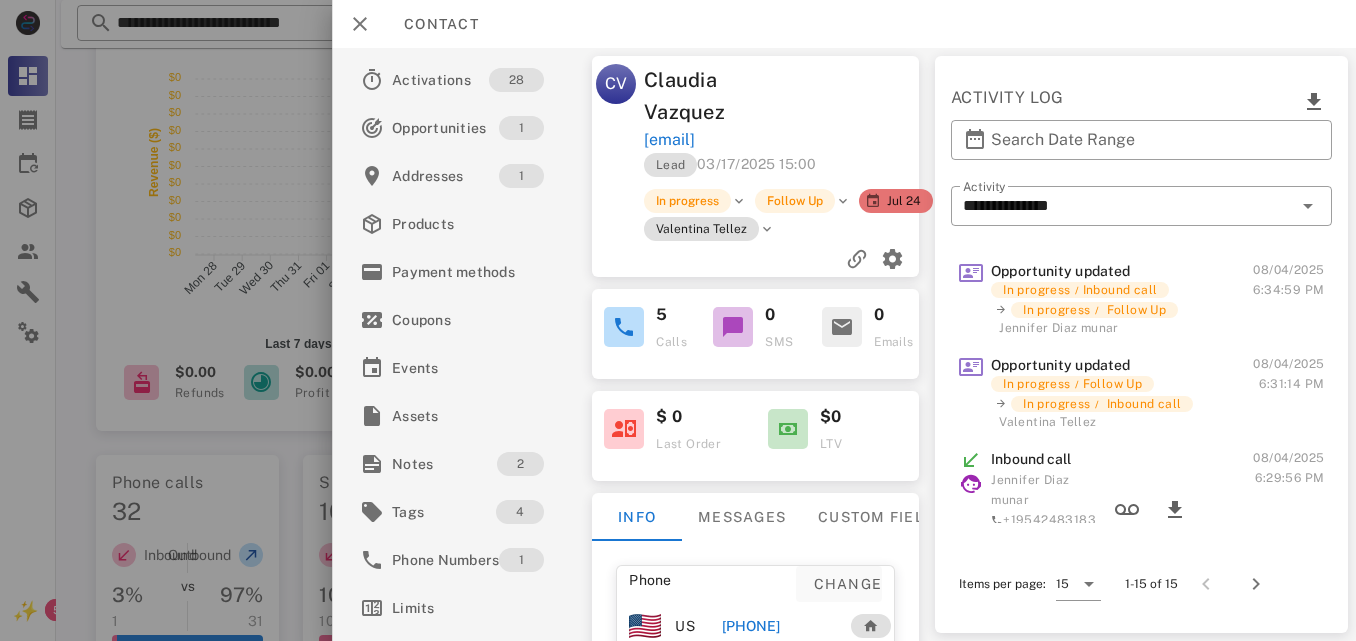 scroll, scrollTop: 148, scrollLeft: 0, axis: vertical 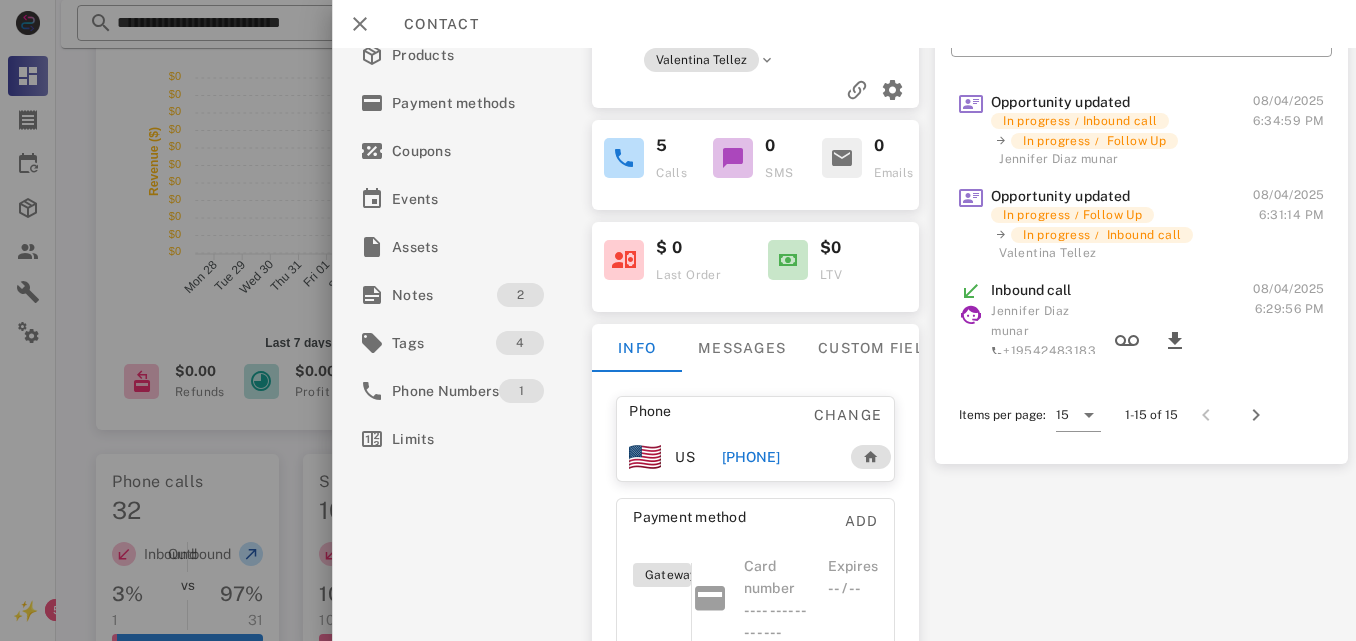 drag, startPoint x: 832, startPoint y: 461, endPoint x: 730, endPoint y: 455, distance: 102.176315 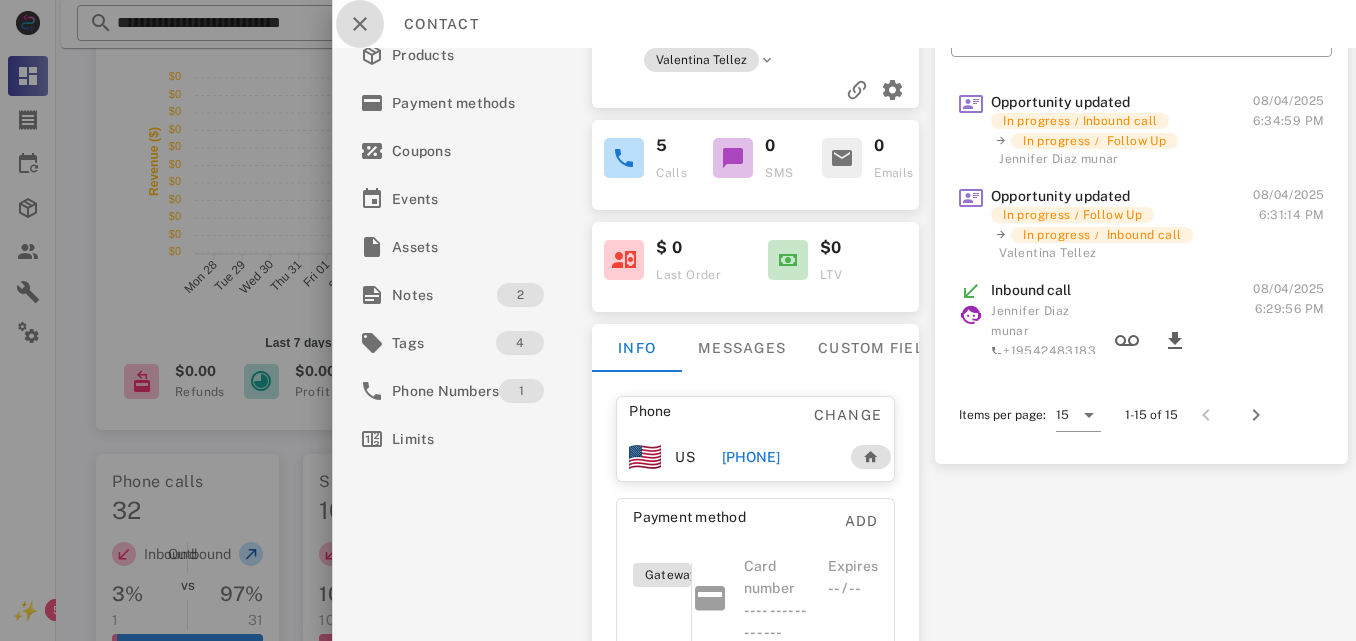 click at bounding box center (360, 24) 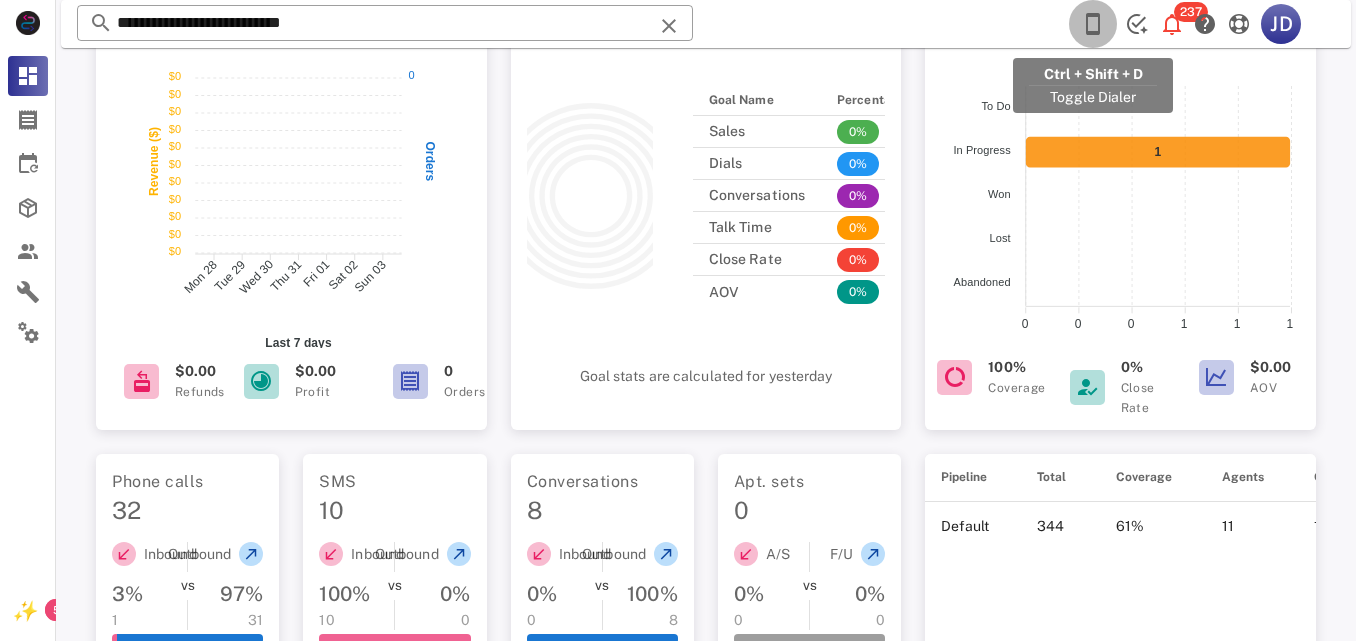 click at bounding box center [1093, 24] 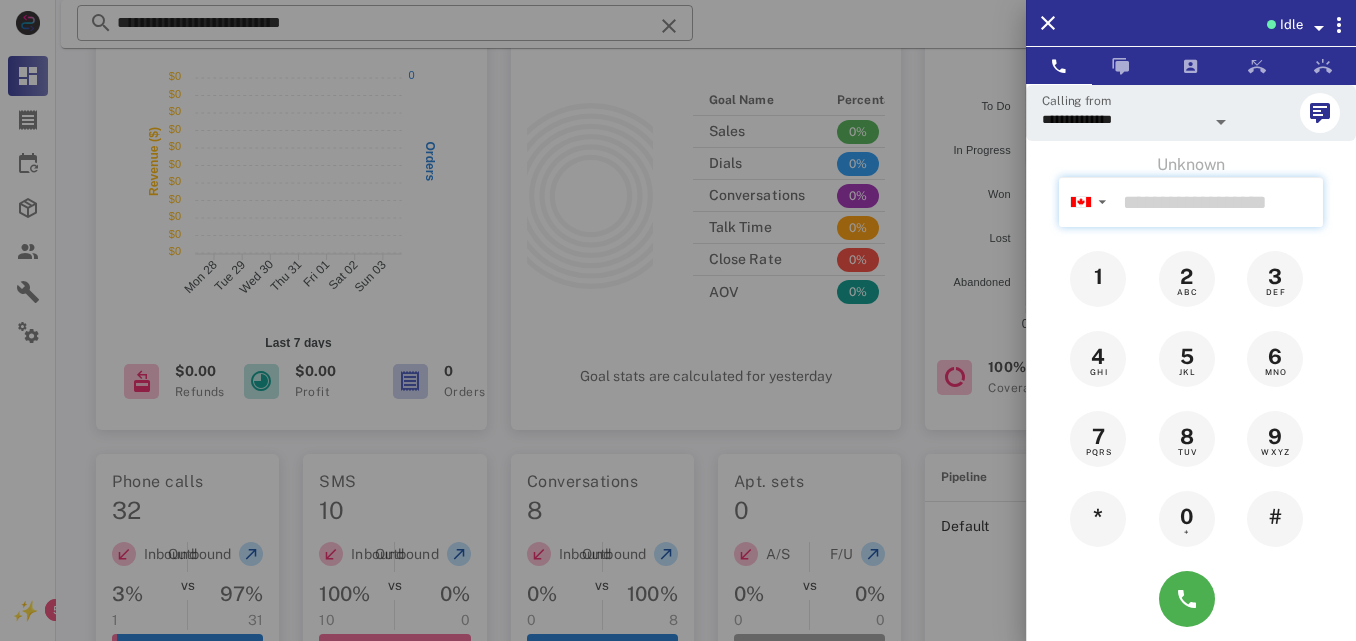 click at bounding box center (1219, 202) 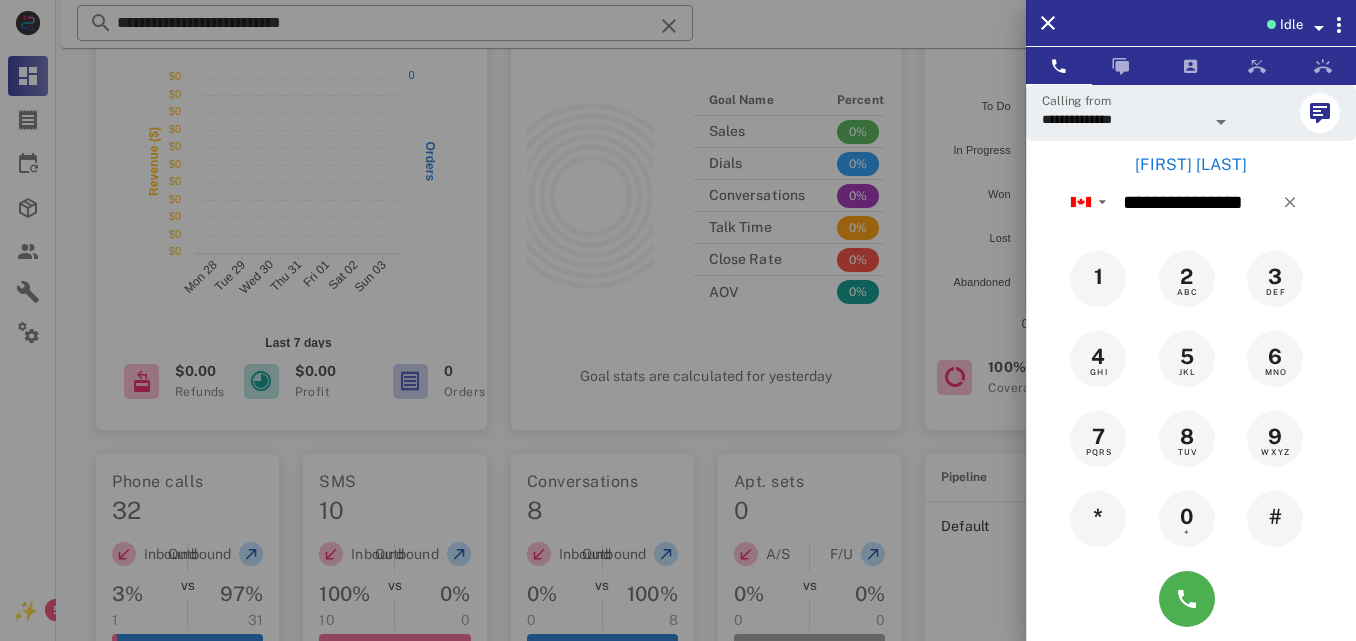 click on "[FIRST] [LAST]" at bounding box center [1191, 165] 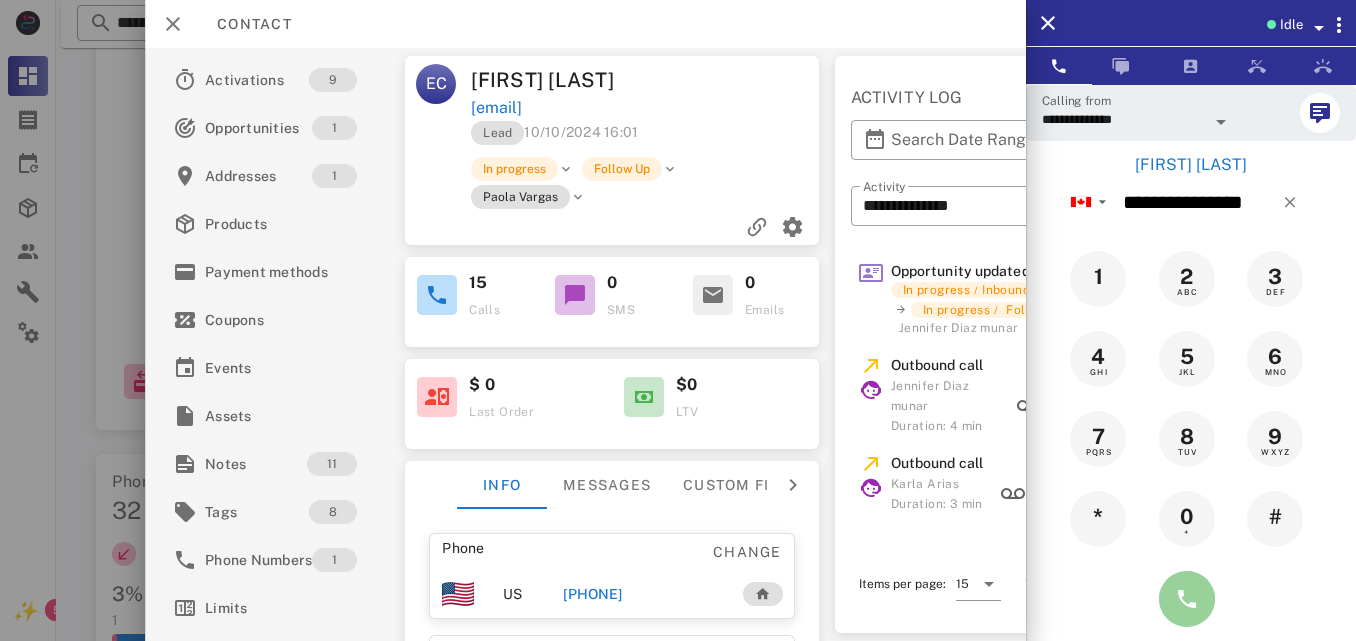 click at bounding box center [1187, 599] 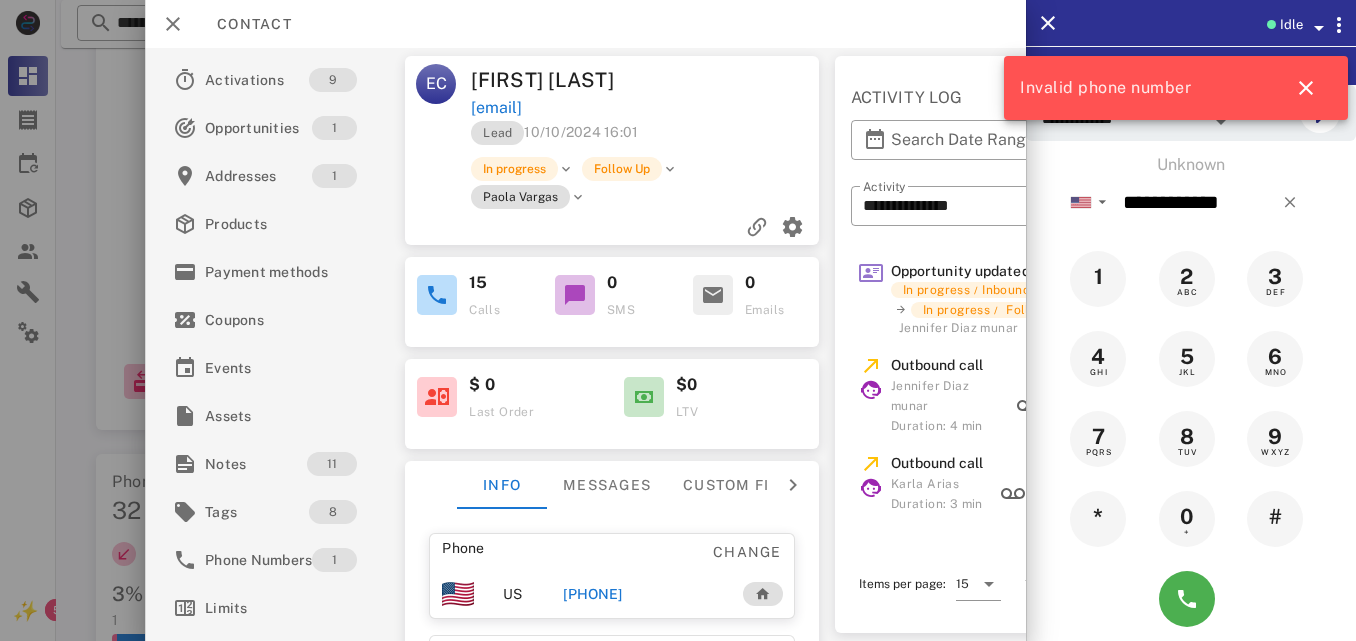 click on "[PHONE]" at bounding box center [593, 594] 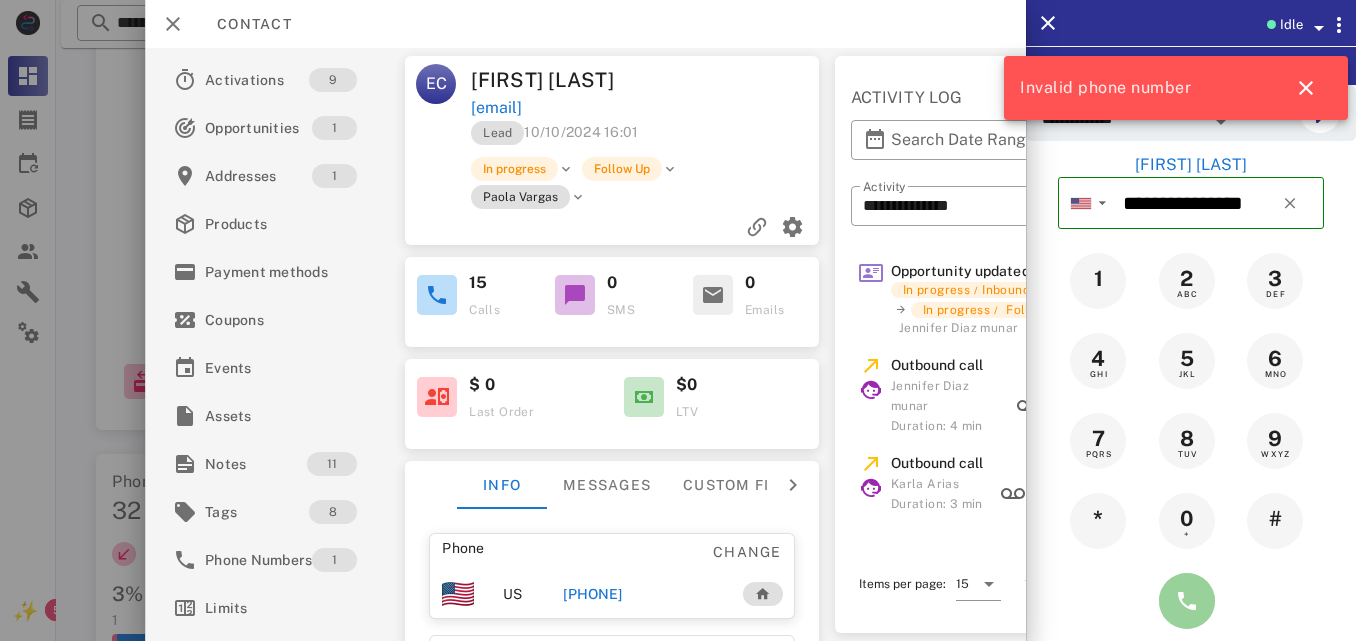click at bounding box center (1187, 601) 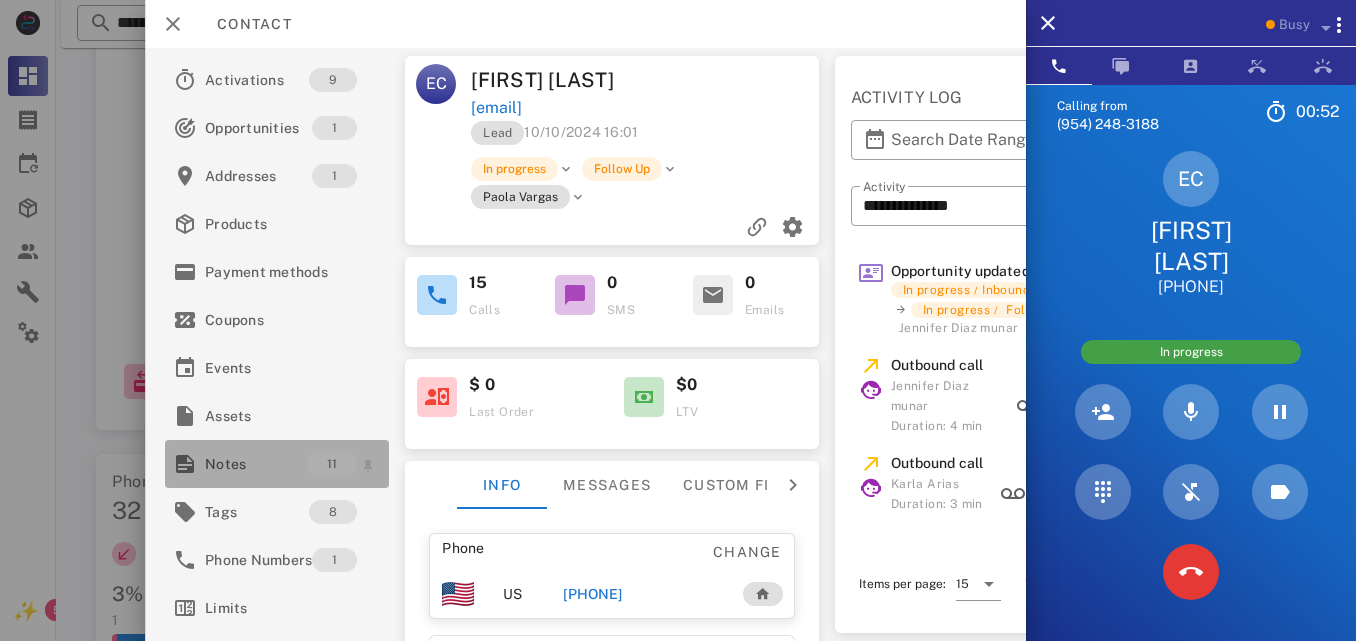 click on "Notes" at bounding box center [256, 464] 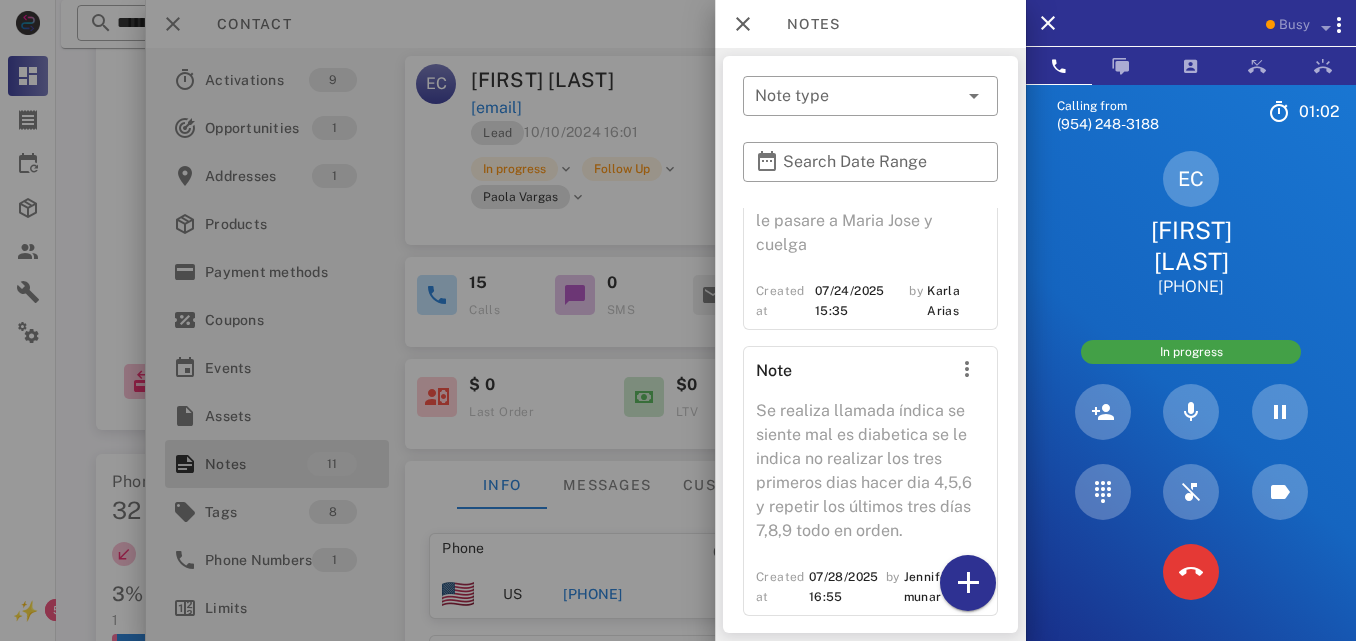 scroll, scrollTop: 2187, scrollLeft: 0, axis: vertical 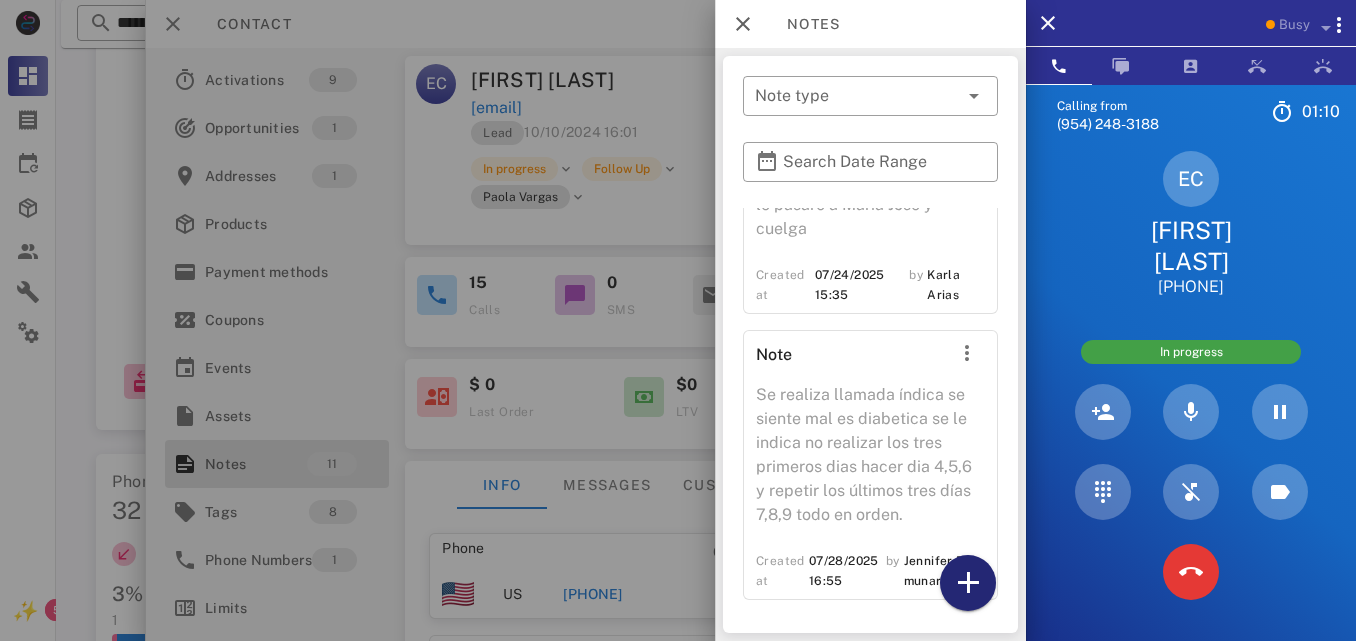 click at bounding box center (968, 583) 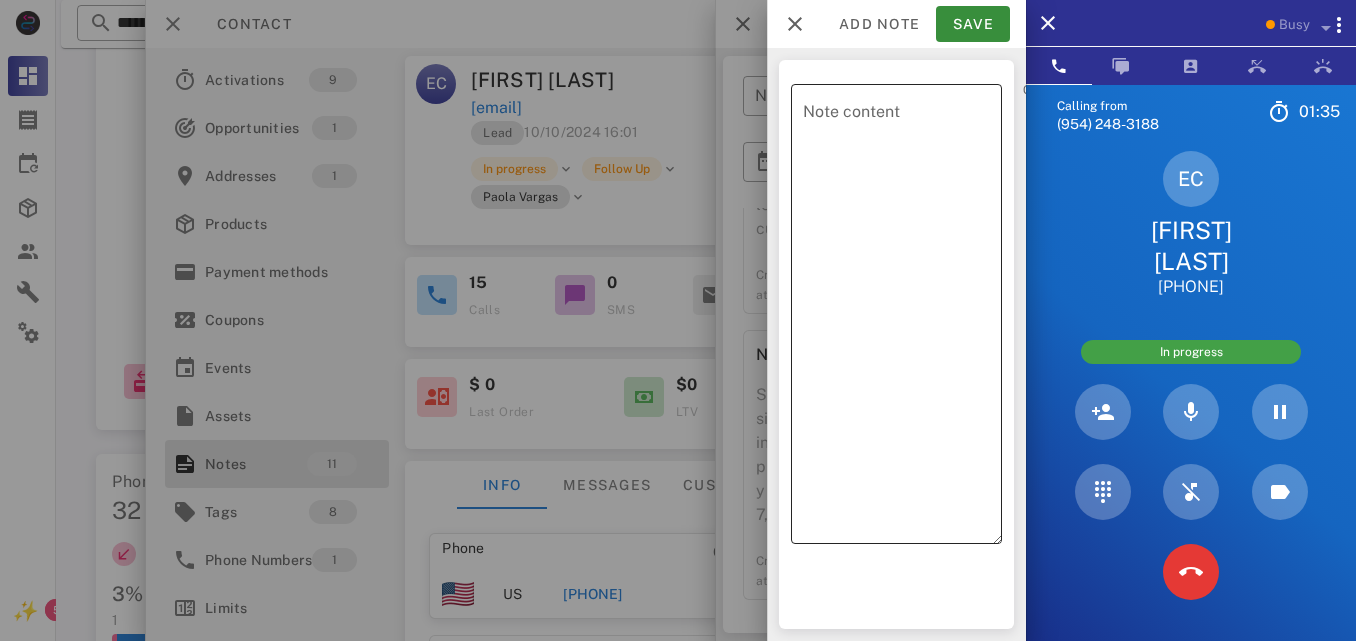 click on "Note content" at bounding box center [902, 319] 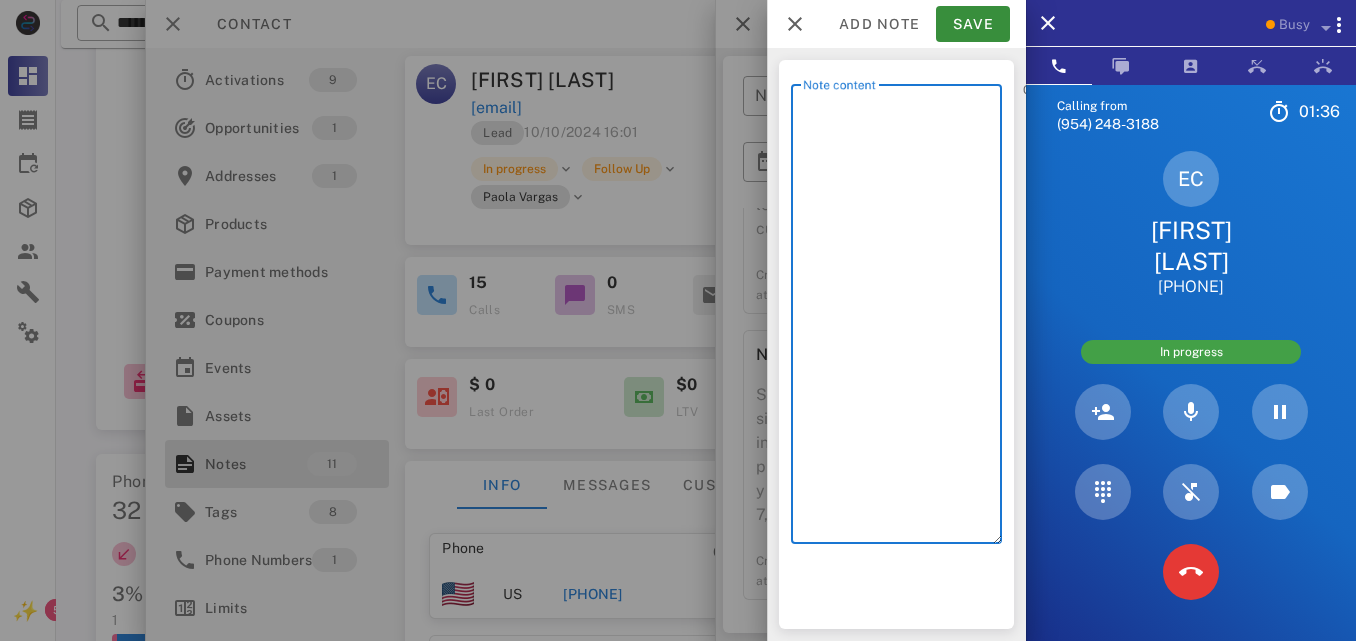 drag, startPoint x: 906, startPoint y: 122, endPoint x: 829, endPoint y: 95, distance: 81.596565 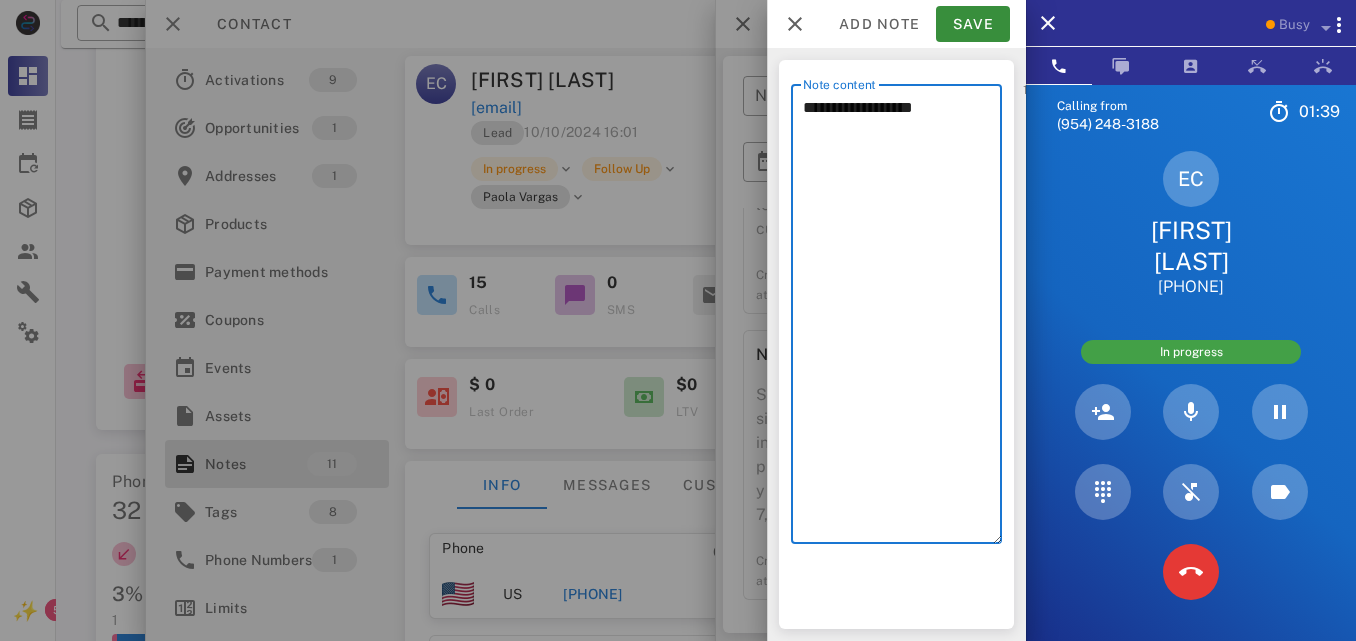 type on "**********" 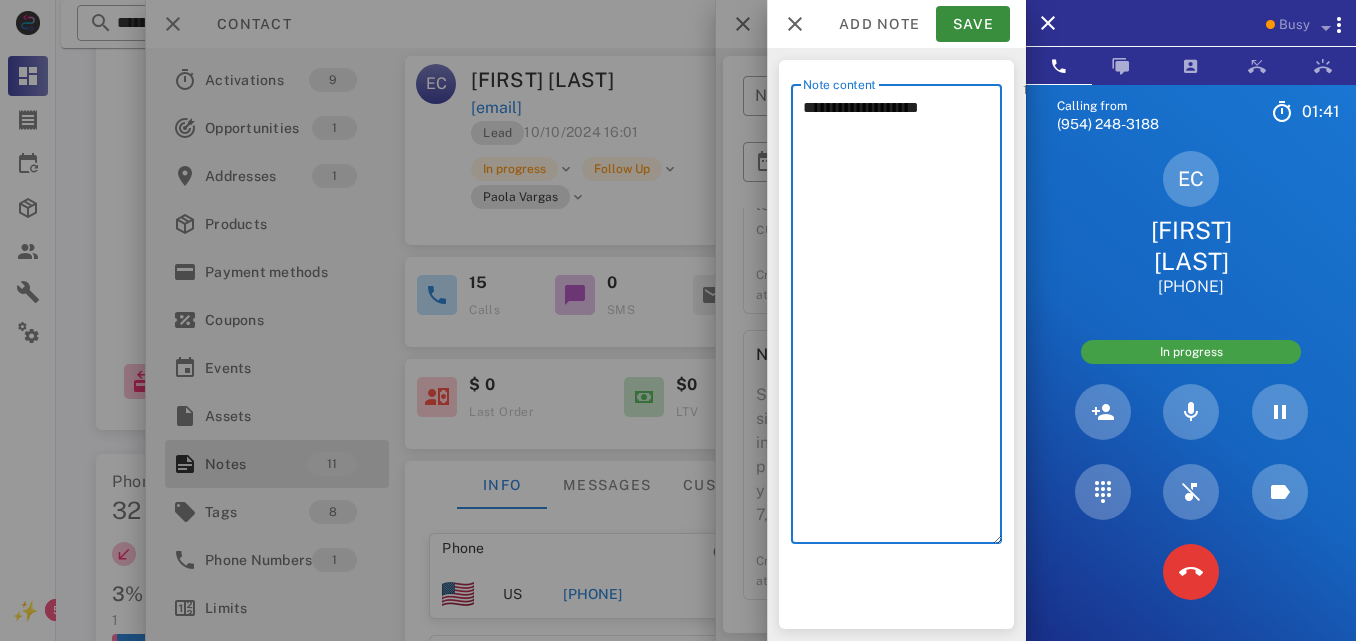 drag, startPoint x: 945, startPoint y: 113, endPoint x: 617, endPoint y: 99, distance: 328.29865 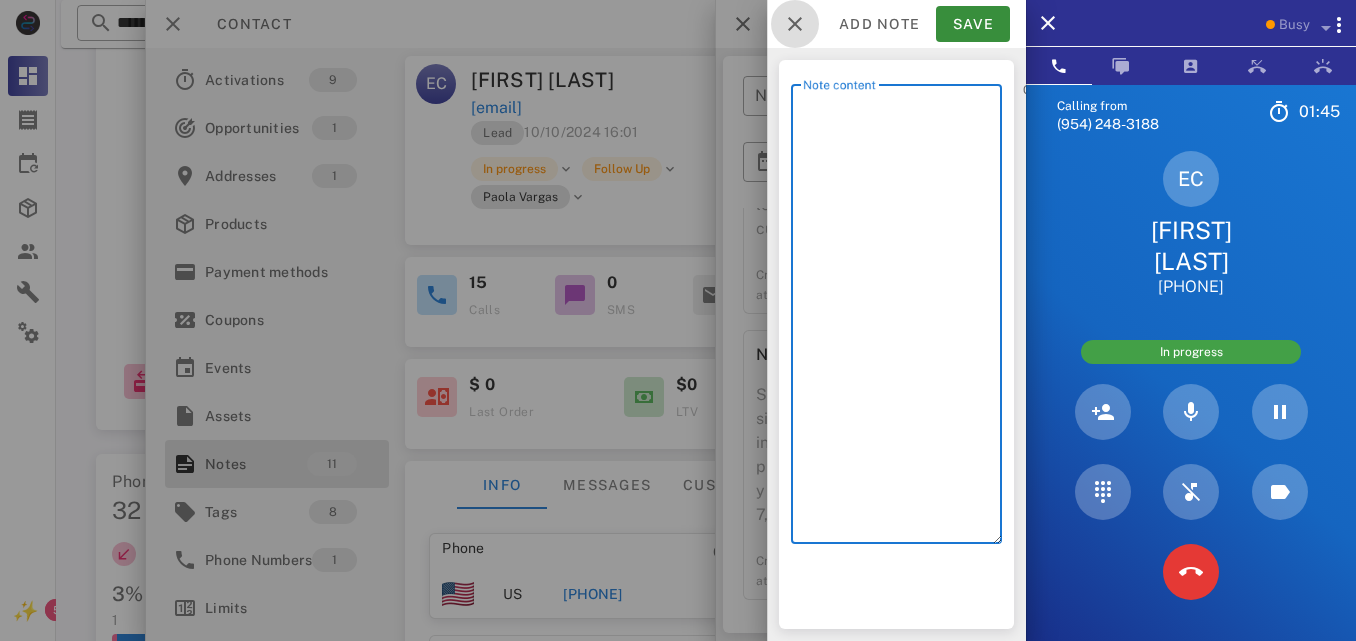 click at bounding box center [795, 24] 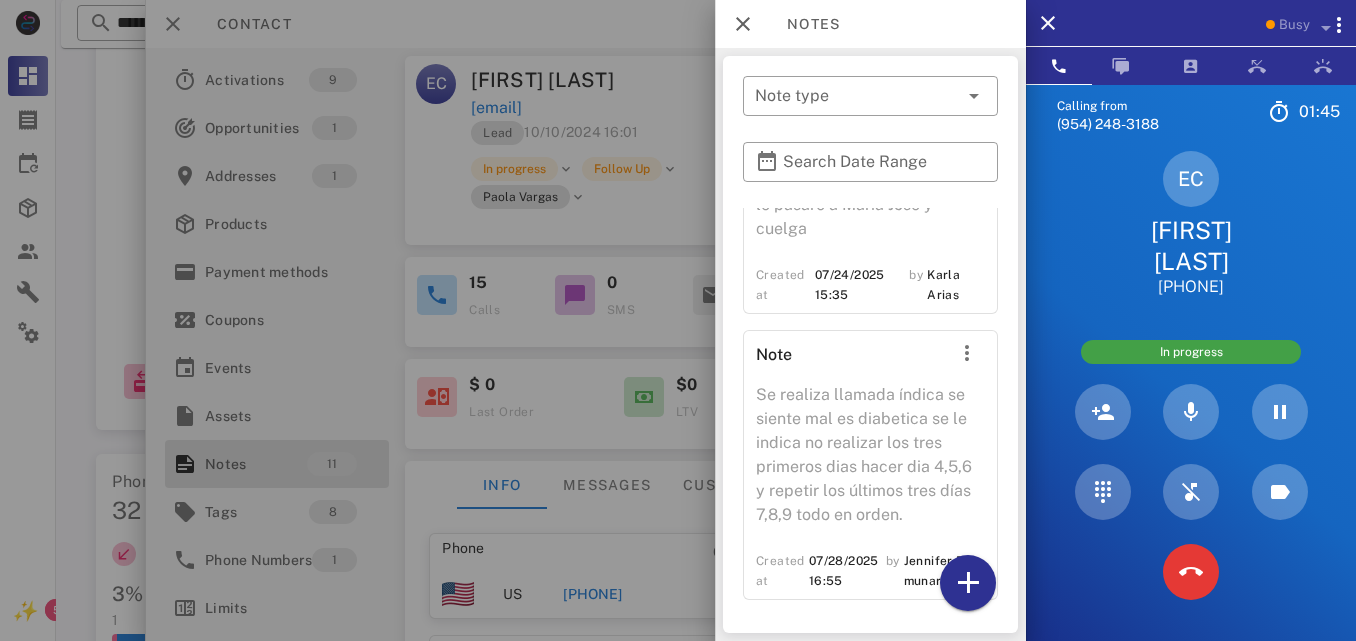 click on "Notes" at bounding box center [803, 24] 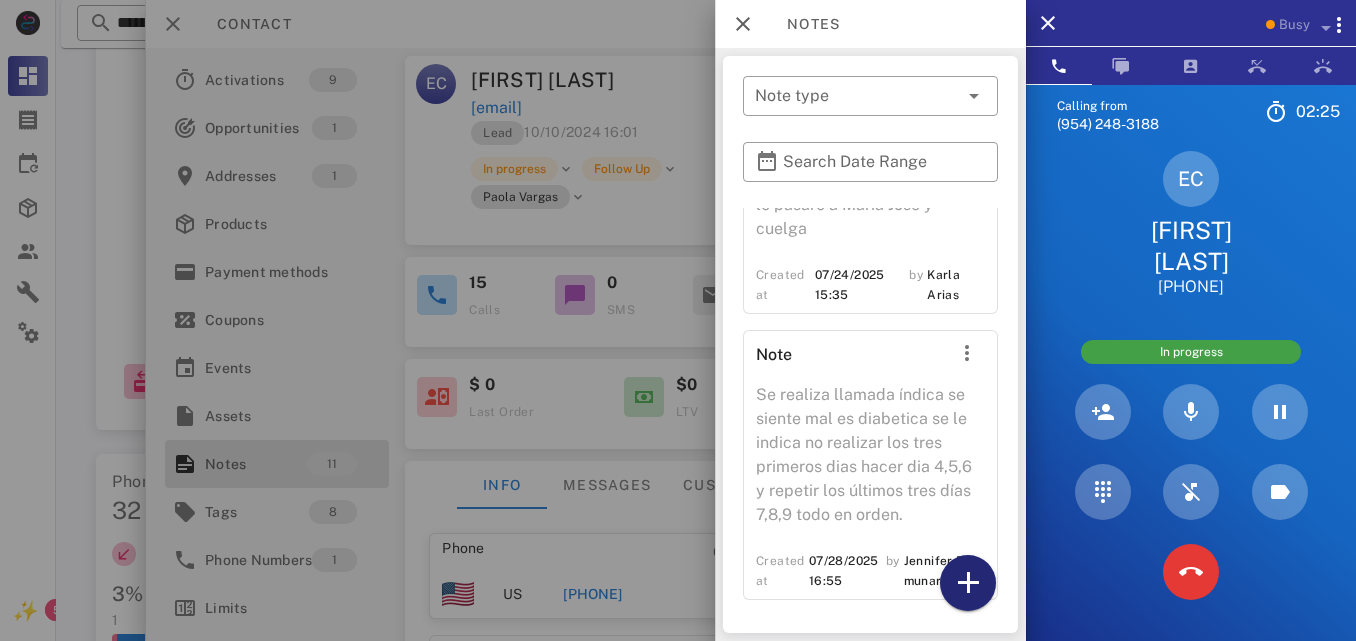 click at bounding box center [968, 583] 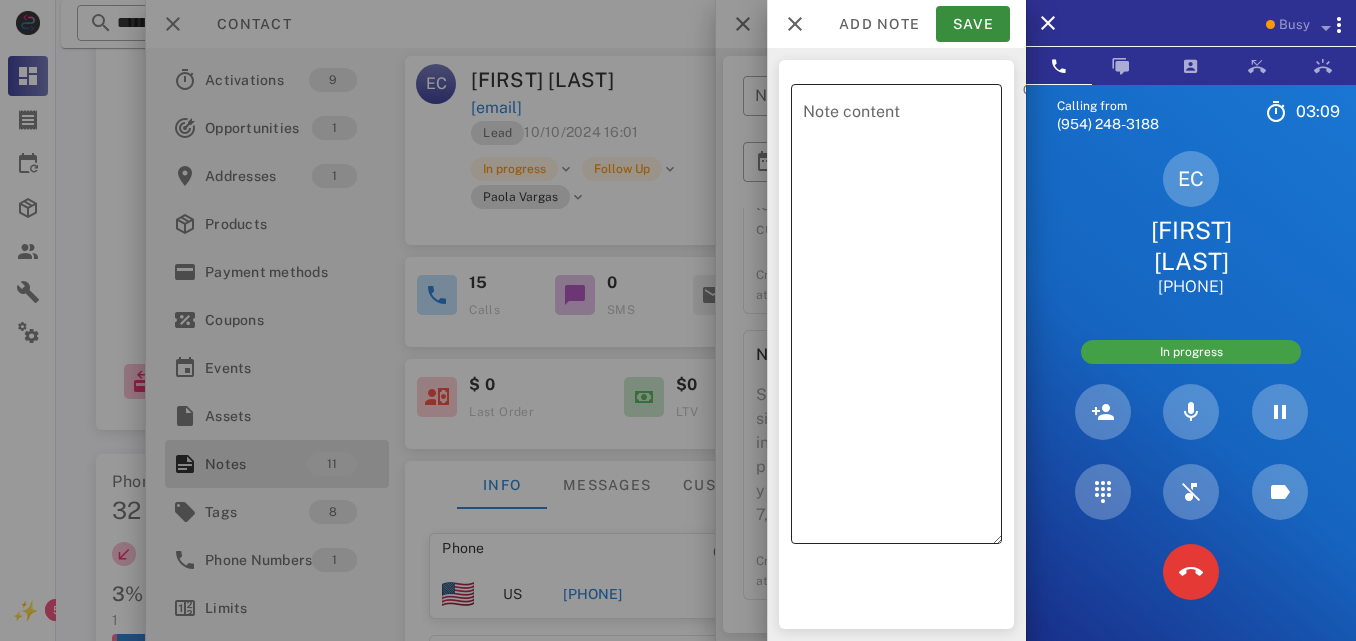 click on "Note content" at bounding box center [902, 319] 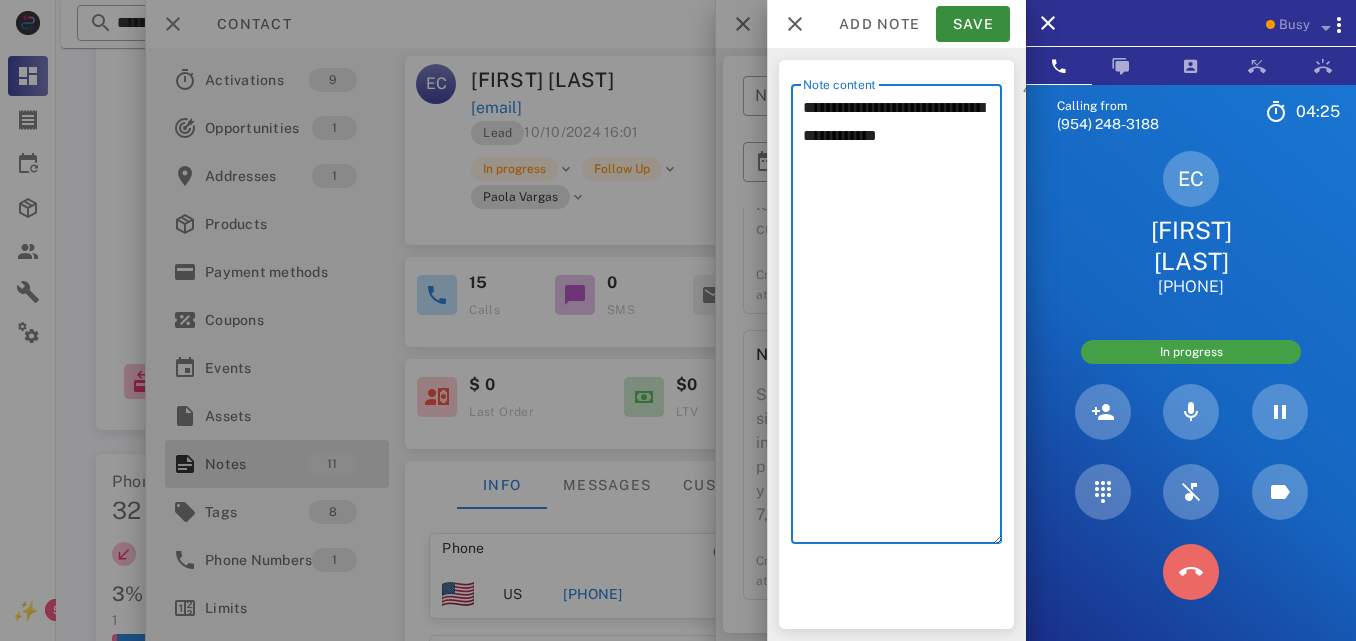 click at bounding box center [1191, 572] 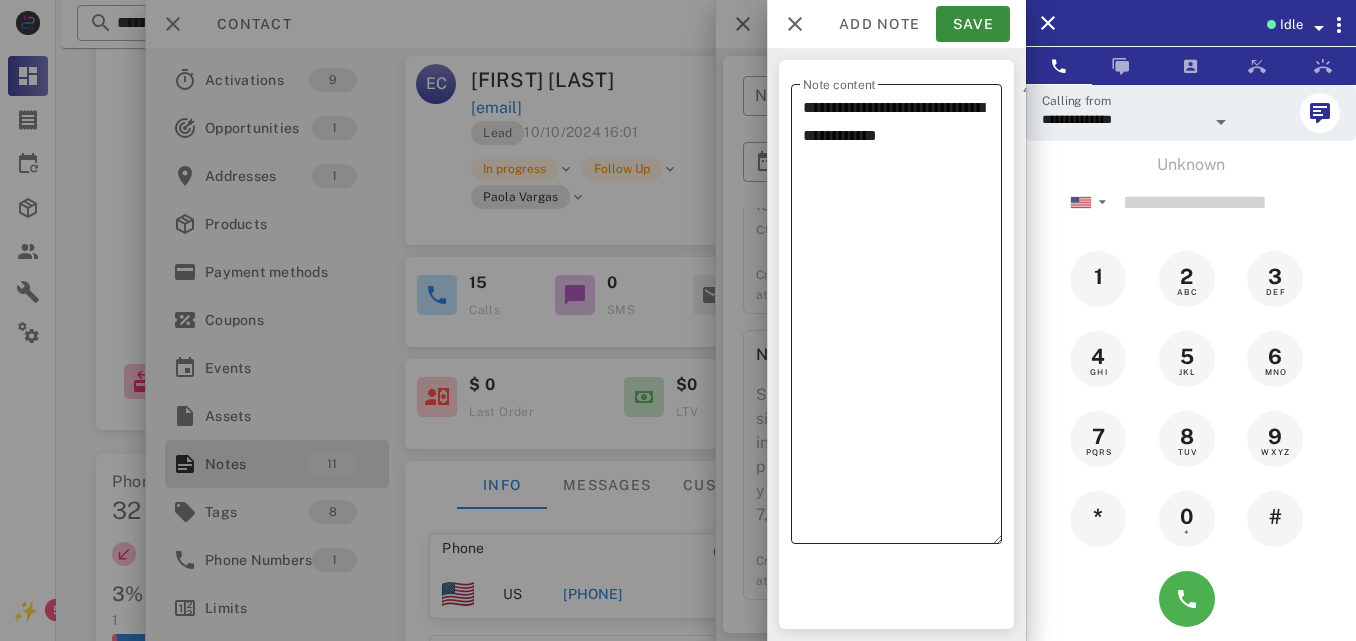 click on "**********" at bounding box center [902, 319] 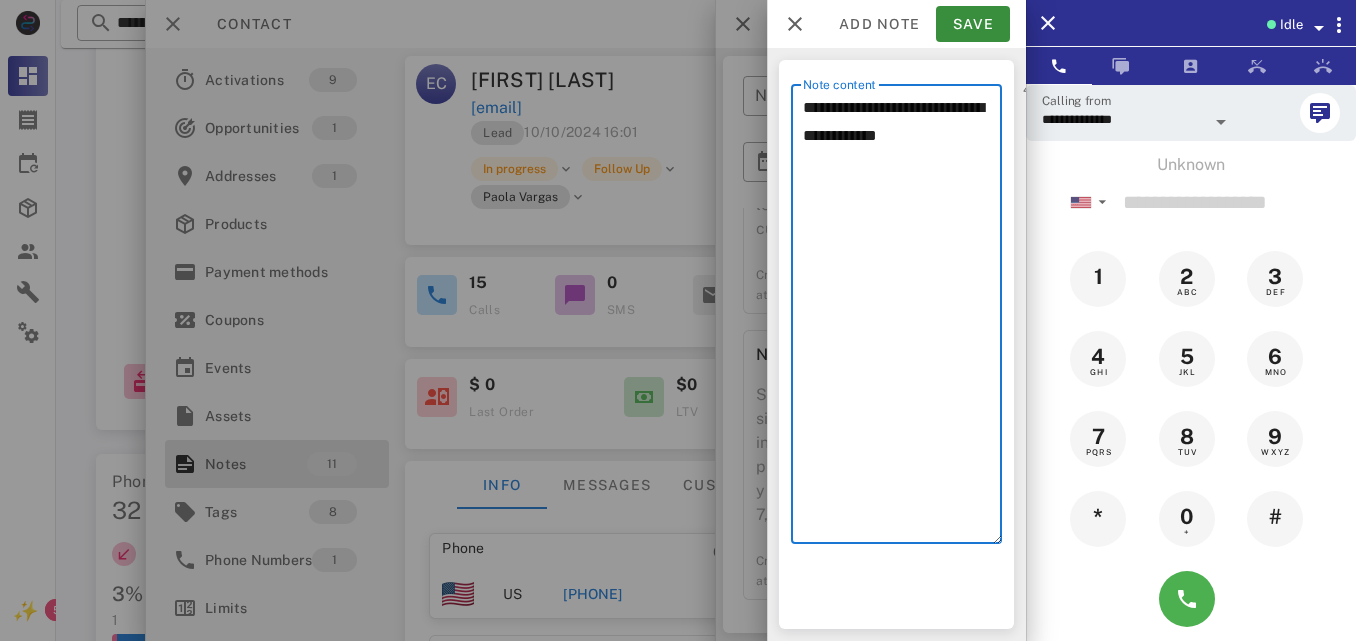 click on "**********" at bounding box center (902, 319) 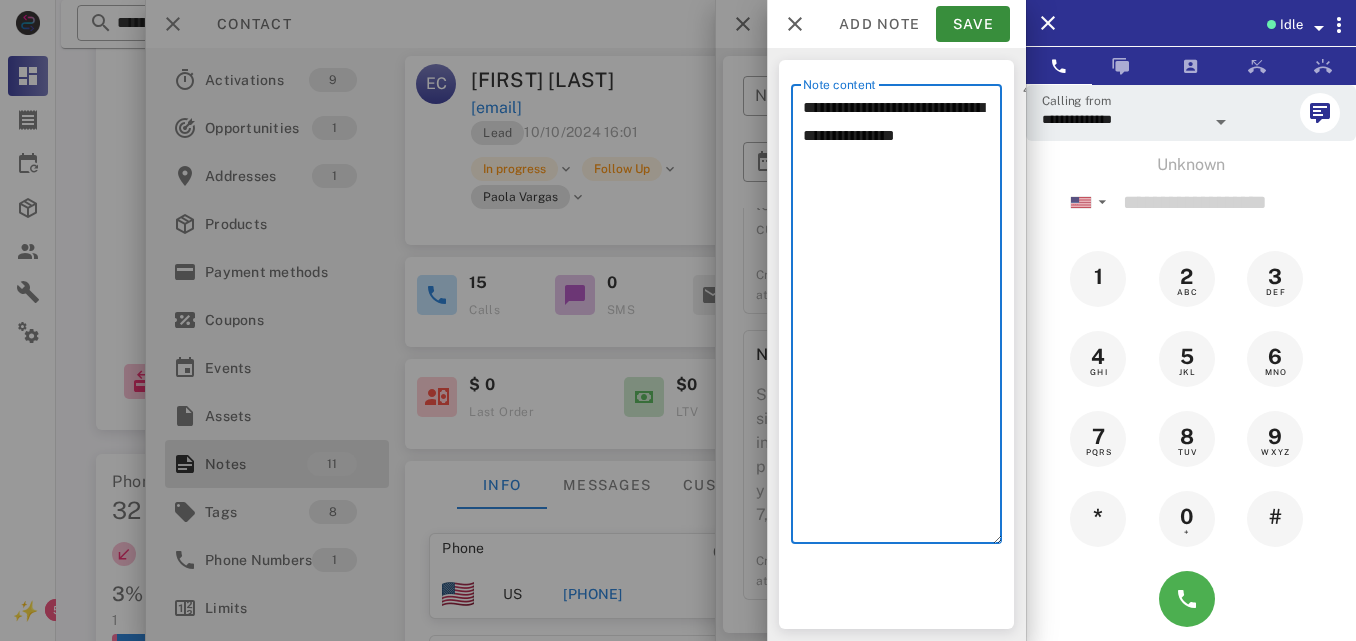 type on "**********" 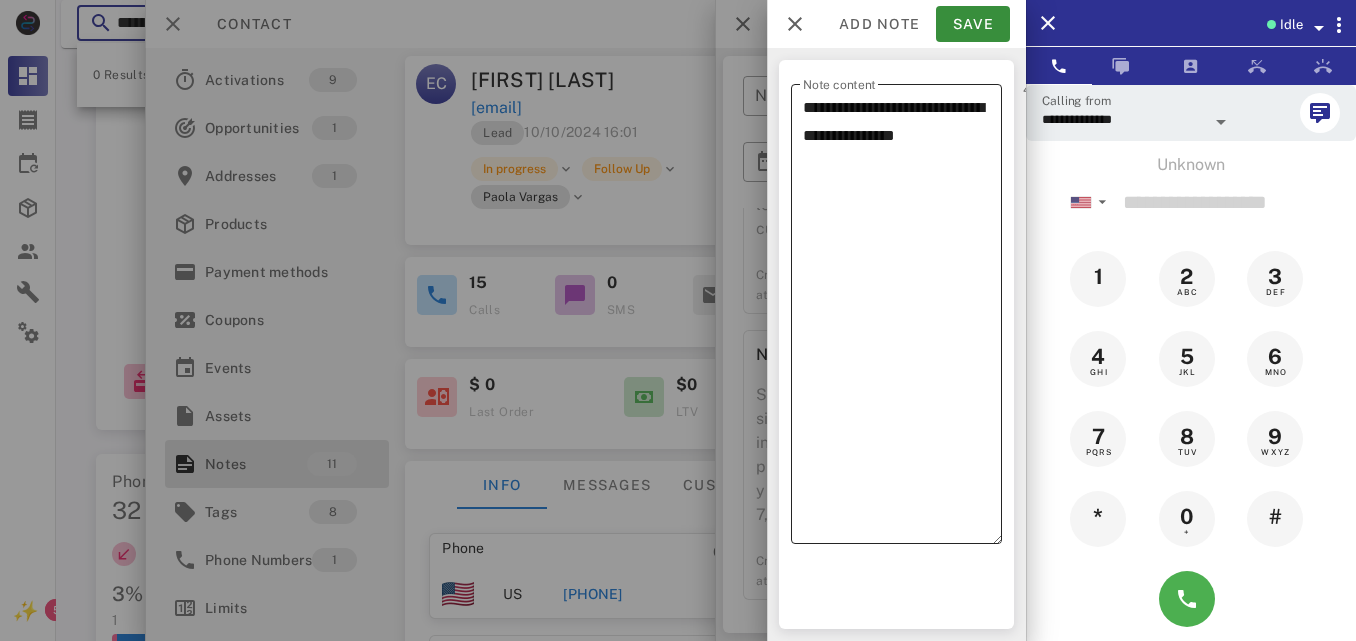 type on "**********" 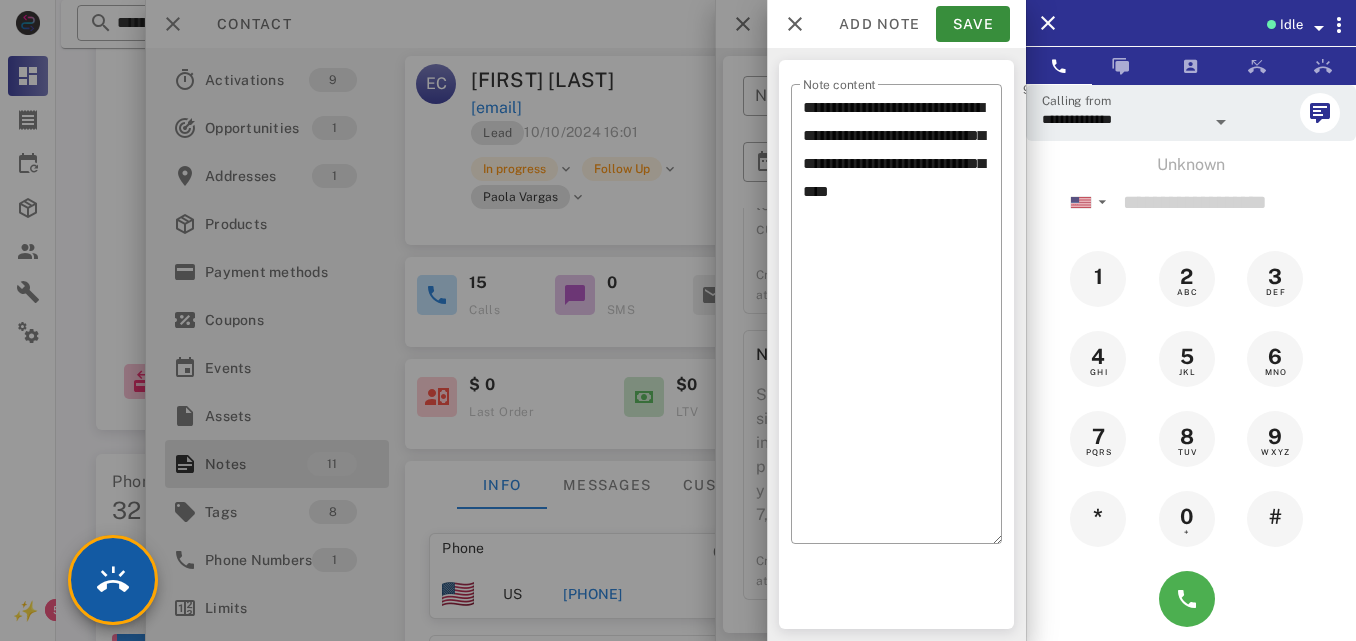 click at bounding box center [113, 580] 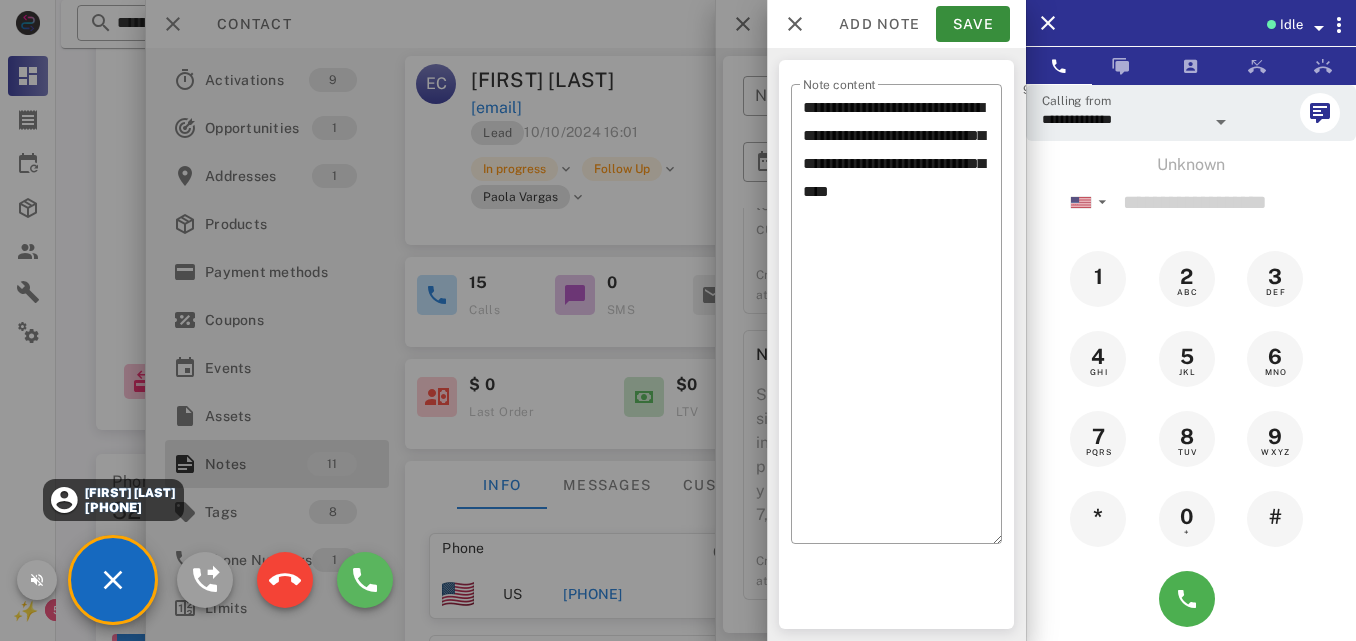 click on "**********" at bounding box center (706, 502) 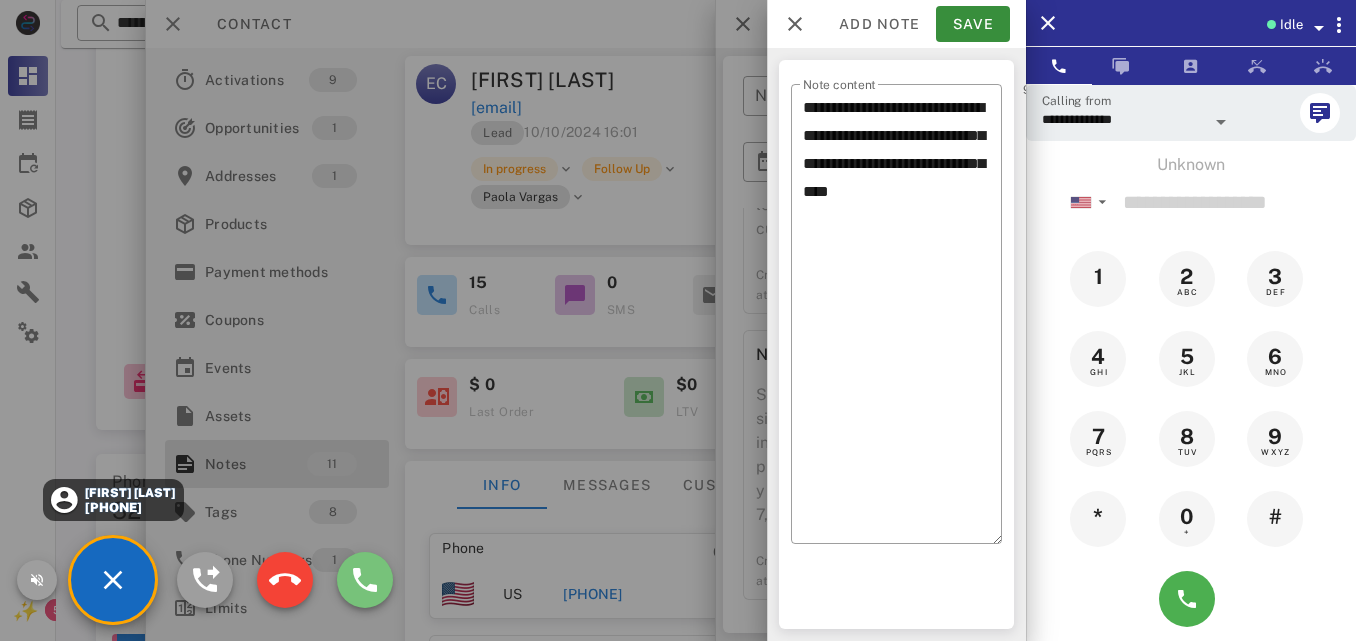 click at bounding box center (365, 580) 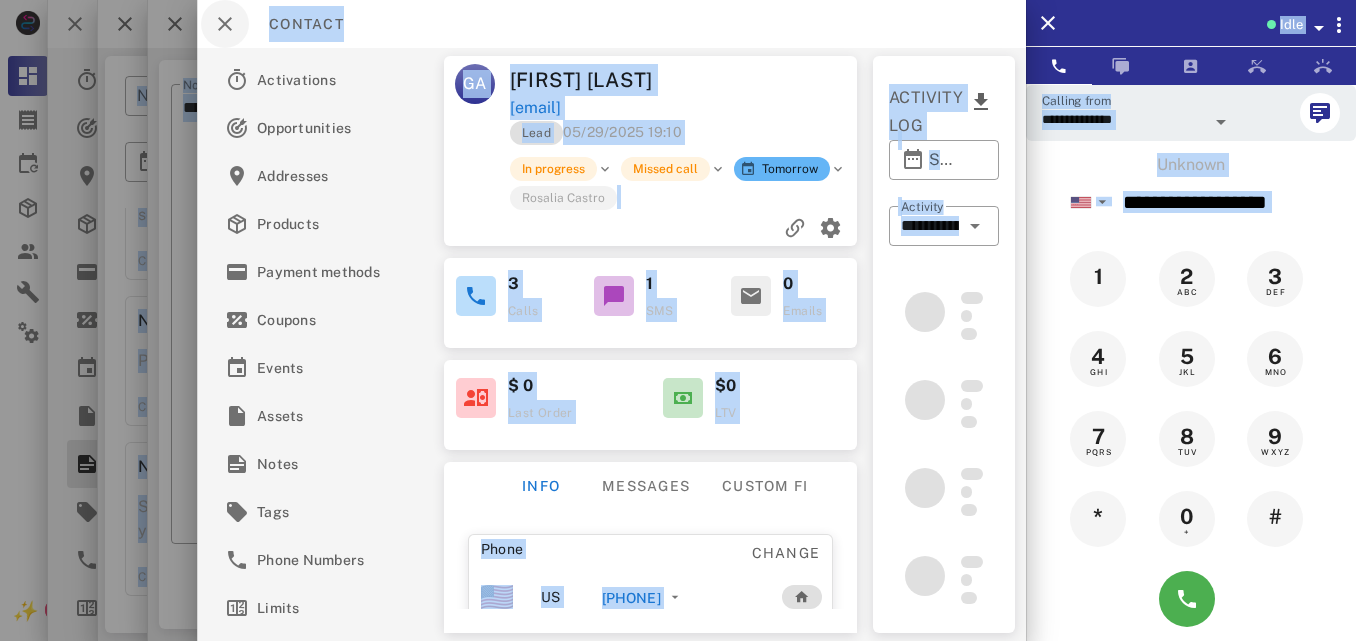 scroll, scrollTop: 1991, scrollLeft: 0, axis: vertical 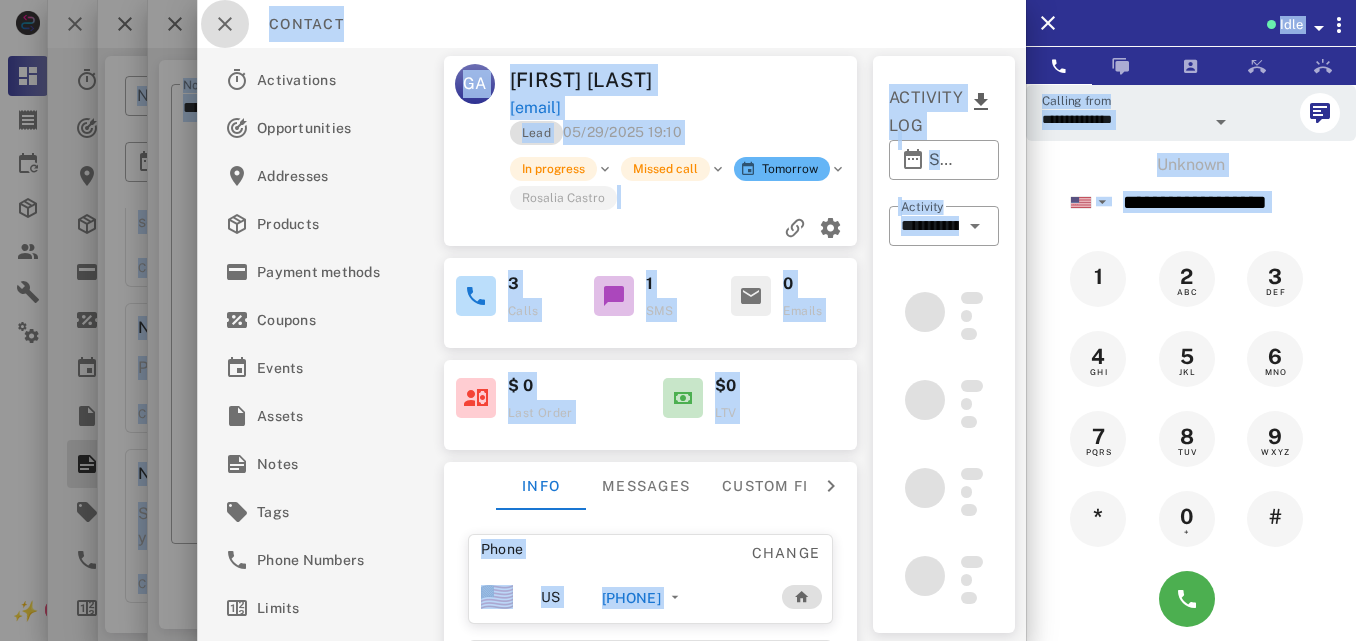 click at bounding box center [225, 24] 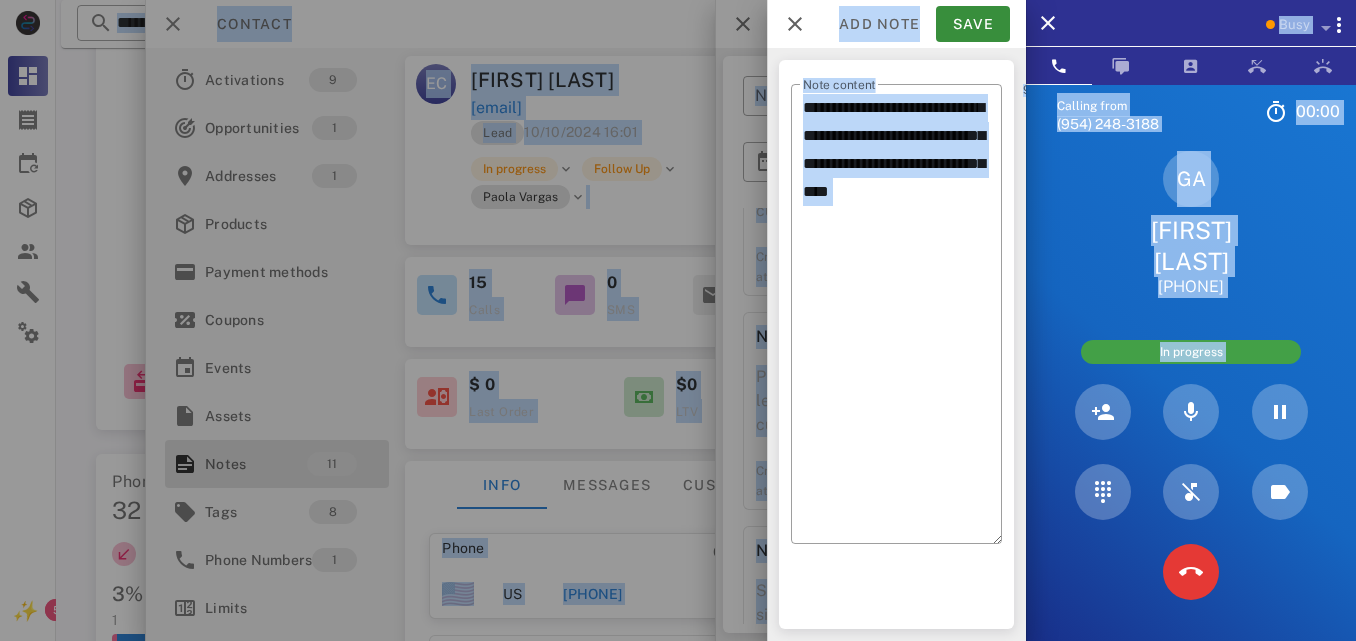 scroll, scrollTop: 2187, scrollLeft: 0, axis: vertical 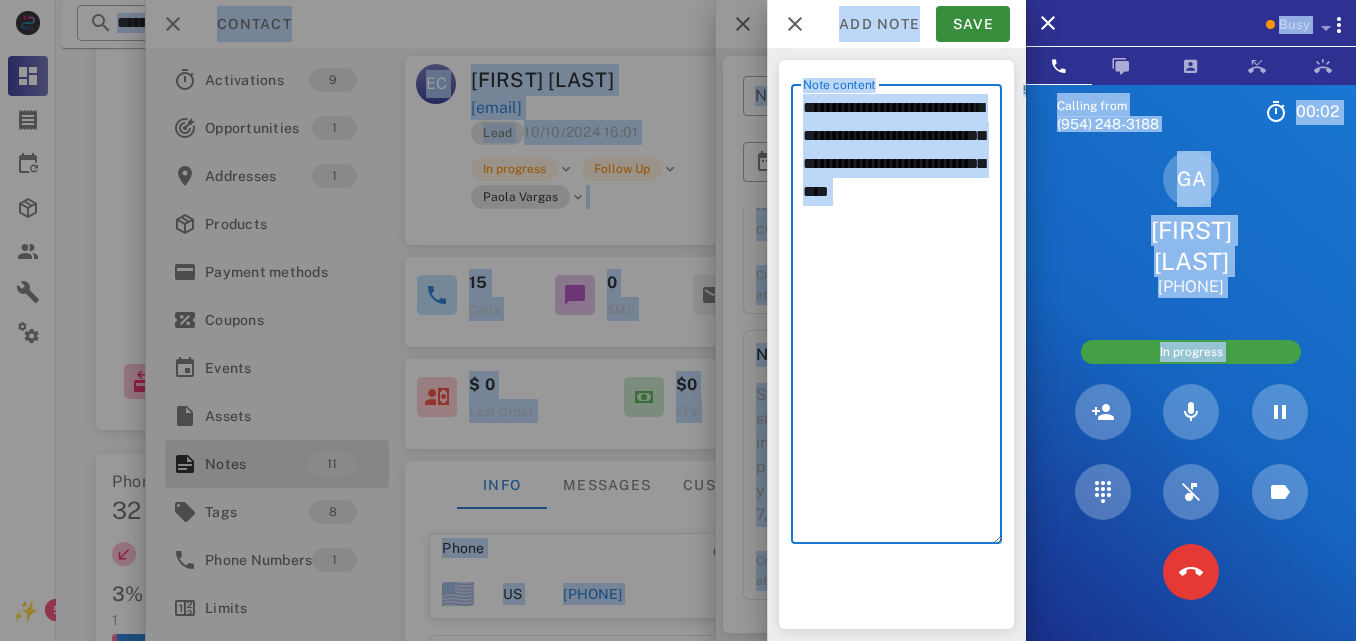 click on "**********" at bounding box center [902, 319] 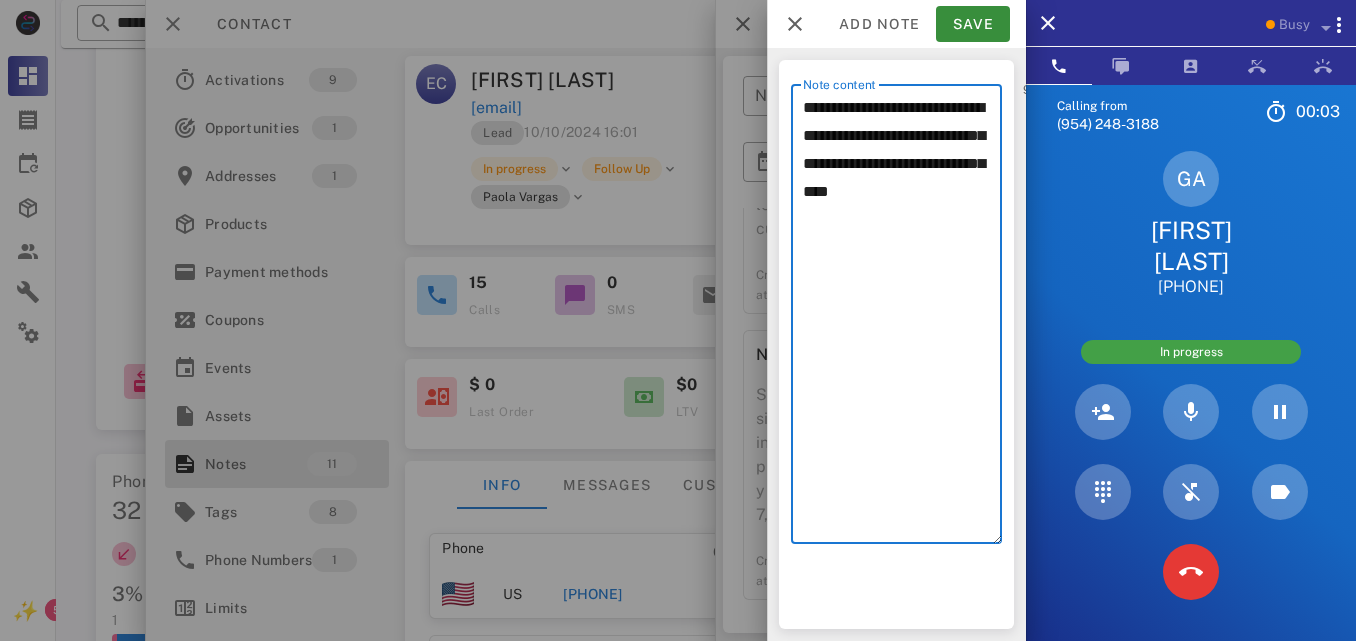click on "**********" at bounding box center (902, 319) 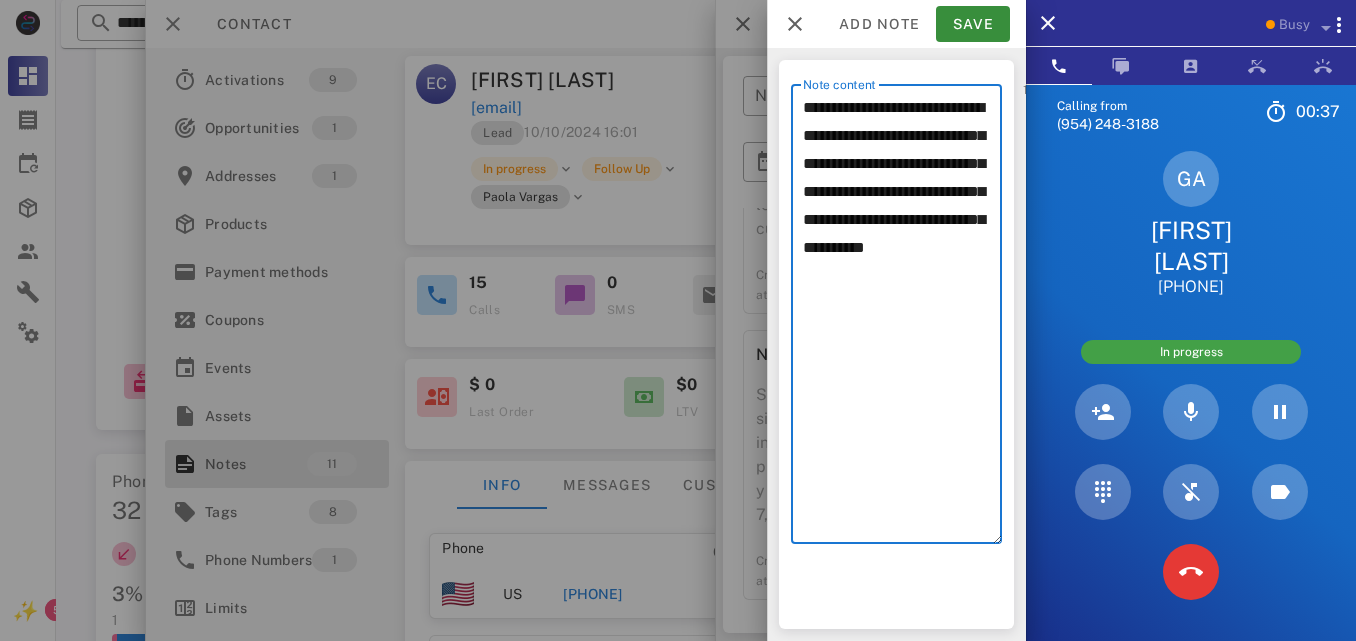 drag, startPoint x: 968, startPoint y: 272, endPoint x: 778, endPoint y: 107, distance: 251.64459 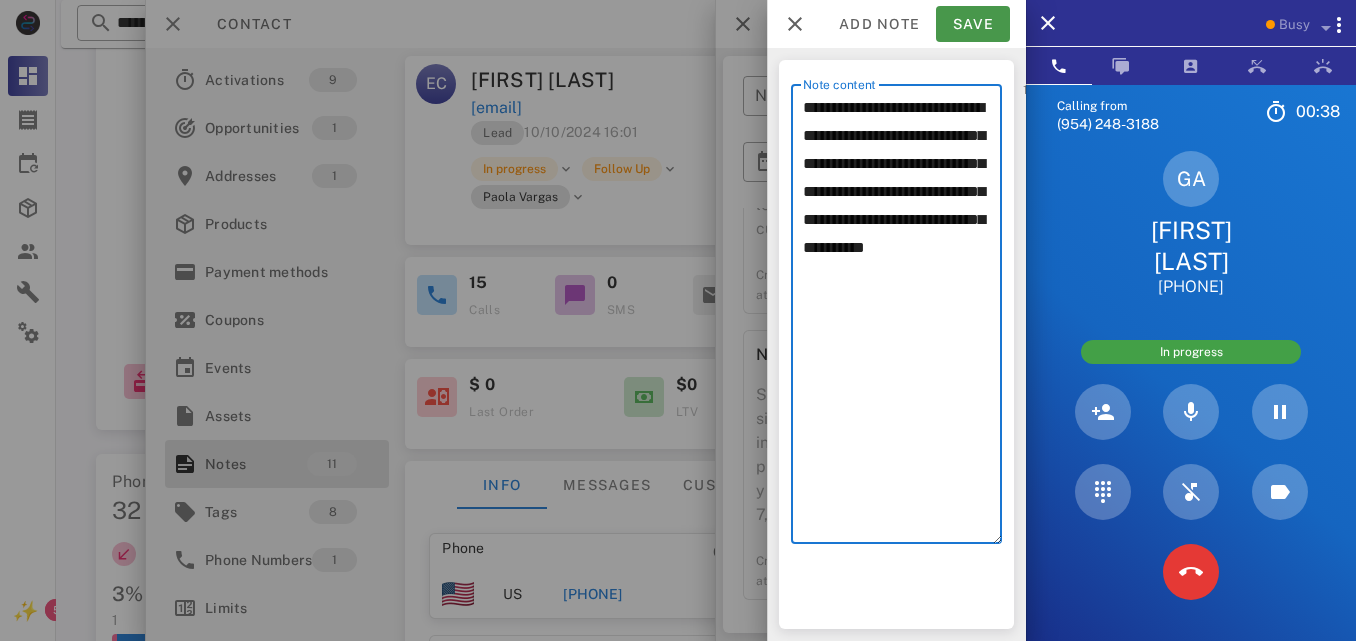 type on "**********" 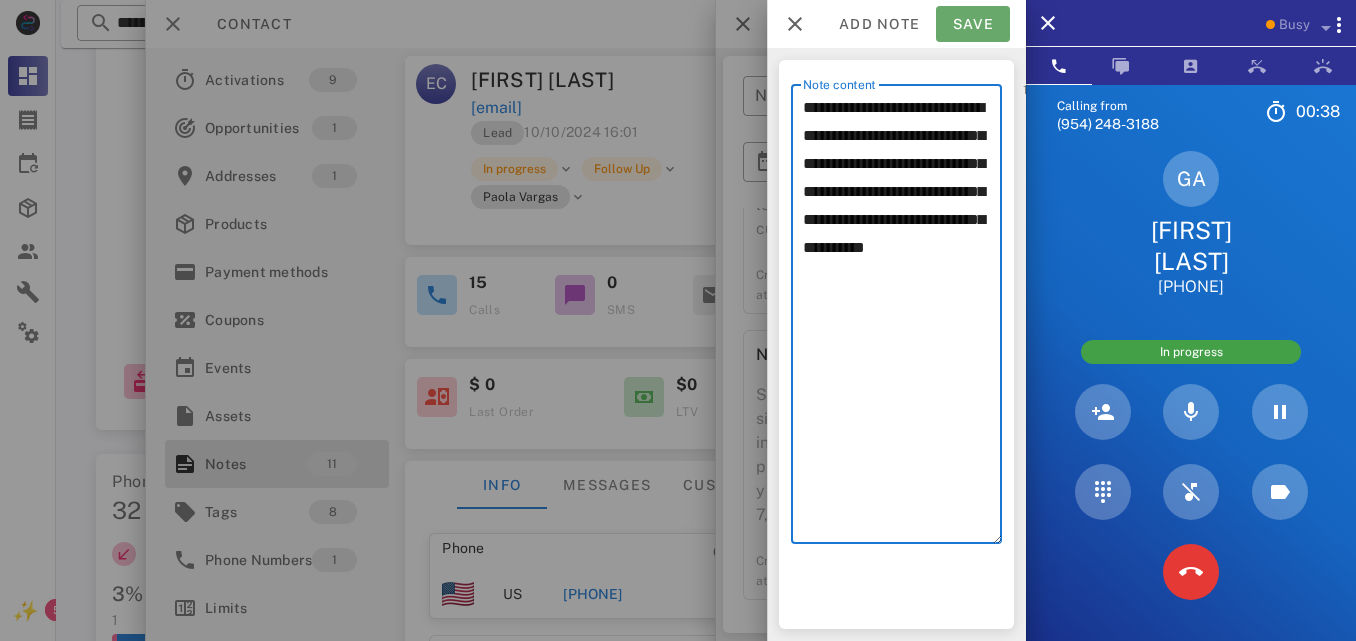 click on "Save" at bounding box center (973, 24) 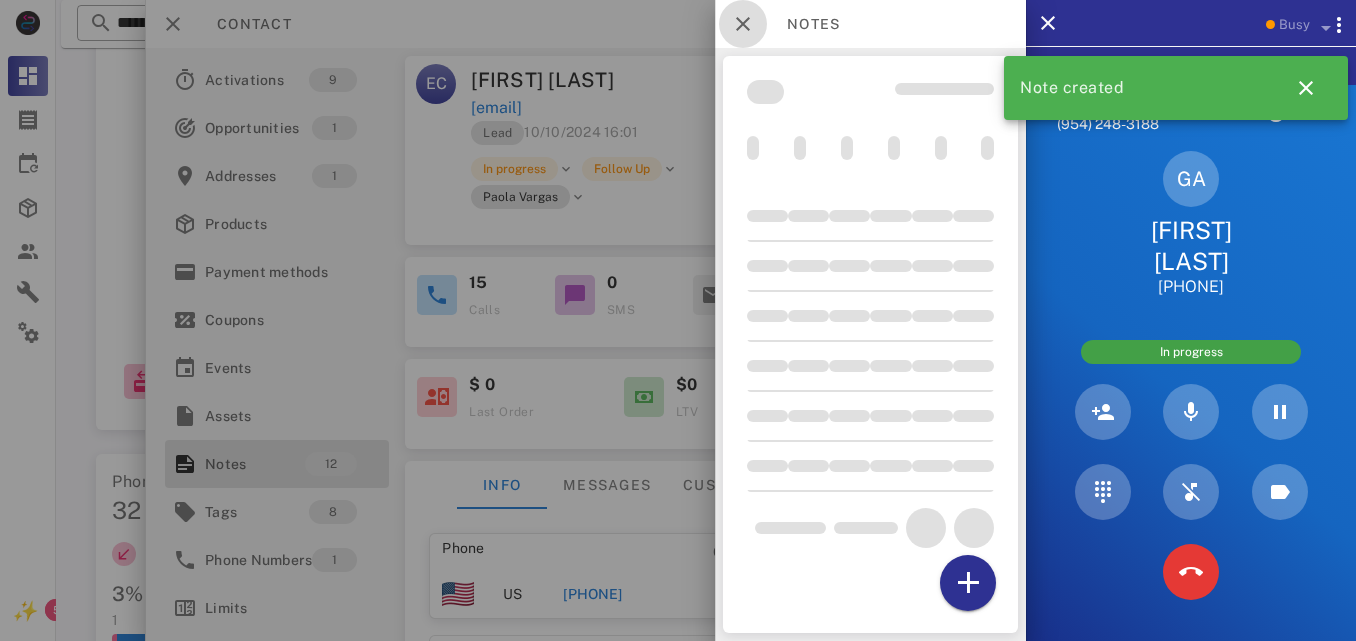 click at bounding box center [743, 24] 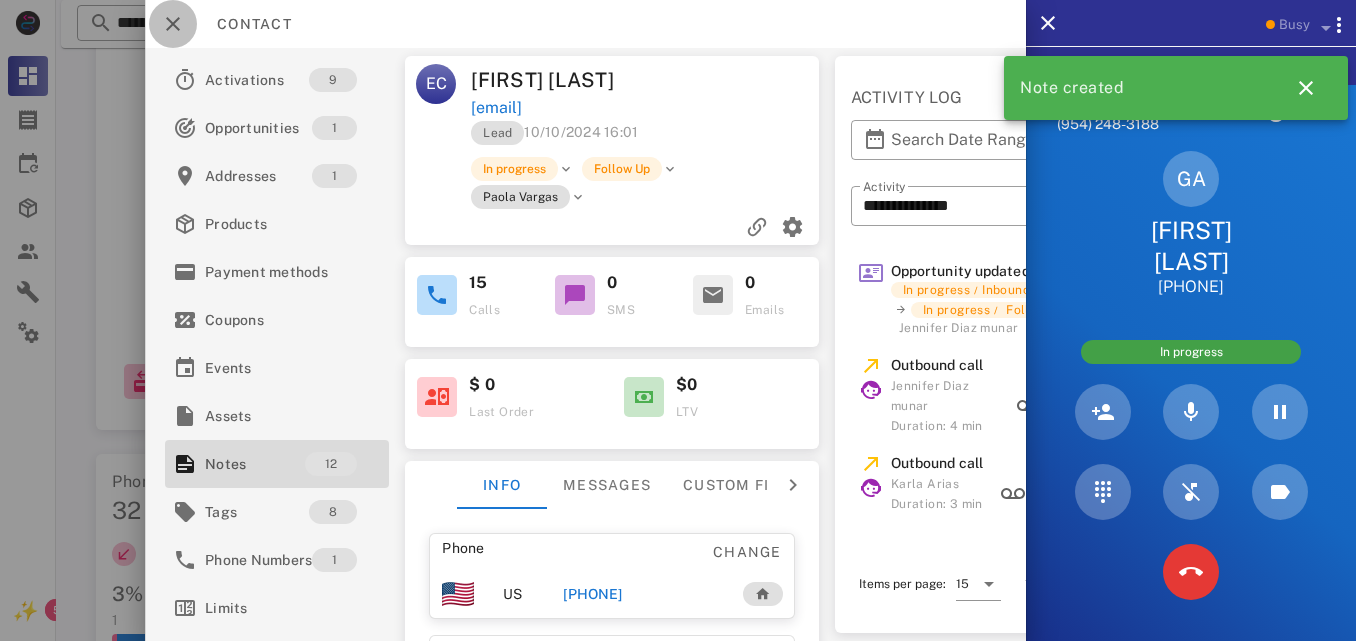 click at bounding box center (173, 24) 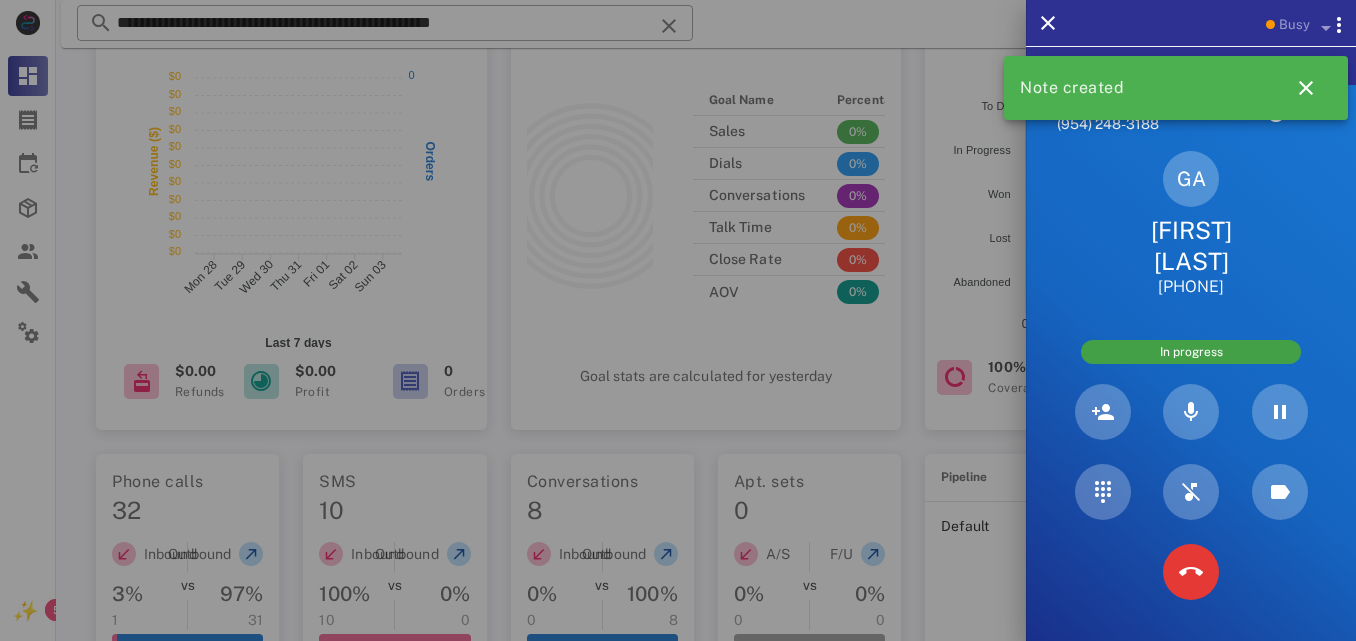 click on "[FIRST] [LAST]" at bounding box center [1191, 246] 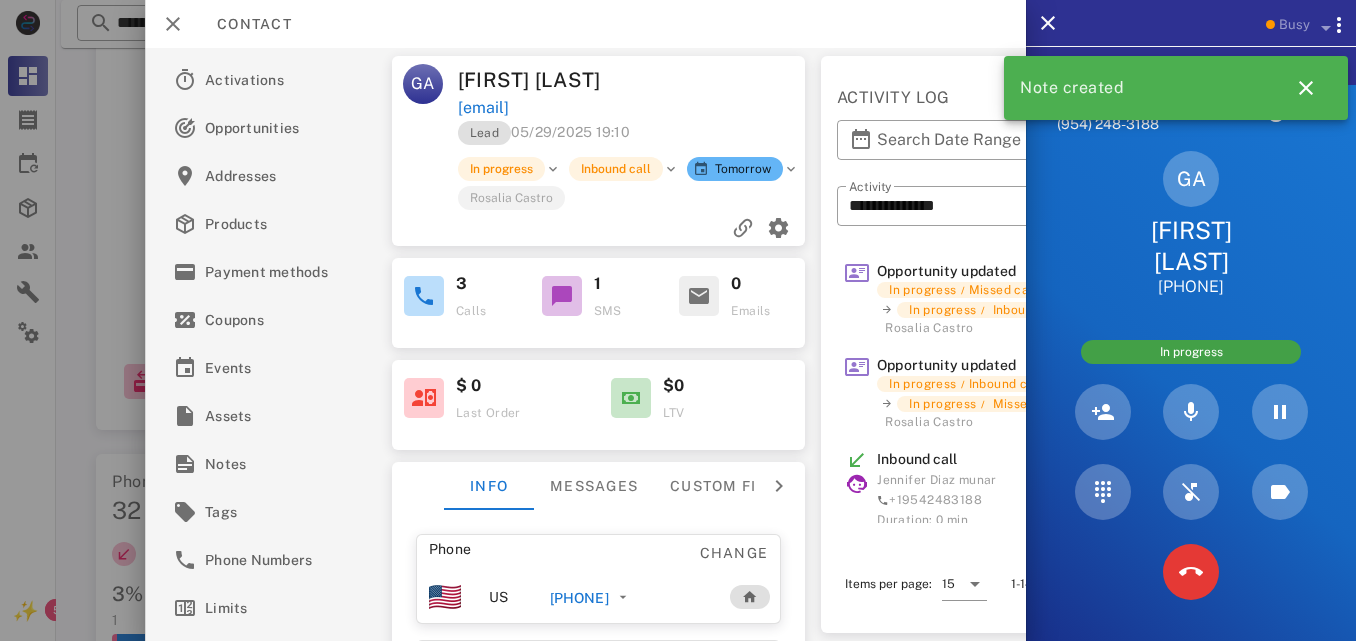 click on "[FIRST] [LAST]" at bounding box center [1191, 246] 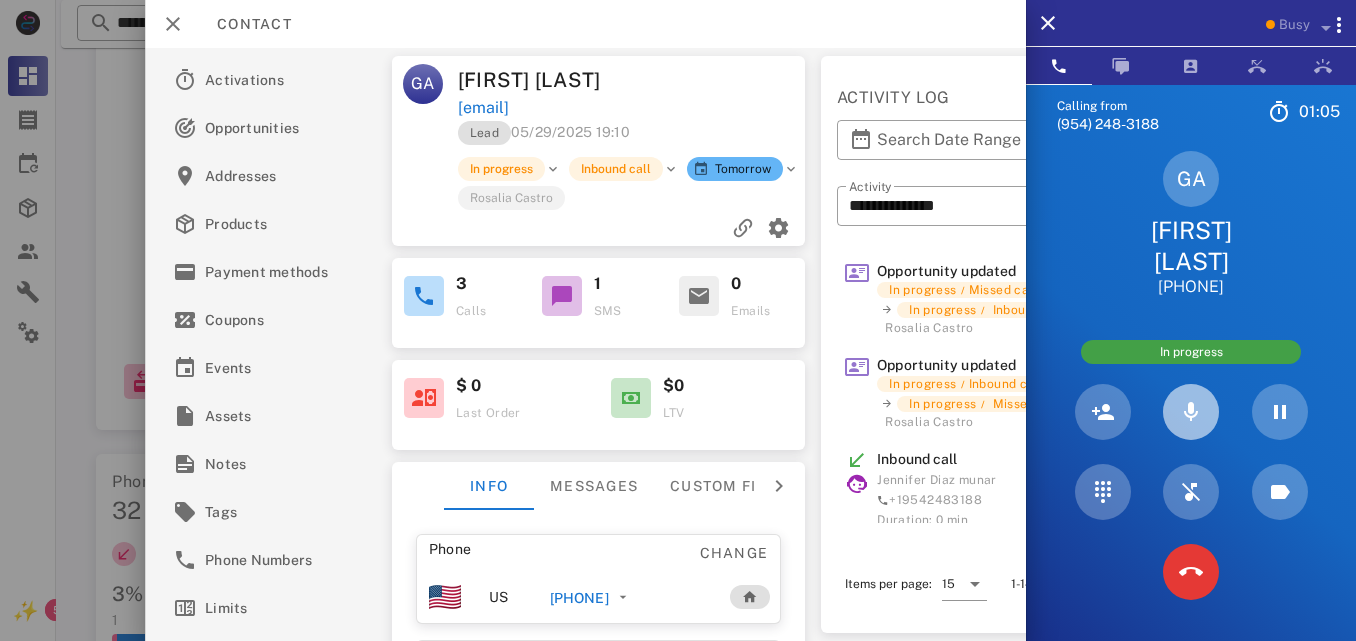 click at bounding box center [1191, 412] 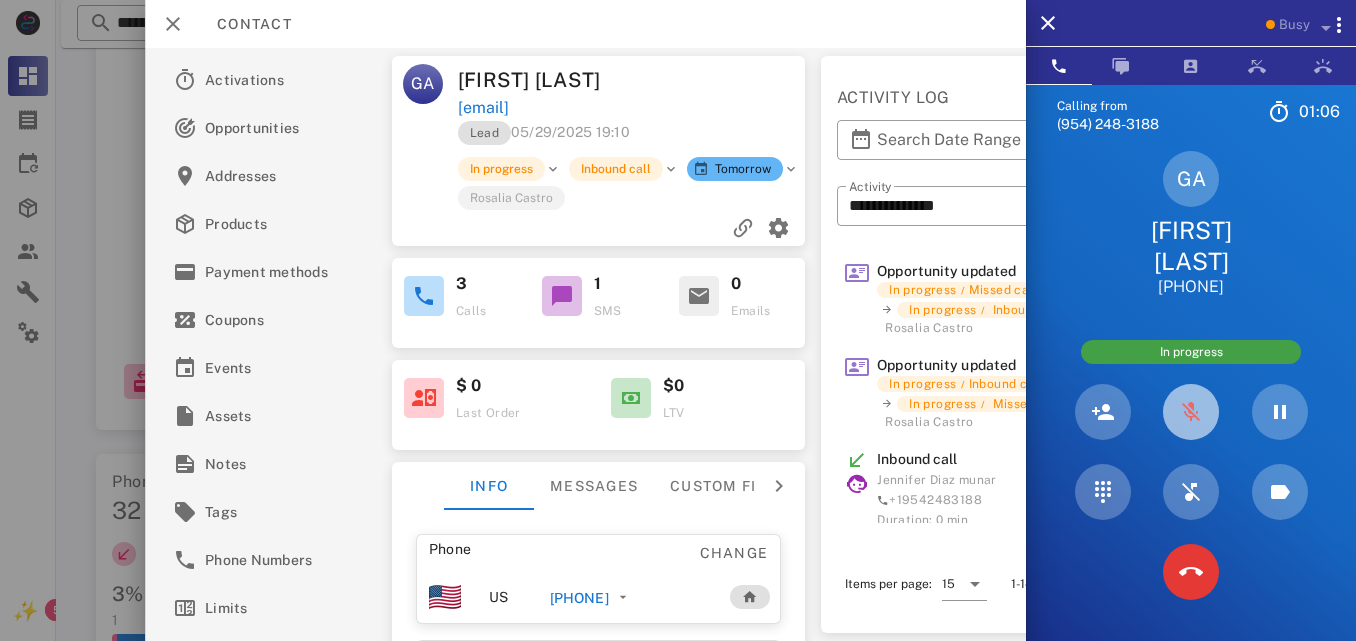 click at bounding box center [1191, 412] 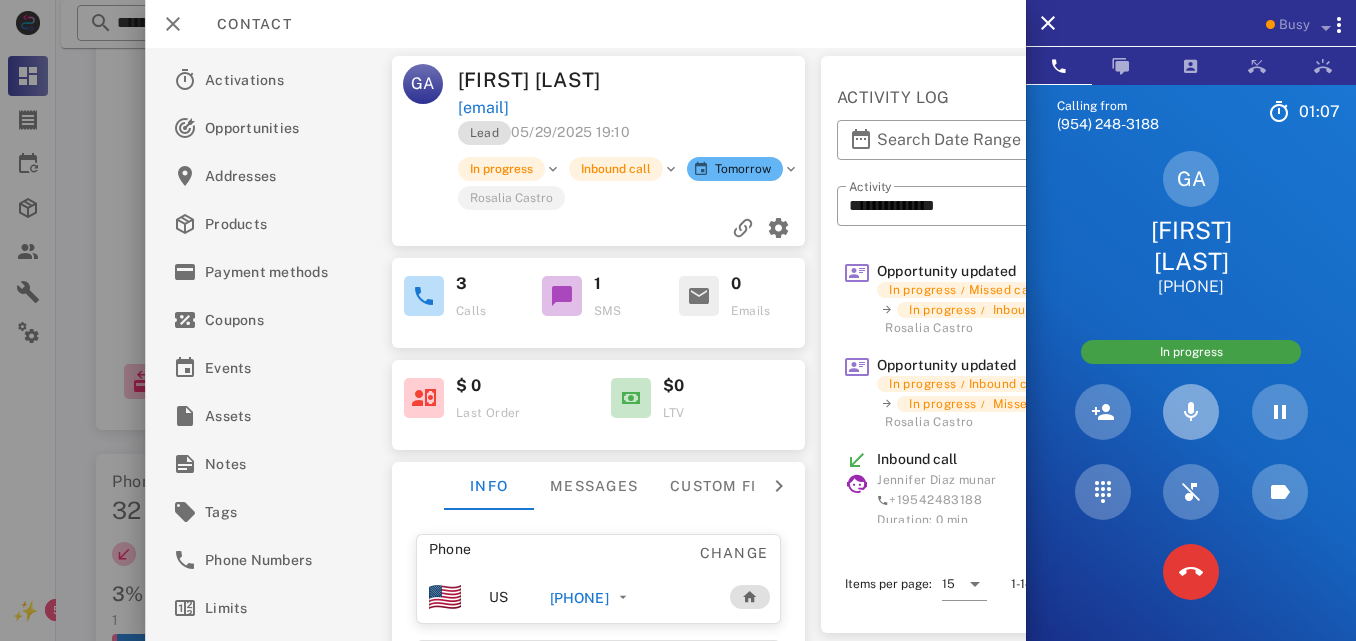 click at bounding box center (1191, 412) 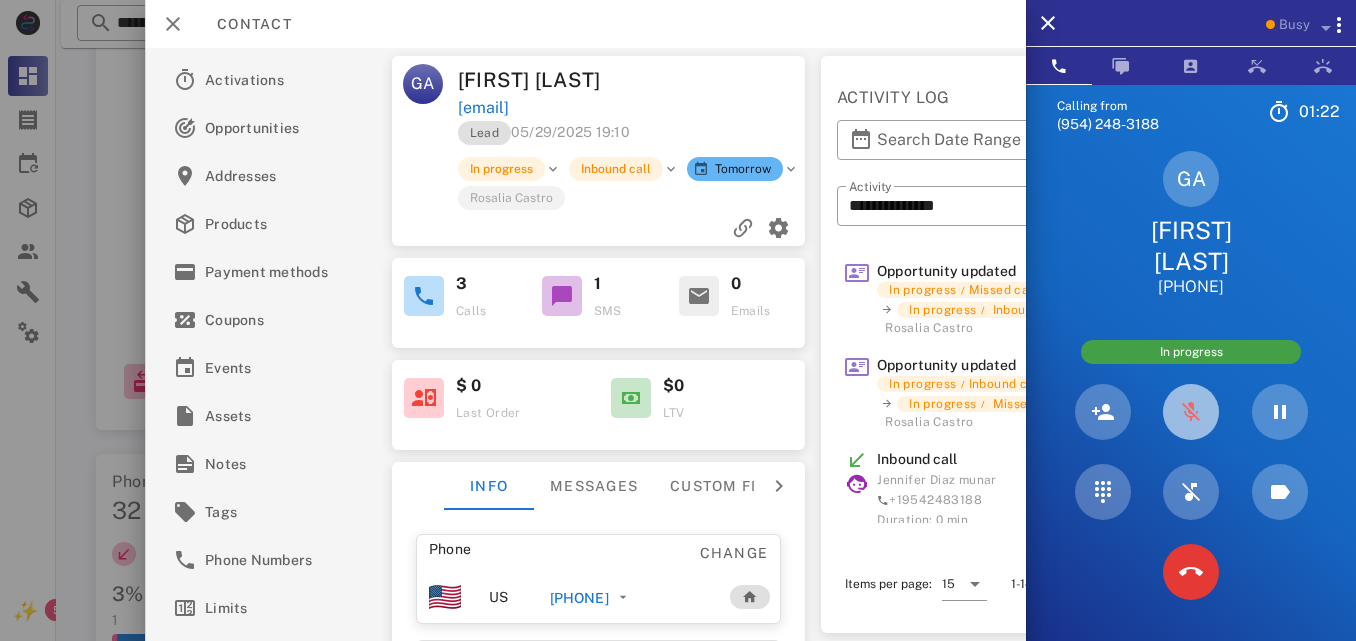 click at bounding box center [1191, 412] 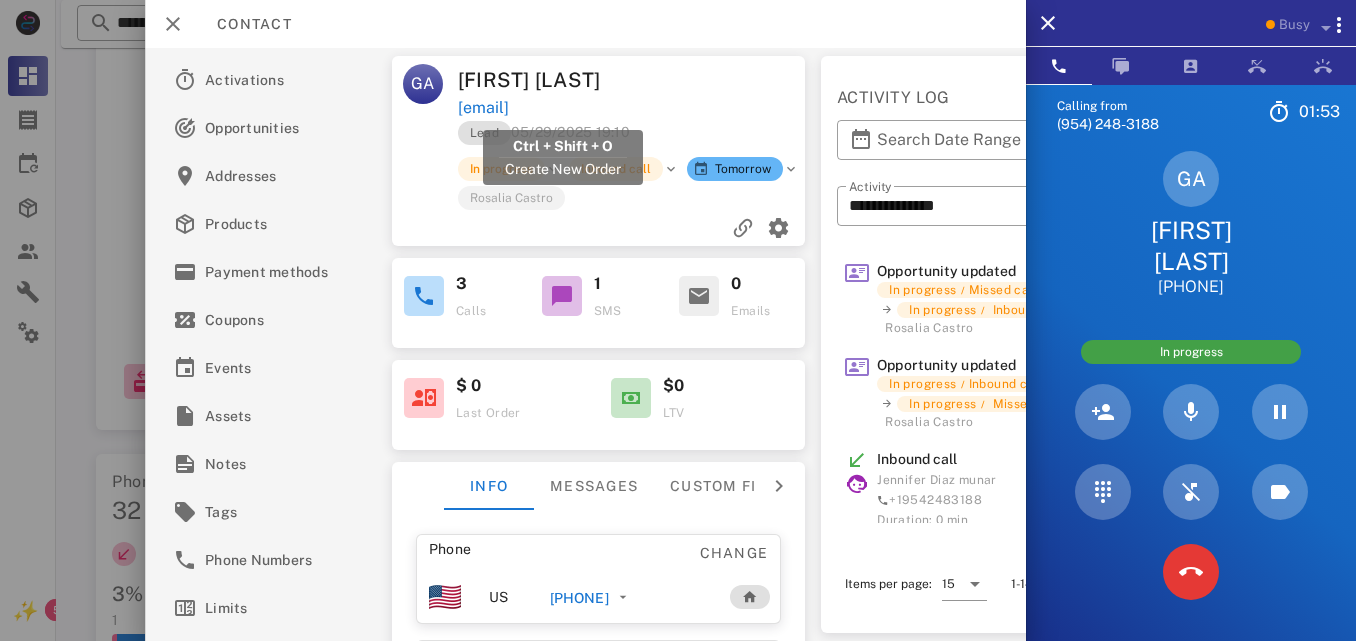 drag, startPoint x: 677, startPoint y: 103, endPoint x: 457, endPoint y: 107, distance: 220.03636 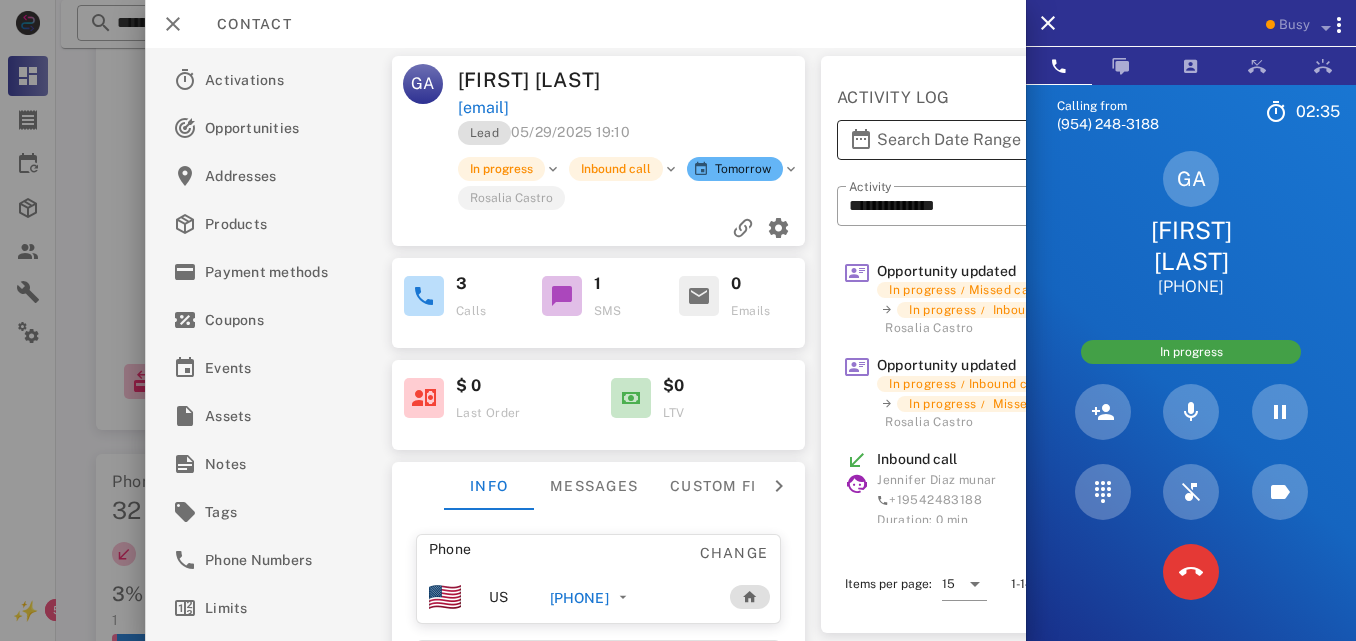 click on "​ Search Date Range" at bounding box center (1047, 140) 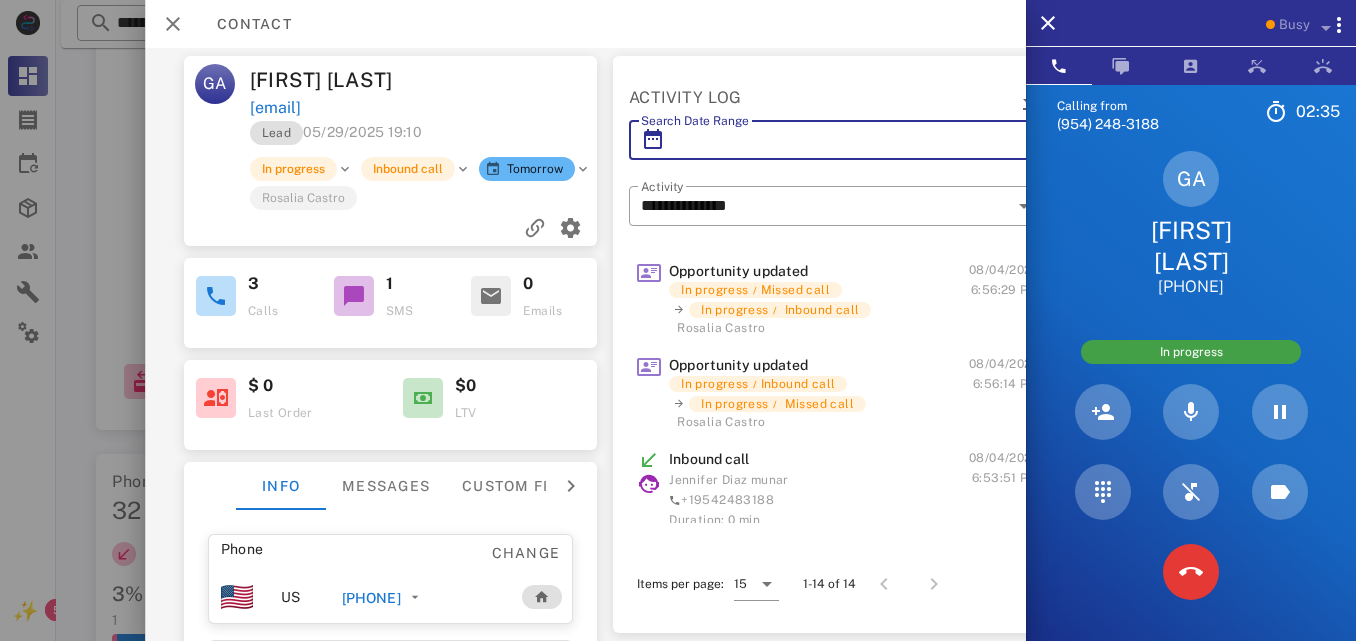 drag, startPoint x: 843, startPoint y: 136, endPoint x: 699, endPoint y: 83, distance: 153.4438 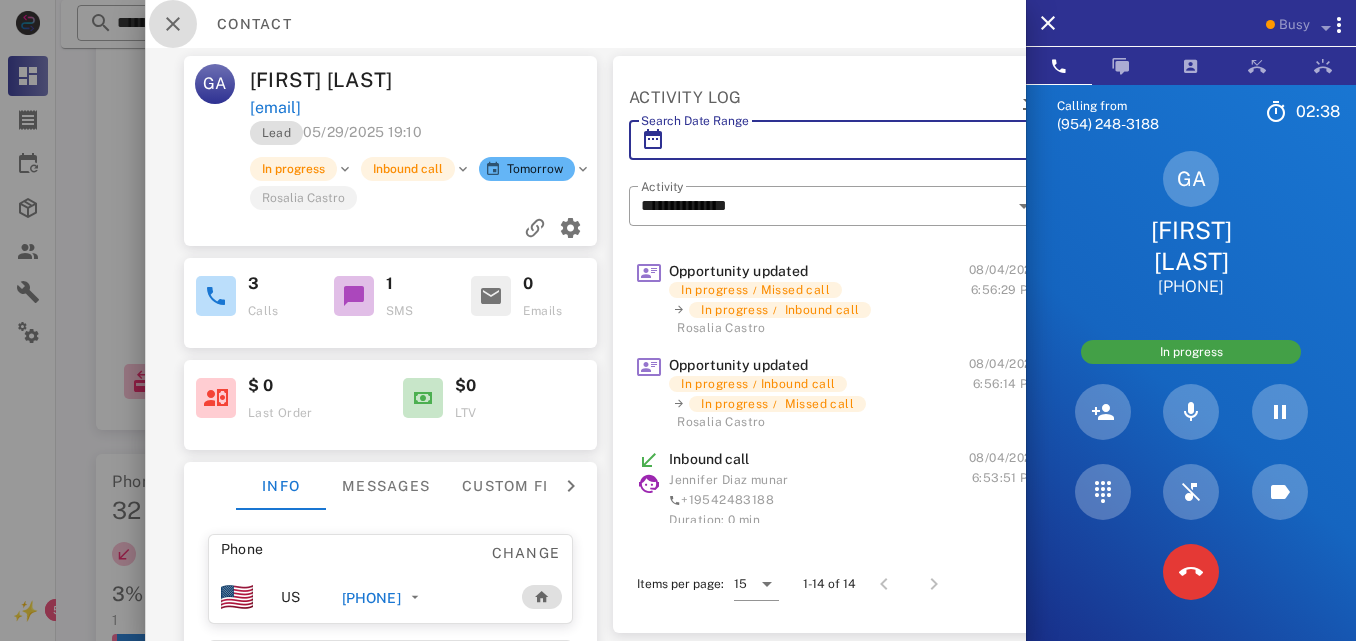 click at bounding box center [173, 24] 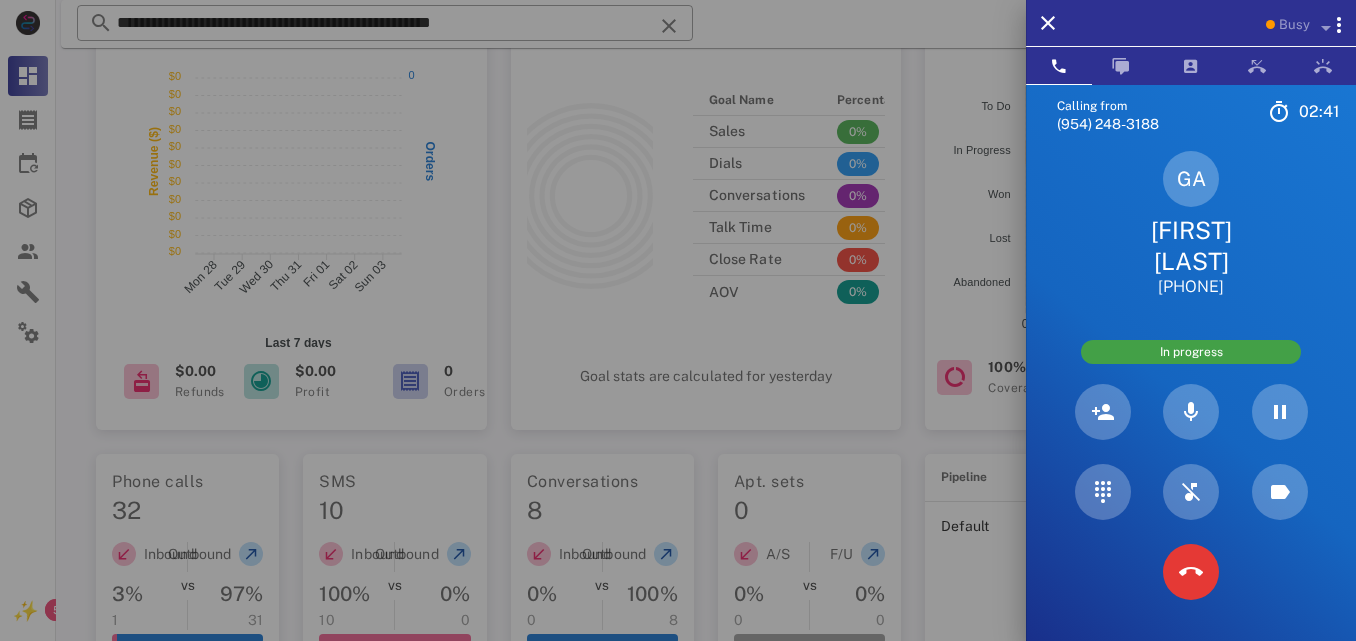 click on "[FIRST] [LAST]" at bounding box center (1191, 246) 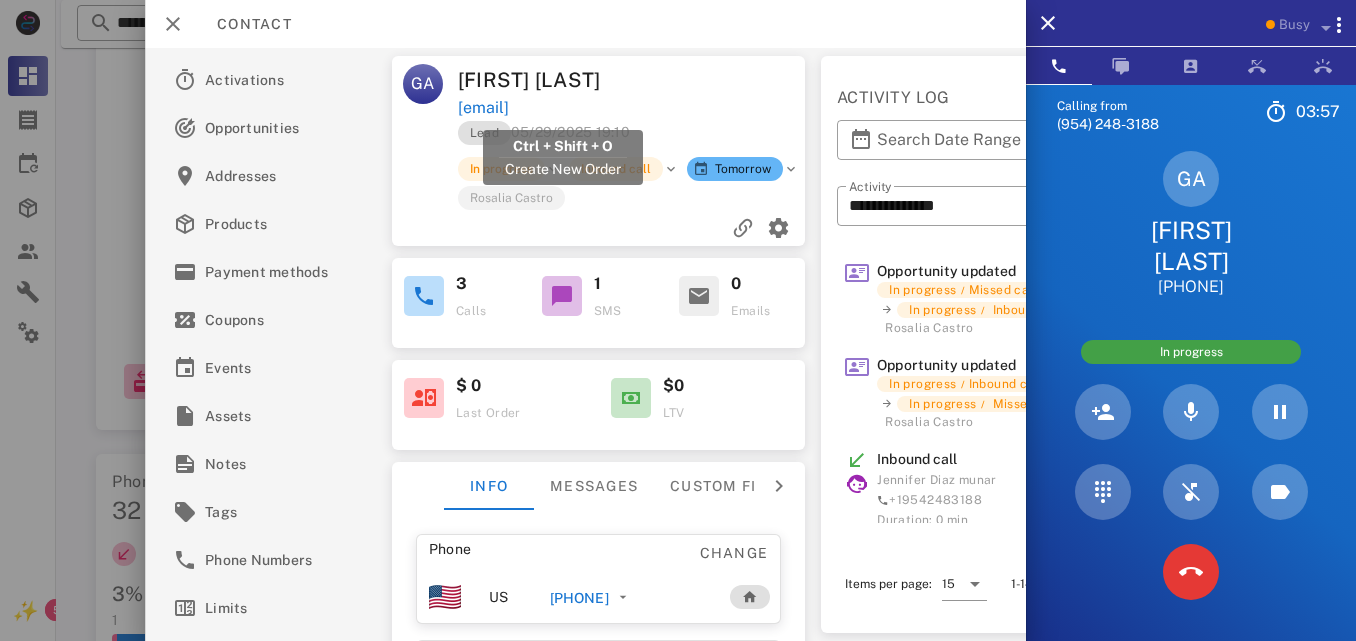 drag, startPoint x: 685, startPoint y: 102, endPoint x: 458, endPoint y: 109, distance: 227.10791 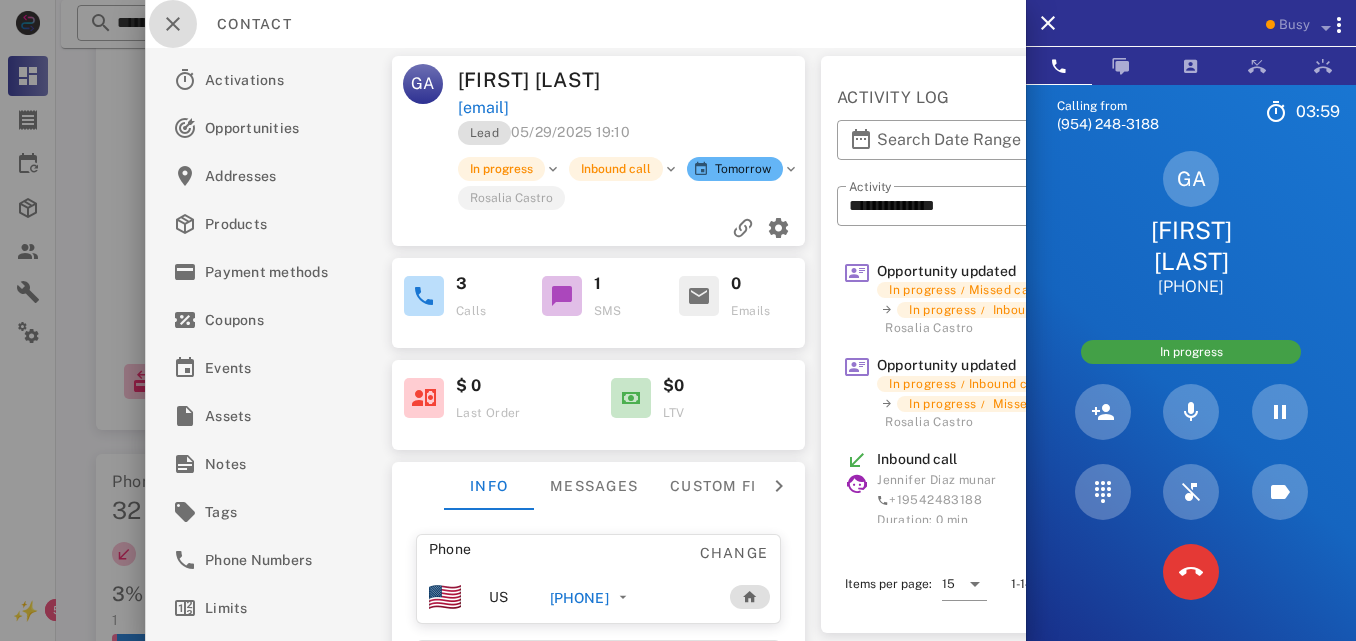 click at bounding box center [173, 24] 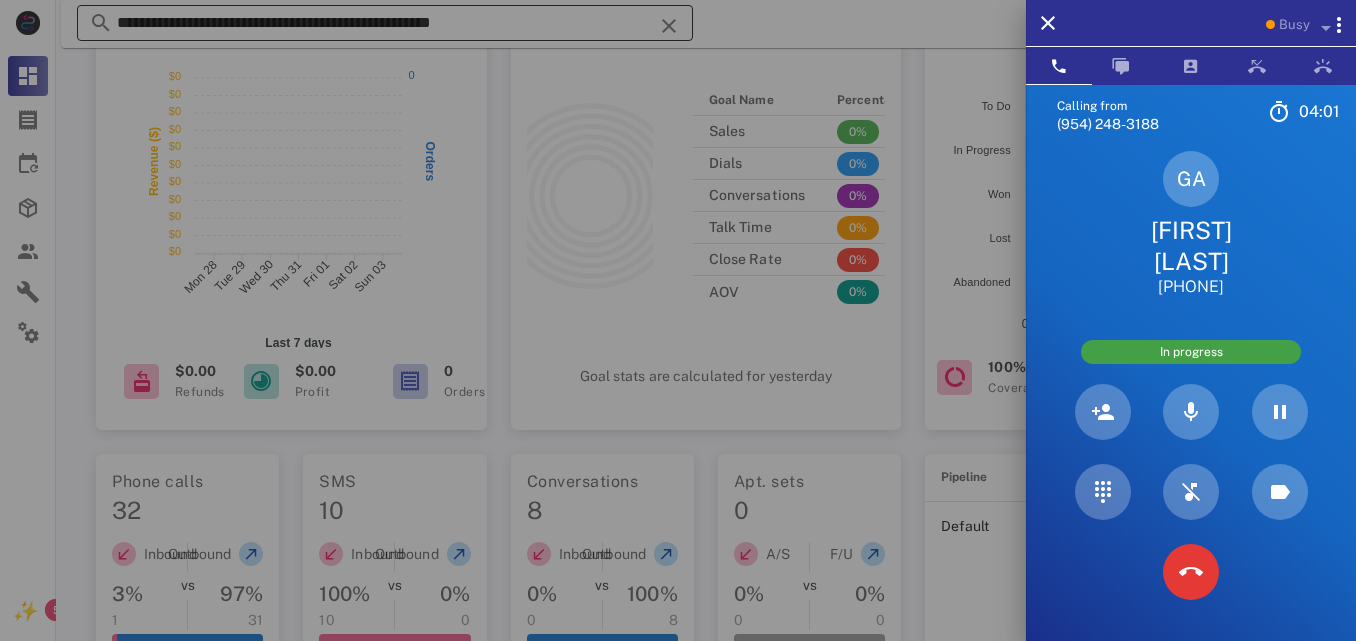 click at bounding box center [678, 320] 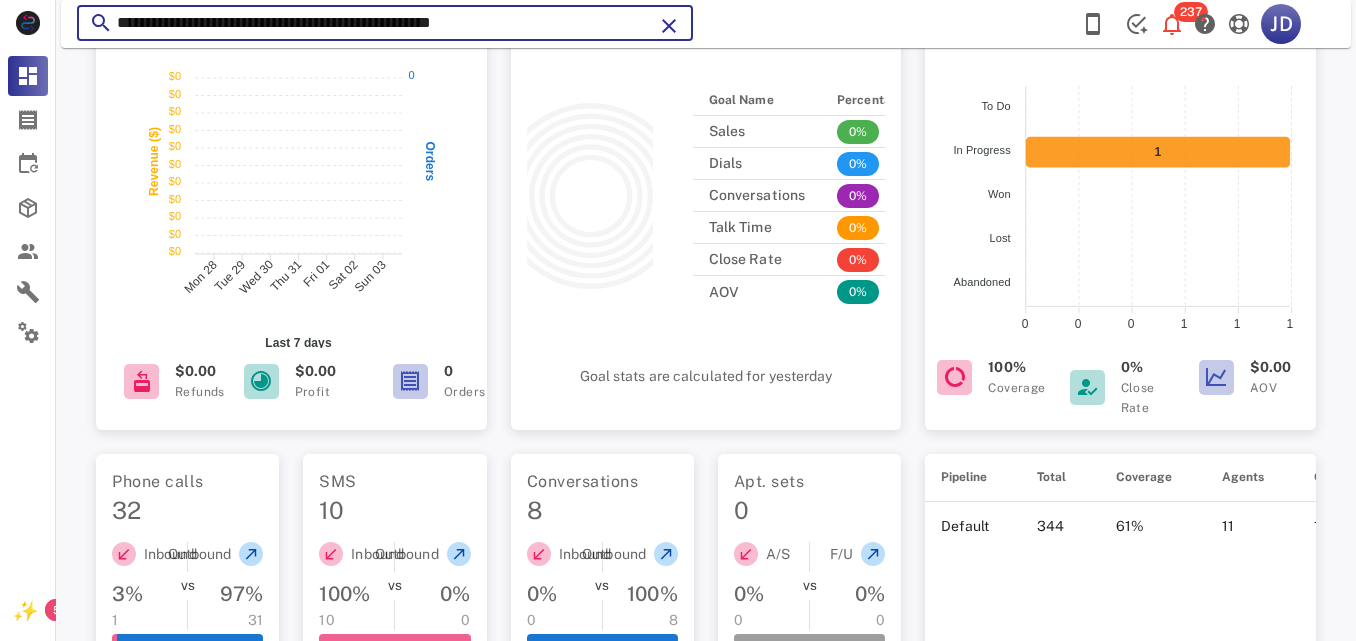 drag, startPoint x: 535, startPoint y: 23, endPoint x: 0, endPoint y: 88, distance: 538.93414 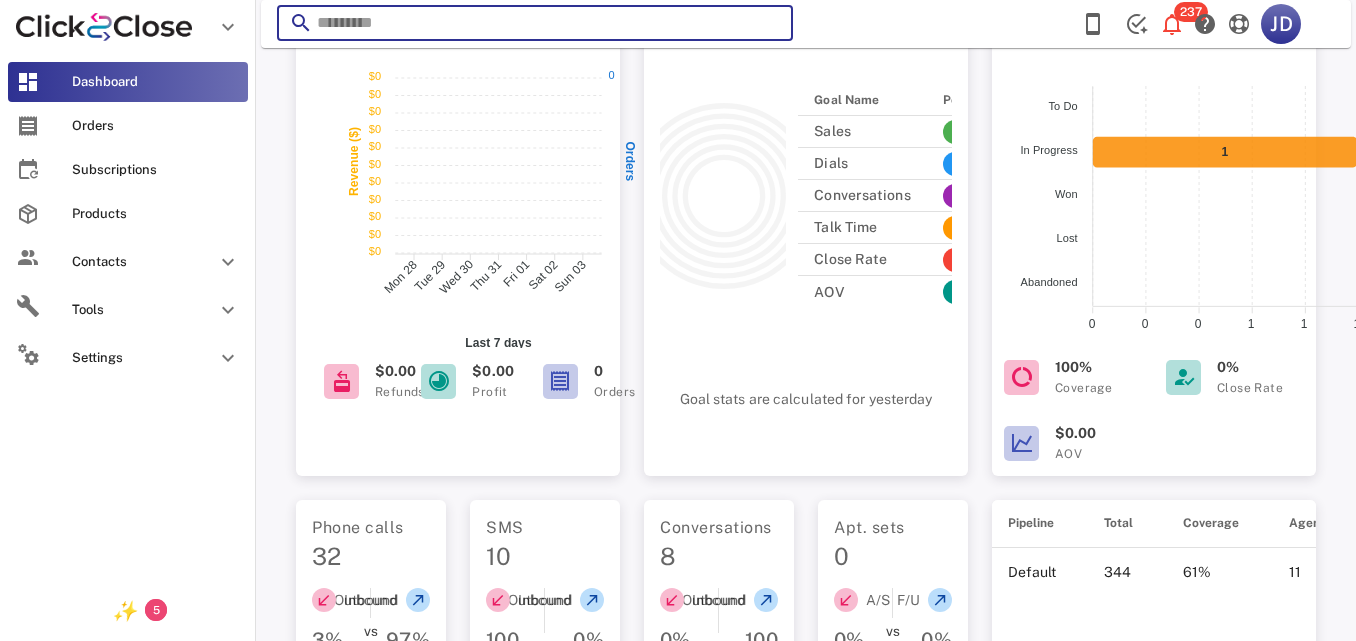 paste on "**********" 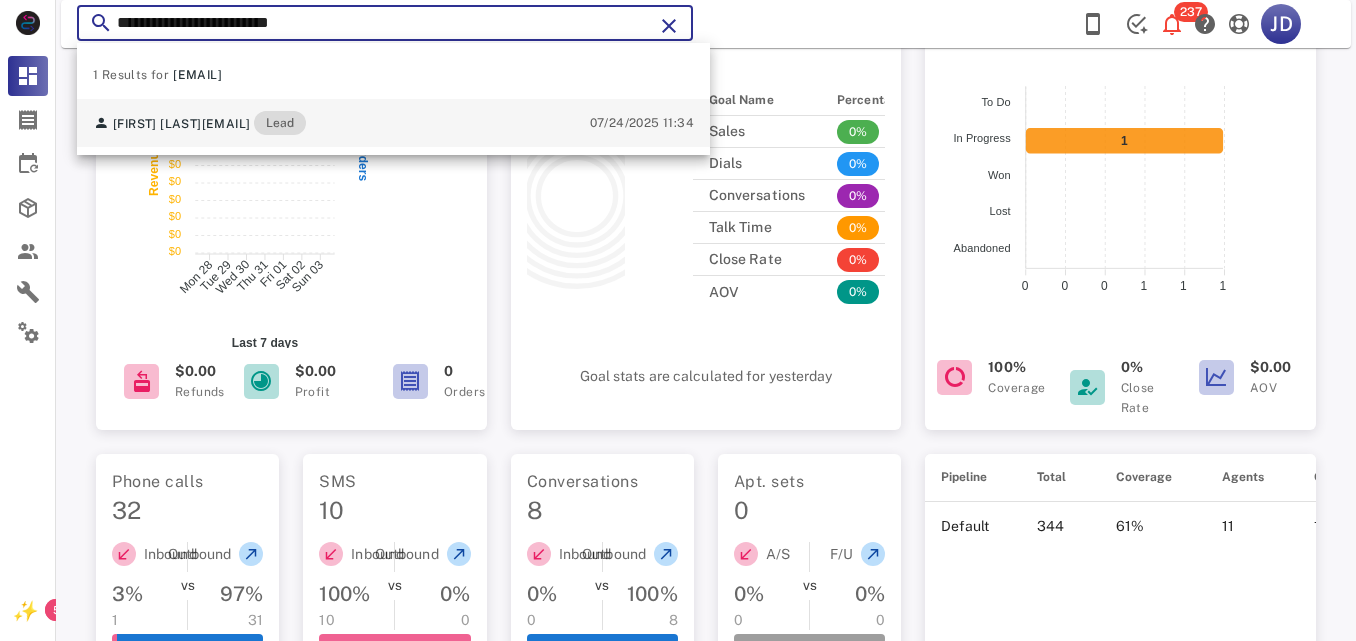 type on "**********" 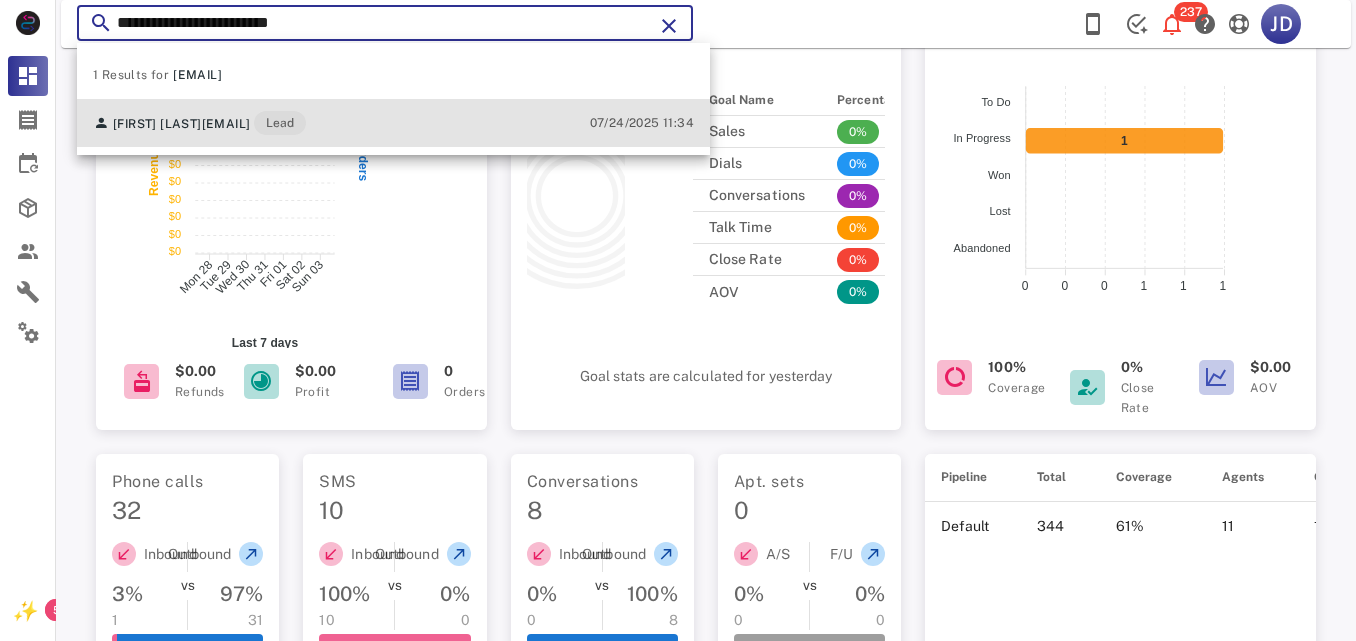 click on "Lead" at bounding box center [280, 123] 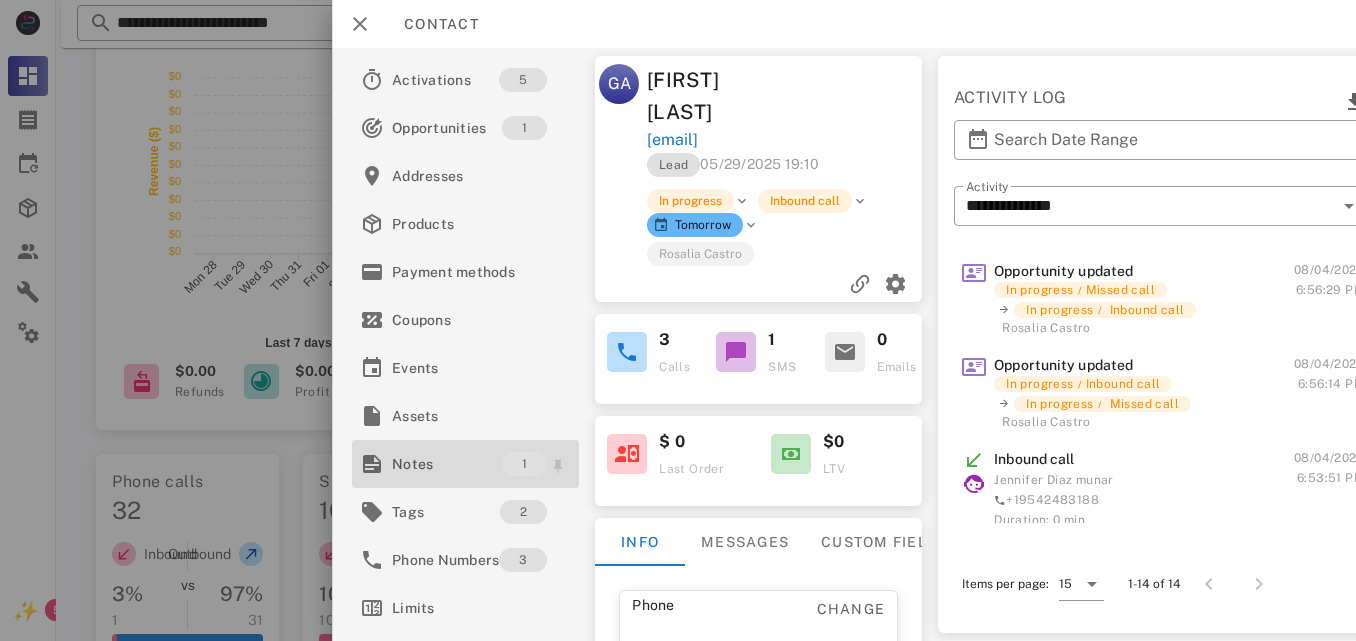 click on "Notes  1" at bounding box center (465, 464) 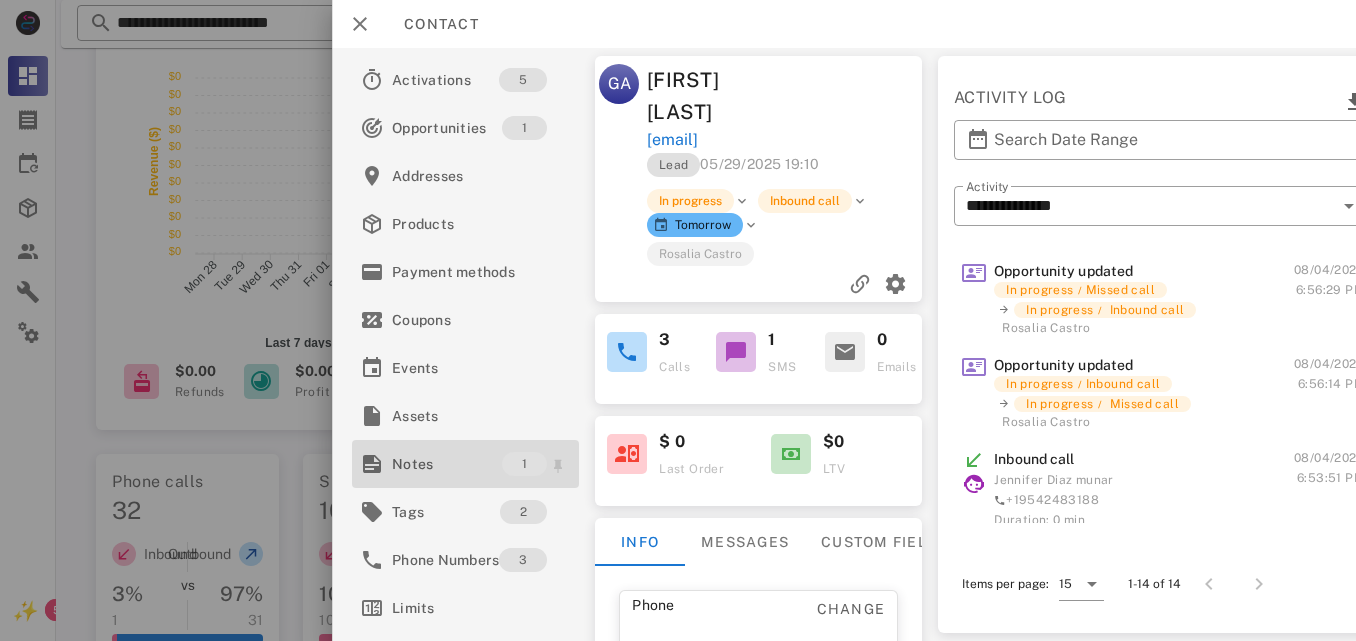 click on "Notes" at bounding box center [447, 464] 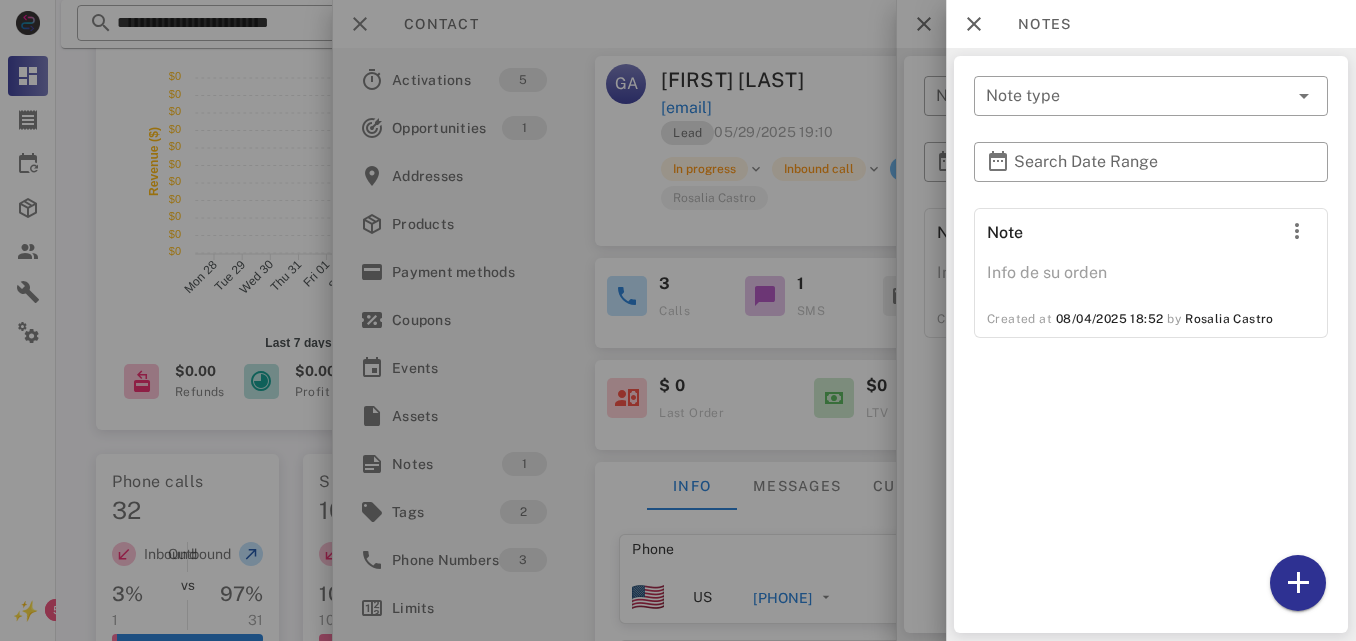 click at bounding box center [678, 320] 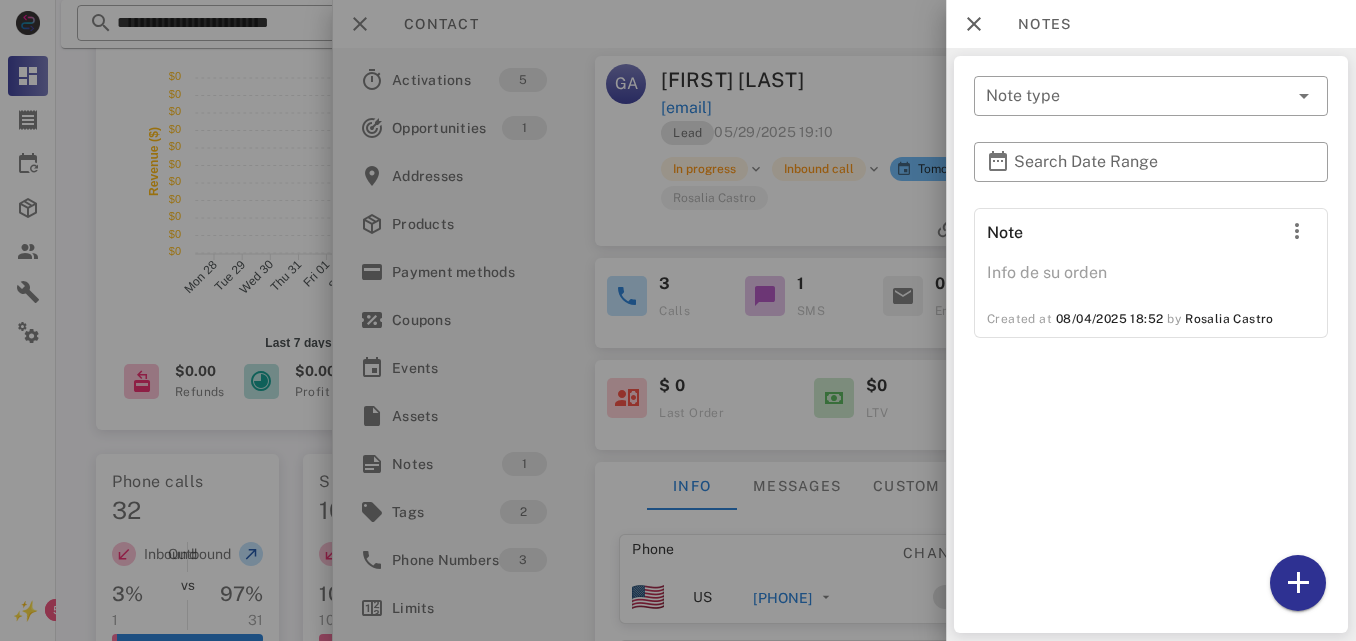 click at bounding box center (678, 320) 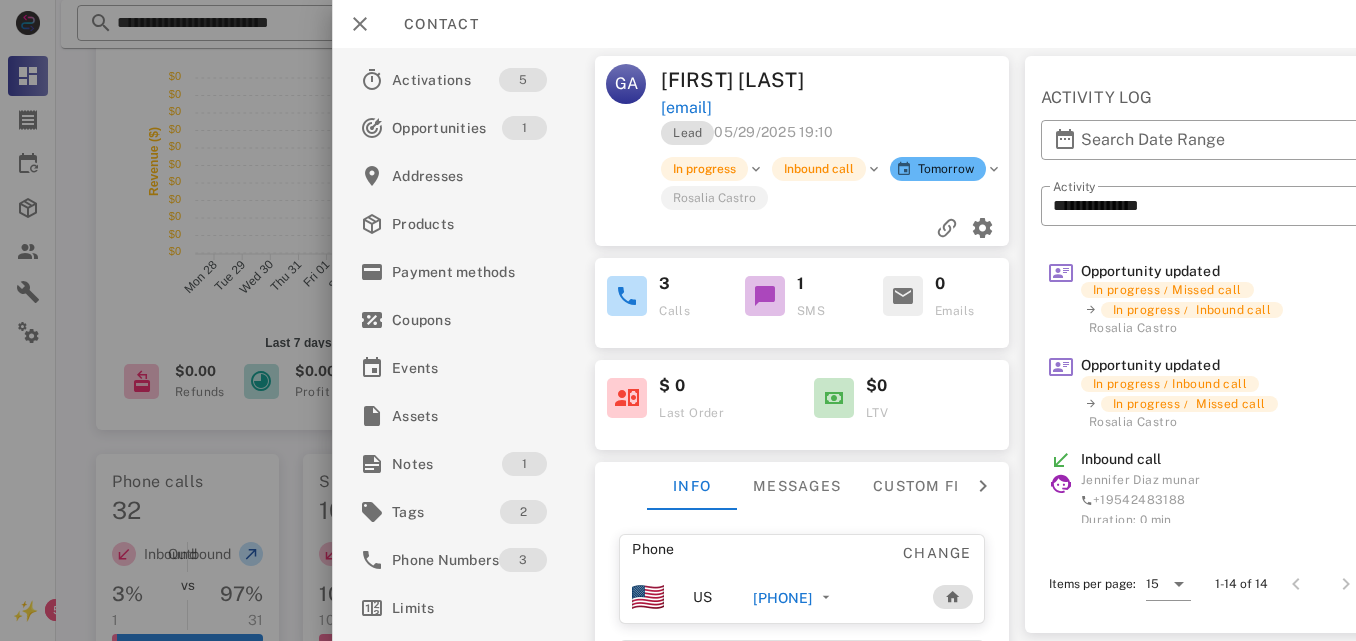 drag, startPoint x: 880, startPoint y: 109, endPoint x: 659, endPoint y: 111, distance: 221.00905 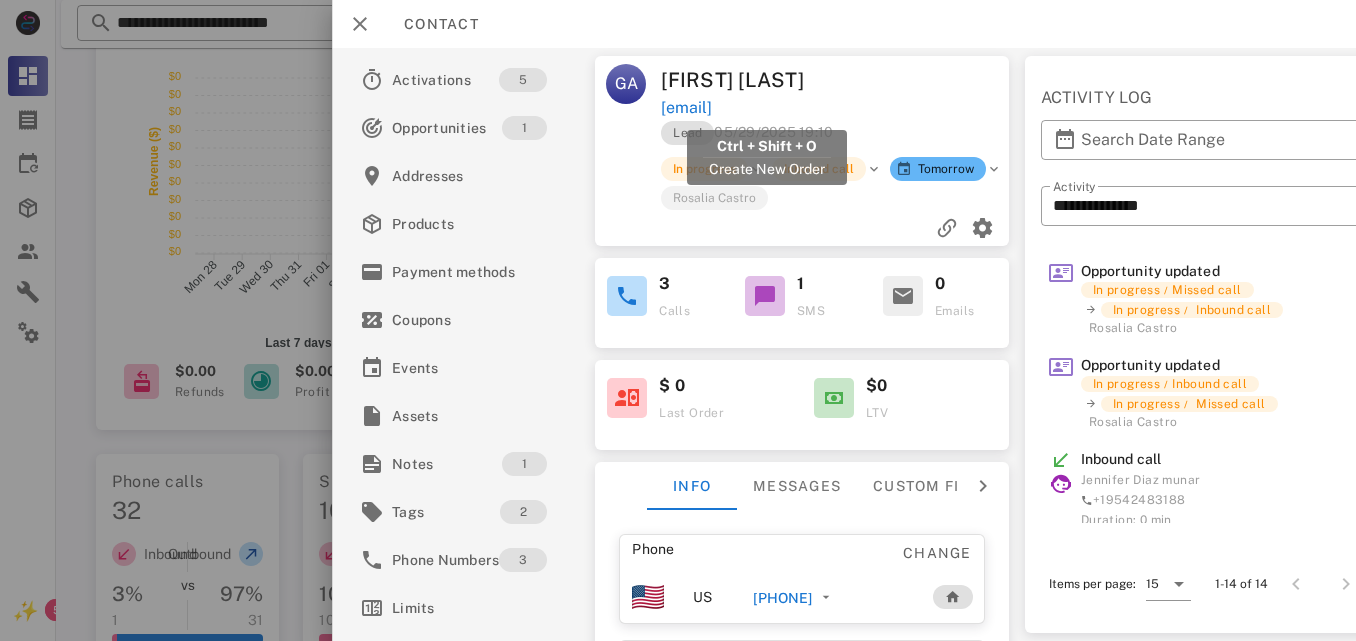 drag, startPoint x: 922, startPoint y: 97, endPoint x: 661, endPoint y: 105, distance: 261.1226 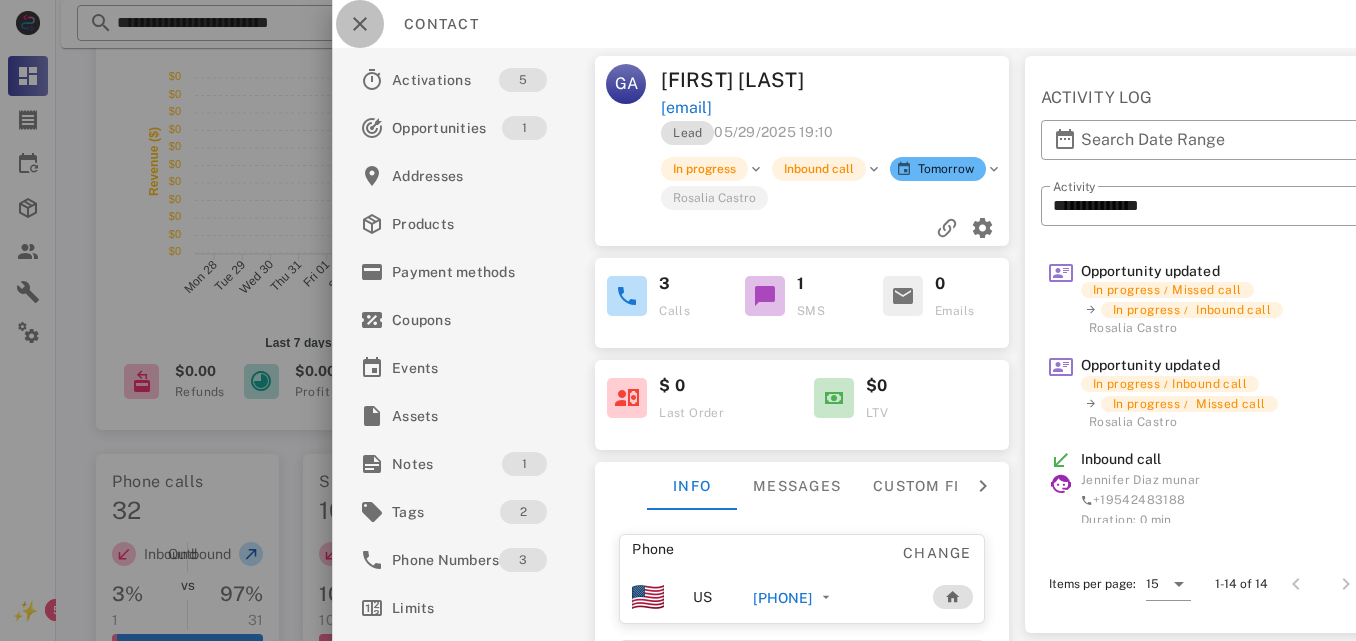 click at bounding box center [360, 24] 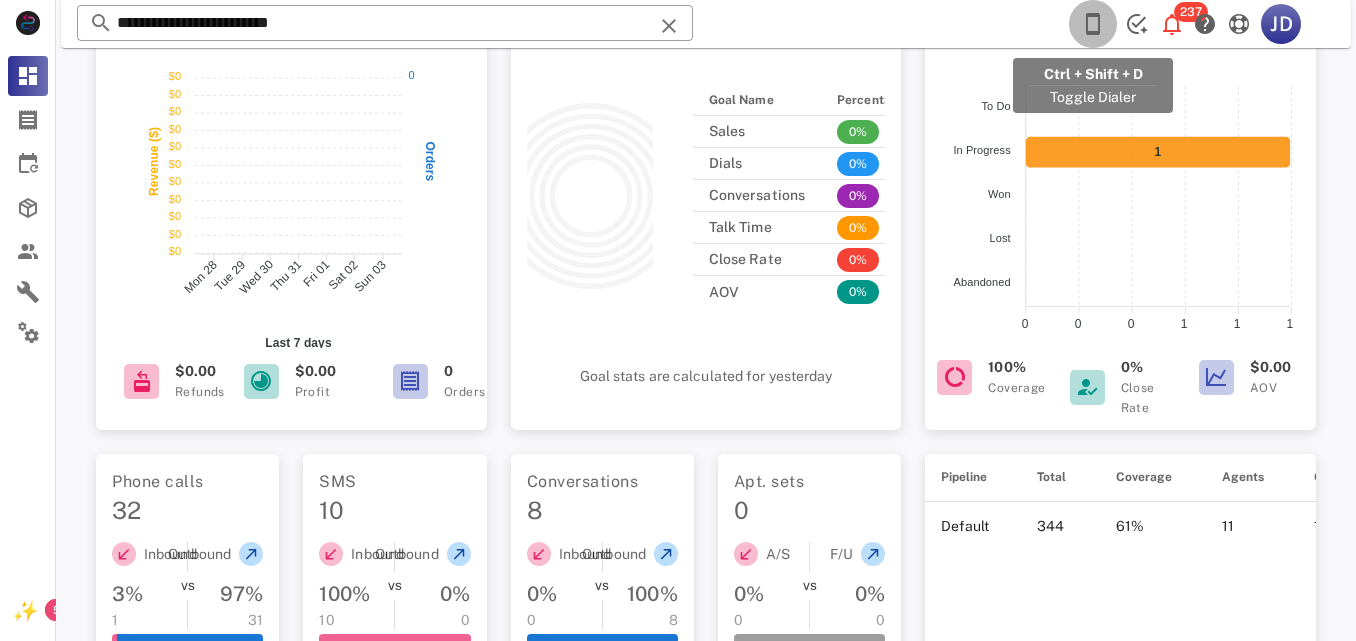 click at bounding box center (1093, 24) 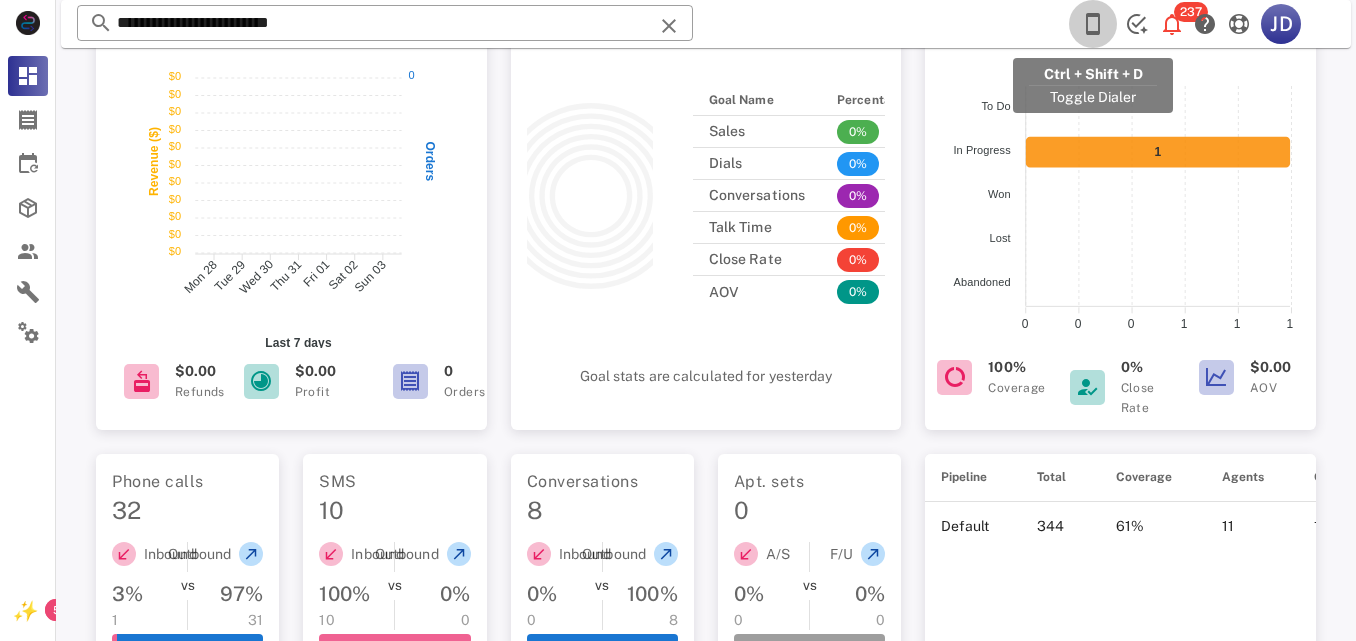 click at bounding box center (678, 320) 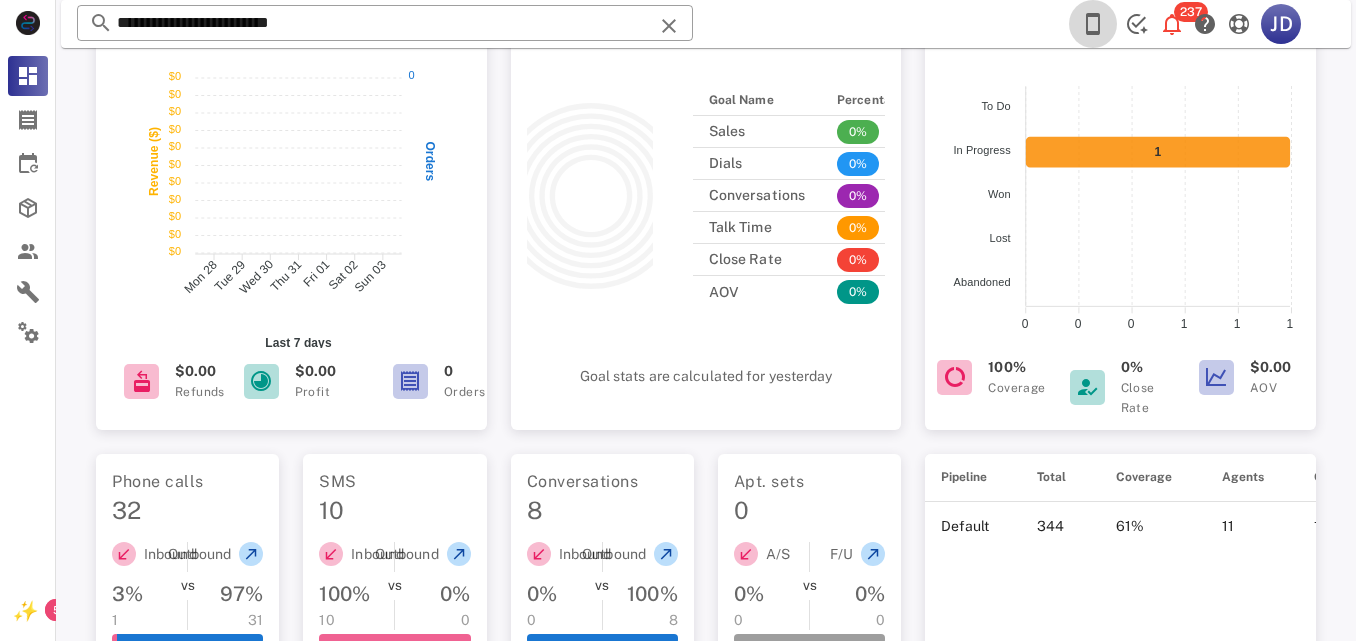 click at bounding box center (1093, 24) 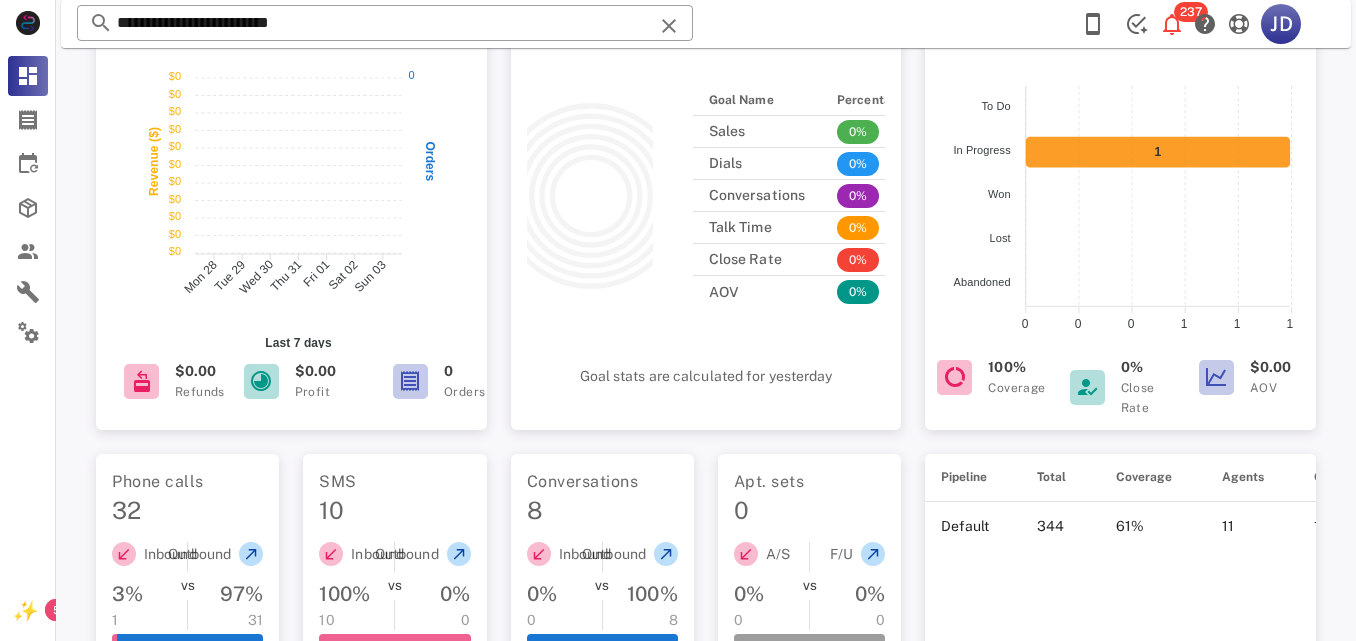 click at bounding box center [678, 320] 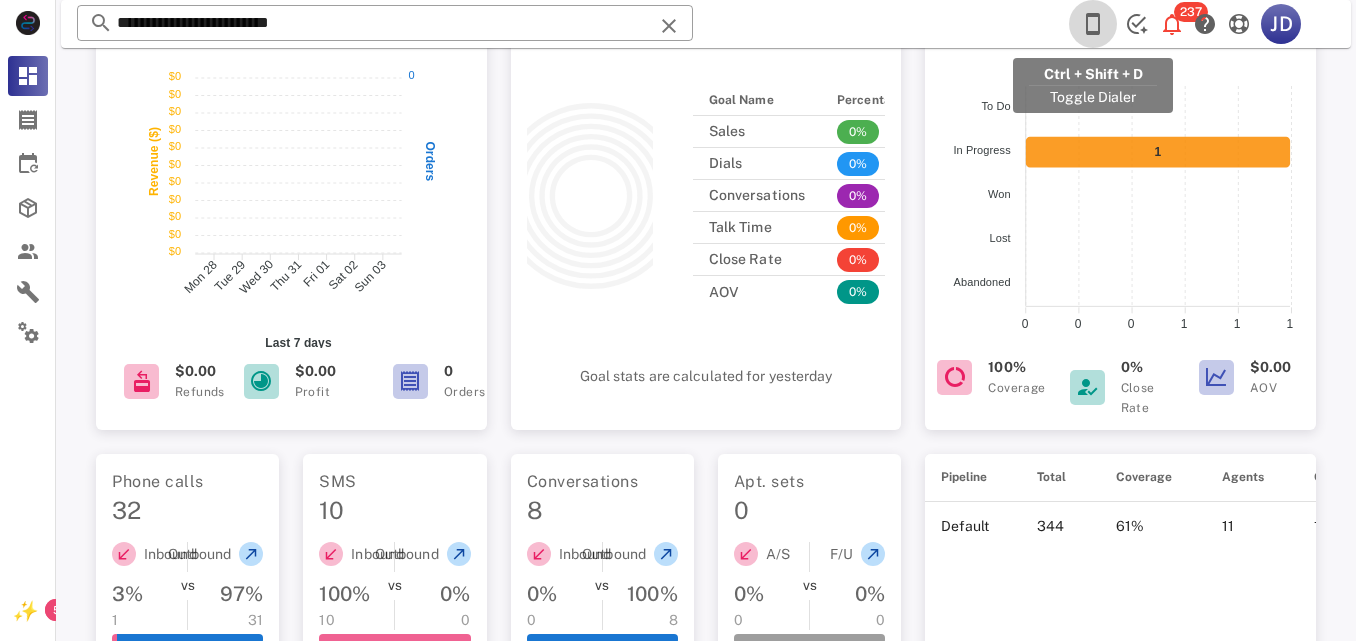 click at bounding box center [1093, 24] 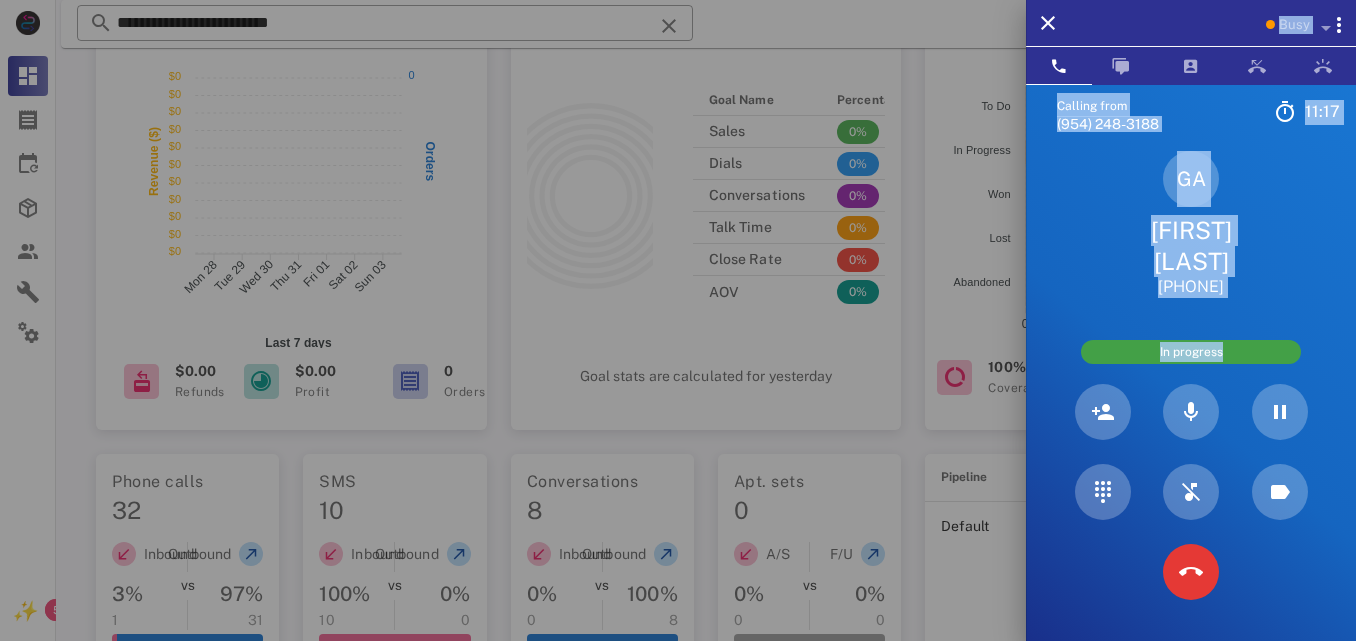 click on "GA" at bounding box center (1191, 179) 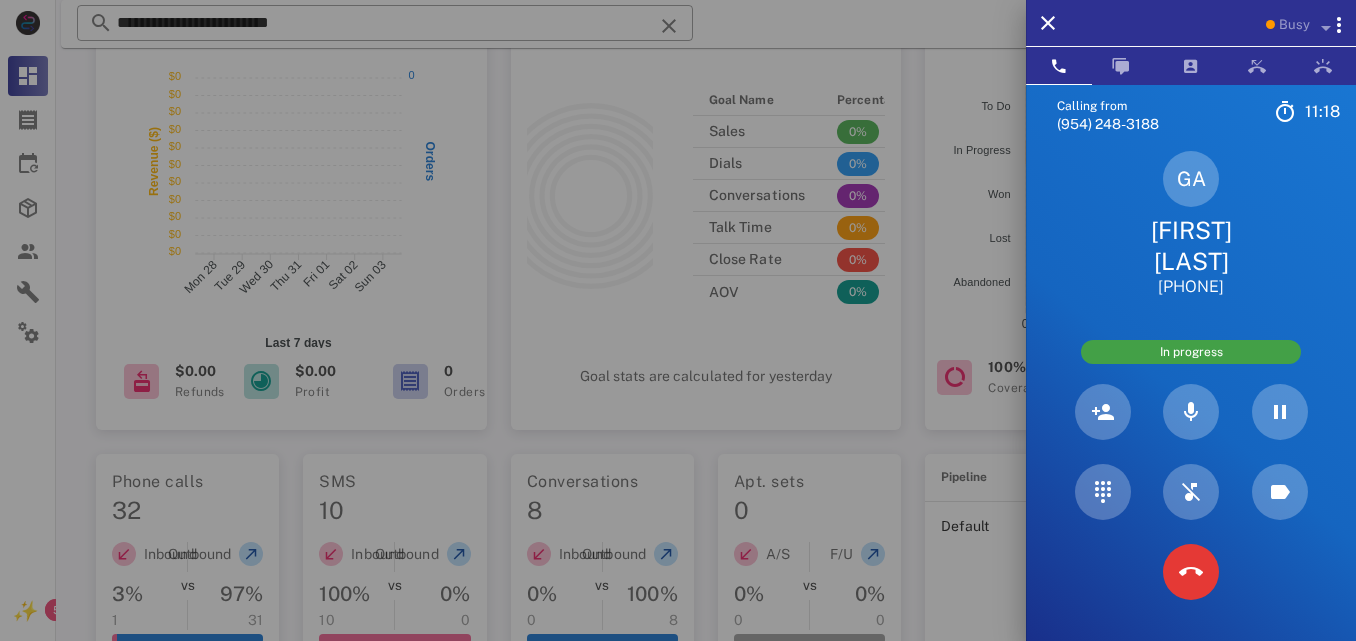 click on "[FIRST] [LAST]" at bounding box center (1191, 246) 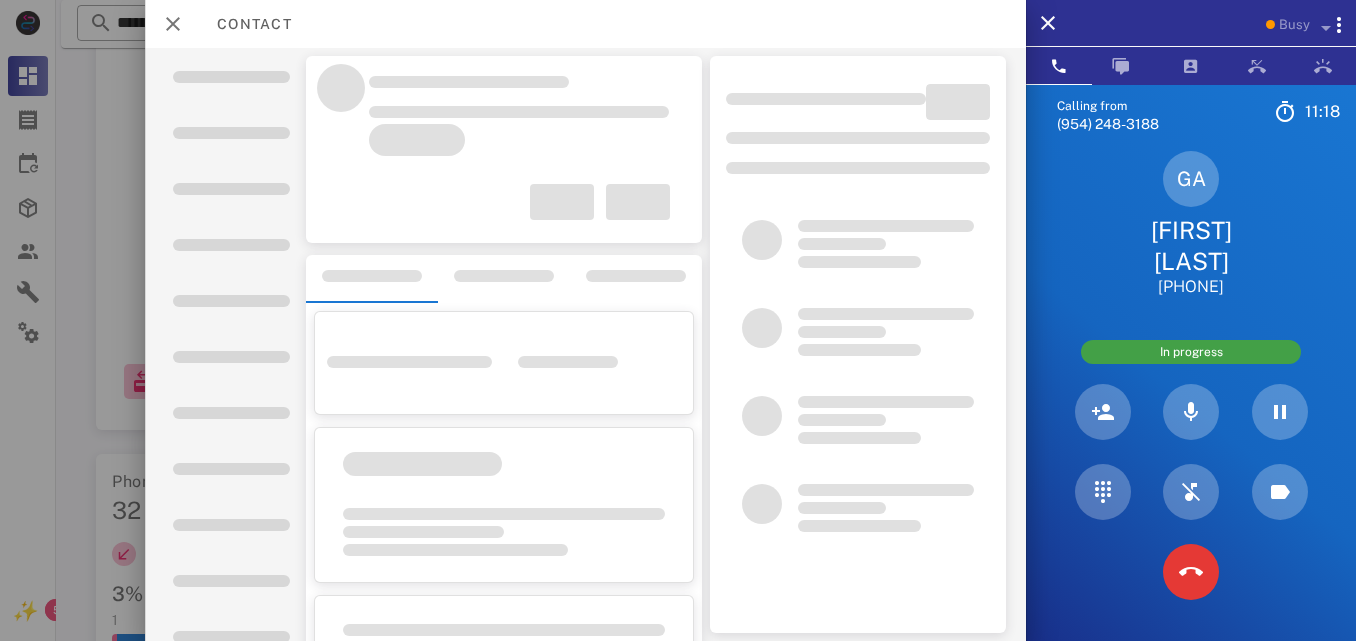 click on "[FIRST] [LAST]" at bounding box center (1191, 246) 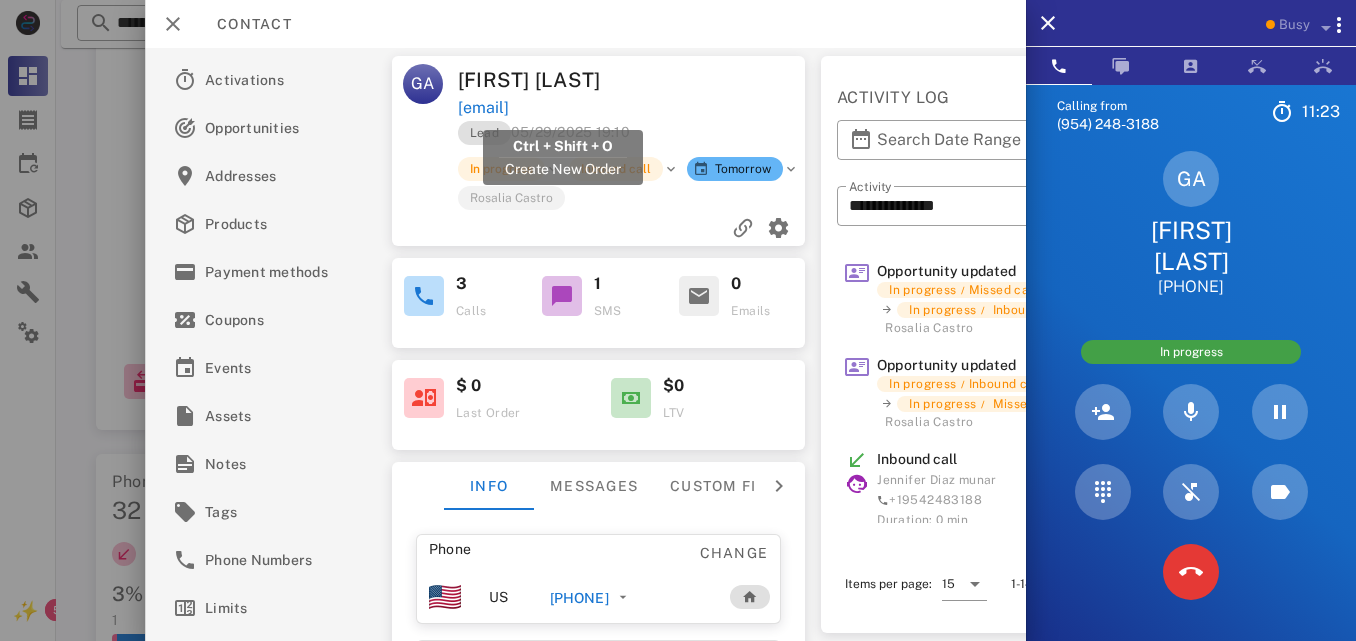 drag, startPoint x: 666, startPoint y: 106, endPoint x: 460, endPoint y: 113, distance: 206.1189 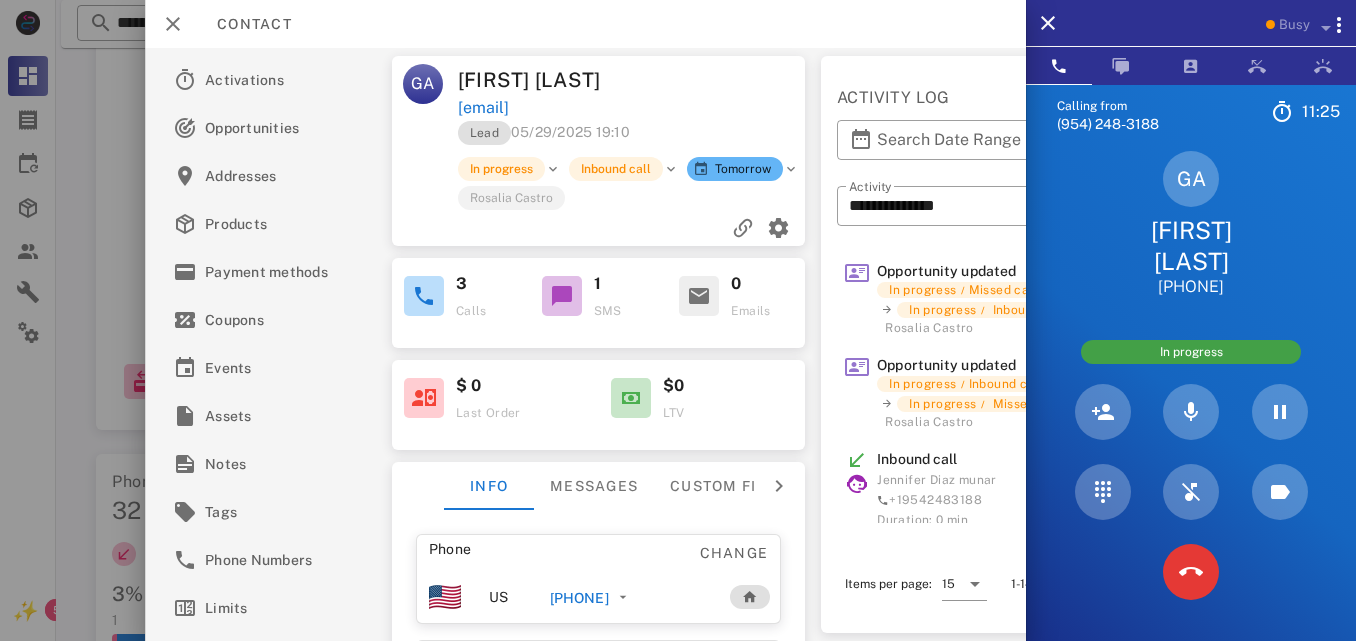 click on "[EMAIL]" at bounding box center [633, 108] 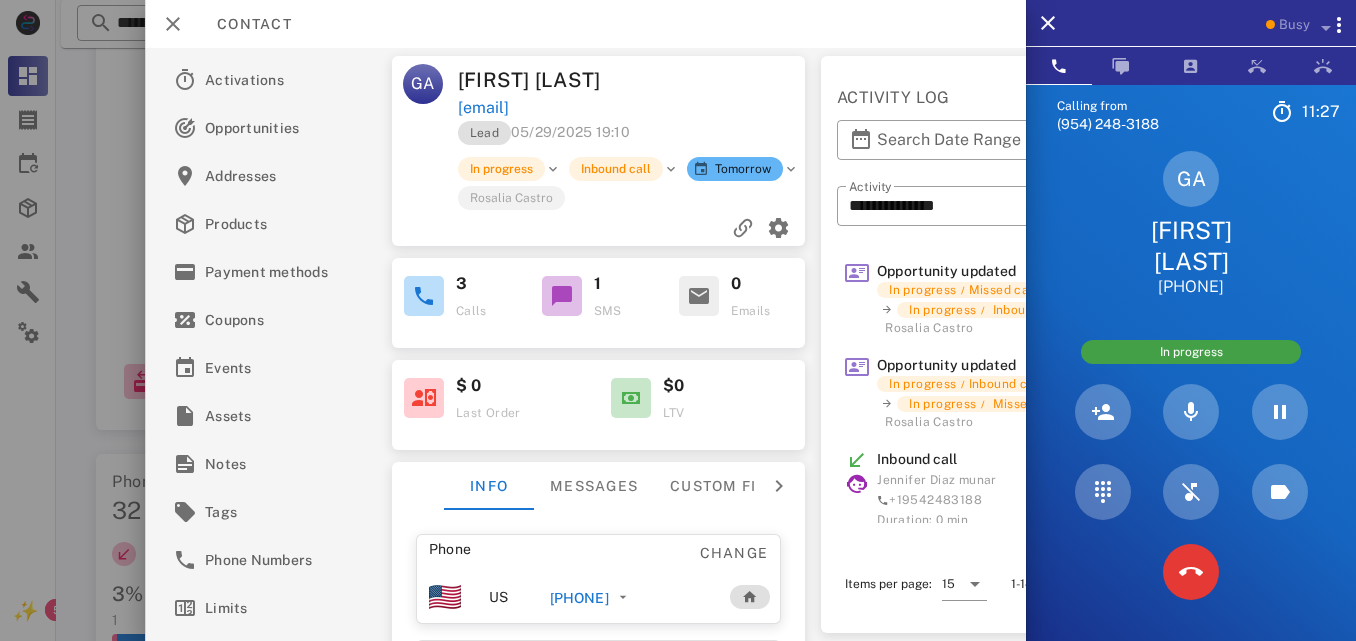 click on "[EMAIL]" at bounding box center [633, 108] 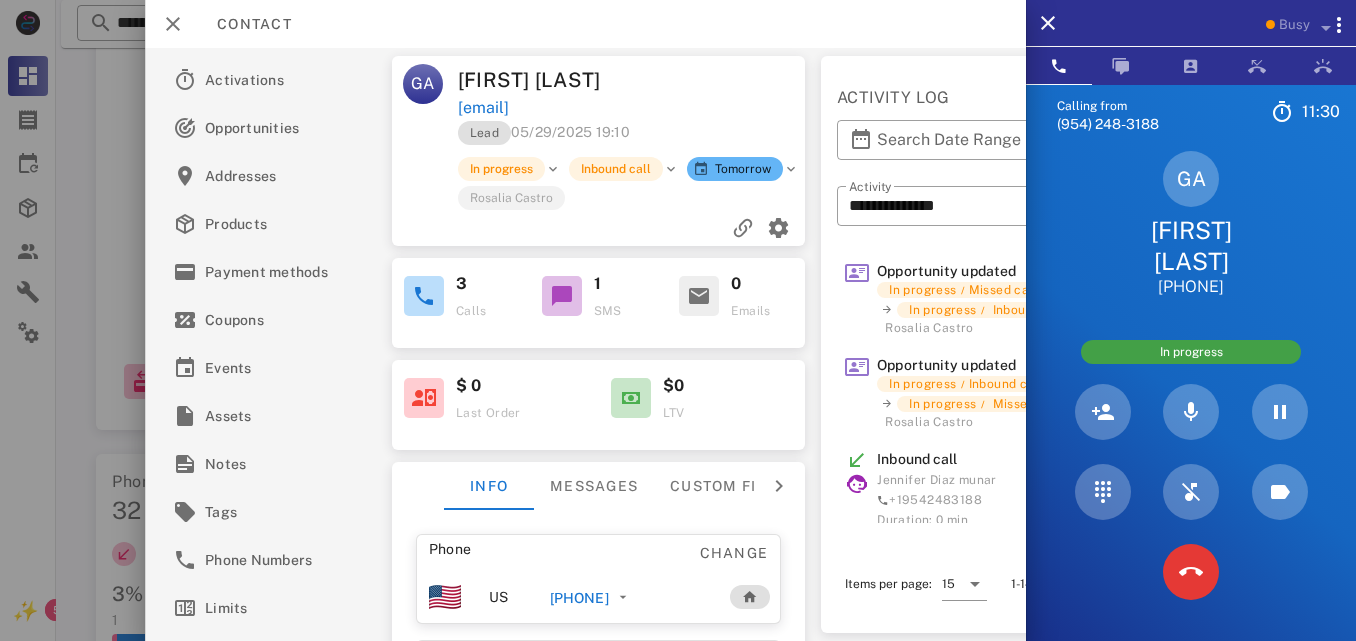 drag, startPoint x: 698, startPoint y: 102, endPoint x: 456, endPoint y: 111, distance: 242.1673 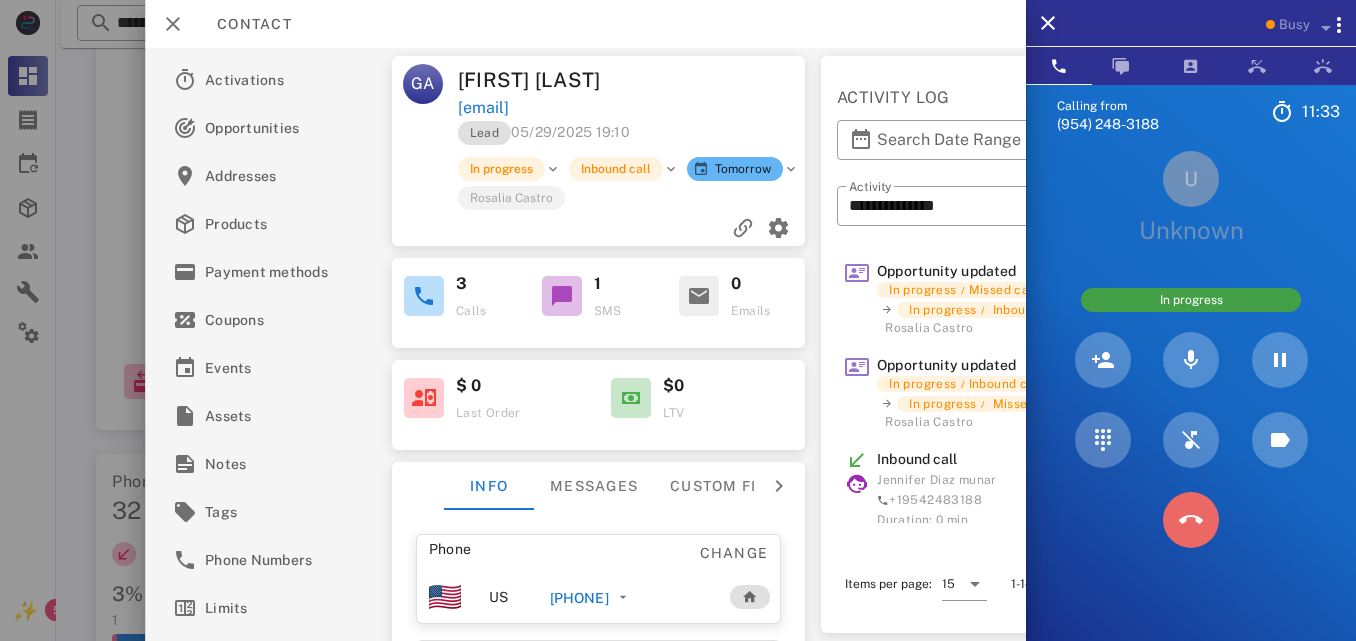 click at bounding box center [1191, 520] 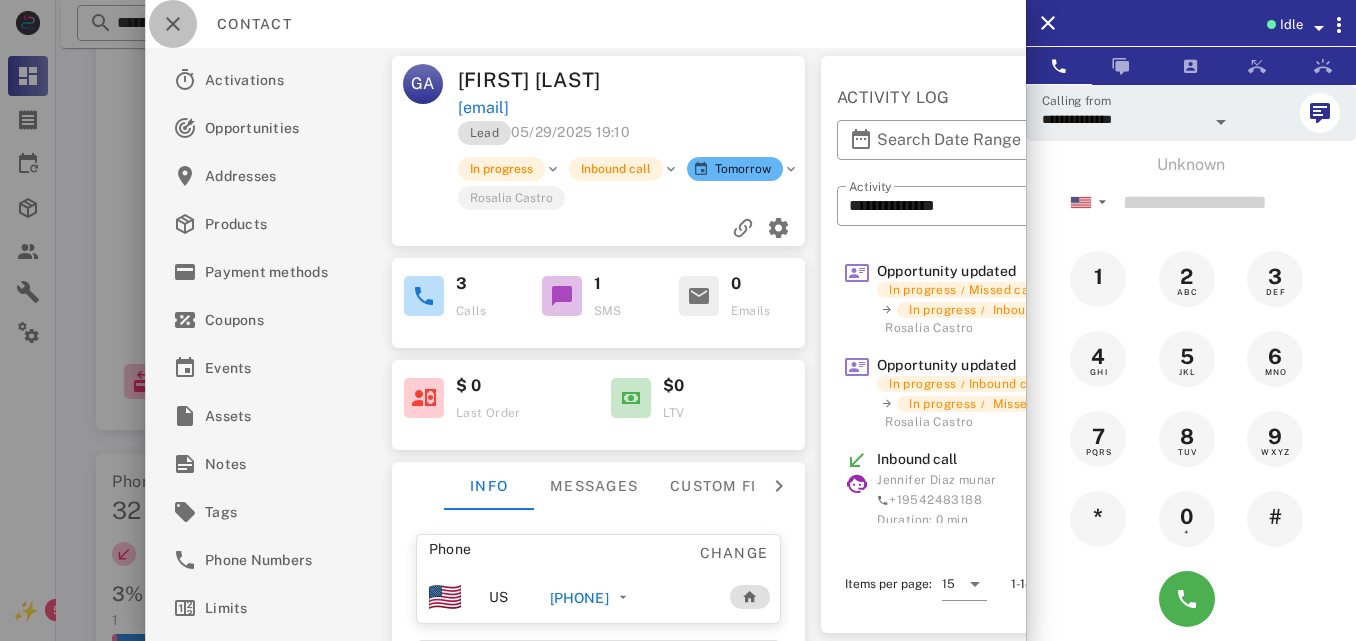 click at bounding box center (173, 24) 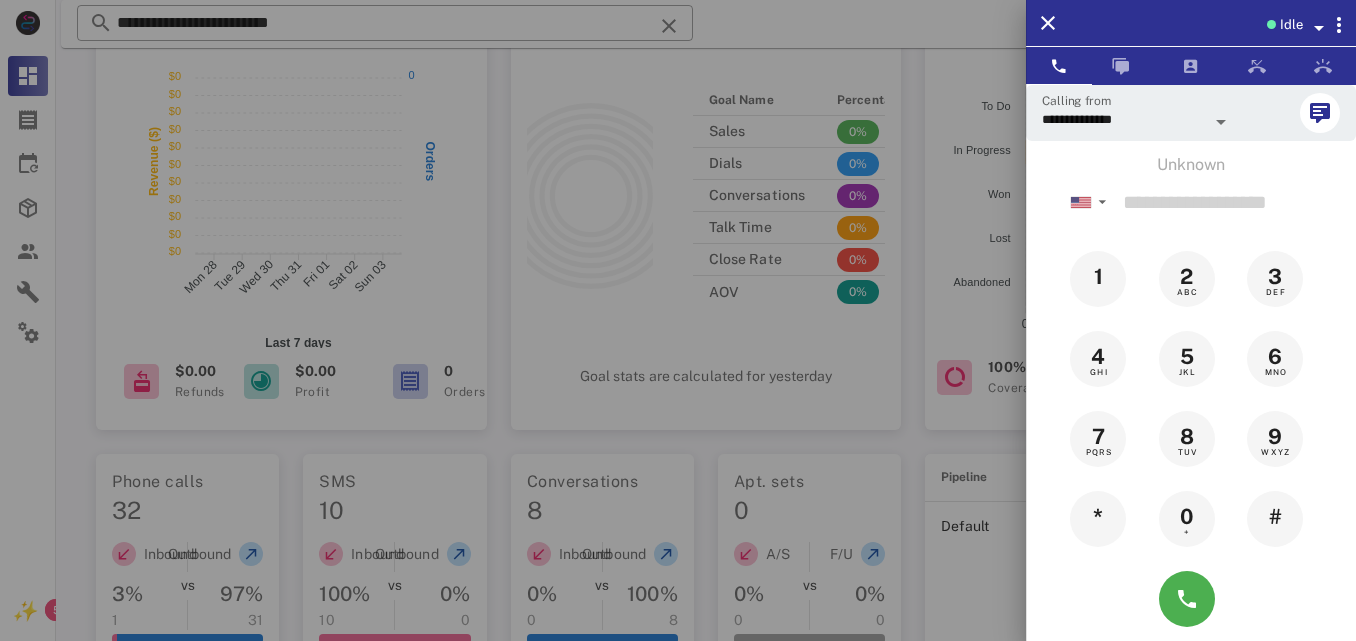 click at bounding box center (678, 320) 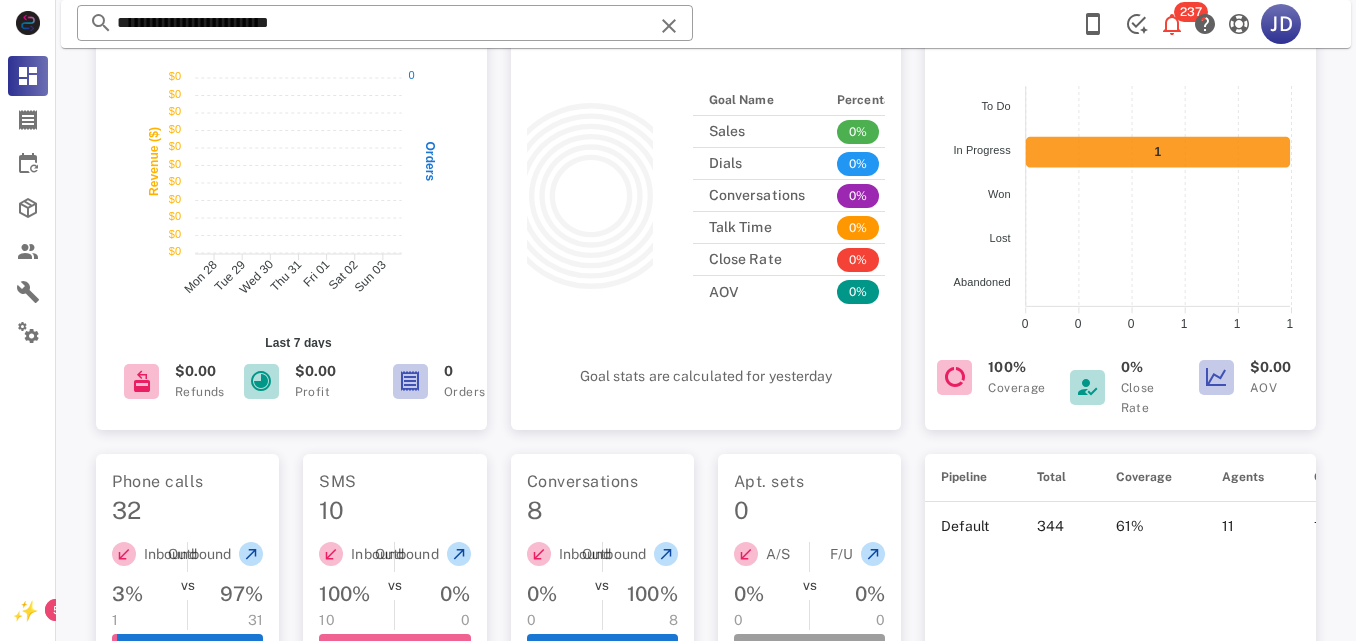 click on "**********" at bounding box center [385, 23] 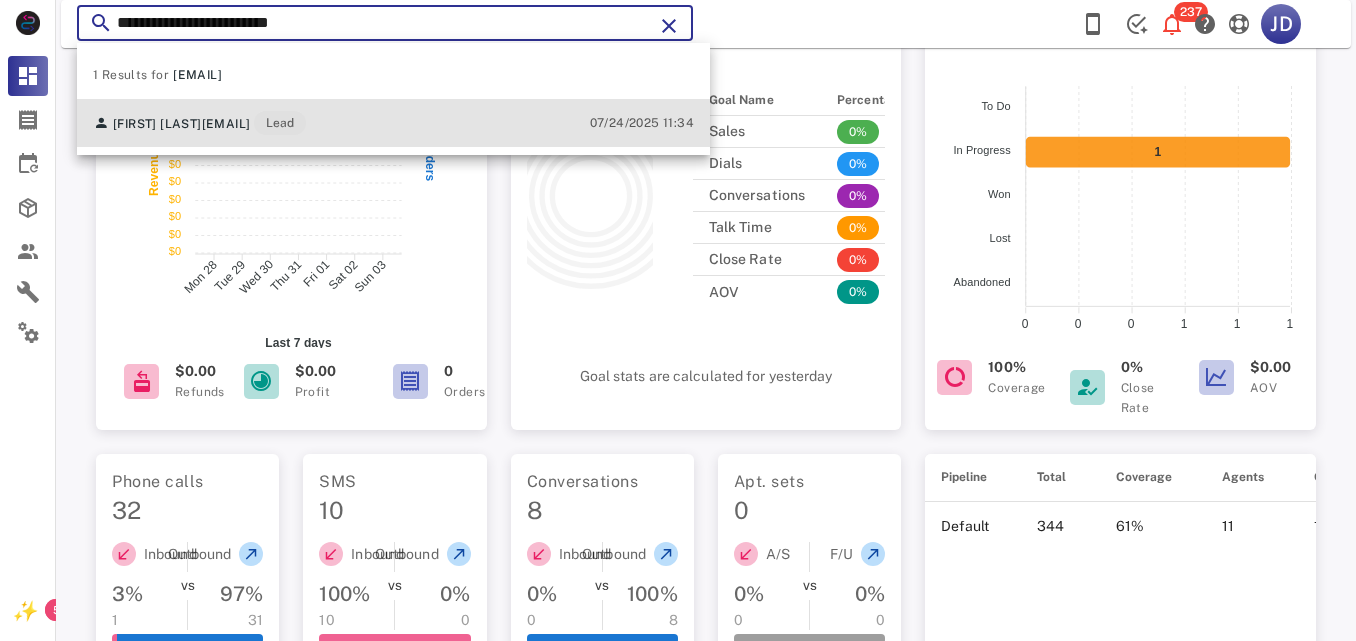 click on "[EMAIL]" at bounding box center (226, 124) 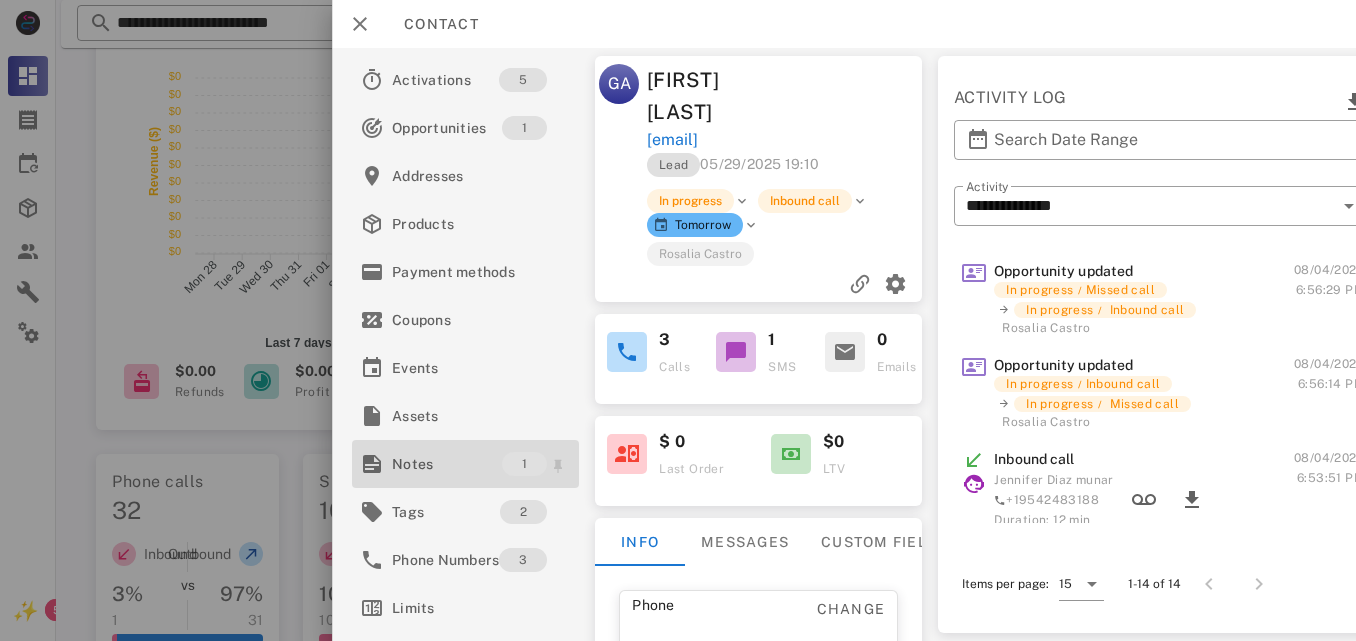 click on "Notes" at bounding box center (447, 464) 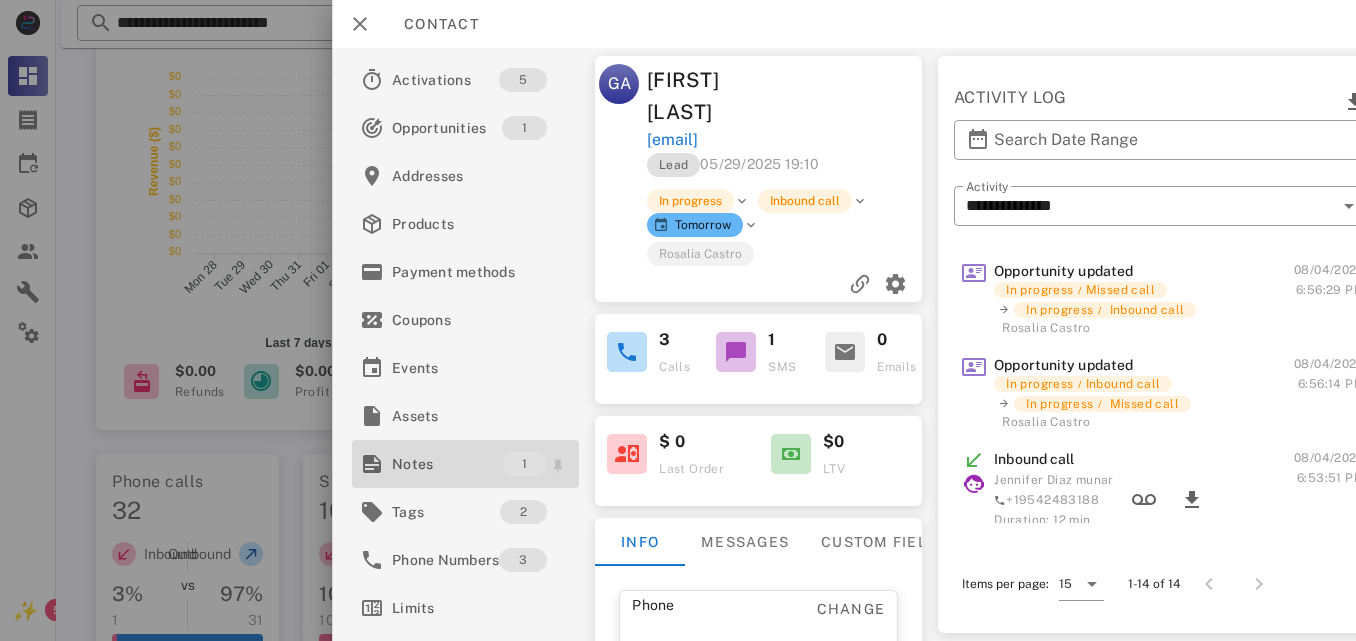click on "Notes" at bounding box center [447, 464] 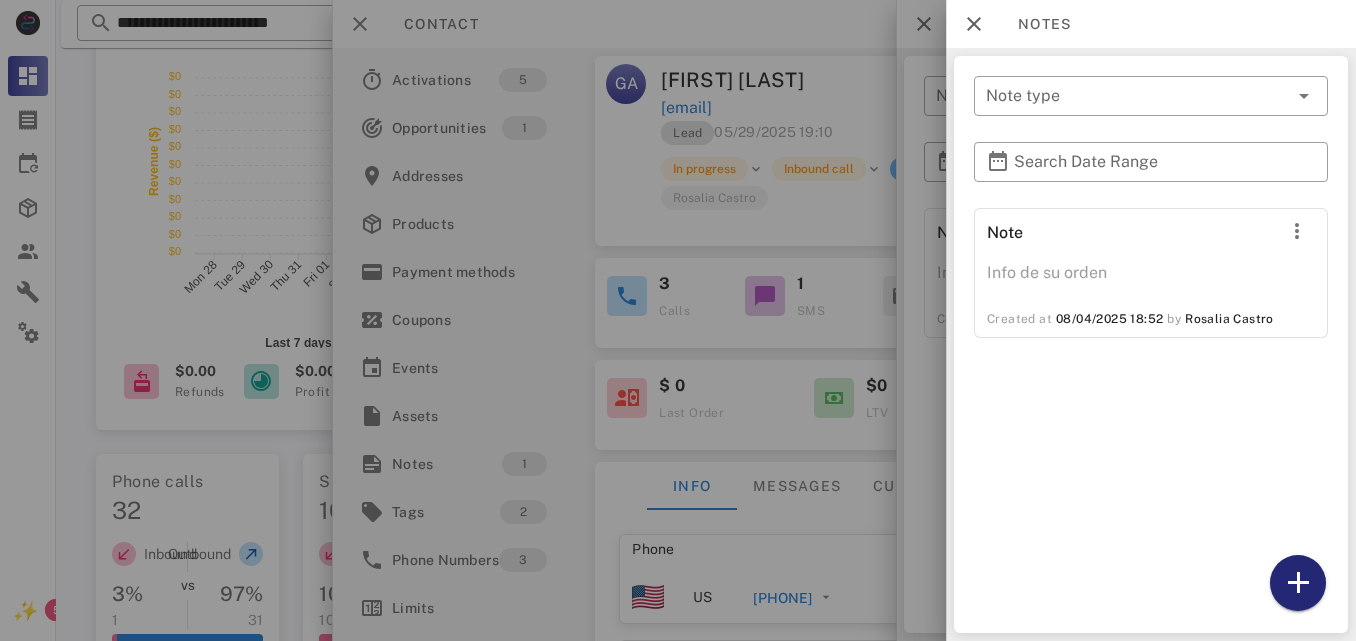click at bounding box center (1298, 583) 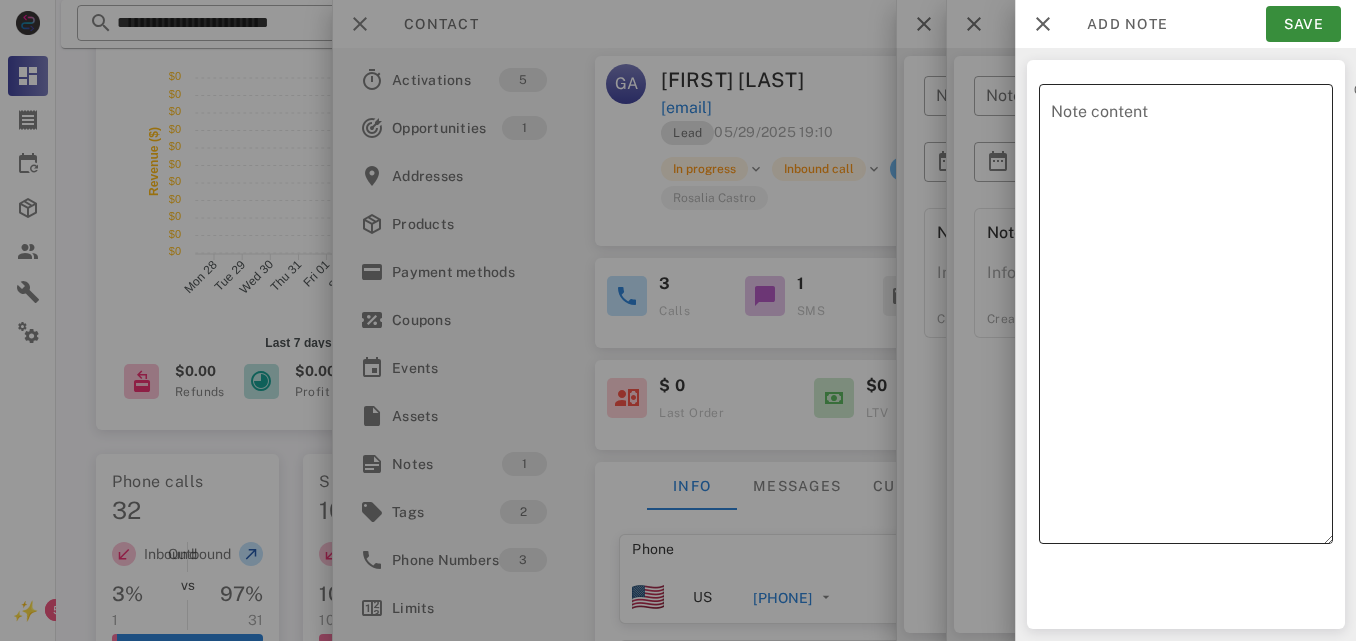 click on "Note content" at bounding box center [1192, 319] 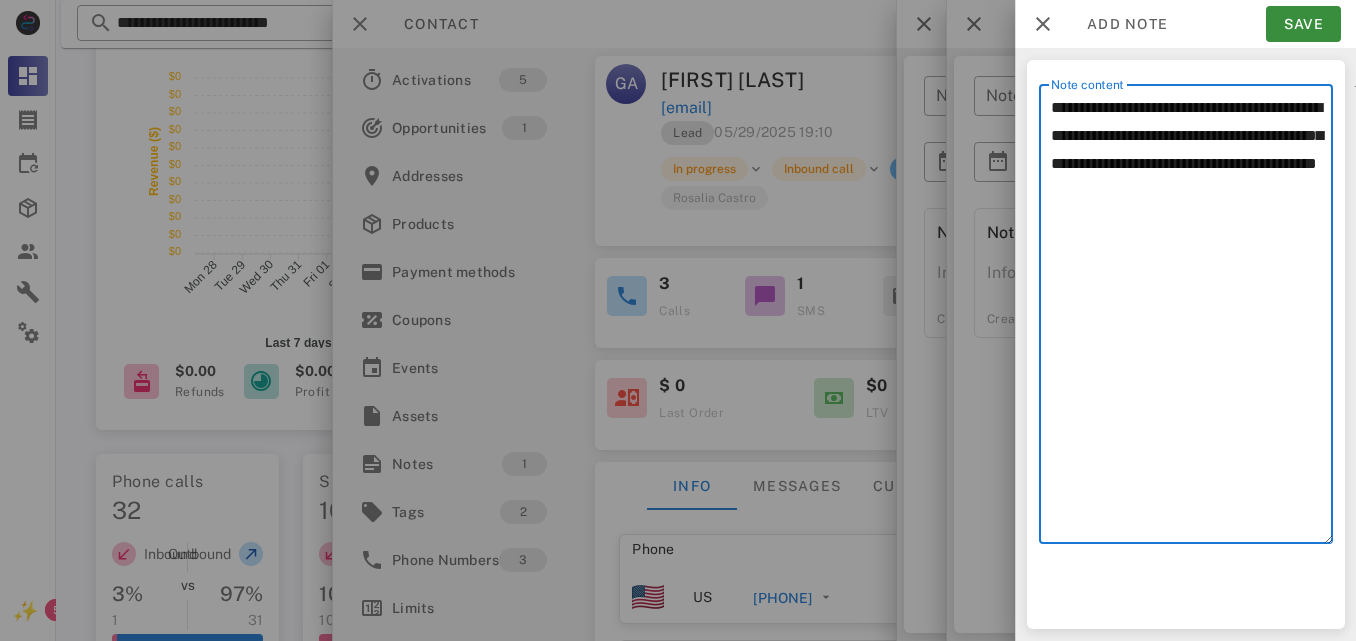 click on "**********" at bounding box center (1192, 319) 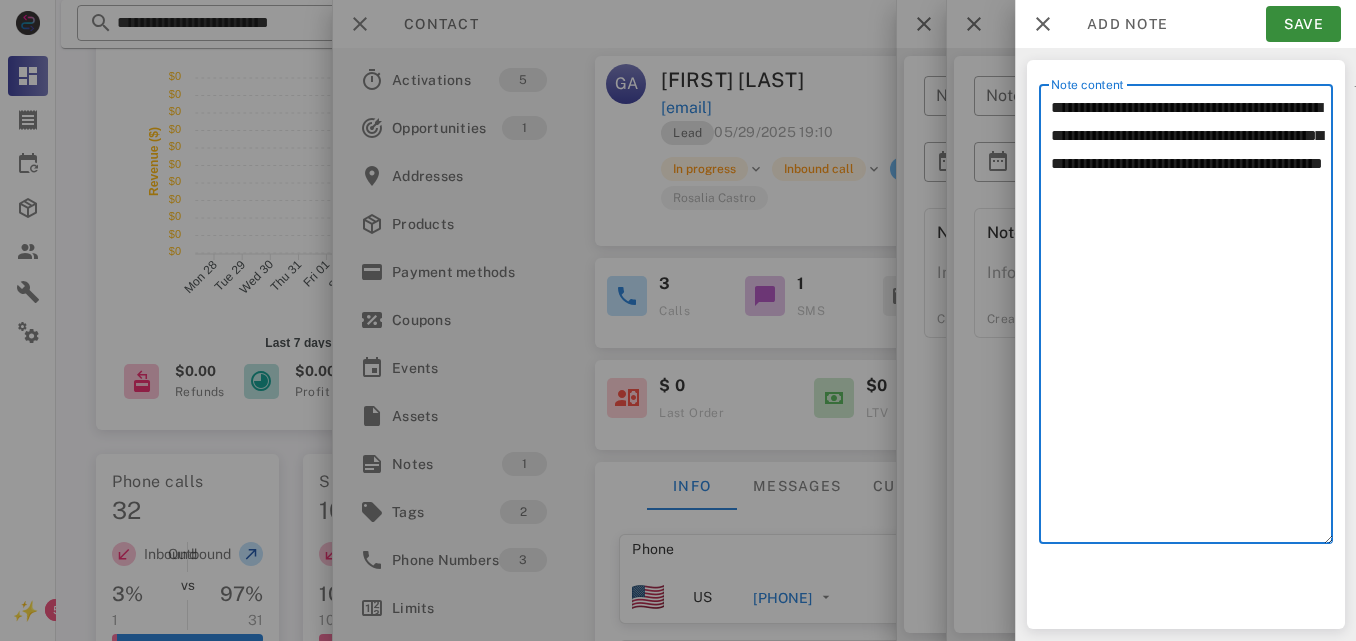 click on "**********" at bounding box center [1192, 319] 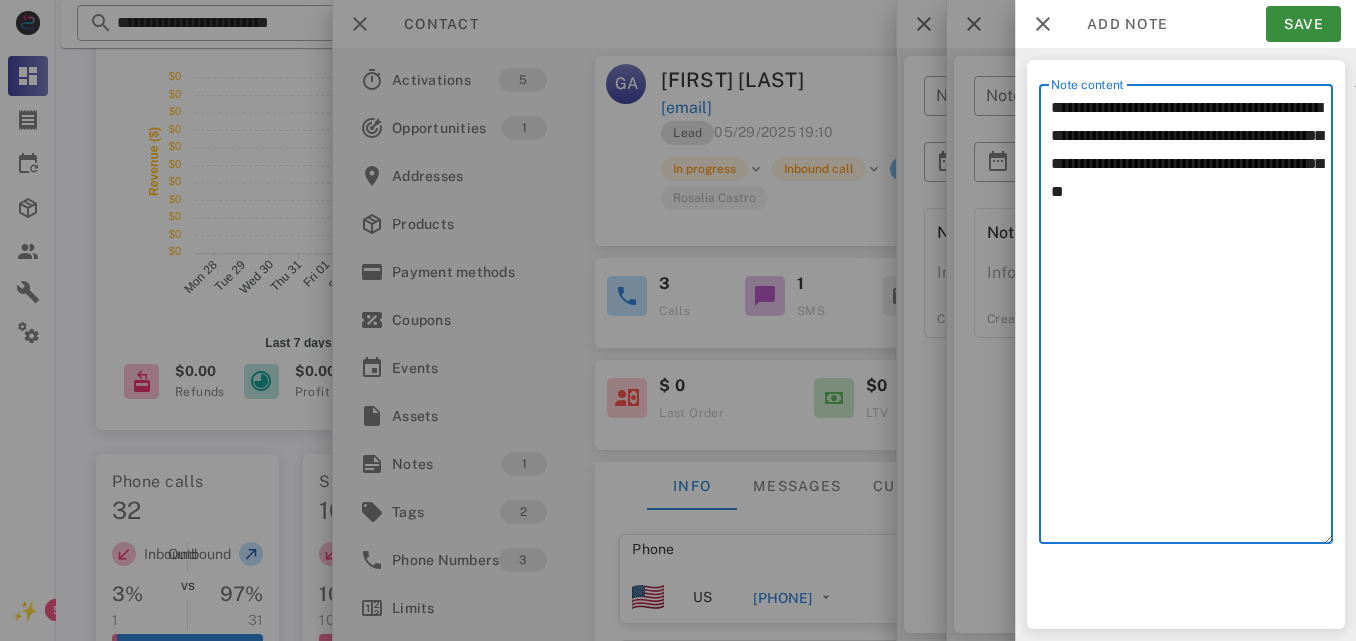 click on "**********" at bounding box center [1192, 319] 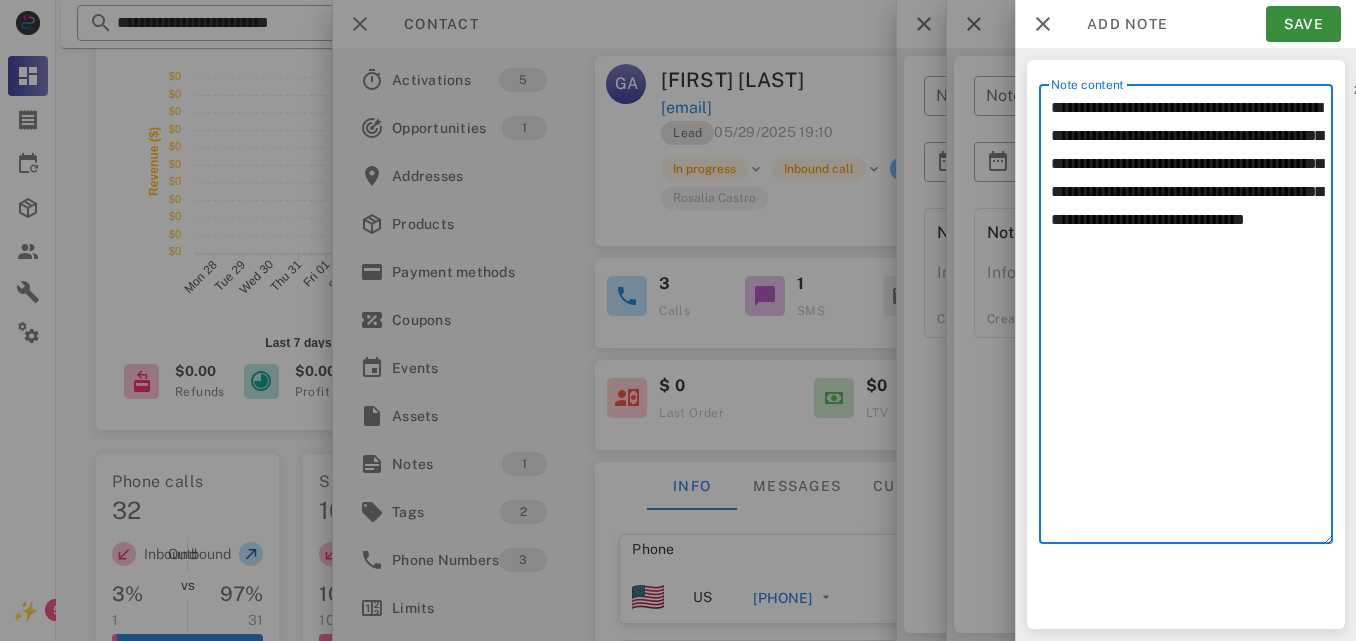 click on "**********" at bounding box center (1192, 319) 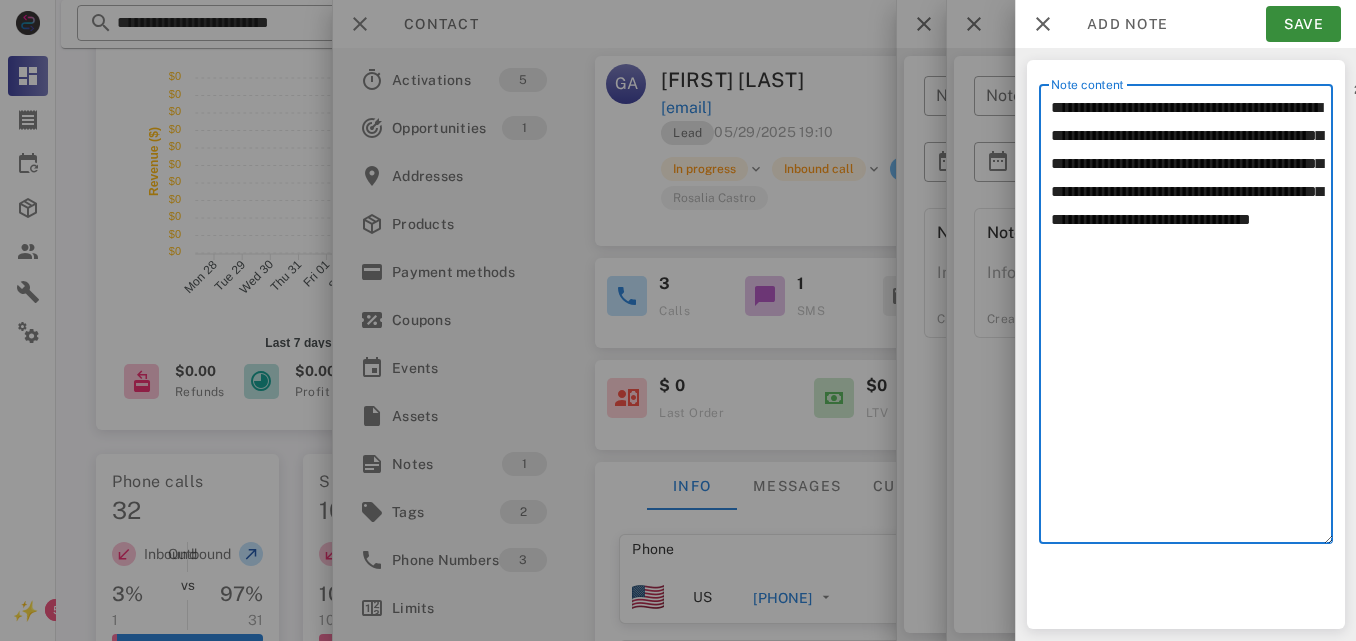 click on "**********" at bounding box center (1192, 319) 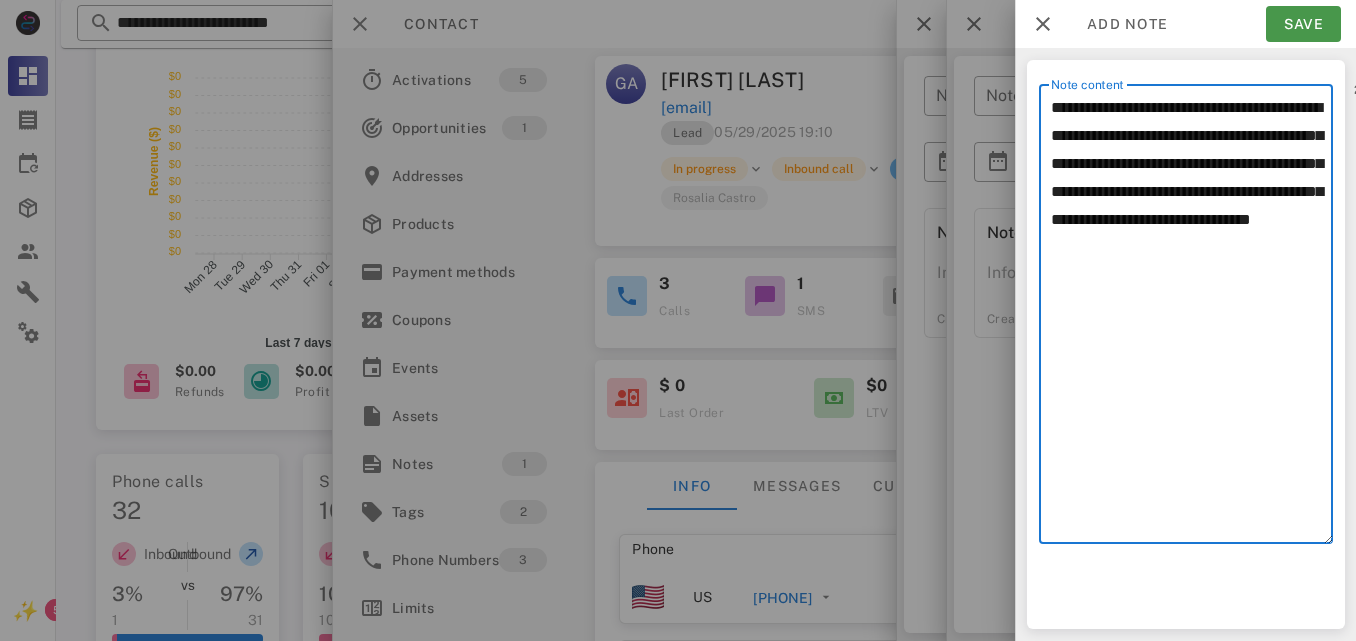 type on "**********" 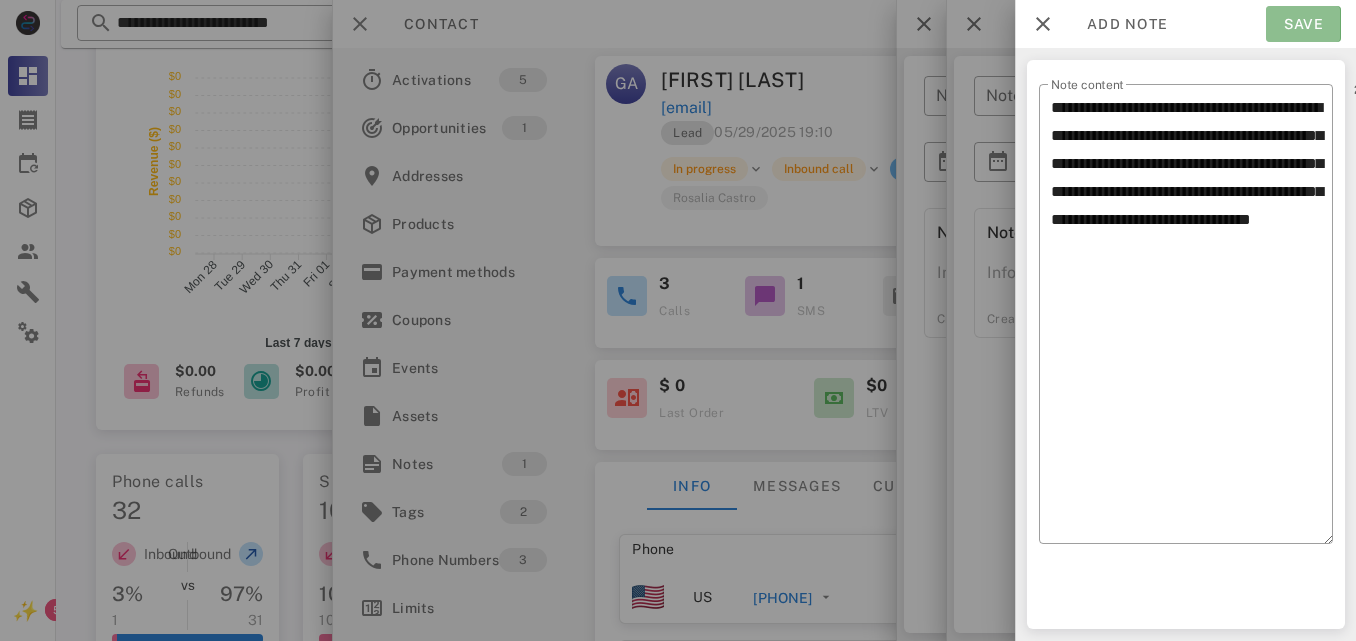 click on "Save" at bounding box center [1303, 24] 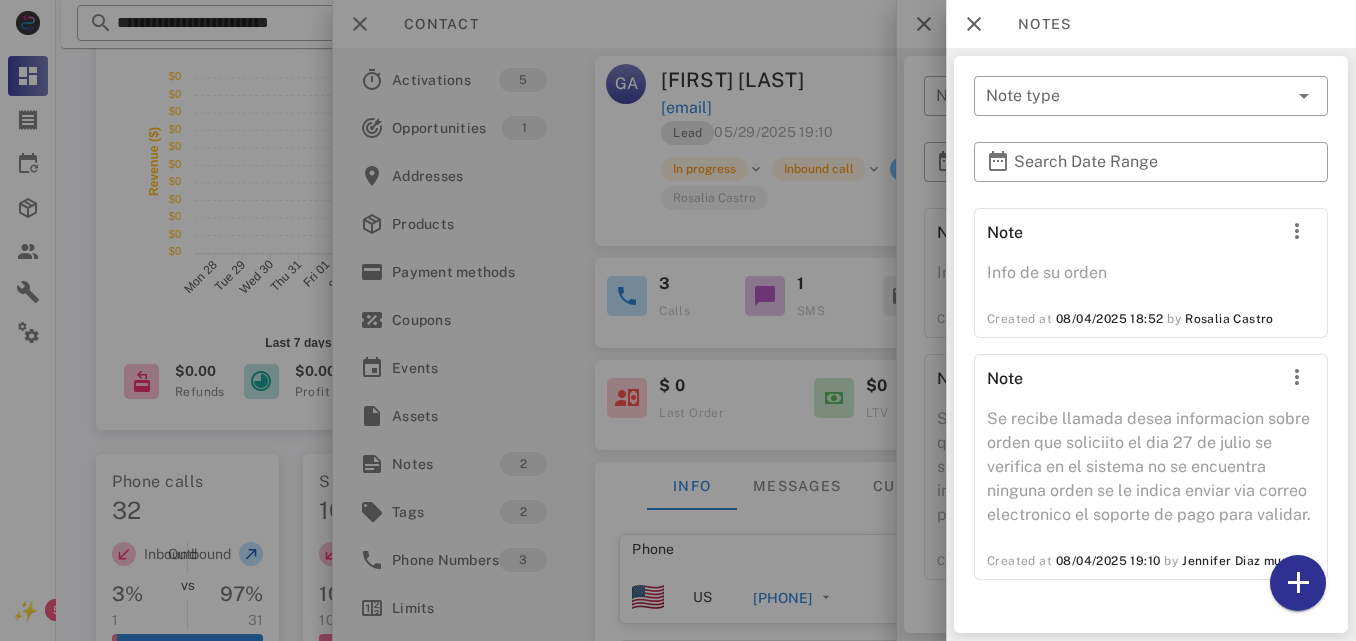 click at bounding box center (678, 320) 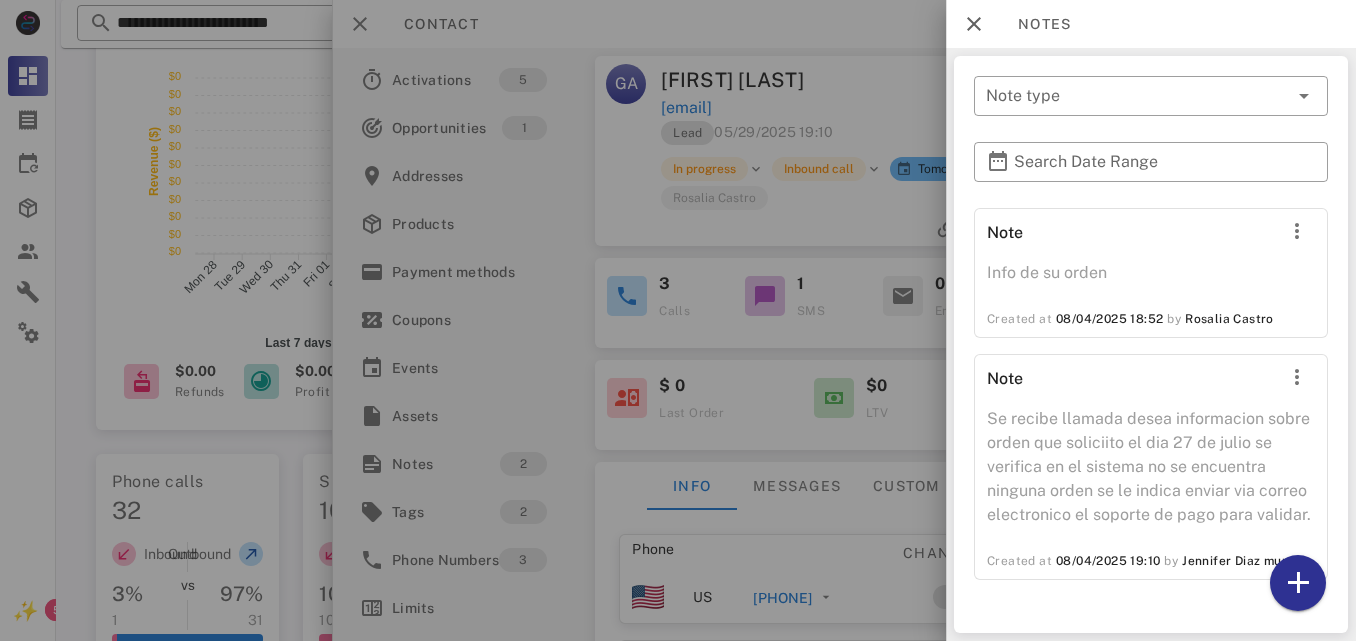 click at bounding box center (678, 320) 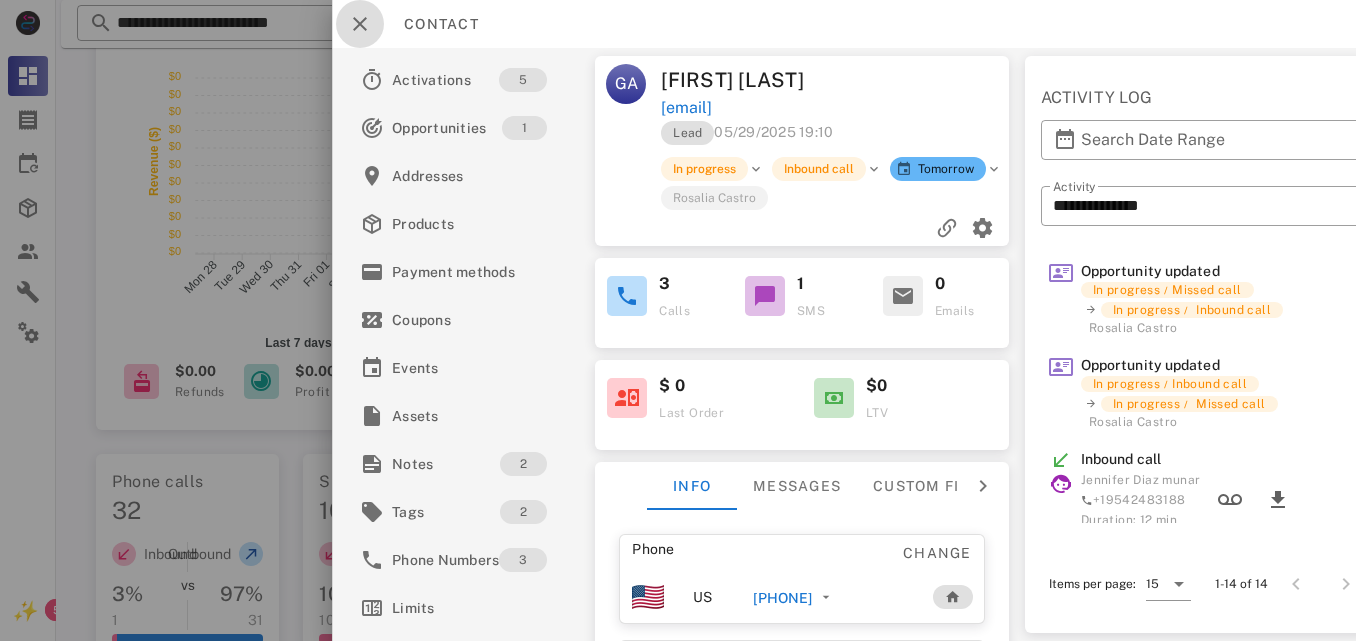 click at bounding box center (360, 24) 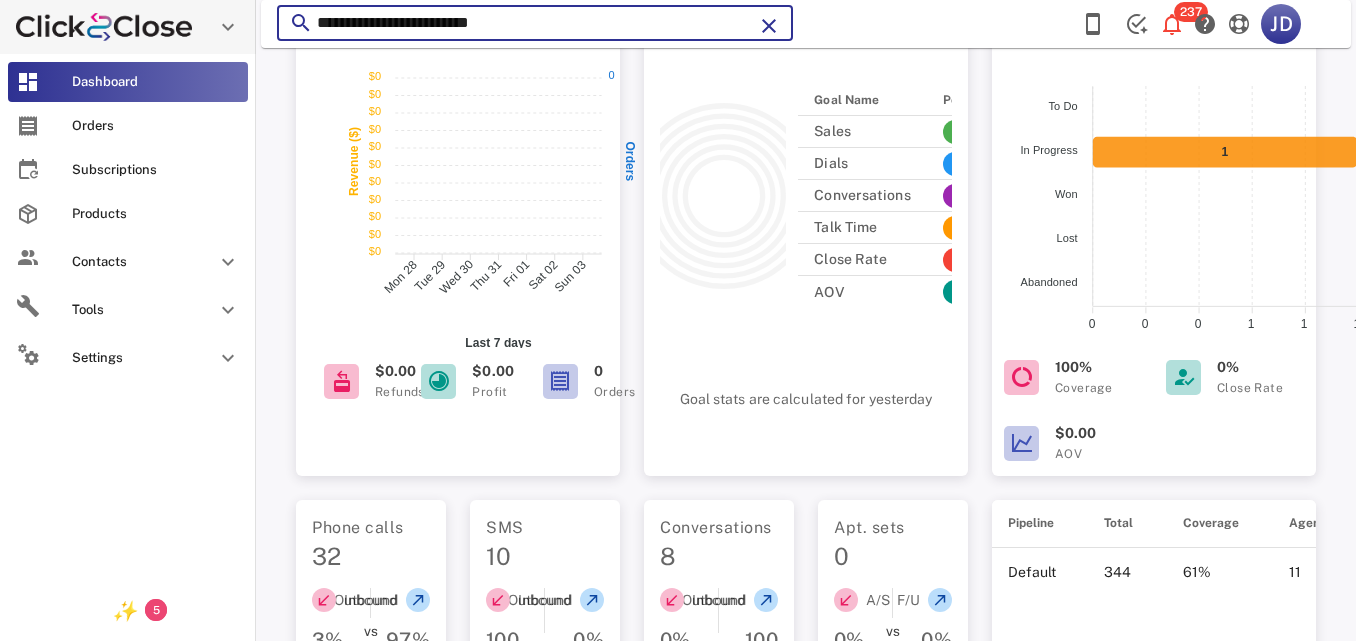 drag, startPoint x: 345, startPoint y: 26, endPoint x: 2, endPoint y: 8, distance: 343.472 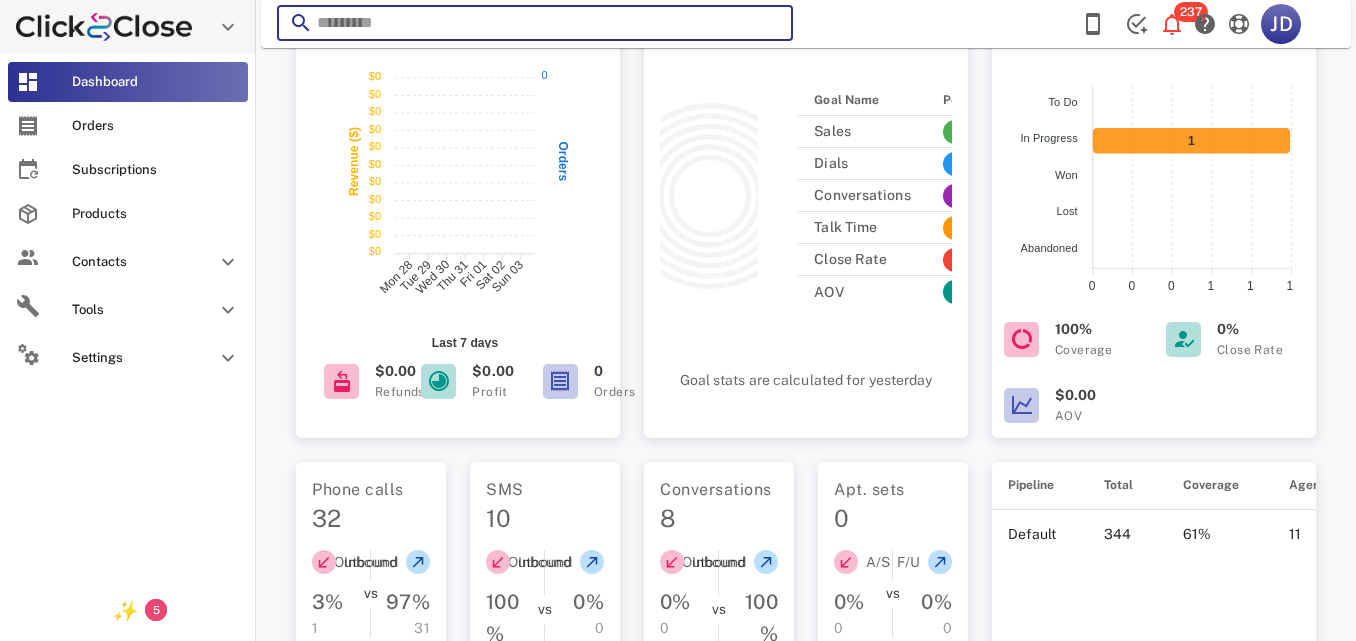 paste on "**********" 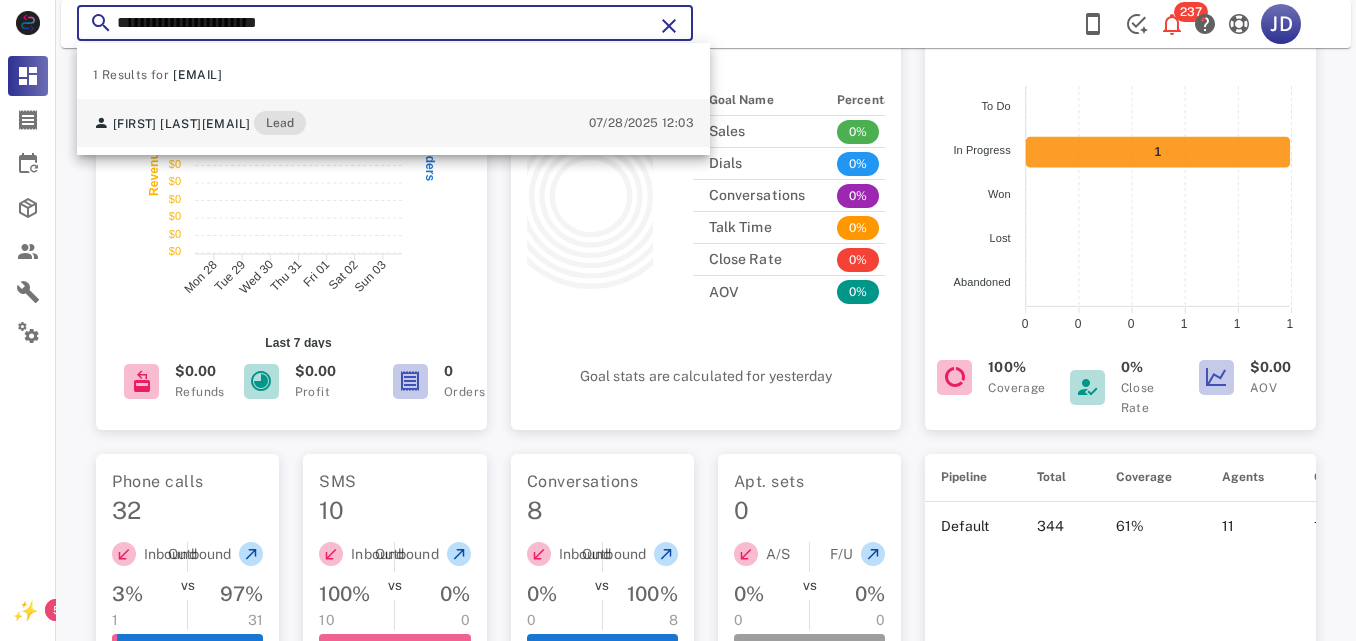 type on "**********" 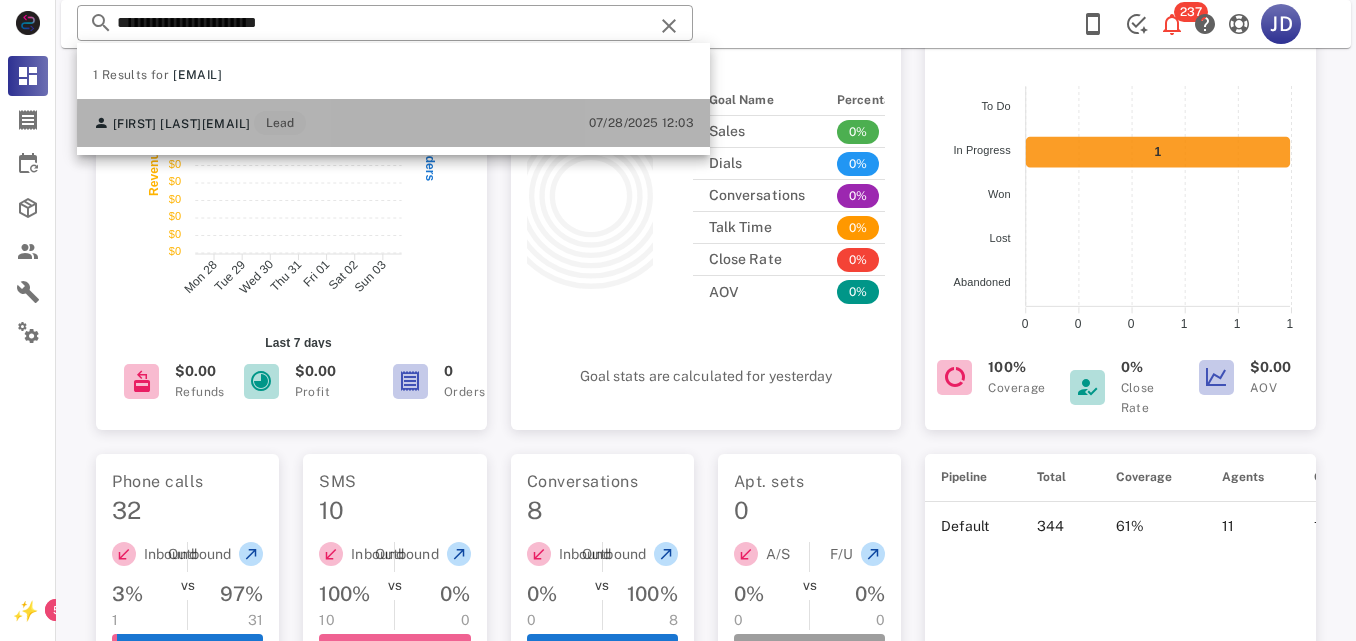 click on "[FIRST] [LAST]" at bounding box center (157, 124) 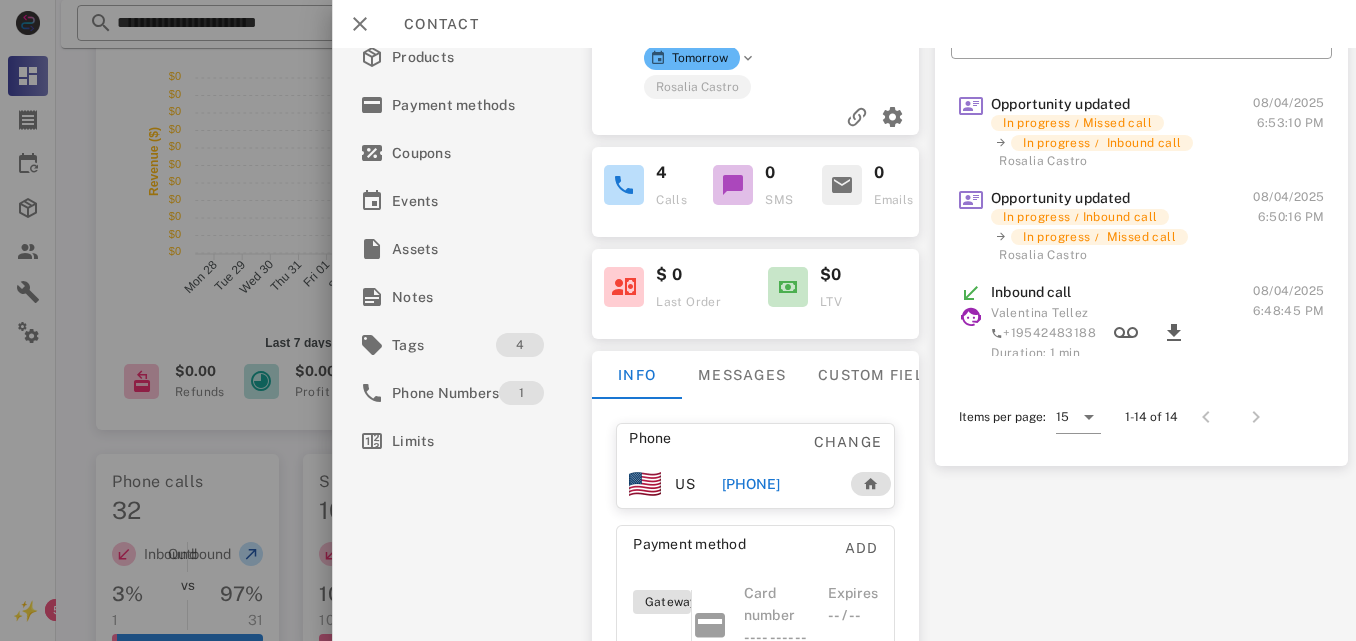 scroll, scrollTop: 173, scrollLeft: 0, axis: vertical 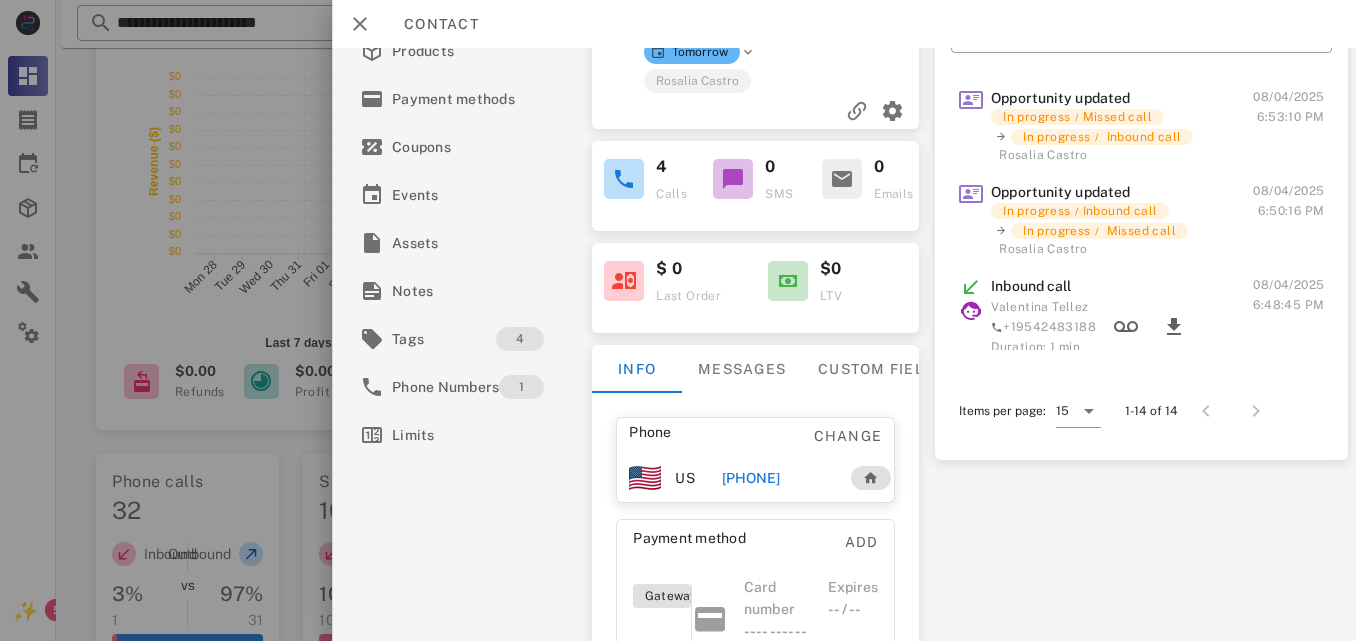 click on "[PHONE]" at bounding box center (750, 478) 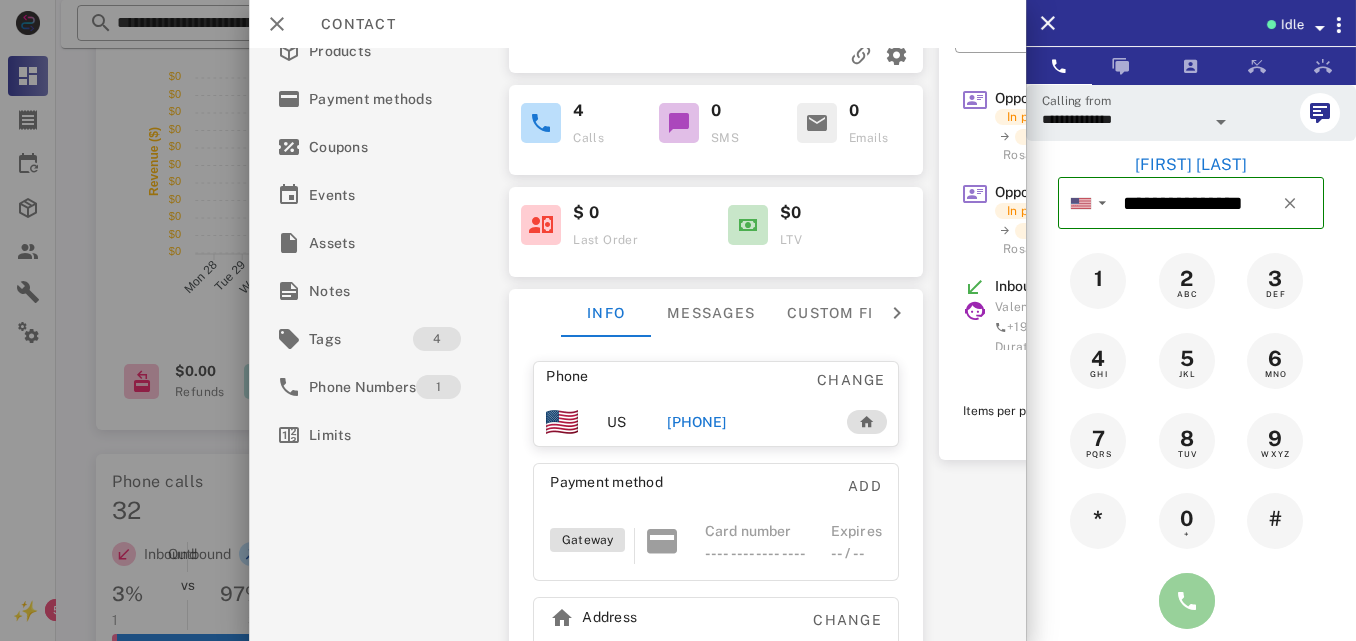 click at bounding box center [1187, 601] 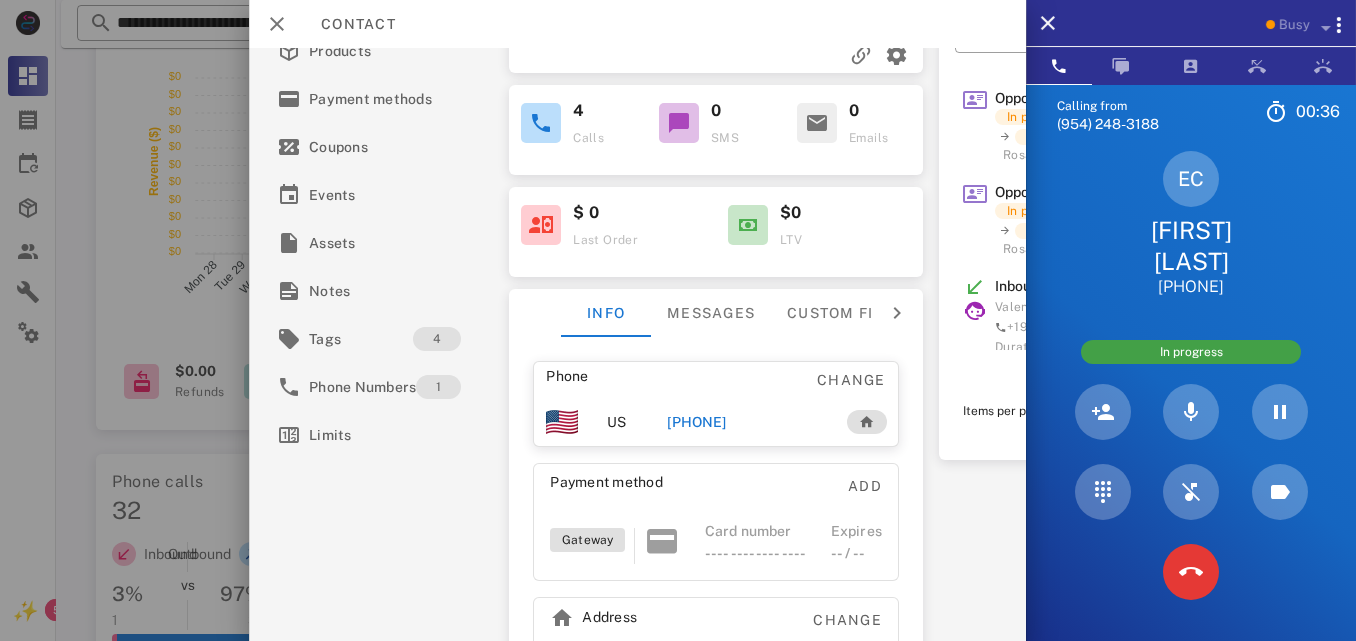 click on "[FIRST] [LAST]" at bounding box center [1191, 246] 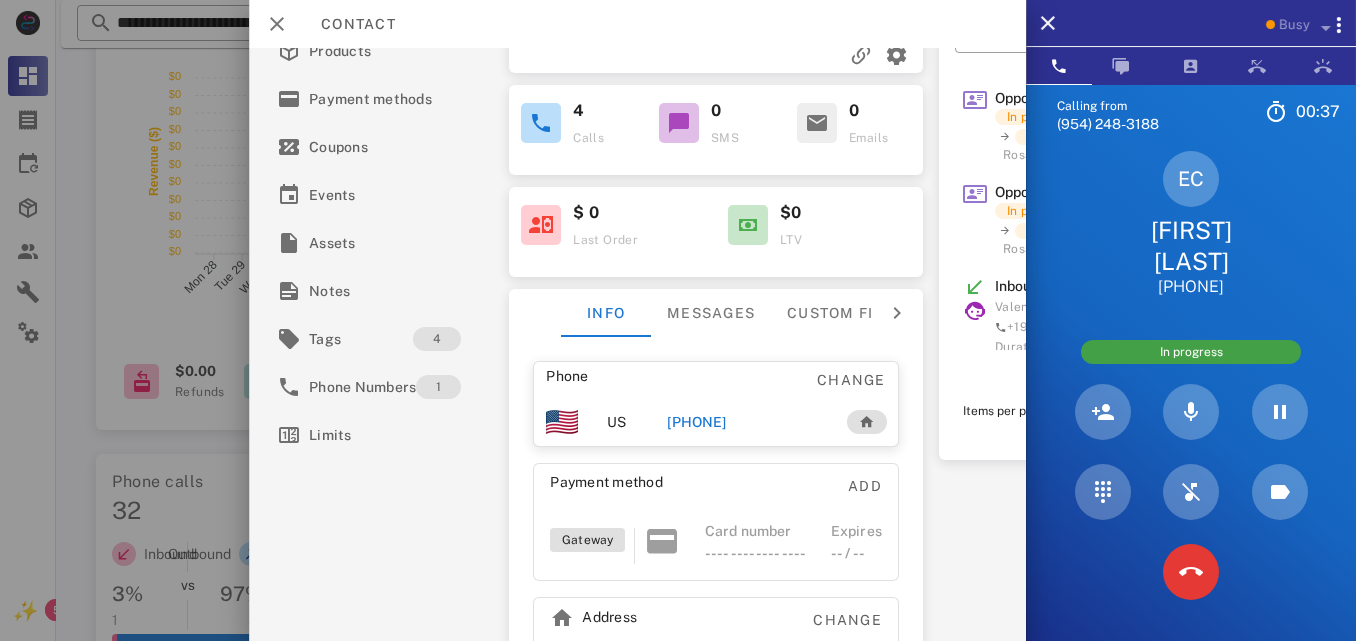 click on "[FIRST] [LAST]" at bounding box center [1191, 246] 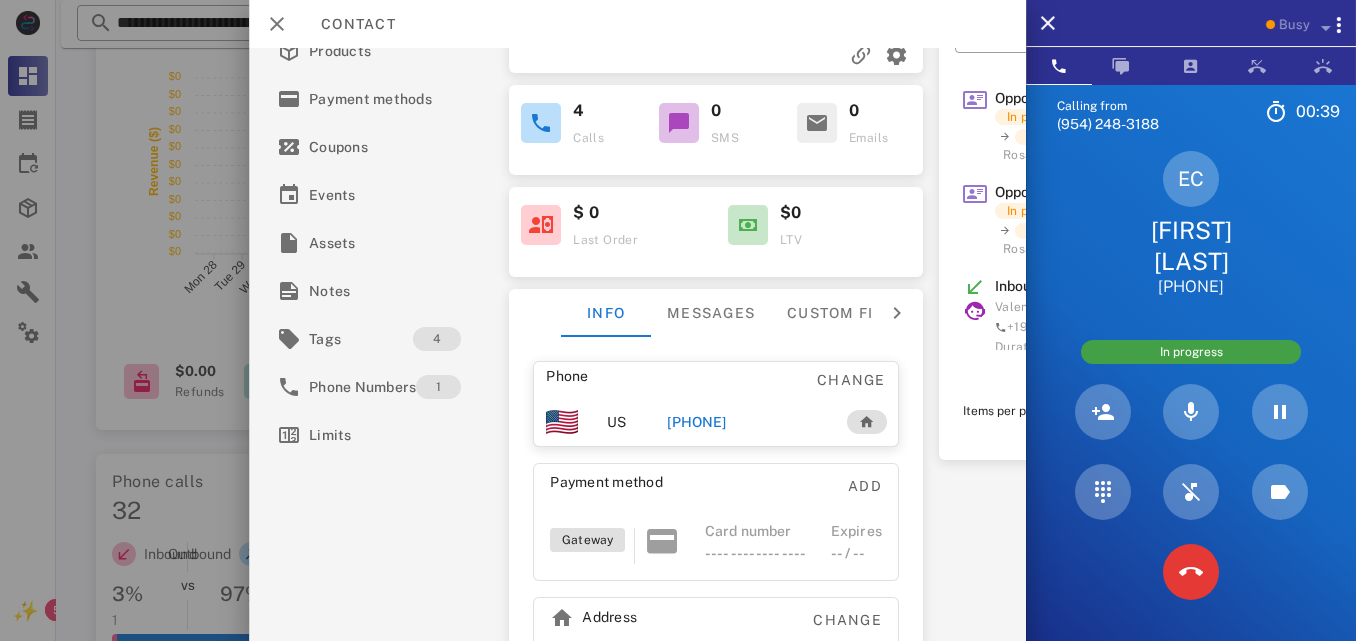 click on "[FIRST] [LAST]" at bounding box center (1191, 246) 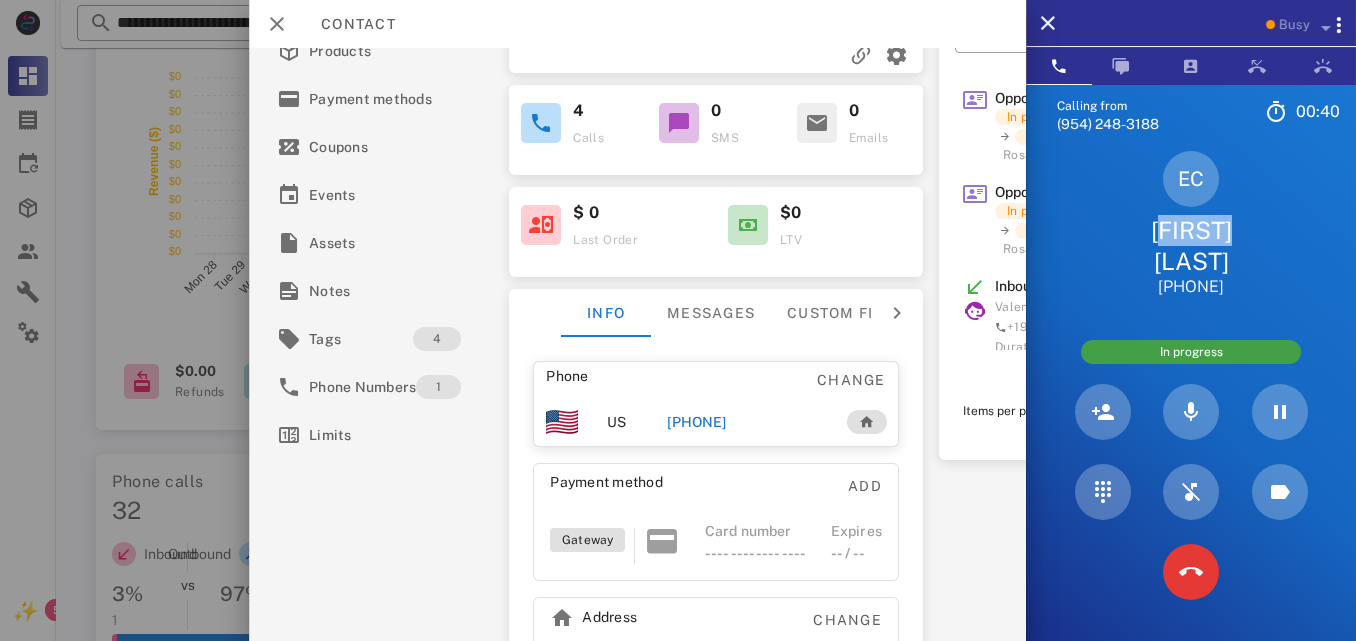 click on "[FIRST] [LAST]" at bounding box center (1191, 246) 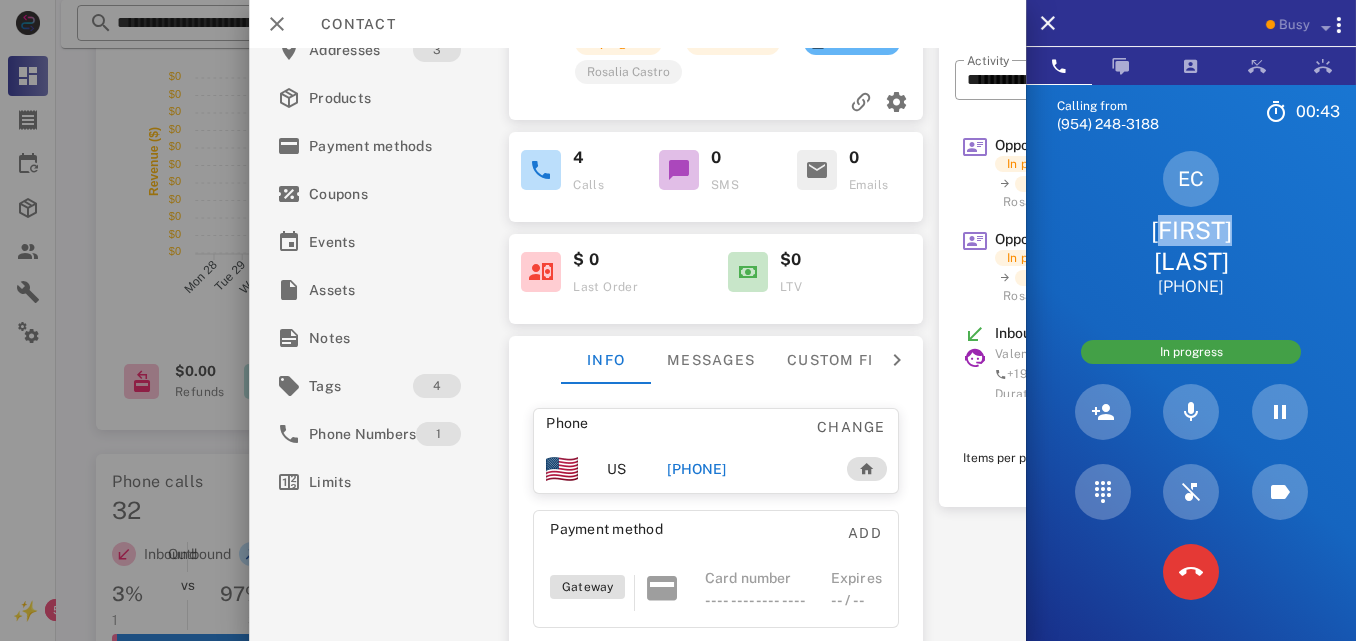 scroll, scrollTop: 0, scrollLeft: 0, axis: both 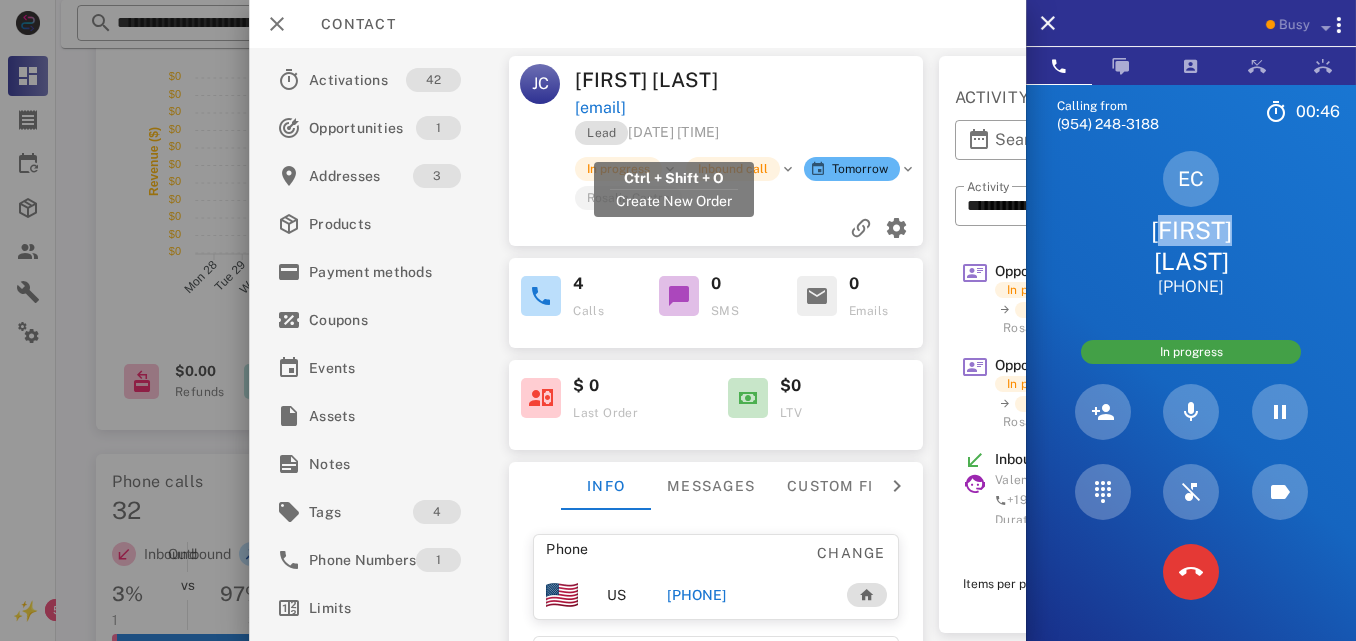 drag, startPoint x: 778, startPoint y: 134, endPoint x: 578, endPoint y: 147, distance: 200.42206 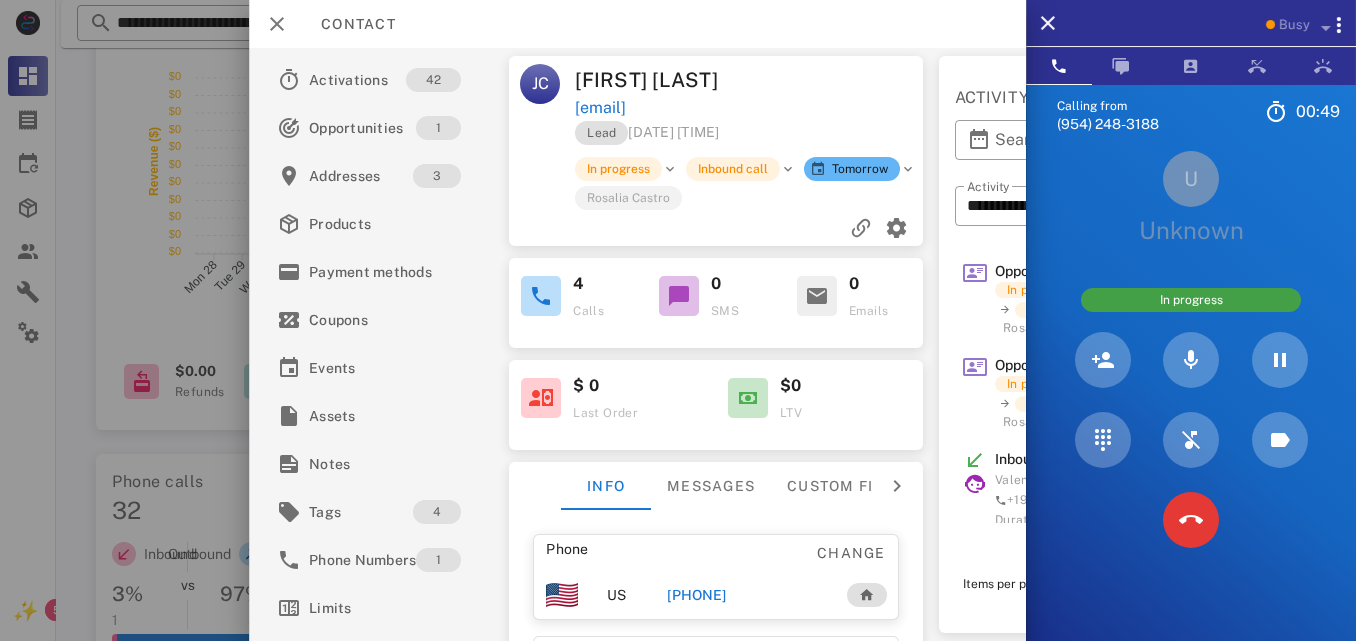 click at bounding box center (1191, 520) 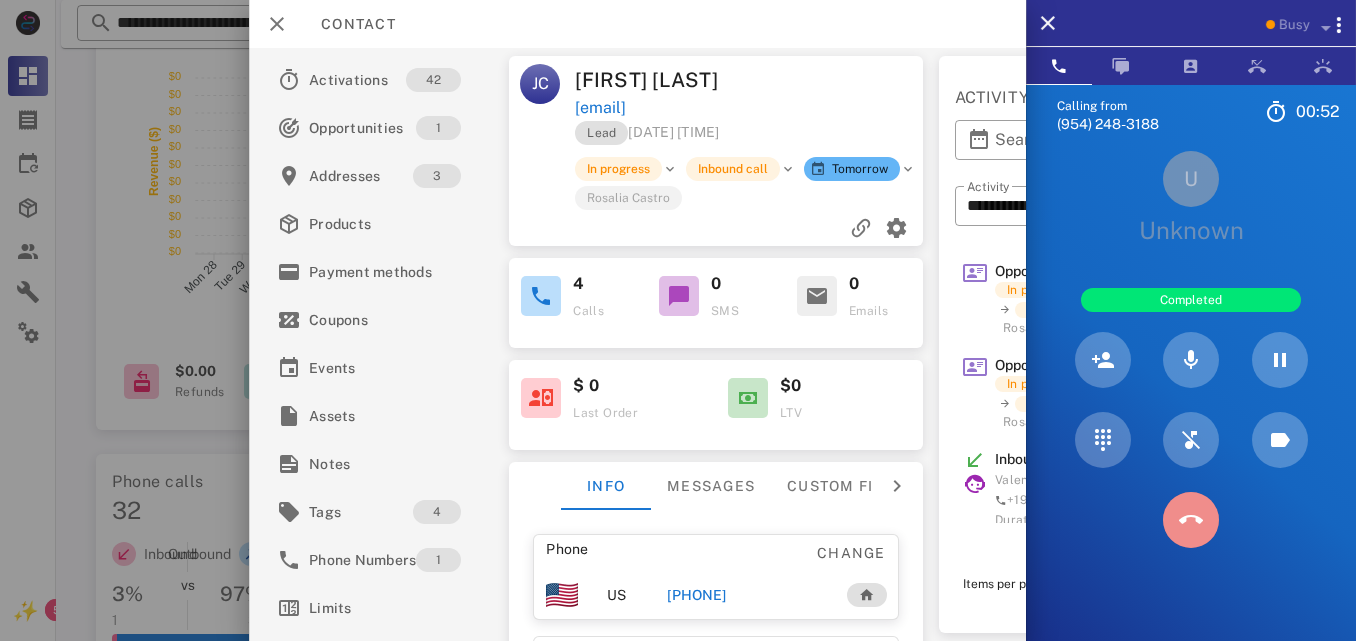 click at bounding box center (1191, 520) 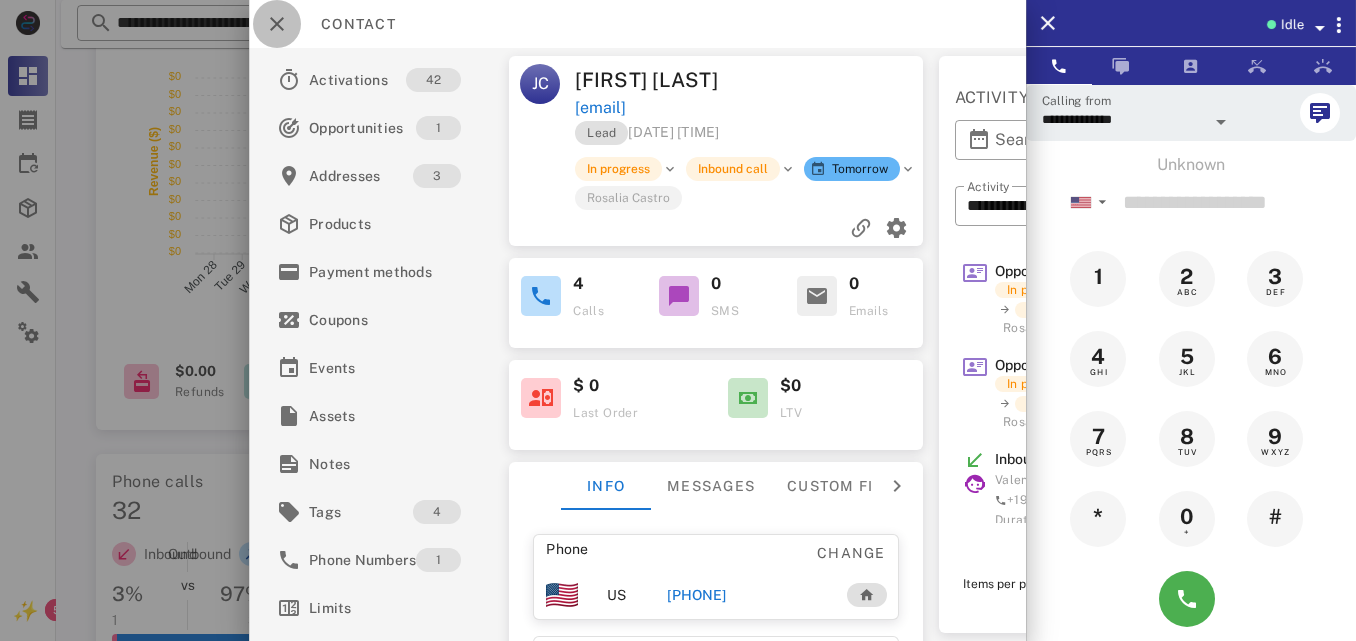 click at bounding box center (277, 24) 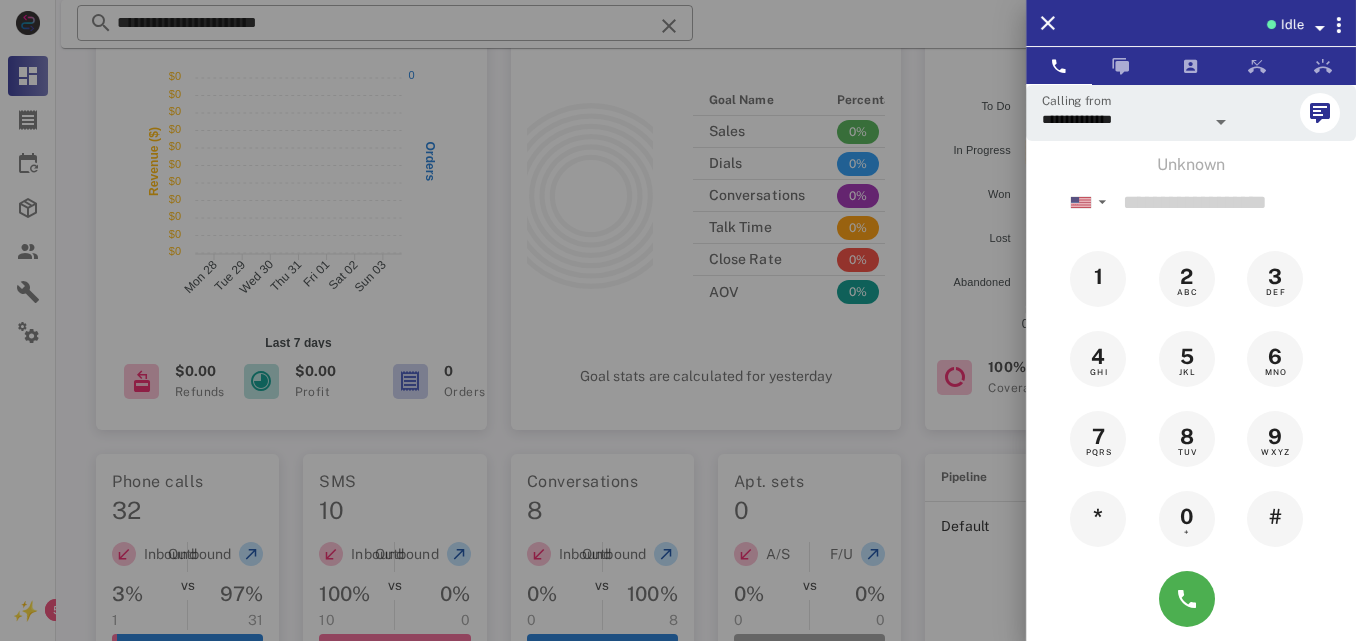 click at bounding box center (678, 320) 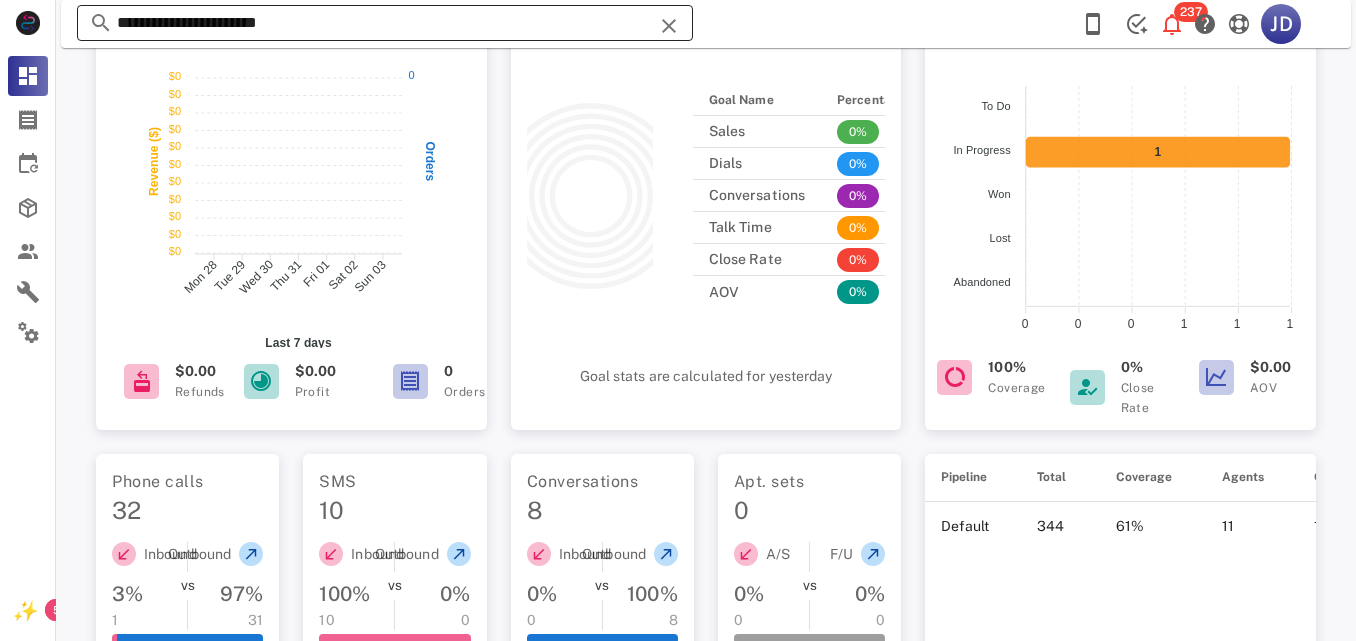 click on "**********" at bounding box center [385, 23] 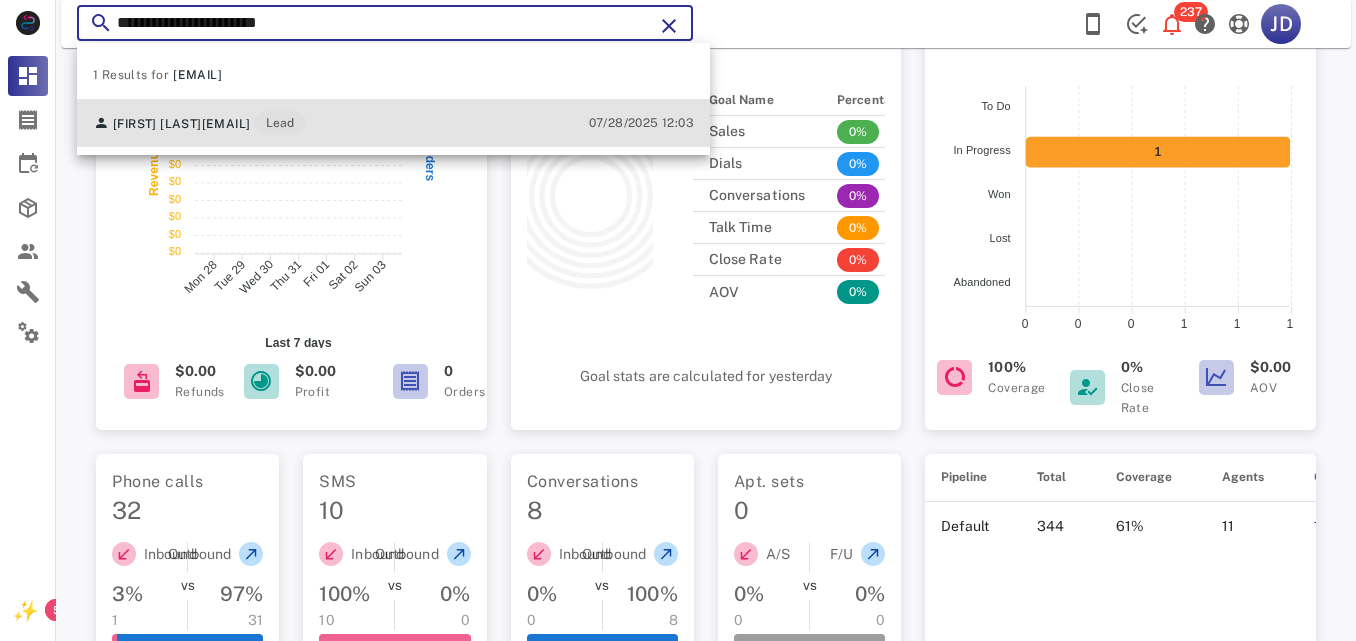 click on "[FIRST] [LAST]   [EMAIL]   Lead" at bounding box center (199, 123) 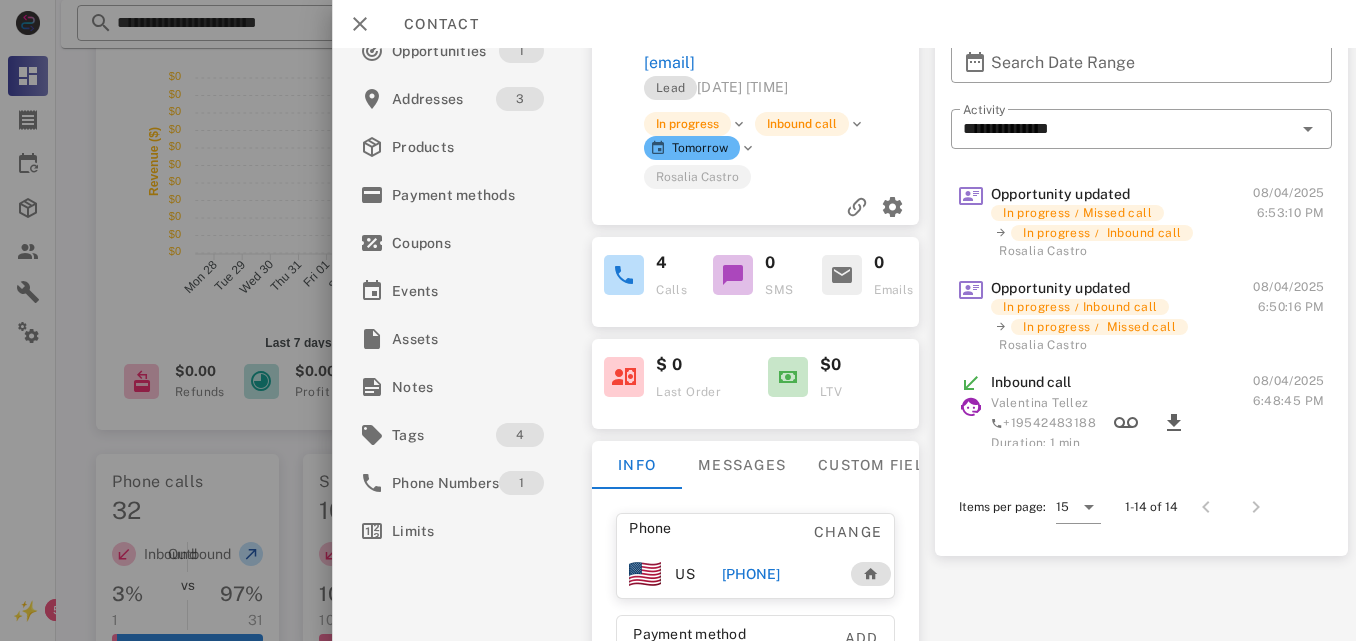 scroll, scrollTop: 78, scrollLeft: 0, axis: vertical 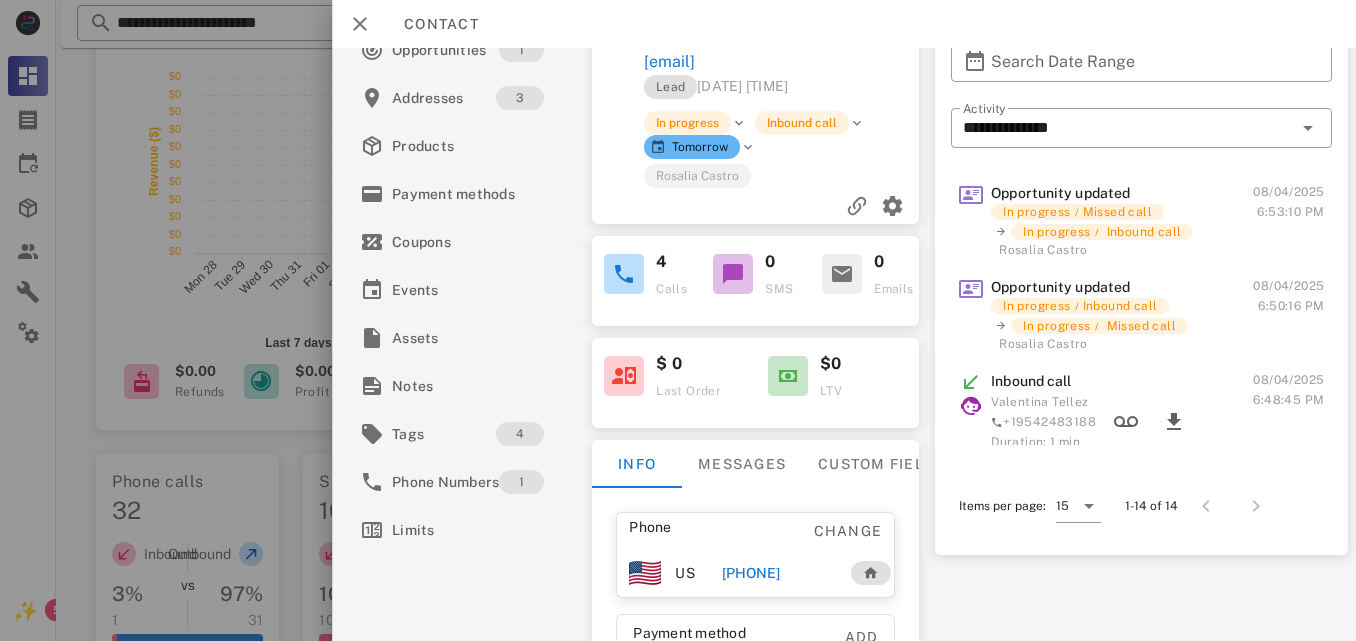 click on "[PHONE]" at bounding box center [778, 573] 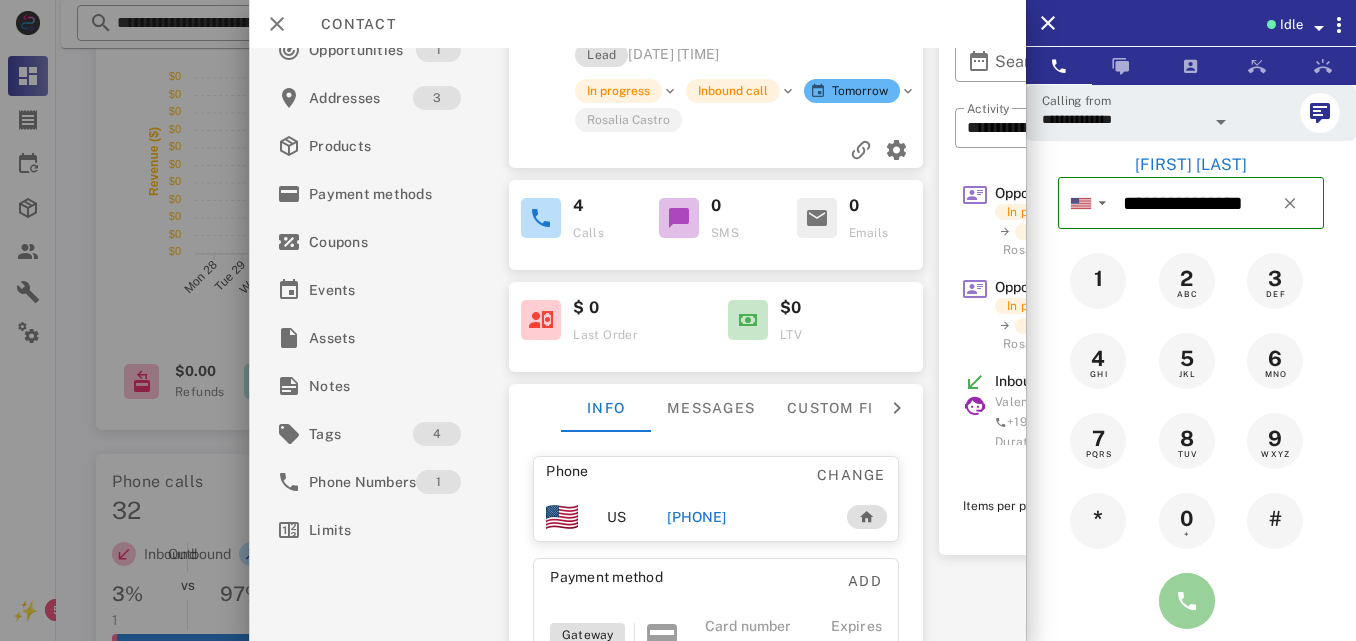 click at bounding box center (1187, 601) 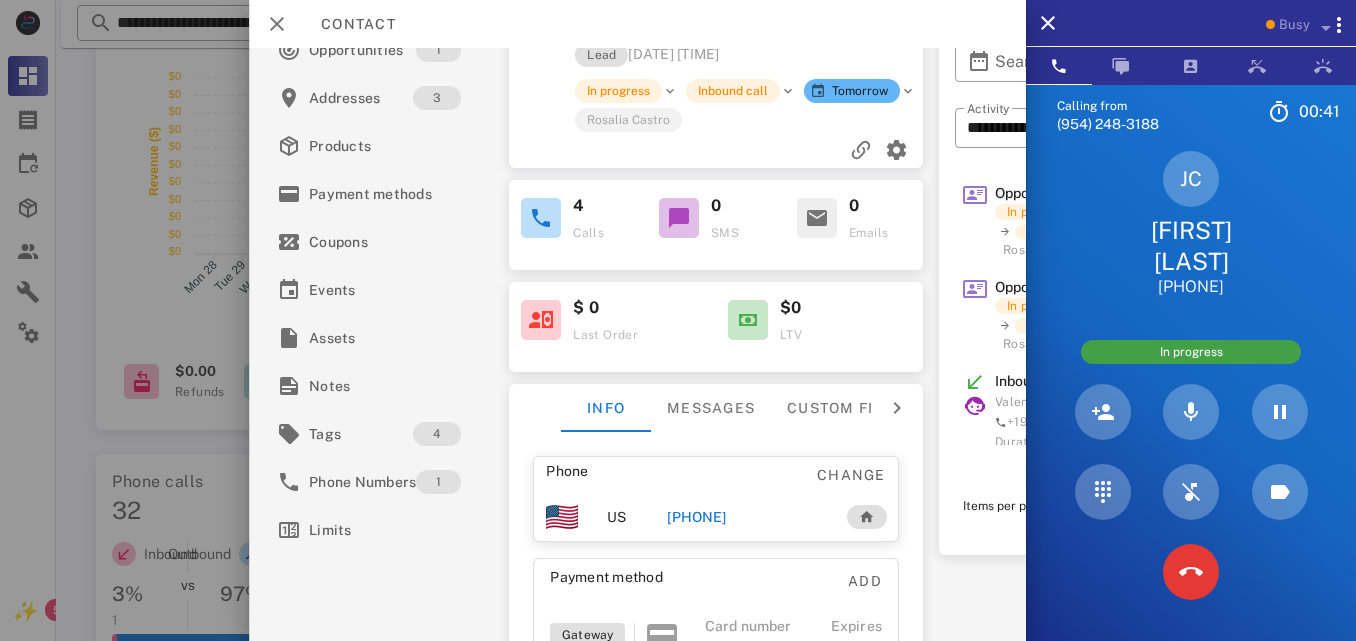 scroll, scrollTop: 0, scrollLeft: 0, axis: both 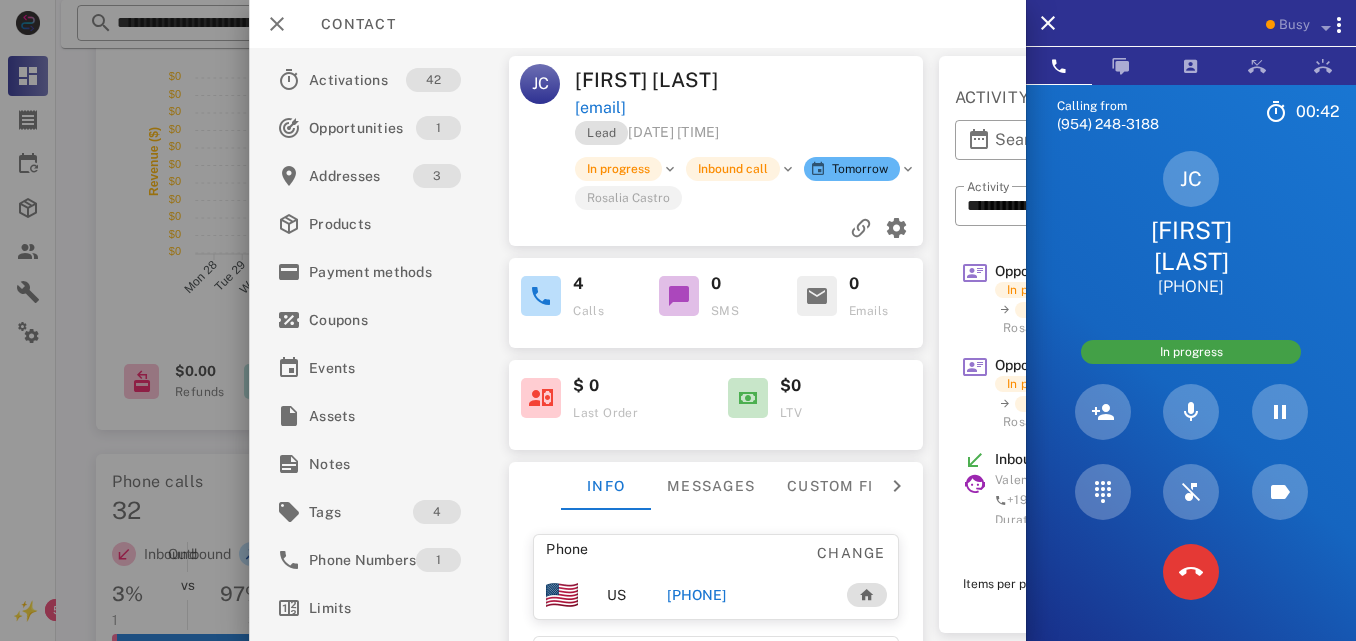 drag, startPoint x: 783, startPoint y: 57, endPoint x: 703, endPoint y: 65, distance: 80.399 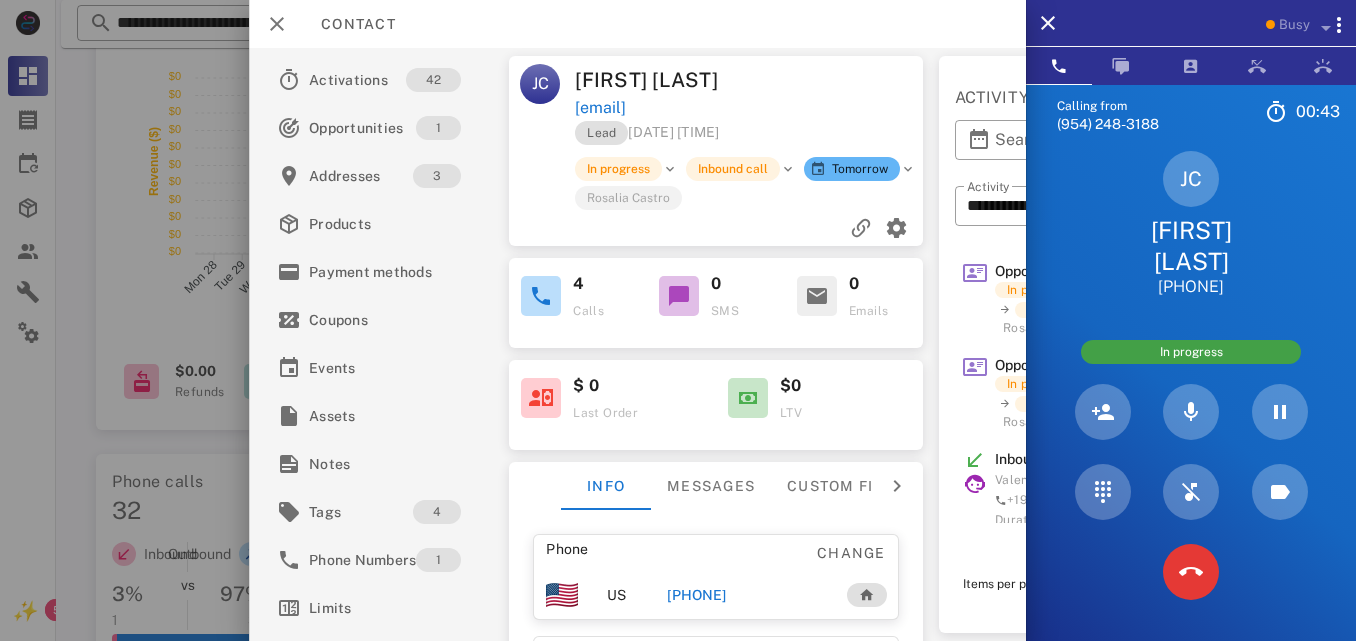 click at bounding box center [839, 80] 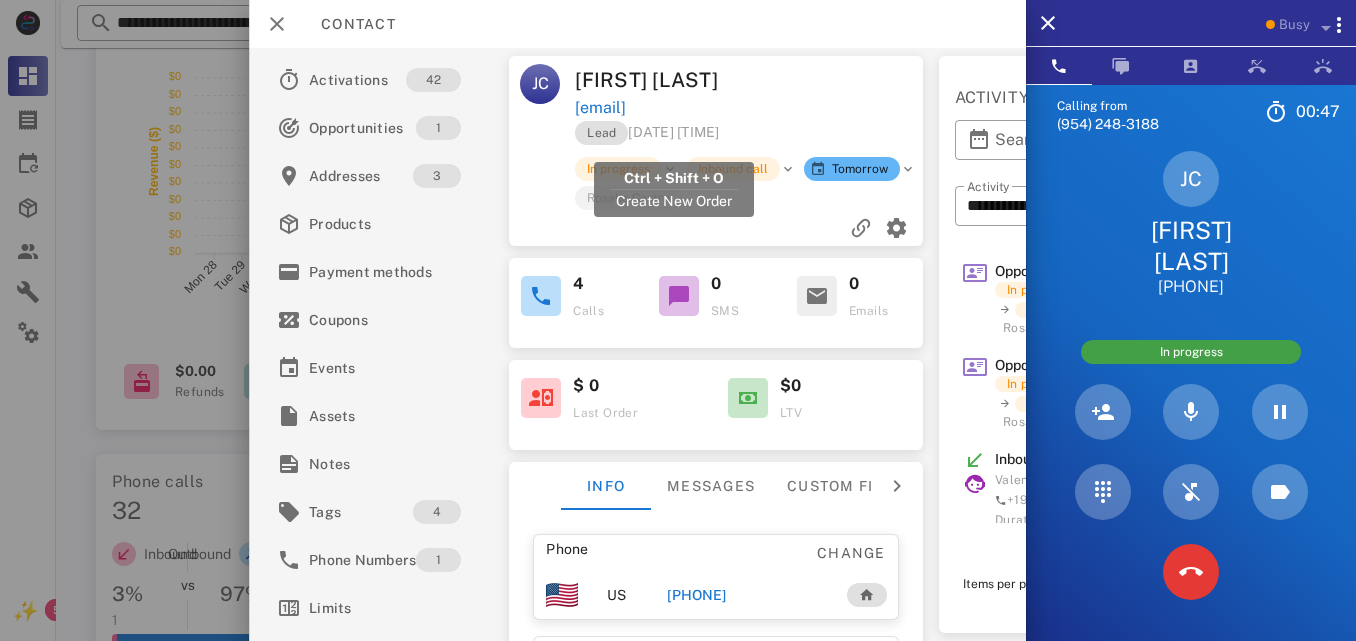 drag, startPoint x: 792, startPoint y: 142, endPoint x: 578, endPoint y: 140, distance: 214.00934 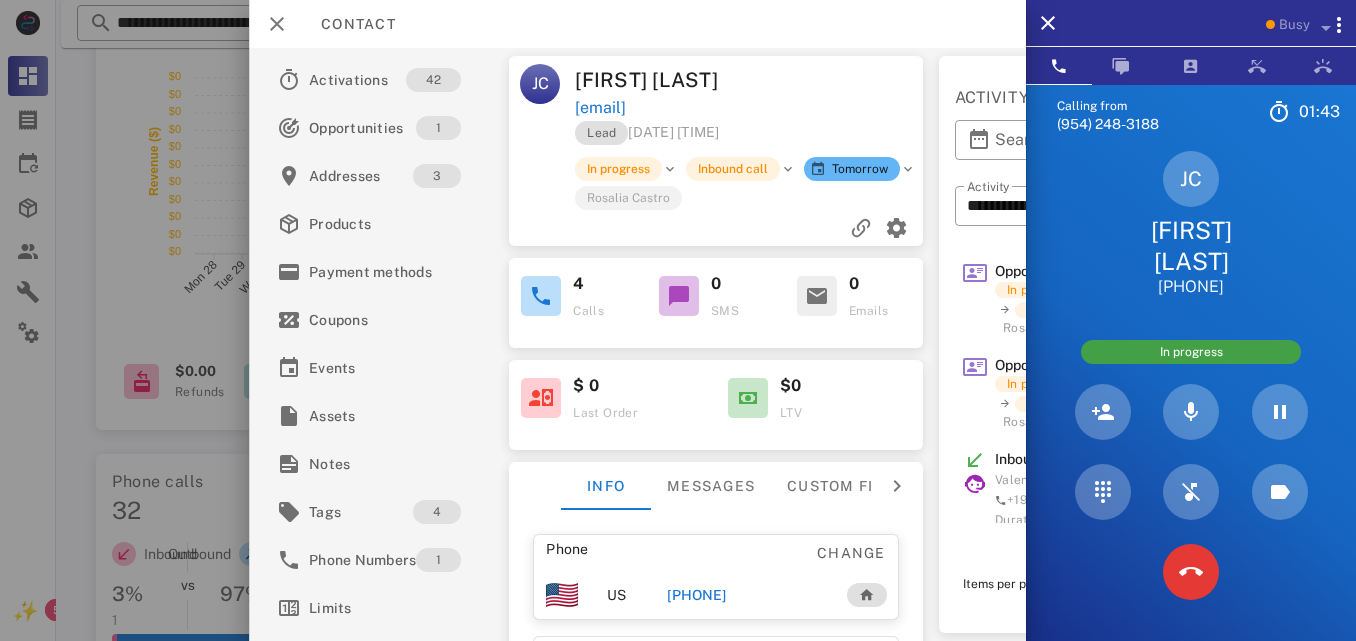 click on "Lead   02/22/2025 10:34" at bounding box center (750, 138) 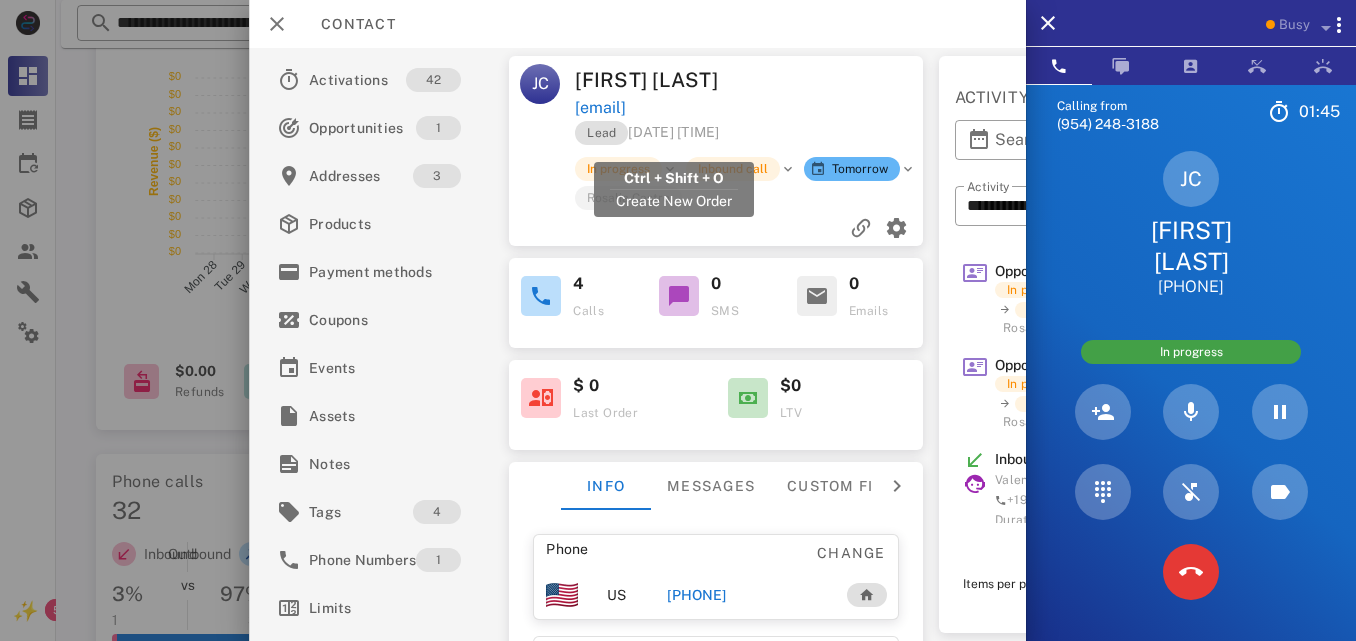drag, startPoint x: 809, startPoint y: 146, endPoint x: 578, endPoint y: 138, distance: 231.13849 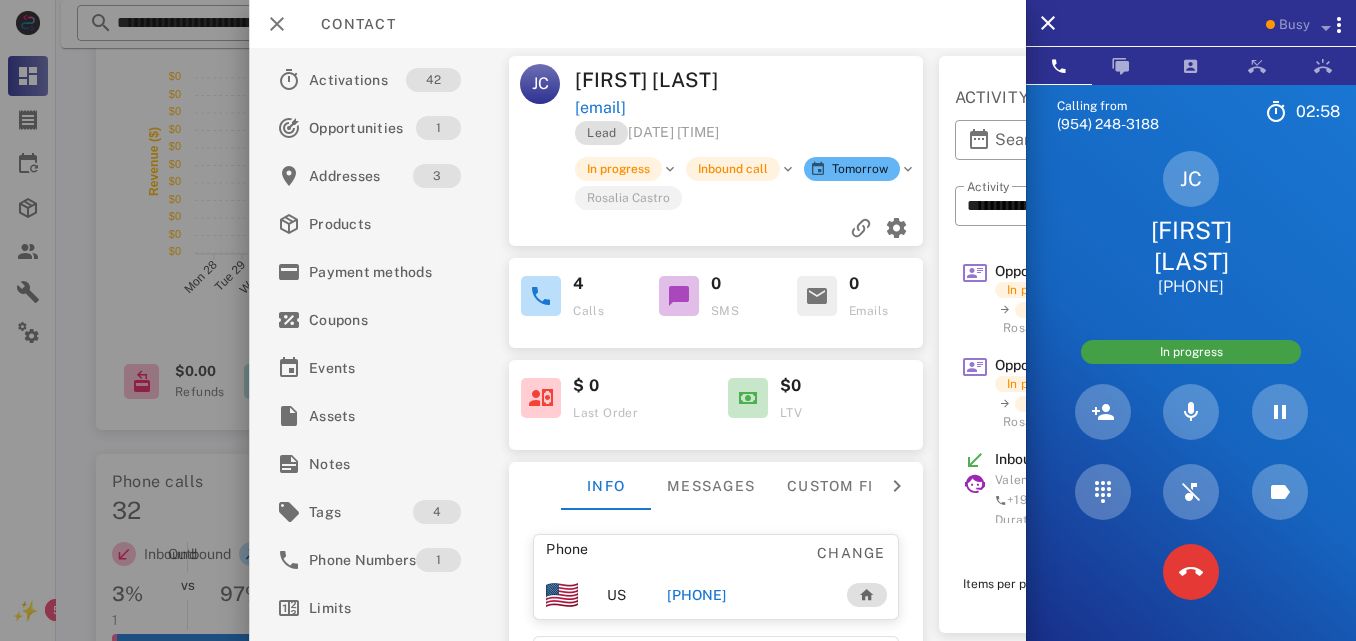 click on "[EMAIL]" at bounding box center [750, 108] 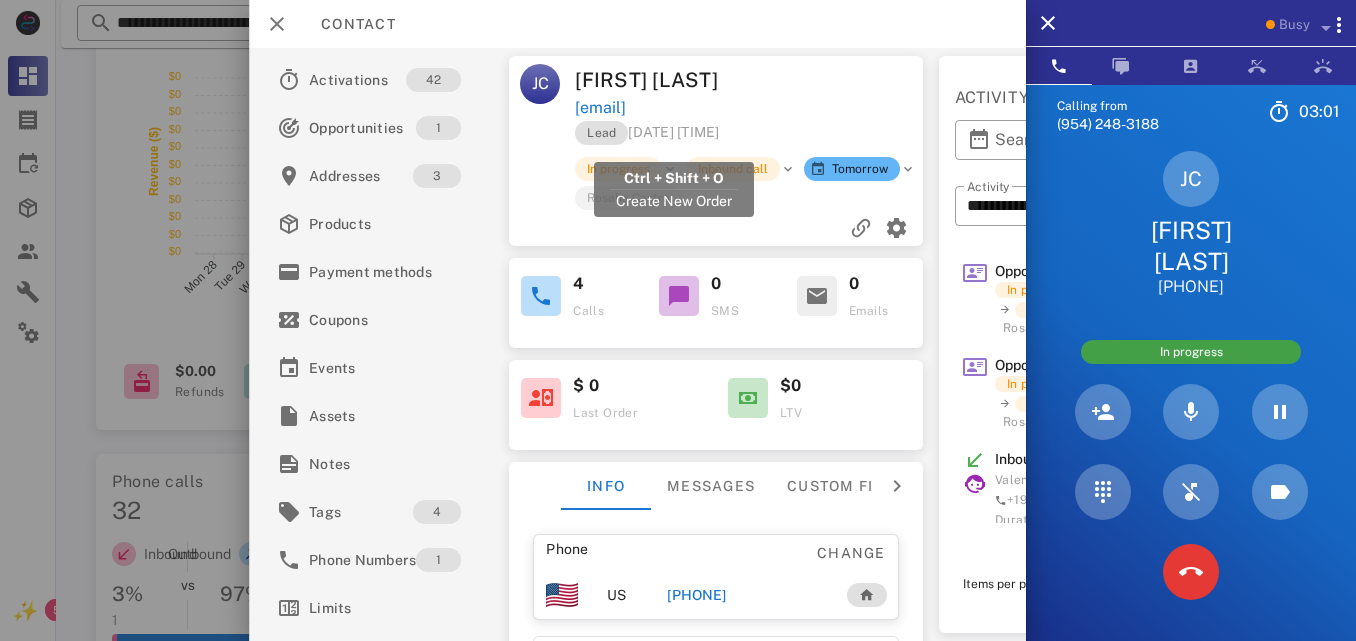 drag, startPoint x: 773, startPoint y: 143, endPoint x: 578, endPoint y: 140, distance: 195.02307 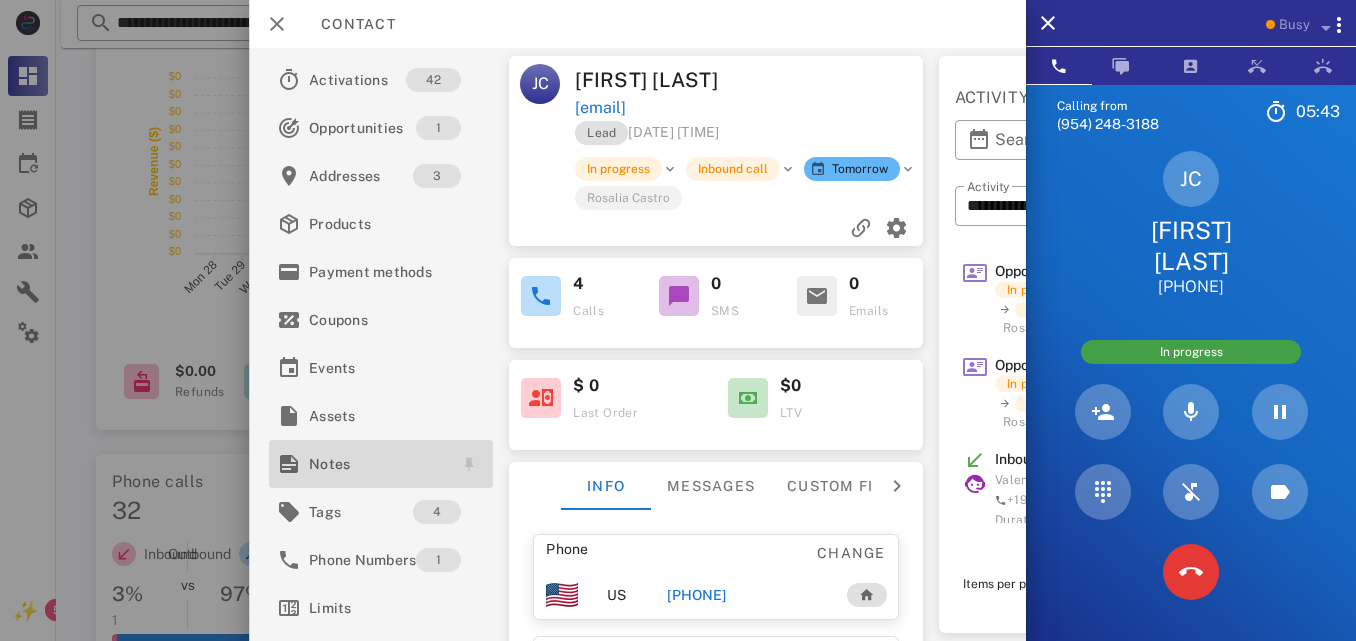 click on "Notes" at bounding box center [377, 464] 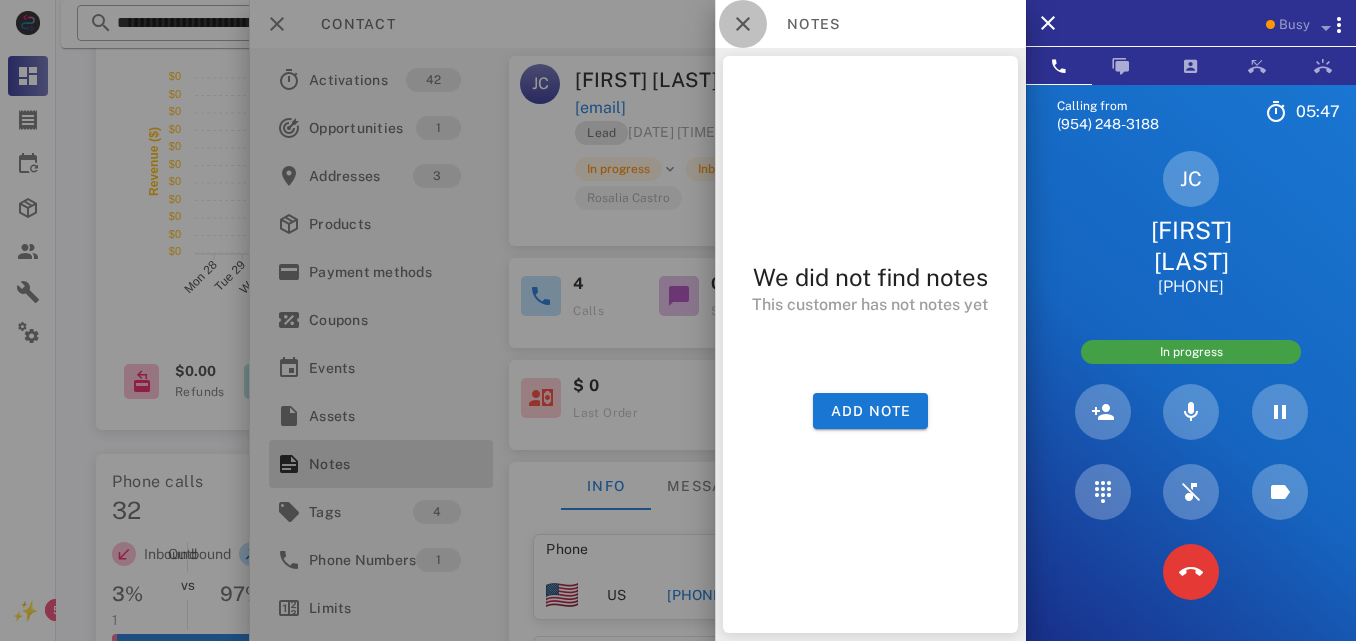 click at bounding box center (743, 24) 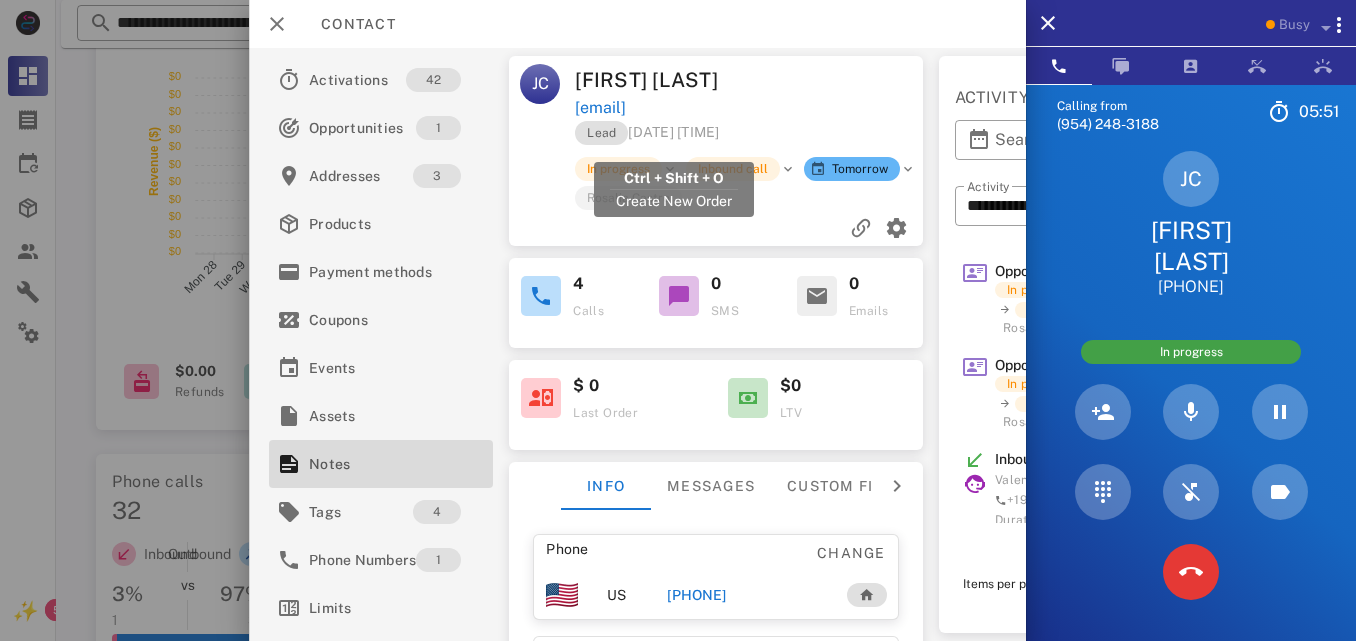 drag, startPoint x: 784, startPoint y: 132, endPoint x: 579, endPoint y: 139, distance: 205.11948 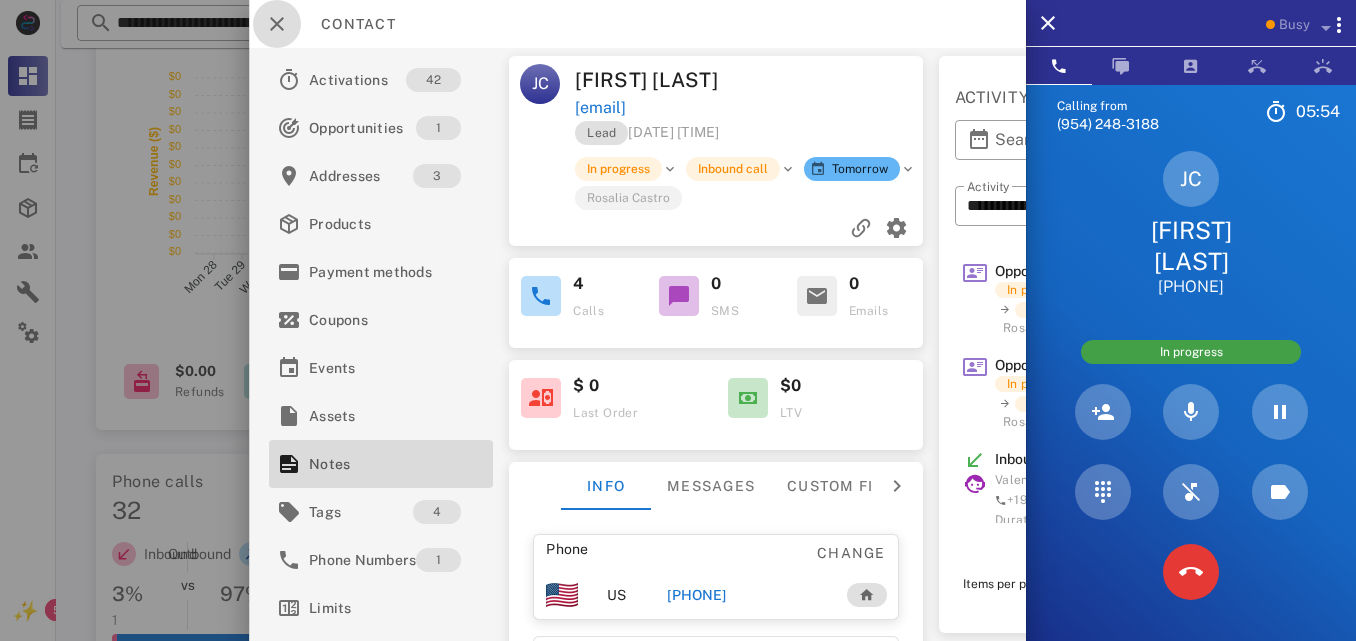 click at bounding box center [277, 24] 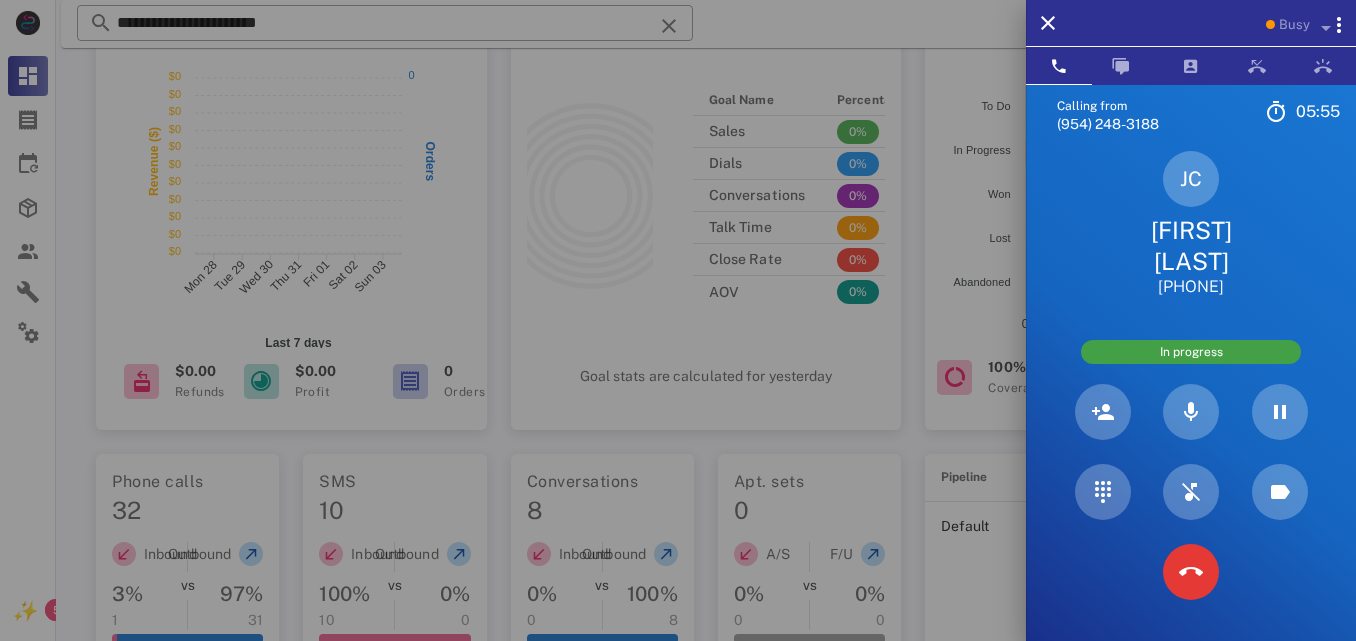 click at bounding box center (678, 320) 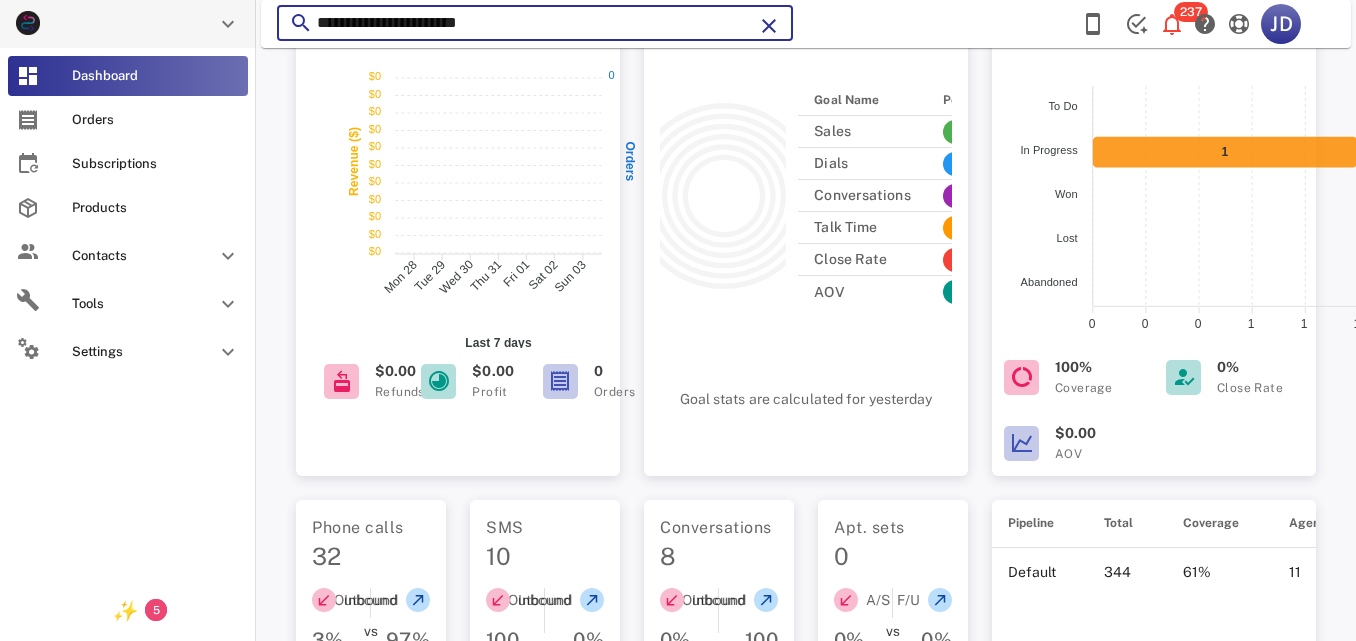 drag, startPoint x: 342, startPoint y: 18, endPoint x: 38, endPoint y: 41, distance: 304.86884 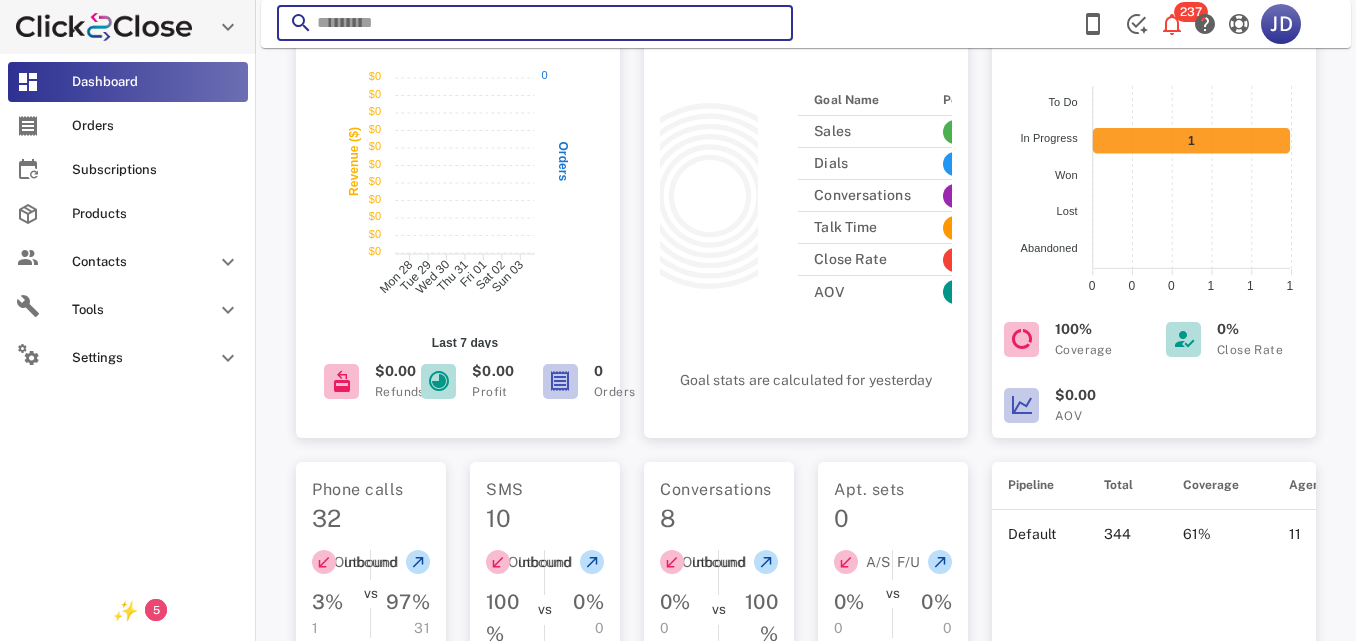 paste on "**********" 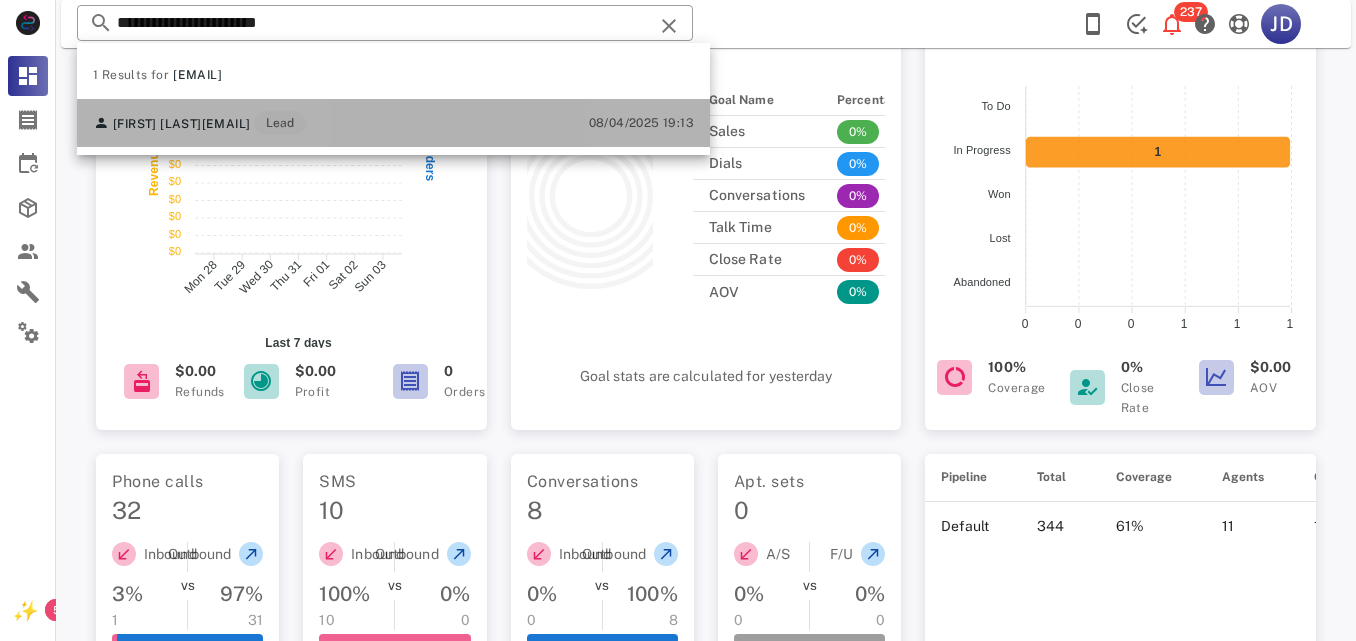 click on "[EMAIL]" at bounding box center [226, 124] 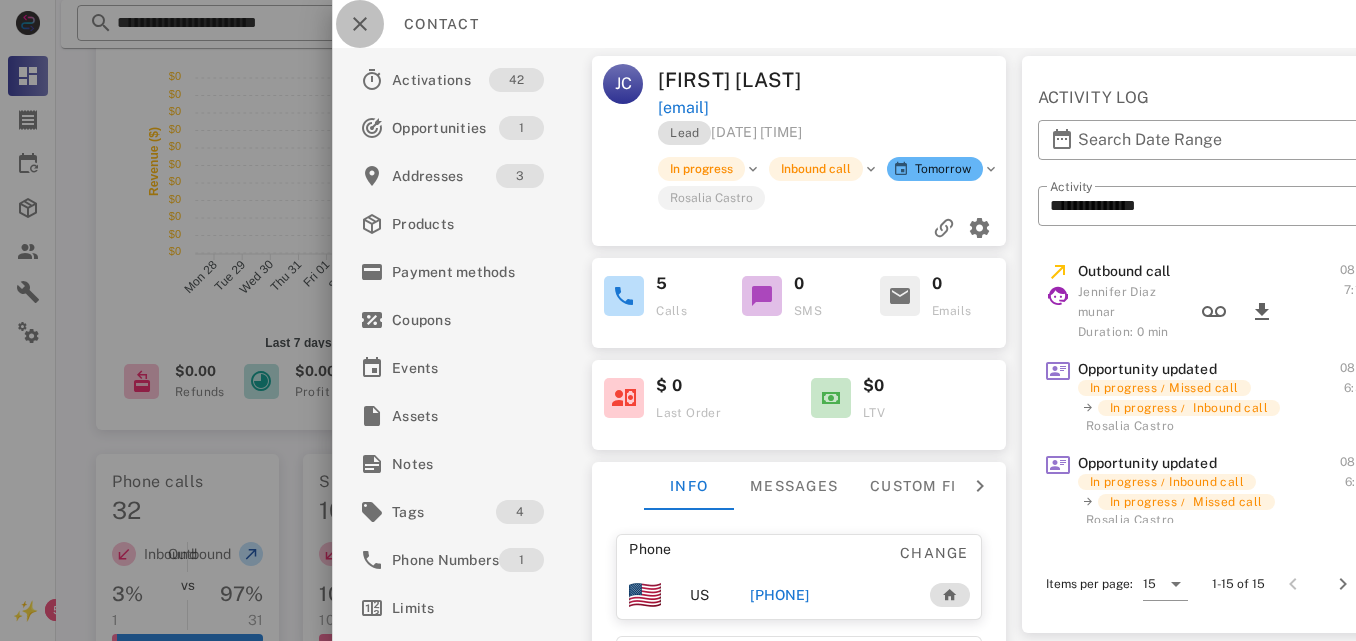 click at bounding box center [360, 24] 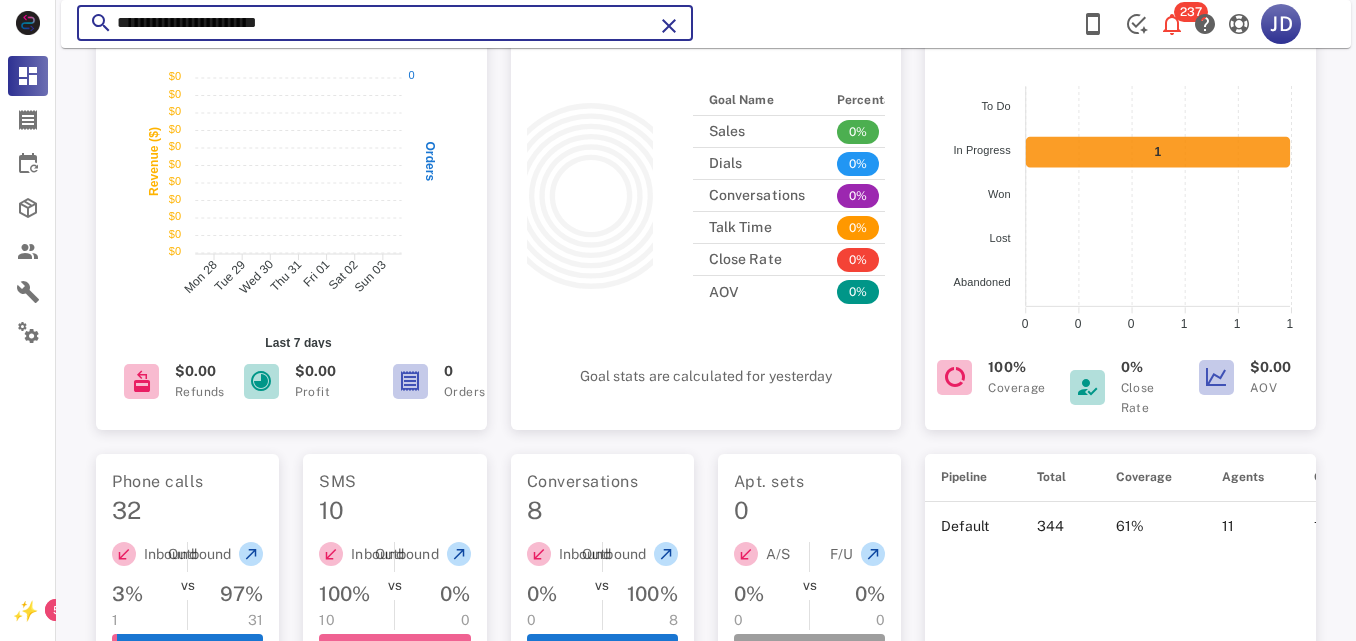 click on "**********" at bounding box center [385, 23] 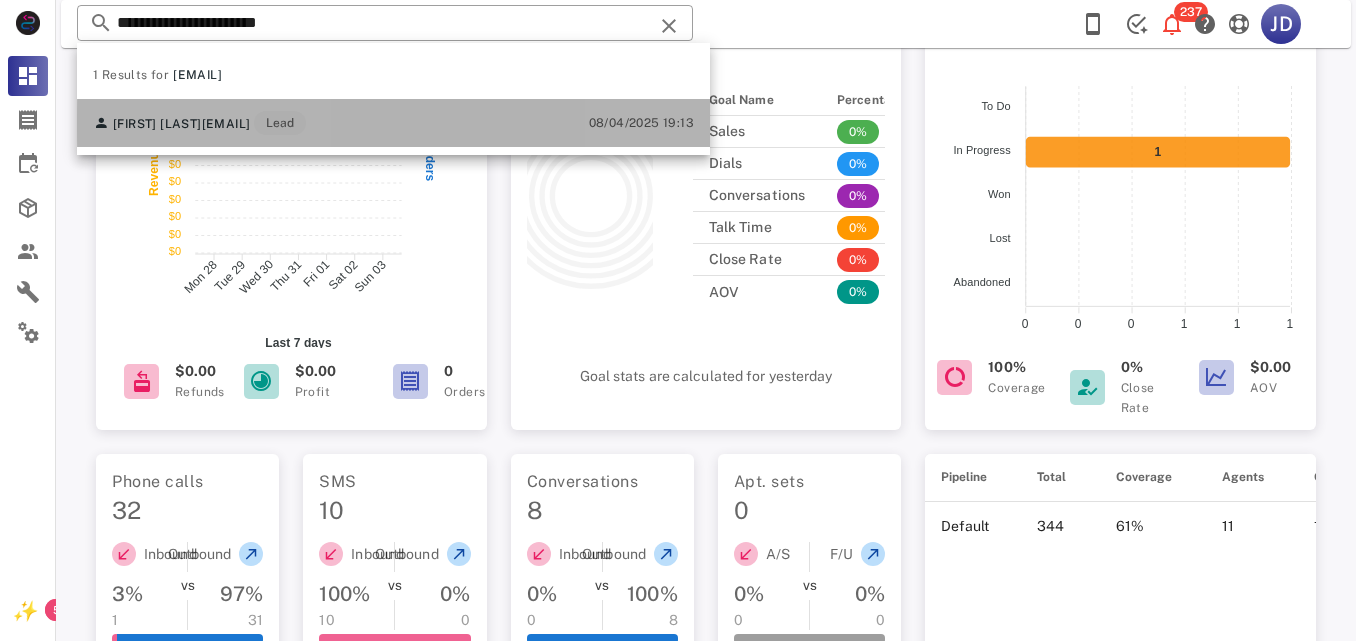 click on "[EMAIL]" at bounding box center [226, 124] 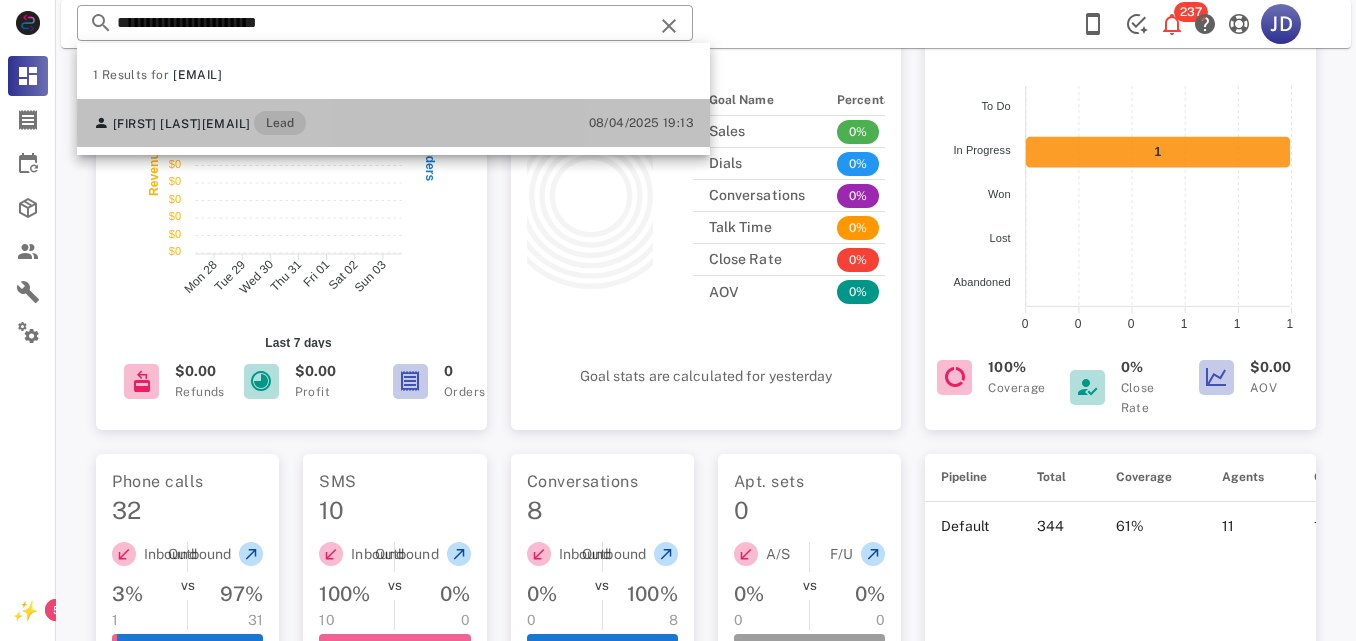 click 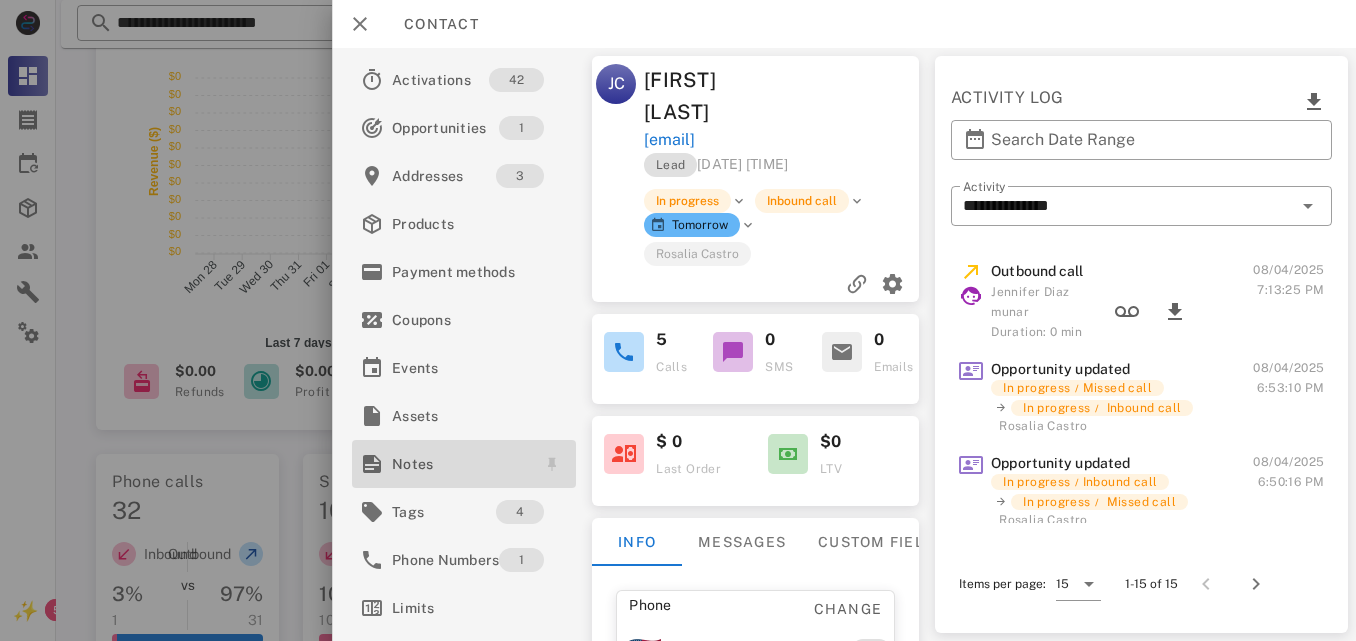 click on "Notes" at bounding box center [460, 464] 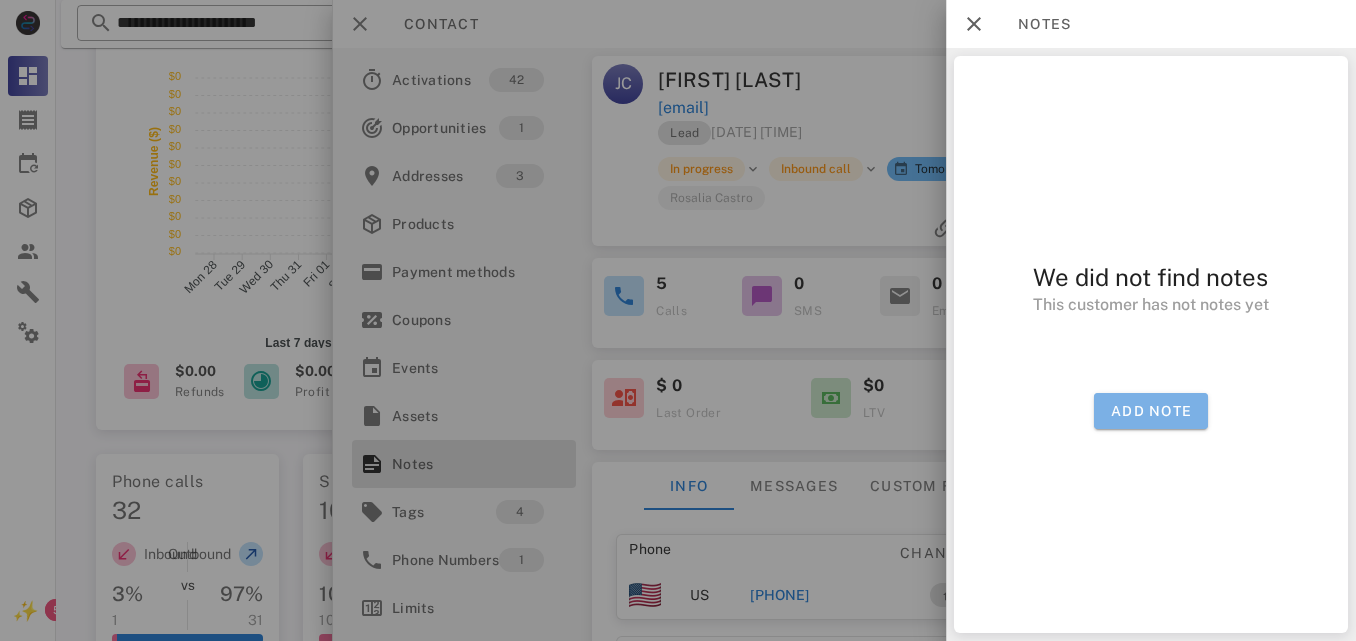 click on "Add note" at bounding box center (1151, 411) 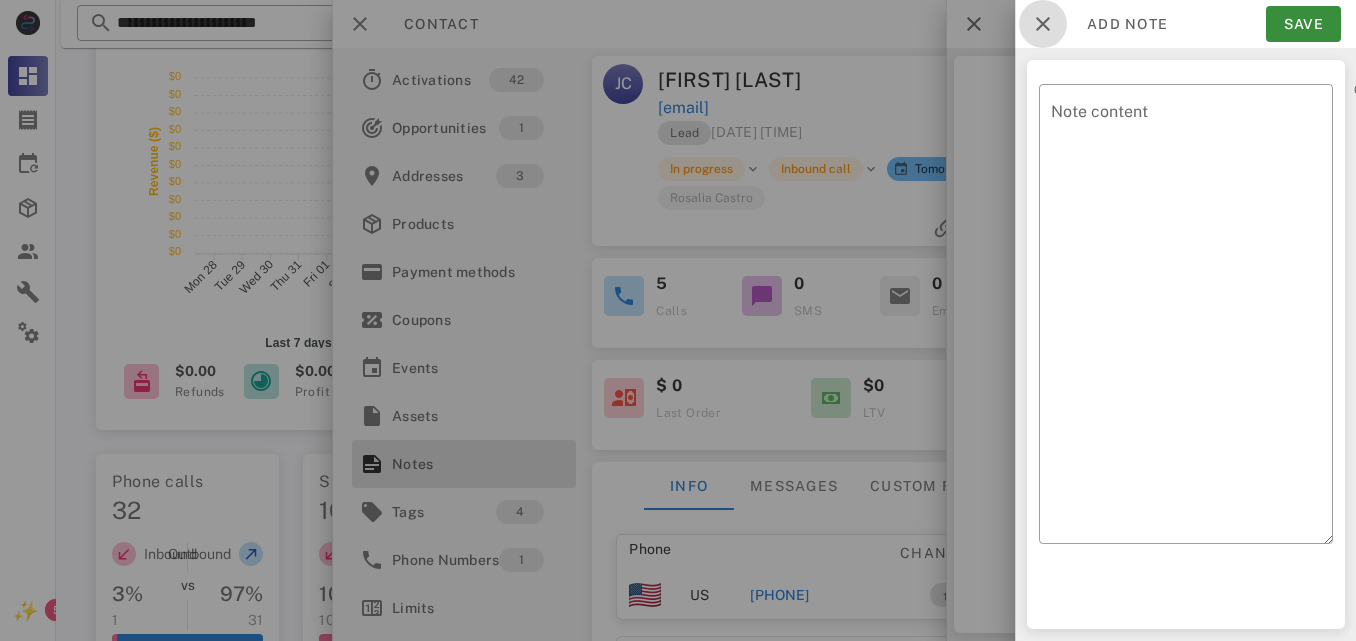 click at bounding box center [1043, 24] 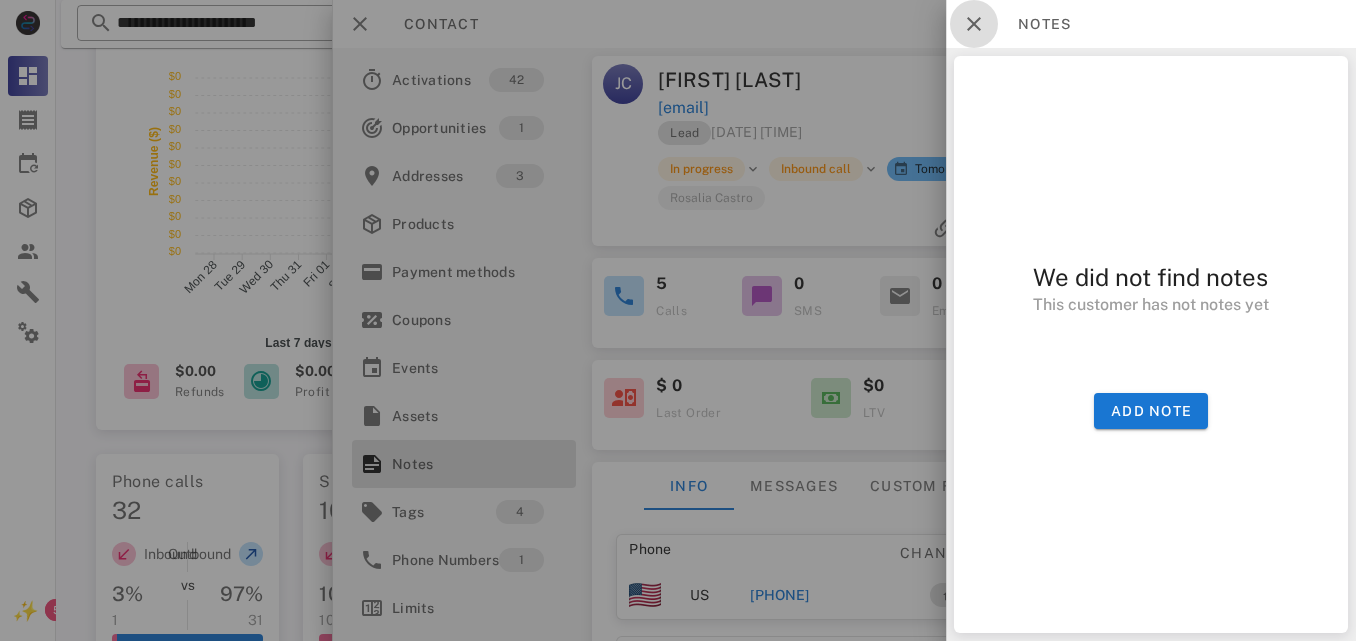 click at bounding box center [974, 24] 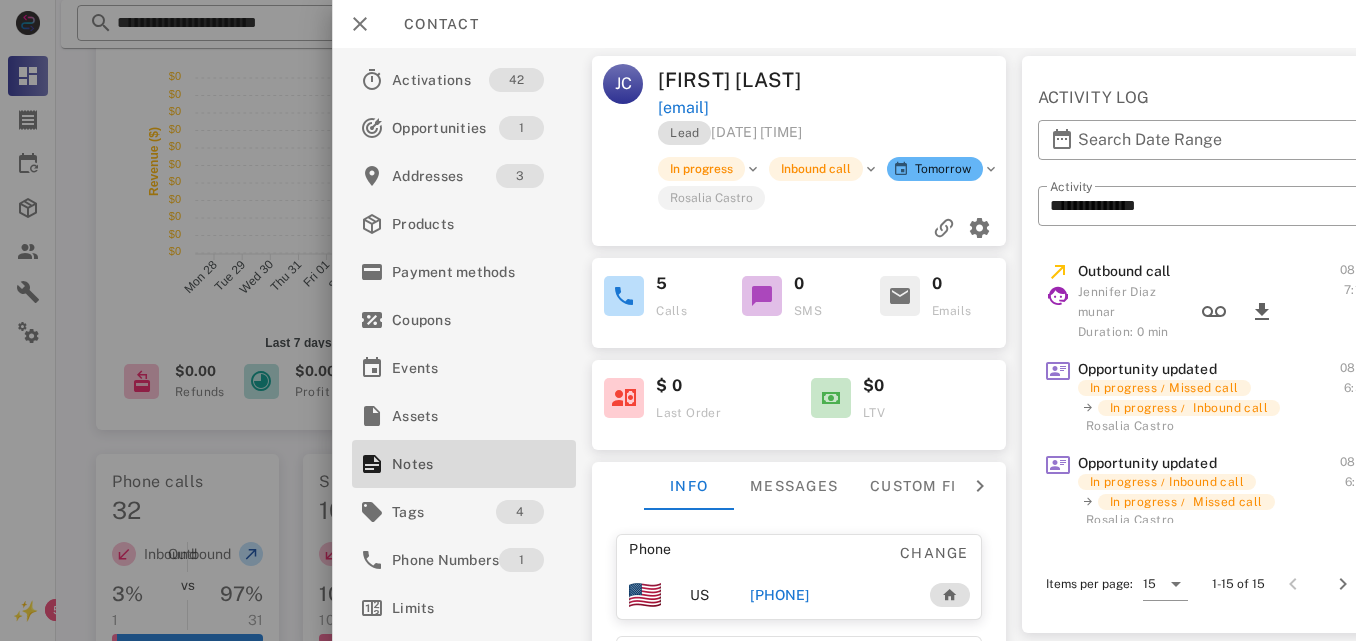 click on "Lead   02/22/2025 10:34" at bounding box center (833, 138) 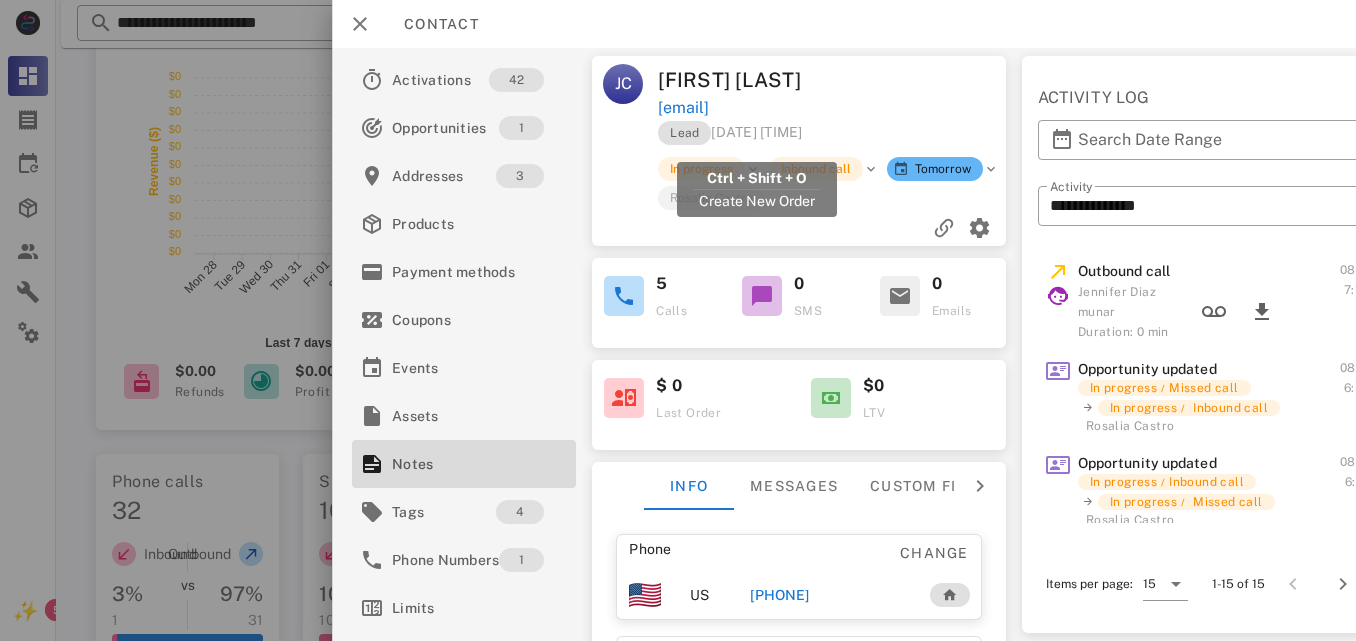 drag, startPoint x: 888, startPoint y: 139, endPoint x: 660, endPoint y: 143, distance: 228.03508 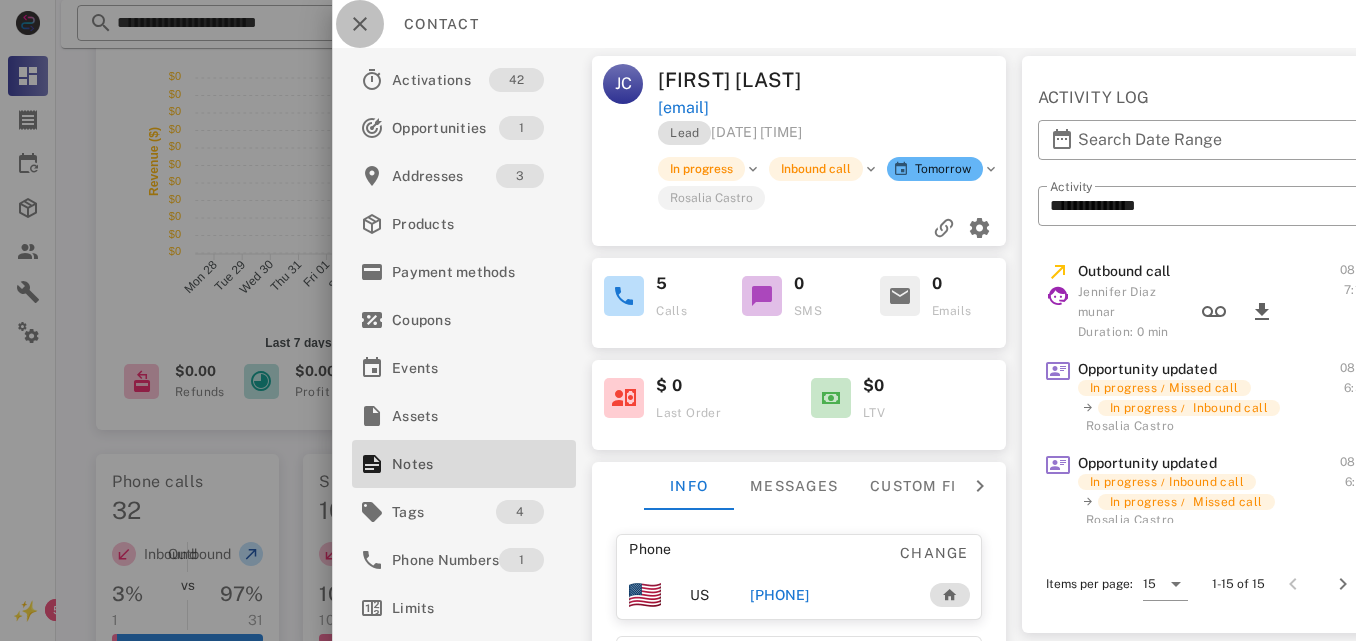 click at bounding box center (360, 24) 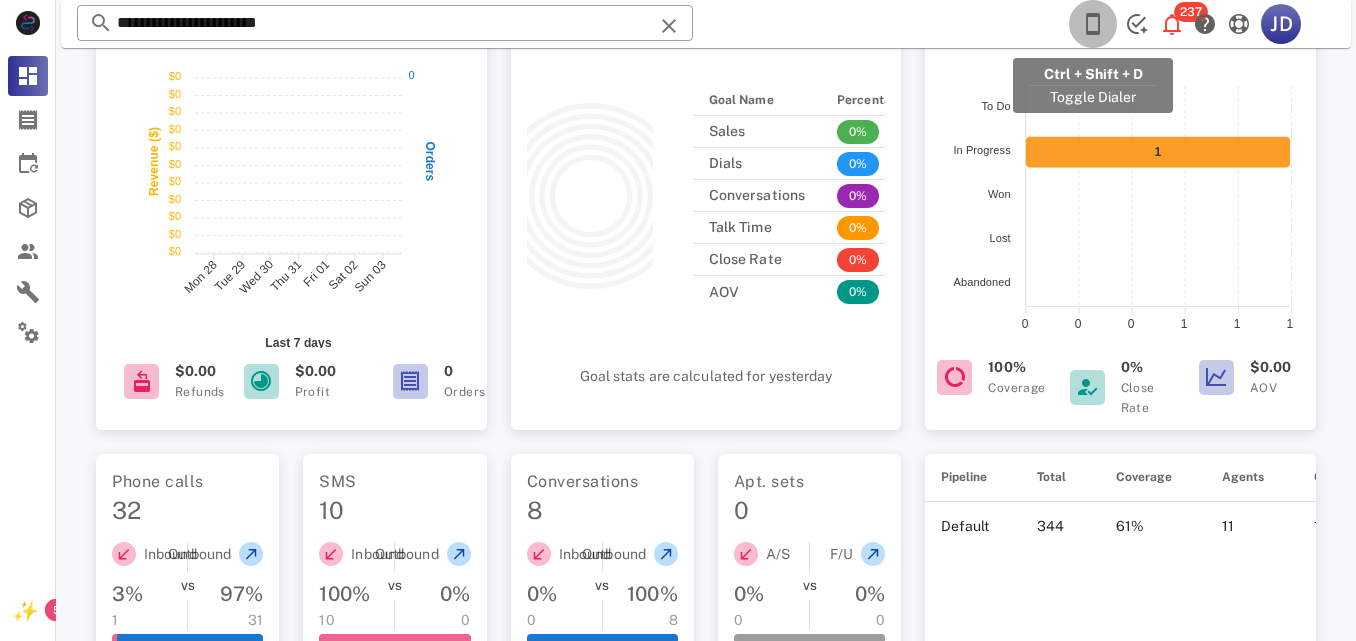 click at bounding box center [1093, 24] 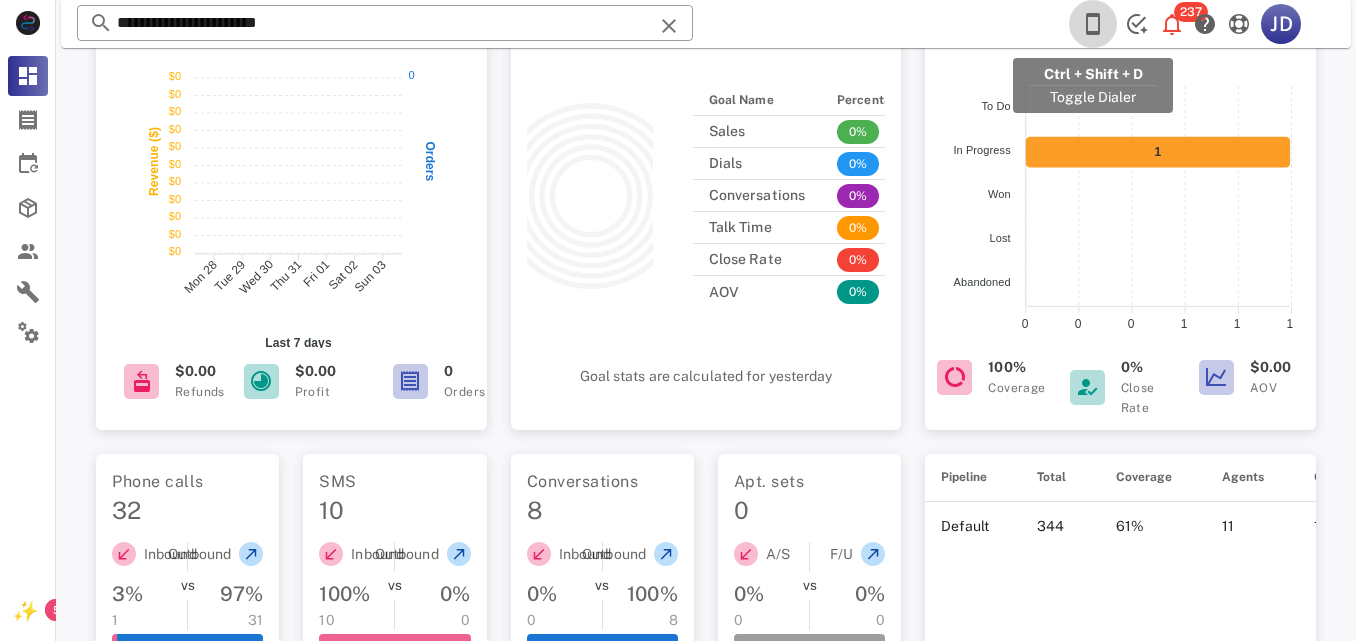 click at bounding box center [678, 320] 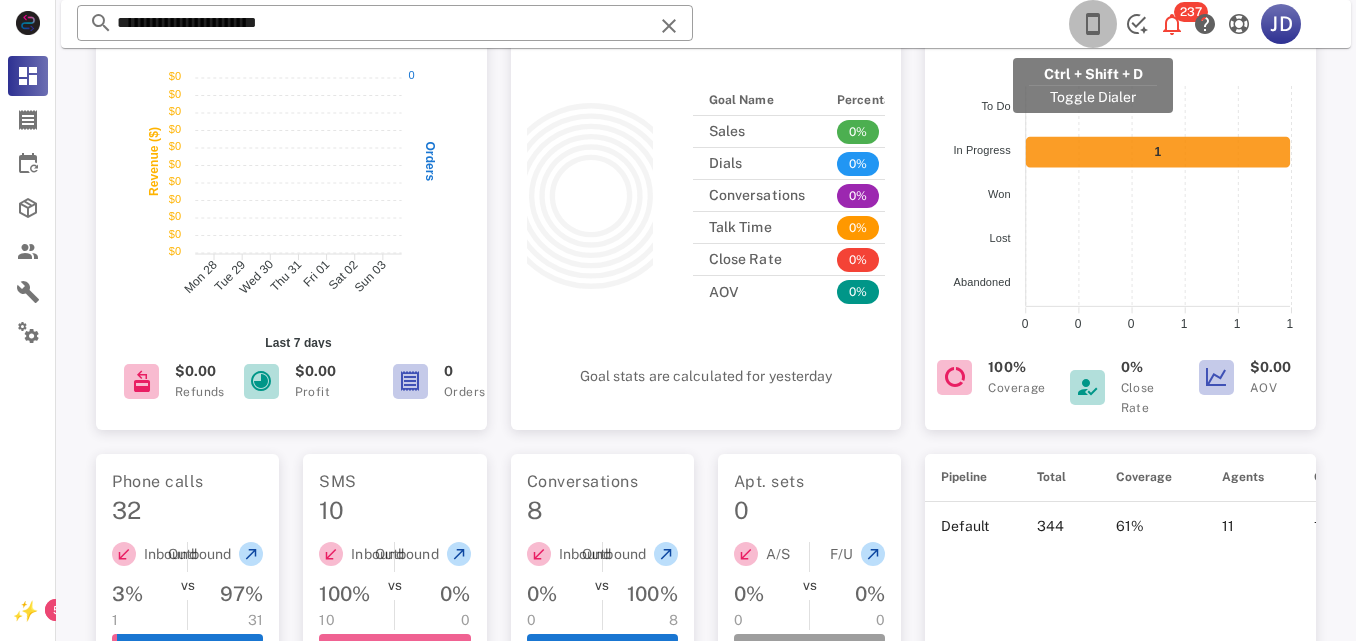 click at bounding box center [1093, 24] 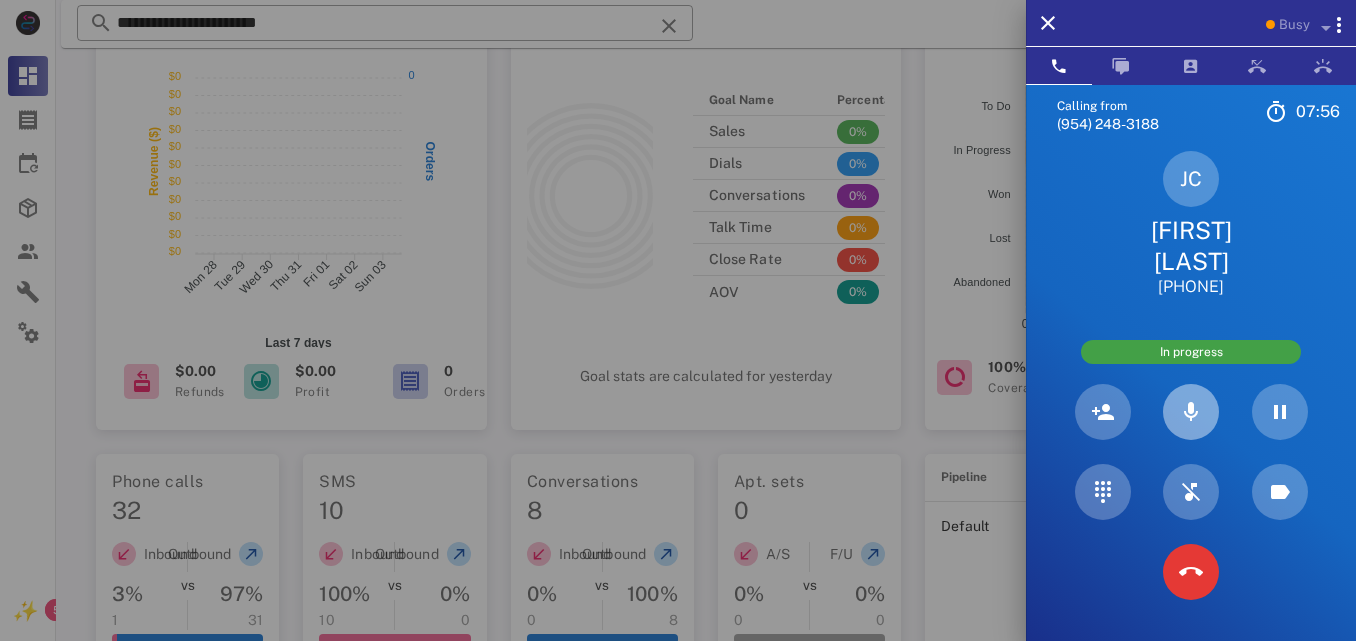click at bounding box center (1191, 412) 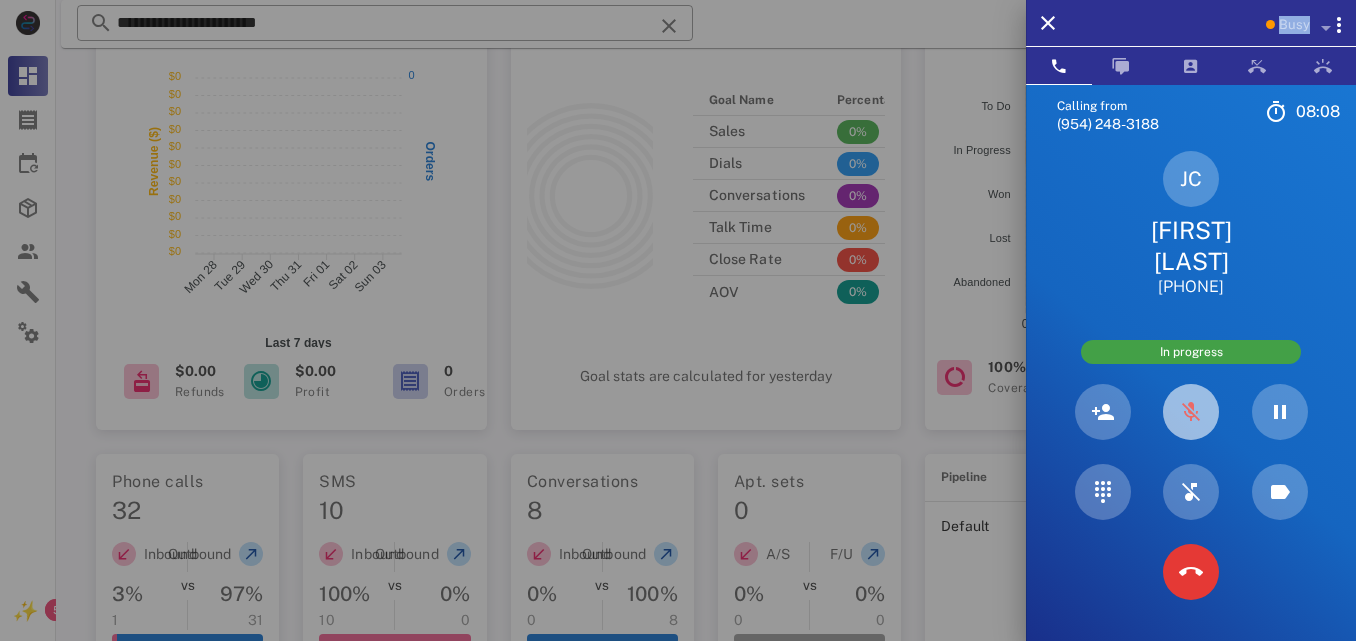 click at bounding box center (1191, 412) 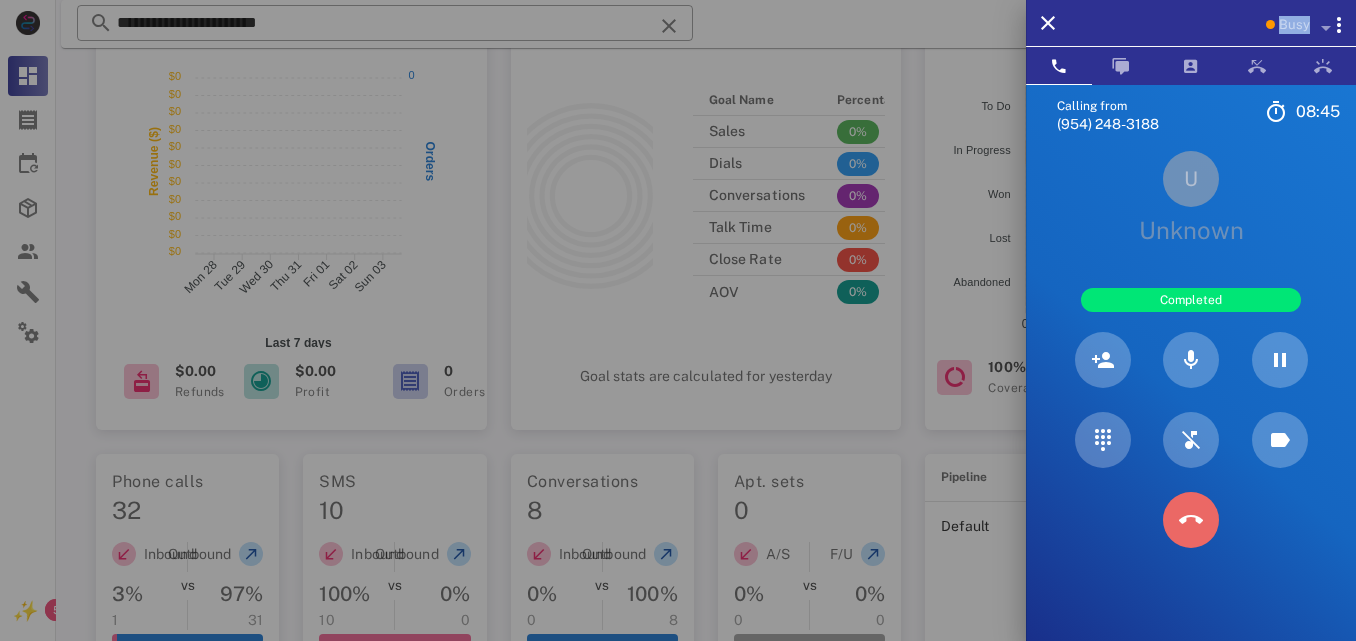 click at bounding box center (1191, 520) 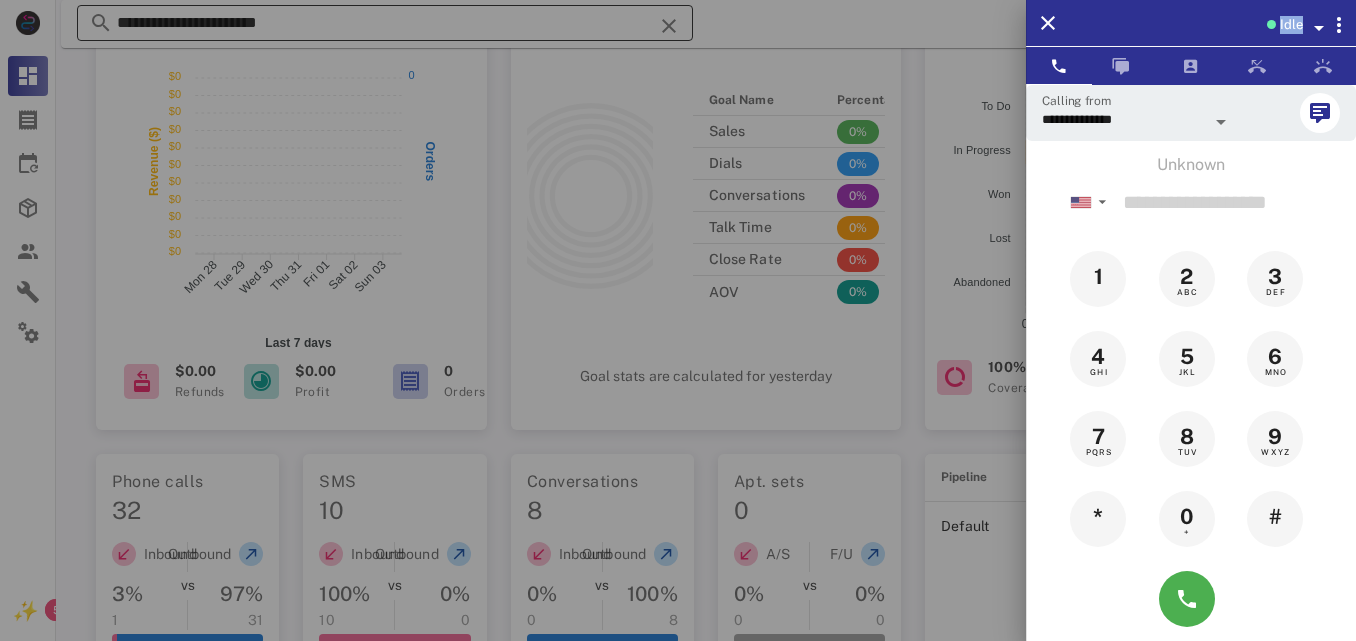 click at bounding box center (678, 320) 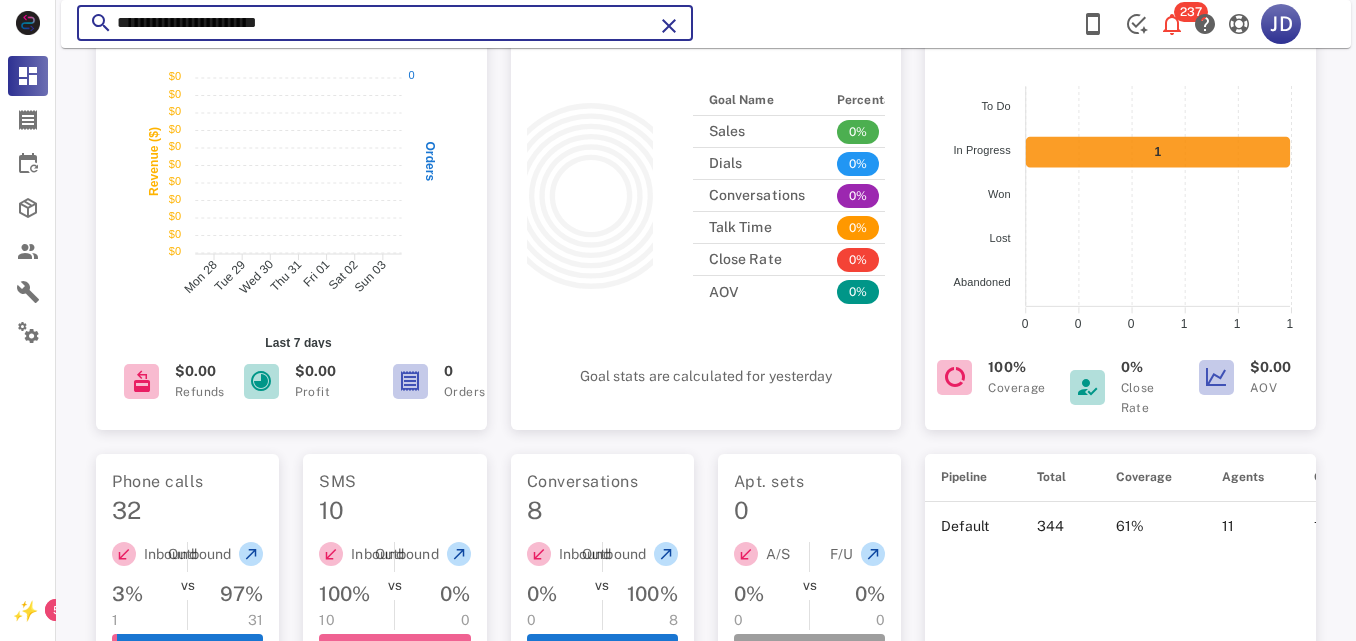 click on "**********" at bounding box center [385, 23] 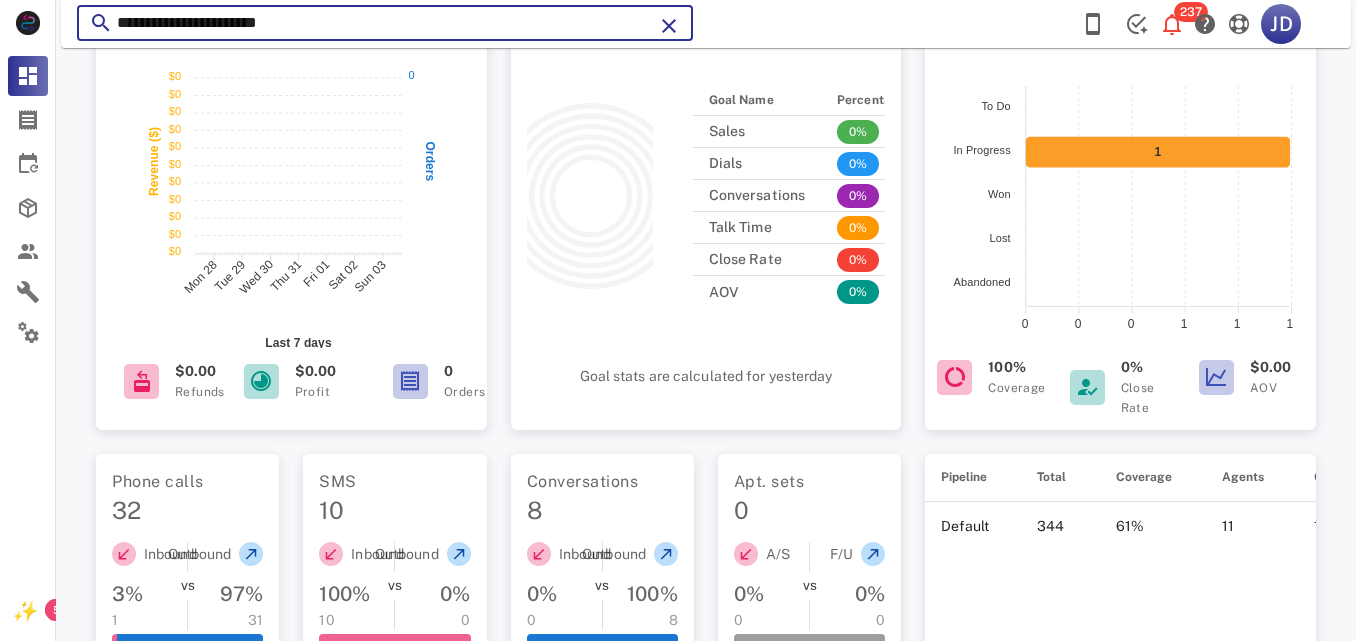 click on "**********" at bounding box center [385, 23] 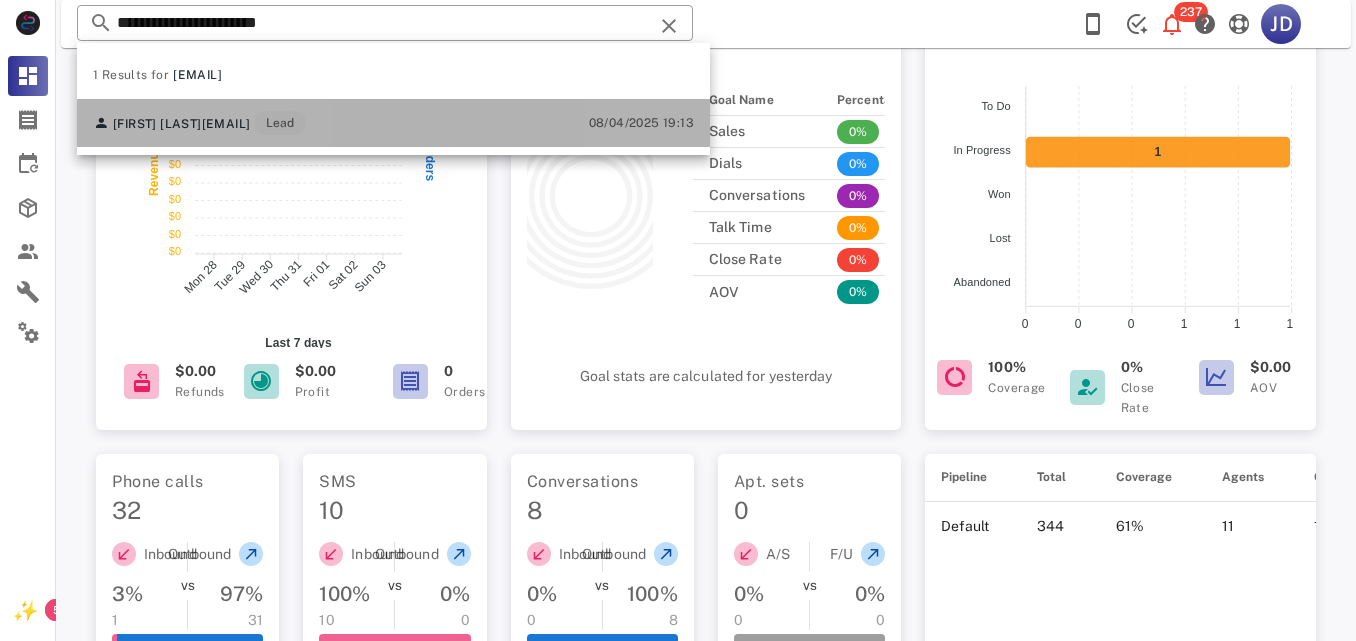 click on "[EMAIL]" at bounding box center (226, 124) 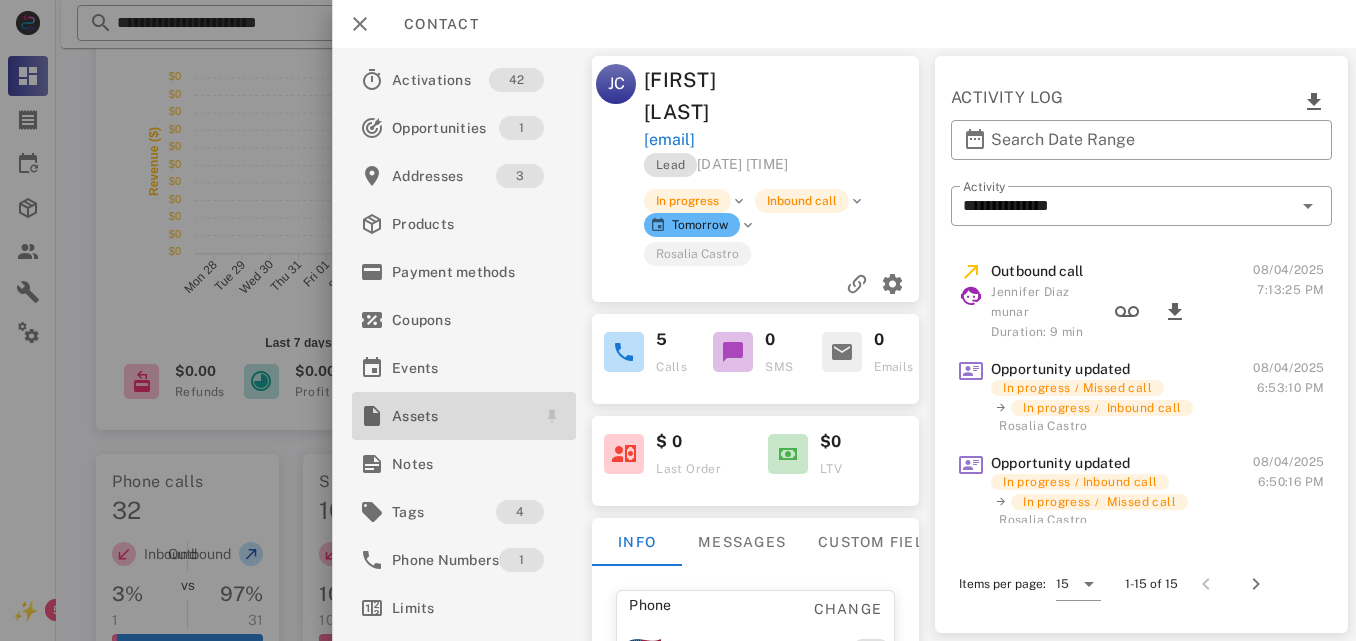click on "Assets" at bounding box center [460, 416] 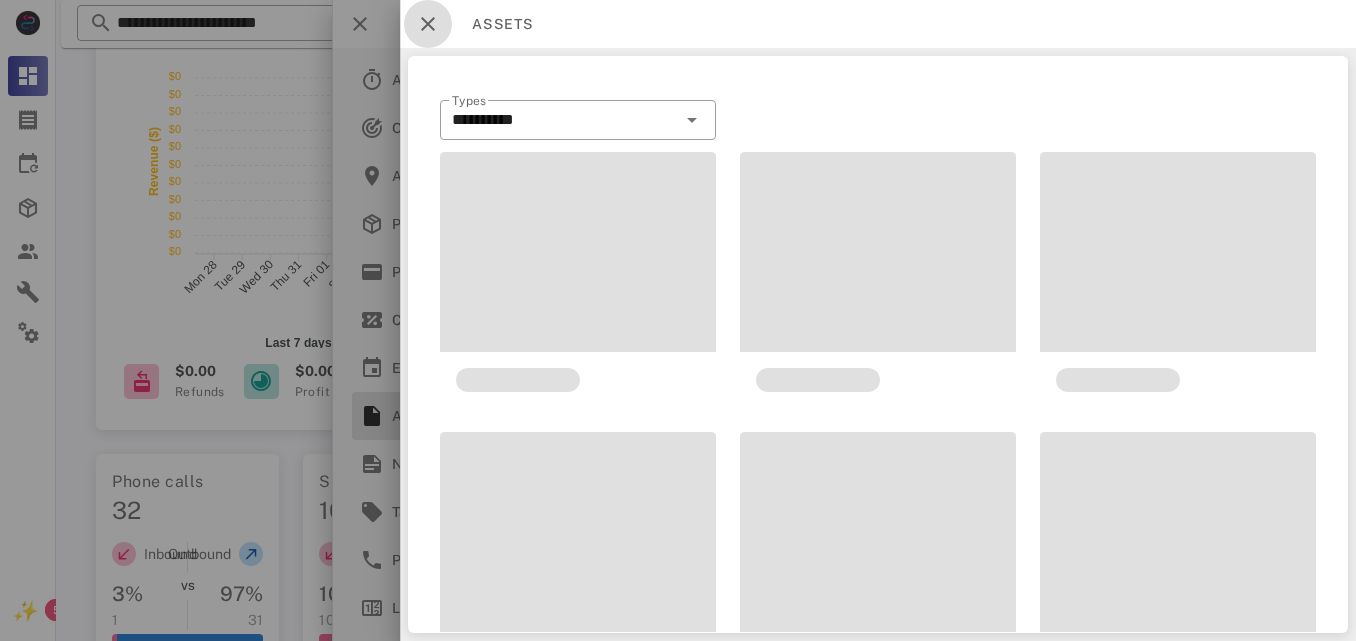 click at bounding box center (428, 24) 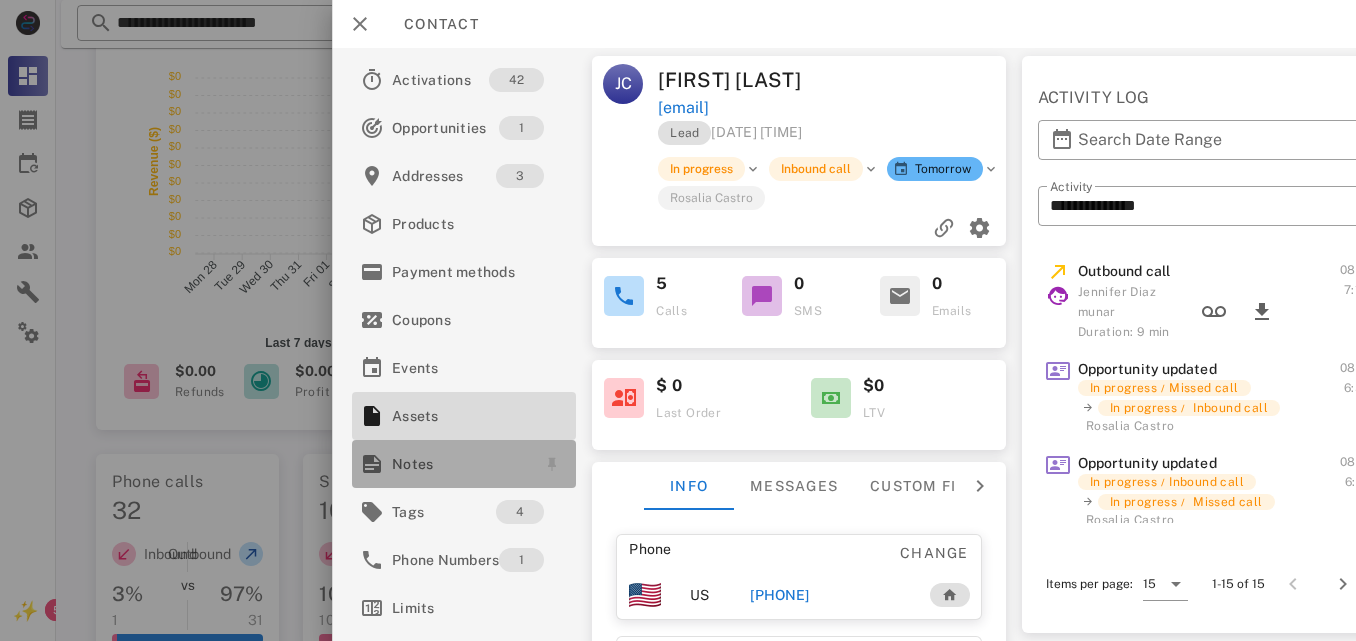 click on "Notes" at bounding box center (460, 464) 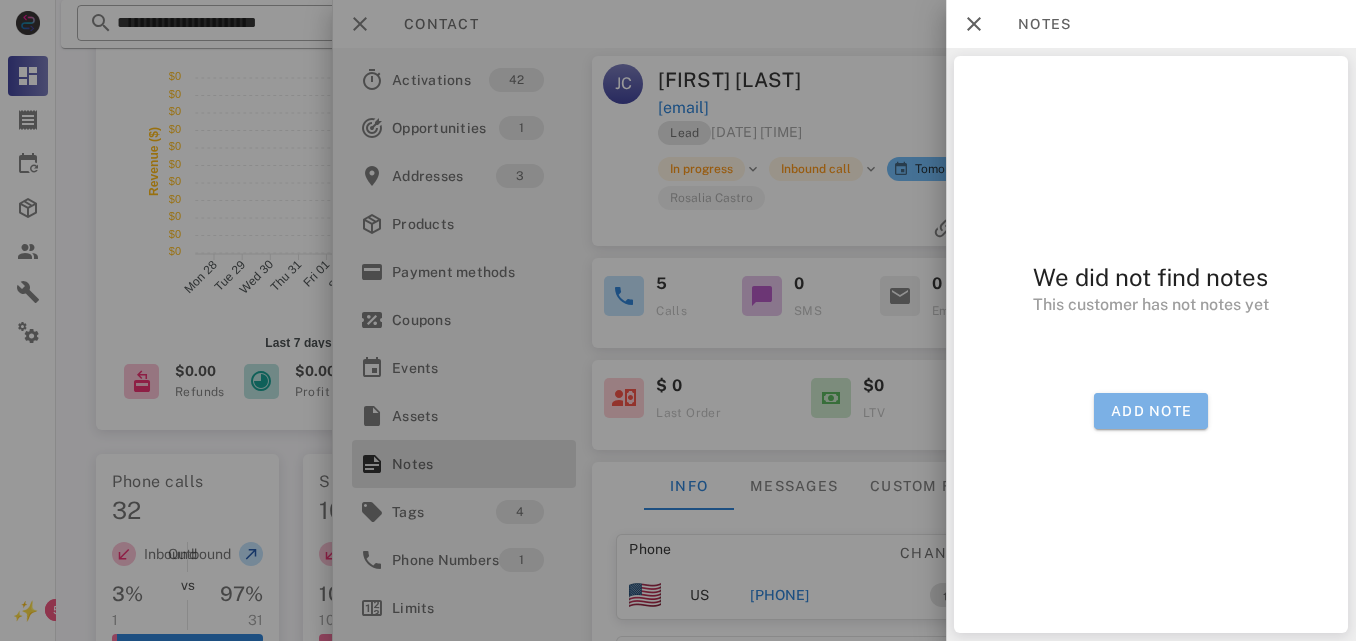 click on "Add note" at bounding box center (1151, 411) 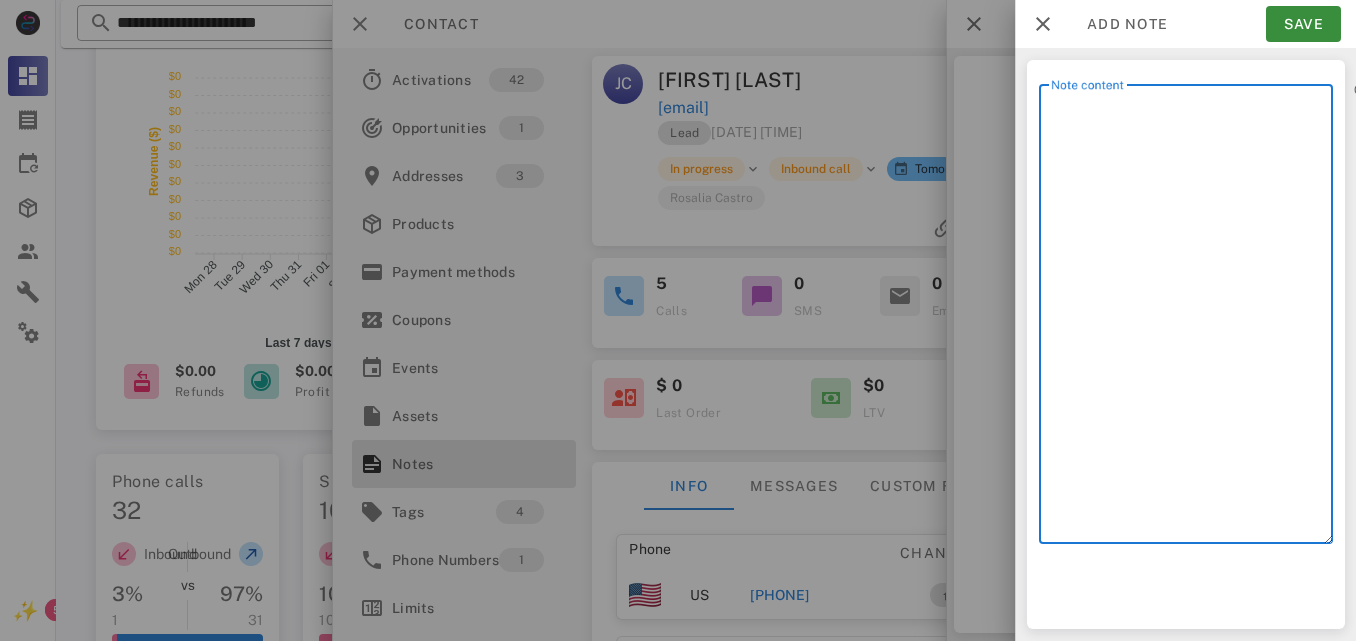 click on "Note content" at bounding box center [1192, 319] 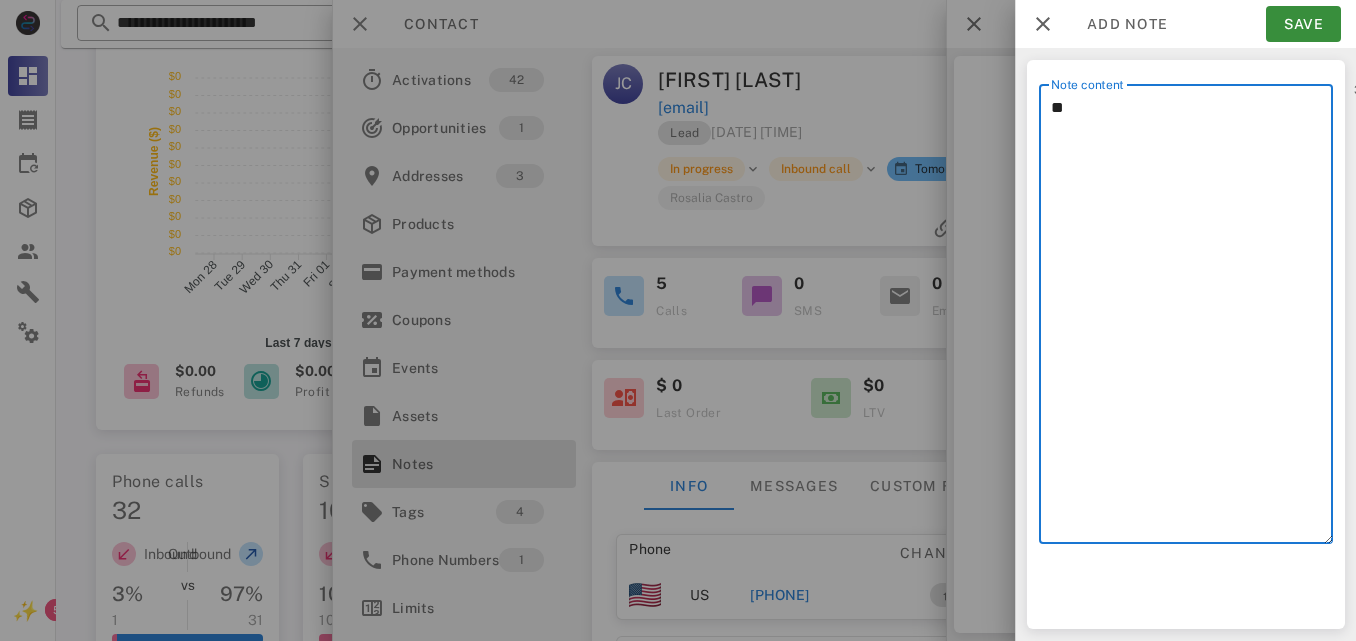 type on "*" 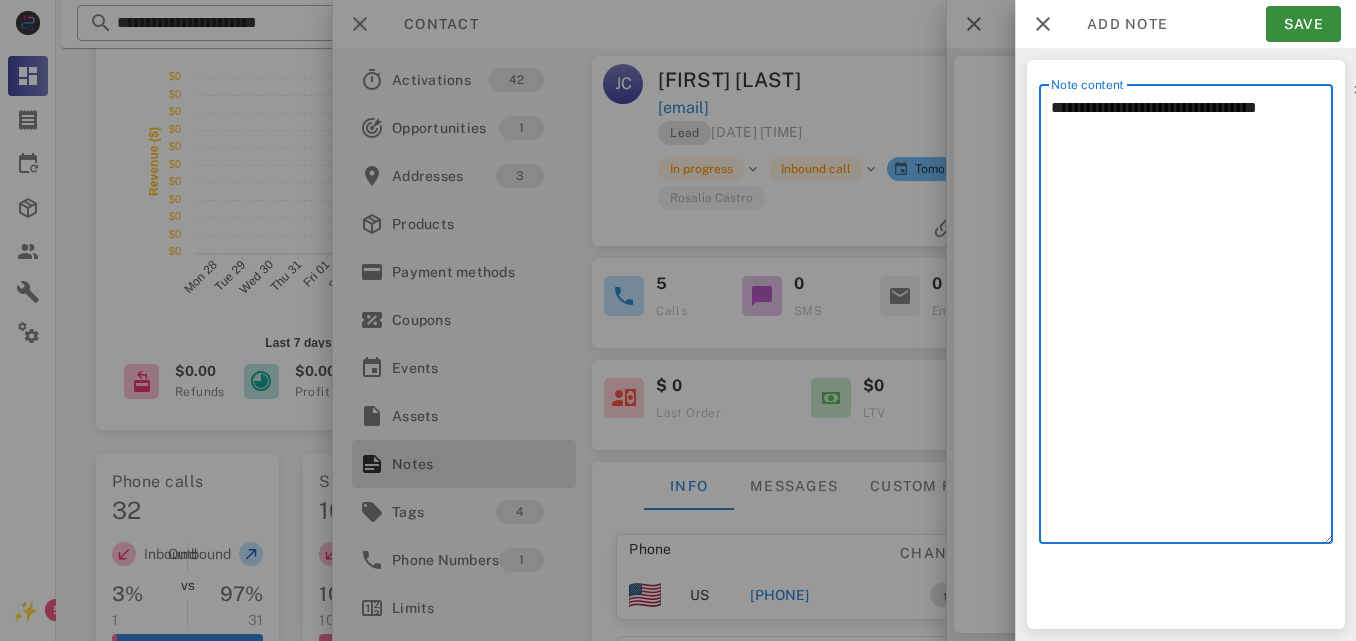 click on "**********" at bounding box center (1192, 319) 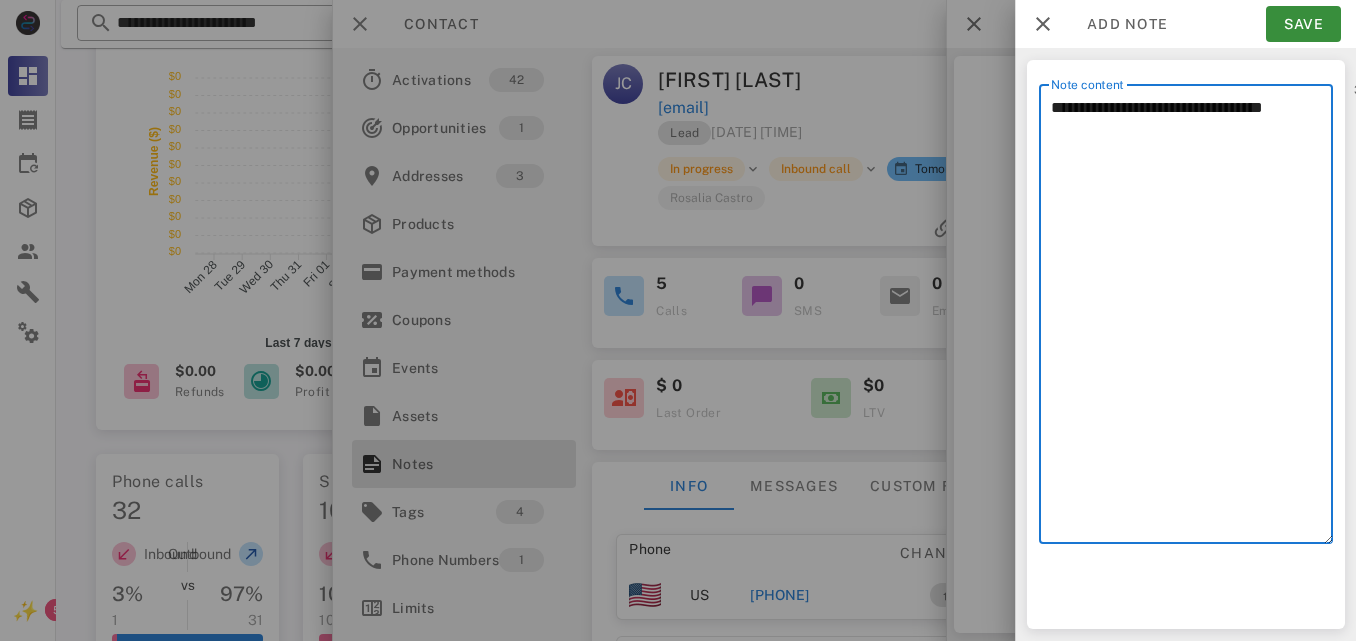 click on "**********" at bounding box center [1192, 319] 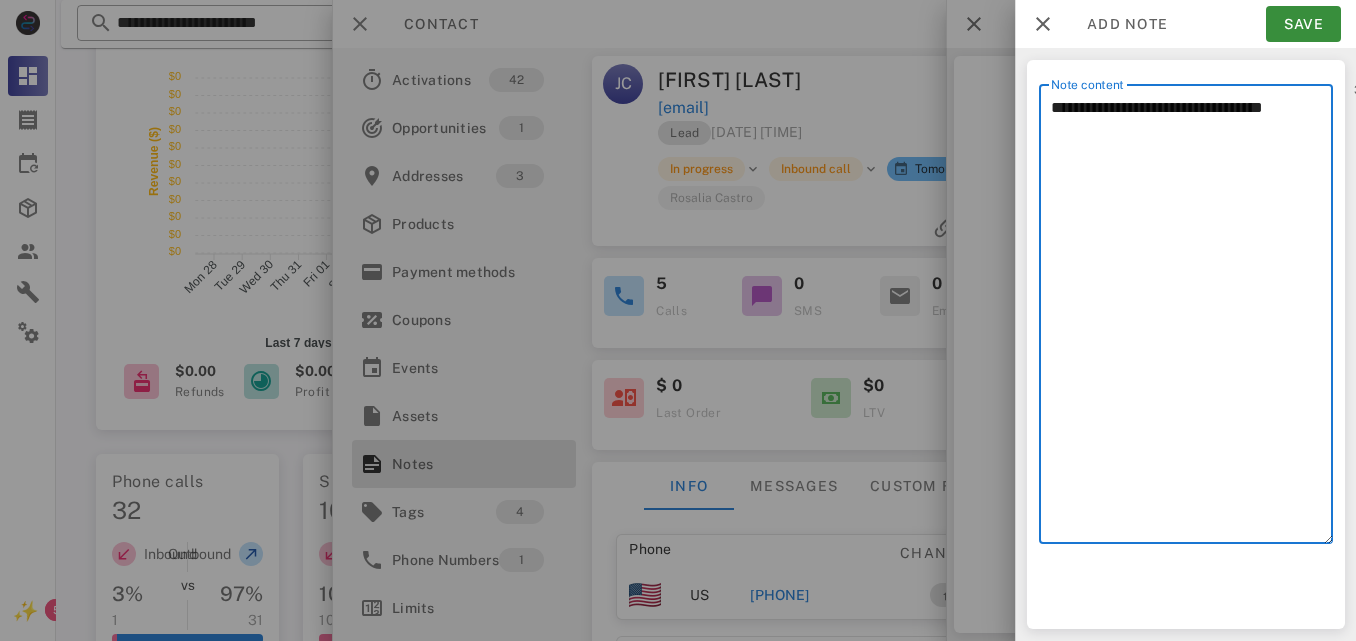 click on "**********" at bounding box center [1192, 319] 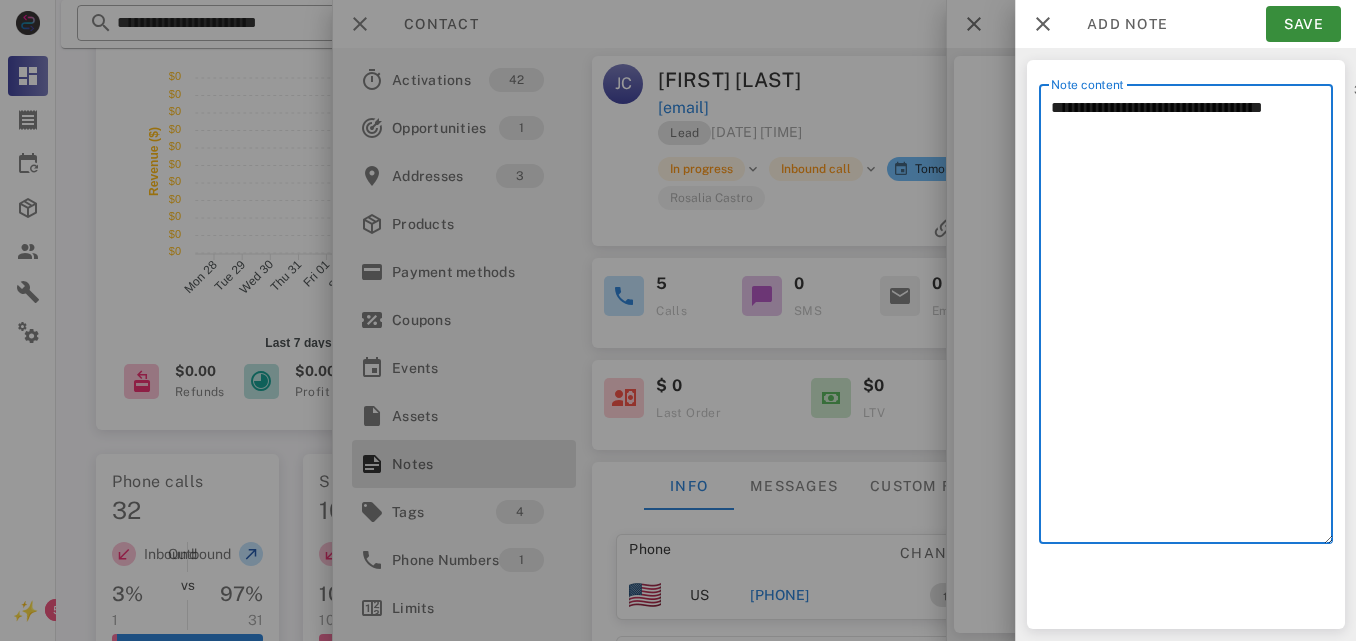 click on "**********" at bounding box center (1192, 319) 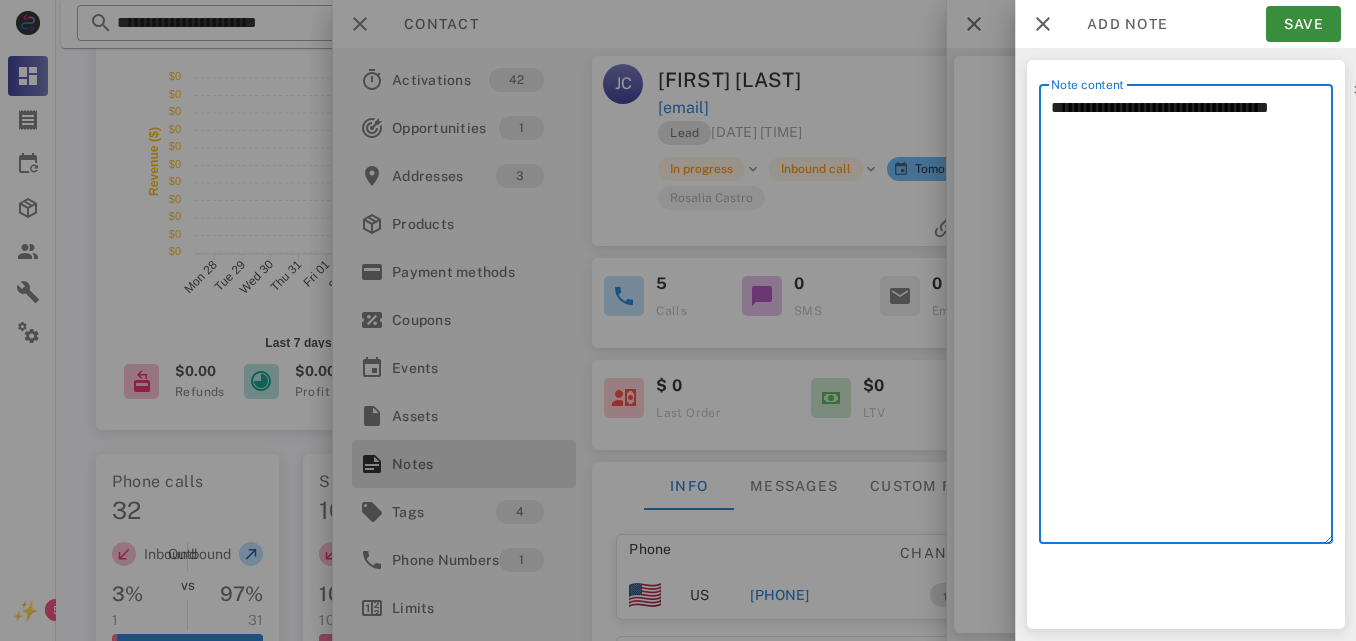 paste on "**********" 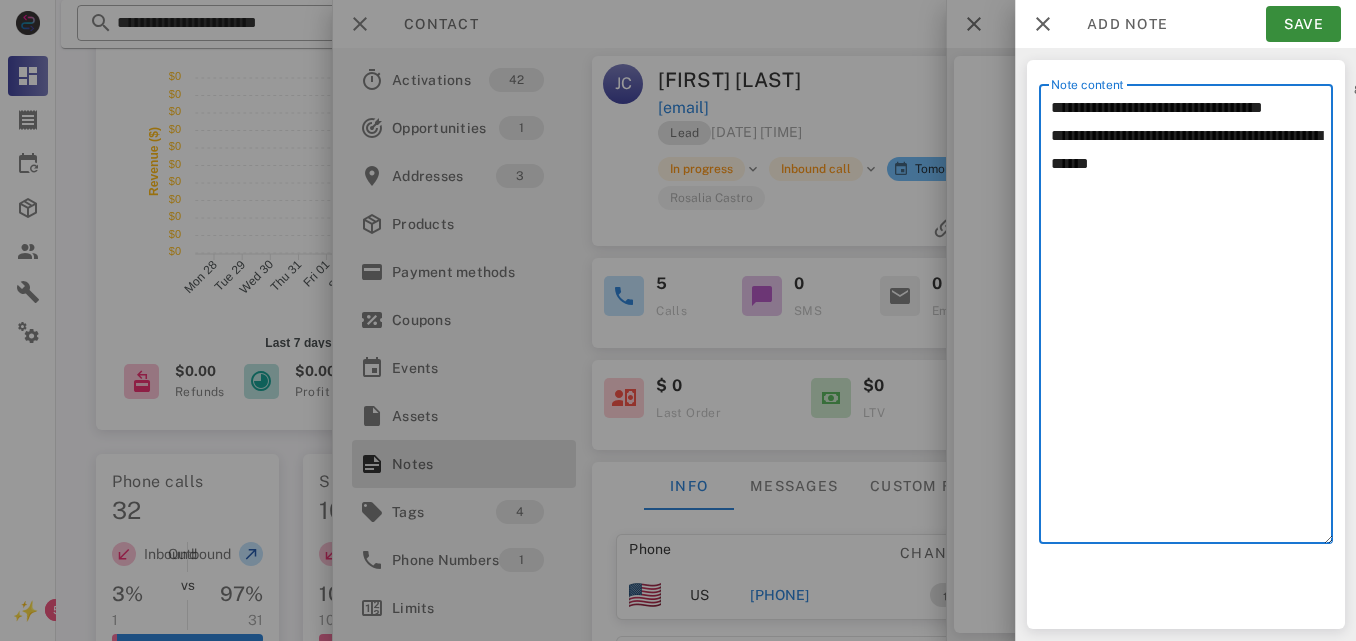 click on "**********" at bounding box center (1192, 319) 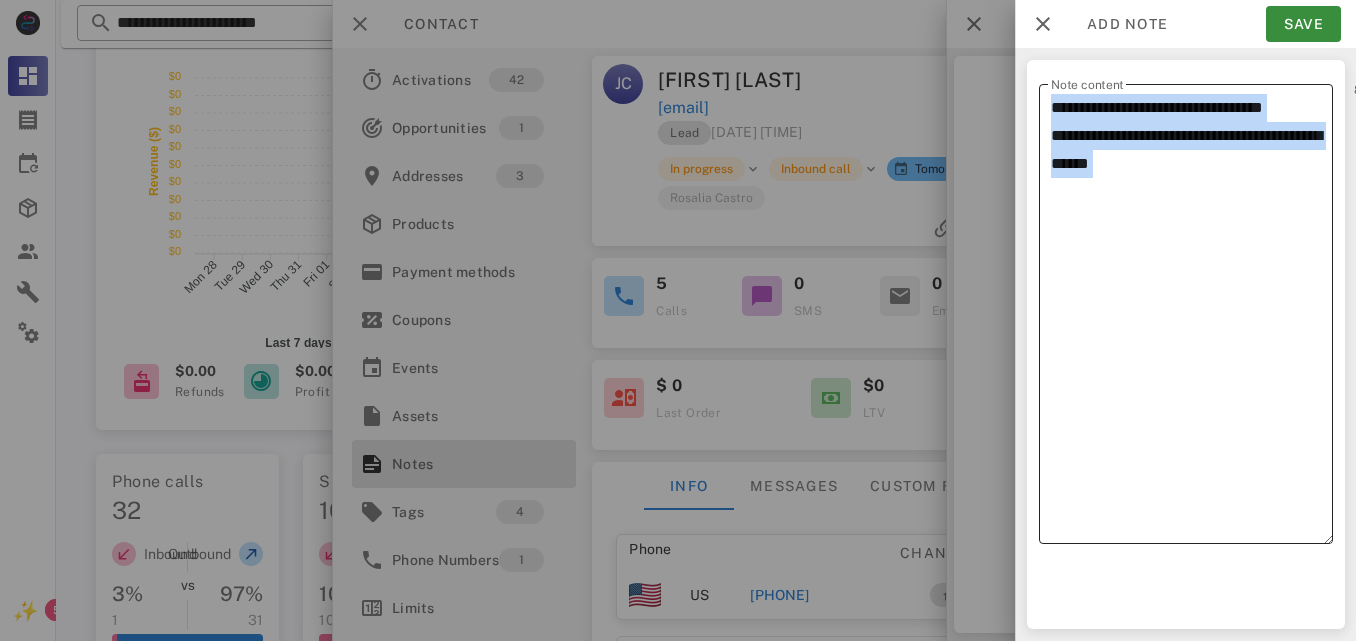 drag, startPoint x: 1340, startPoint y: 186, endPoint x: 1288, endPoint y: 180, distance: 52.34501 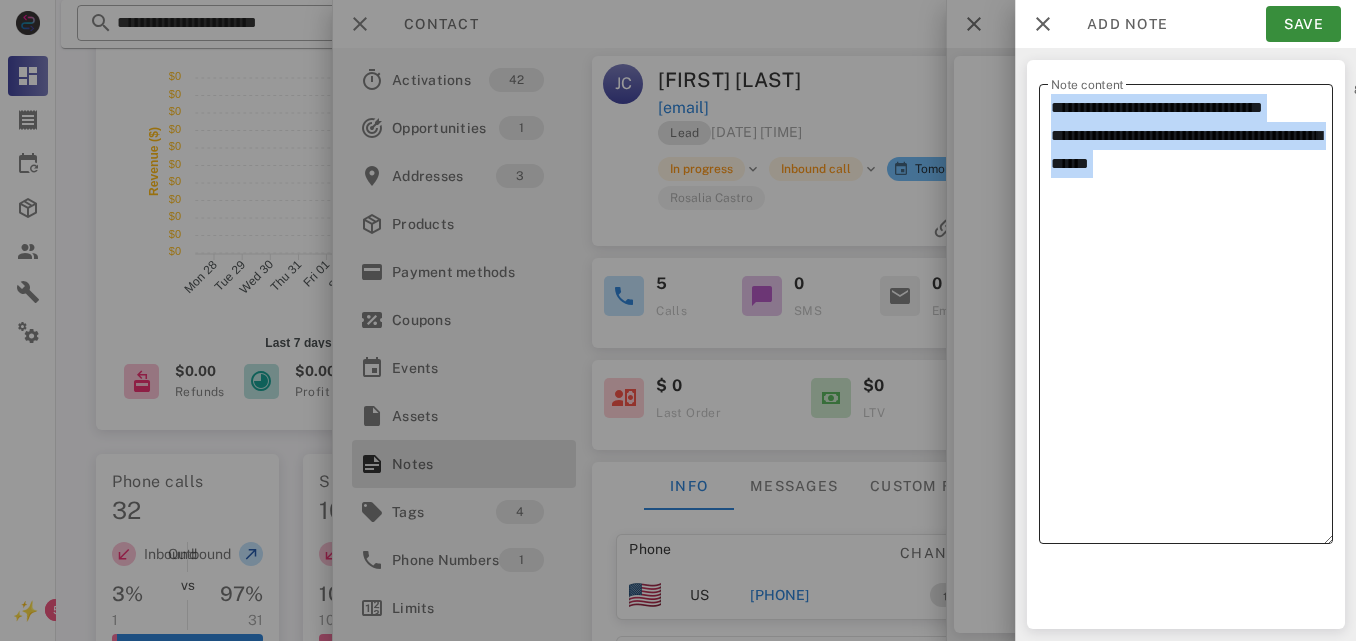 scroll, scrollTop: 612, scrollLeft: 0, axis: vertical 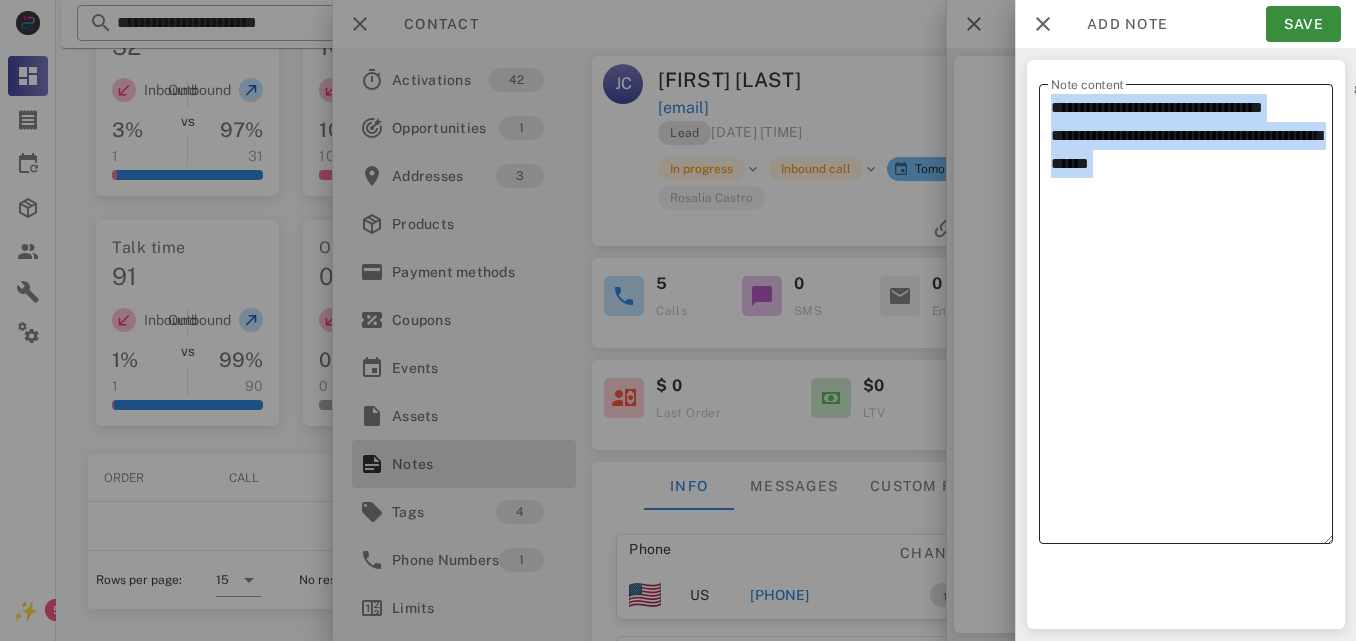 click on "**********" at bounding box center (1192, 319) 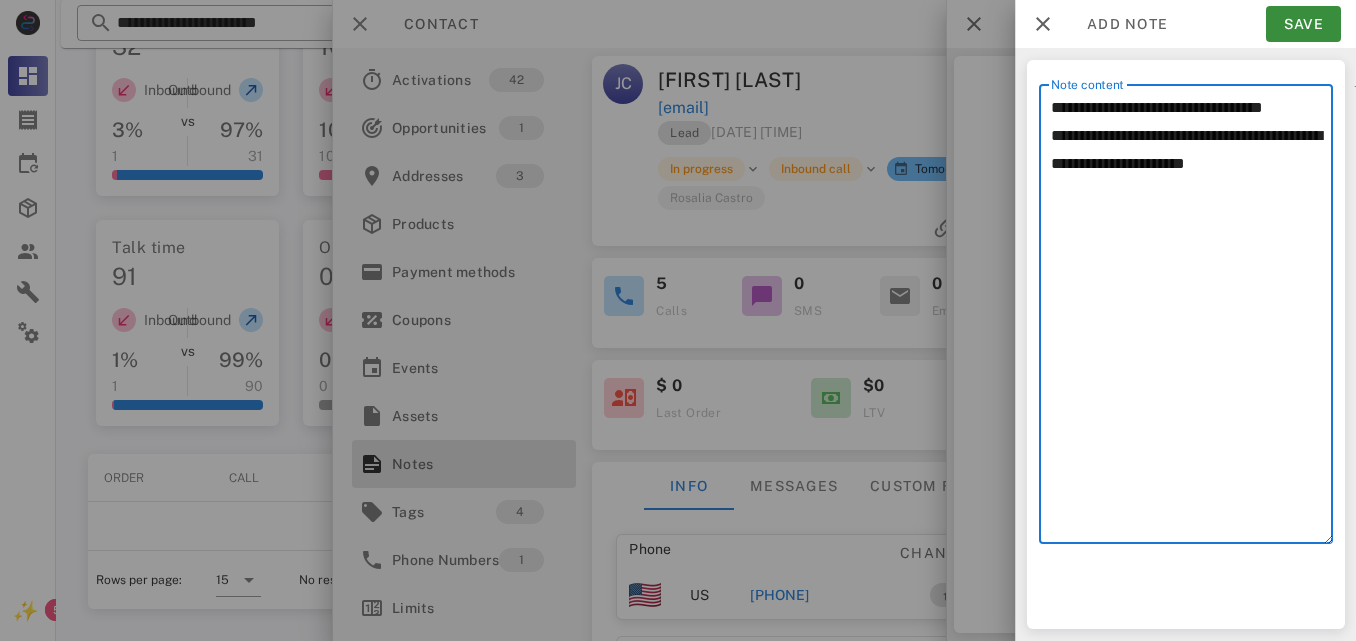 click on "**********" at bounding box center [1192, 319] 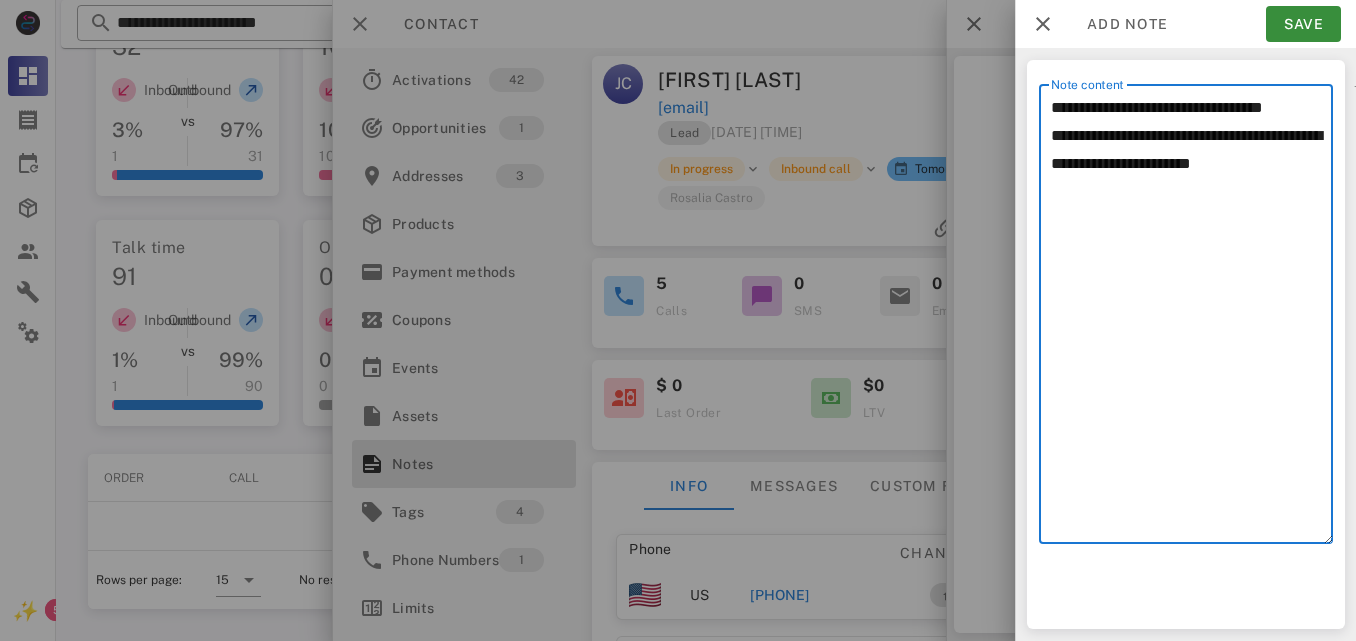 click on "**********" at bounding box center (1192, 319) 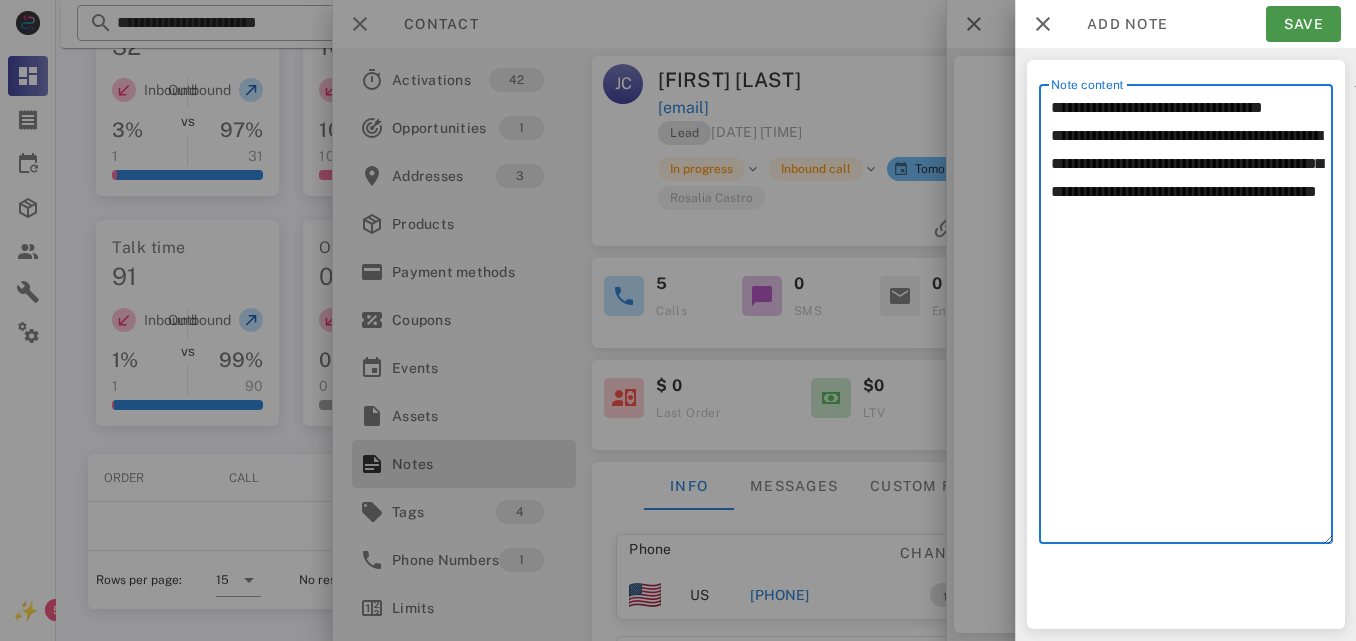 type on "**********" 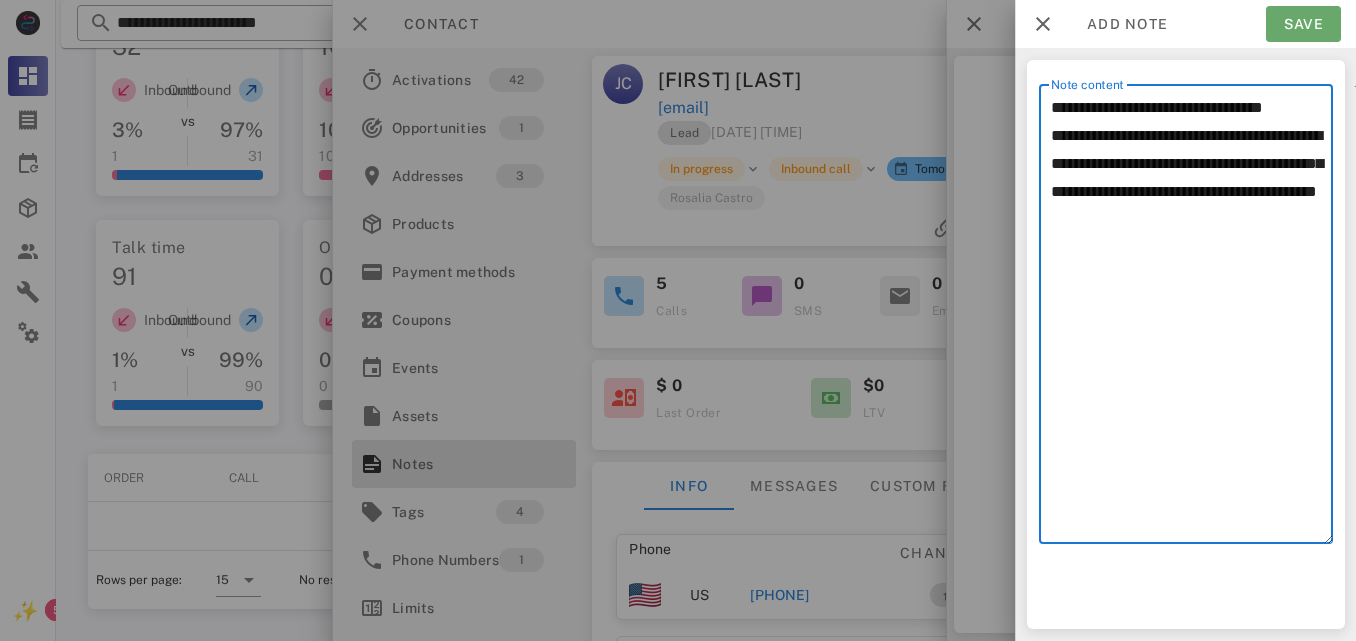 click on "Save" at bounding box center (1303, 24) 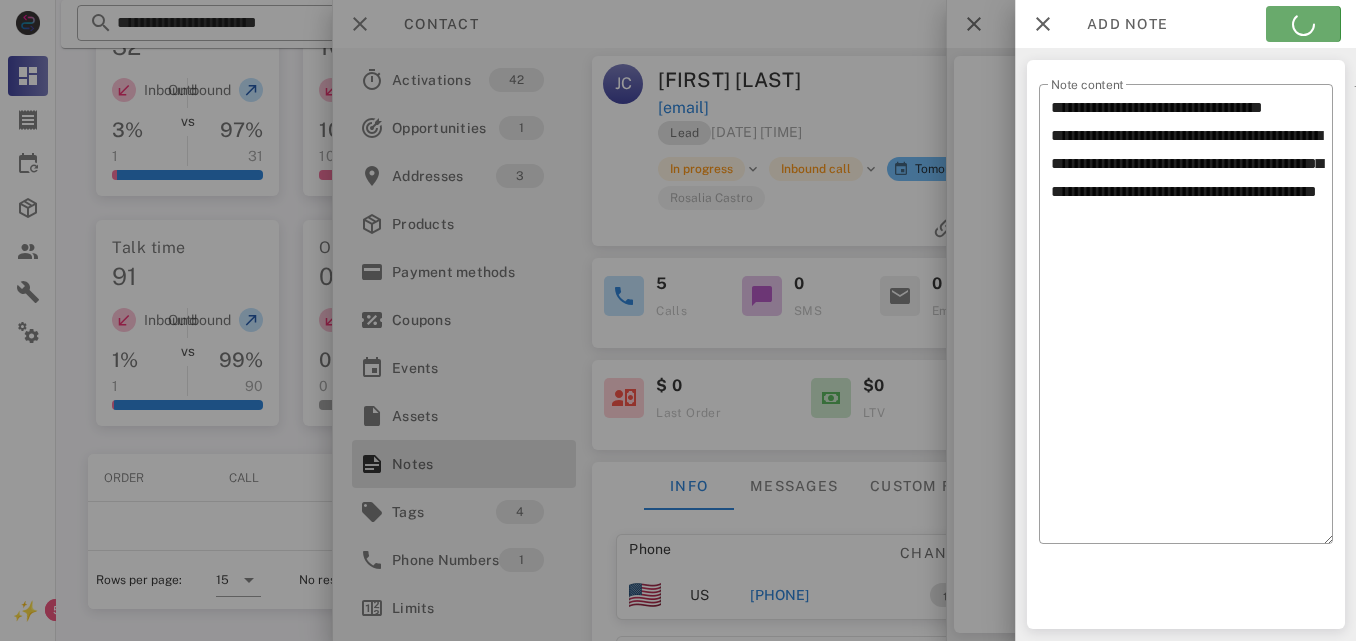 click on "Add note Save" at bounding box center [1186, 24] 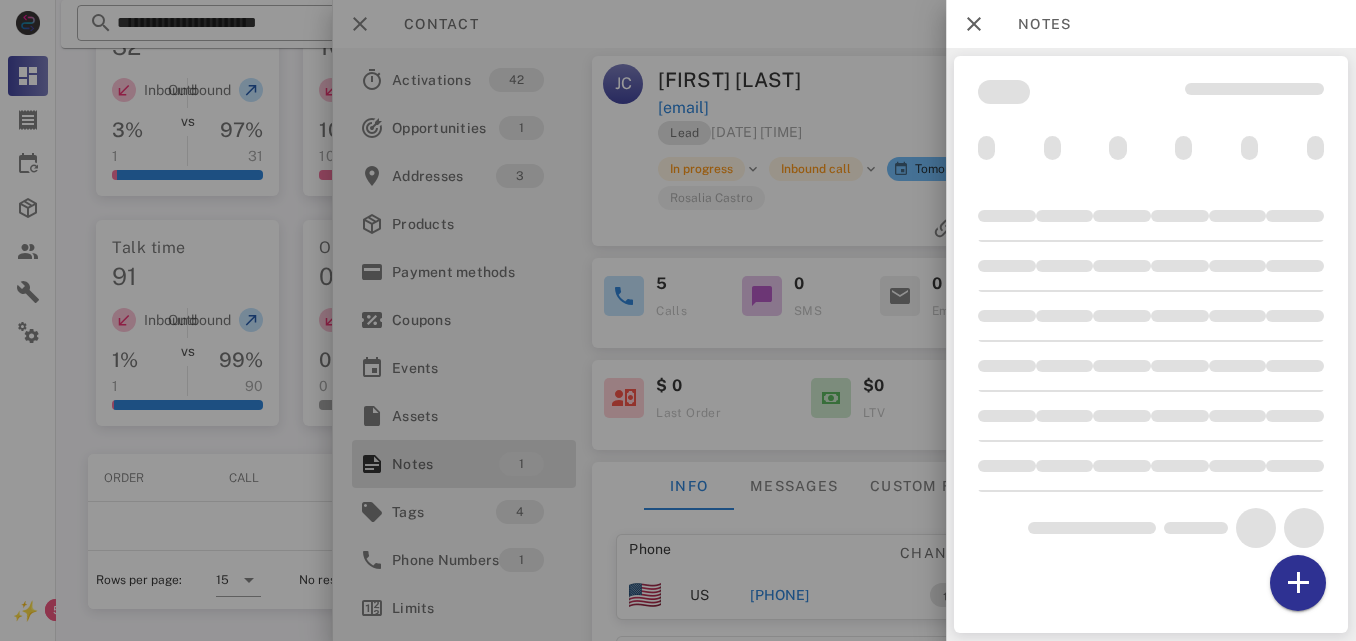 click at bounding box center [1151, 334] 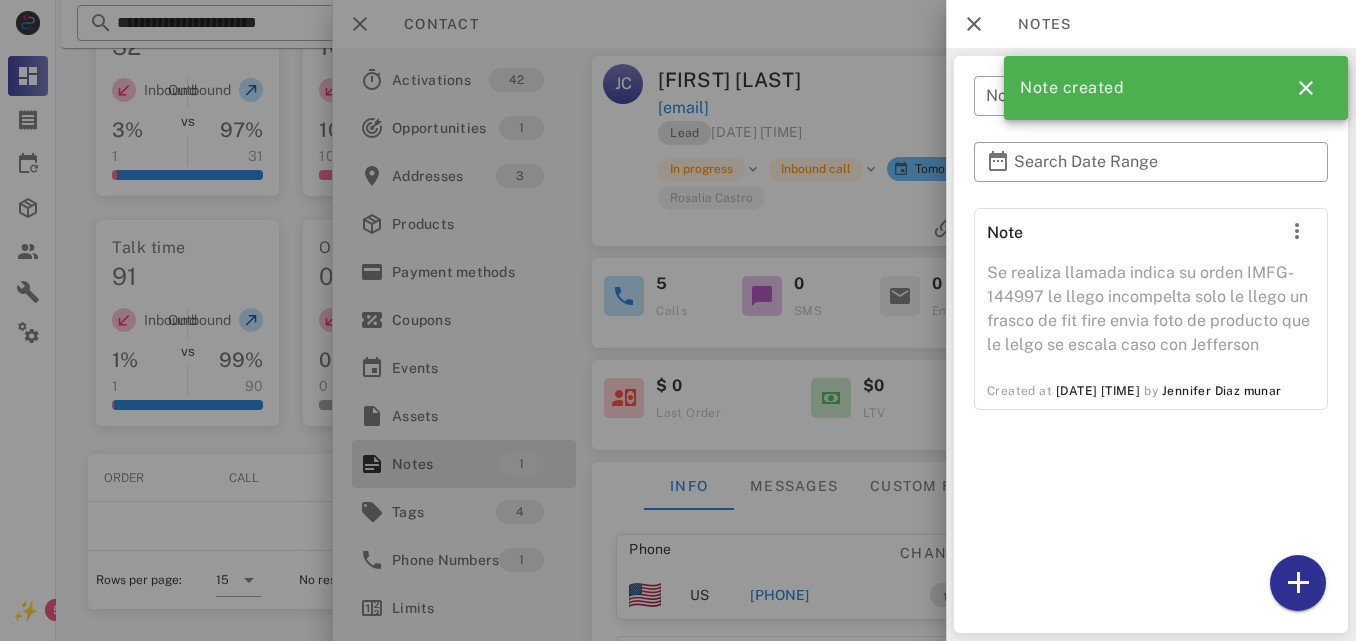 click at bounding box center (1151, 193) 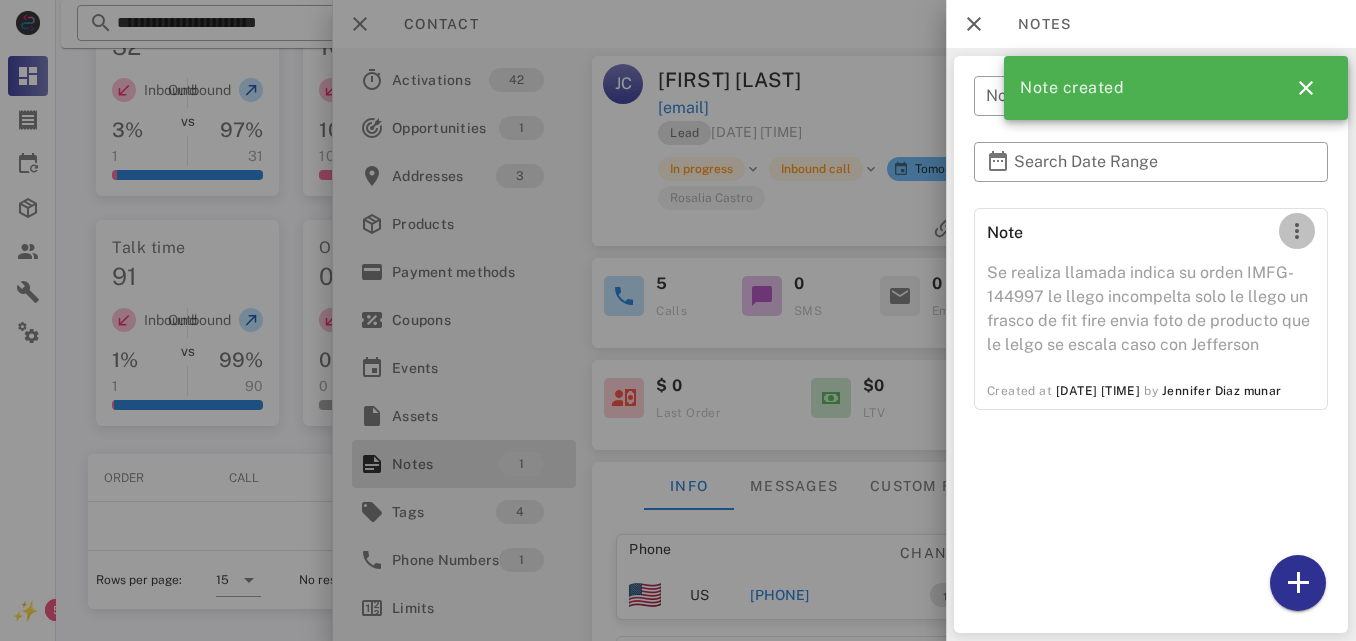 click at bounding box center [1297, 231] 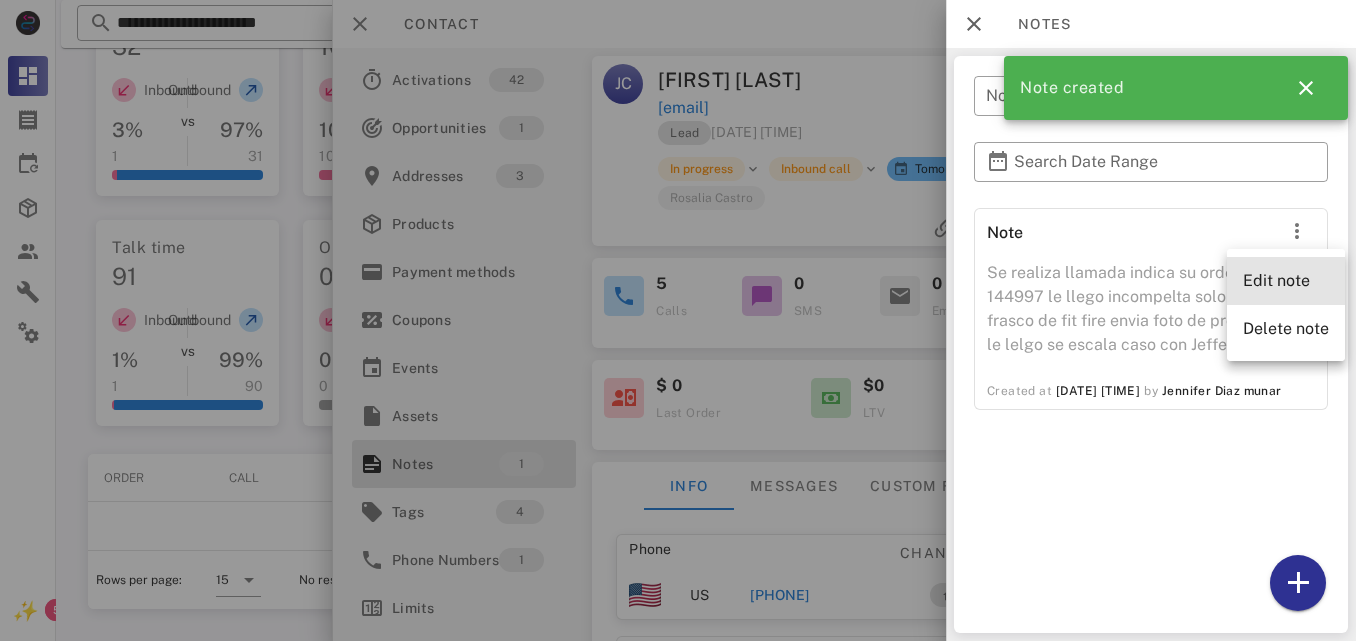 click on "Edit note" at bounding box center [1286, 281] 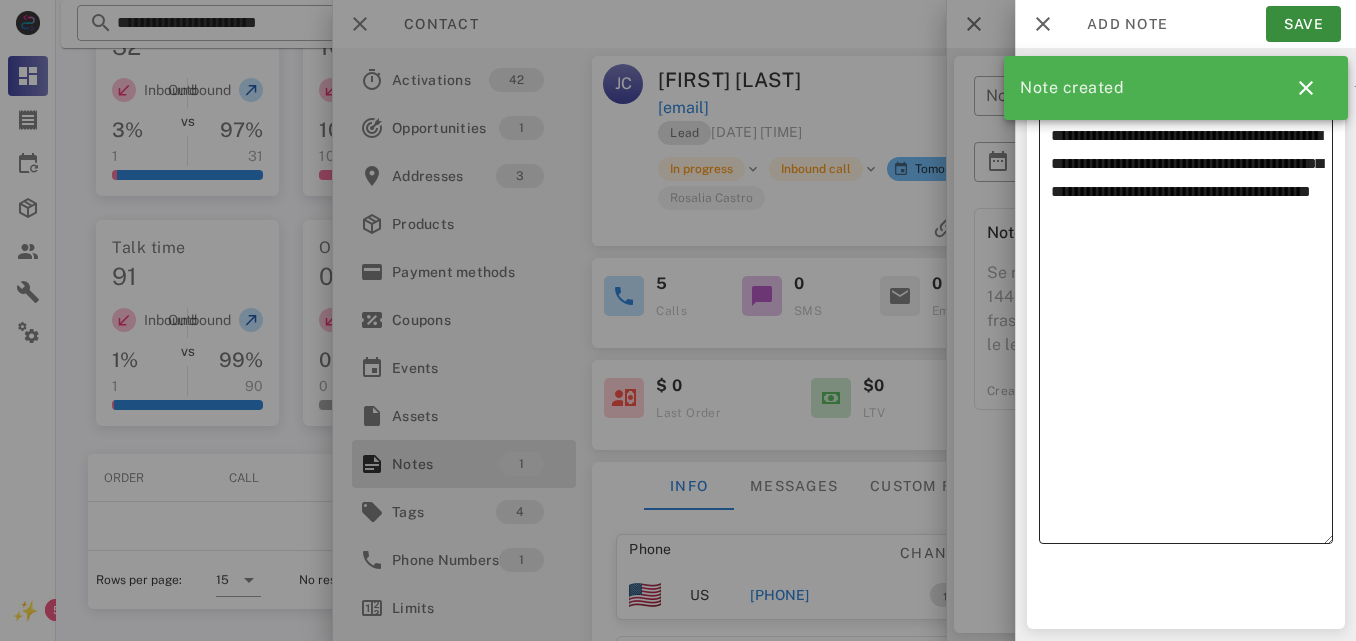 click on "**********" at bounding box center [1192, 319] 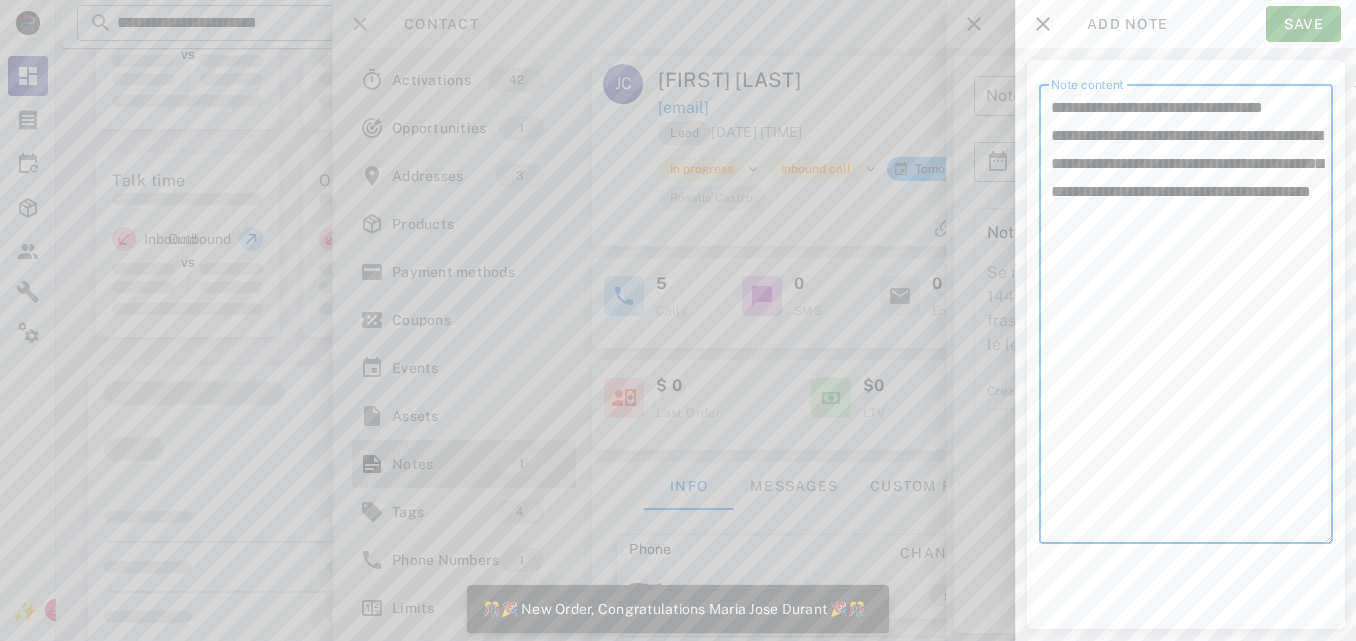 click on "**********" at bounding box center [1192, 319] 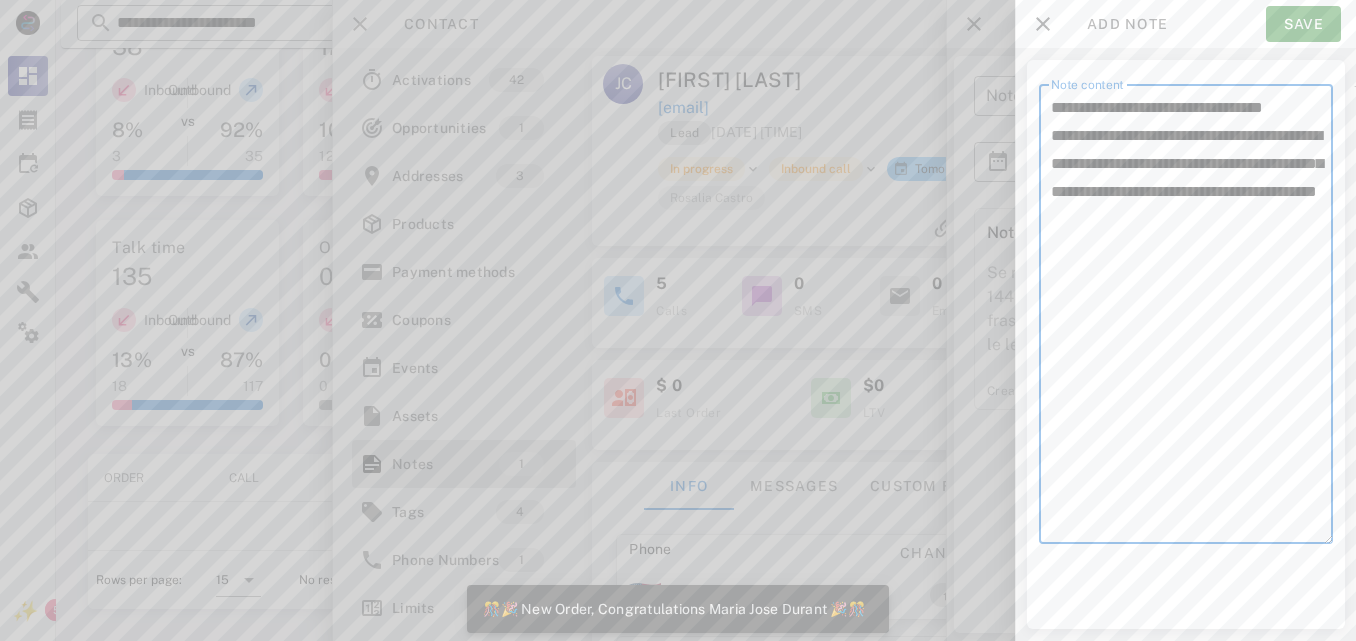 click on "**********" at bounding box center (1192, 319) 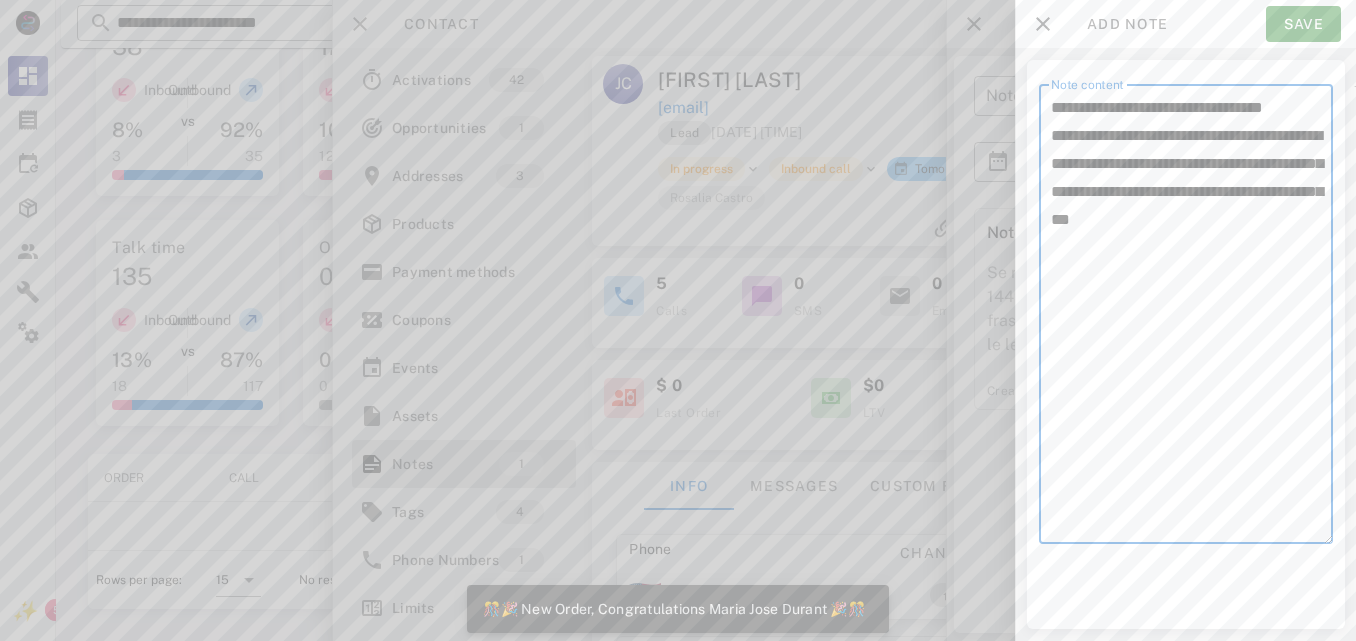 type on "**********" 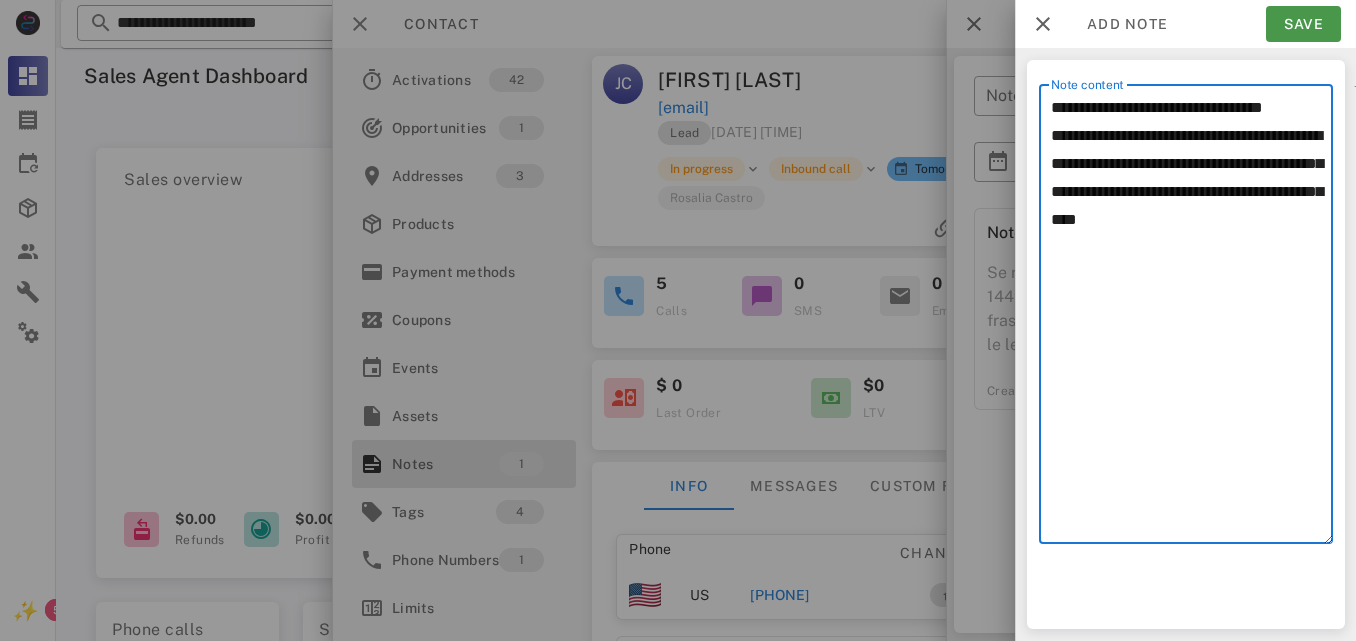 scroll, scrollTop: 612, scrollLeft: 0, axis: vertical 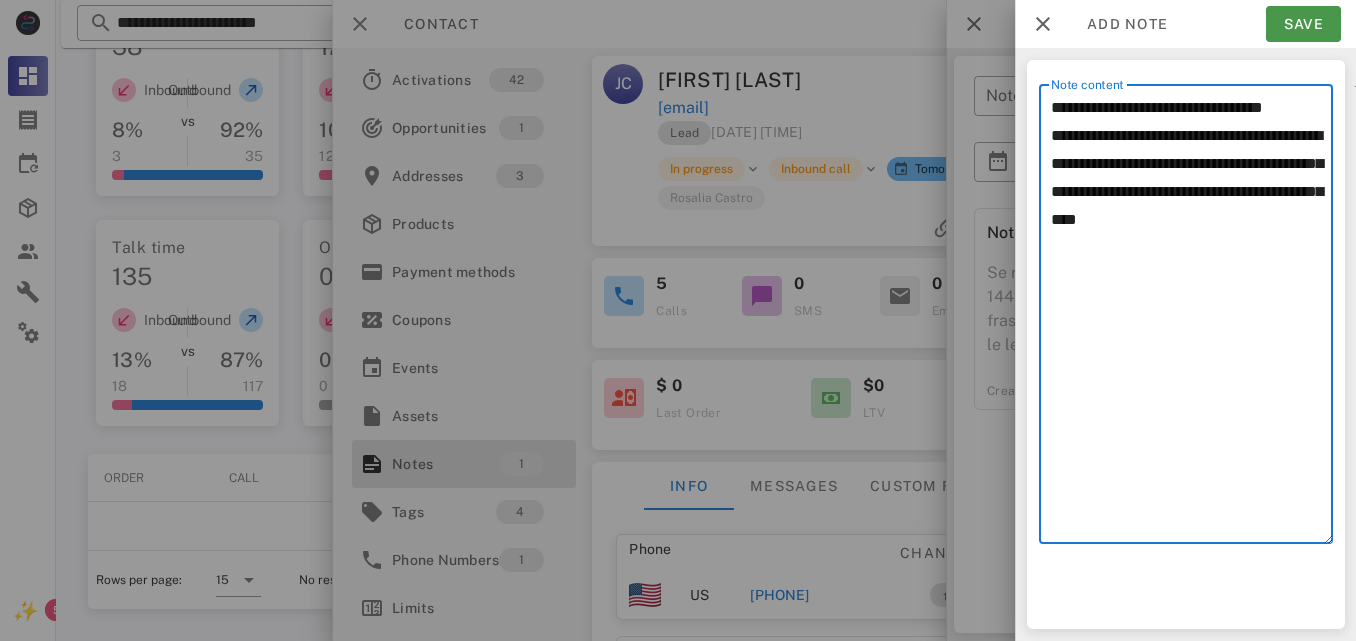 type on "**********" 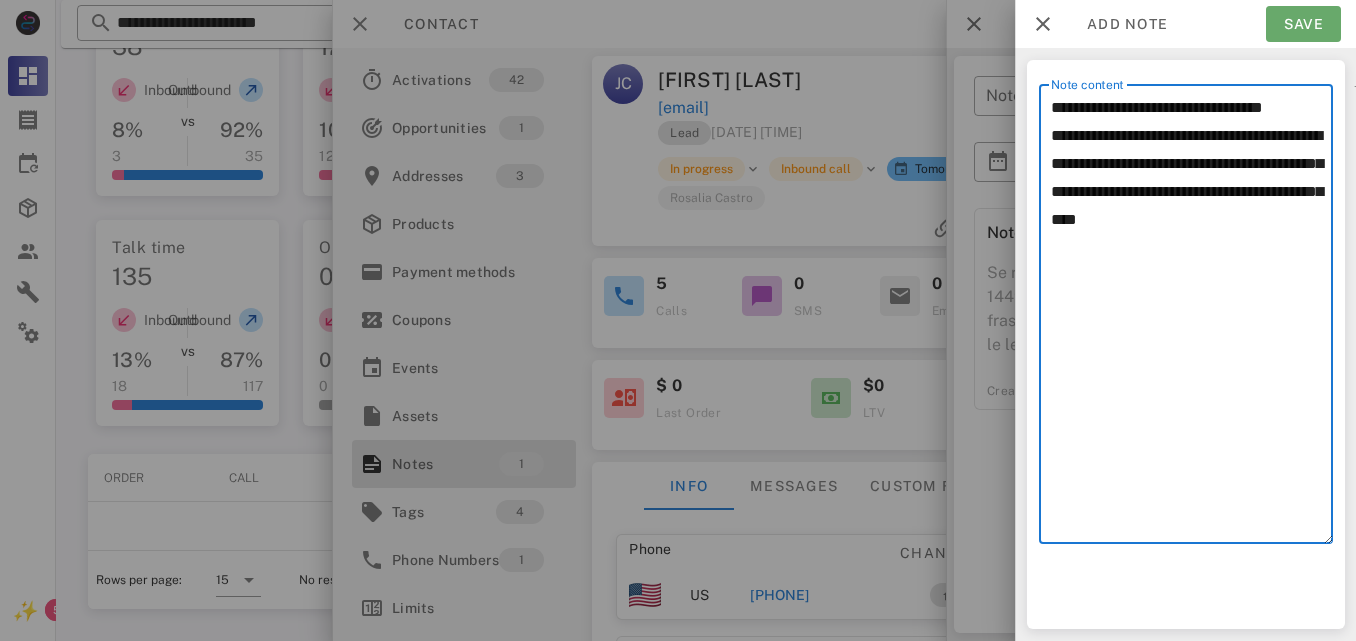 click on "Save" at bounding box center (1303, 24) 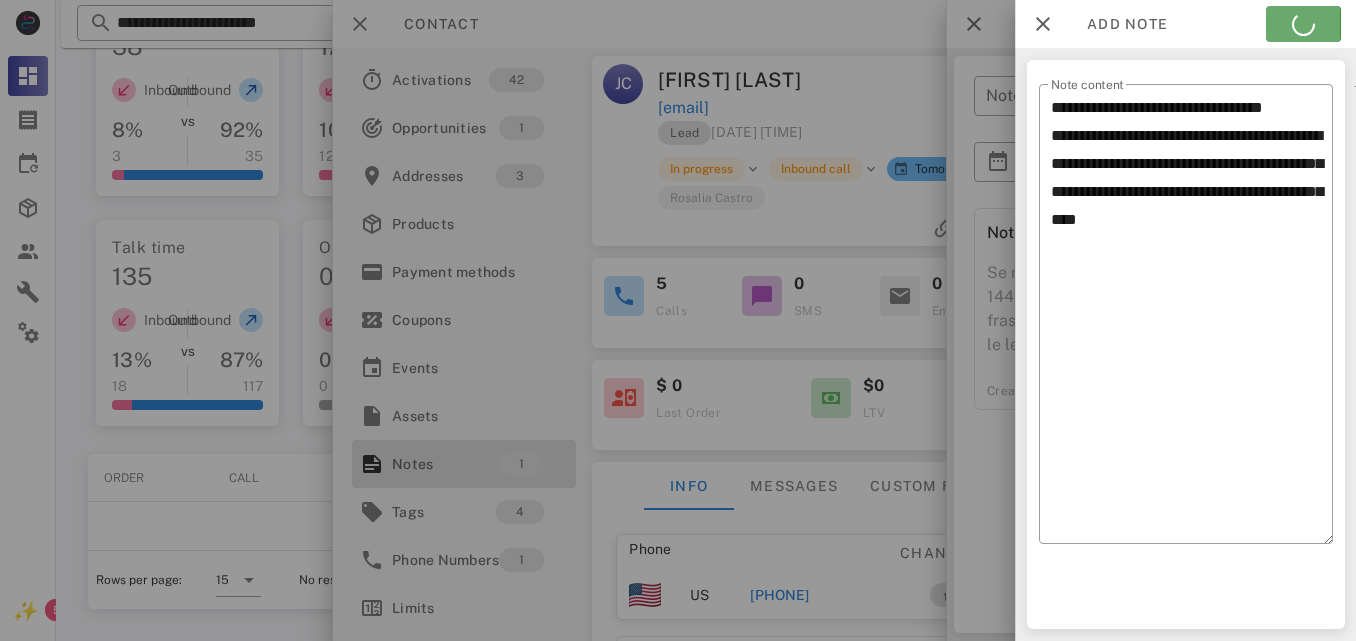 scroll, scrollTop: 0, scrollLeft: 0, axis: both 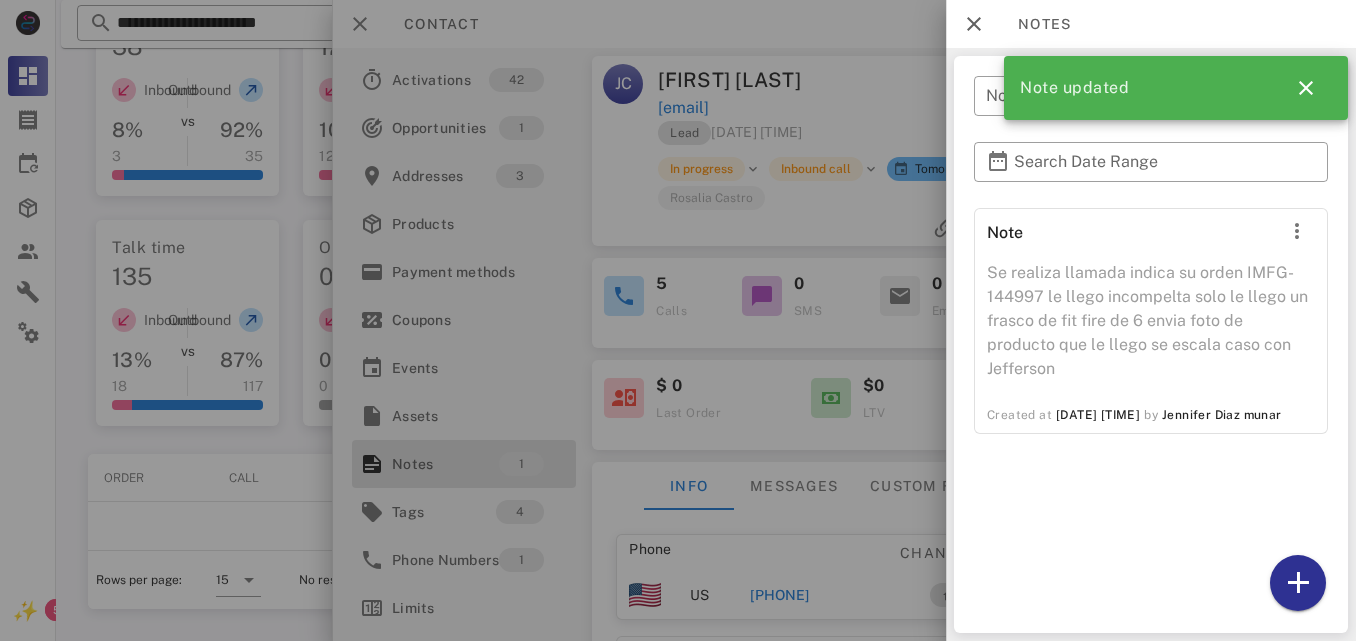 drag, startPoint x: 883, startPoint y: 113, endPoint x: 832, endPoint y: 184, distance: 87.41853 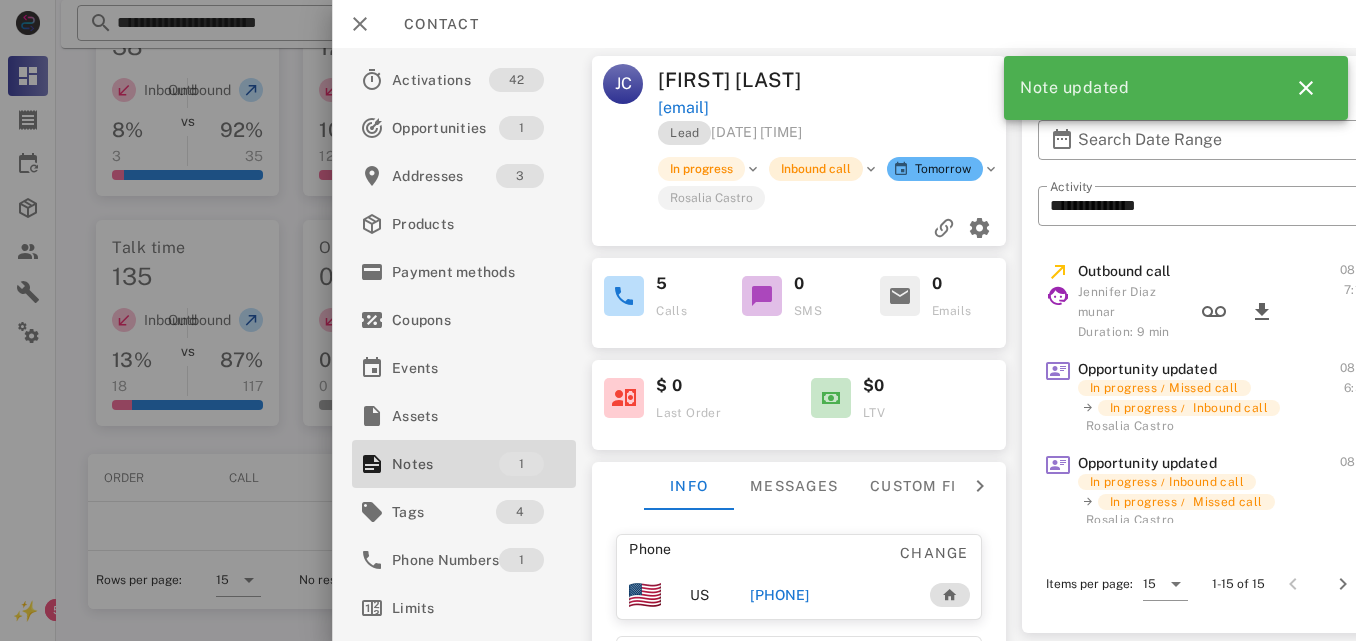 drag, startPoint x: 832, startPoint y: 184, endPoint x: 825, endPoint y: 202, distance: 19.313208 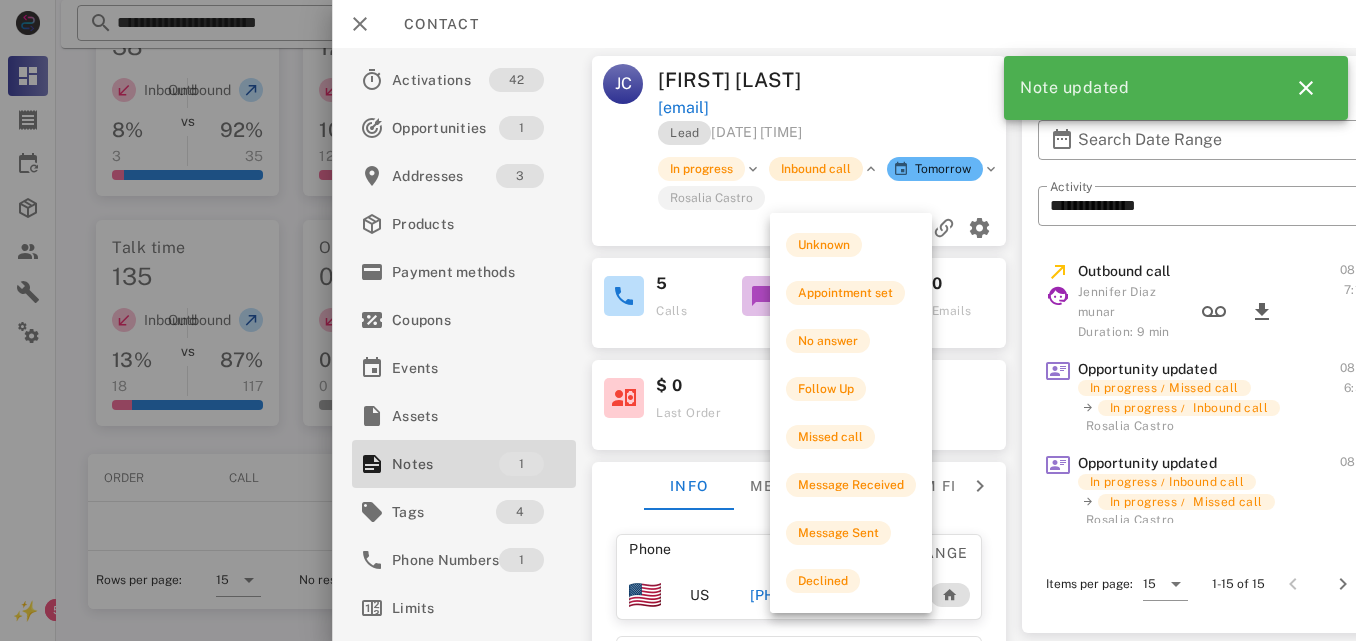 click on "Inbound call" at bounding box center [816, 169] 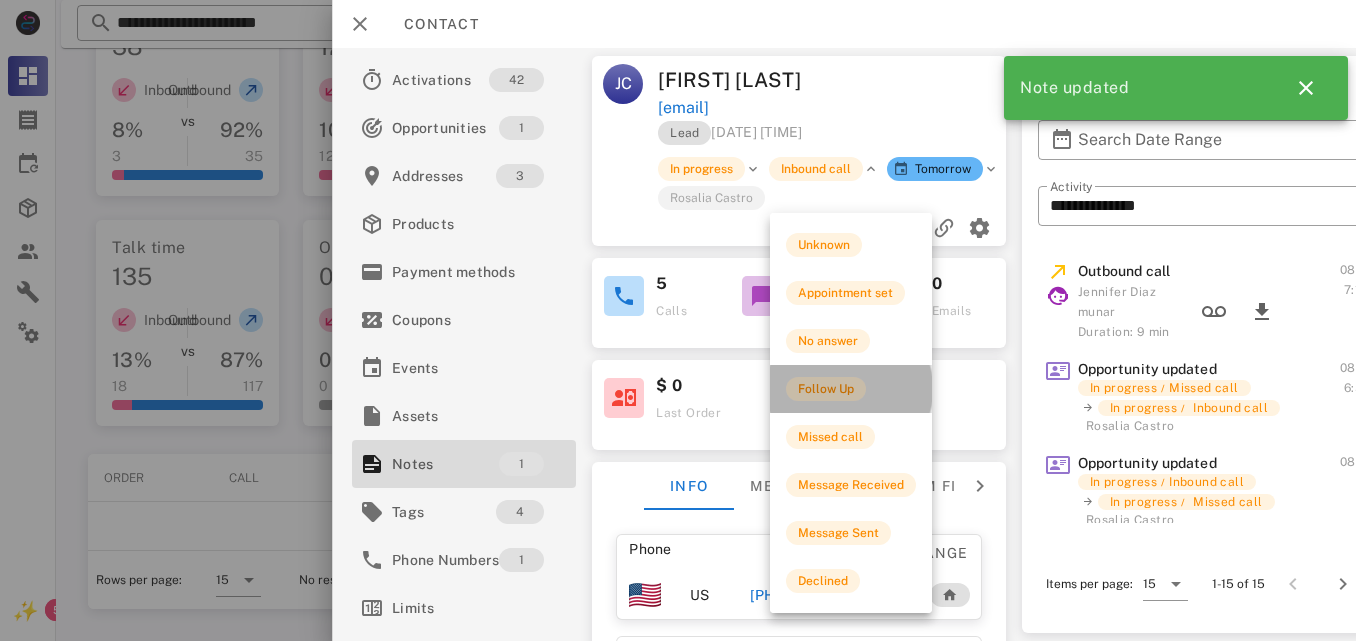 click on "Follow Up" at bounding box center (826, 389) 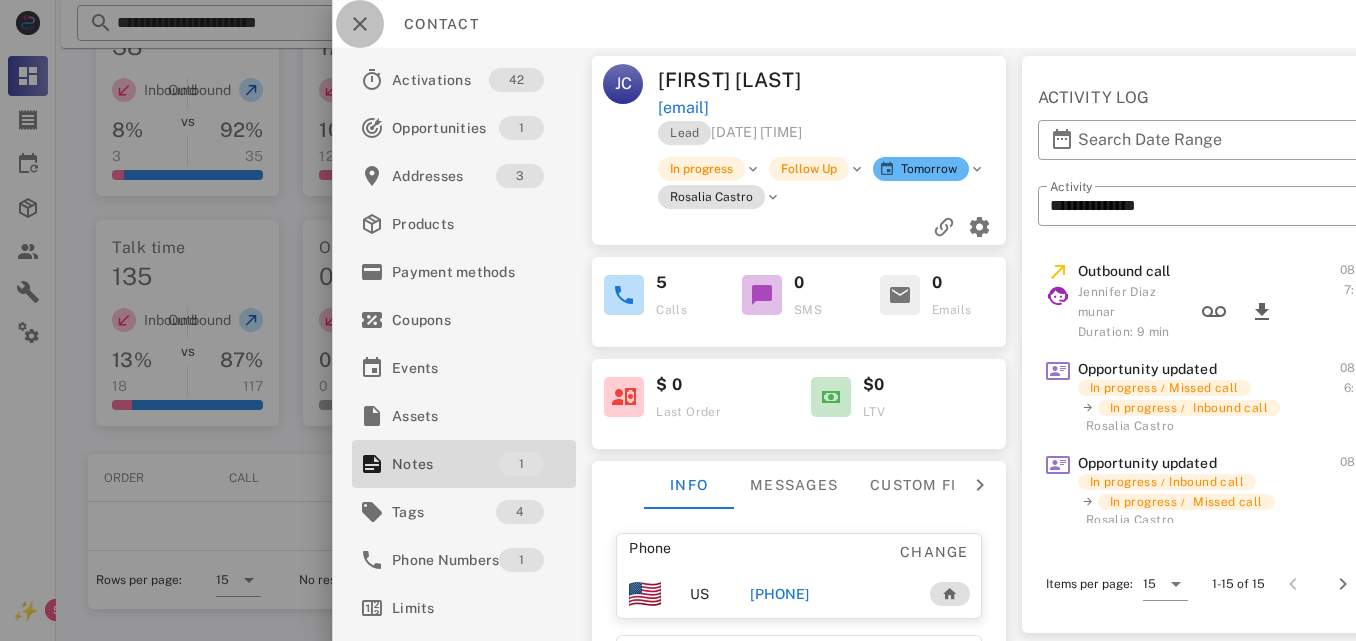 click at bounding box center (360, 24) 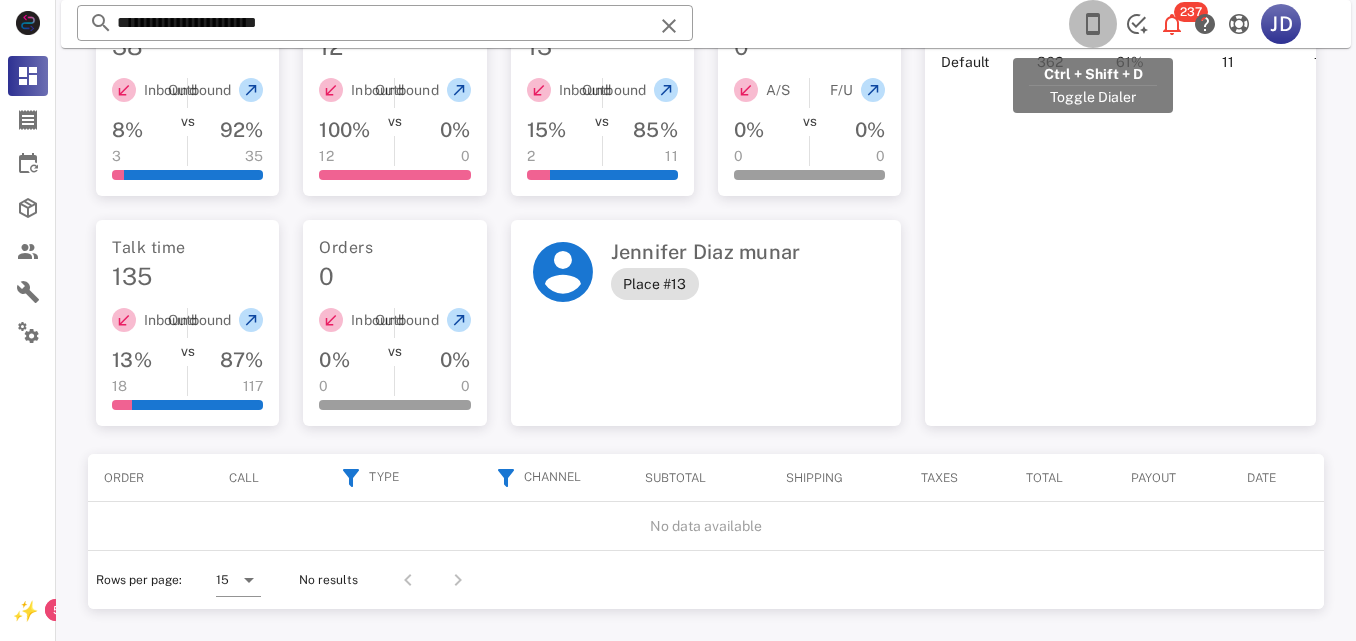 click at bounding box center [1093, 24] 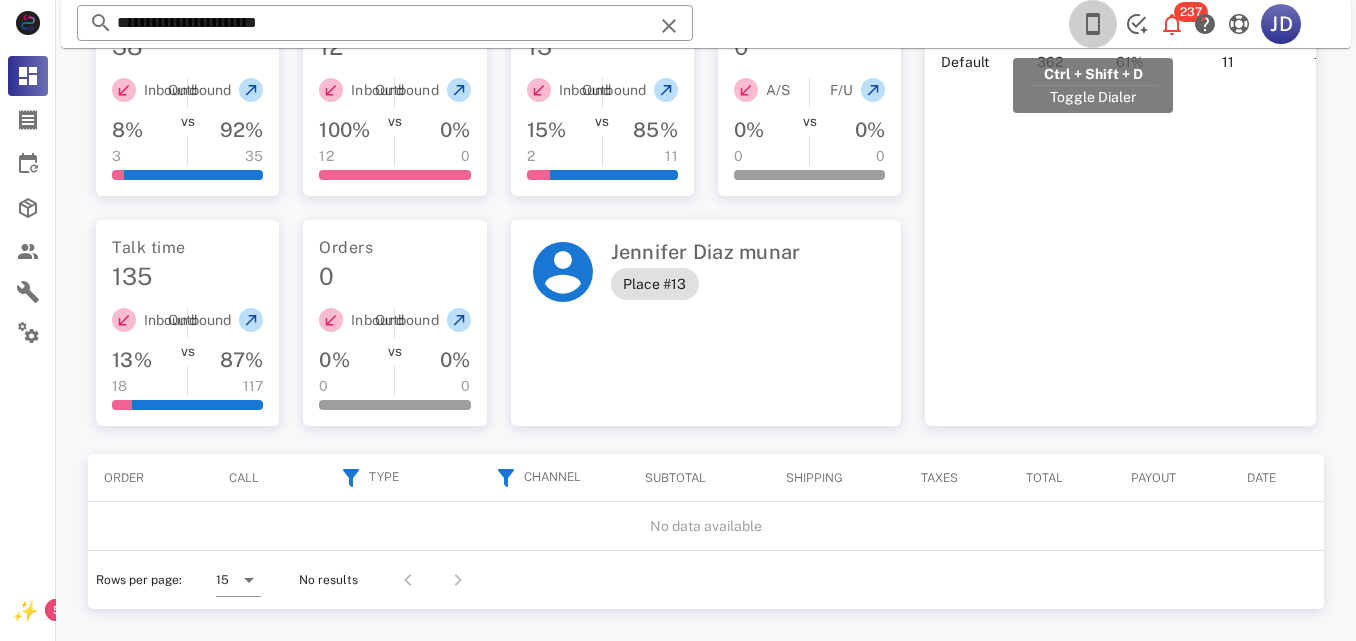 click on "**********" at bounding box center [706, -564] 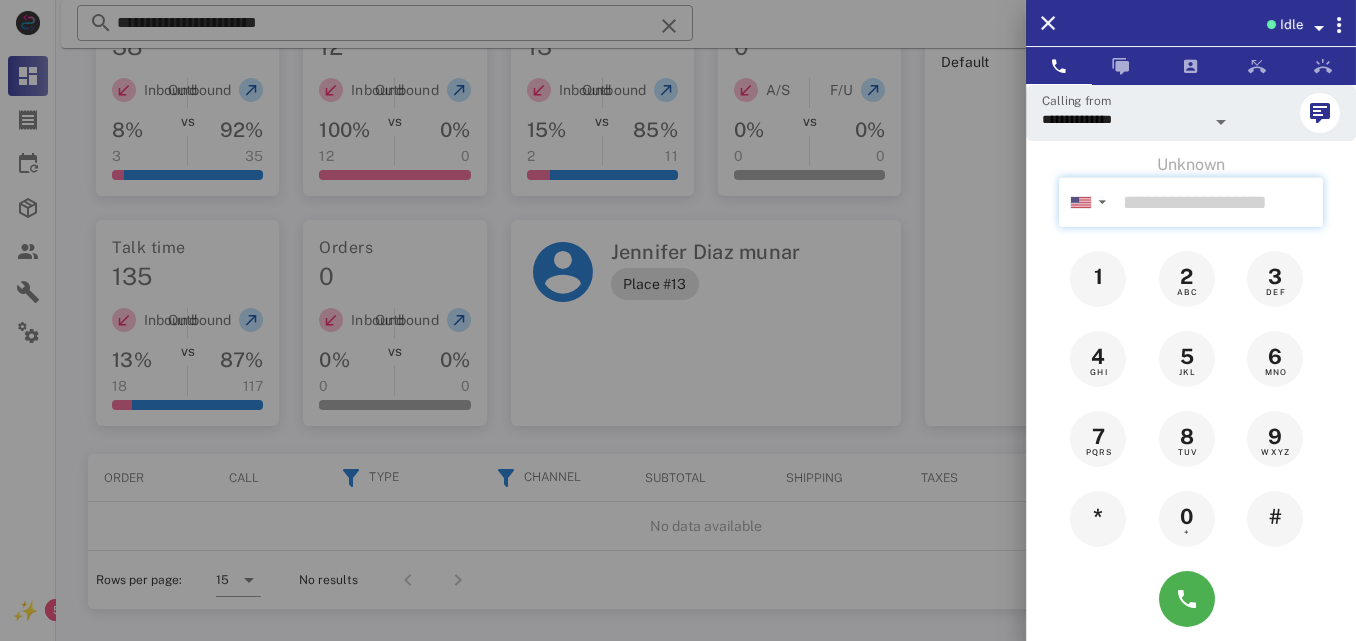 click at bounding box center [1219, 202] 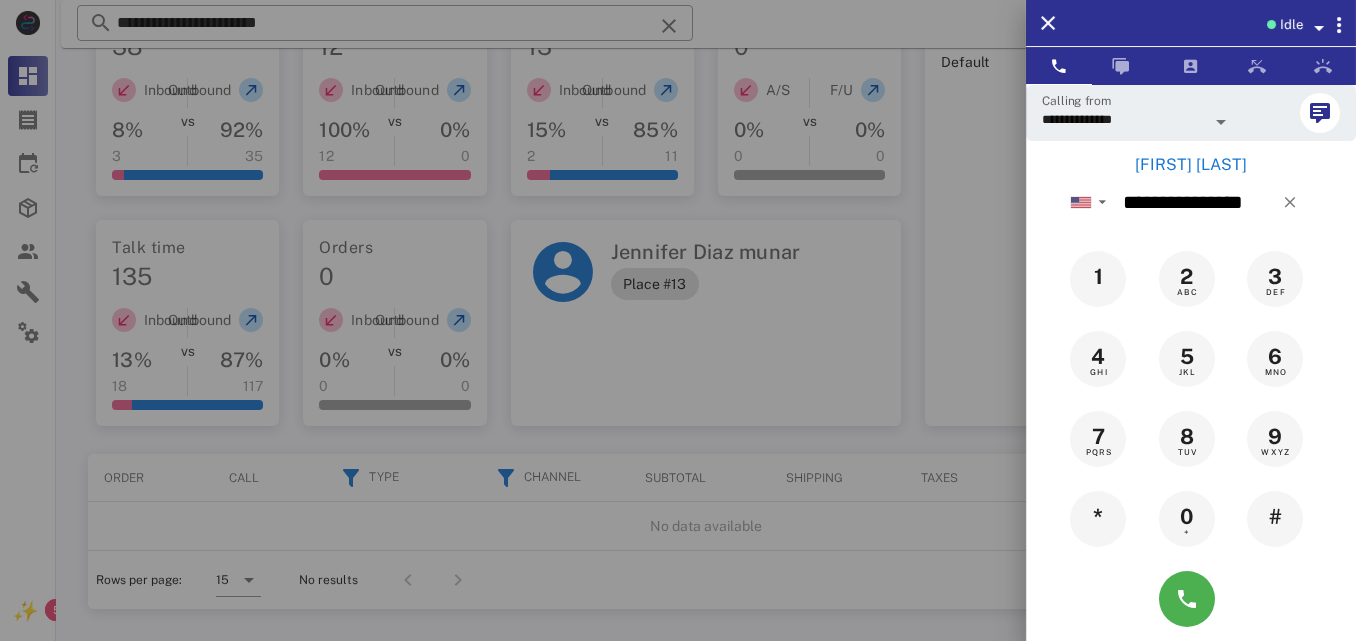 click on "Norma Kearney" at bounding box center [1191, 165] 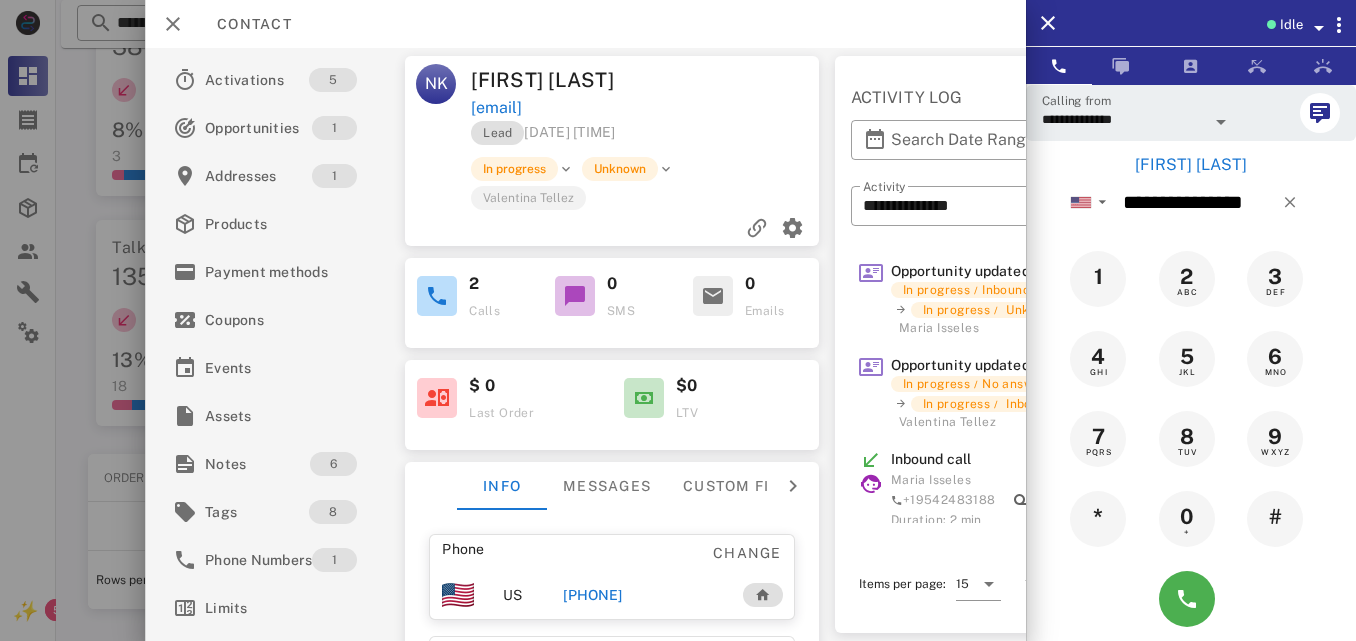 click on "+14436556159" at bounding box center (643, 595) 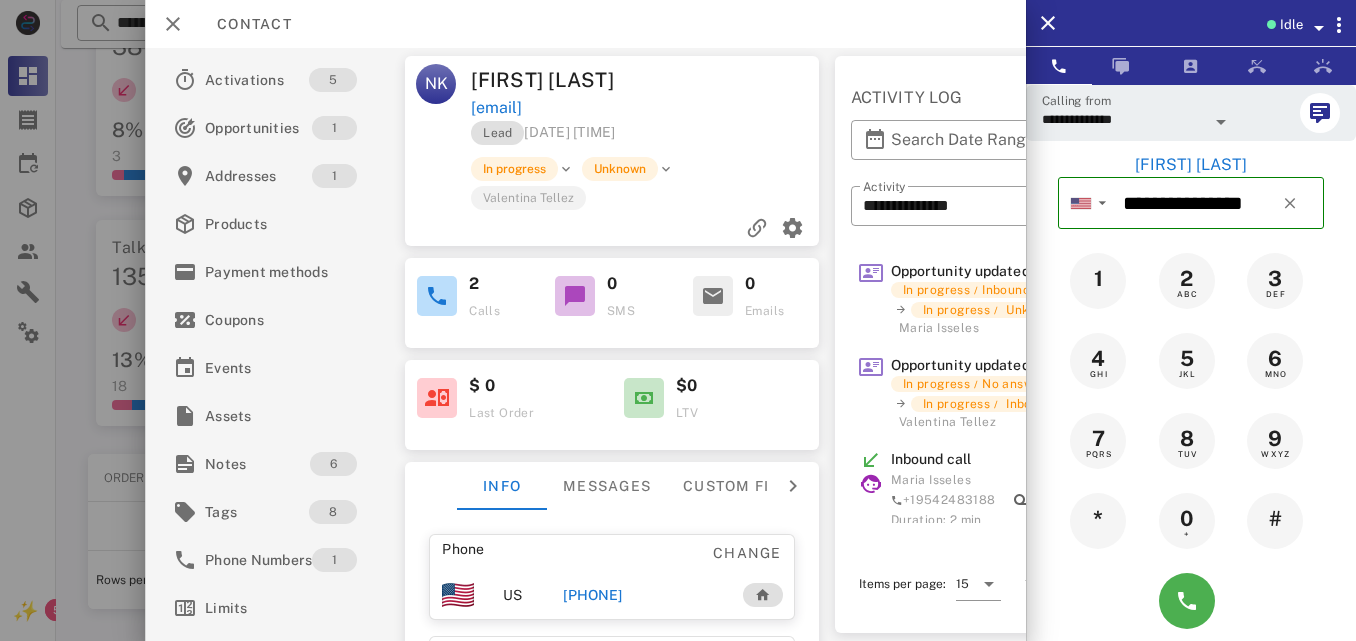 click on "+14436556159" at bounding box center [593, 595] 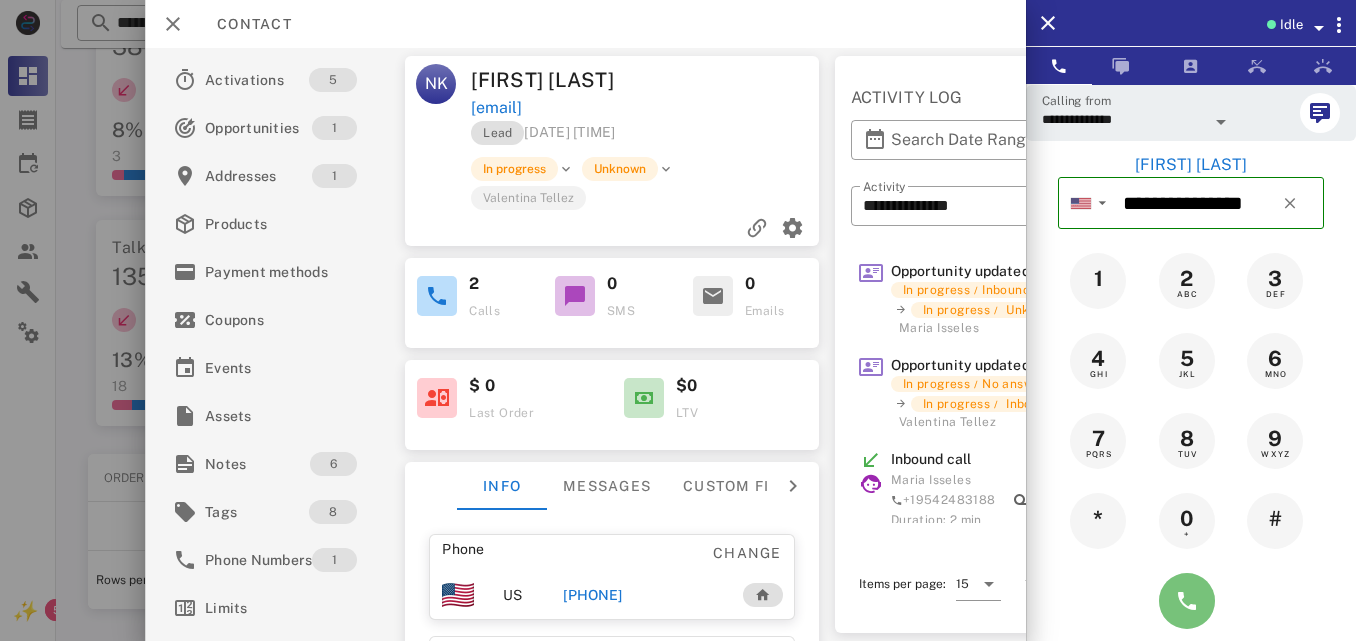 click at bounding box center [1187, 601] 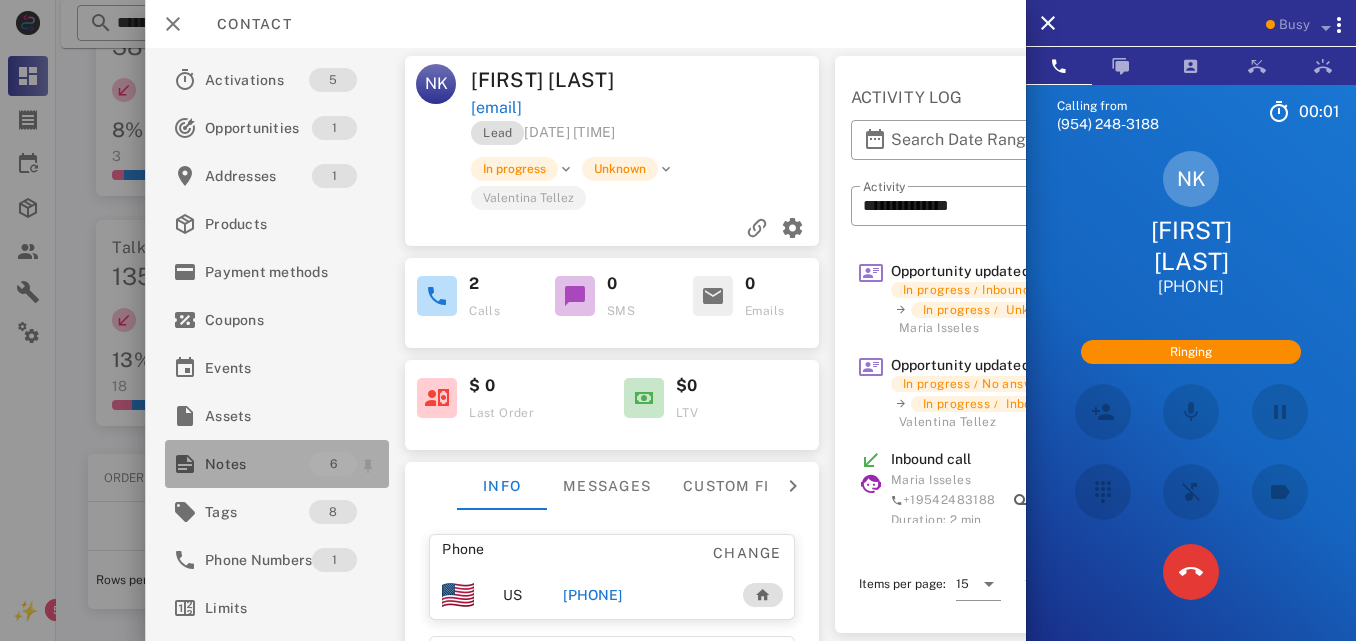 click on "Notes" at bounding box center [257, 464] 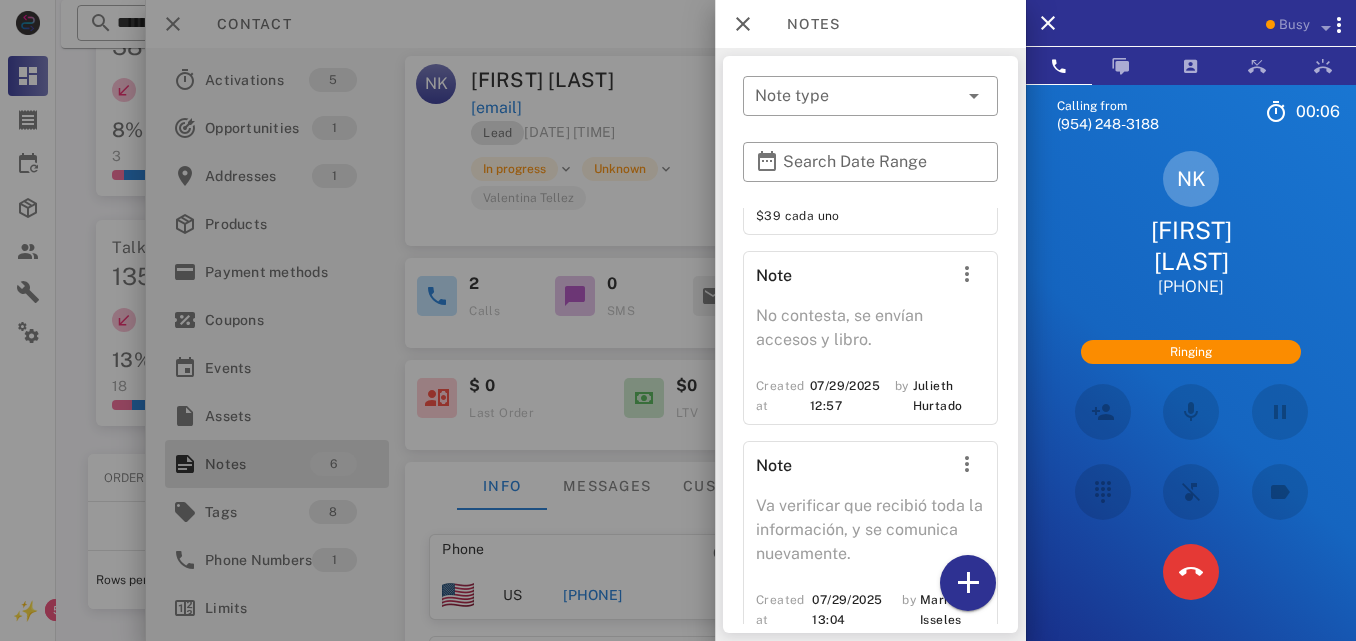scroll, scrollTop: 582, scrollLeft: 0, axis: vertical 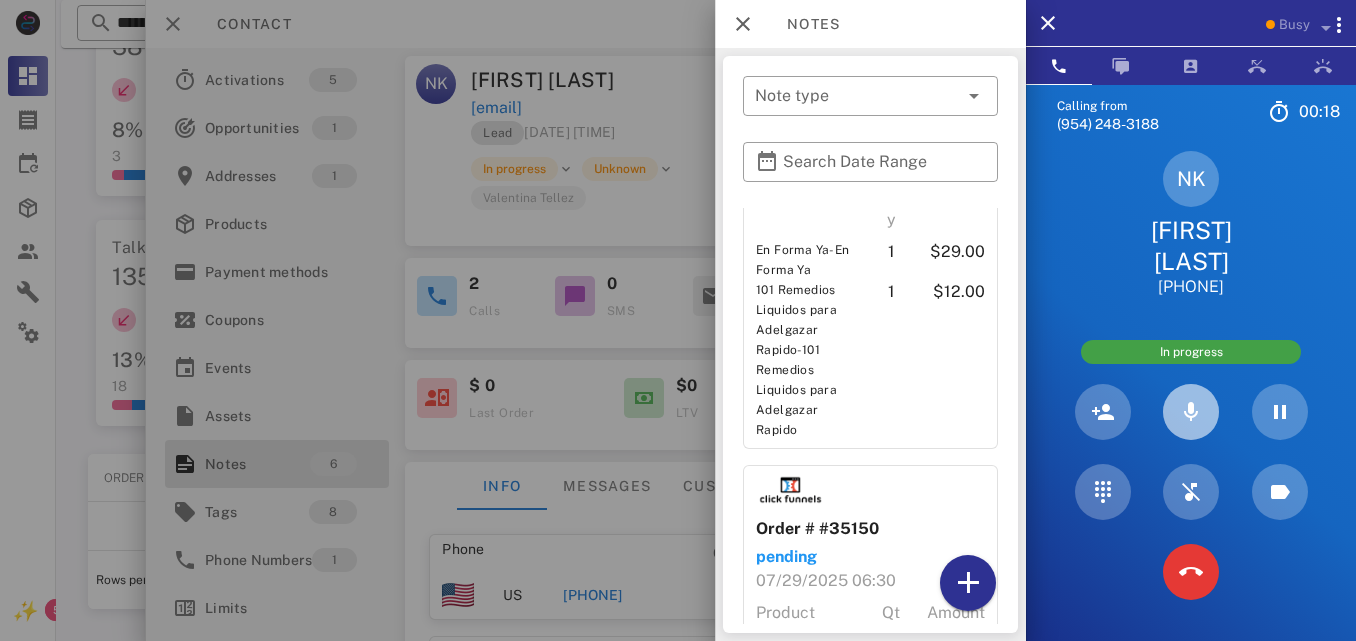 click at bounding box center [1191, 412] 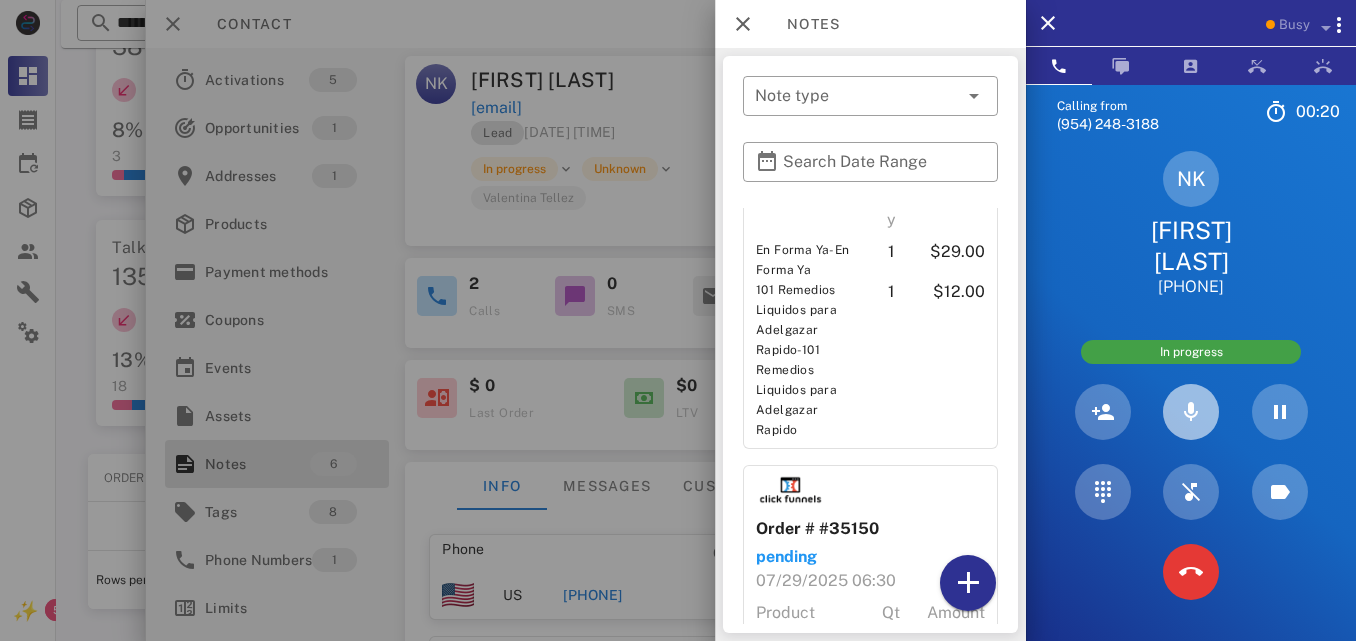 click at bounding box center (1191, 412) 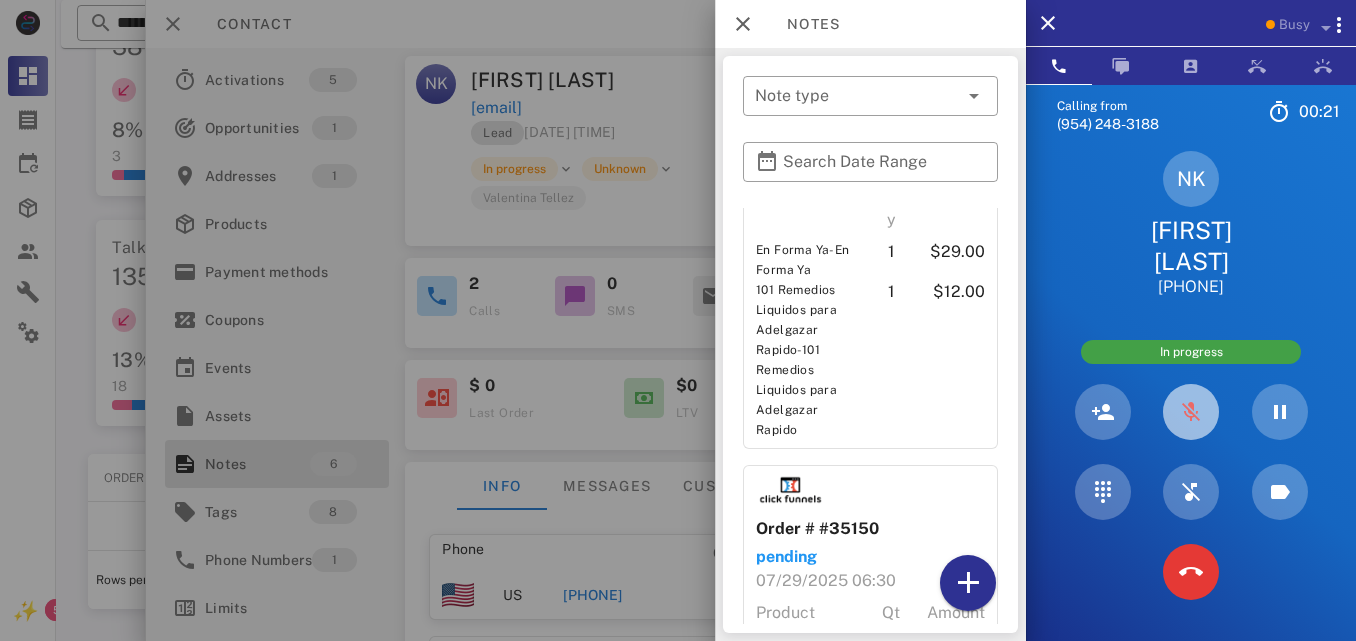 click at bounding box center (1191, 412) 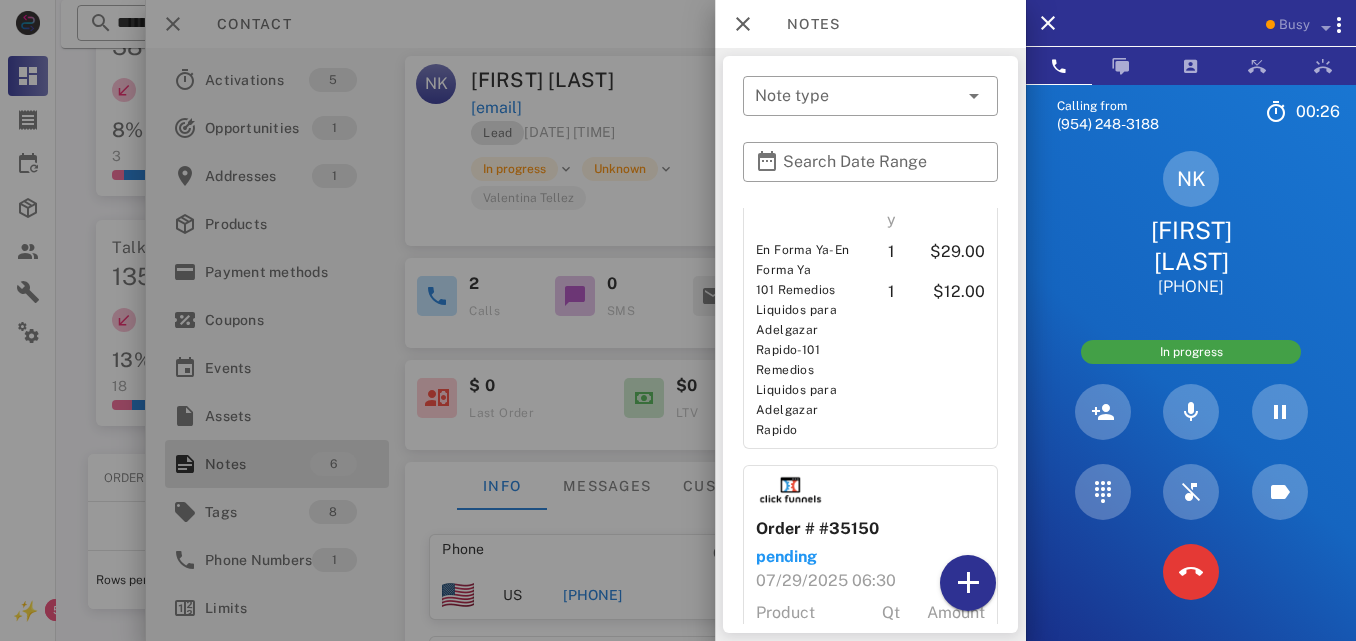 click at bounding box center (678, 320) 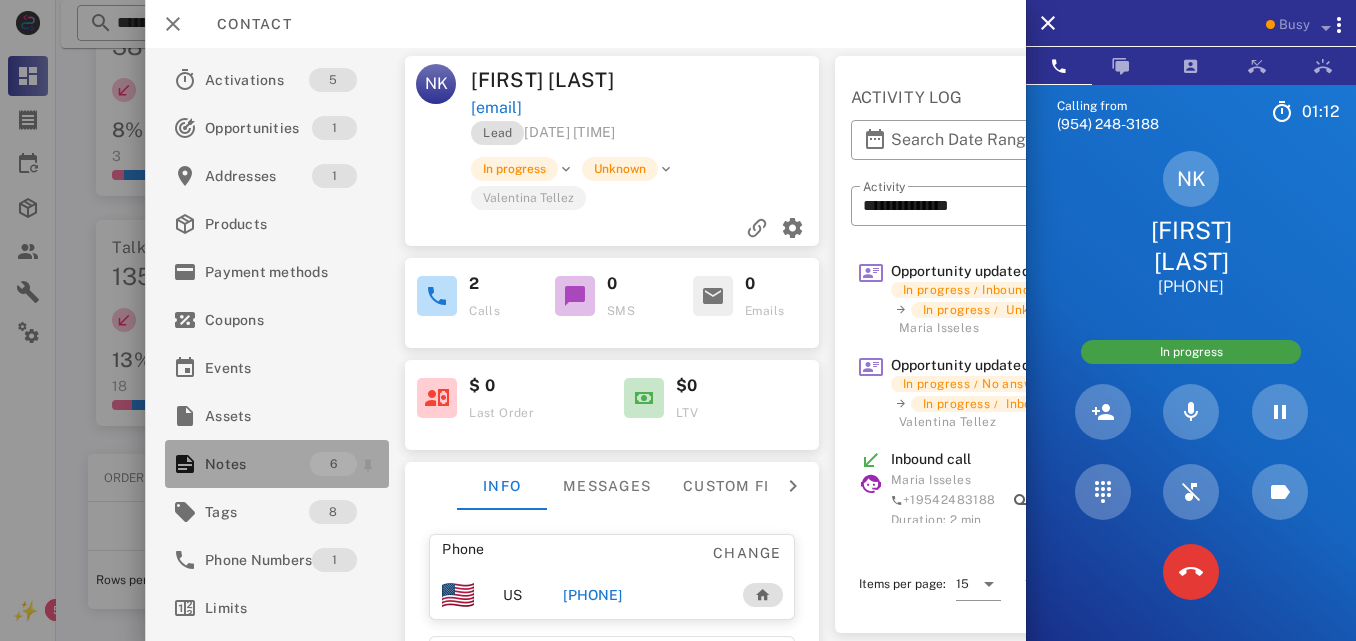 click on "Notes" at bounding box center [257, 464] 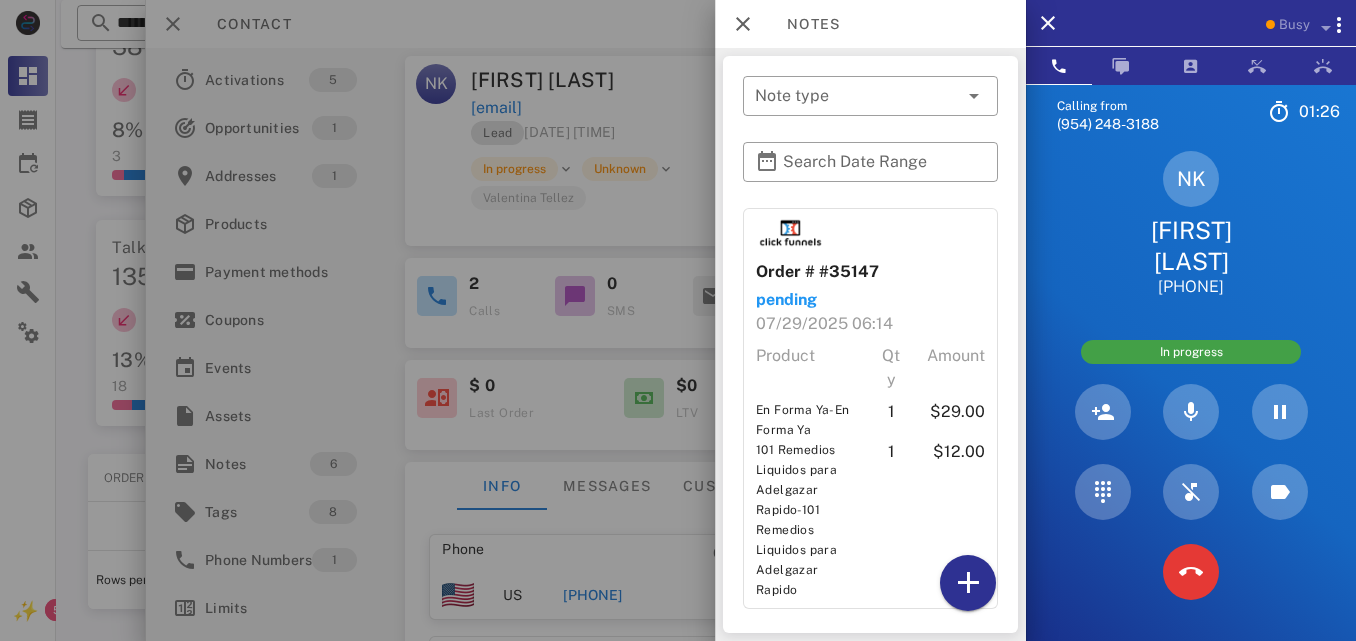 click at bounding box center [678, 320] 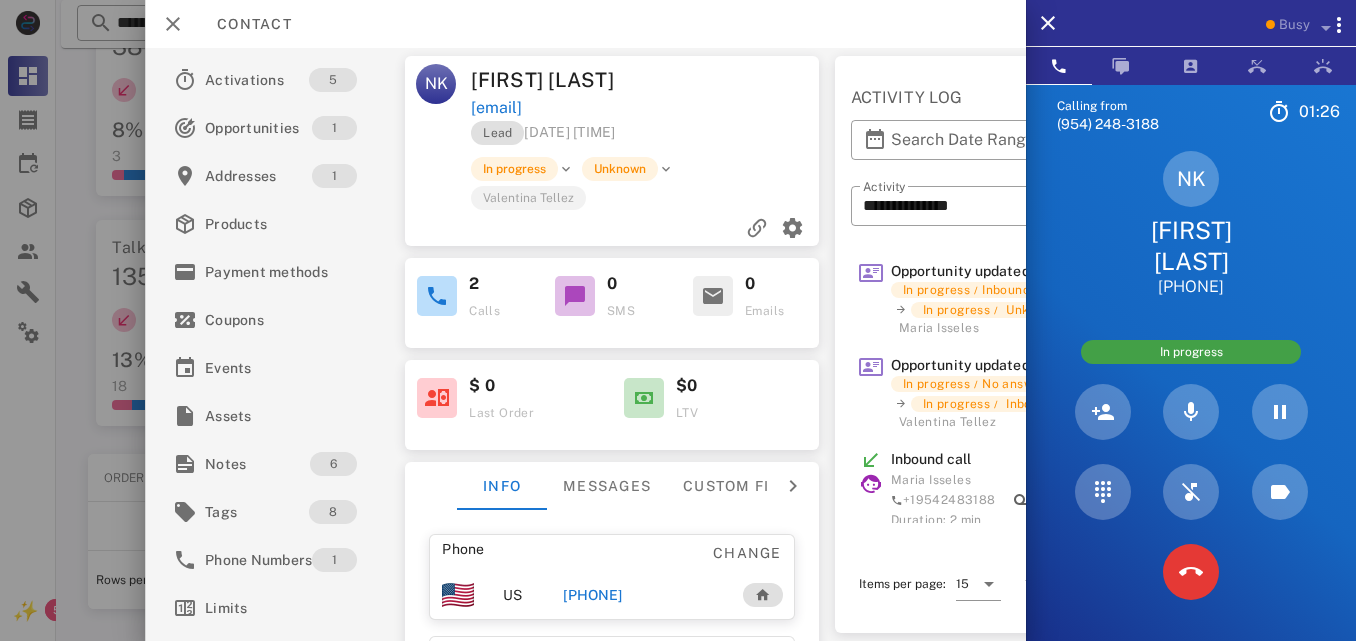 drag, startPoint x: 671, startPoint y: 202, endPoint x: 665, endPoint y: 145, distance: 57.31492 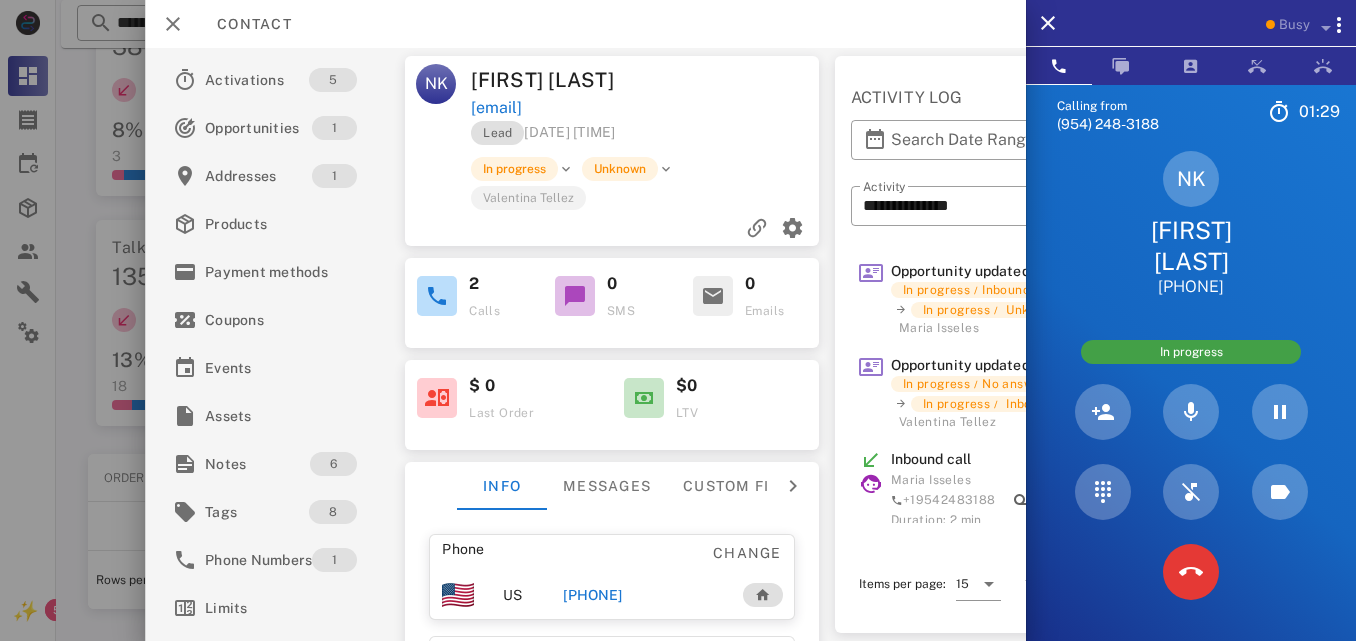drag, startPoint x: 622, startPoint y: 102, endPoint x: 468, endPoint y: 108, distance: 154.11684 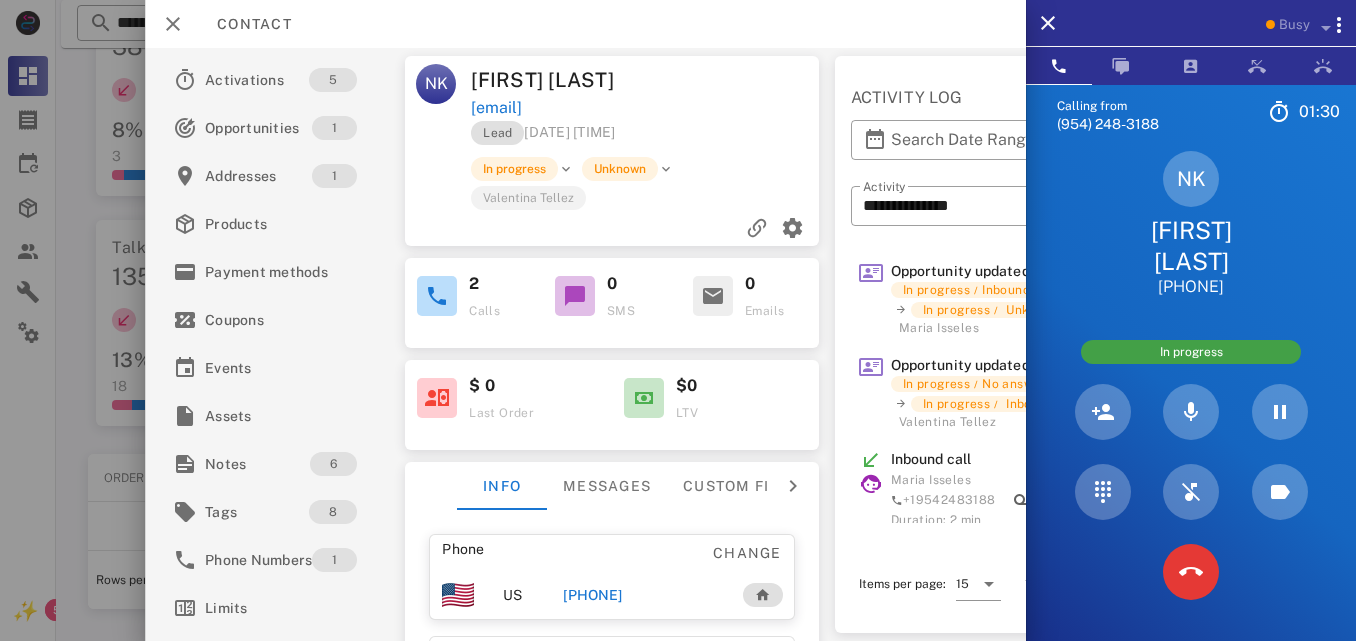 click on "normairist@yahoo.com" at bounding box center [647, 108] 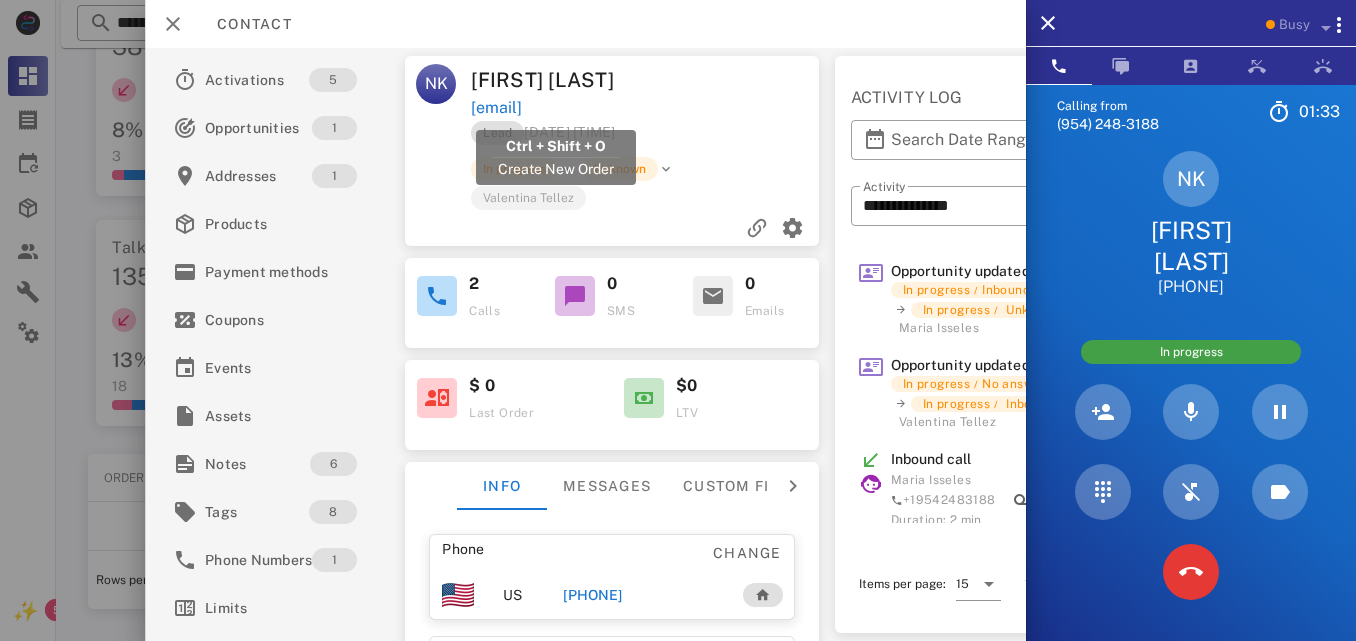 drag, startPoint x: 664, startPoint y: 108, endPoint x: 474, endPoint y: 109, distance: 190.00262 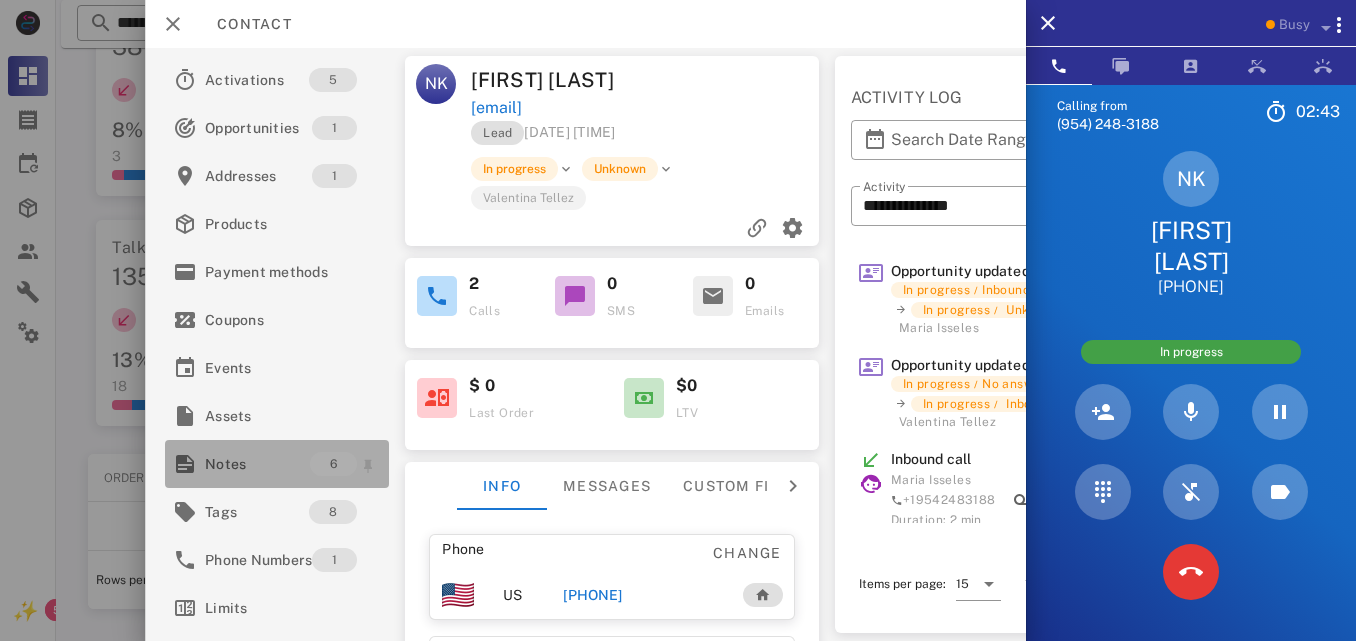 click on "Notes" at bounding box center (257, 464) 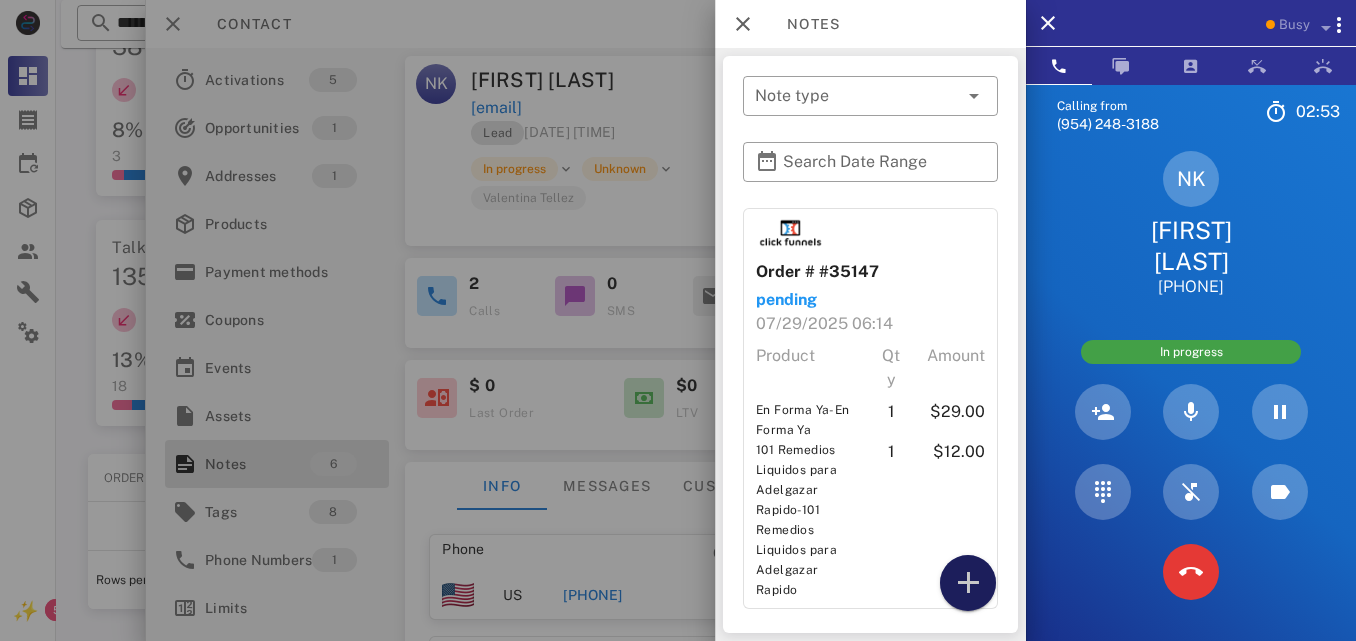 click at bounding box center (968, 583) 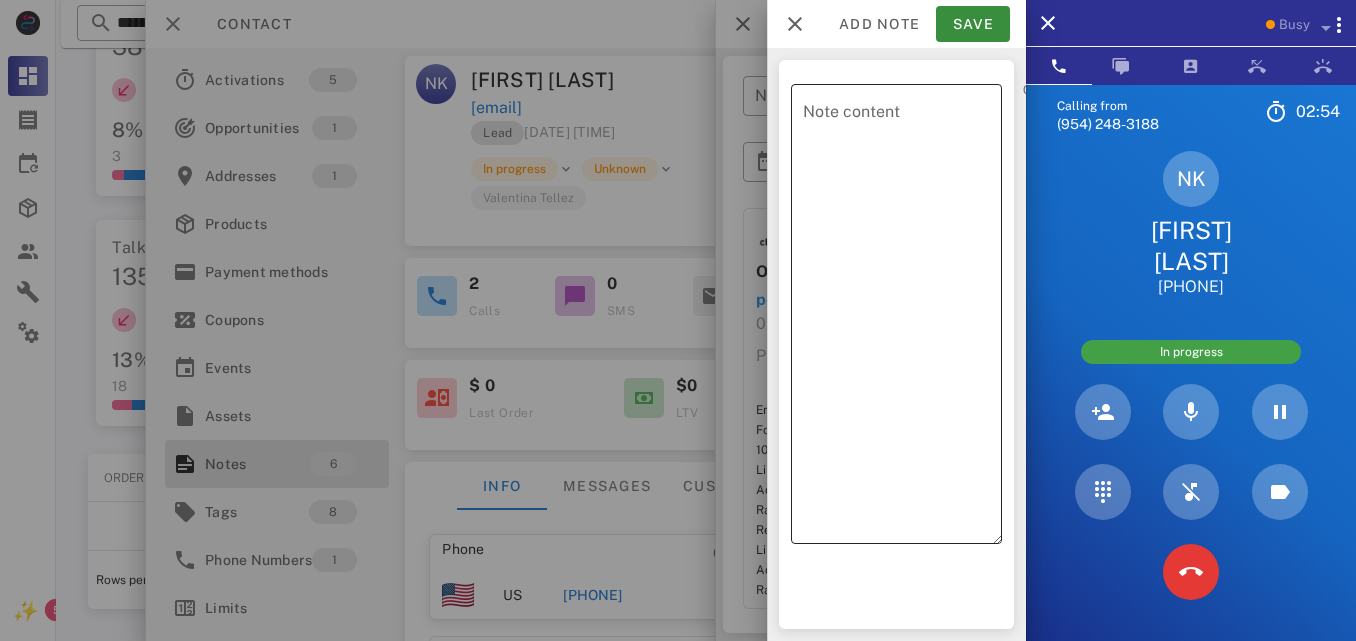 click on "Note content" at bounding box center (902, 319) 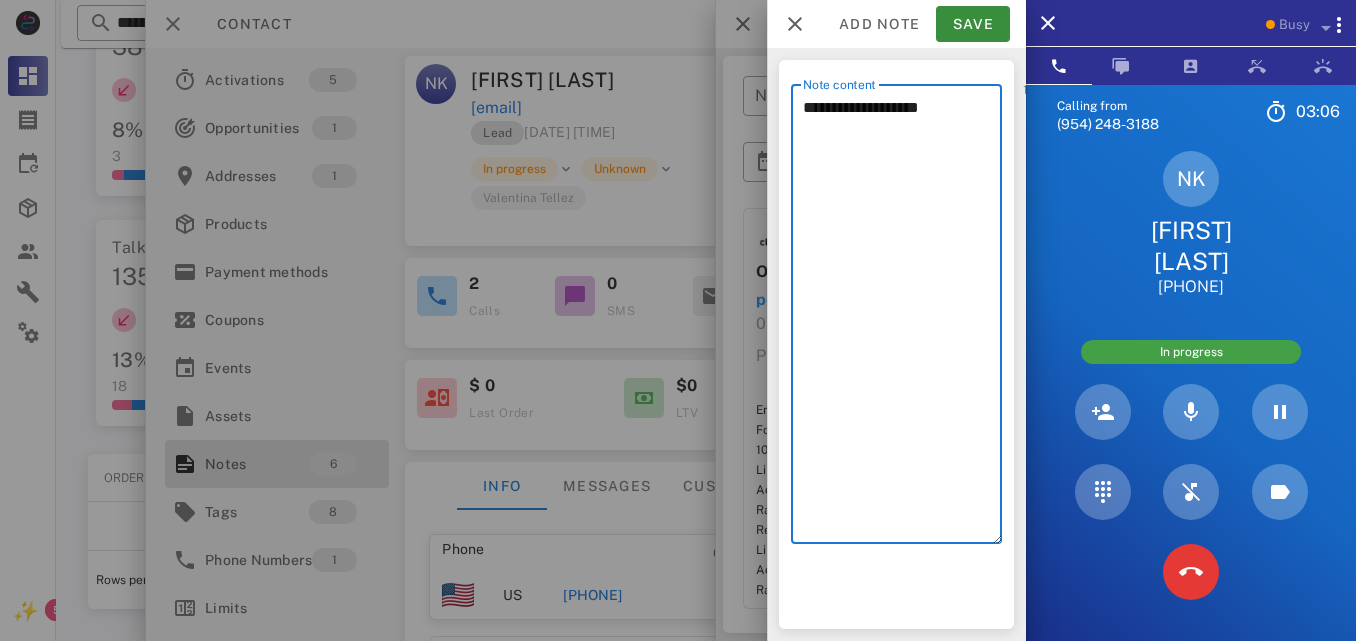 click on "**********" at bounding box center (902, 319) 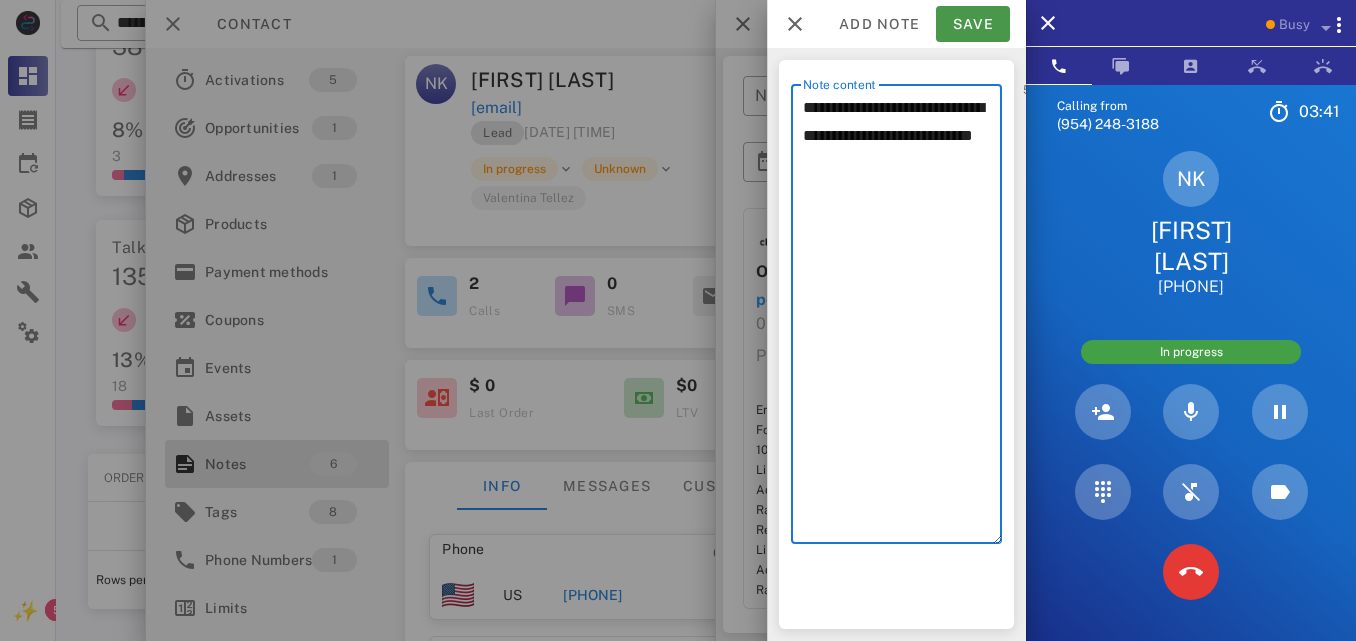 type on "**********" 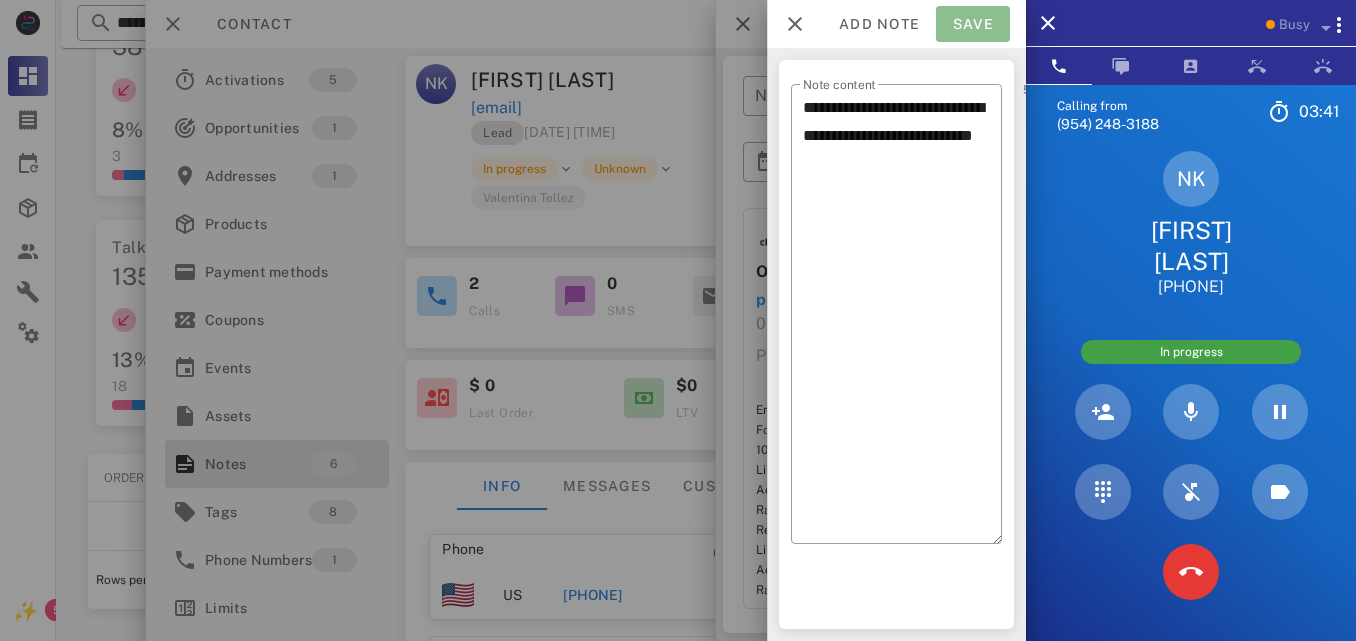 click on "Save" at bounding box center [973, 24] 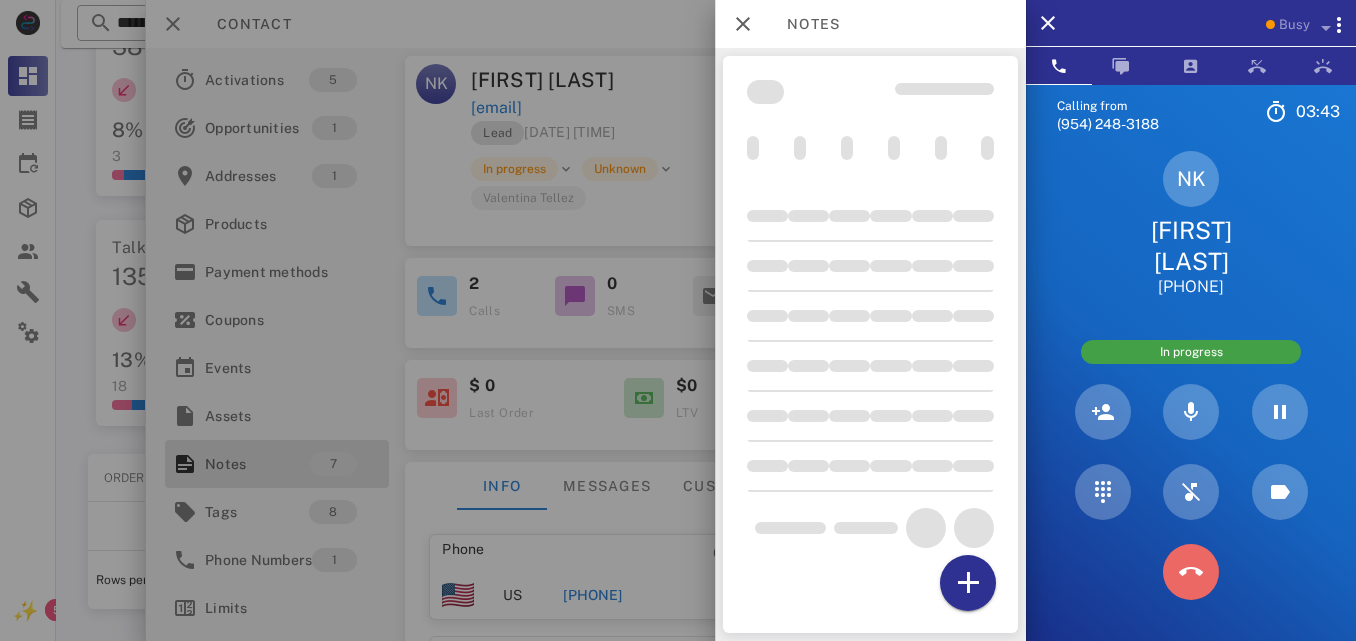 click at bounding box center [1191, 572] 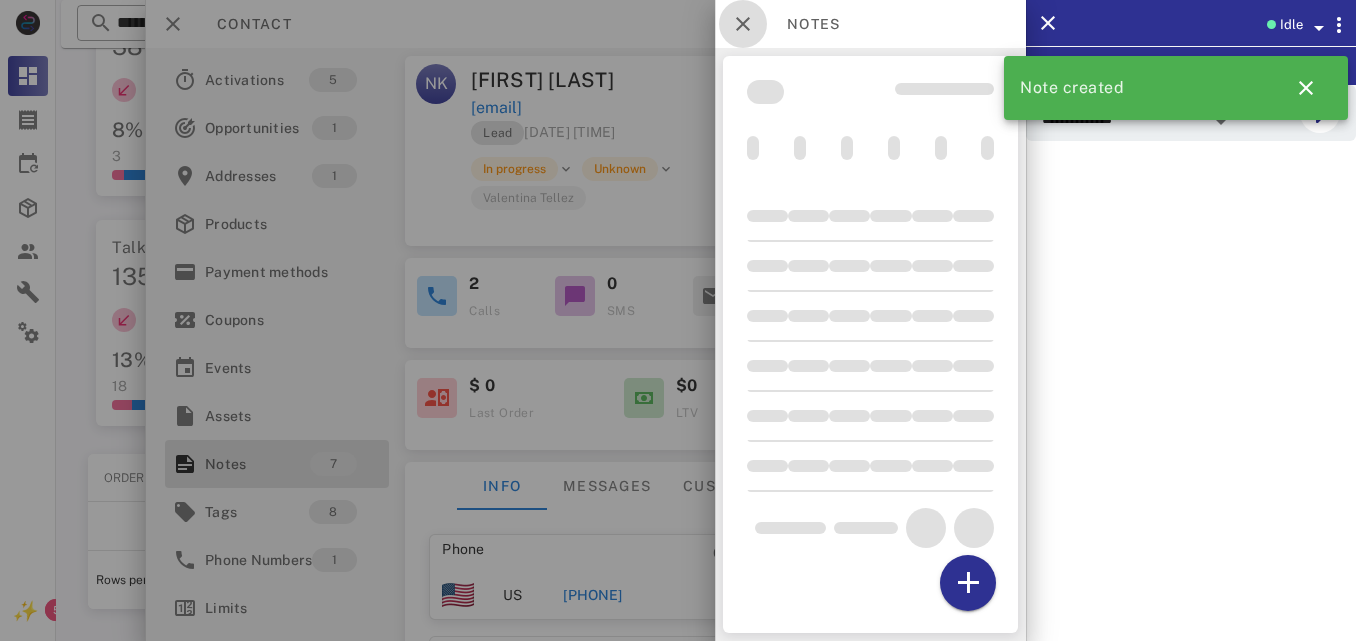 click at bounding box center [743, 24] 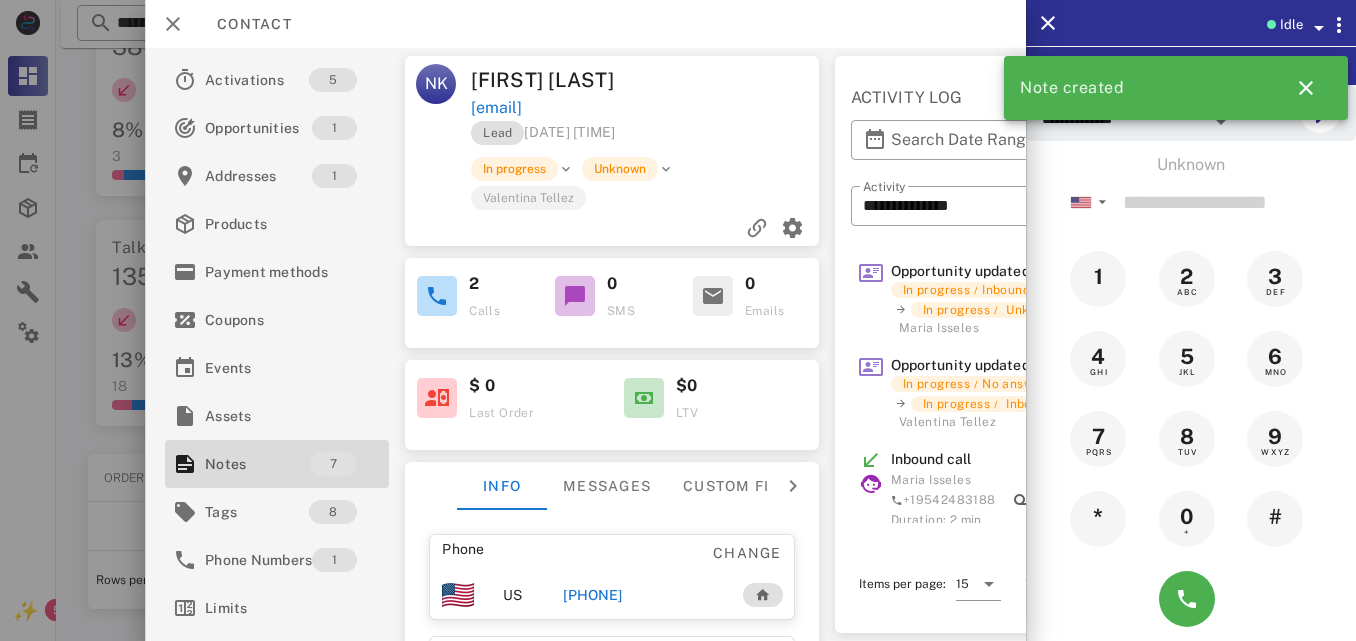 click on "+14436556159" at bounding box center (593, 595) 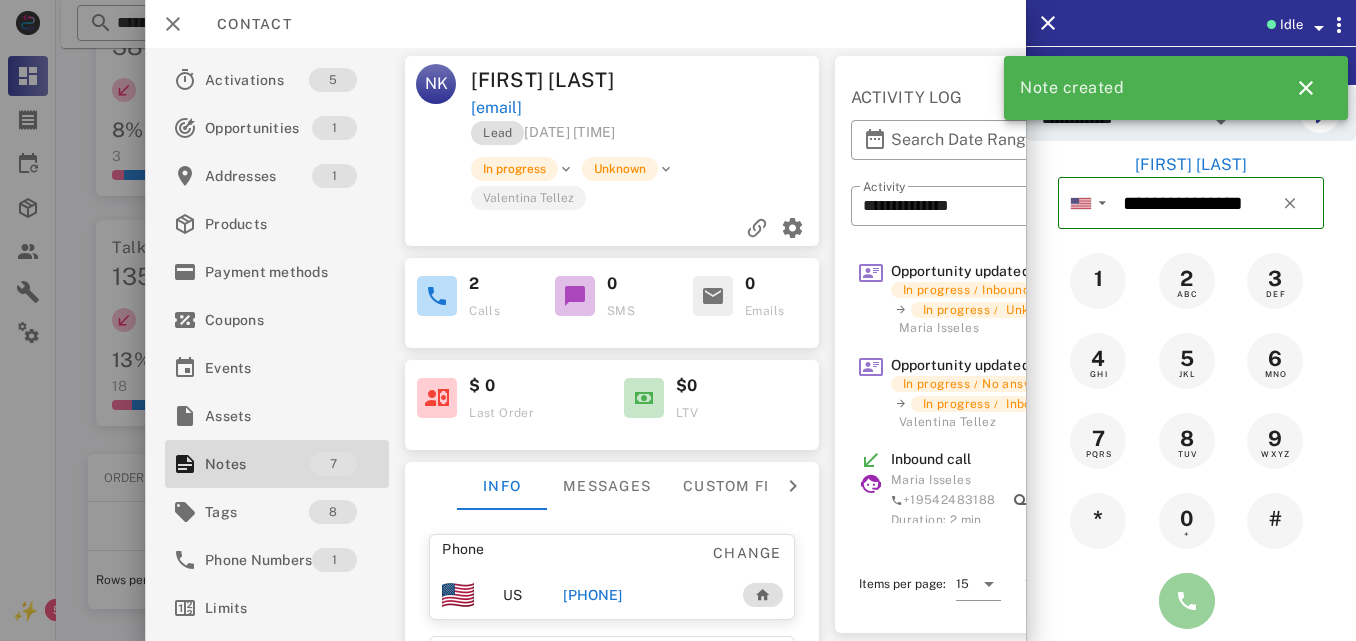 click at bounding box center (1187, 601) 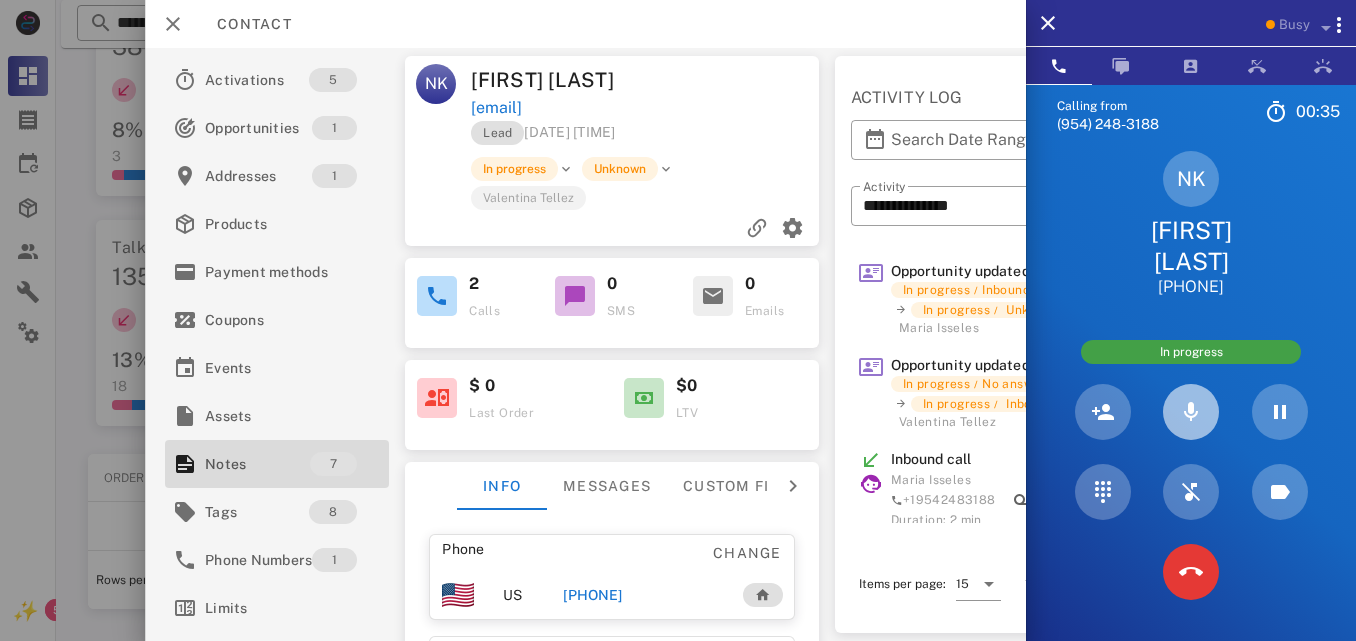 click at bounding box center (1191, 412) 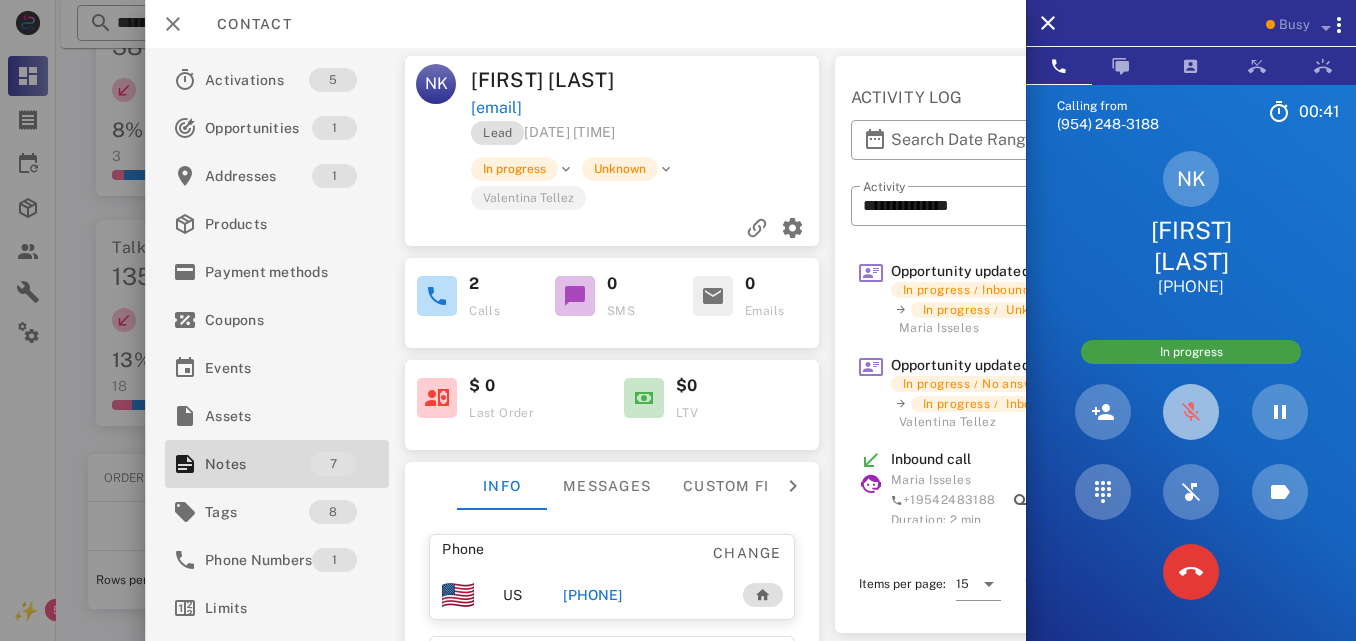 click at bounding box center [1191, 412] 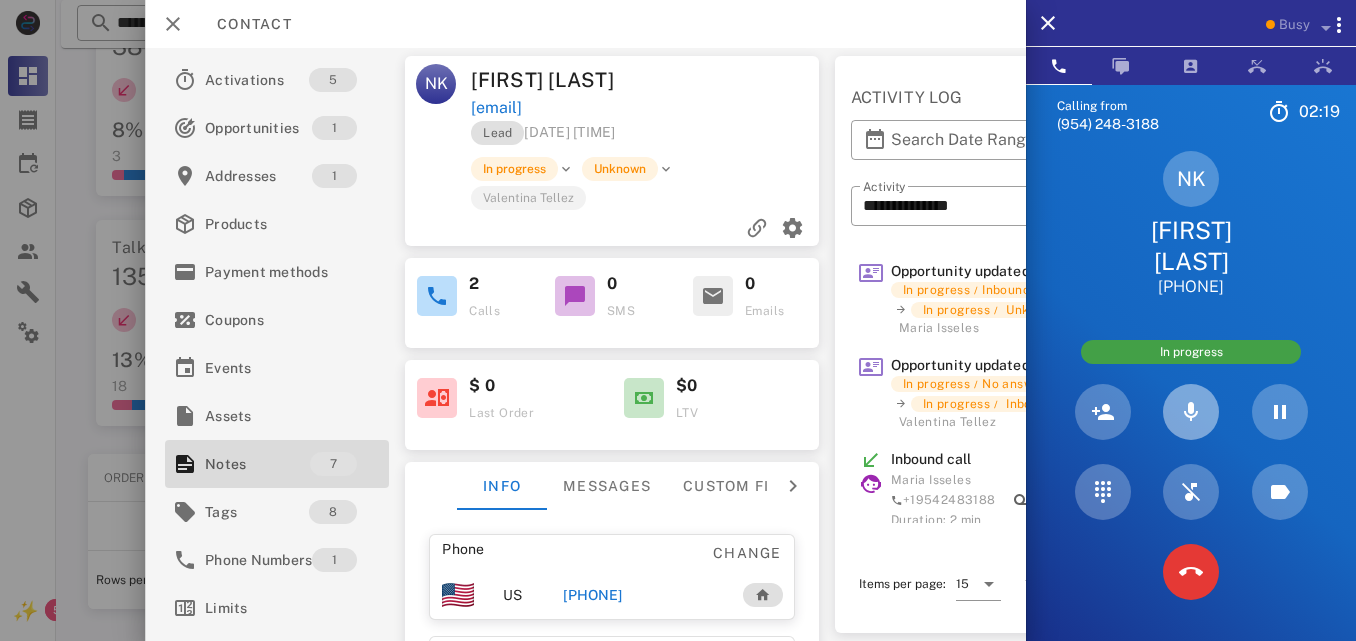 click at bounding box center (1191, 412) 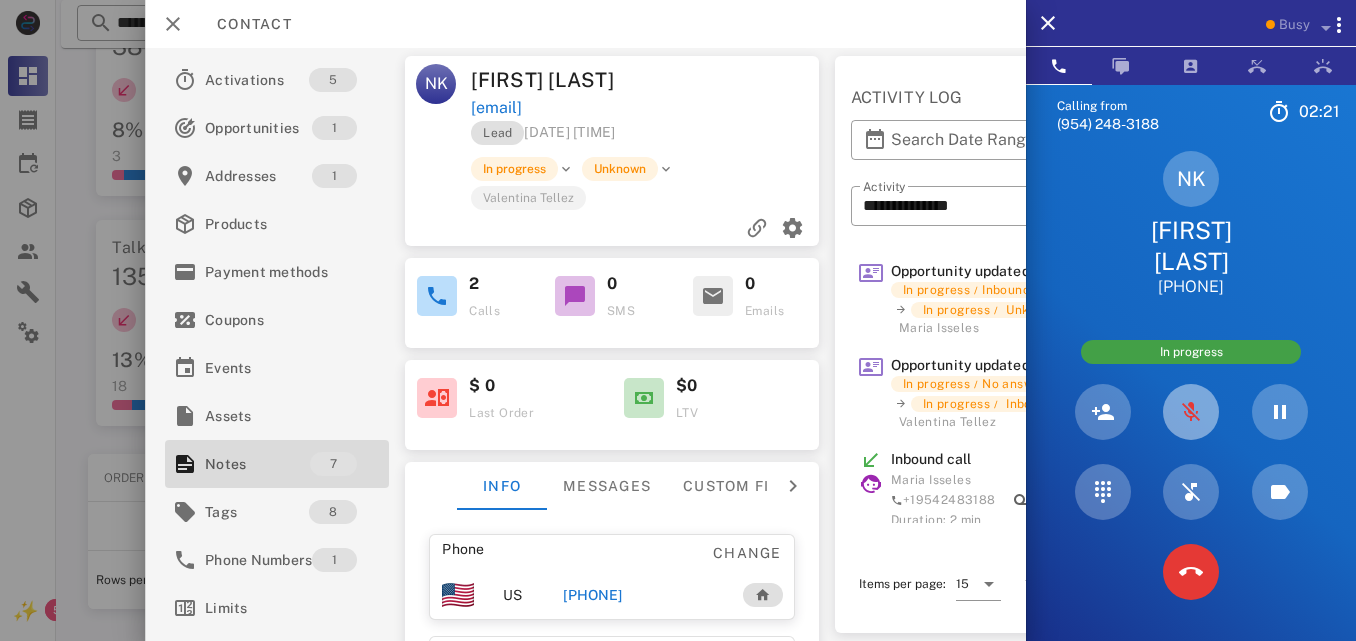 click at bounding box center (1191, 412) 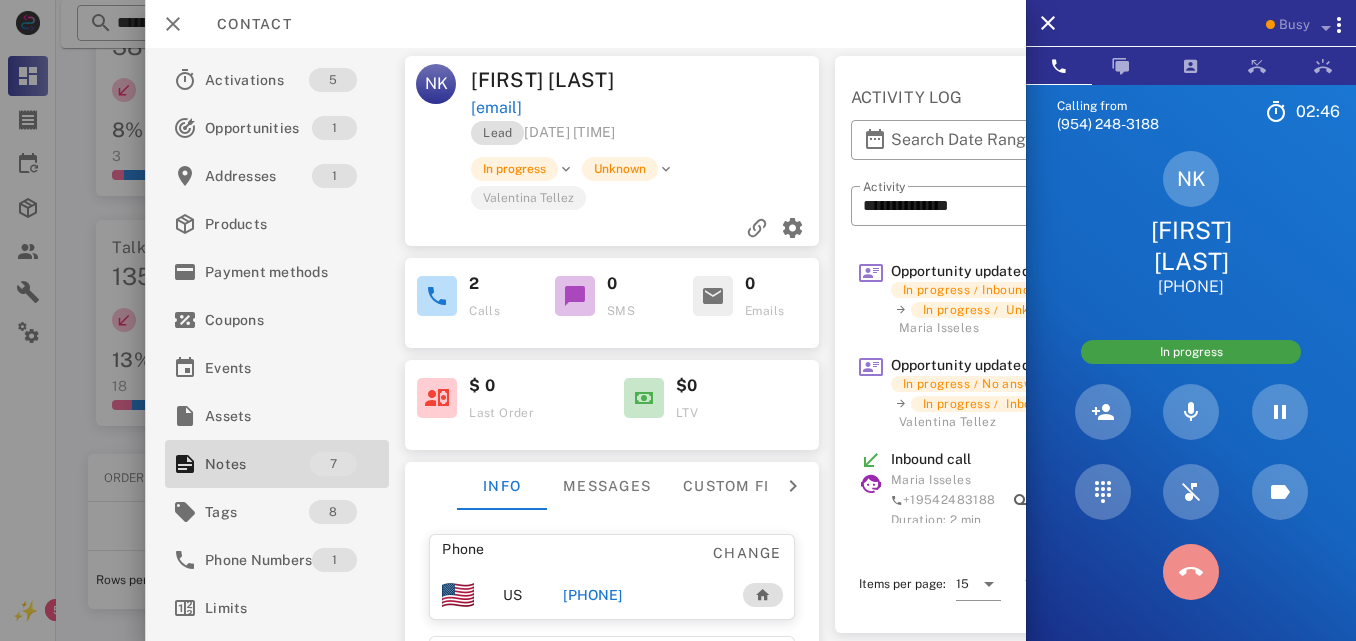 click on "Calling from (954) 248-3188 02: 46  Unknown      ▼     Andorra
+376
Argentina
+54
Aruba
+297
Australia
+61
Belgium (België)
+32
Bolivia
+591
Brazil (Brasil)
+55
Canada
+1
Chile
+56
Colombia
+57
Costa Rica
+506
Dominican Republic (República Dominicana)
+1
Ecuador
+593
El Salvador
+503
France
+33
Germany (Deutschland)
+49
Guadeloupe
+590
Guatemala
+502
Honduras
+504
Iceland (Ísland)
+354
India (भारत)
+91
Israel (‫ישראל‬‎)
+972
Italy (Italia)
+39" at bounding box center (1191, 405) 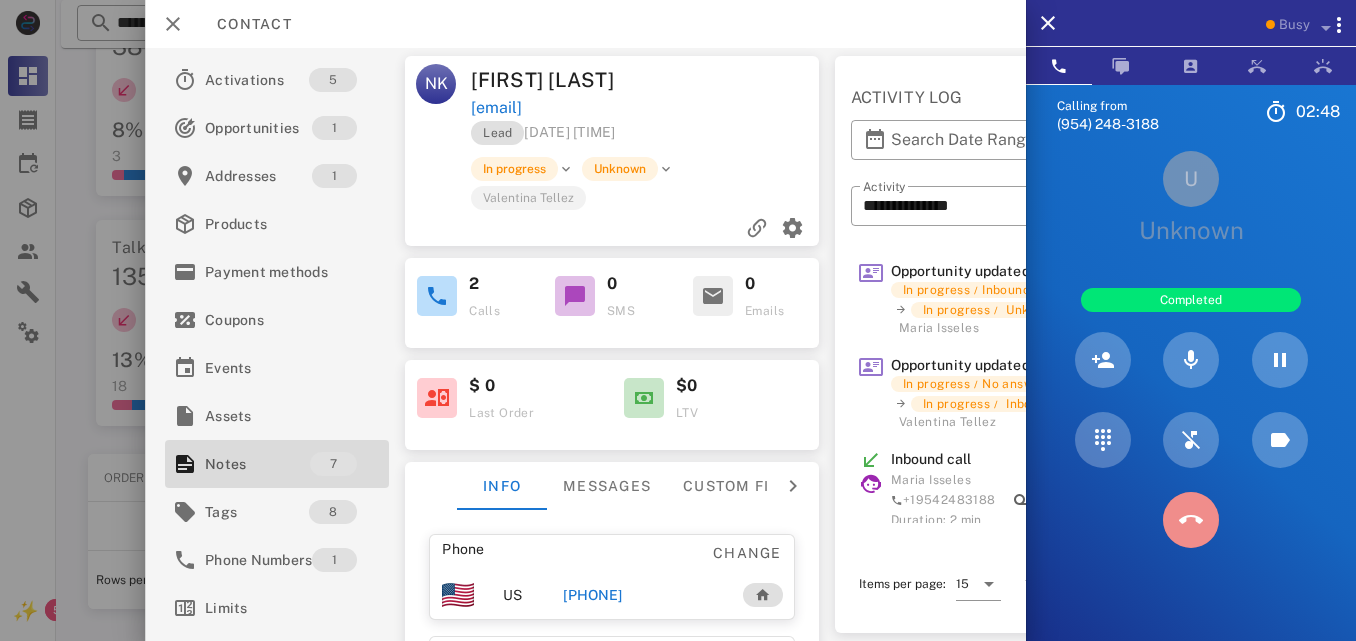 click at bounding box center [1191, 520] 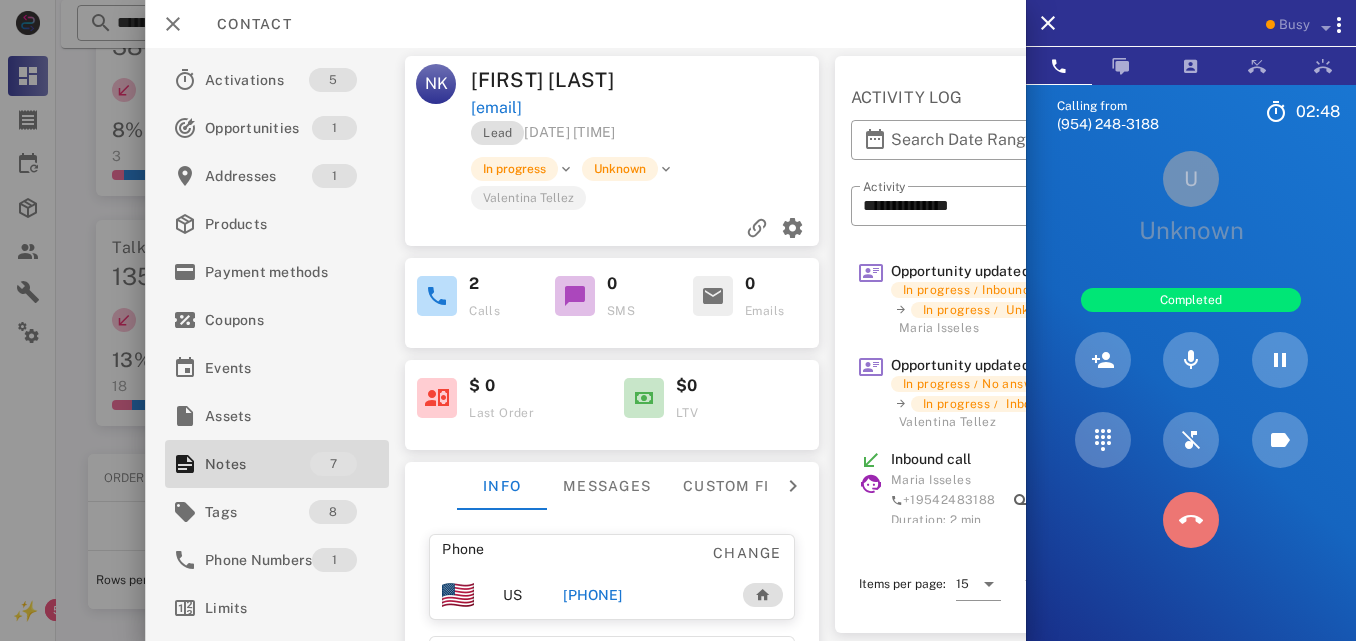 click on "5" at bounding box center [0, 0] 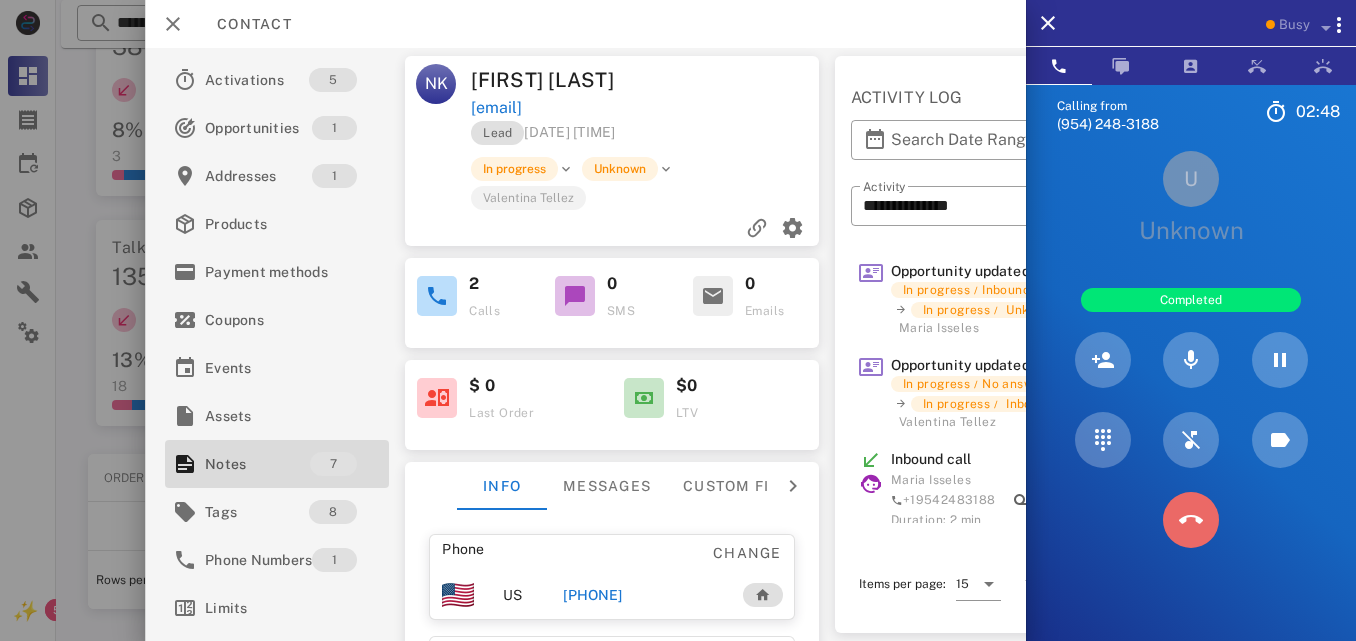 click on "JKL" at bounding box center [0, 0] 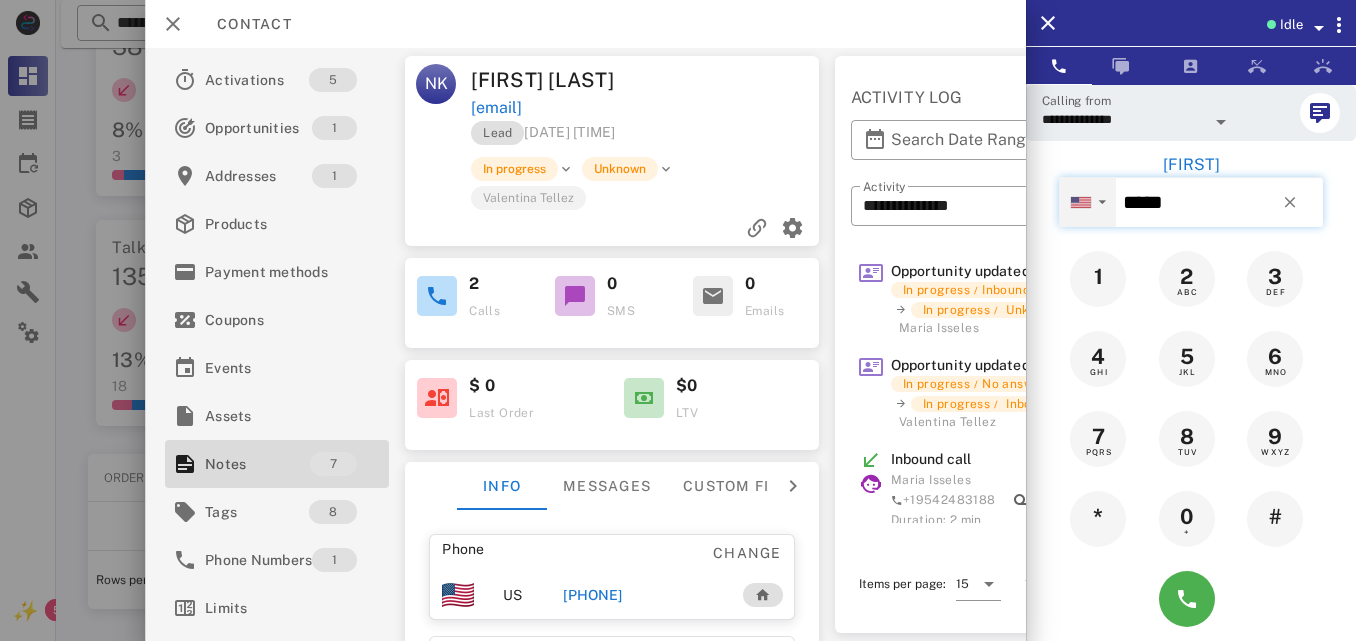 click on "▼     Andorra
+376
Argentina
+54
Aruba
+297
Australia
+61
Belgium (België)
+32
Bolivia
+591
Brazil (Brasil)
+55
Canada
+1
Chile
+56
Colombia
+57
Costa Rica
+506
Dominican Republic (República Dominicana)
+1
Ecuador
+593
El Salvador
+503
France
+33
Germany (Deutschland)
+49
Guadeloupe
+590
Guatemala
+502
Honduras
+504
Iceland (Ísland)
+354
India (भारत)
+91
Israel (‫ישראל‬‎)
+972
Italy (Italia)
+39
Japan (日本)
+81" at bounding box center (1191, 202) 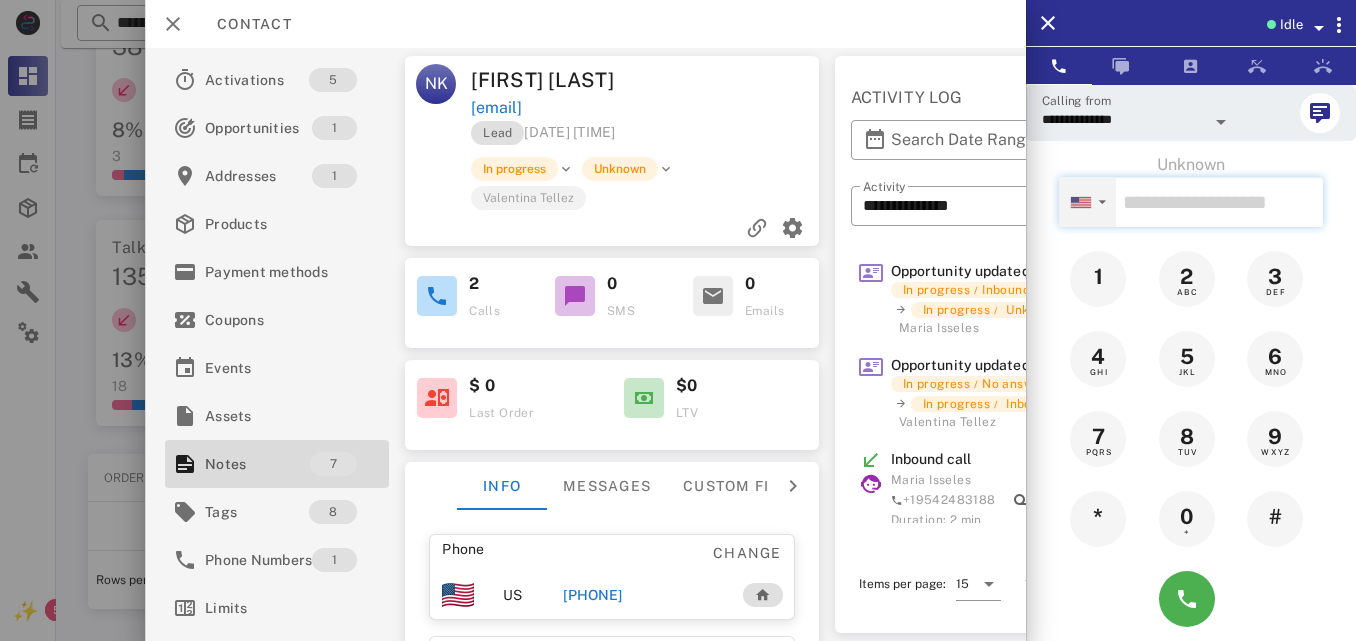 paste on "**********" 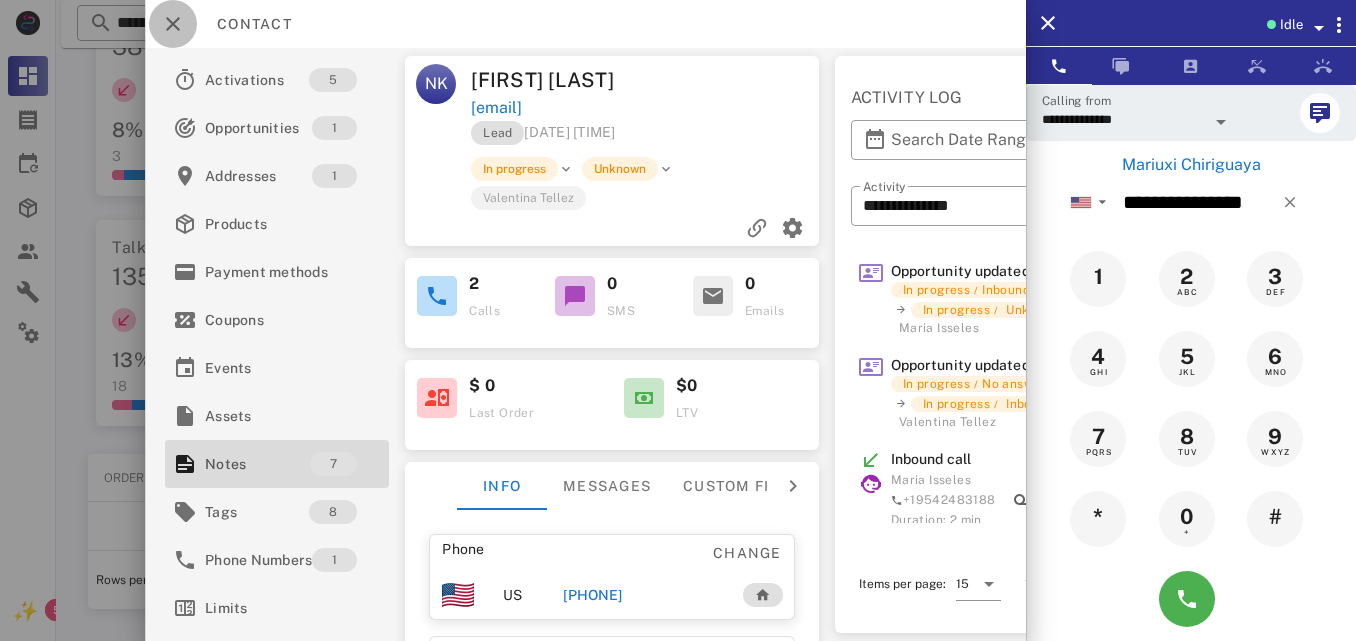 click at bounding box center [173, 24] 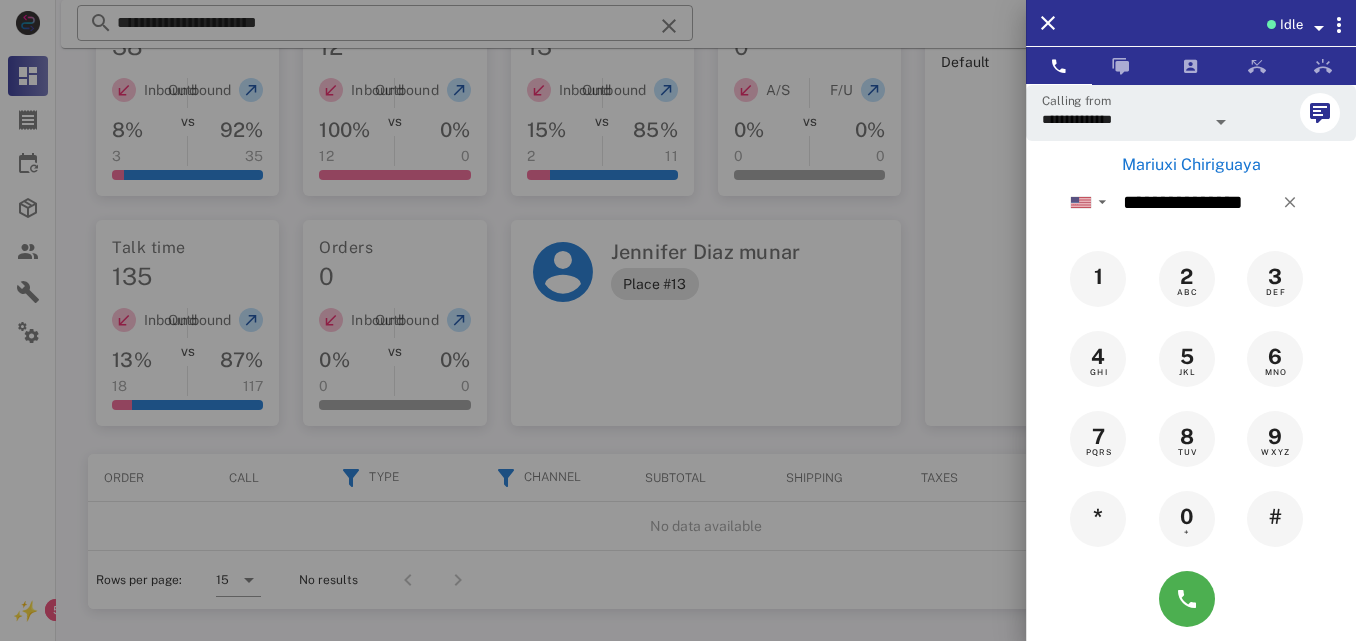 click on "Mariuxi Chiriguaya" at bounding box center (1191, 165) 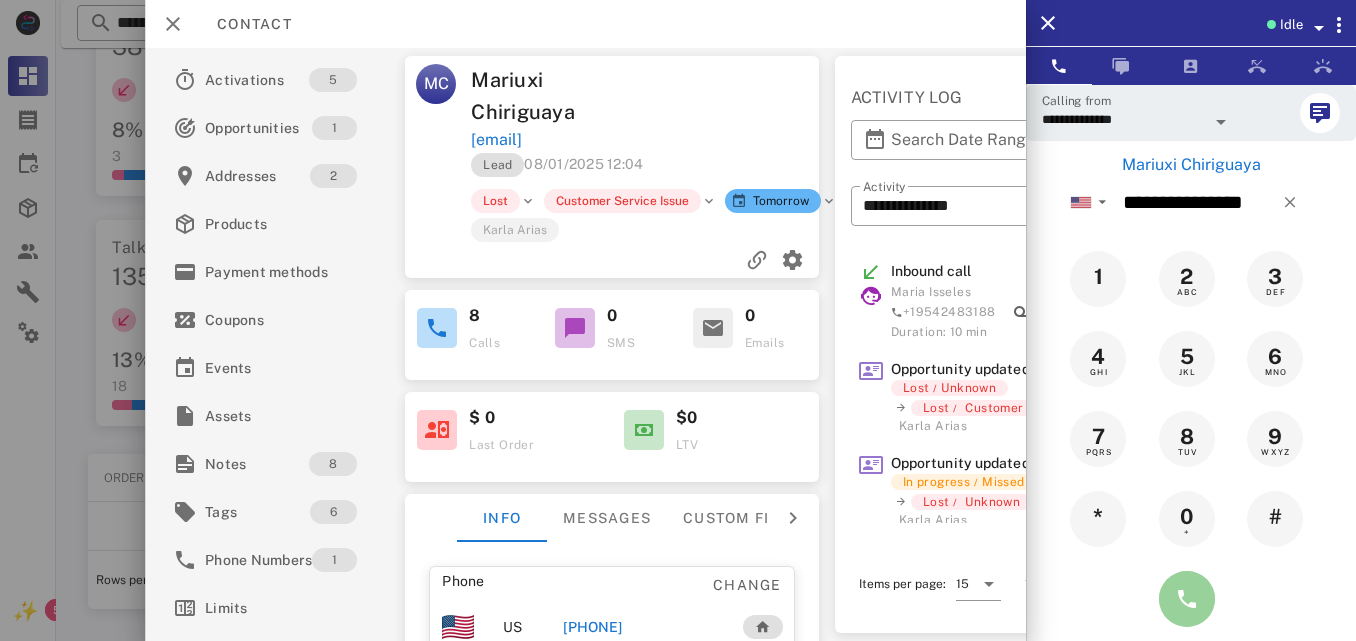 click at bounding box center (1187, 599) 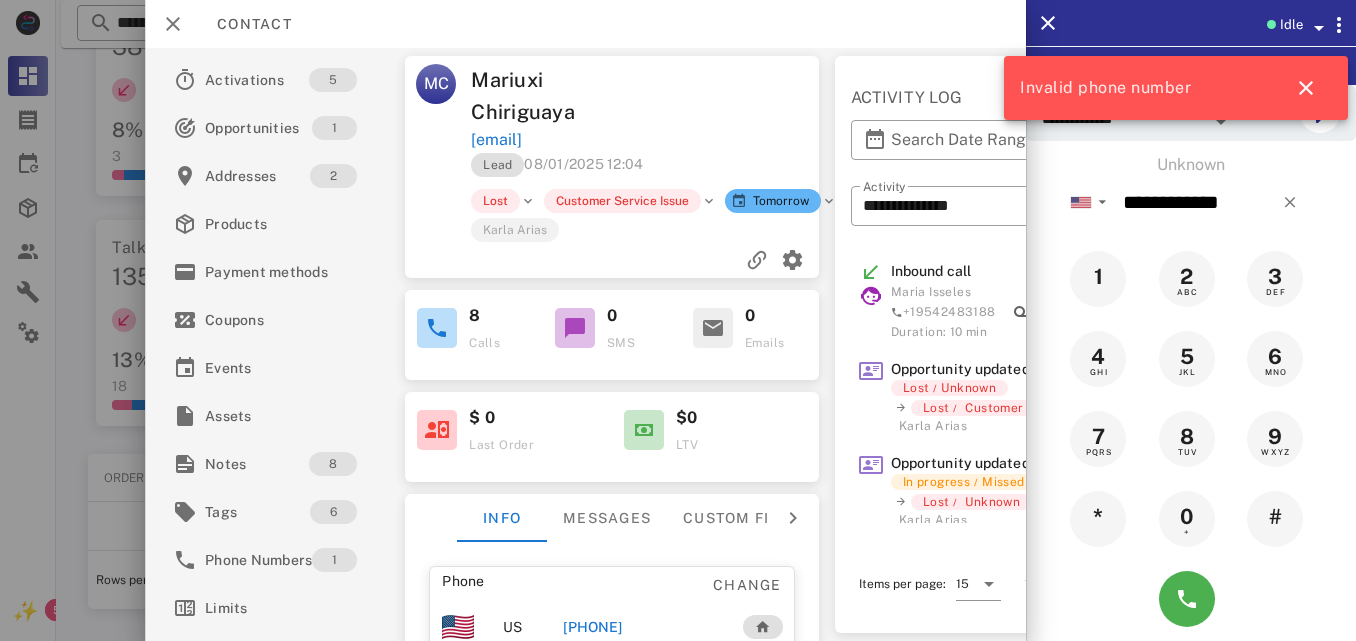 click on "+16466068988" at bounding box center [593, 627] 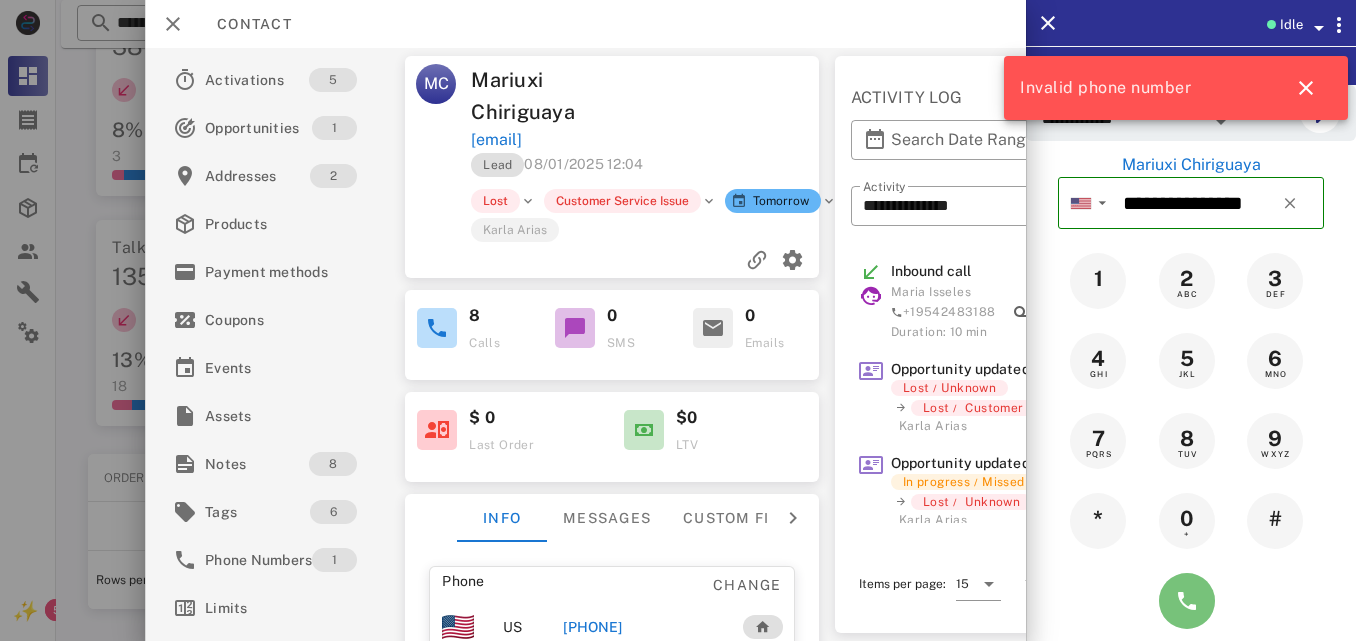 click at bounding box center (1187, 601) 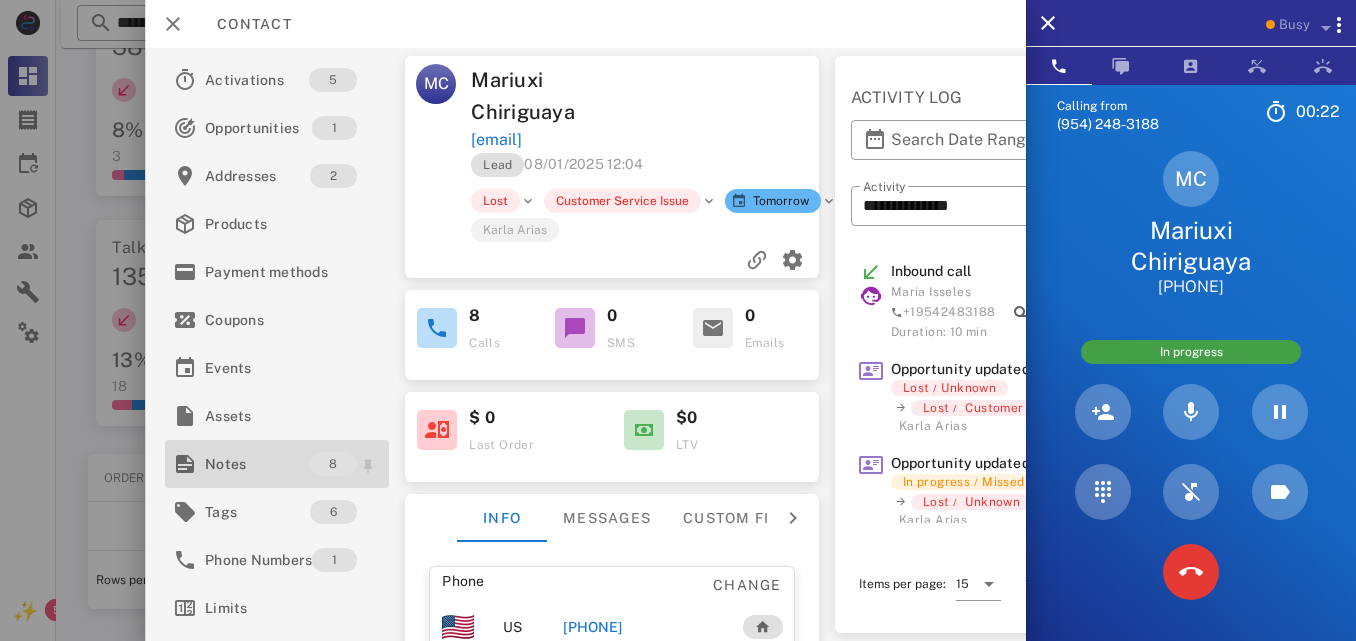 click on "Notes" at bounding box center [257, 464] 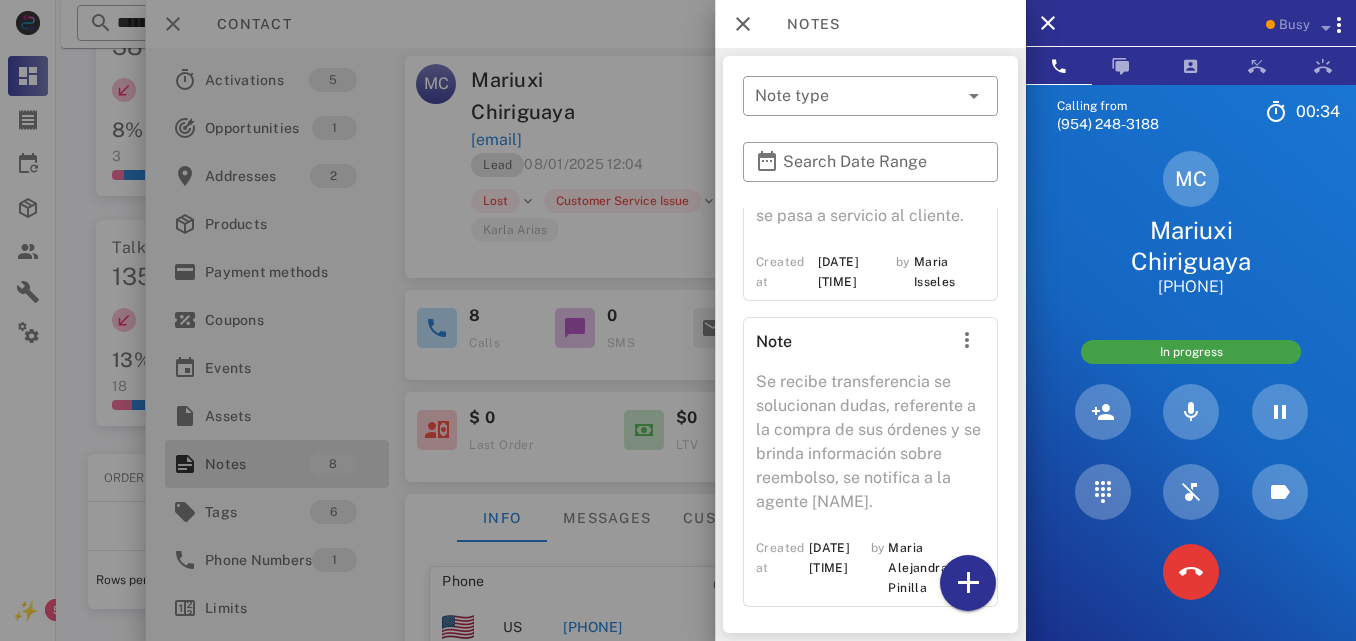 scroll, scrollTop: 1795, scrollLeft: 0, axis: vertical 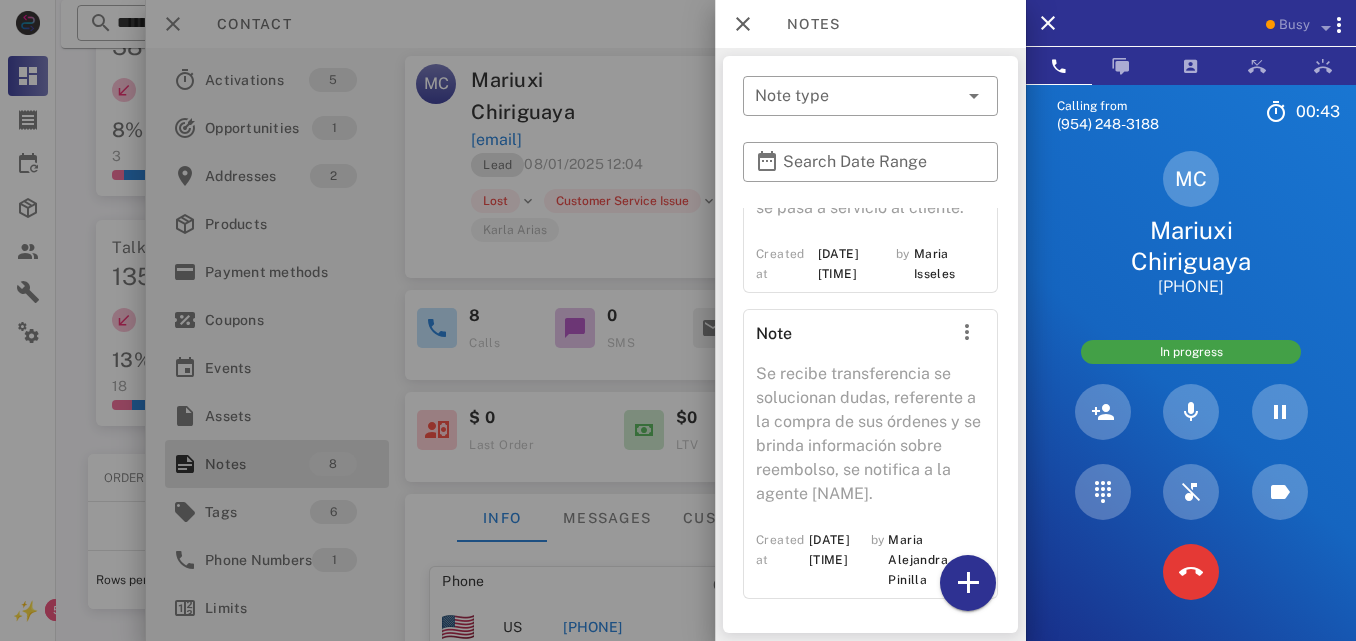 click at bounding box center (678, 320) 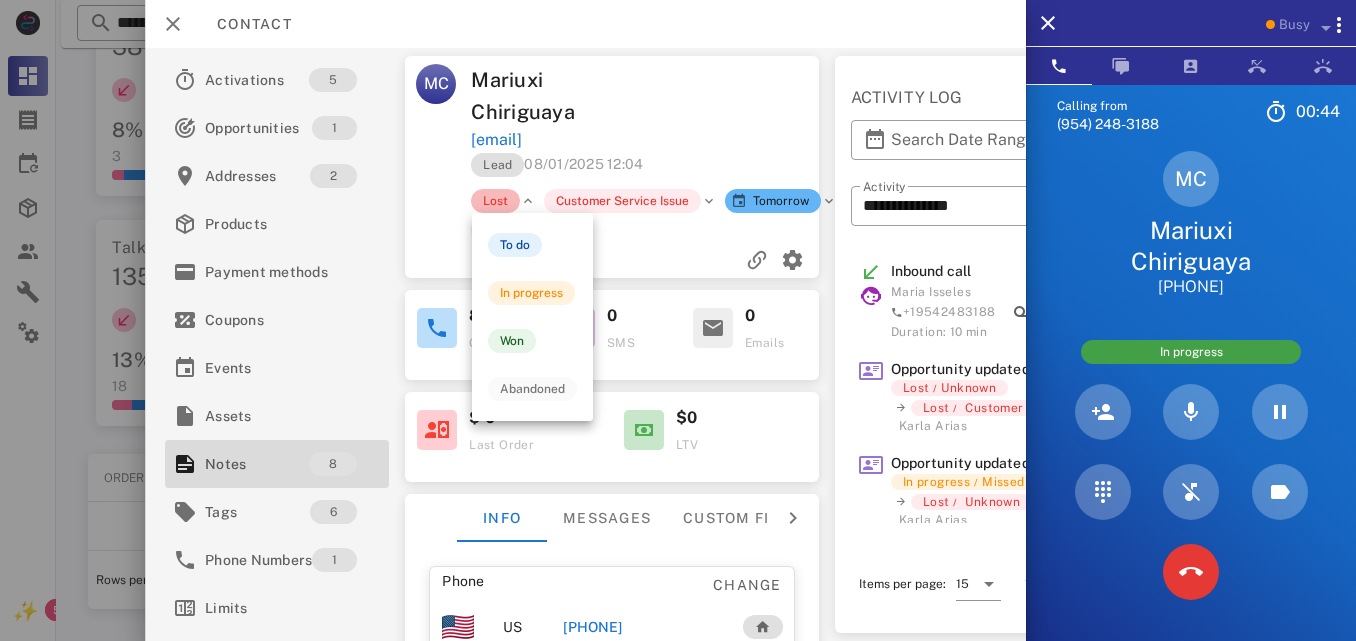 click on "Lost" at bounding box center [496, 201] 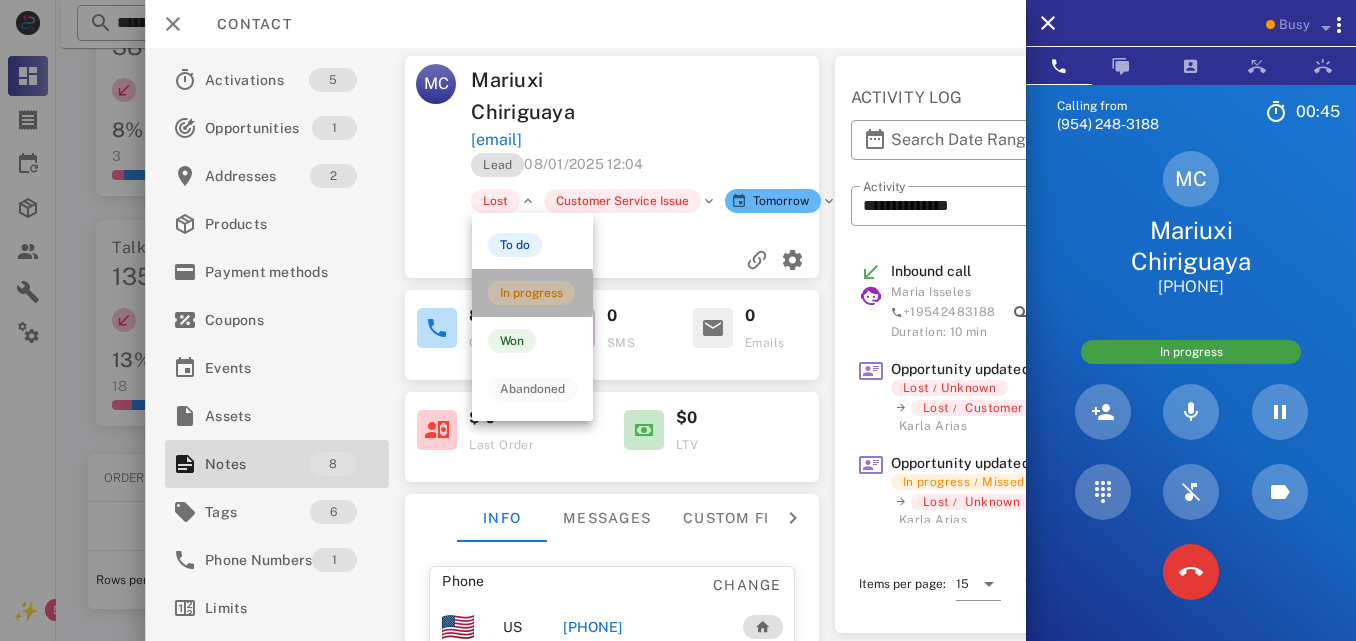 click on "In progress" at bounding box center [531, 293] 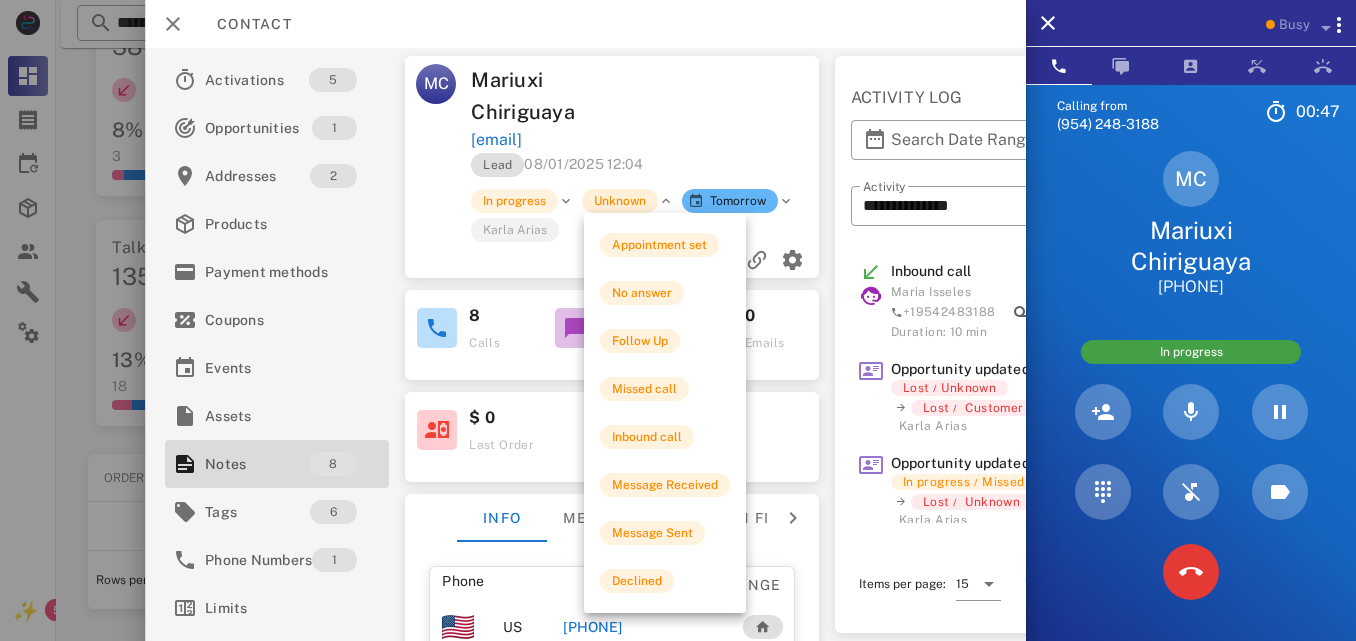 click on "Unknown" at bounding box center (621, 201) 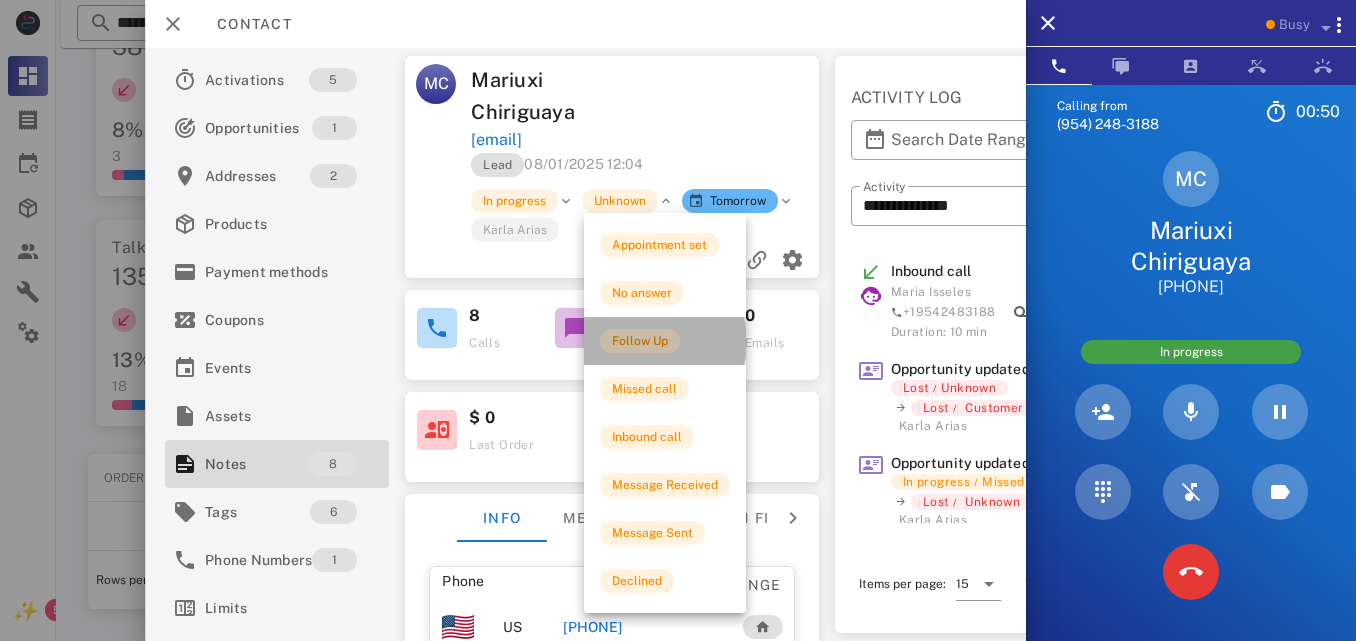 click on "Follow Up" at bounding box center [640, 341] 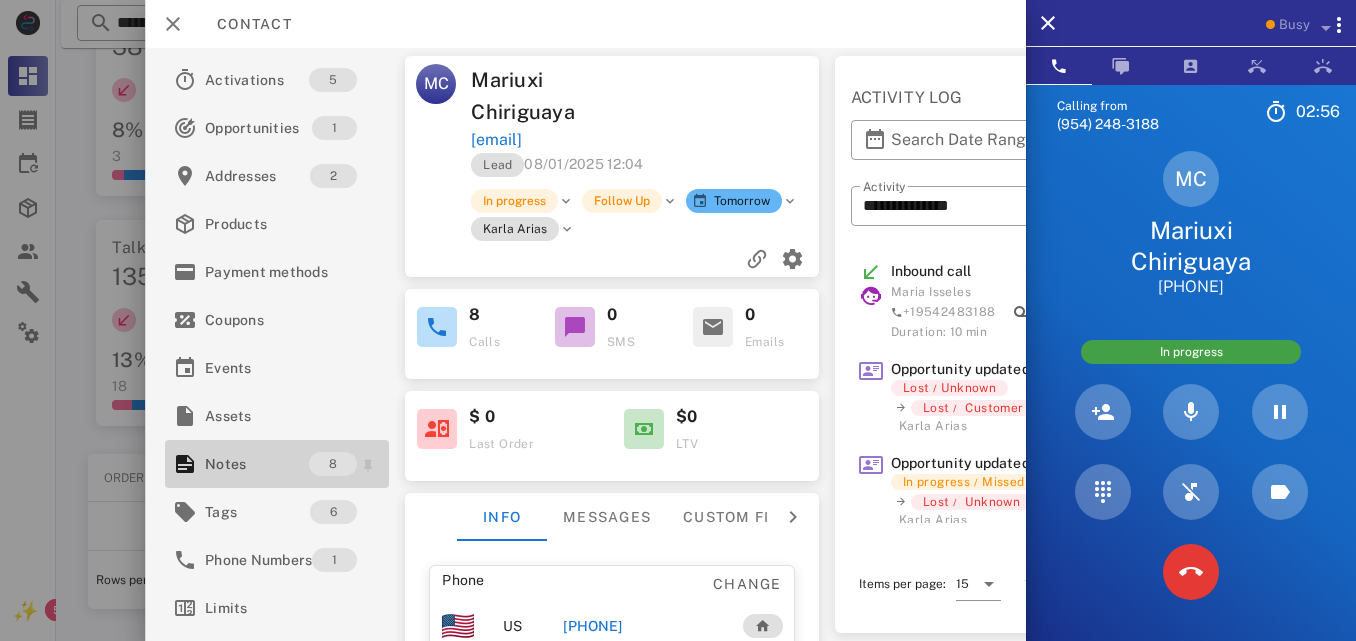 click on "Notes" at bounding box center [257, 464] 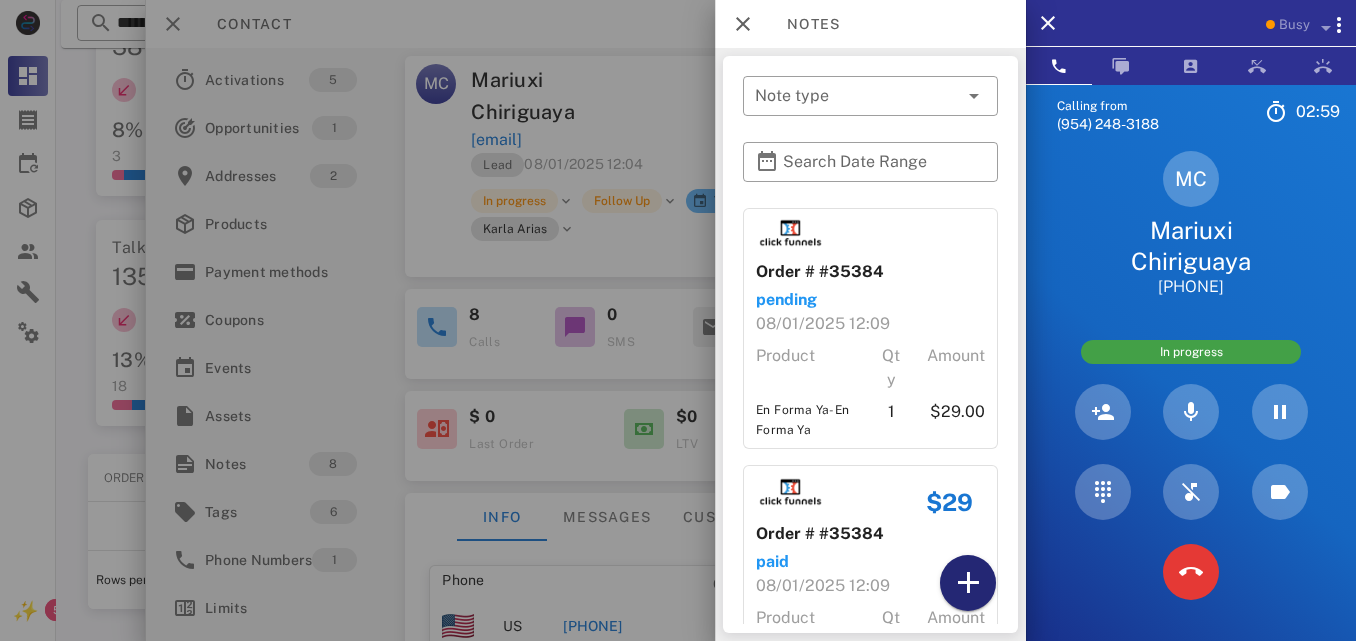 click at bounding box center [968, 583] 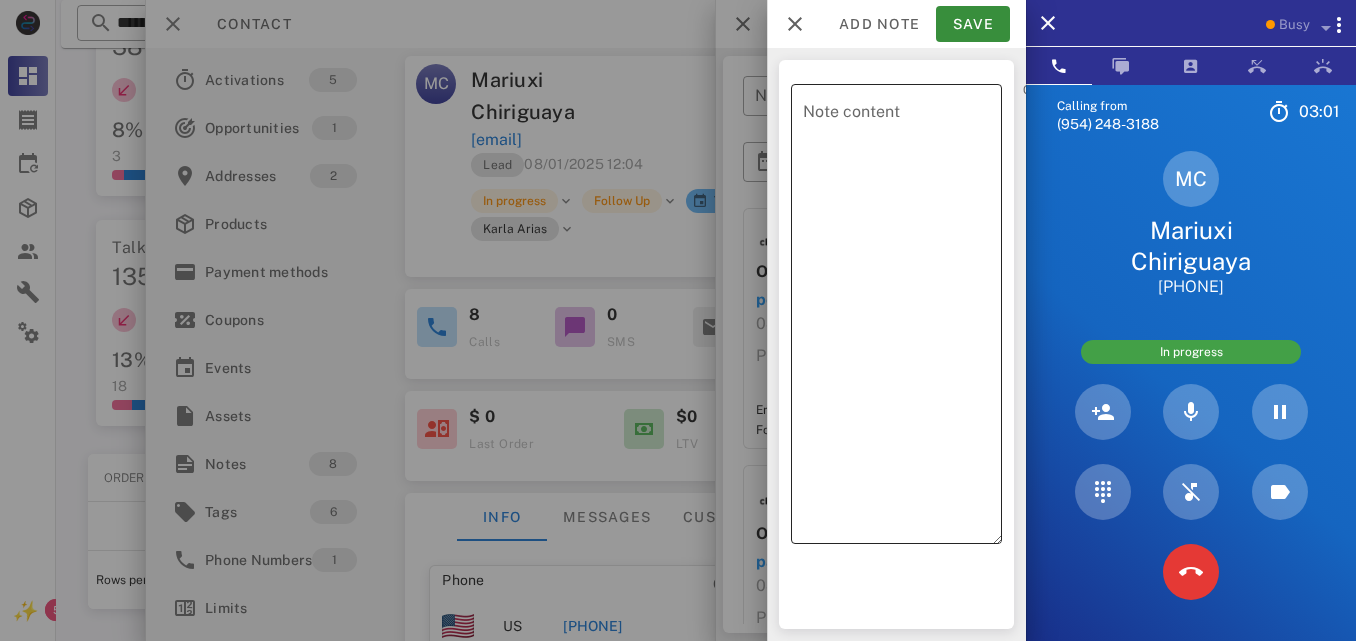 click on "Note content" at bounding box center (902, 319) 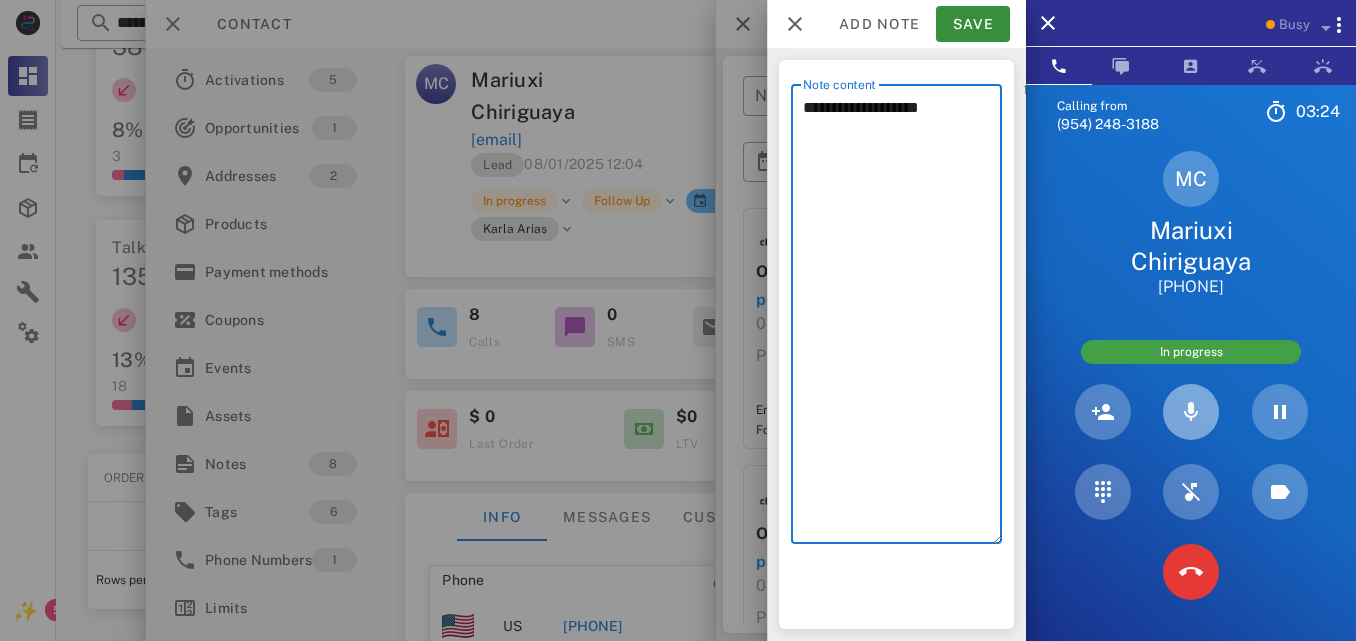 click at bounding box center [1191, 412] 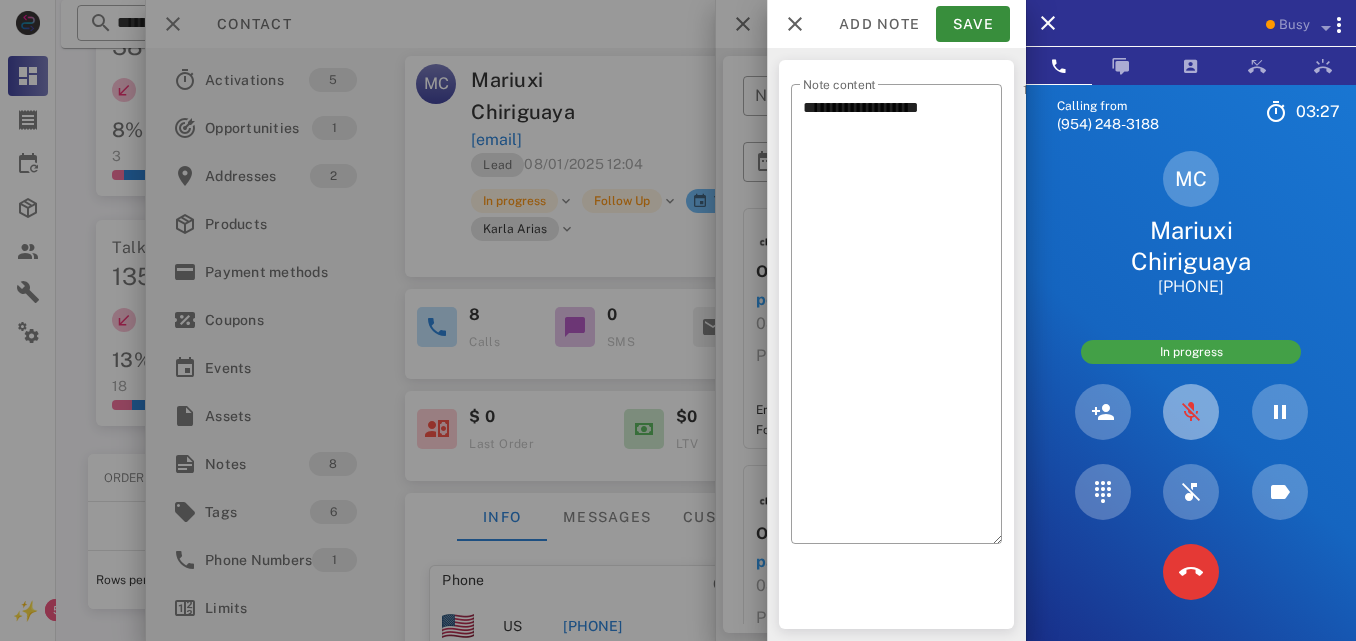 click at bounding box center [1191, 412] 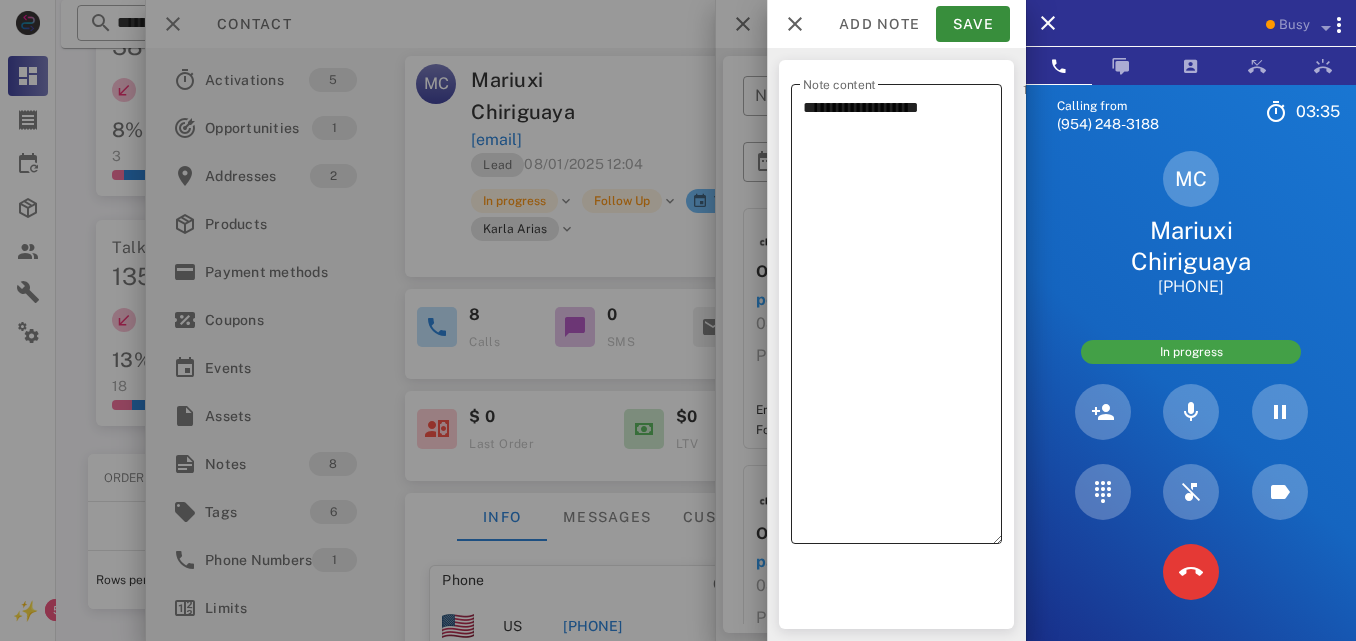 click on "**********" at bounding box center [902, 319] 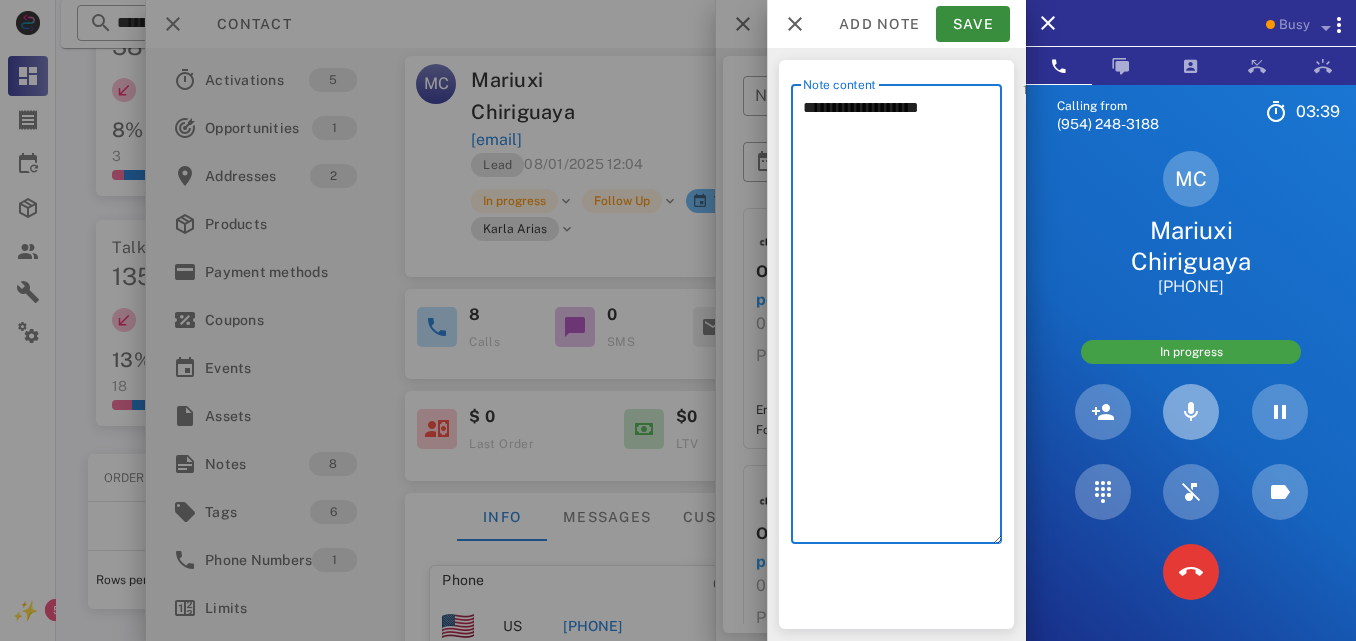 click at bounding box center [1191, 412] 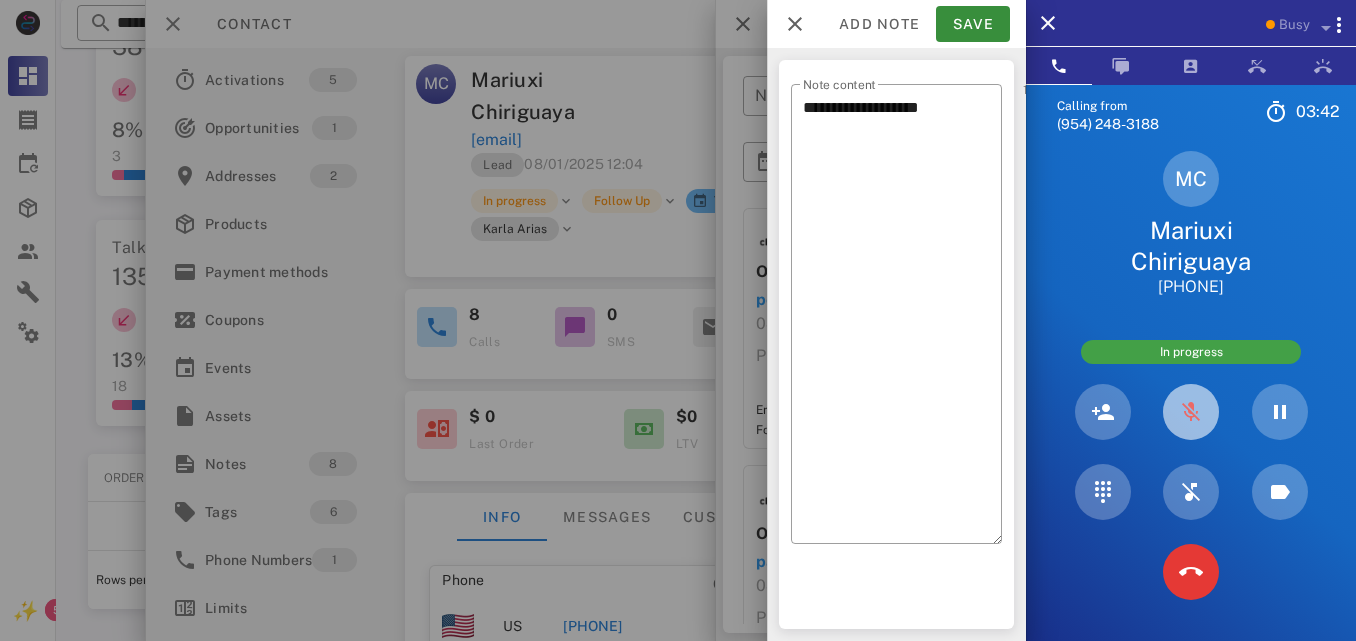 click at bounding box center [1191, 412] 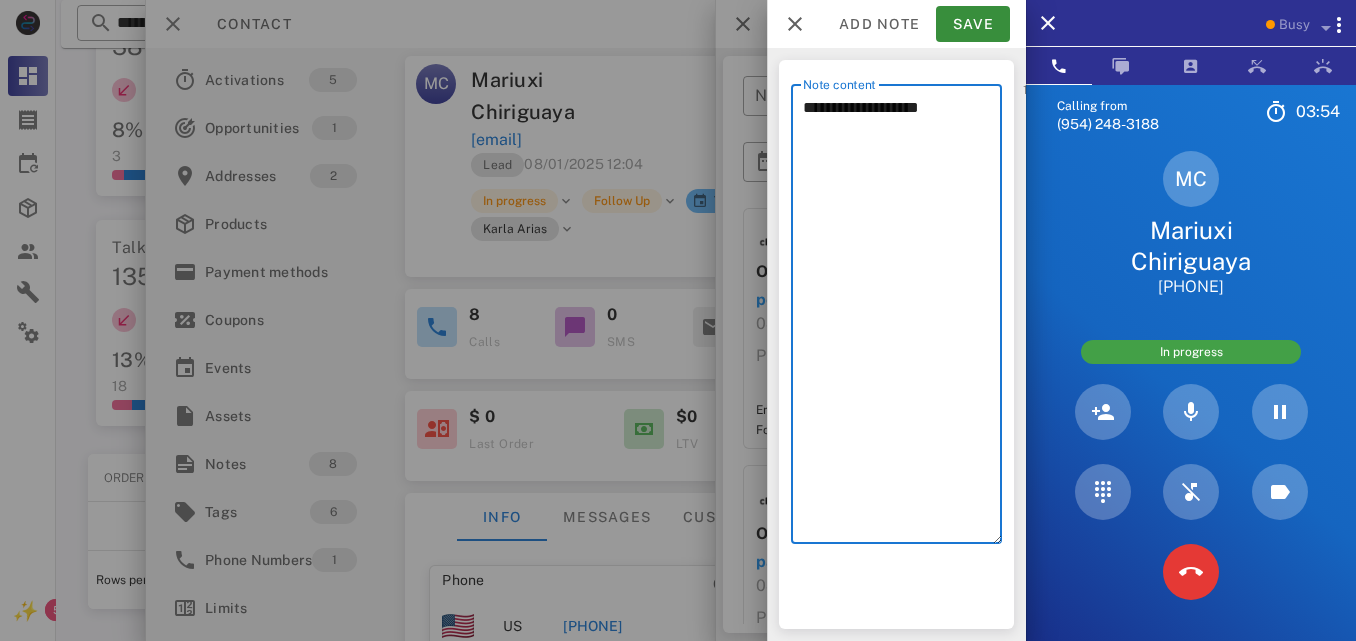 click on "**********" at bounding box center (902, 319) 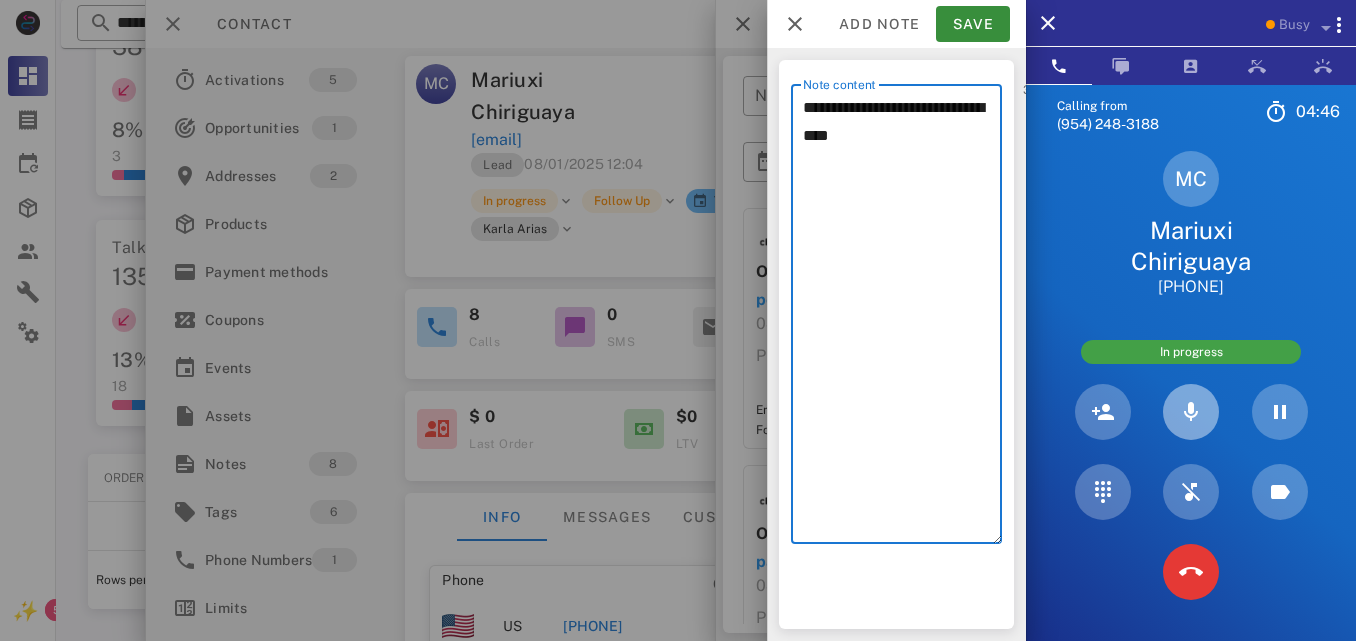 click at bounding box center (1191, 412) 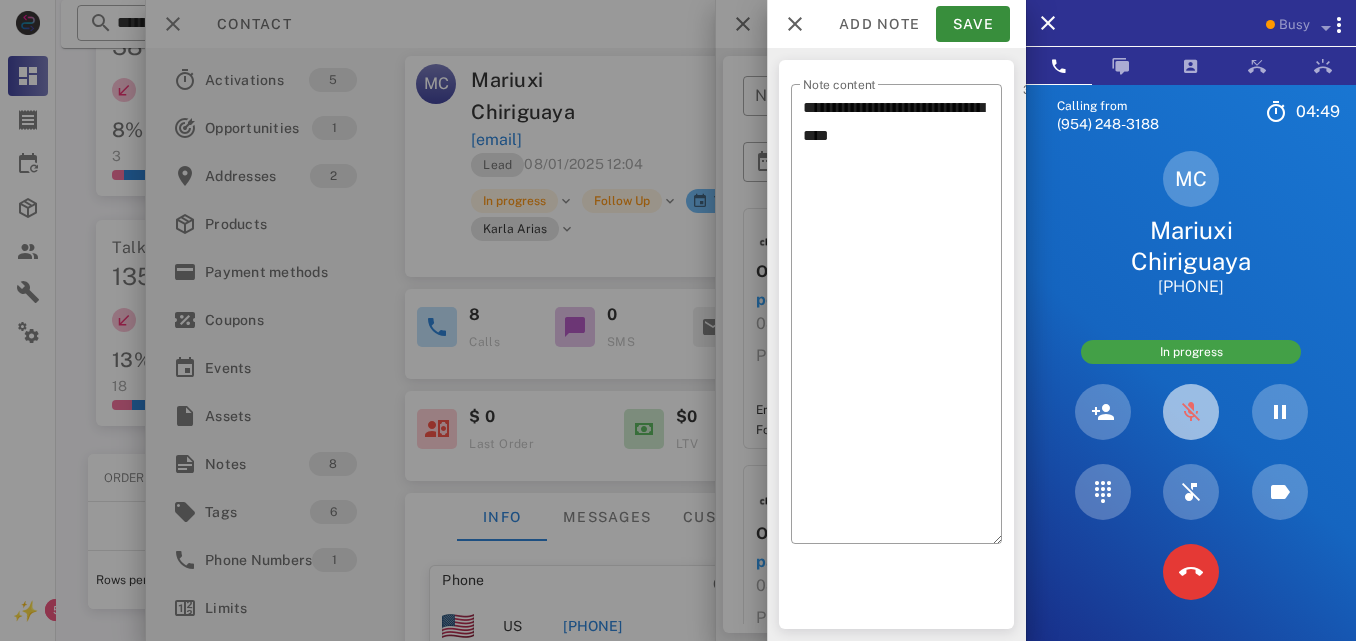 click at bounding box center (1191, 412) 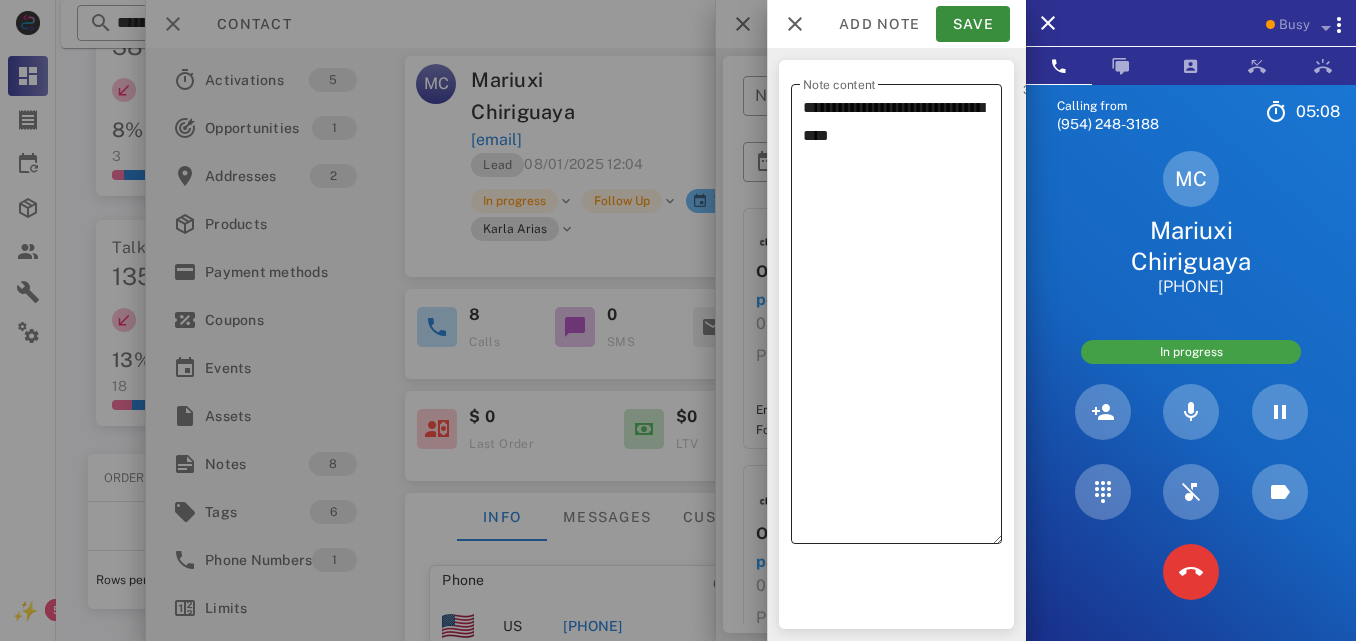 click on "**********" at bounding box center (902, 319) 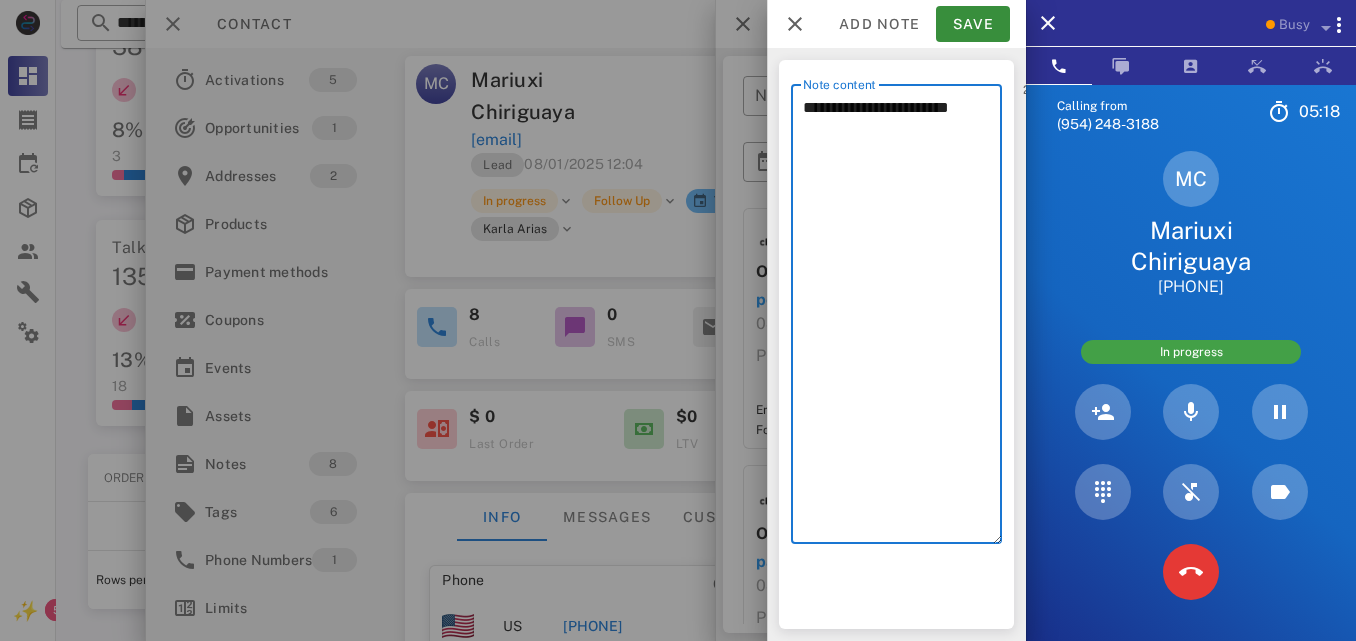 click on "**********" at bounding box center (902, 319) 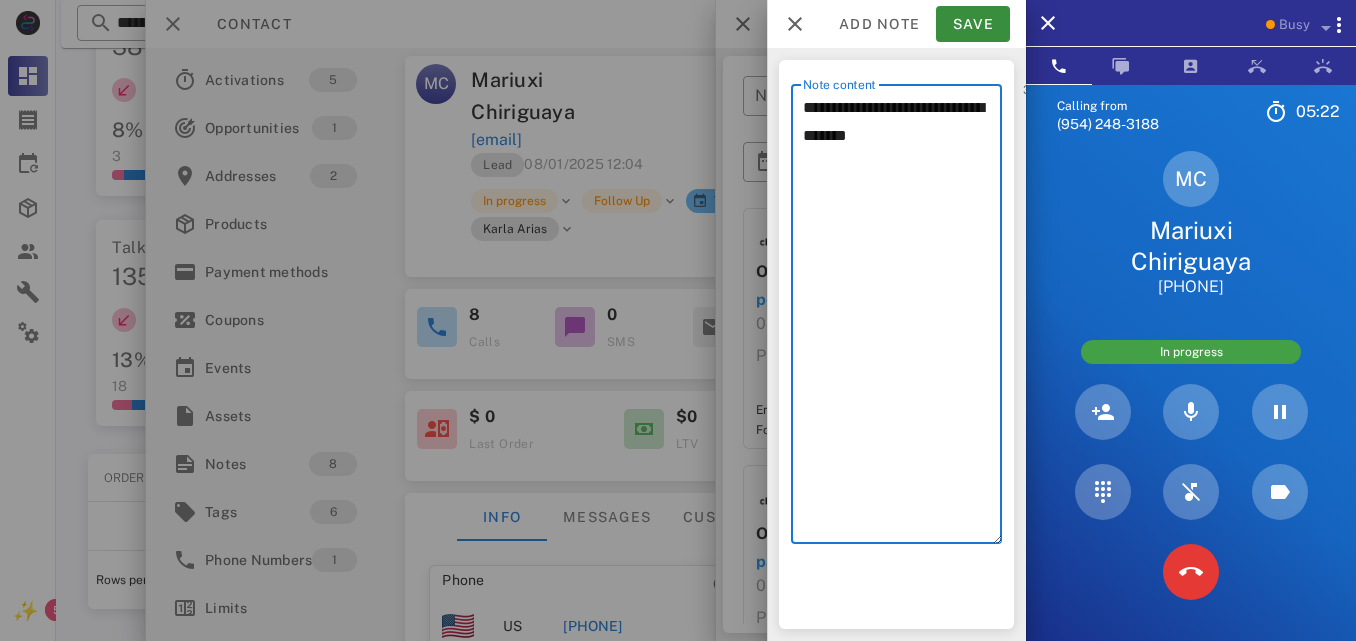 click on "**********" at bounding box center (902, 319) 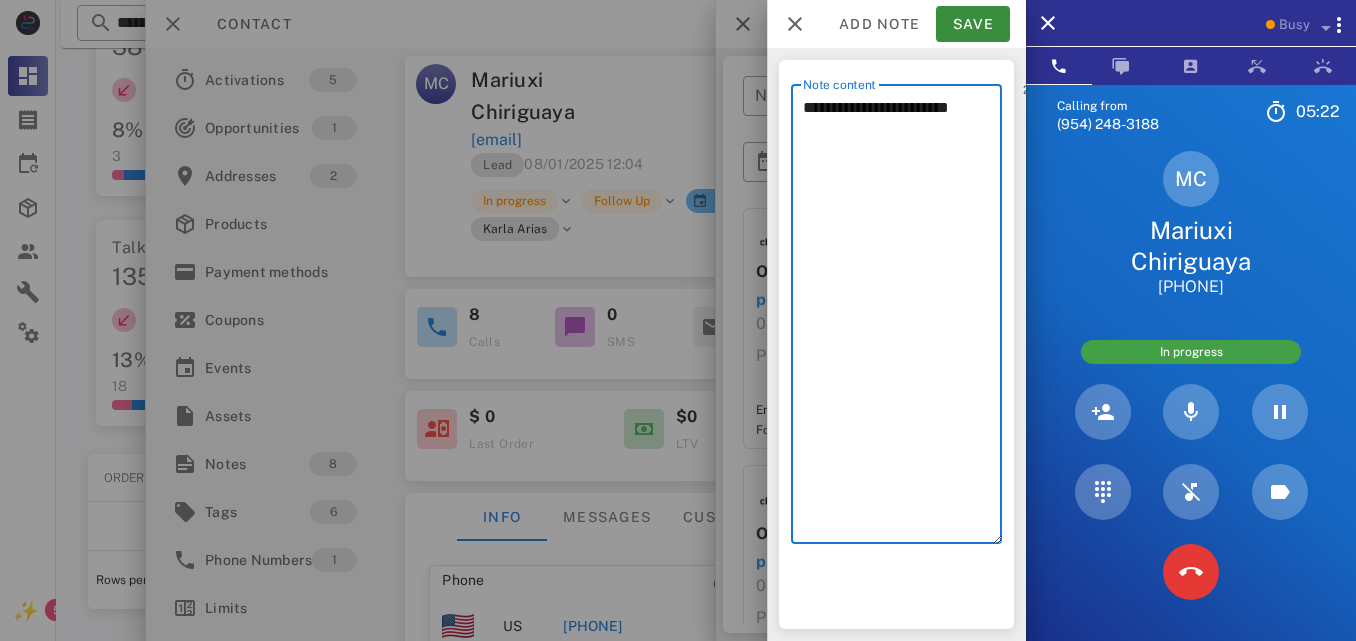 click on "**********" at bounding box center [902, 319] 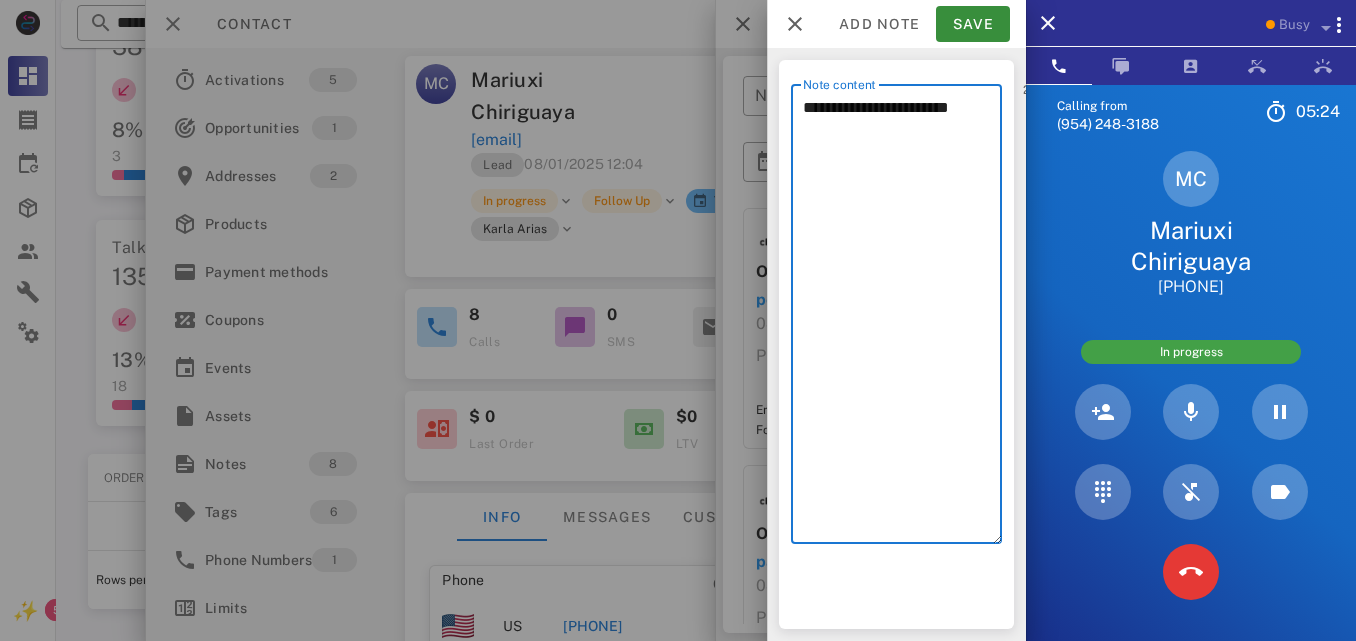 click on "**********" at bounding box center [902, 319] 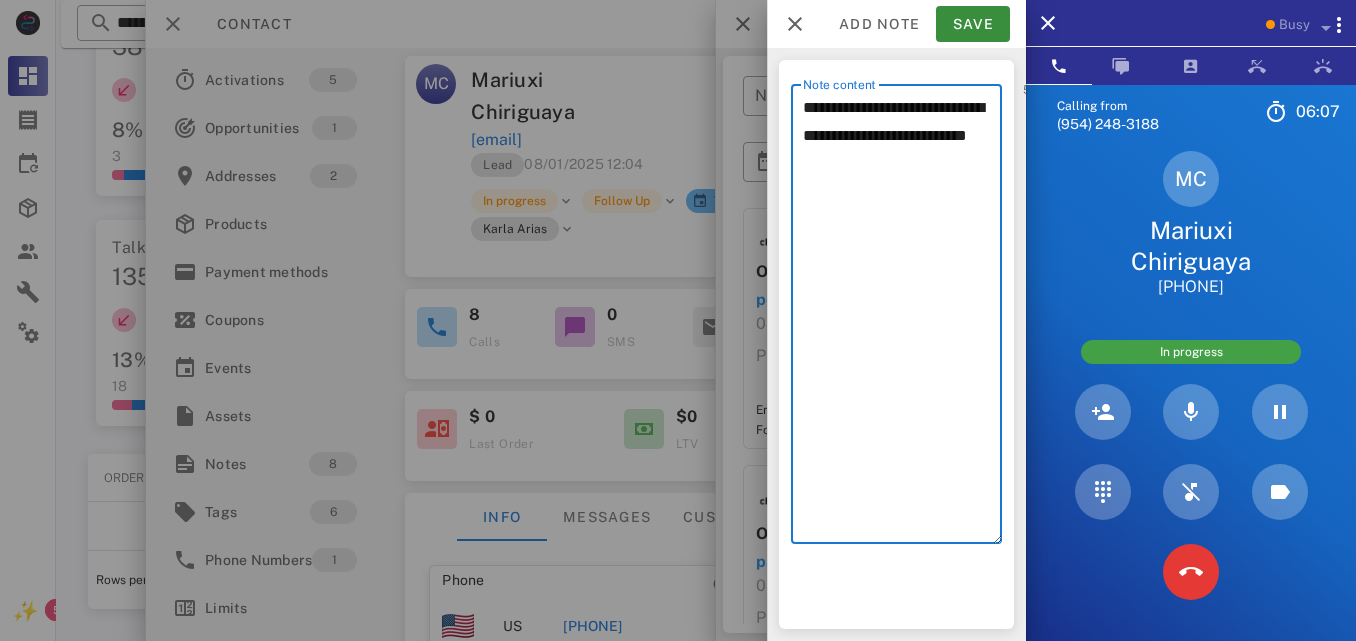 drag, startPoint x: 980, startPoint y: 112, endPoint x: 941, endPoint y: 131, distance: 43.382023 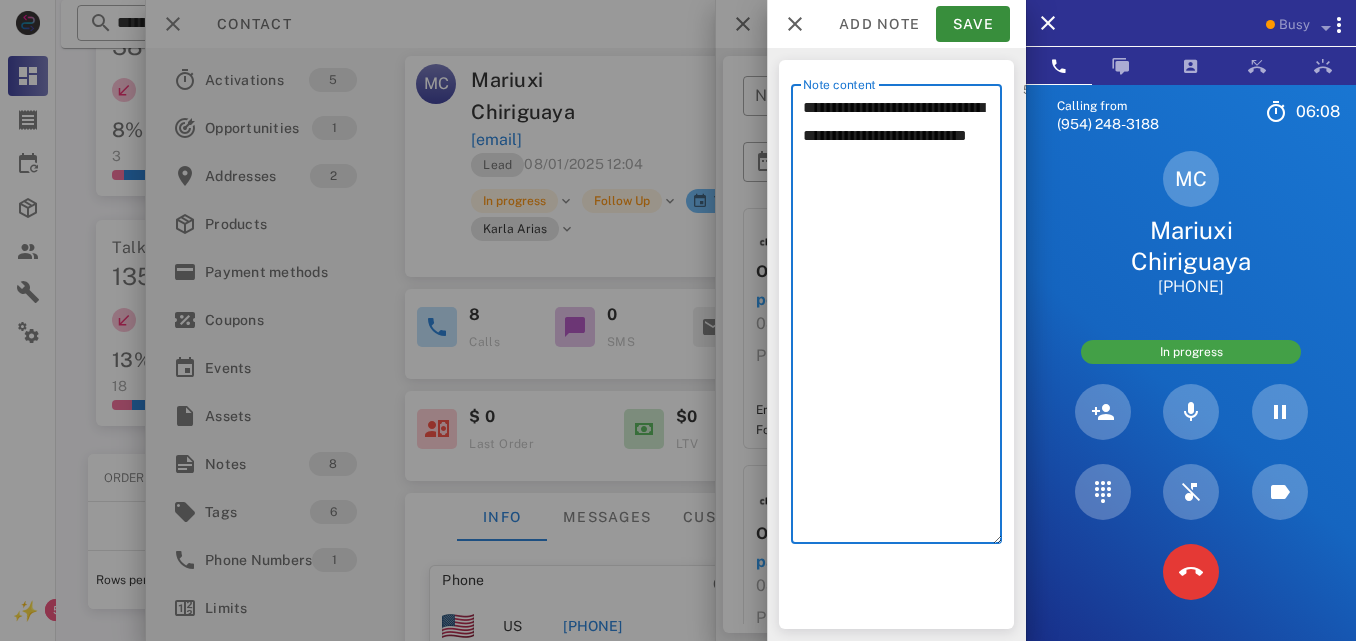 click on "**********" at bounding box center [902, 319] 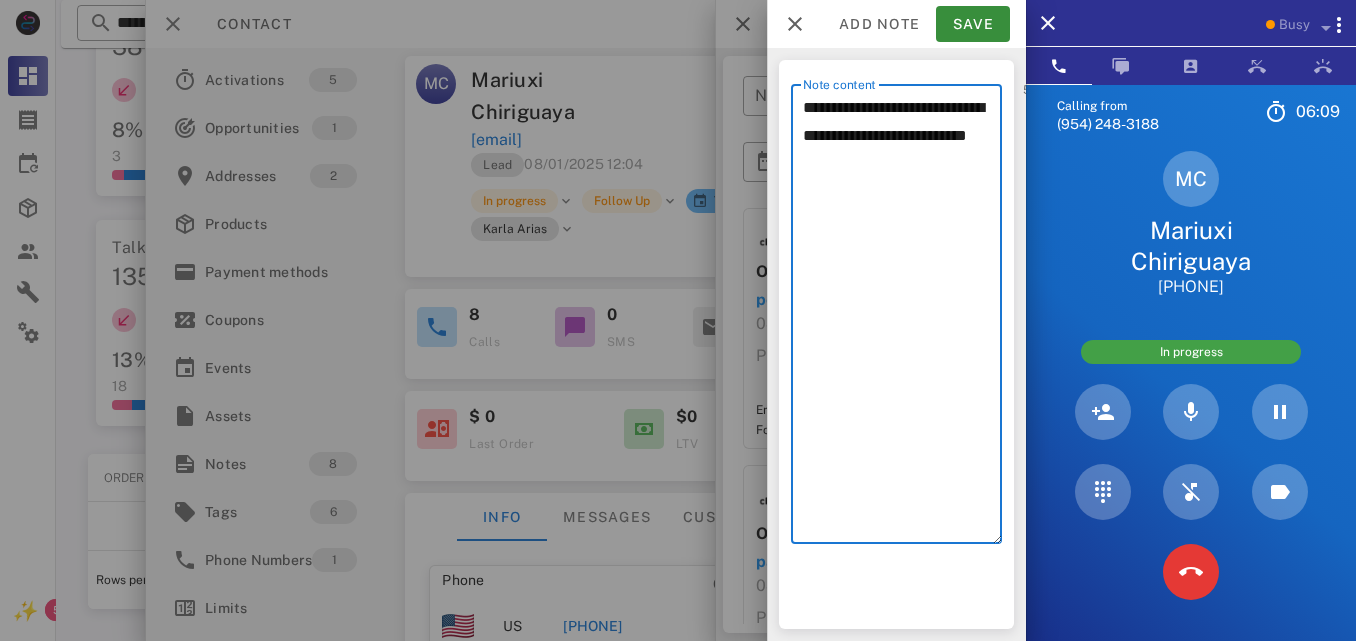 click on "**********" at bounding box center [902, 319] 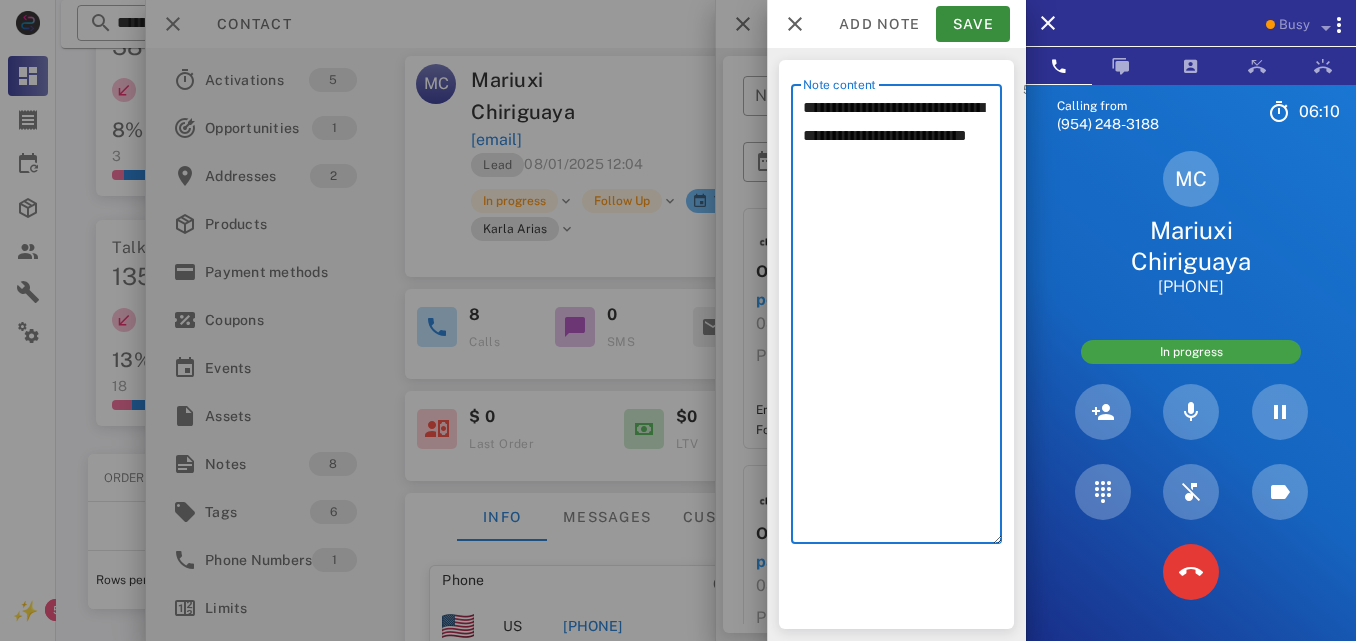 click on "**********" at bounding box center [902, 319] 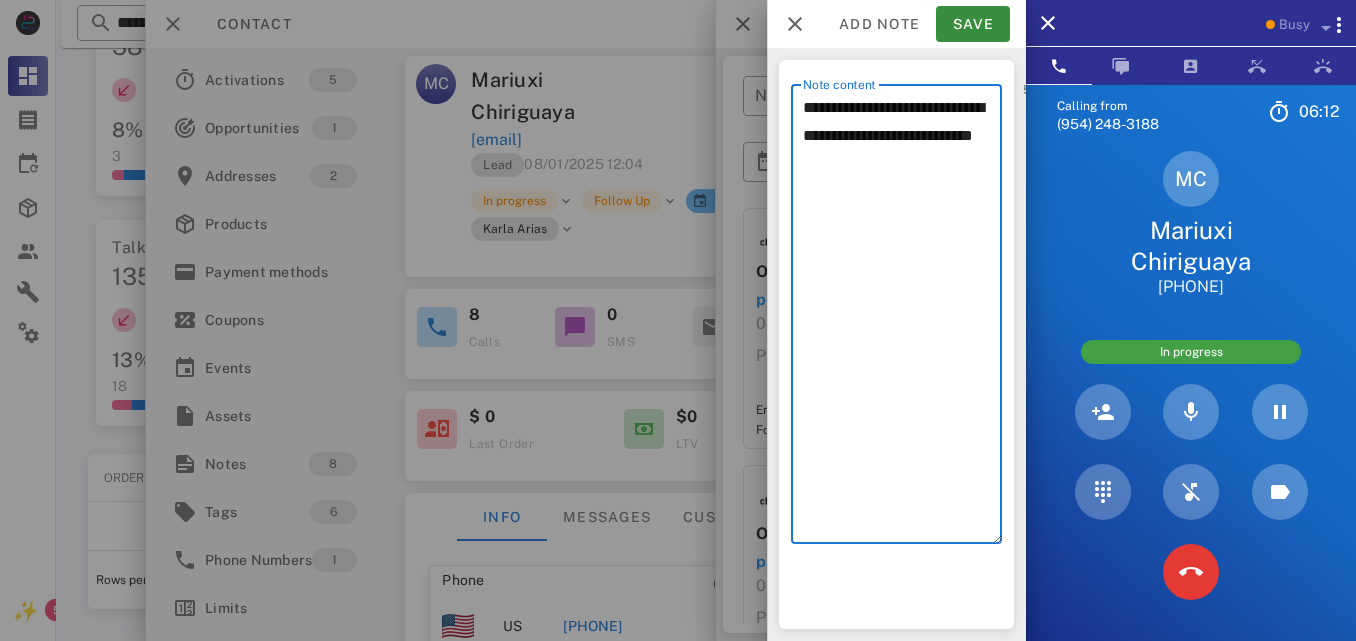 click on "**********" at bounding box center (902, 319) 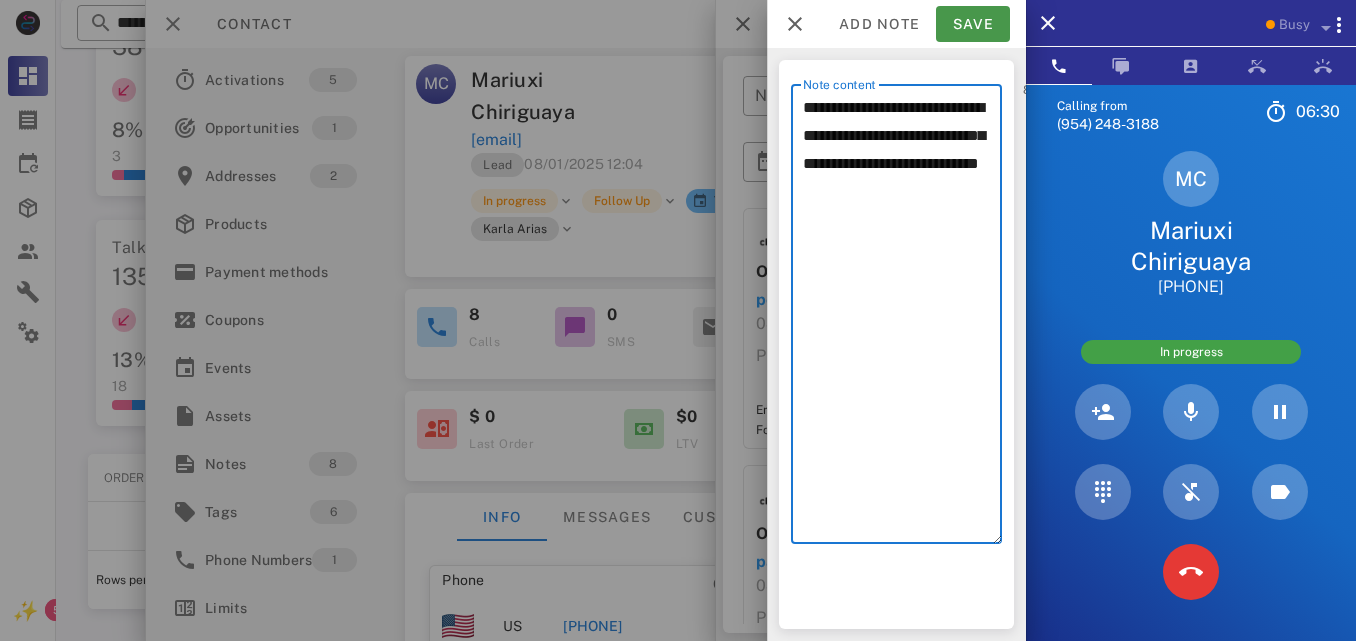 type on "**********" 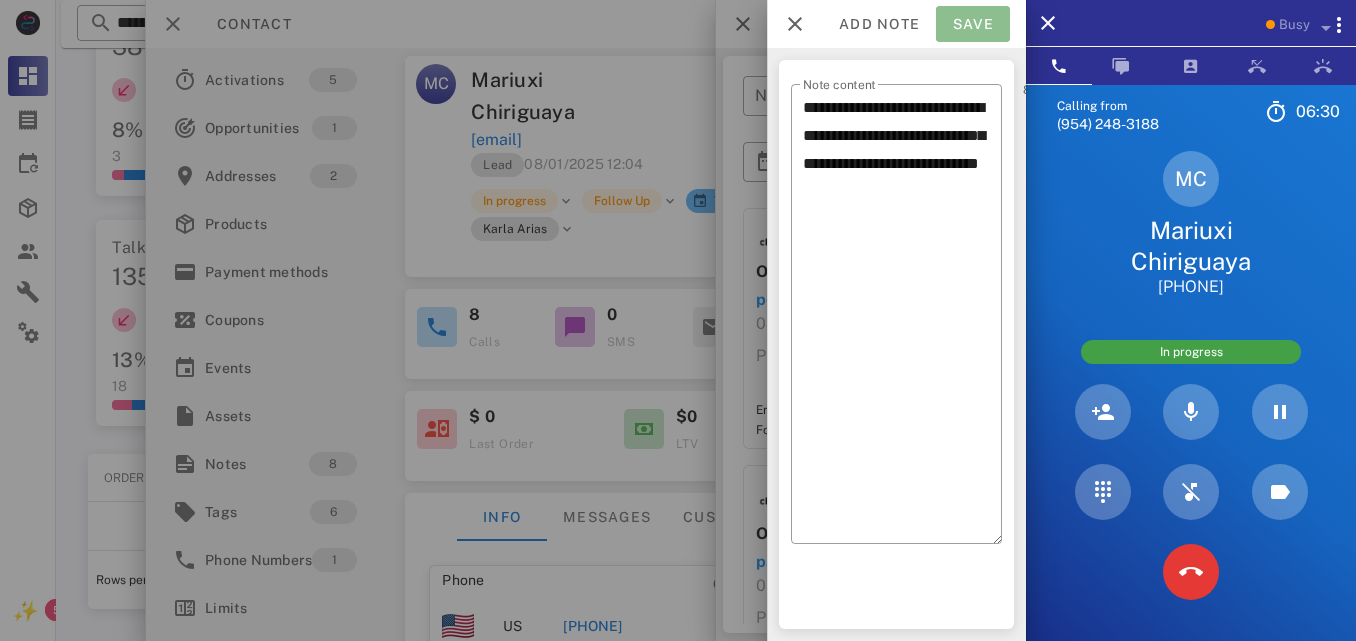 click on "Save" at bounding box center [973, 24] 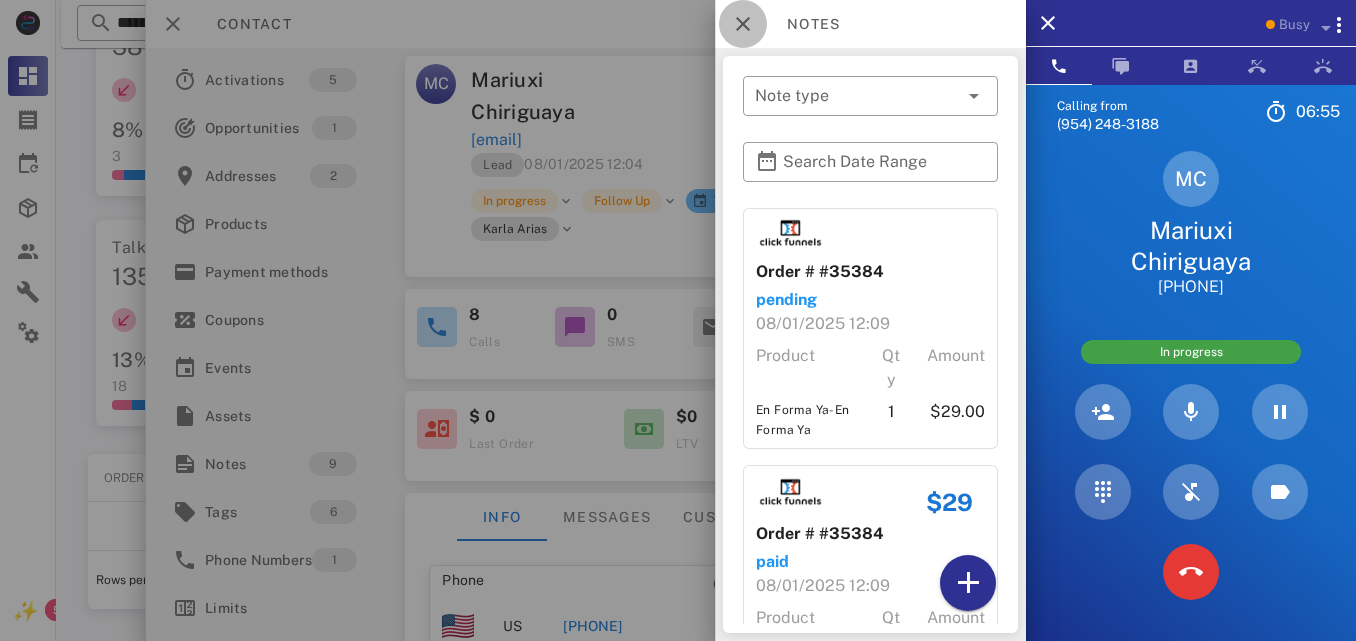 click at bounding box center (743, 24) 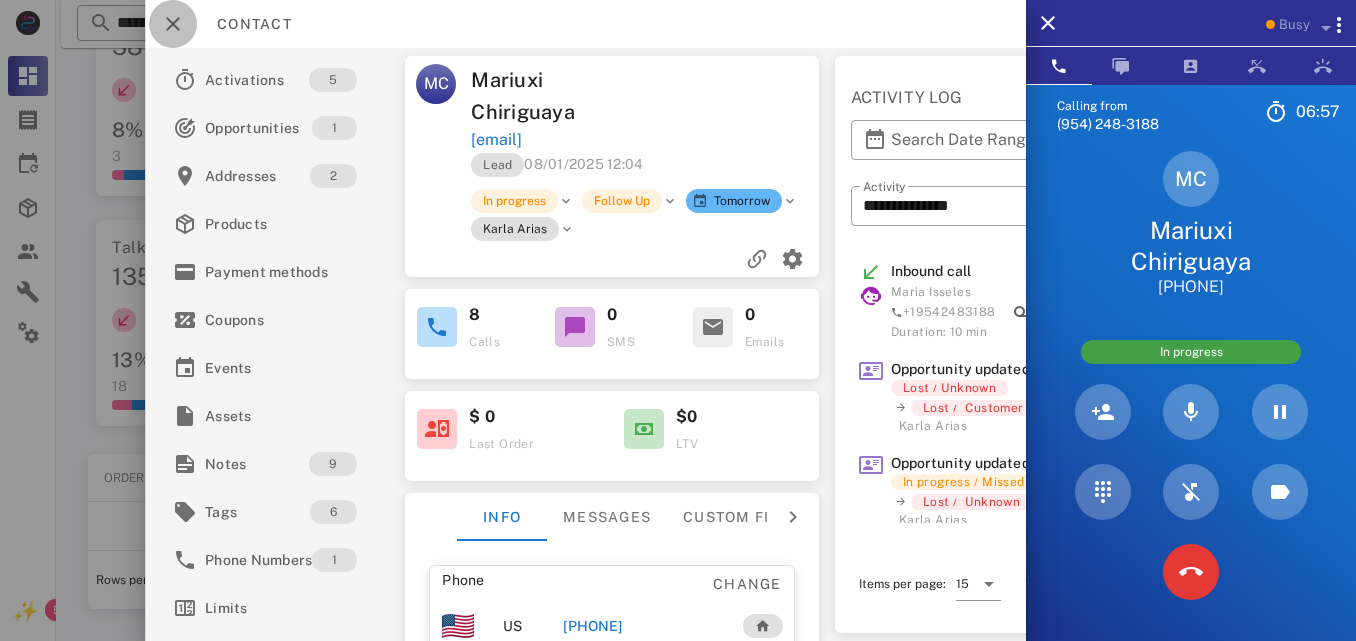 click at bounding box center (173, 24) 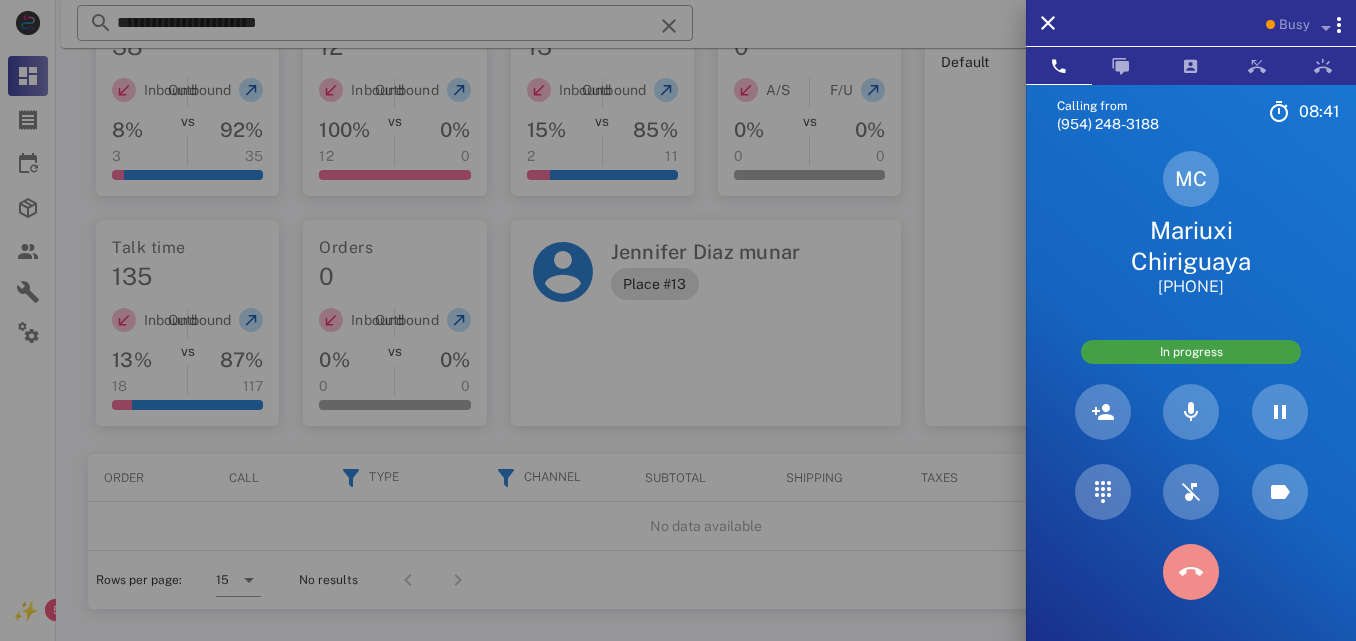 click at bounding box center [1191, 572] 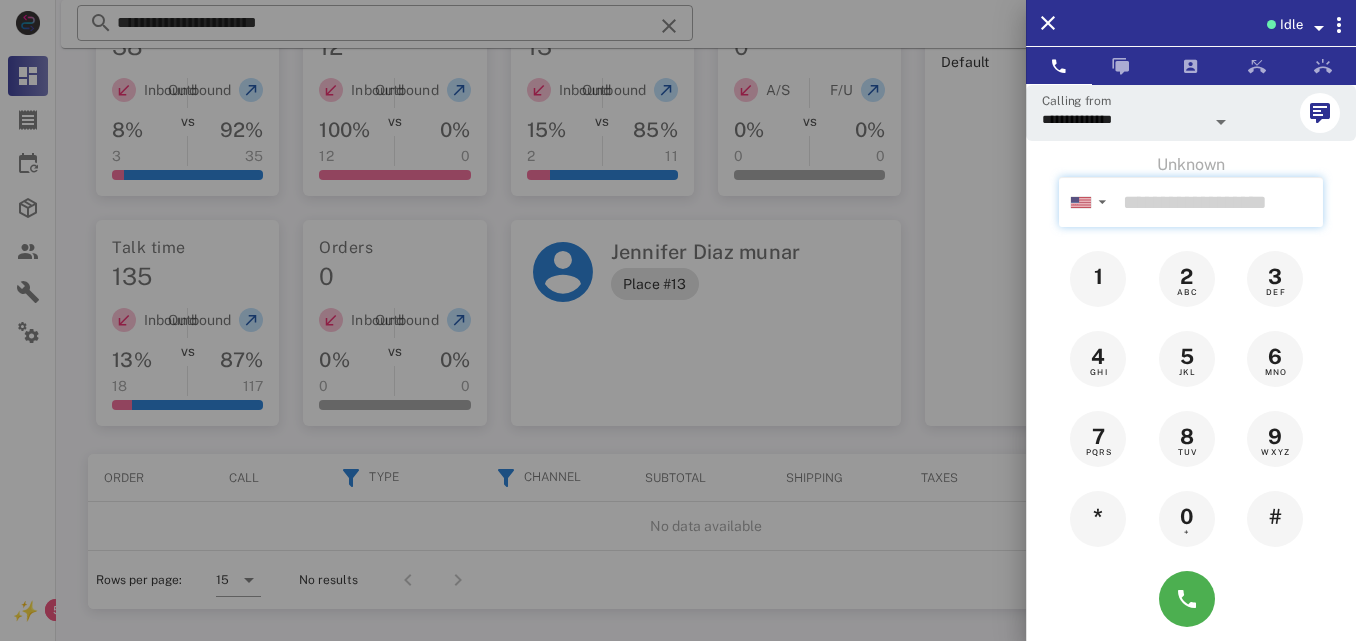 click at bounding box center (1219, 202) 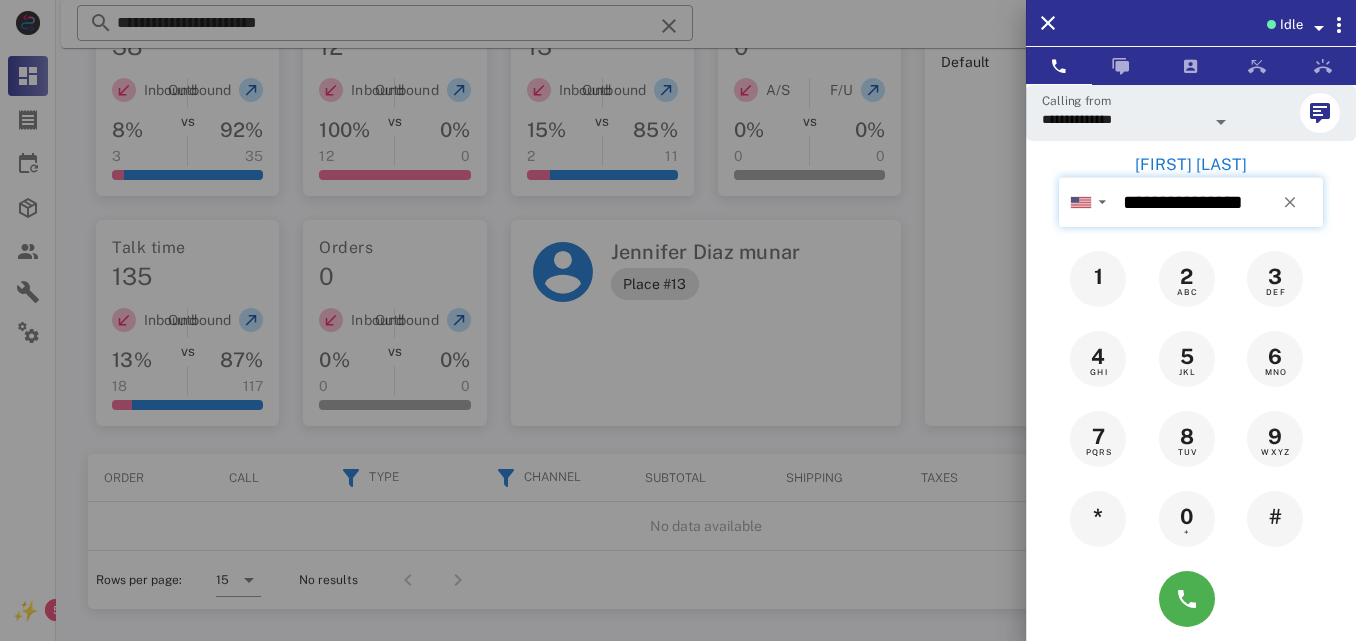 type on "**********" 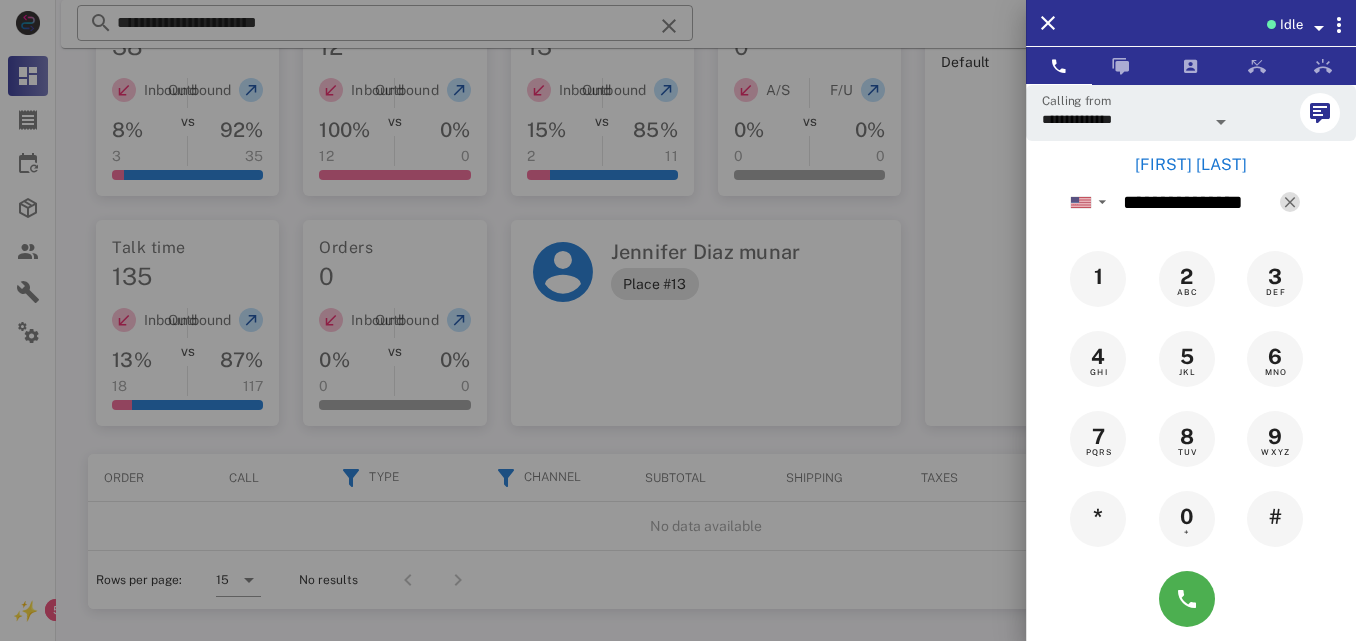 click at bounding box center [1290, 202] 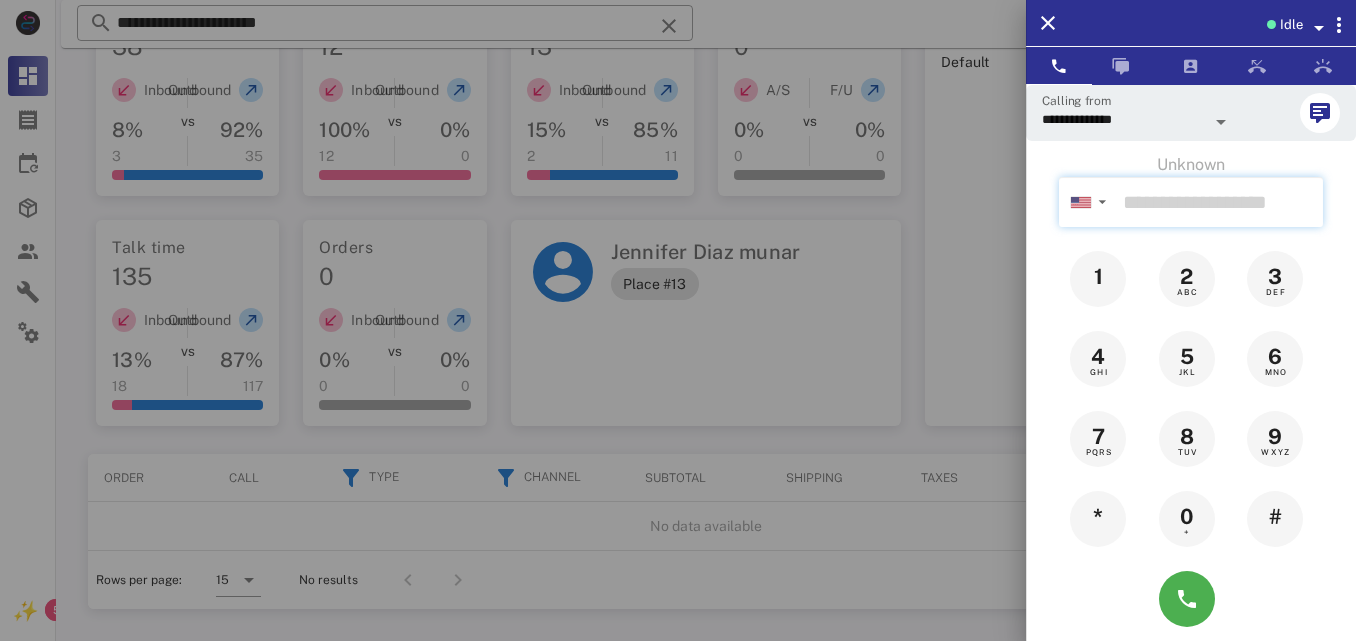 click at bounding box center [1219, 202] 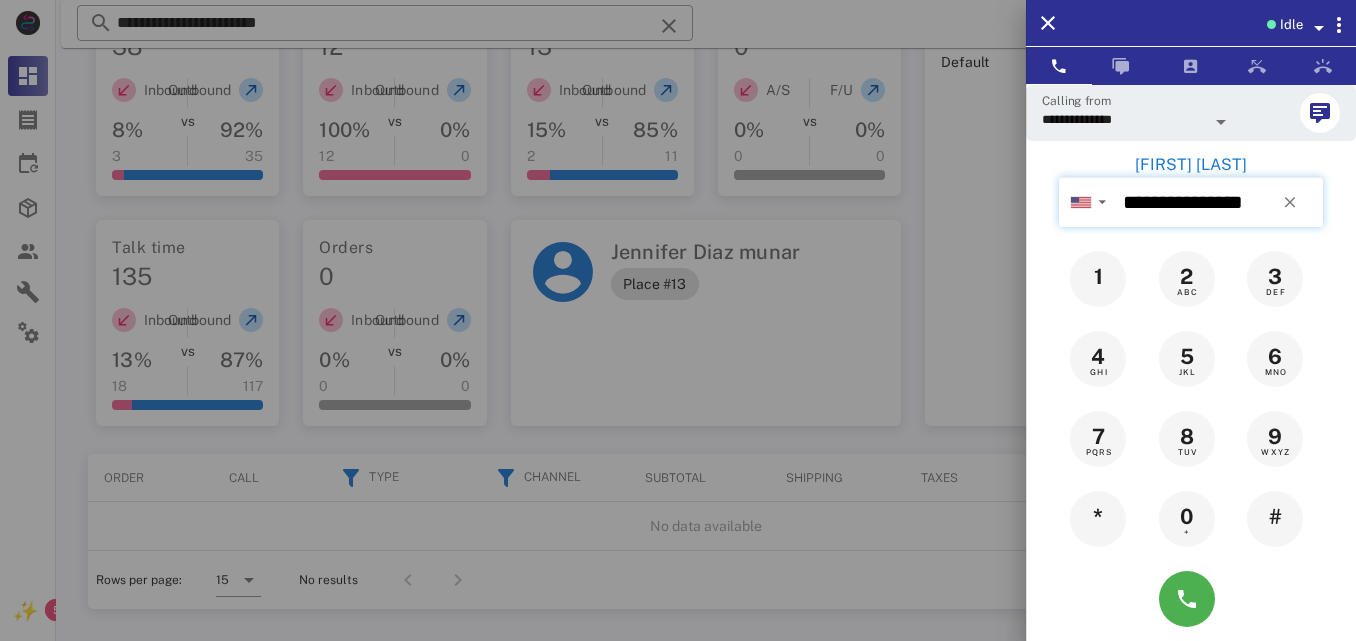 type on "**********" 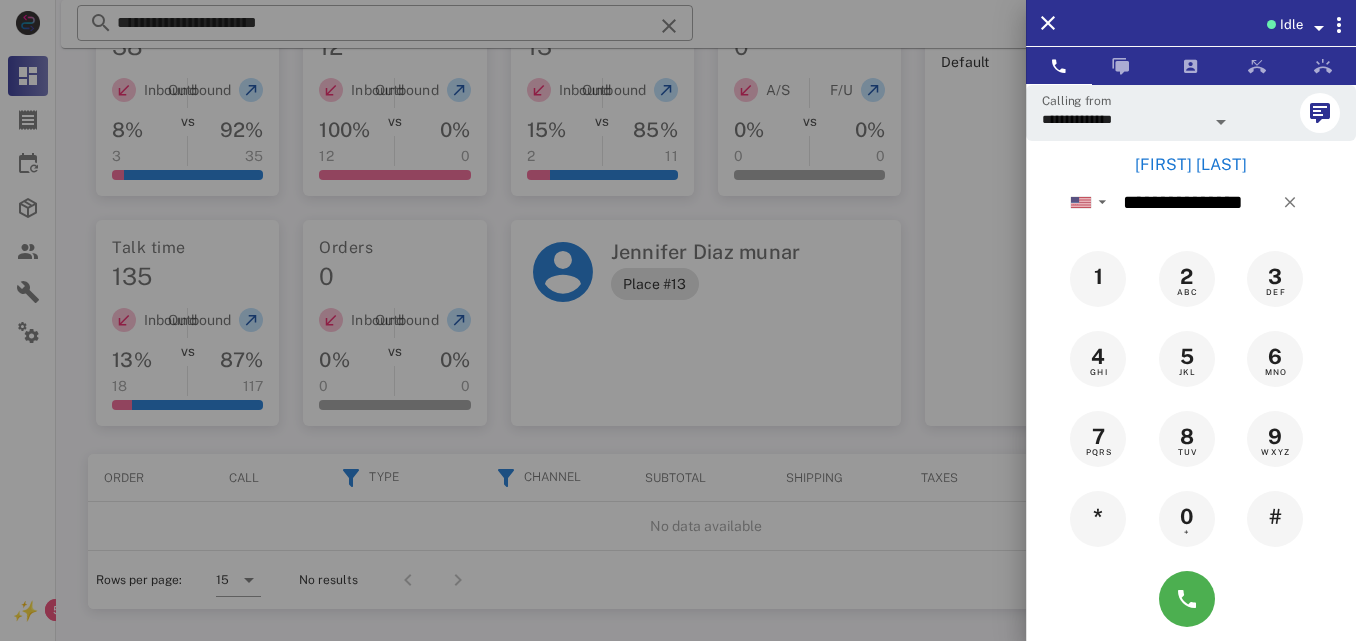 click on "Karina Cota" at bounding box center (1191, 165) 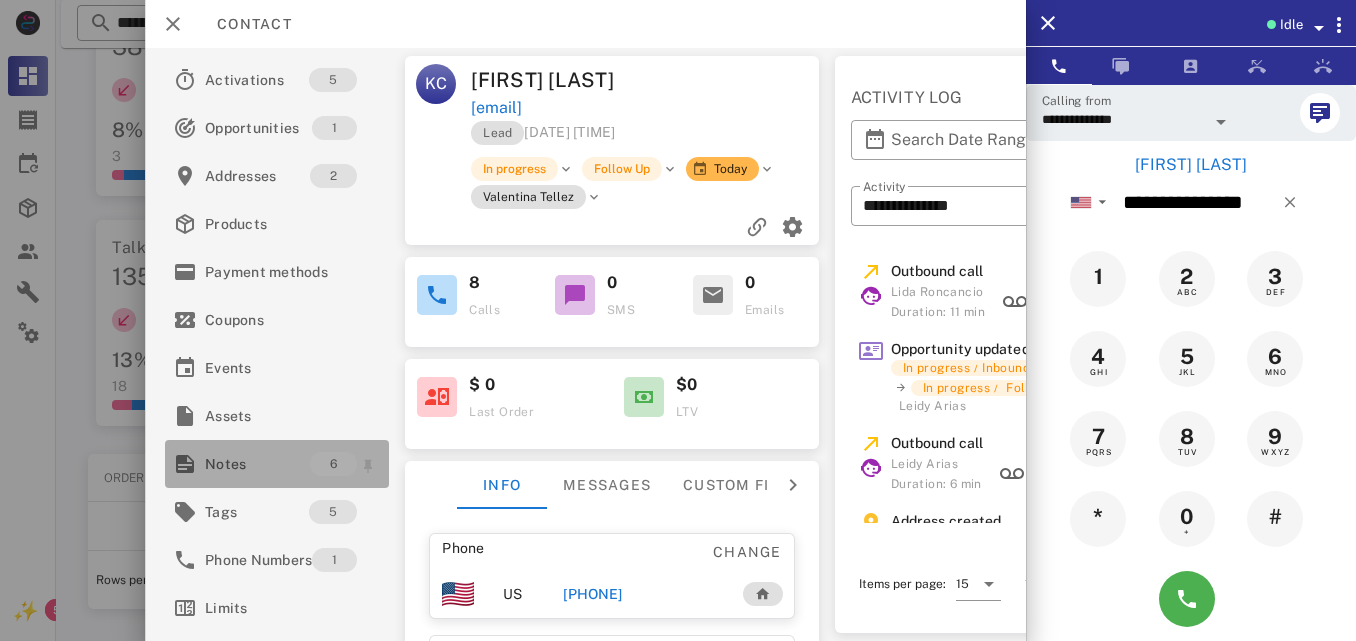 click on "Notes" at bounding box center [257, 464] 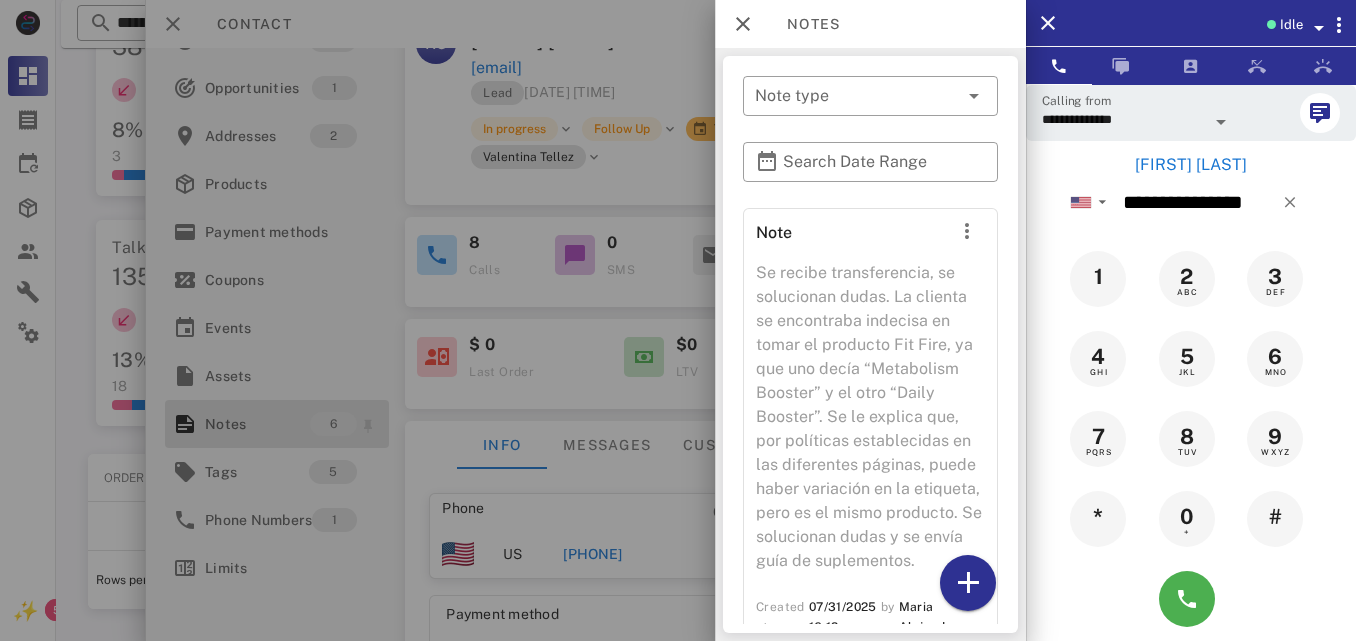 scroll, scrollTop: 80, scrollLeft: 0, axis: vertical 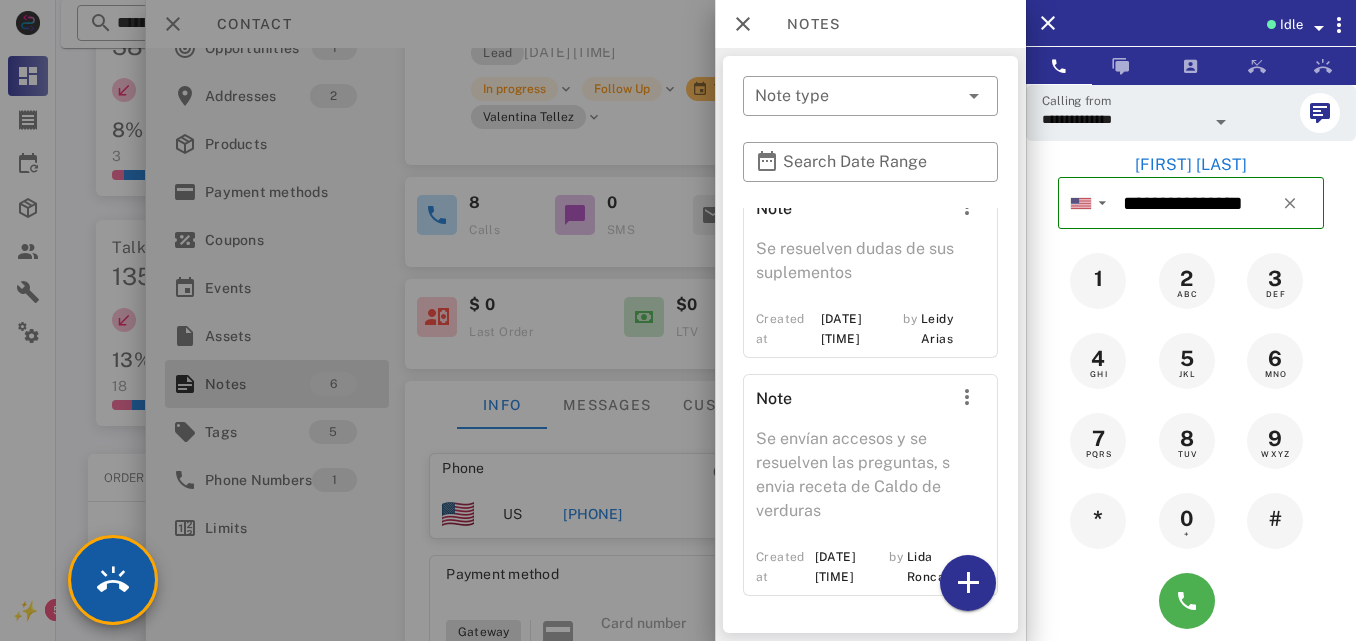 click at bounding box center (113, 580) 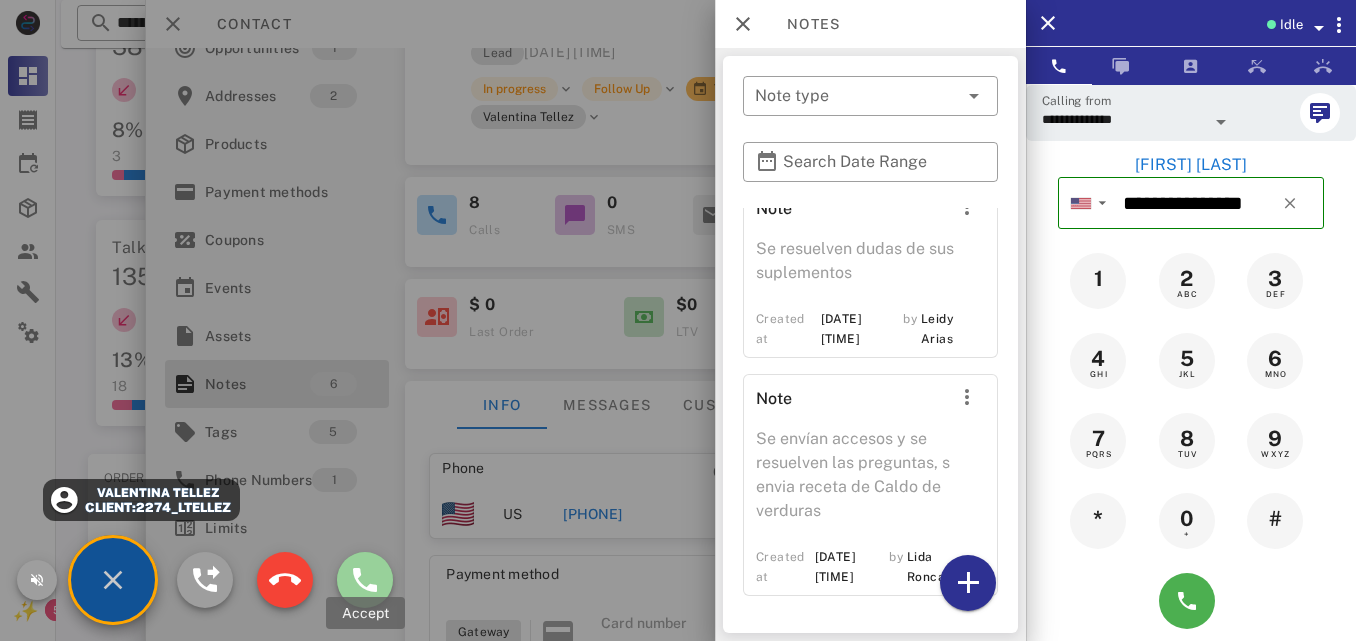 click at bounding box center (365, 580) 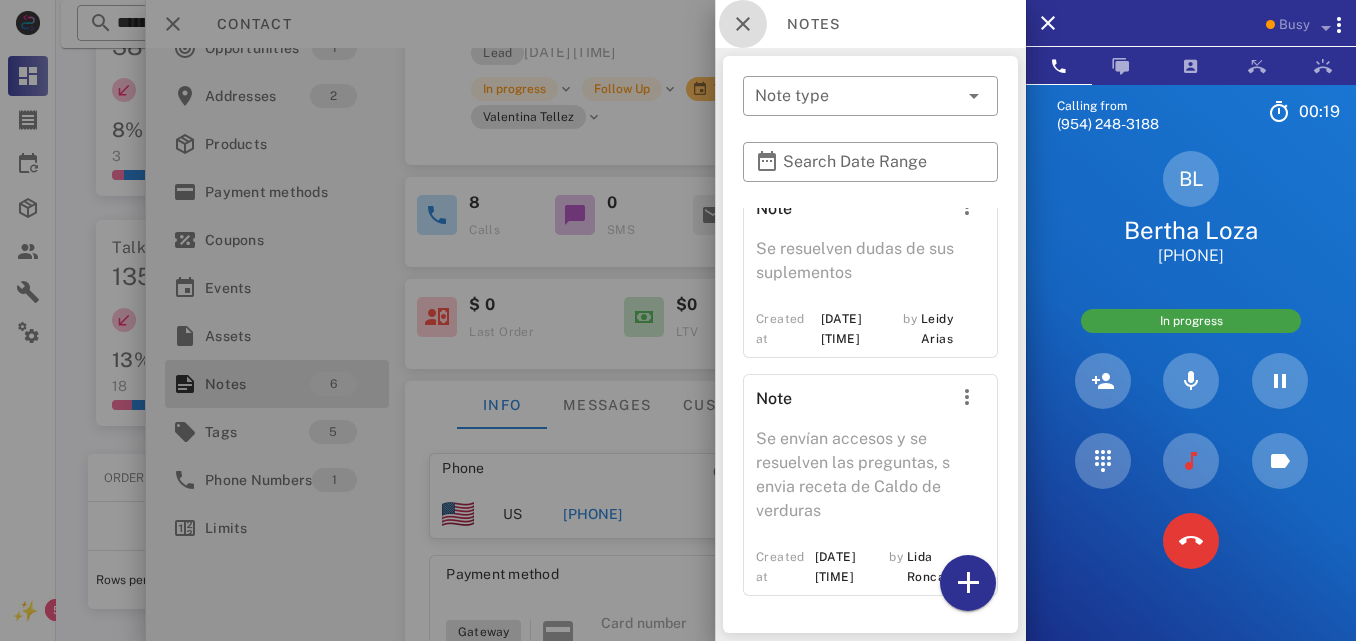 click at bounding box center [743, 24] 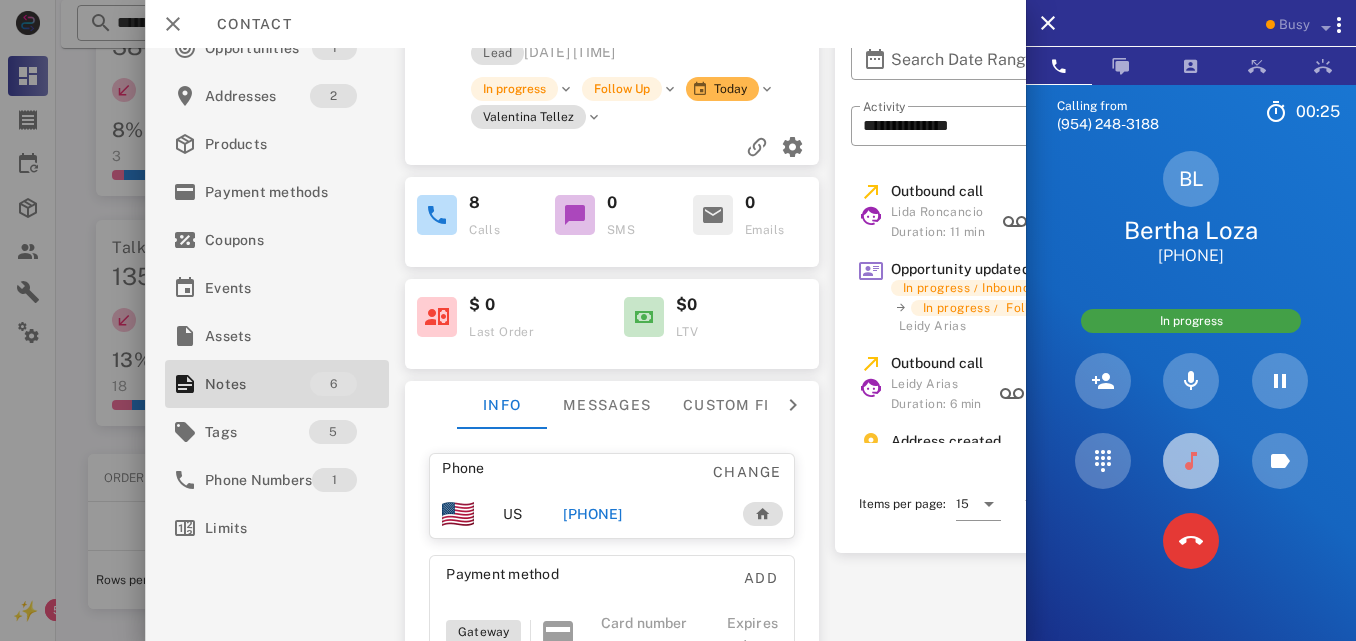 click at bounding box center (1191, 461) 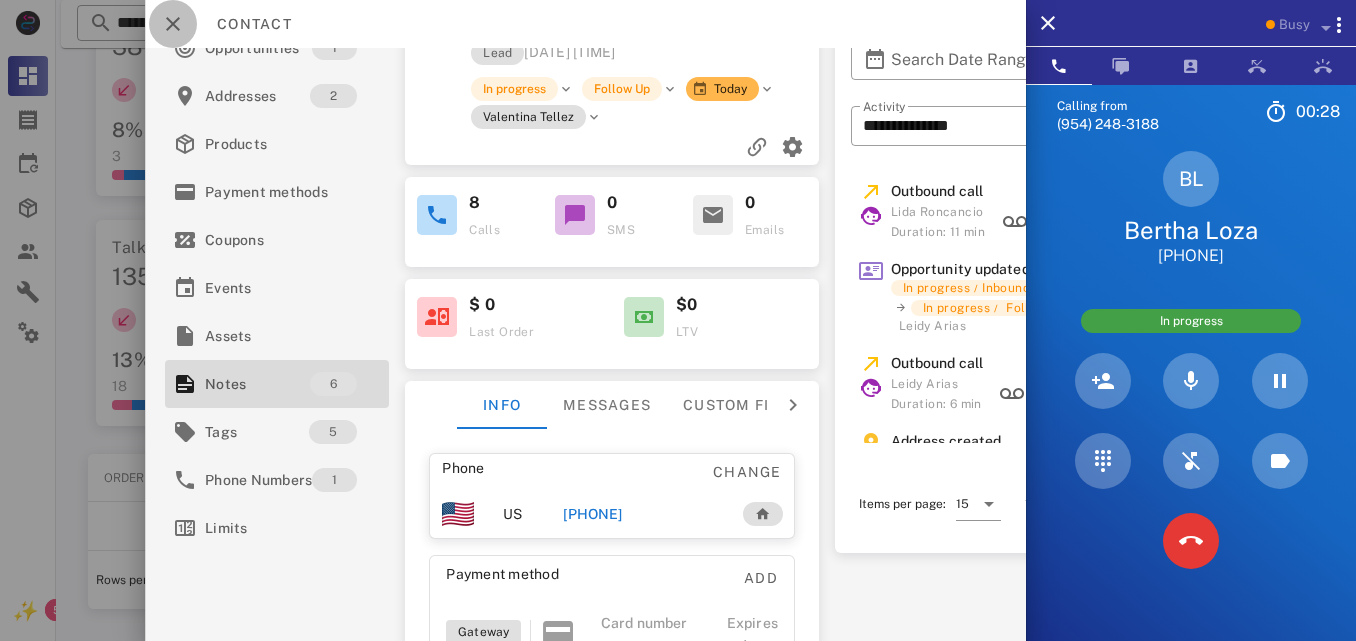 click at bounding box center [173, 24] 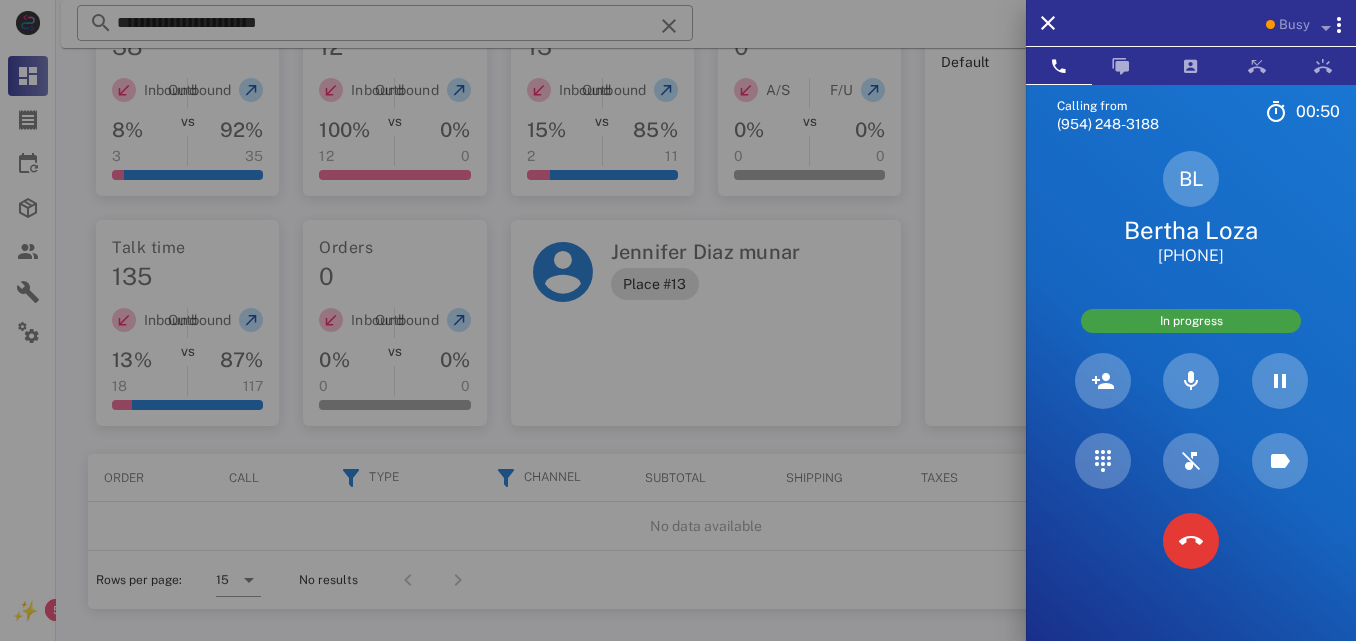 click on "Bertha loza" at bounding box center [1191, 230] 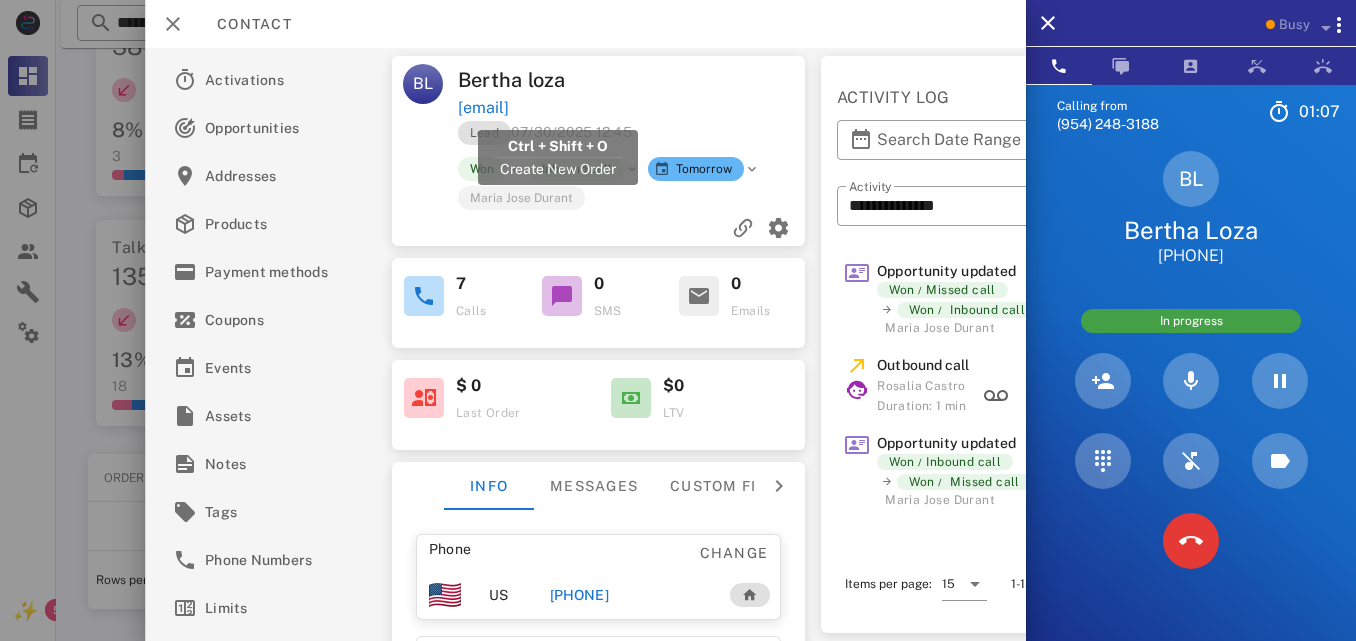 drag, startPoint x: 592, startPoint y: 106, endPoint x: 457, endPoint y: 112, distance: 135.13327 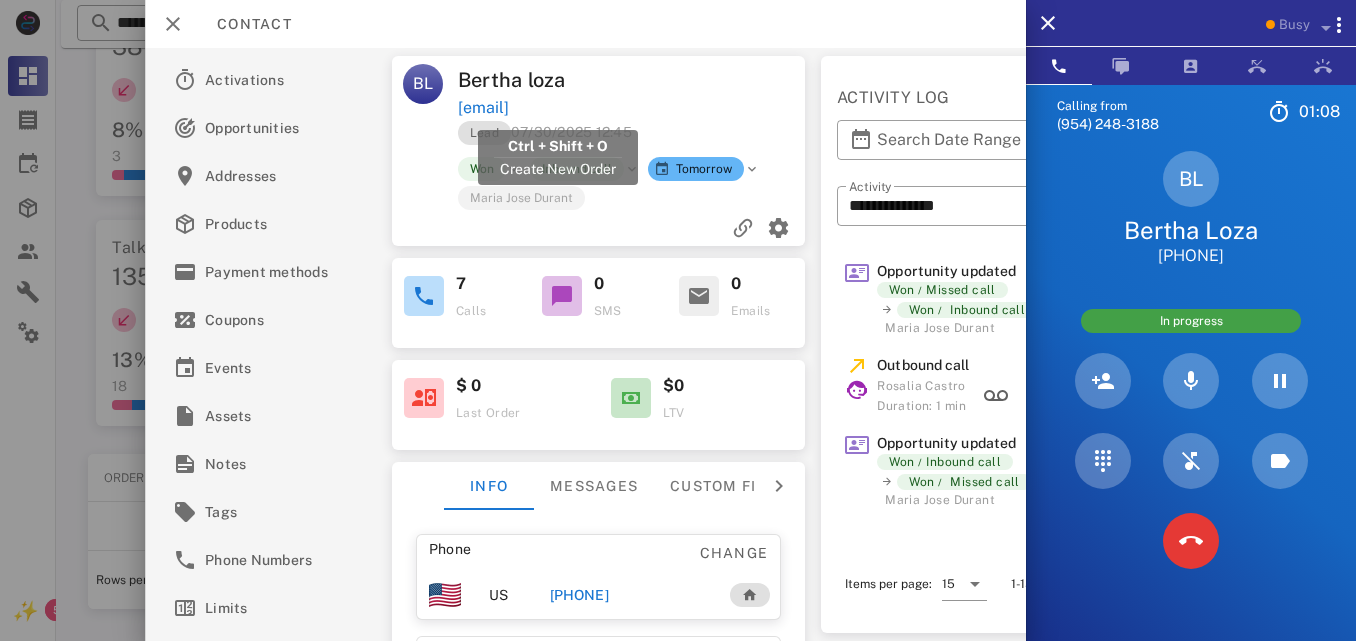 copy on "berthadelaloza@gmail.com" 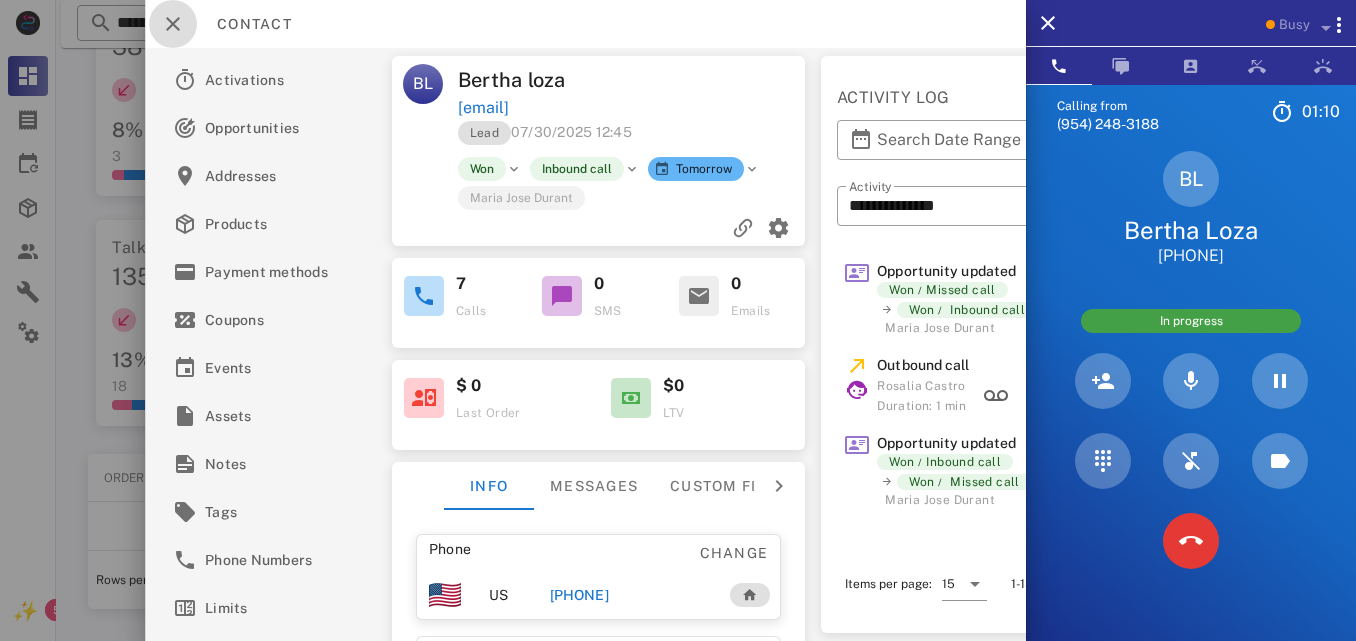 click at bounding box center (173, 24) 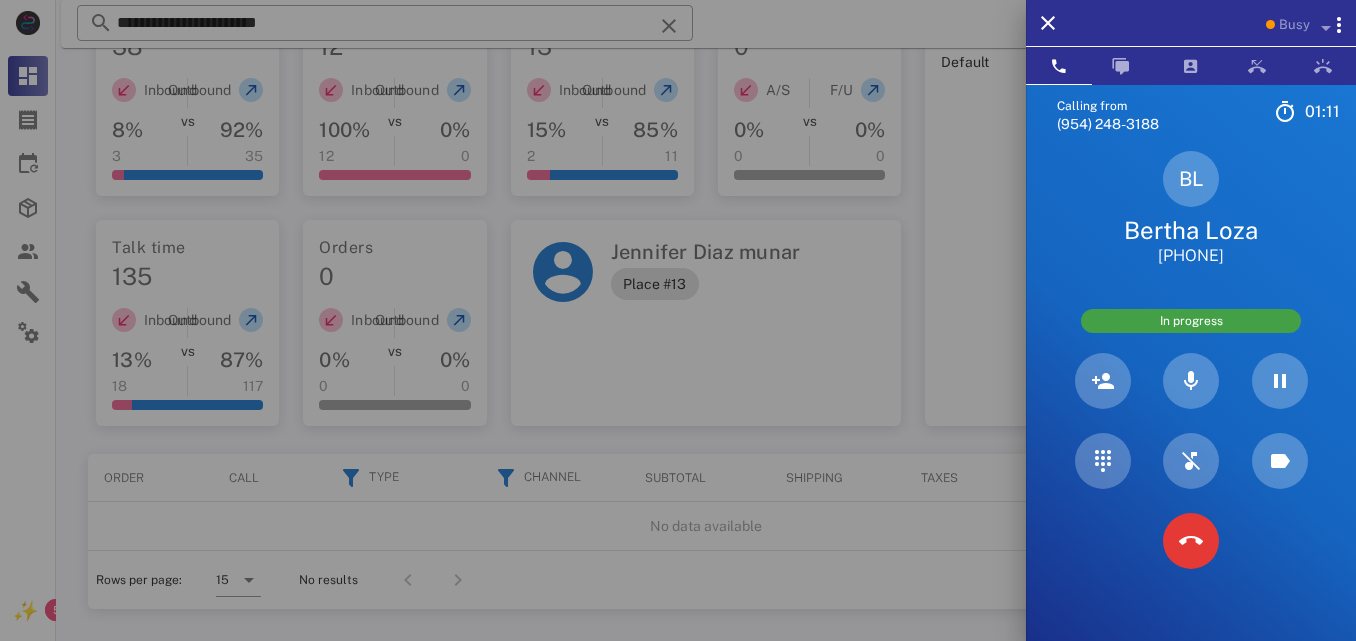 click at bounding box center (678, 320) 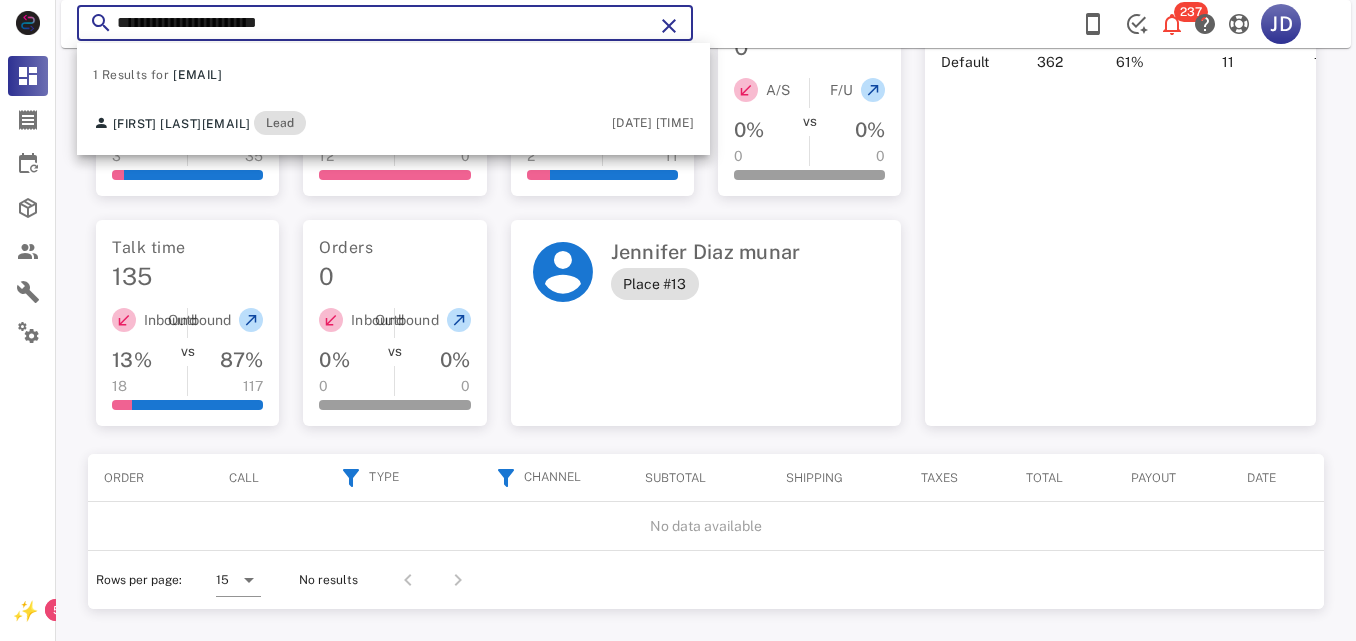 click on "**********" at bounding box center [385, 23] 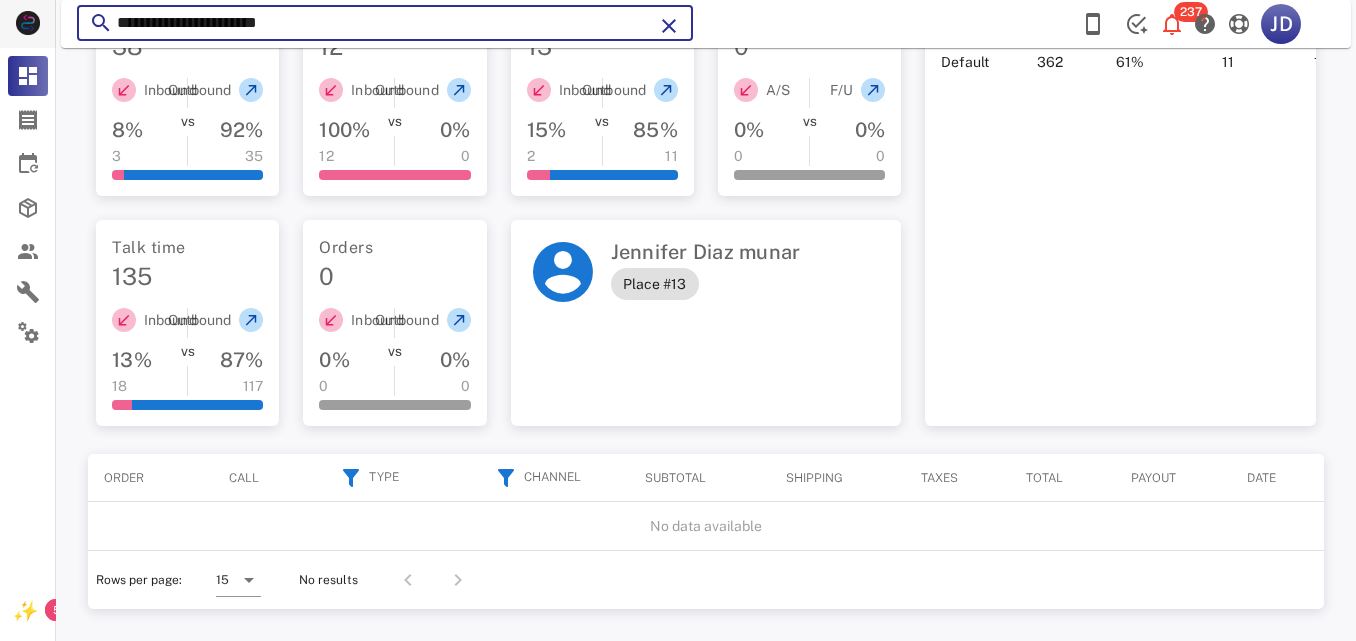 drag, startPoint x: 313, startPoint y: 20, endPoint x: 55, endPoint y: 28, distance: 258.124 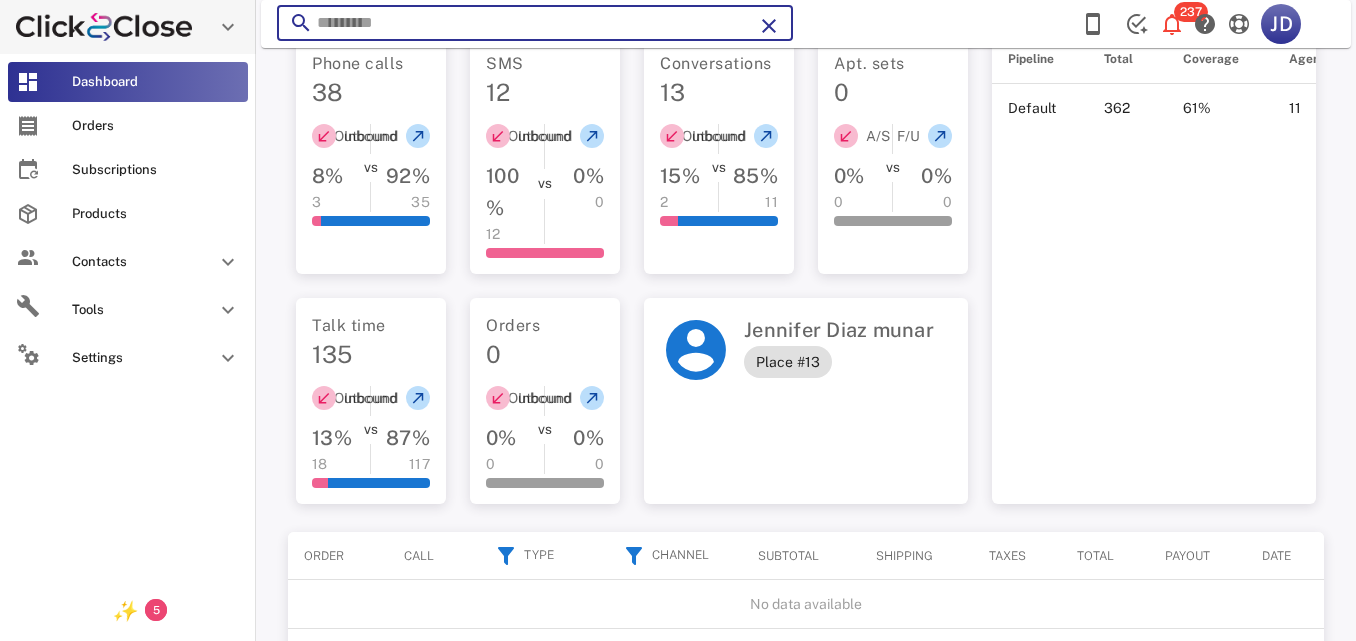 paste on "**********" 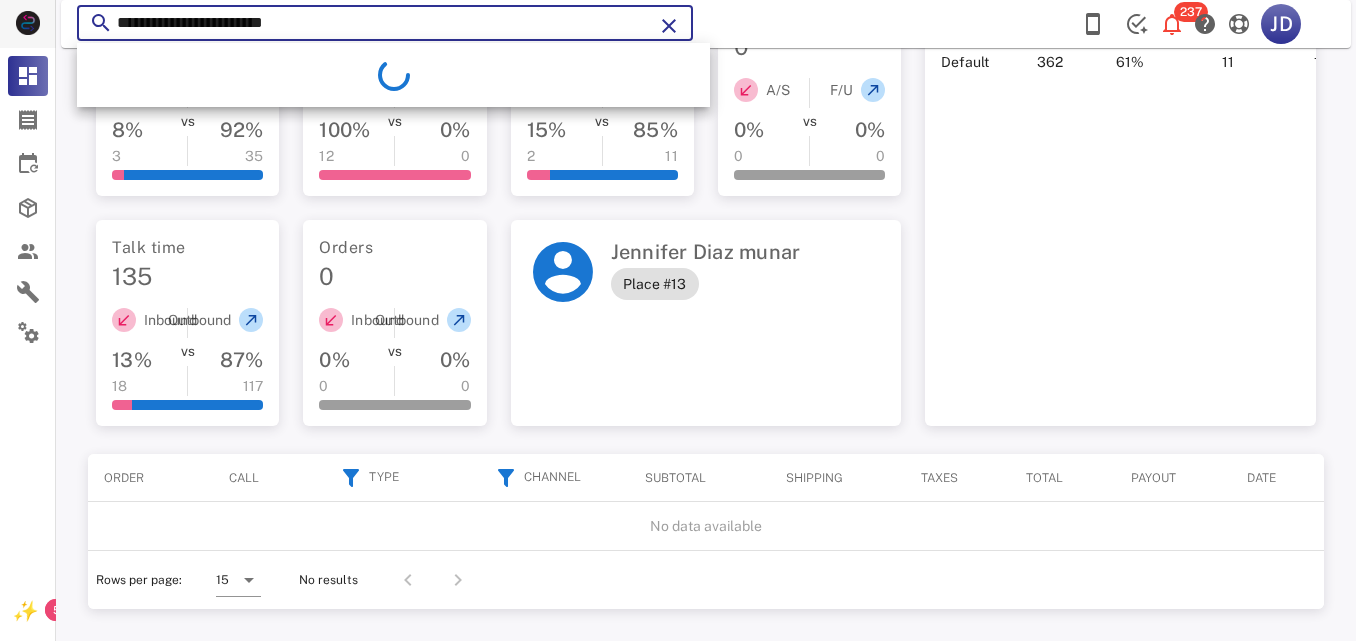 type on "**********" 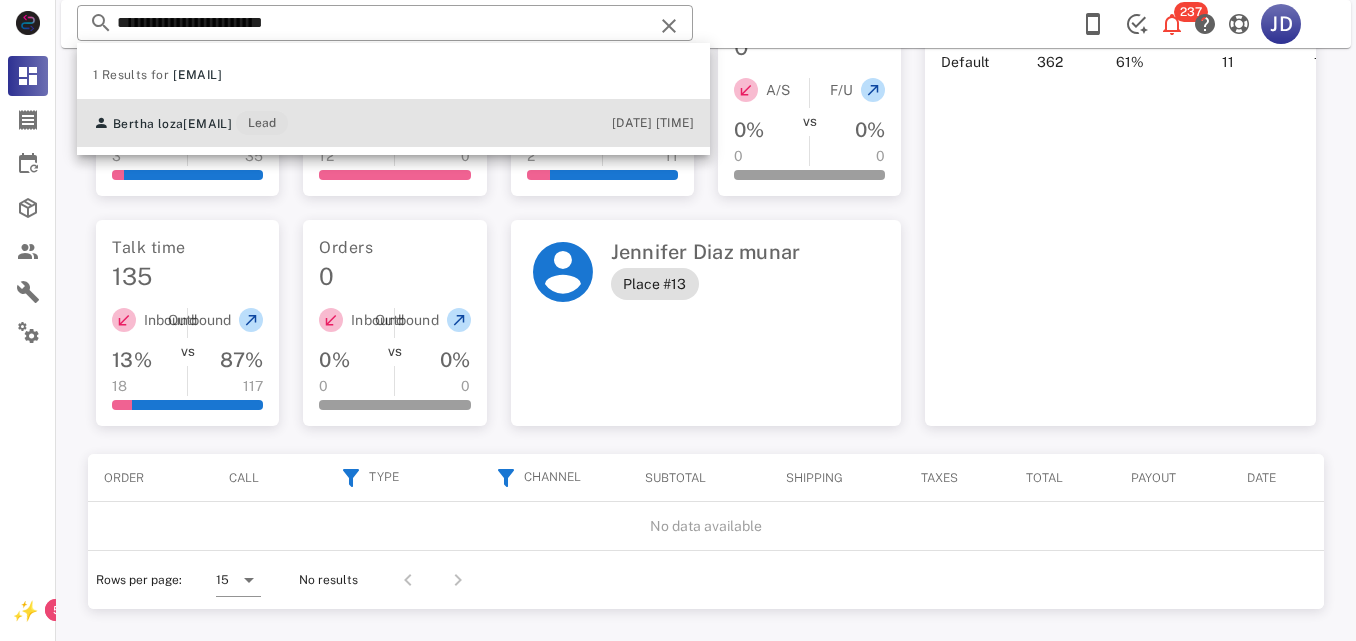click on "berthadelaloza@gmail.com" at bounding box center (207, 124) 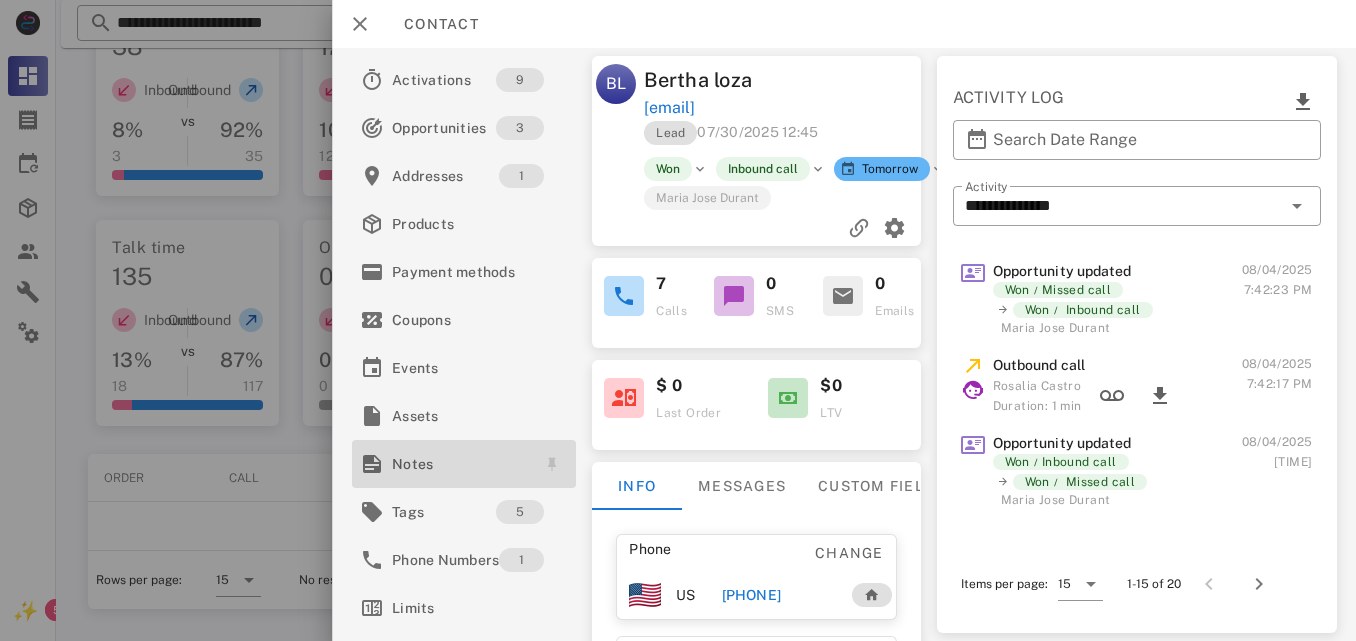 click on "Notes" at bounding box center (460, 464) 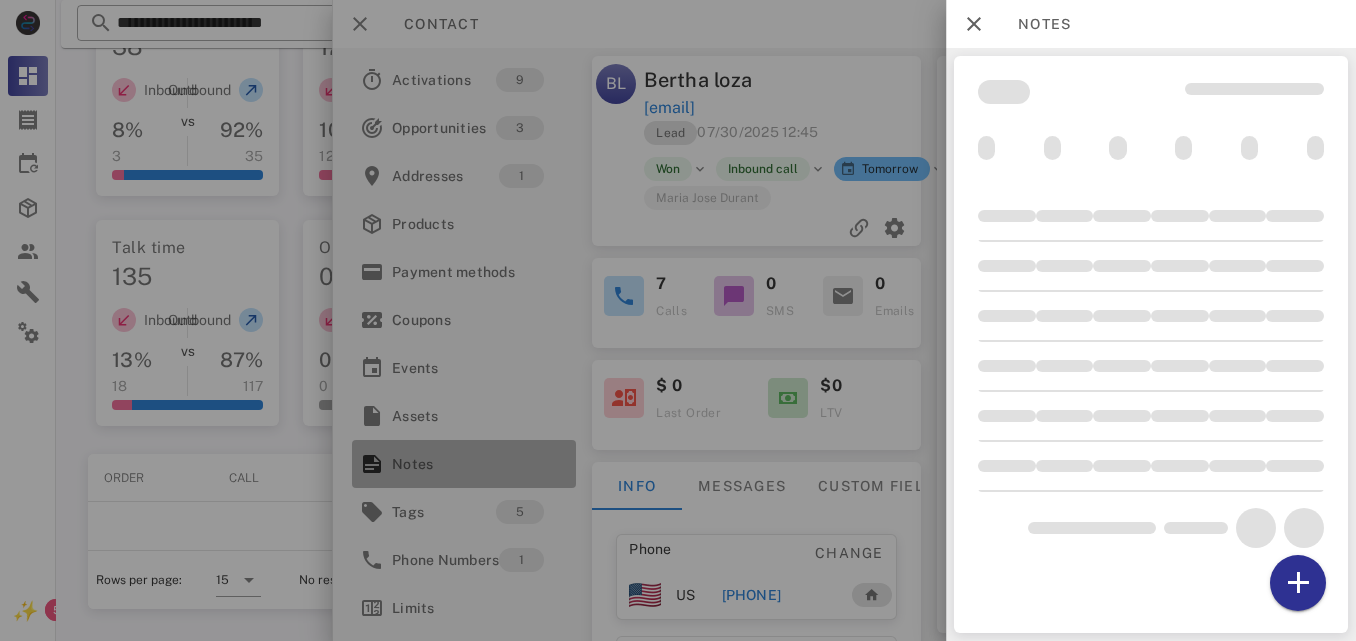 click at bounding box center [678, 320] 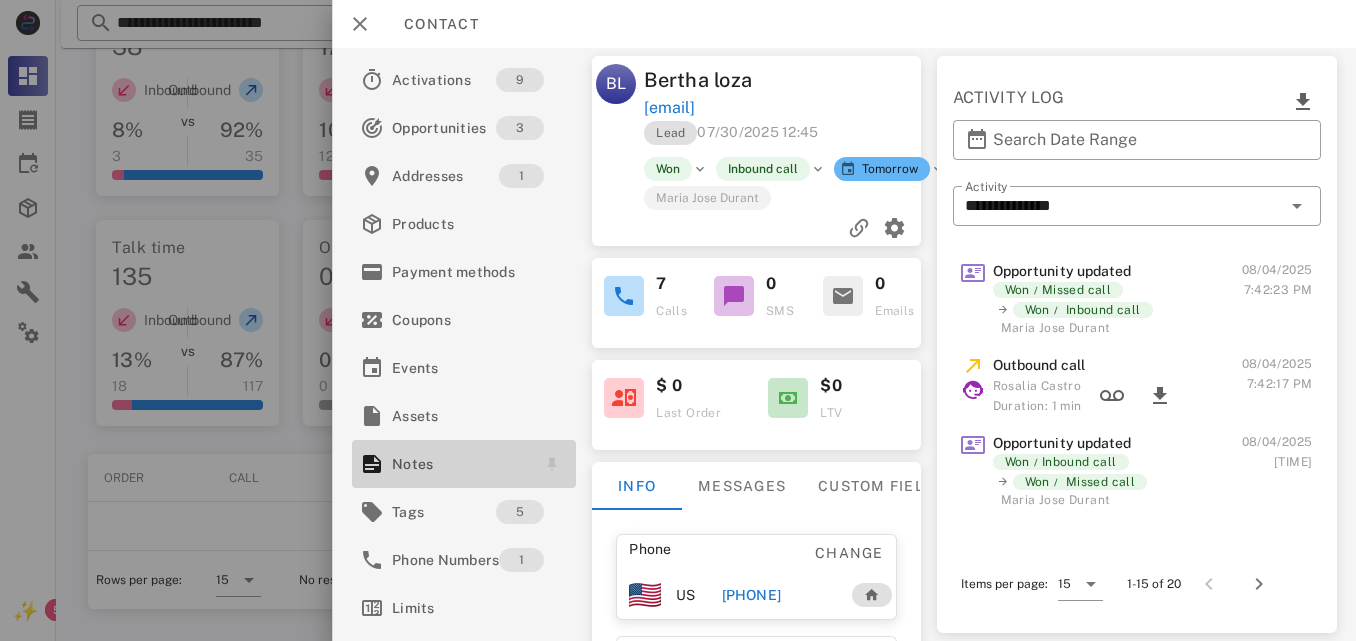 click on "Notes" at bounding box center (460, 464) 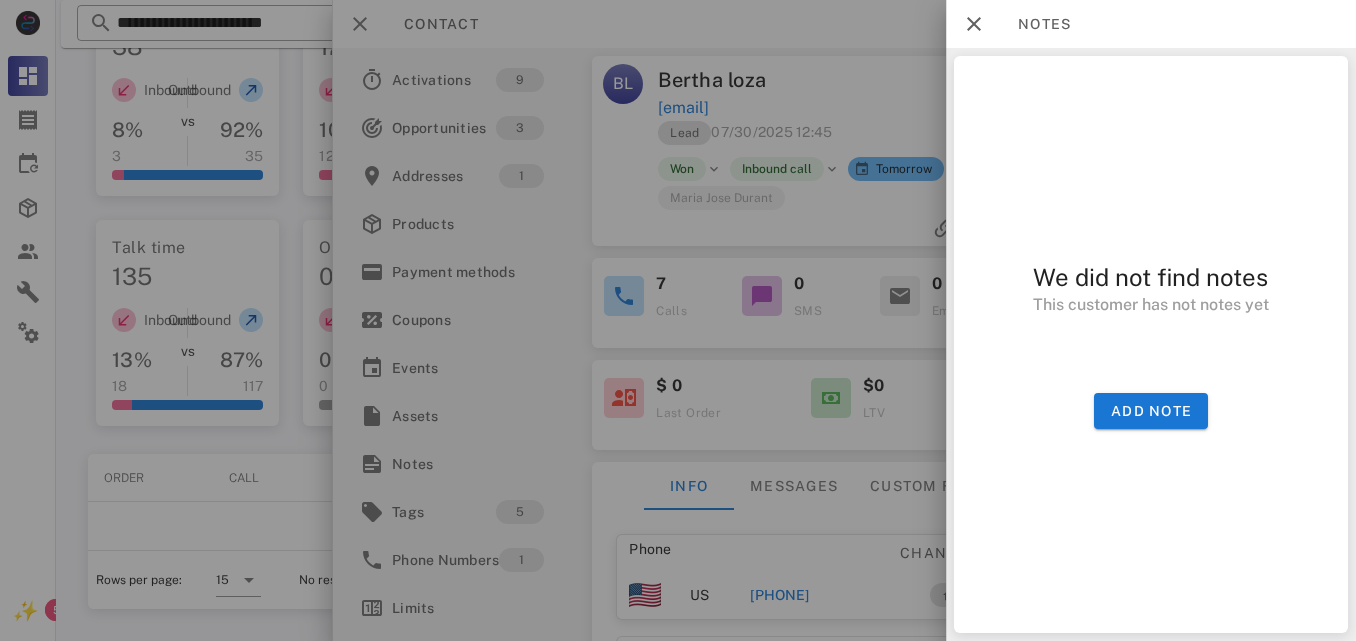 click on "We did not find notes This customer has not notes yet Add note" at bounding box center [1151, 344] 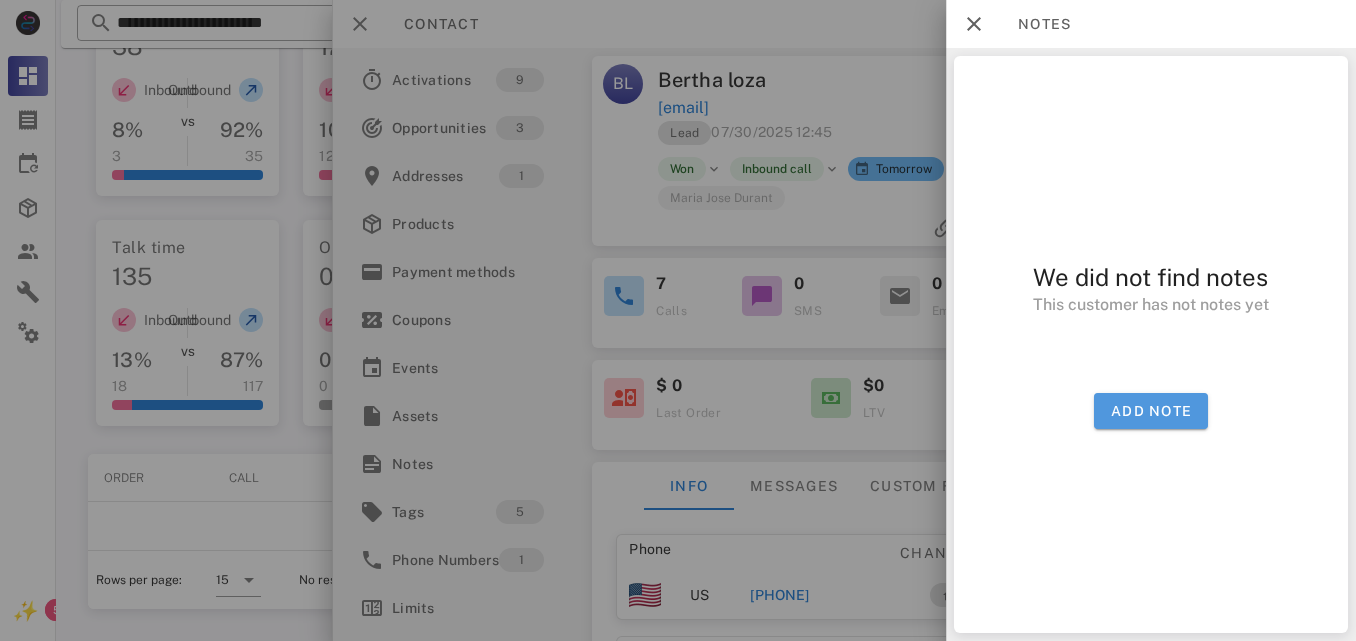 click on "Add note" at bounding box center (1151, 411) 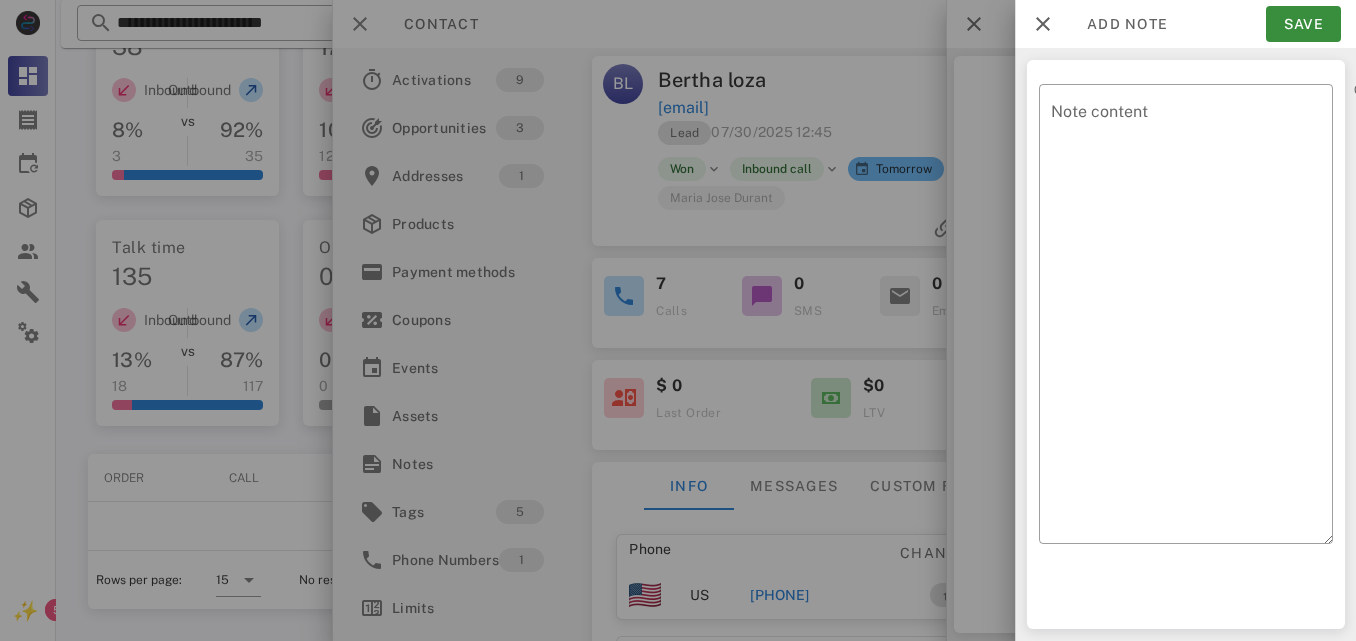 click on "Busy  Calling from (954) 248-3188 03: 06  Unknown      ▼     Andorra
+376
Argentina
+54
Aruba
+297
Australia
+61
Belgium (België)
+32
Bolivia
+591
Brazil (Brasil)
+55
Canada
+1
Chile
+56
Colombia
+57
Costa Rica
+506
Dominican Republic (República Dominicana)
+1
Ecuador
+593
El Salvador
+503
France
+33
Germany (Deutschland)
+49
Guadeloupe
+590
Guatemala
+502
Honduras
+504
Iceland (Ísland)
+354
India (भारत)
+91
Israel (‫ישראל‬‎)
+972
Italy (Italia)     Japan (日本)" at bounding box center (706, -564) 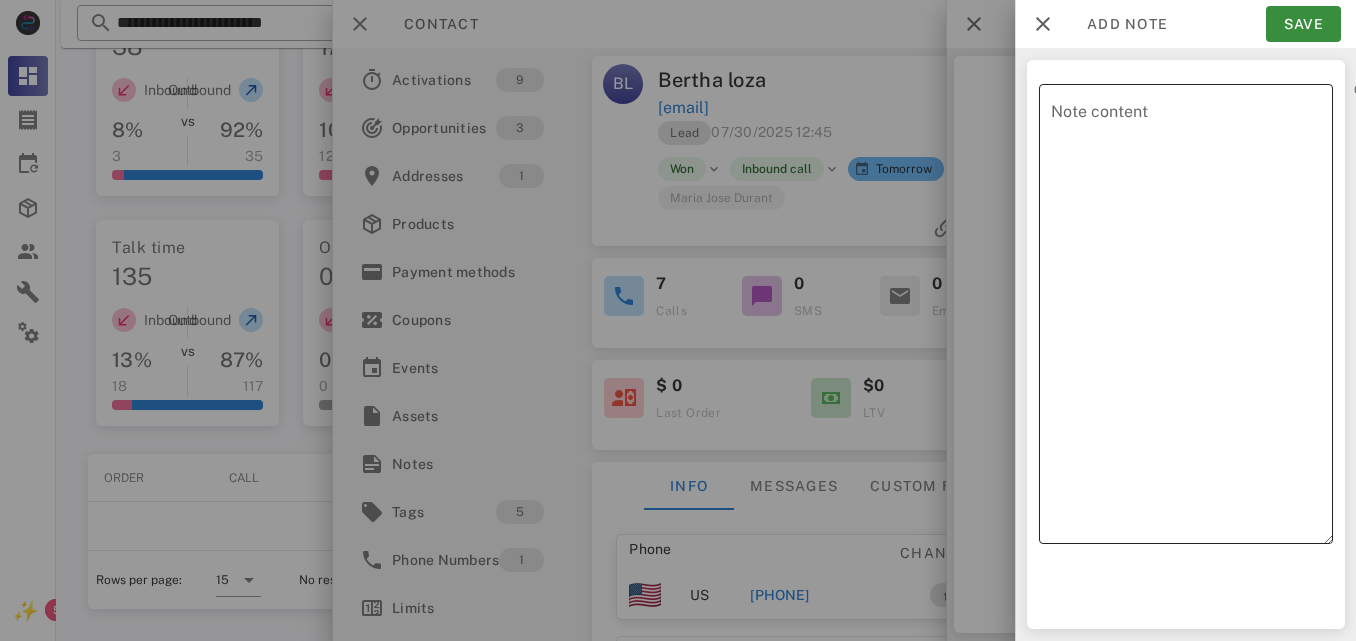 click on "Note content" at bounding box center (1192, 319) 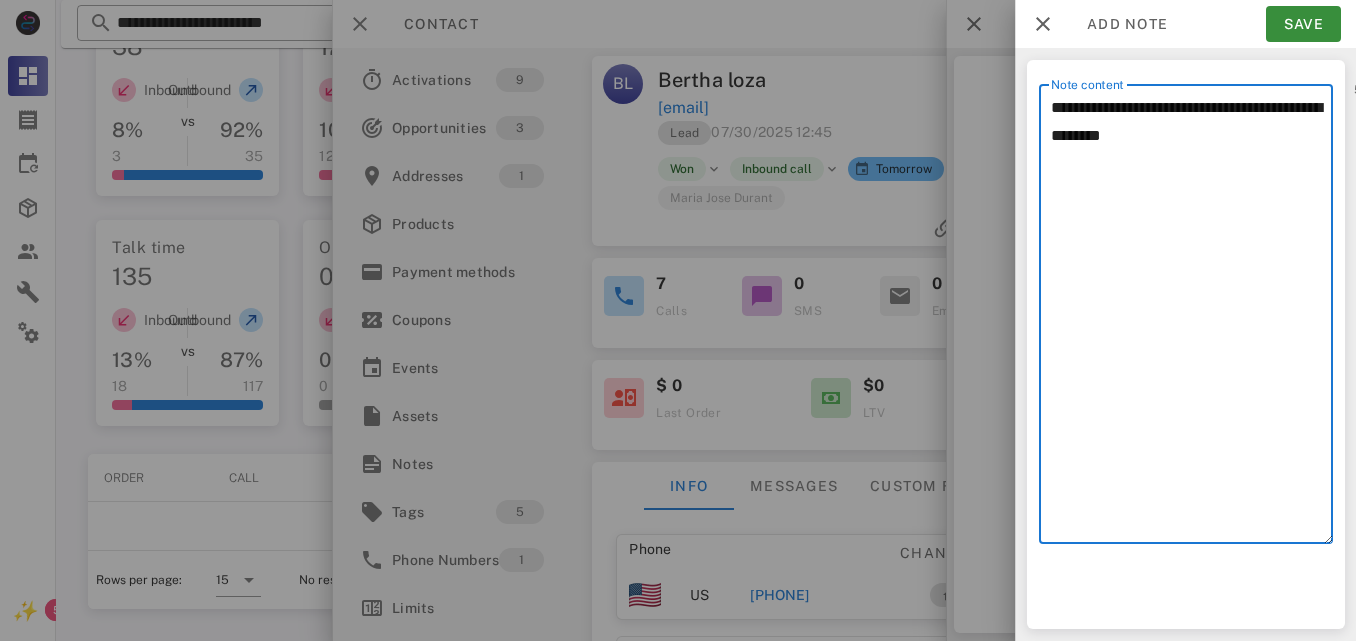 click on "**********" at bounding box center [1192, 319] 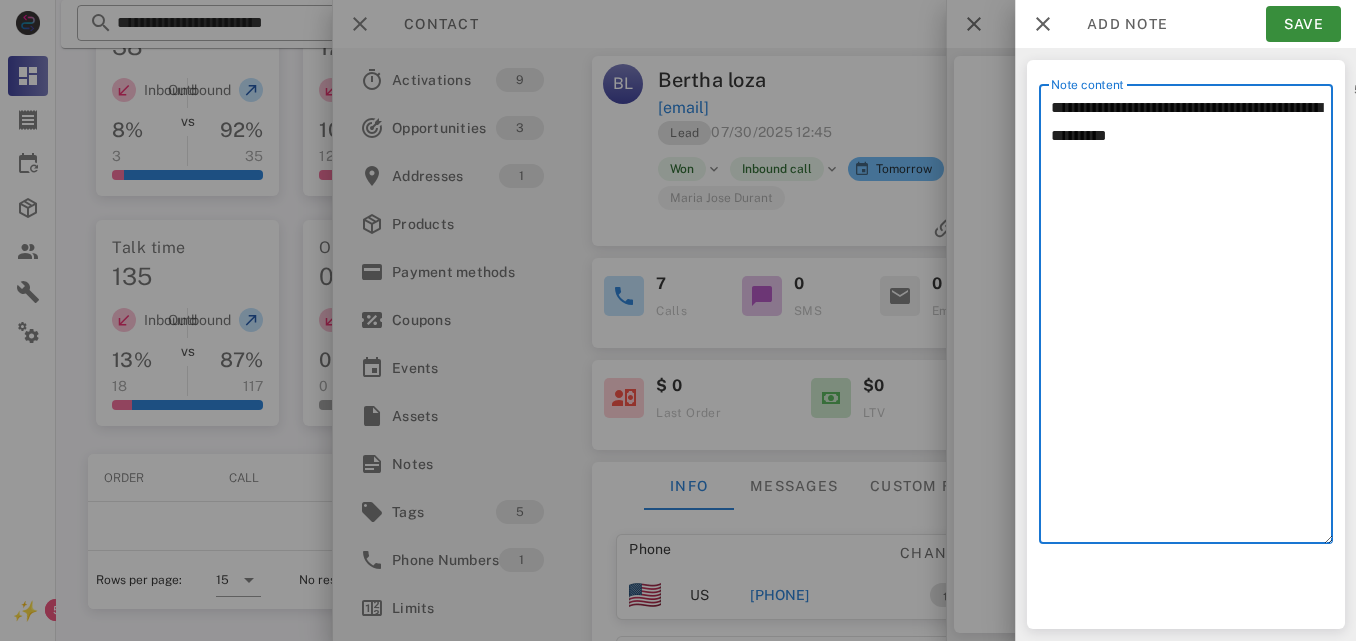 click on "**********" at bounding box center [1192, 319] 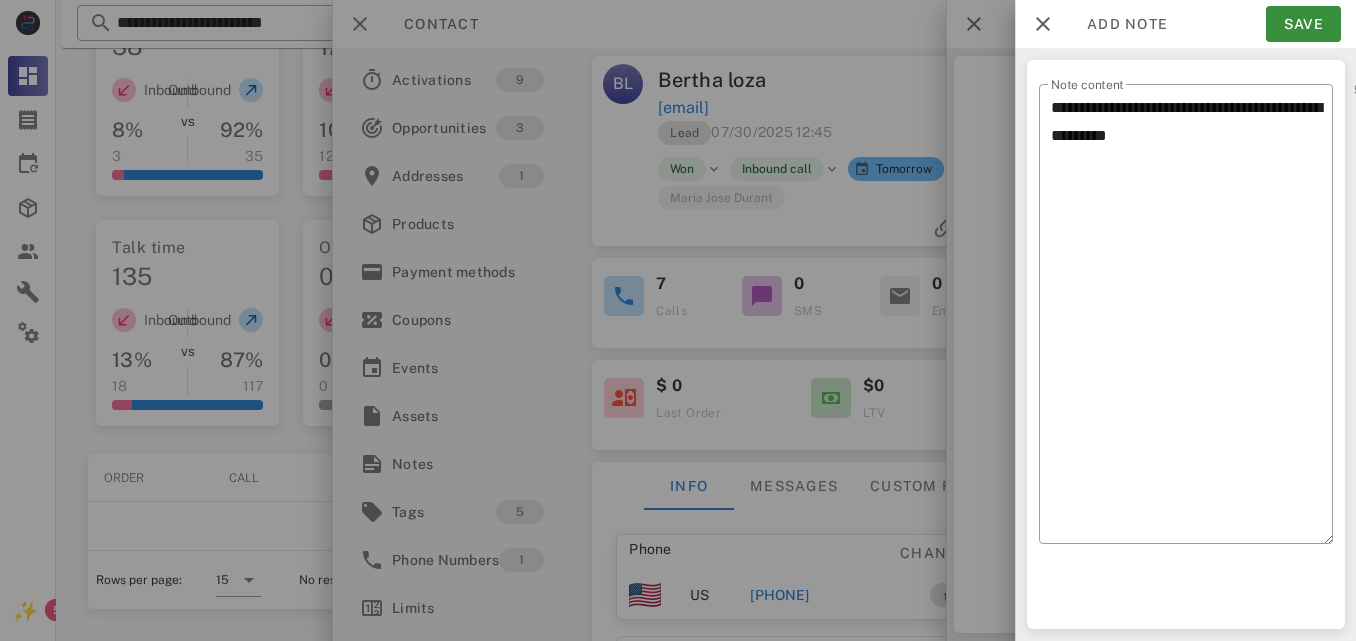 click on "Busy  Calling from (954) 248-3188 04: 08  Unknown      ▼     Andorra
+376
Argentina
+54
Aruba
+297
Australia
+61
Belgium (België)
+32
Bolivia
+591
Brazil (Brasil)
+55
Canada
+1
Chile
+56
Colombia
+57
Costa Rica
+506
Dominican Republic (República Dominicana)
+1
Ecuador
+593
El Salvador
+503
France
+33
Germany (Deutschland)
+49
Guadeloupe
+590
Guatemala
+502
Honduras
+504
Iceland (Ísland)
+354
India (भारत)
+91
Israel (‫ישראל‬‎)
+972
Italy (Italia)     Japan (日本)" at bounding box center [678, 14] 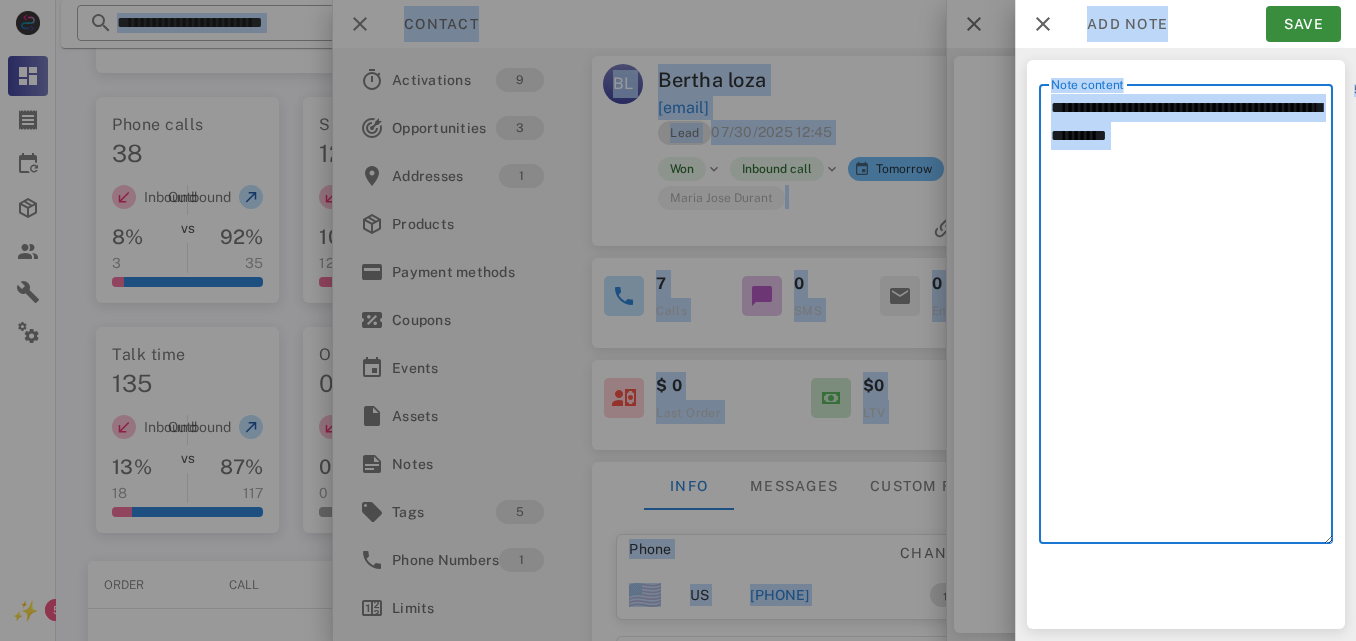 click on "**********" at bounding box center (1192, 319) 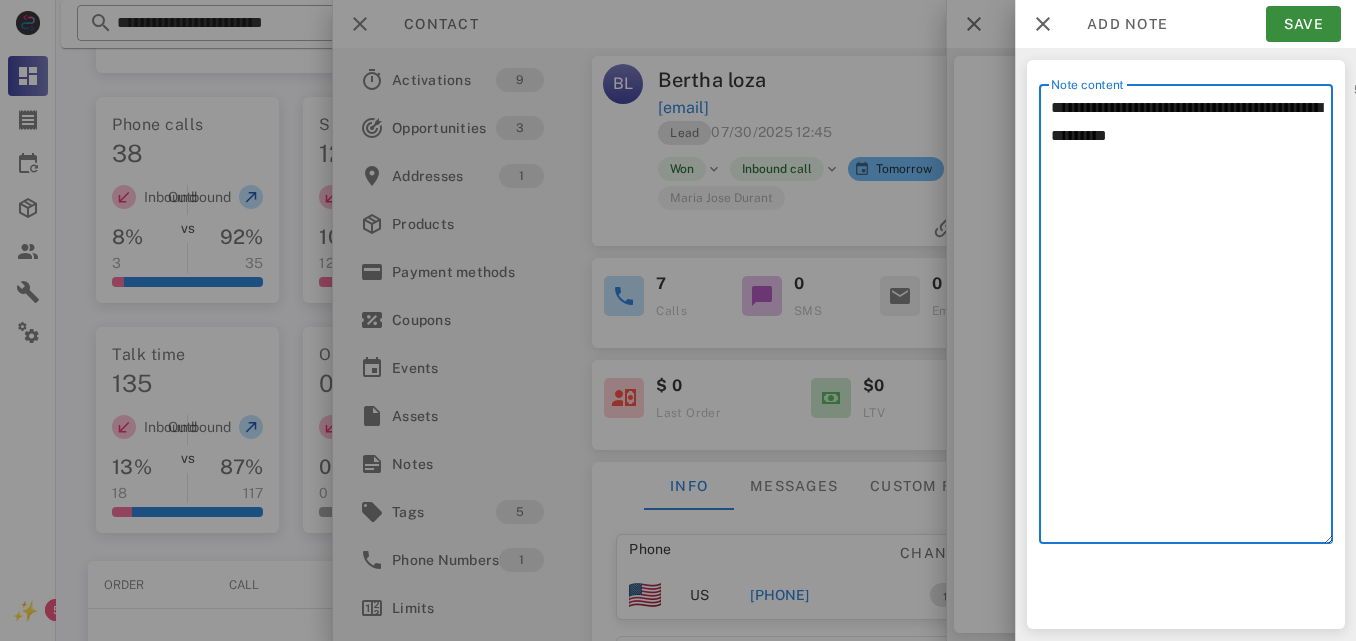 click on "**********" at bounding box center (1192, 319) 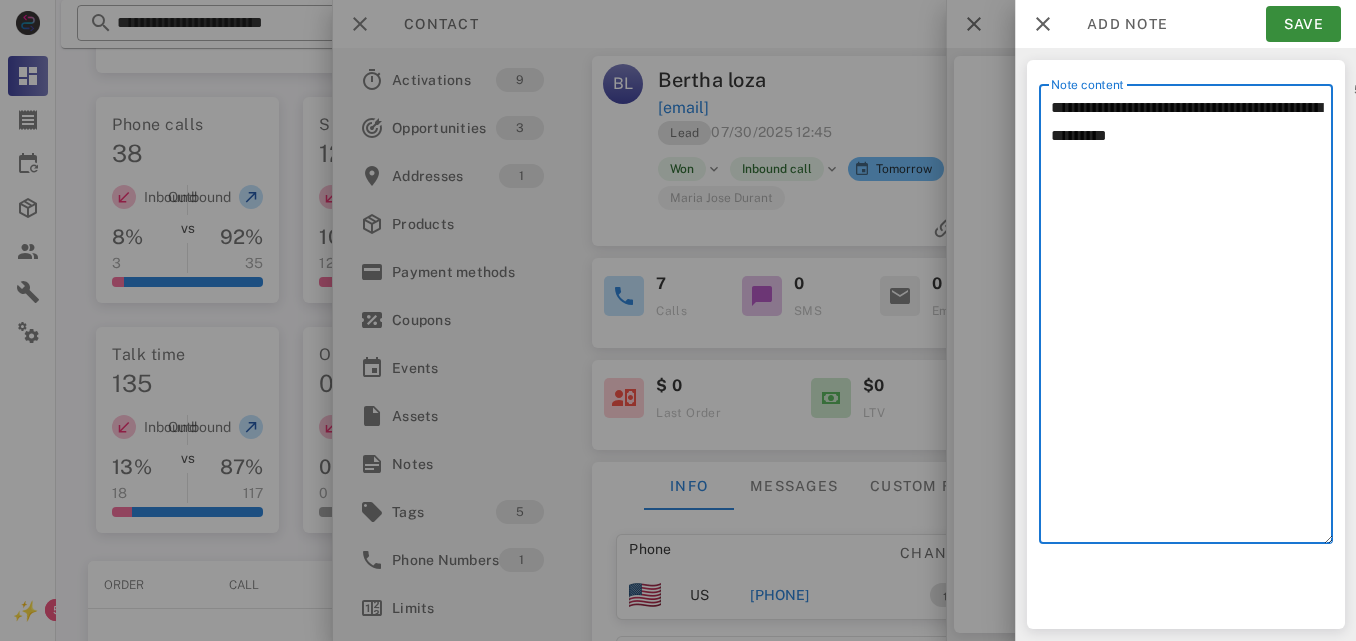 paste on "**********" 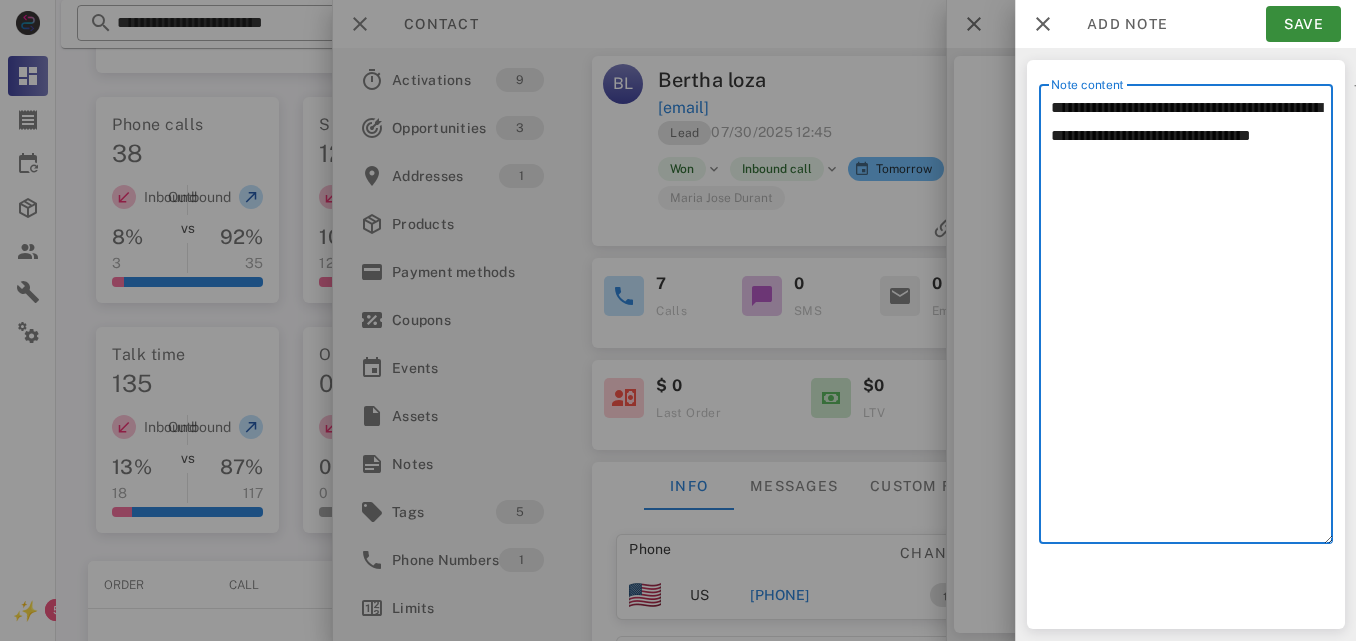 type on "**********" 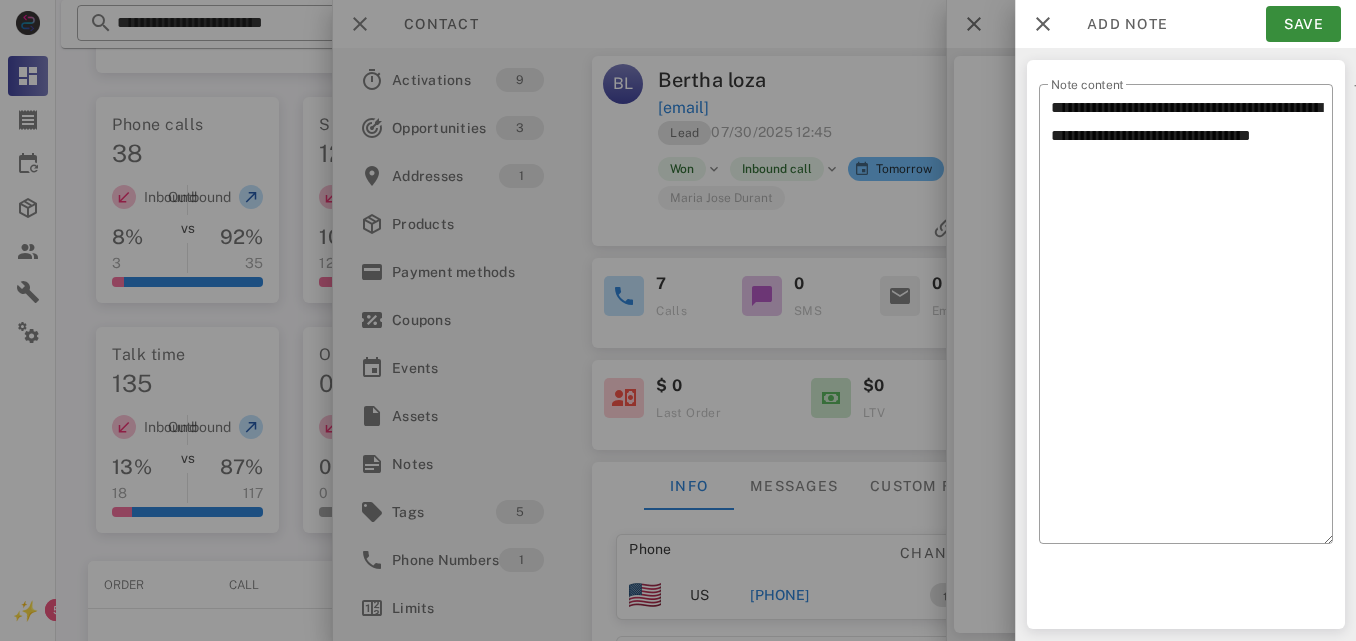 click at bounding box center [678, 320] 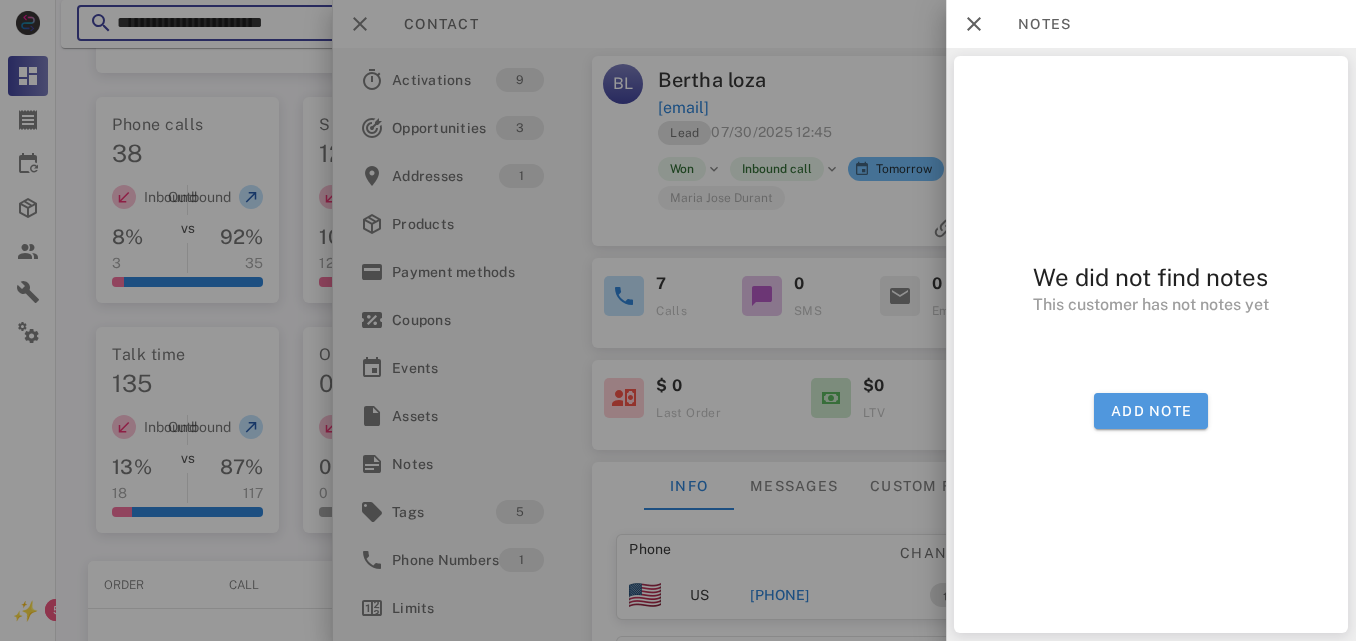 click on "Add note" at bounding box center [1151, 411] 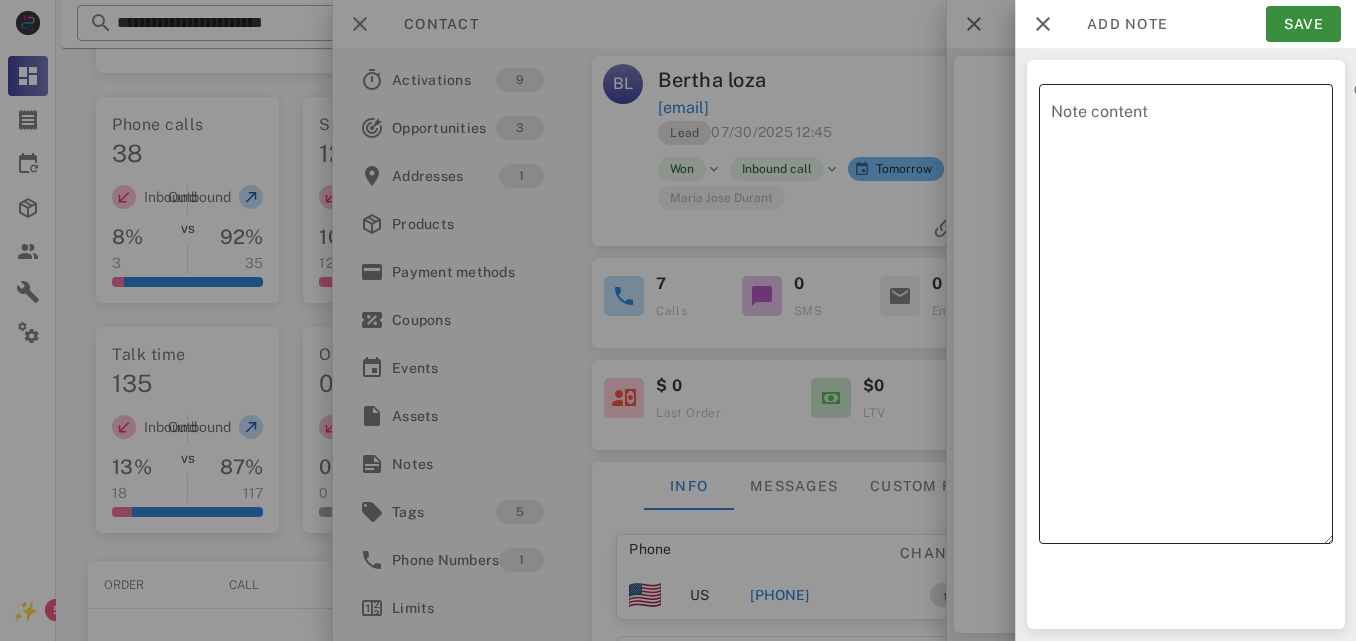 click on "Note content" at bounding box center (1192, 319) 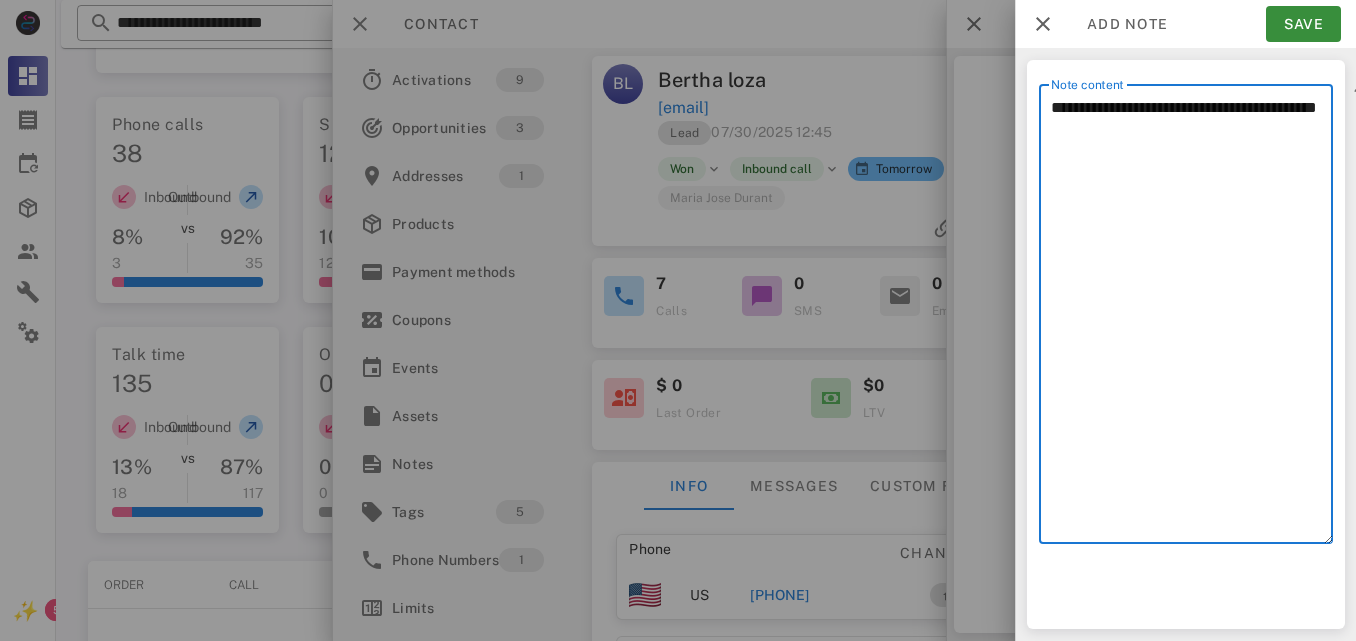 paste on "**********" 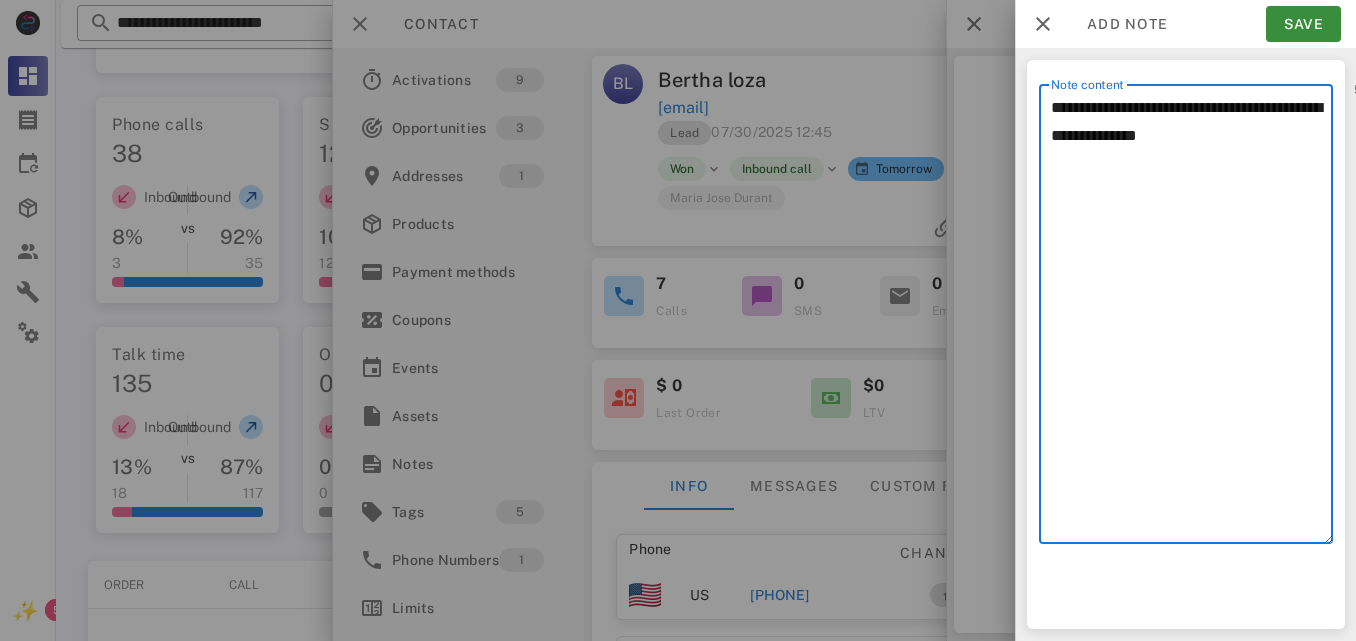 paste on "**********" 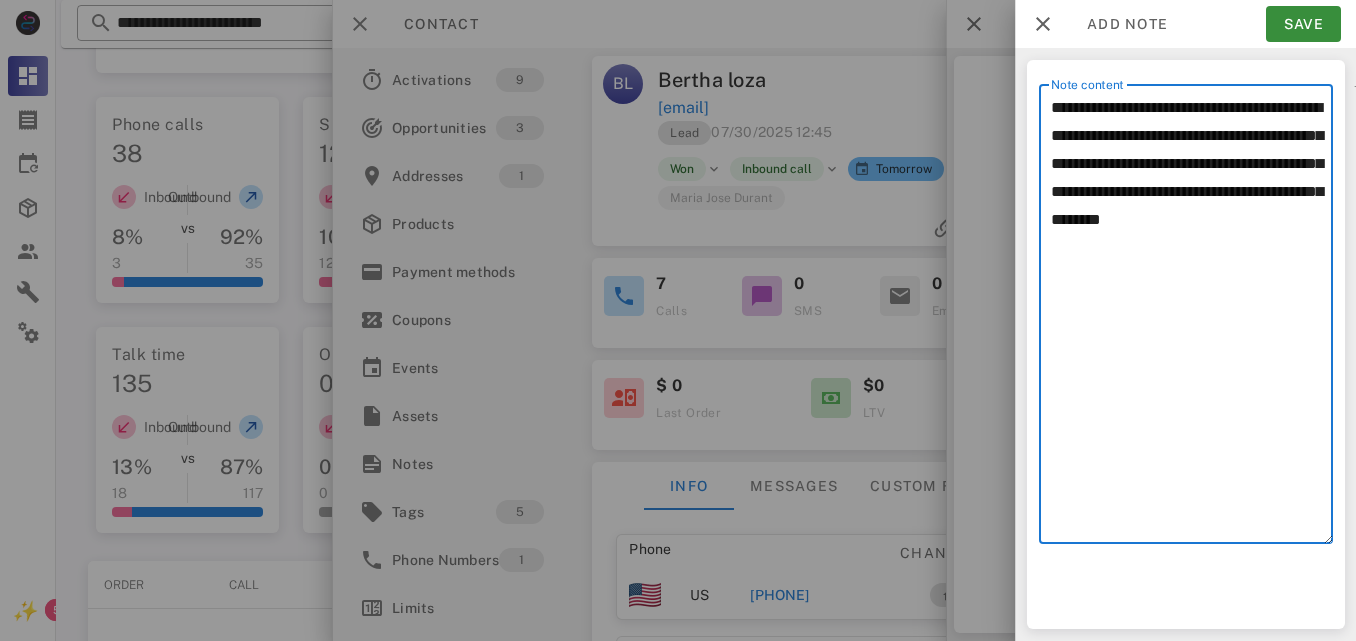click on "**********" at bounding box center (1192, 319) 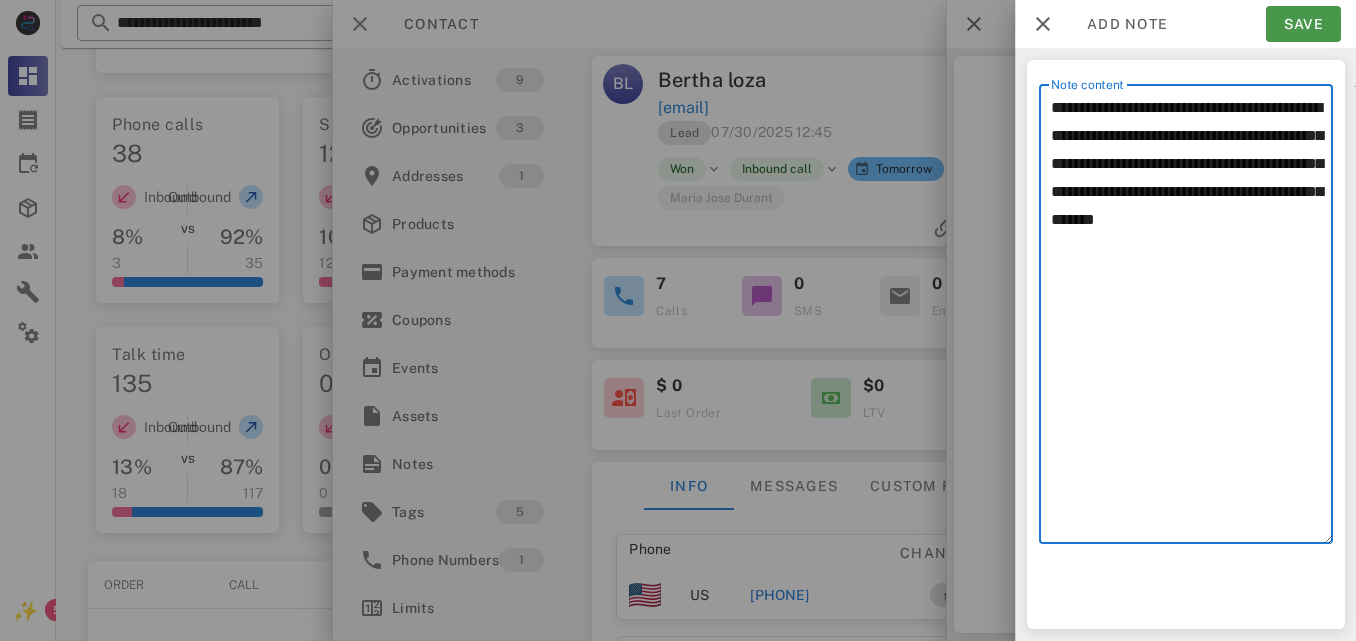 type on "**********" 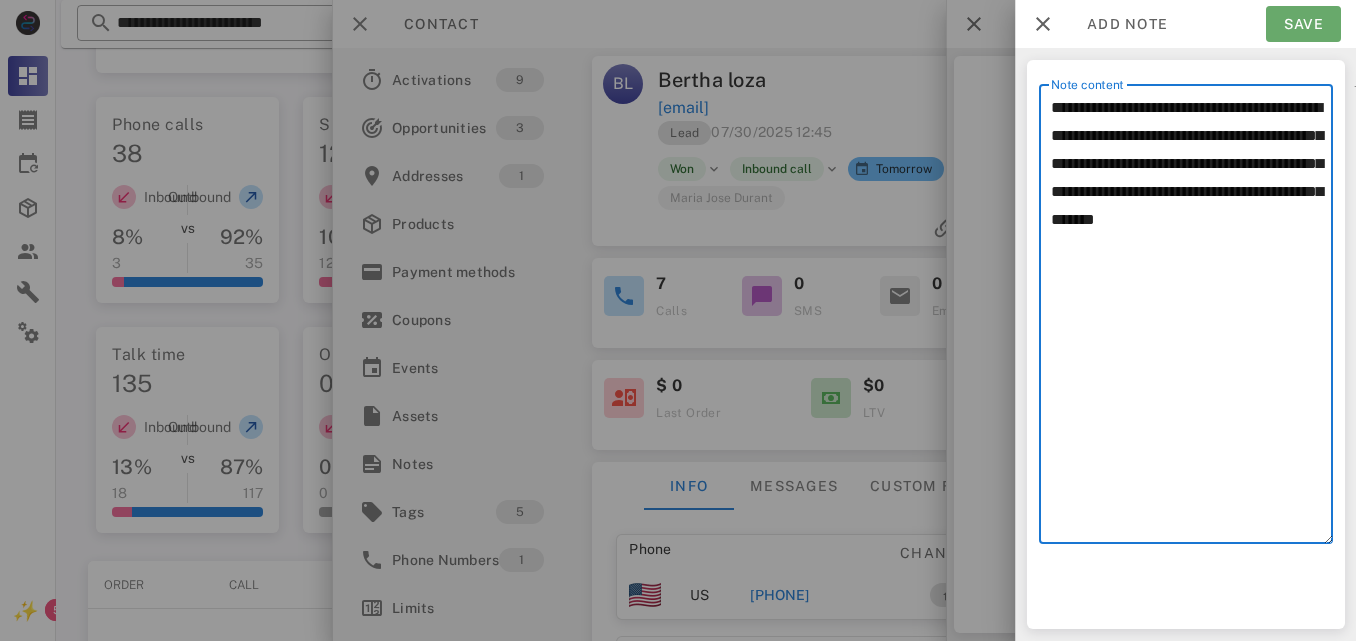 click on "Save" at bounding box center [1303, 24] 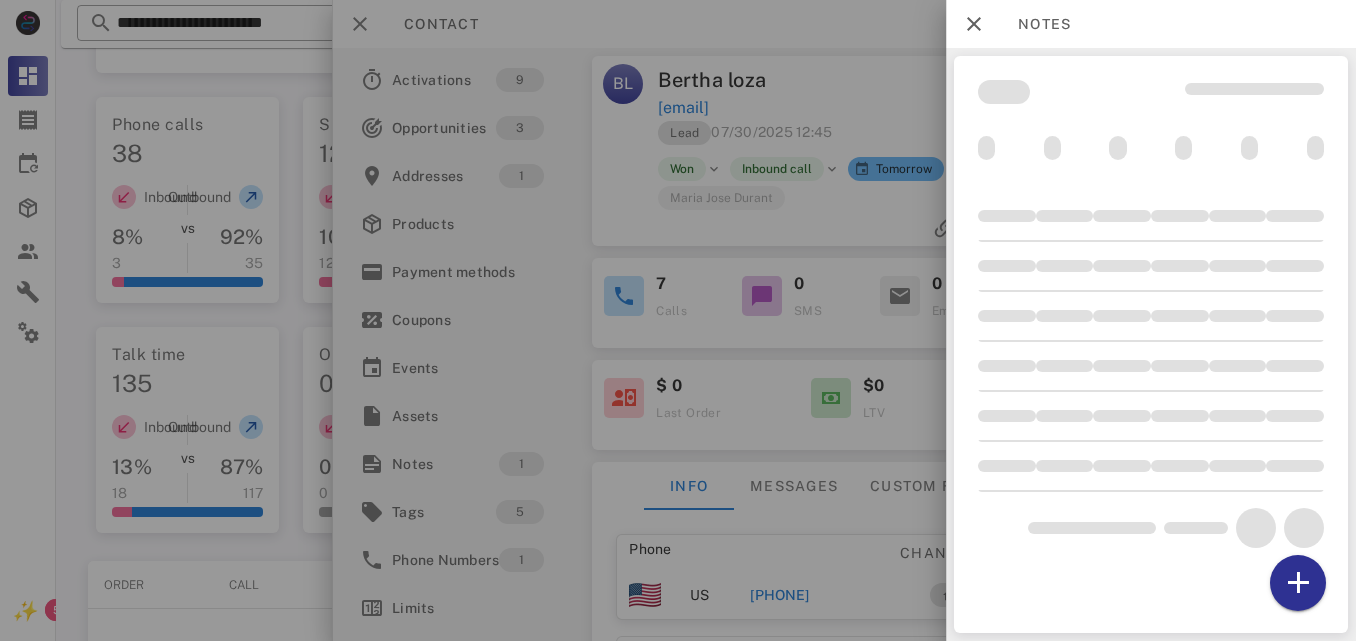 click on "Notes" at bounding box center [1034, 24] 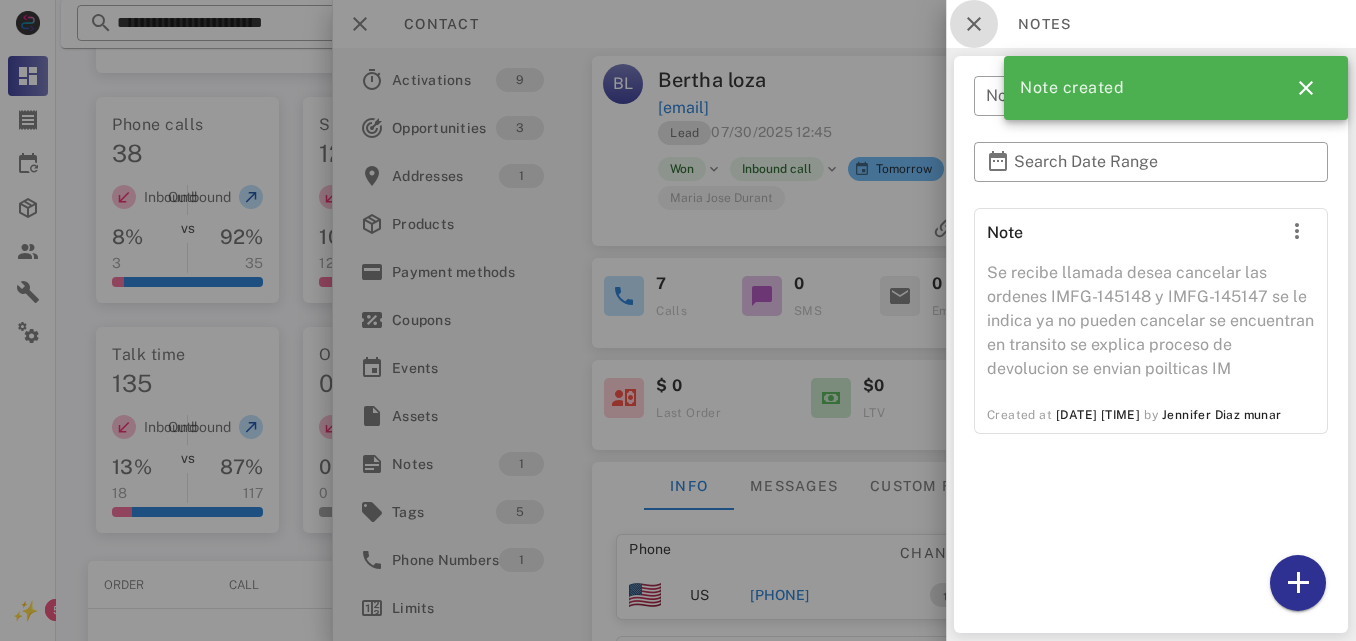 click at bounding box center (974, 24) 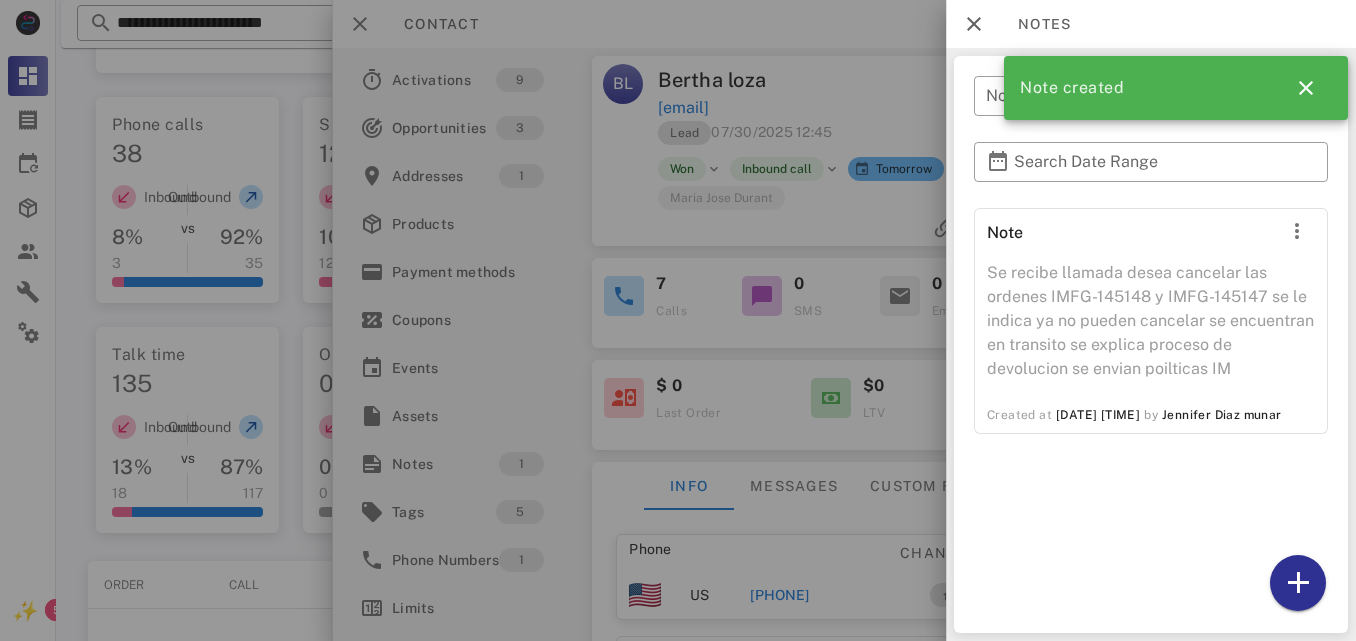 click on "Contact" at bounding box center (844, 24) 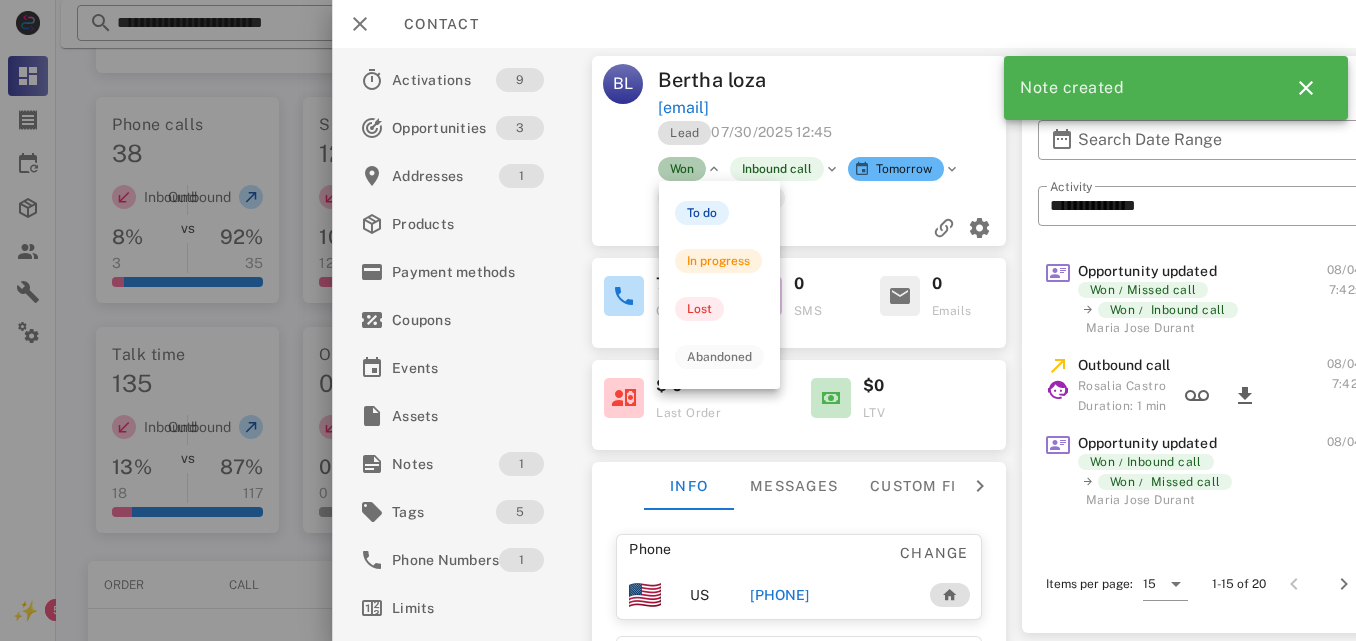 click on "Won" at bounding box center [682, 169] 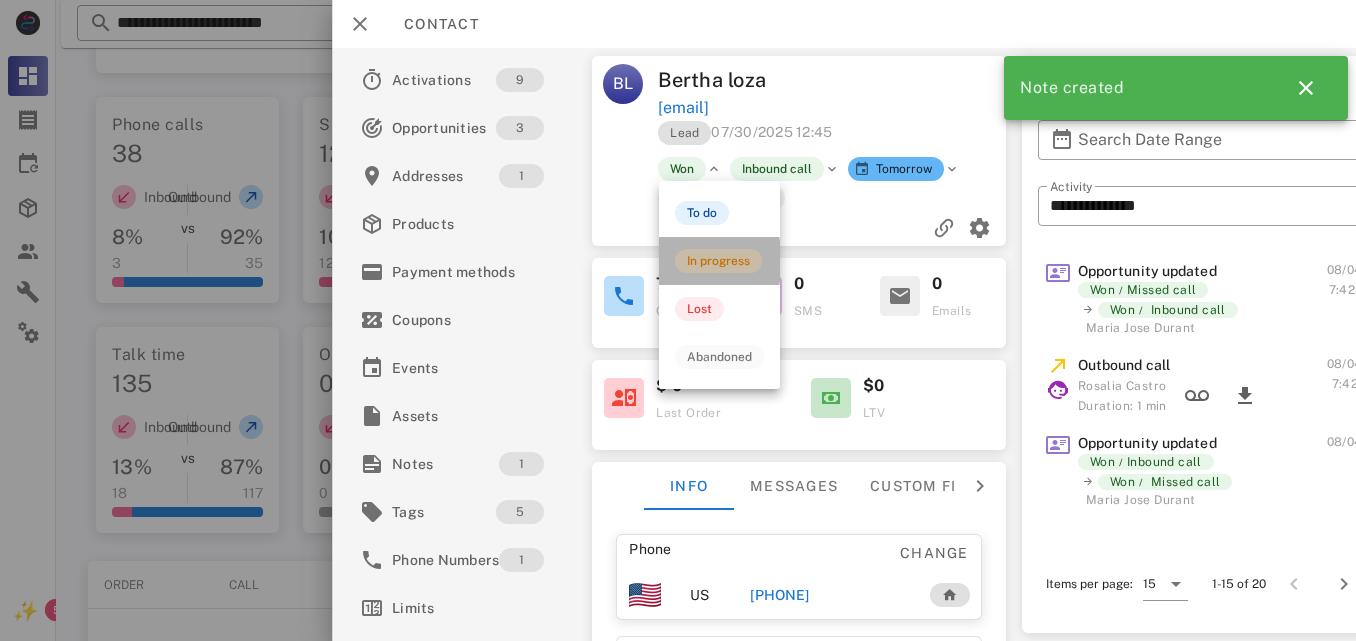 click on "In progress" at bounding box center (718, 261) 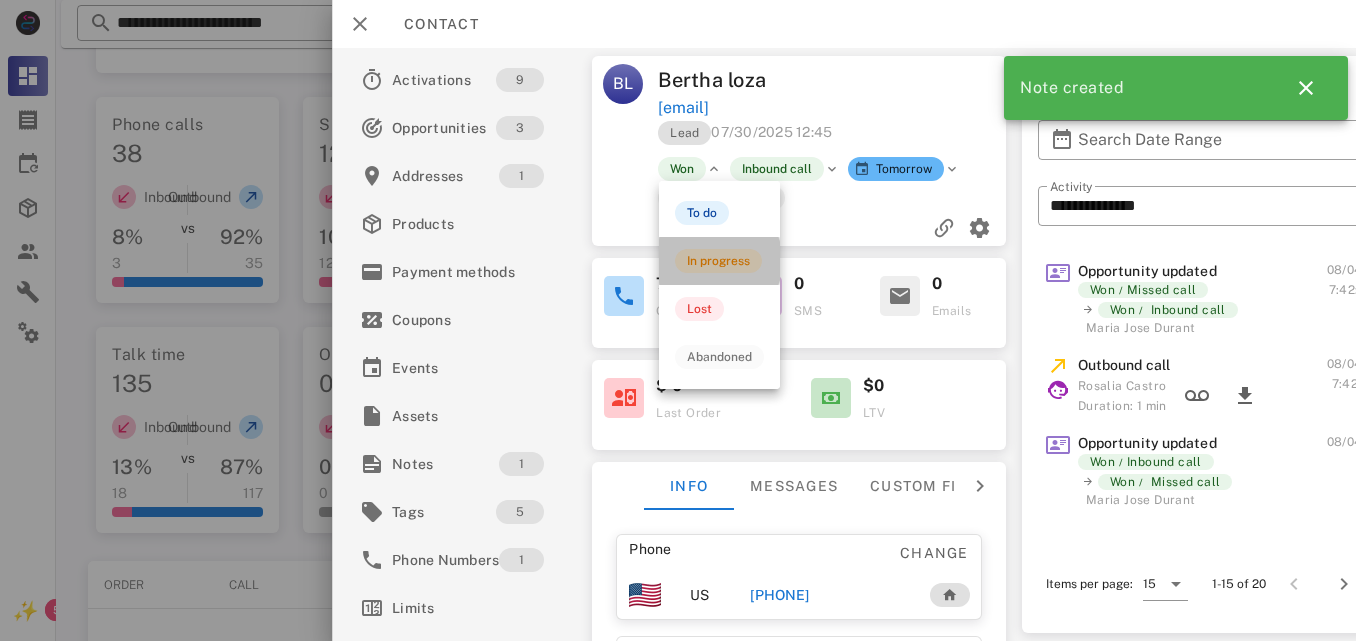 click on "7 Calls 0 SMS 0 Emails" at bounding box center (799, 297) 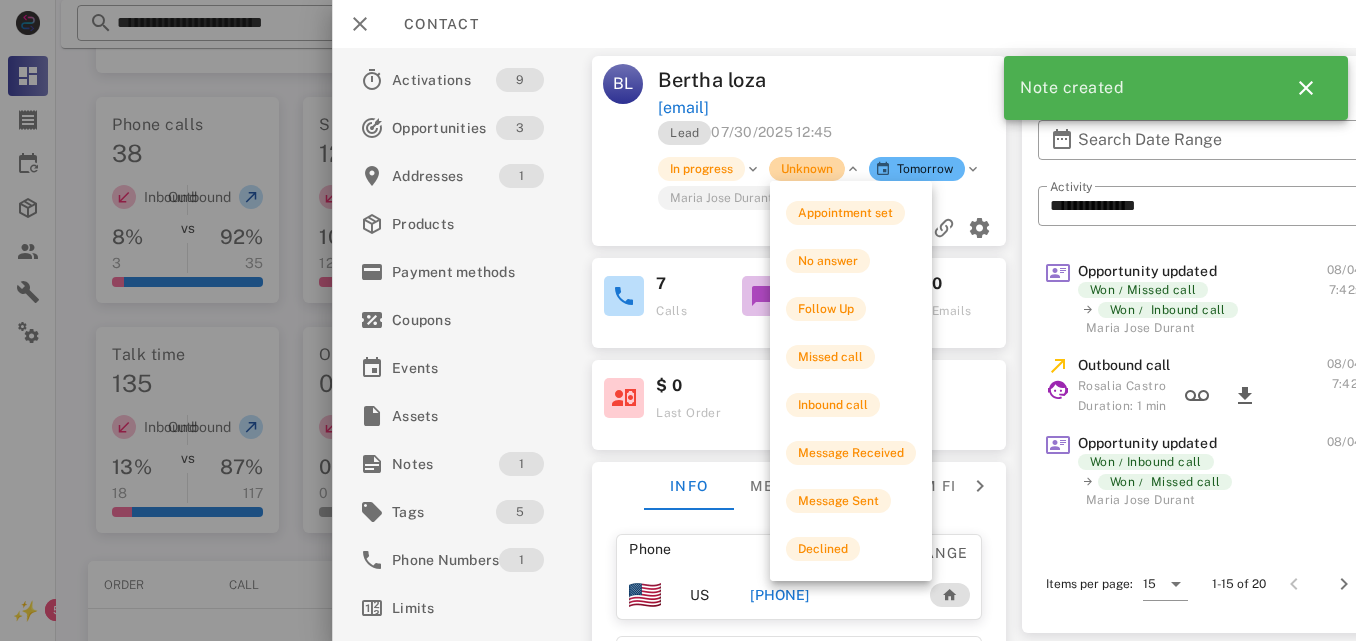 click on "Unknown" at bounding box center [807, 169] 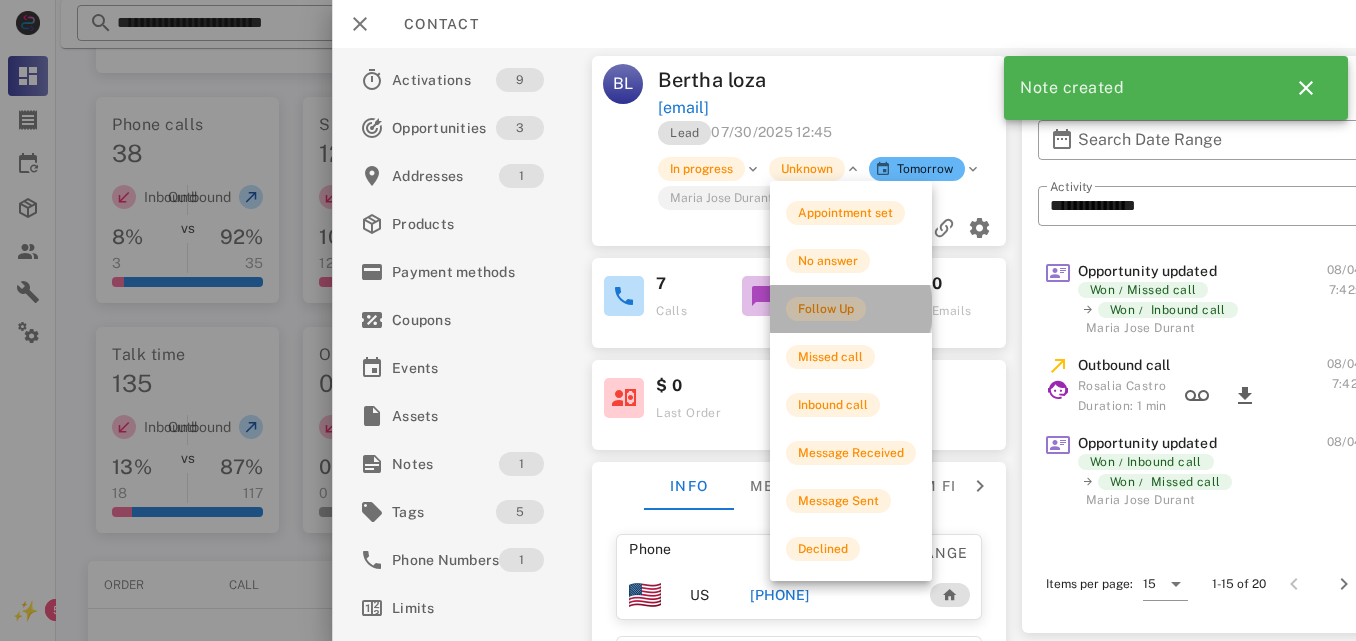 click on "Follow Up" at bounding box center (826, 309) 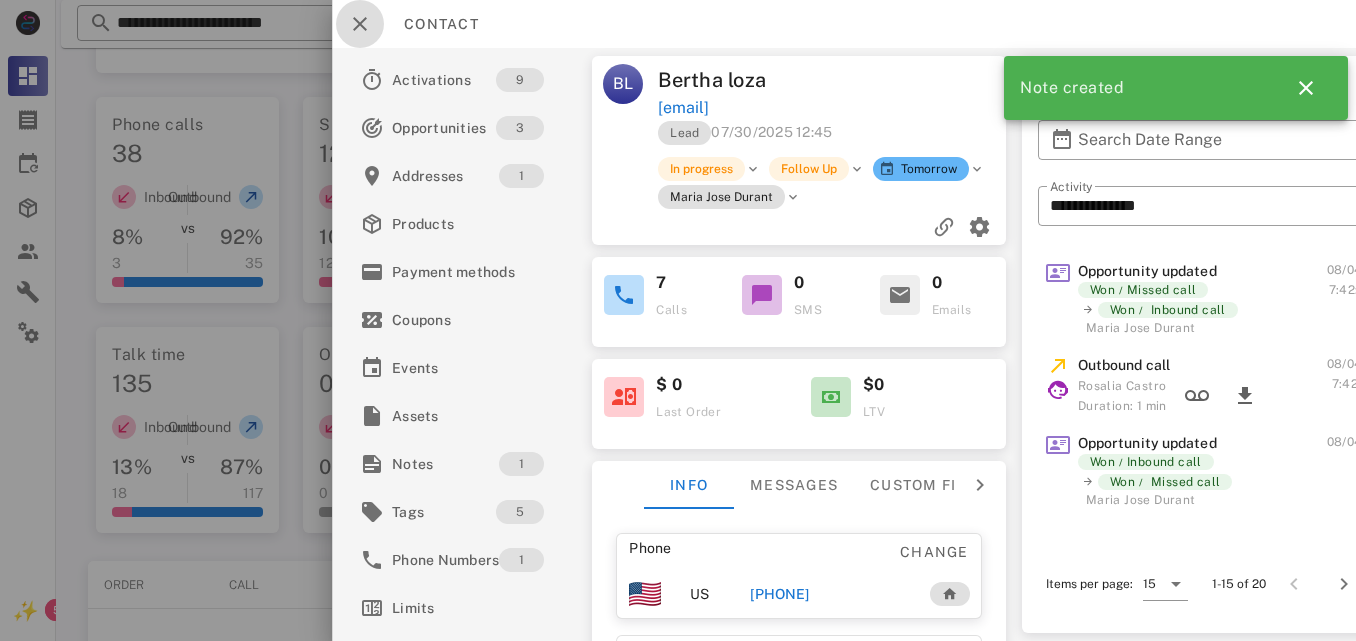 click at bounding box center [360, 24] 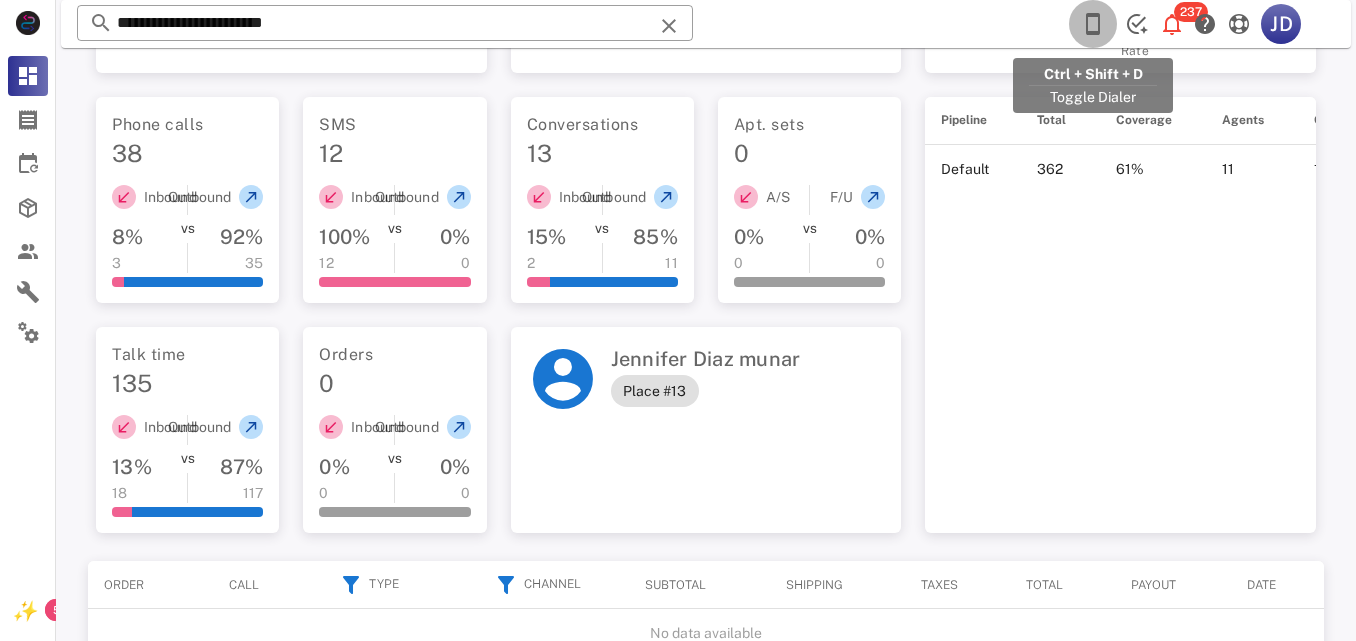 click at bounding box center (1093, 24) 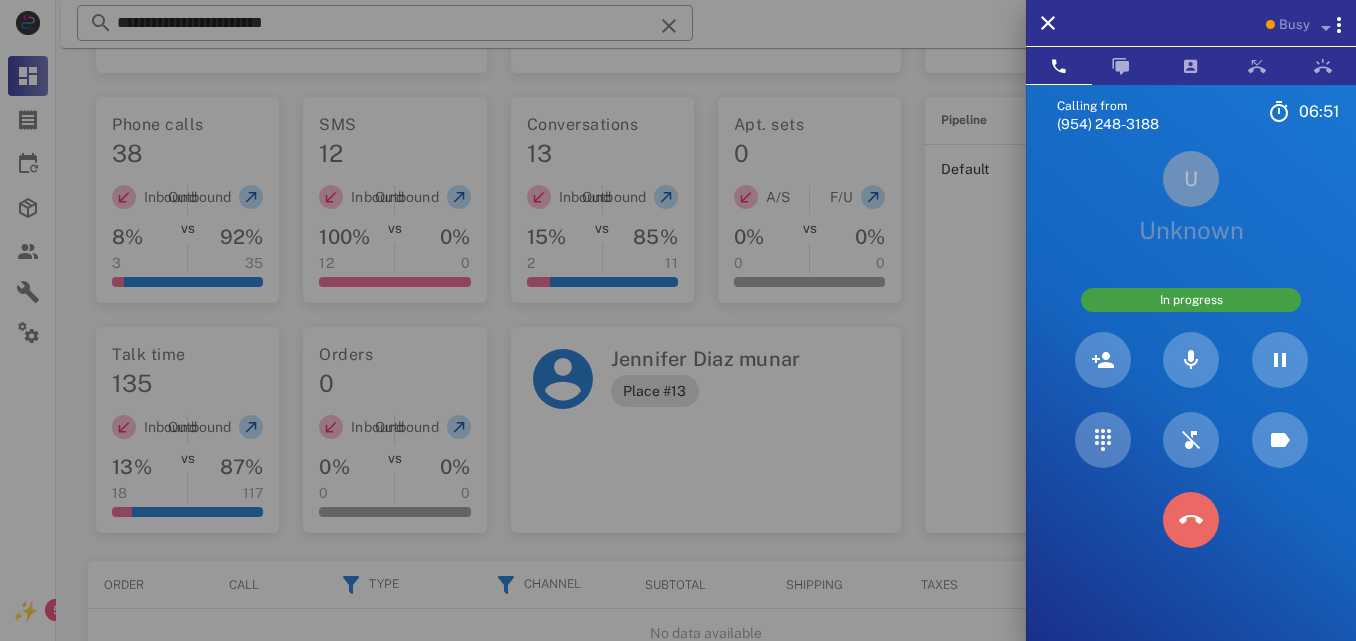 click at bounding box center [1191, 520] 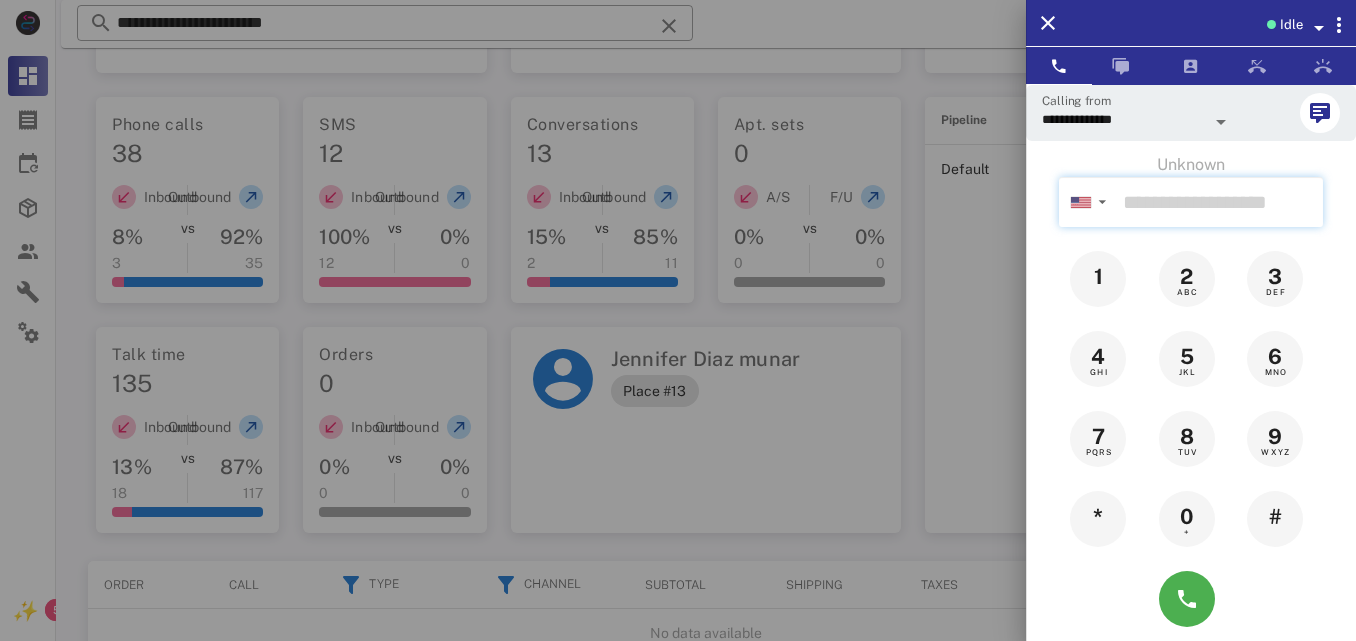 click at bounding box center [1219, 202] 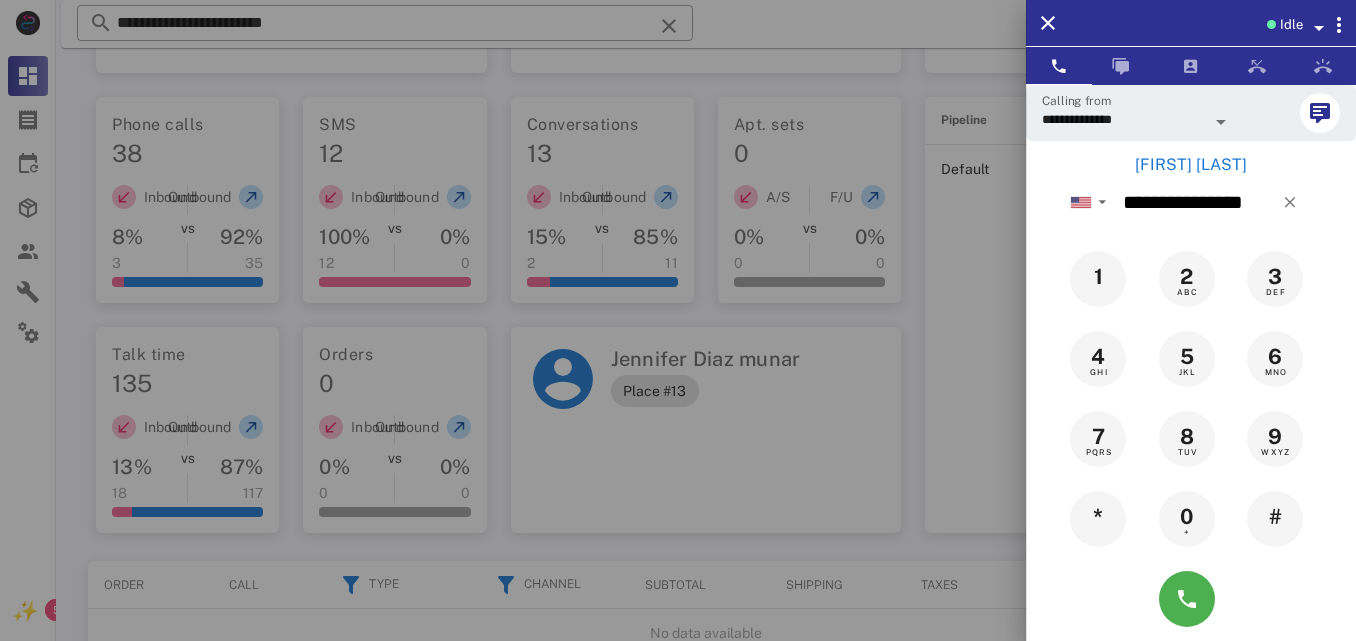 click on "Karina Cota" at bounding box center [1191, 165] 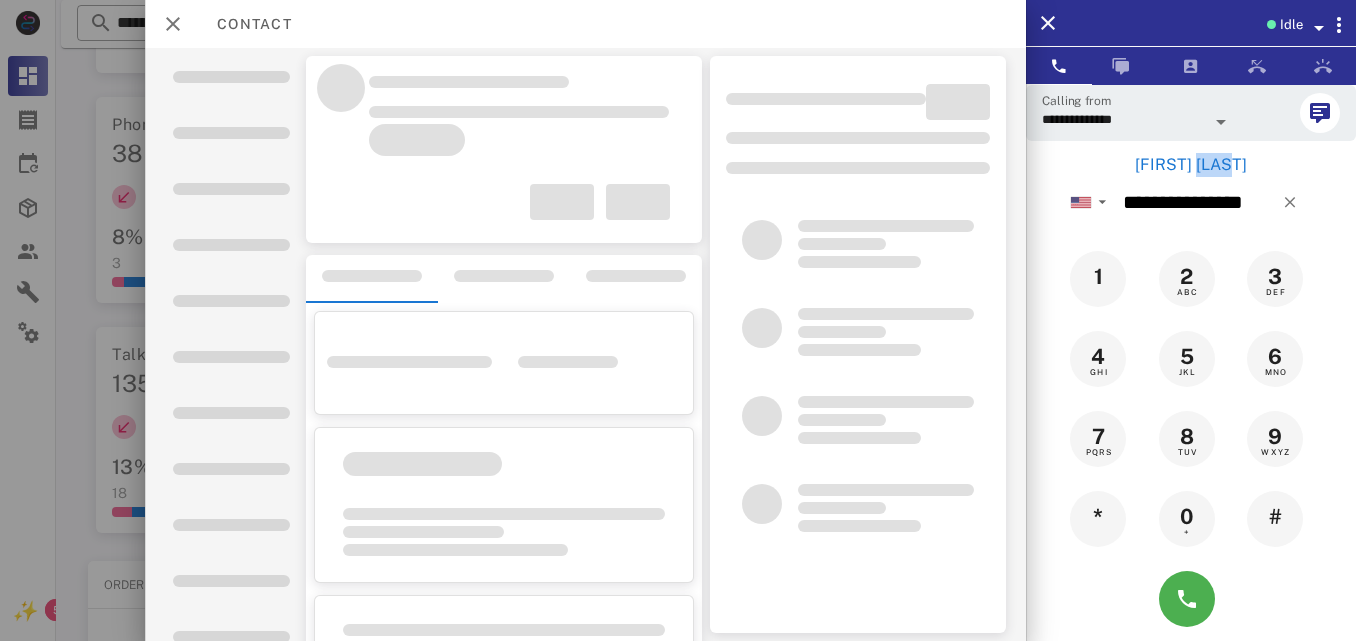 click on "Karina Cota" at bounding box center [1191, 165] 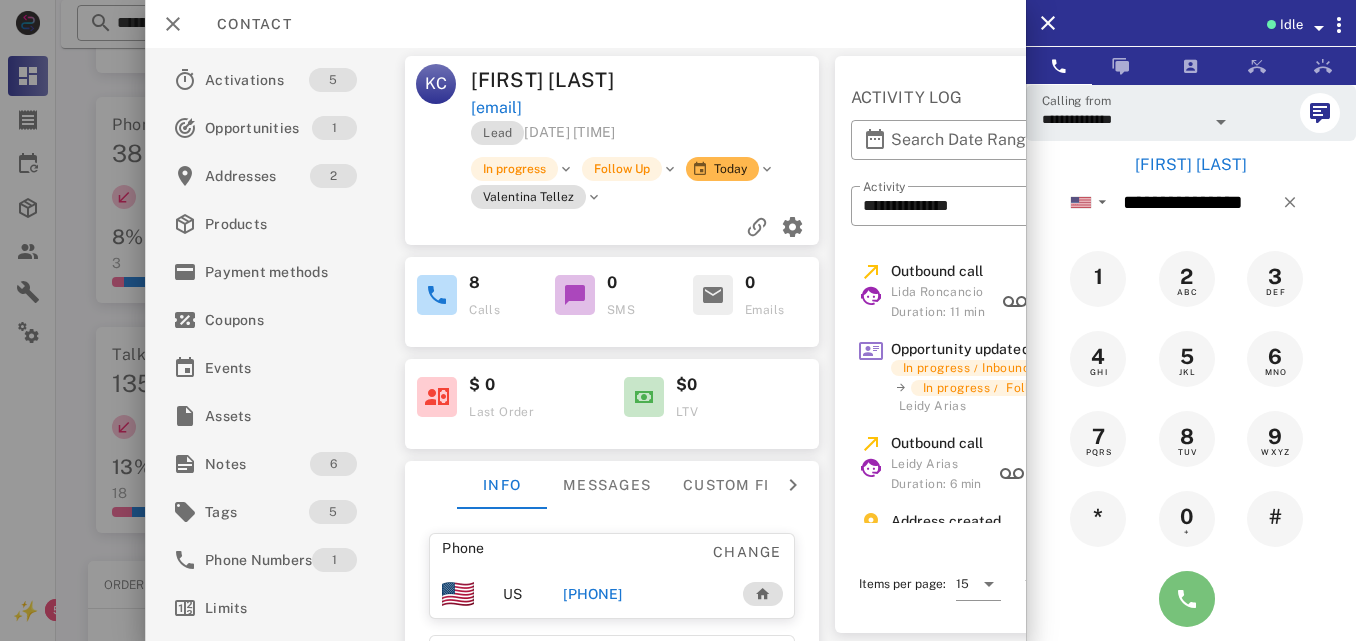 click at bounding box center (1187, 599) 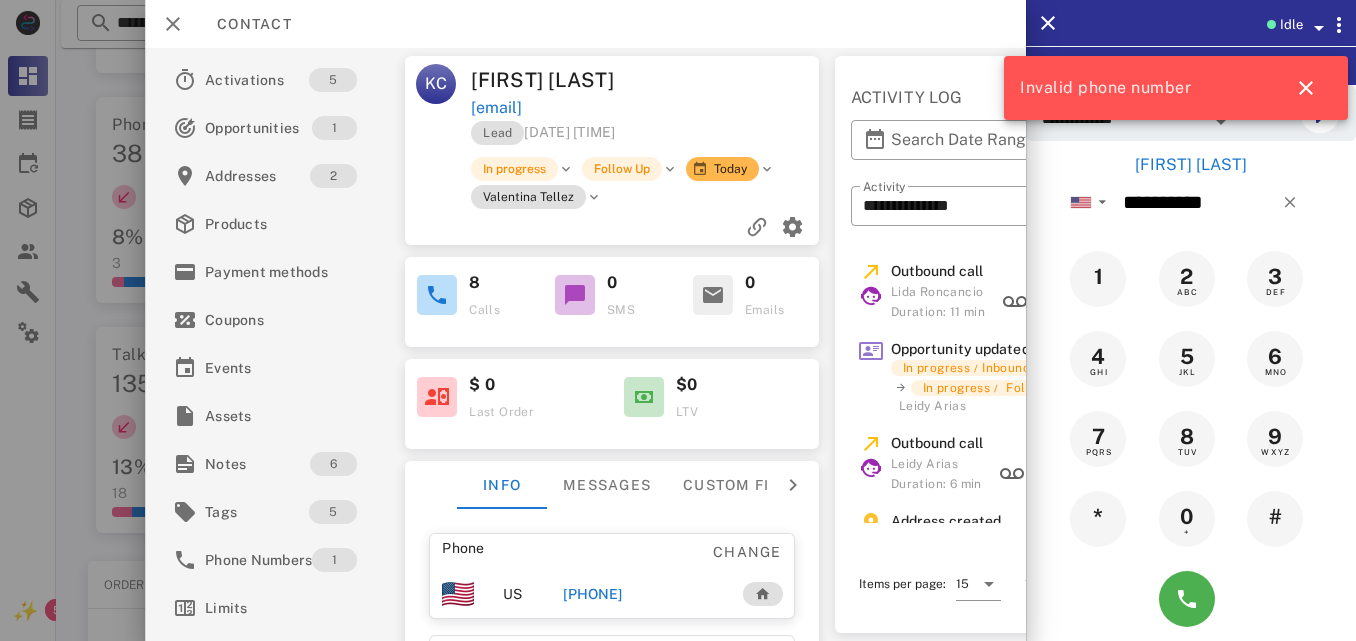 click on "+17609700271" at bounding box center [593, 594] 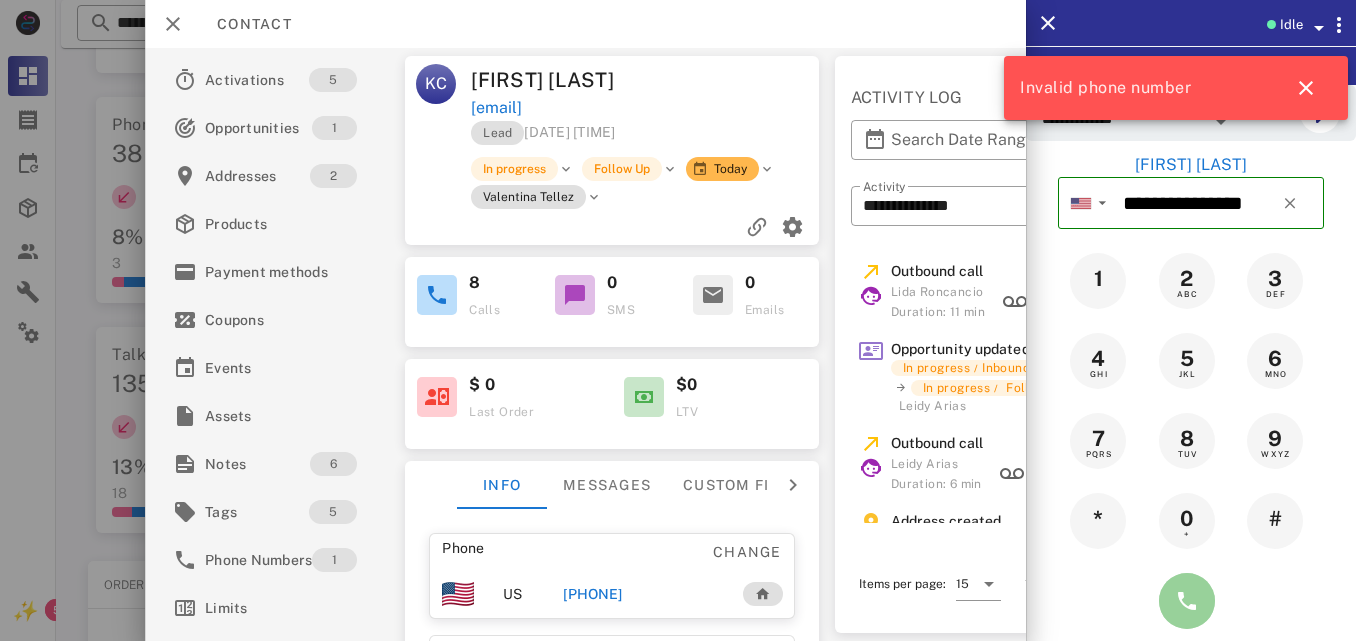 click at bounding box center [1187, 601] 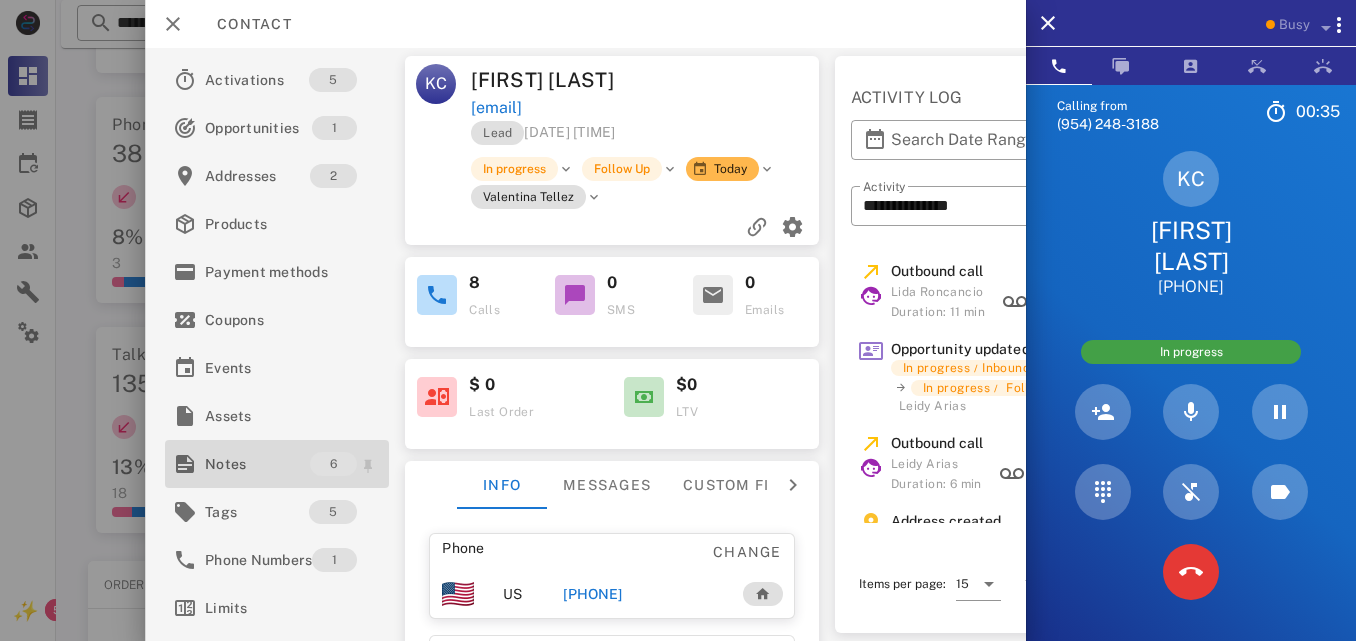 click on "Notes" at bounding box center (257, 464) 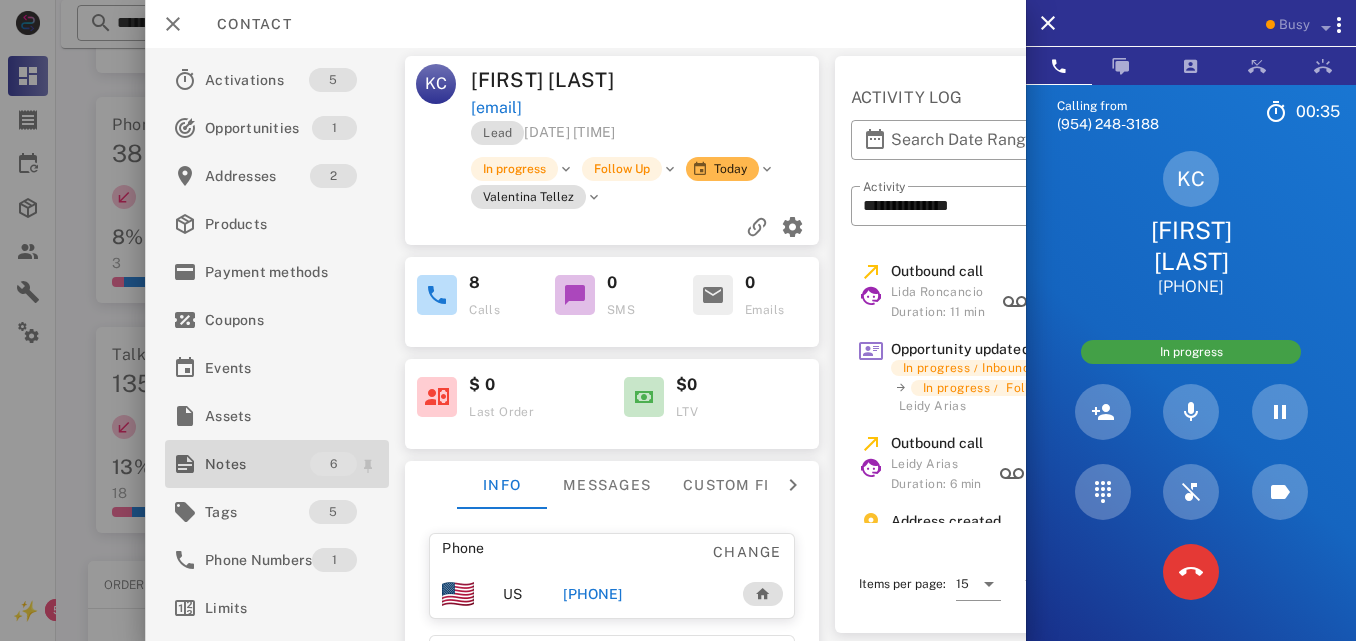 click on "Notes" at bounding box center (257, 464) 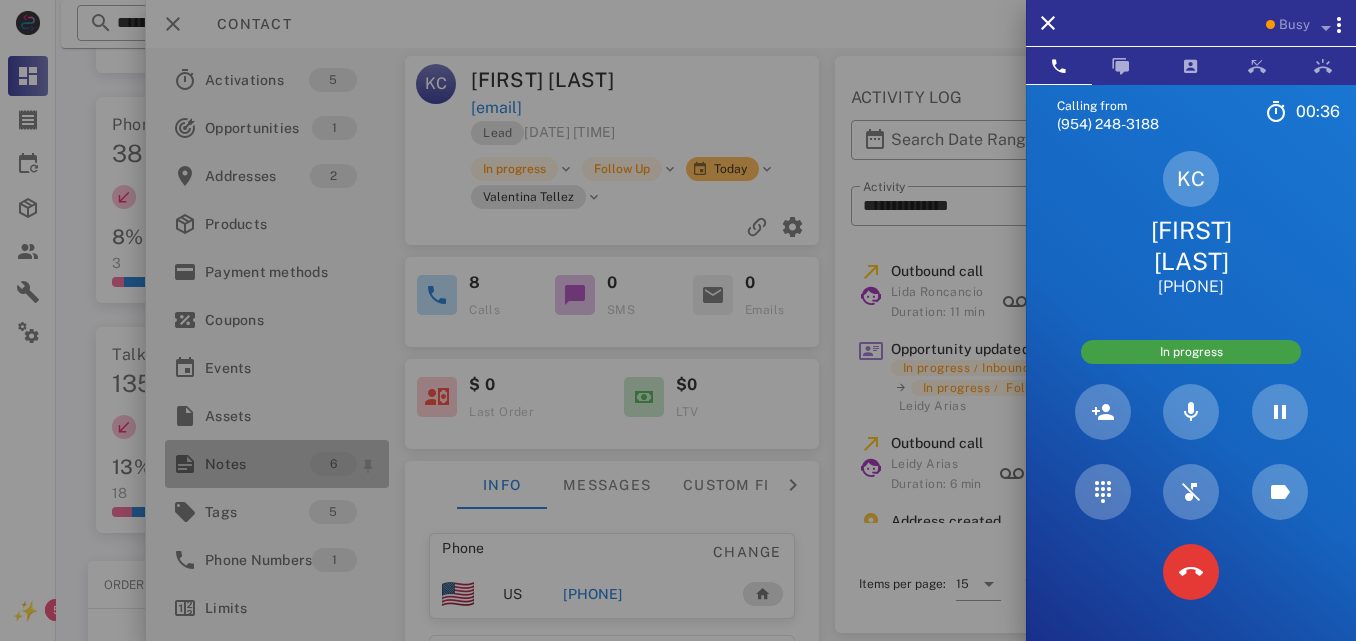 click at bounding box center [678, 320] 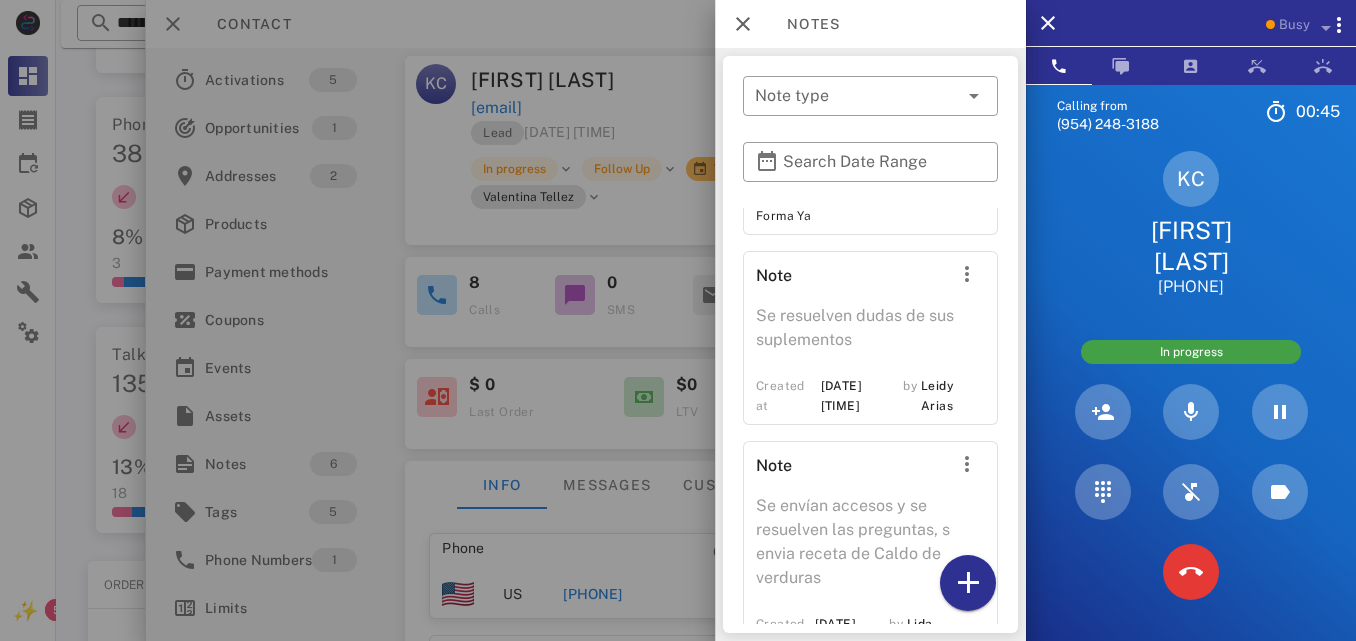 scroll, scrollTop: 1230, scrollLeft: 0, axis: vertical 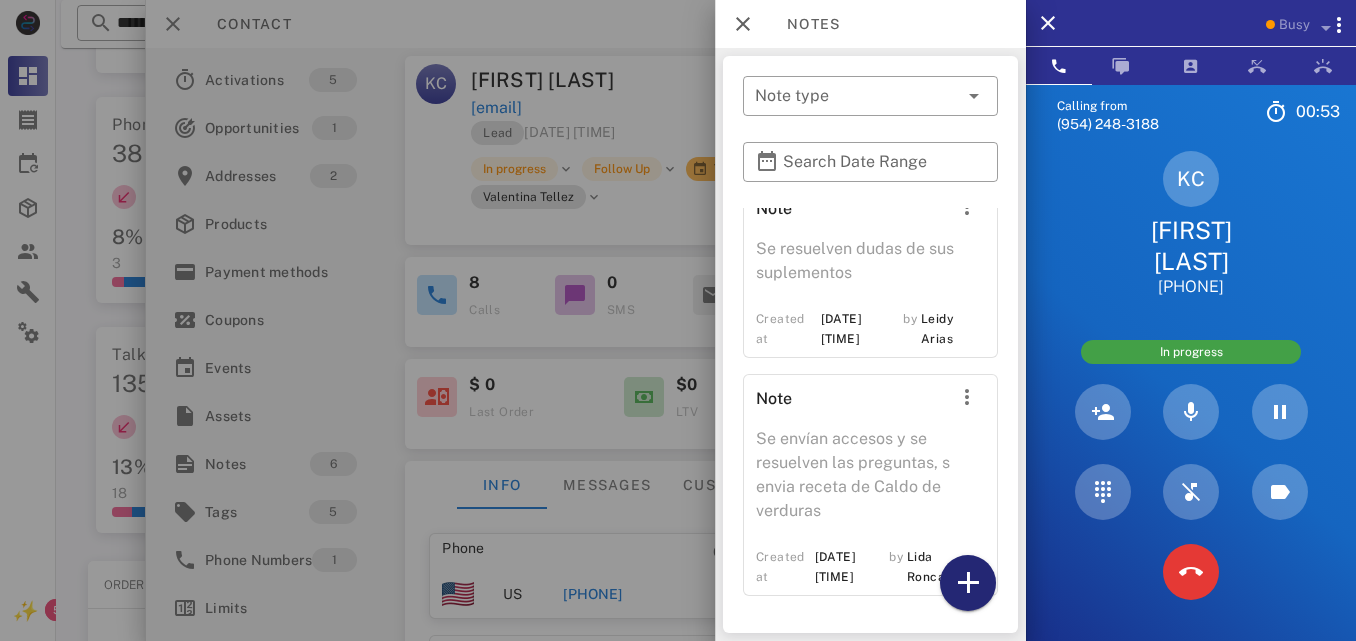 click at bounding box center (968, 583) 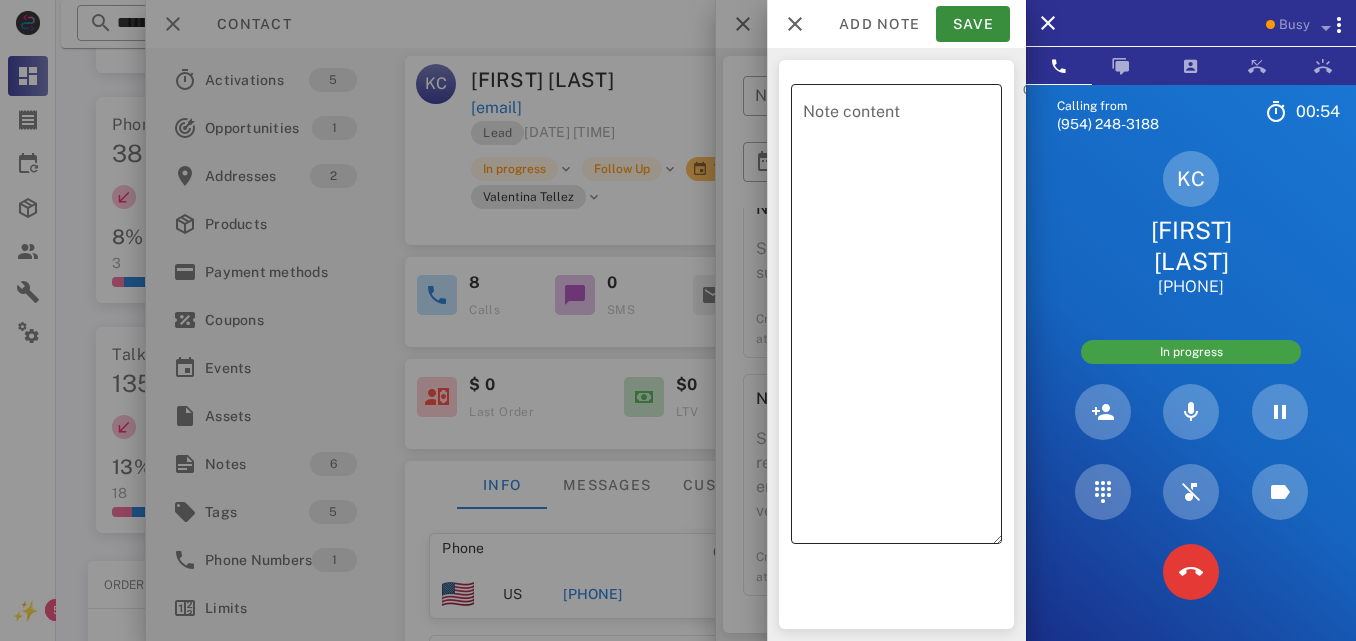 click on "Note content" at bounding box center (902, 319) 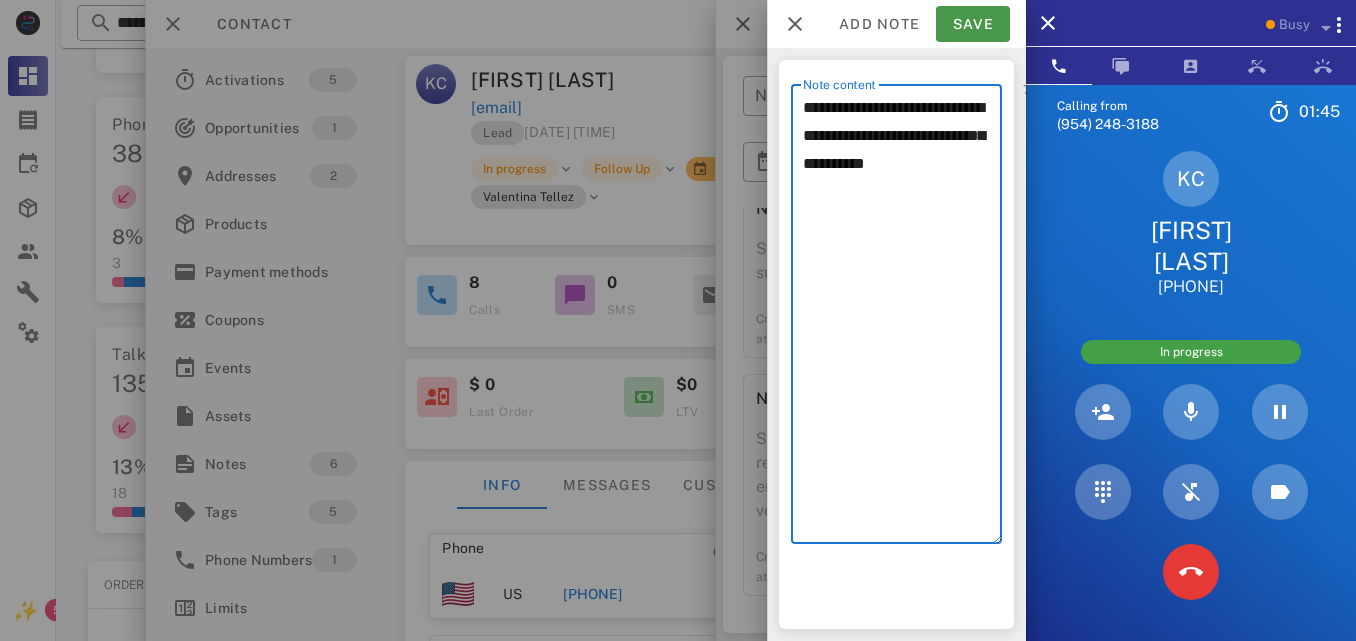 type on "**********" 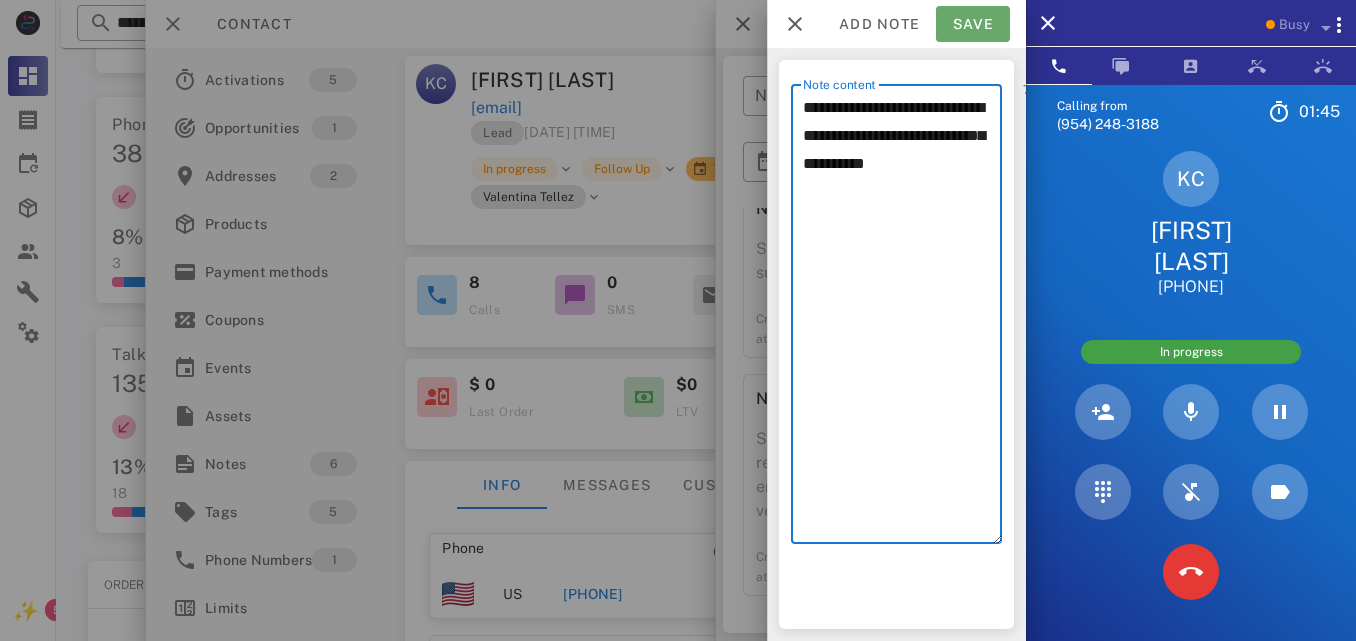 click on "Save" at bounding box center [973, 24] 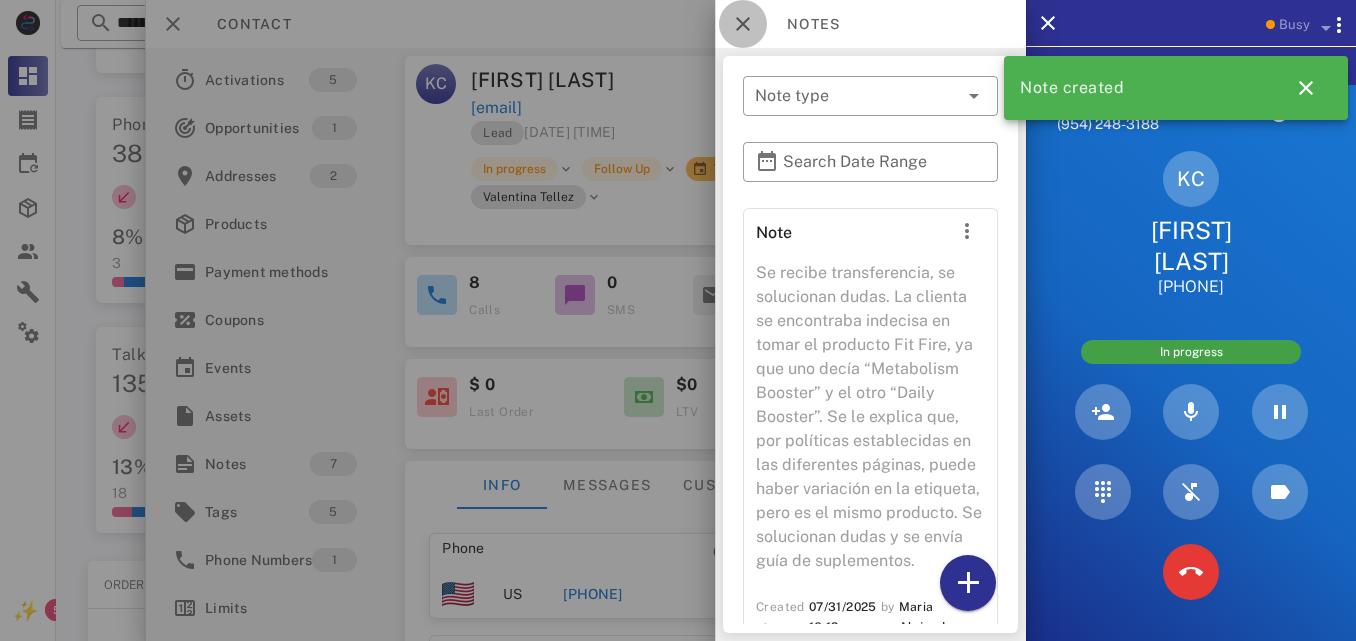 click at bounding box center [743, 24] 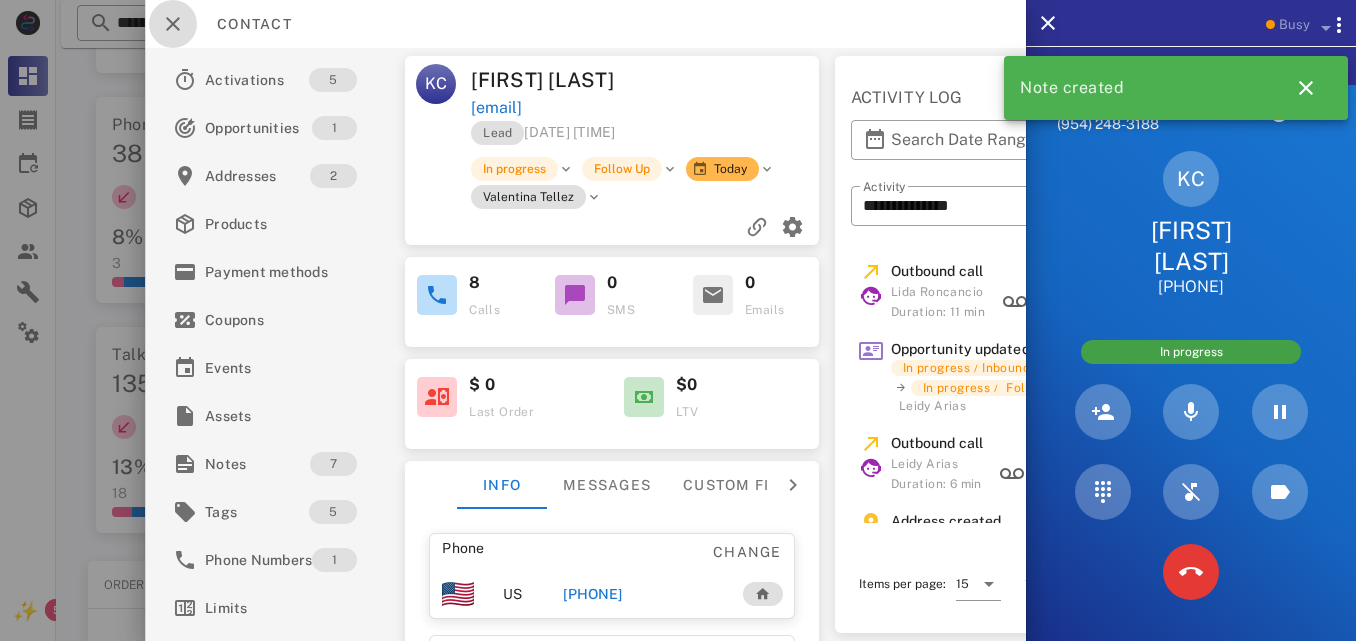 click at bounding box center [173, 24] 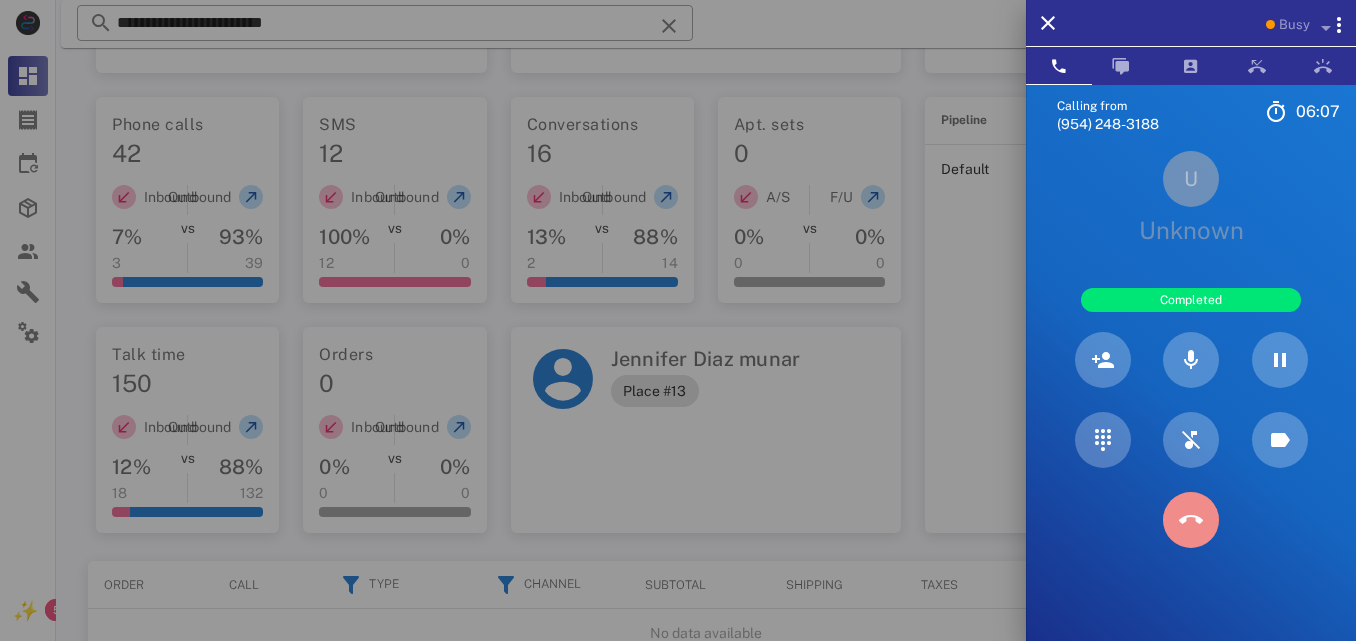 click at bounding box center [1191, 520] 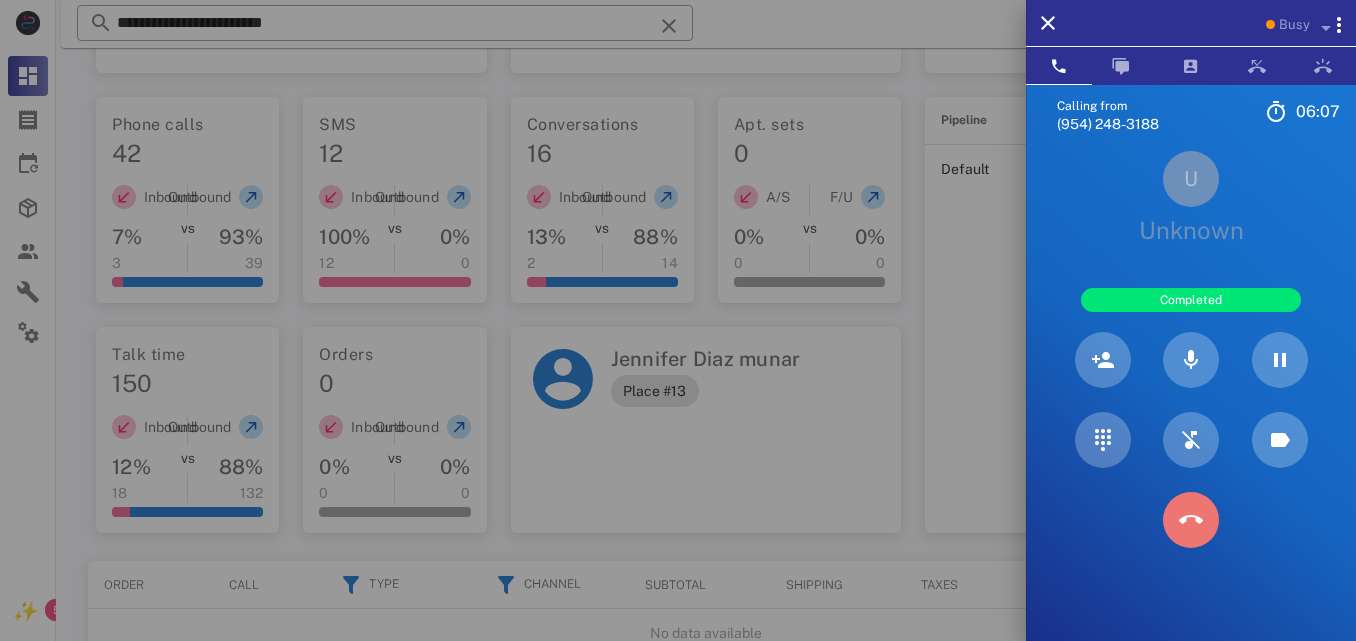 click on "5" at bounding box center [0, 0] 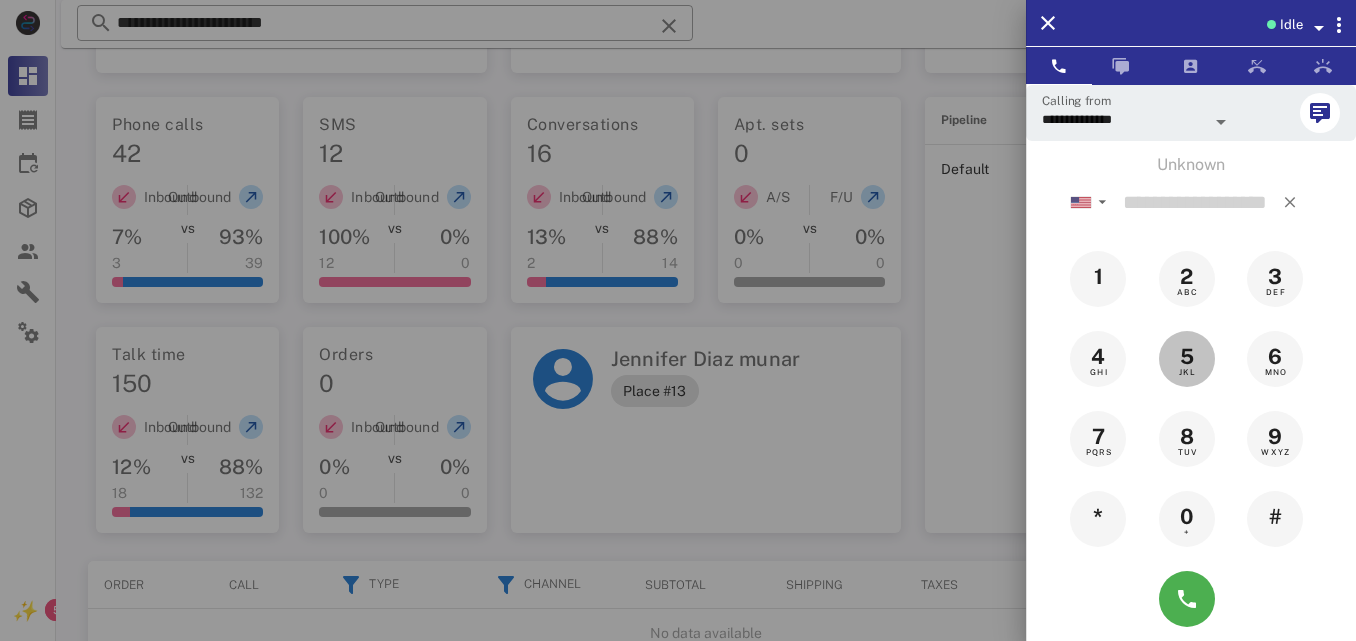 type on "*" 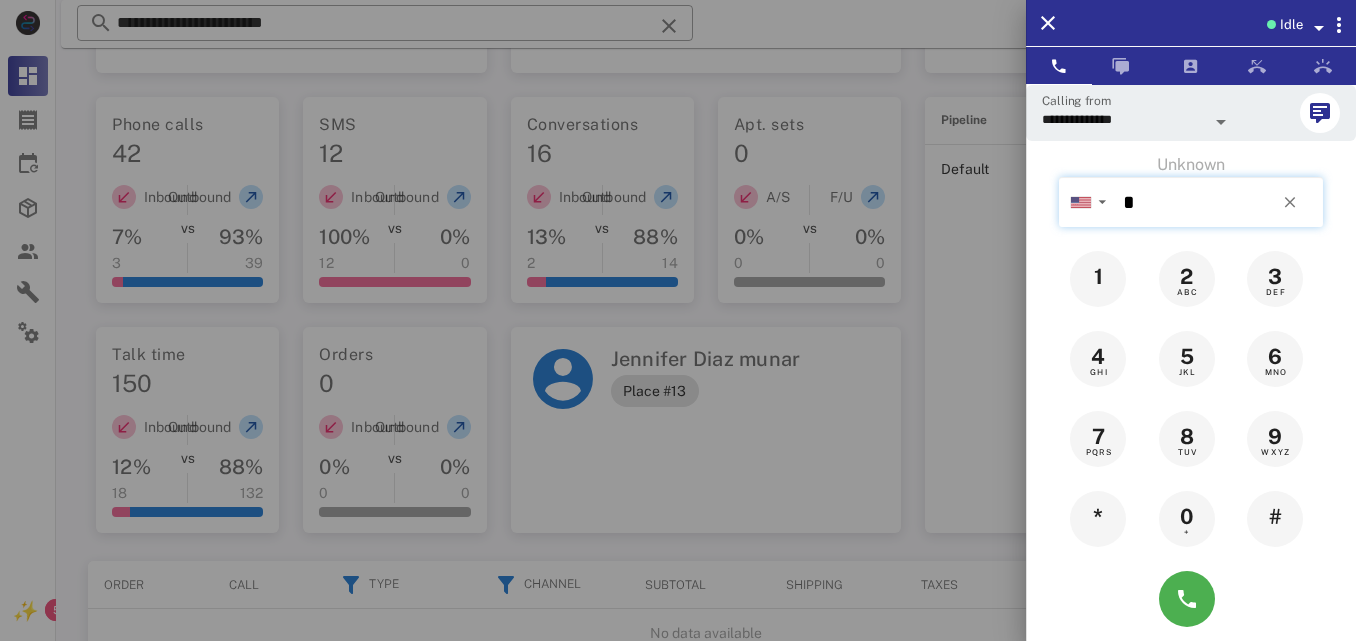 click on "*" at bounding box center [1219, 202] 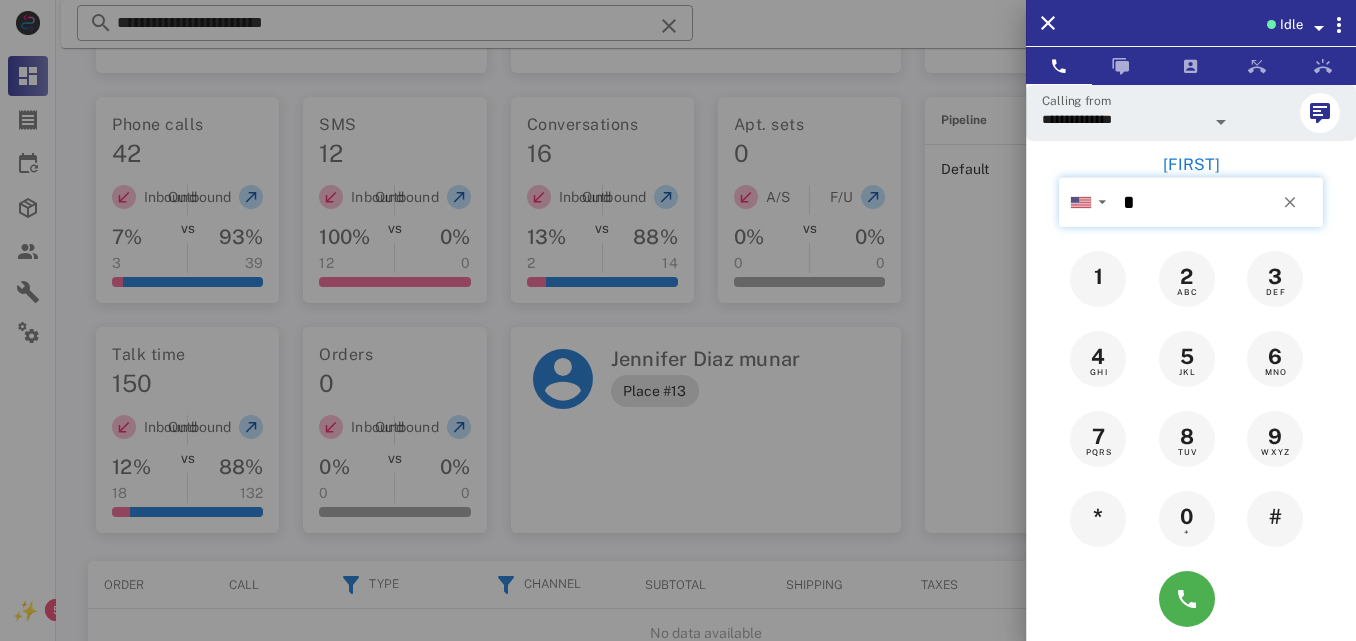 click on "*" at bounding box center [1219, 202] 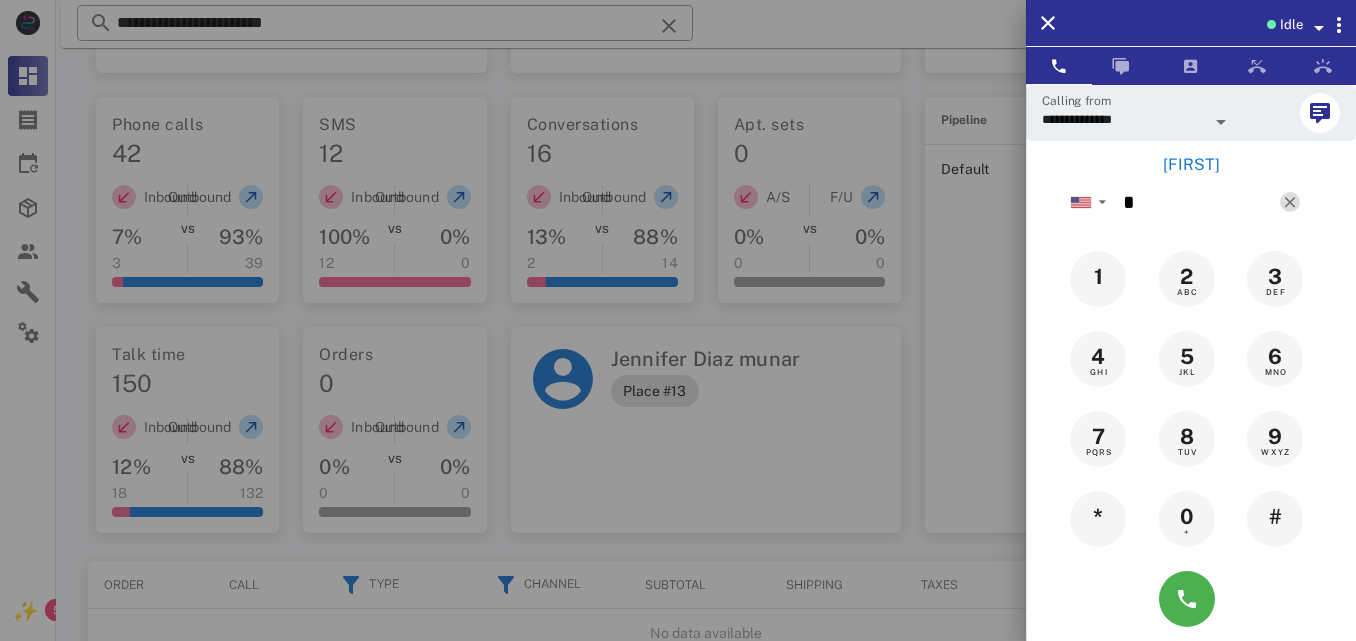 click at bounding box center (1290, 202) 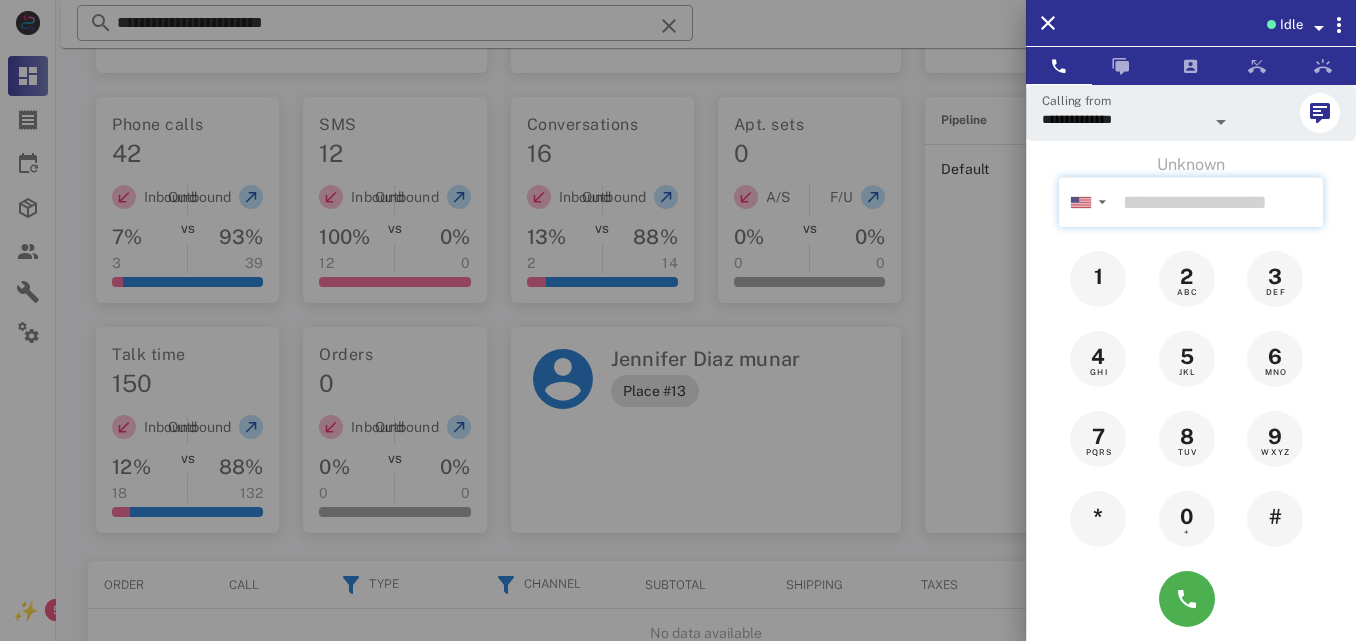 click at bounding box center [1219, 202] 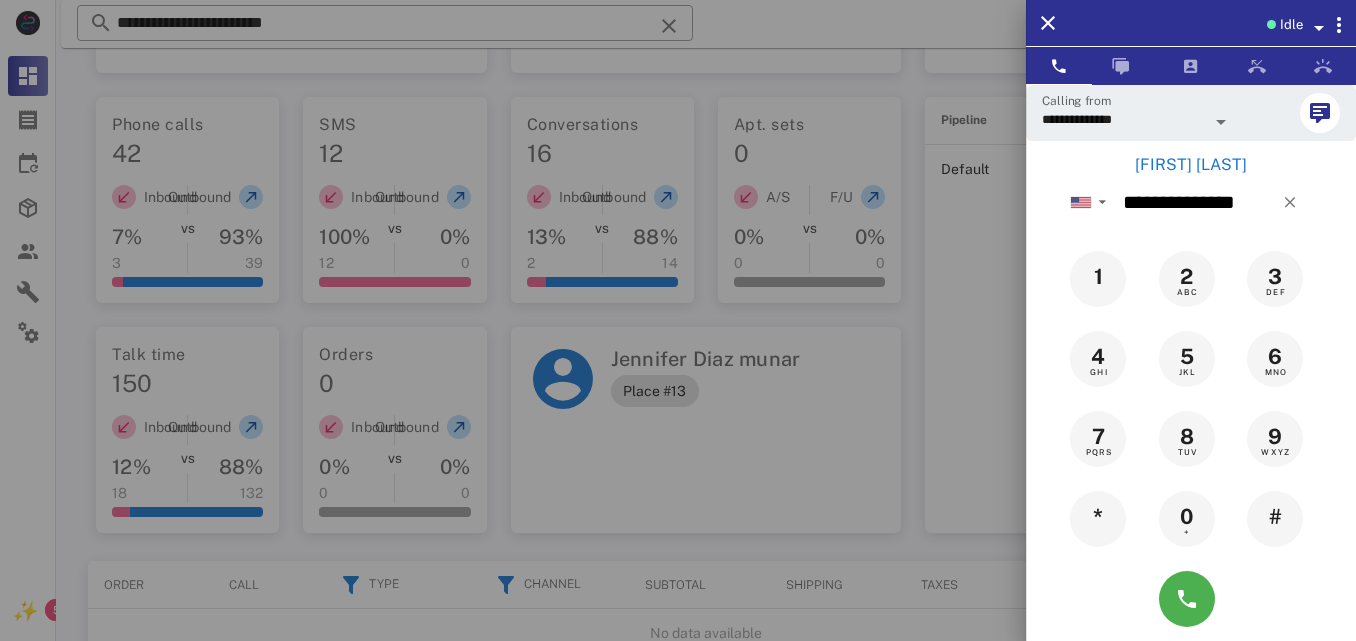 click on "Cecilia Book" at bounding box center (1191, 165) 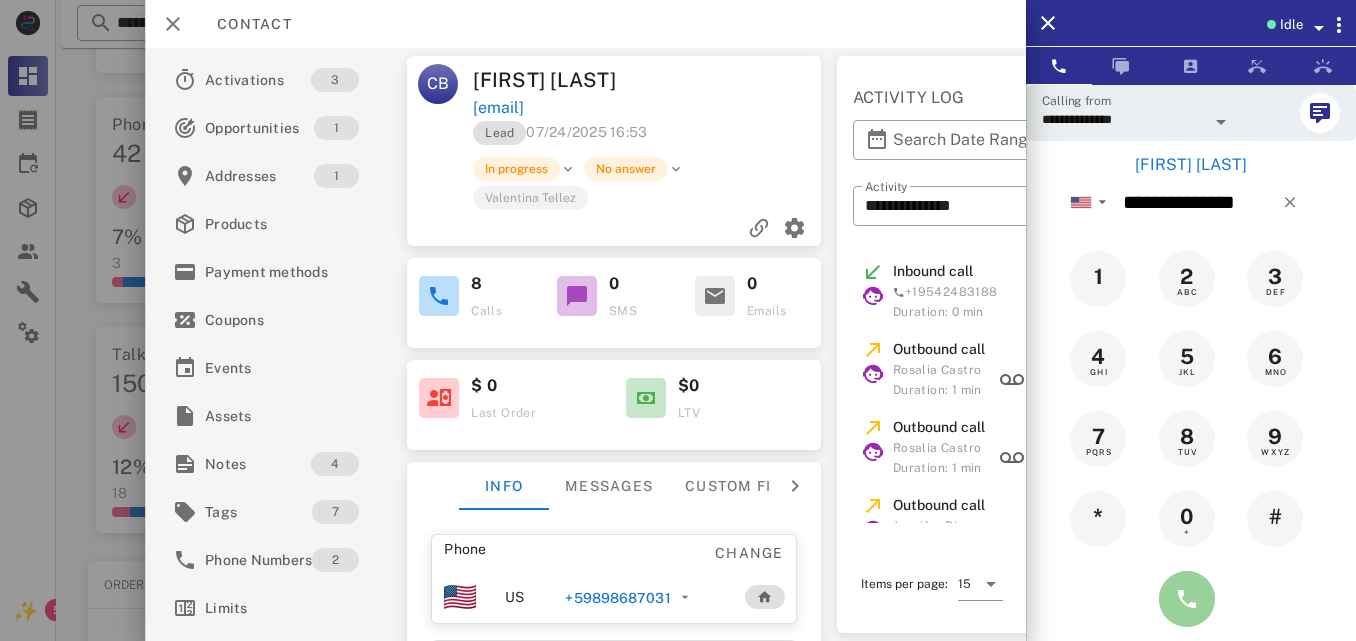 click at bounding box center (1187, 599) 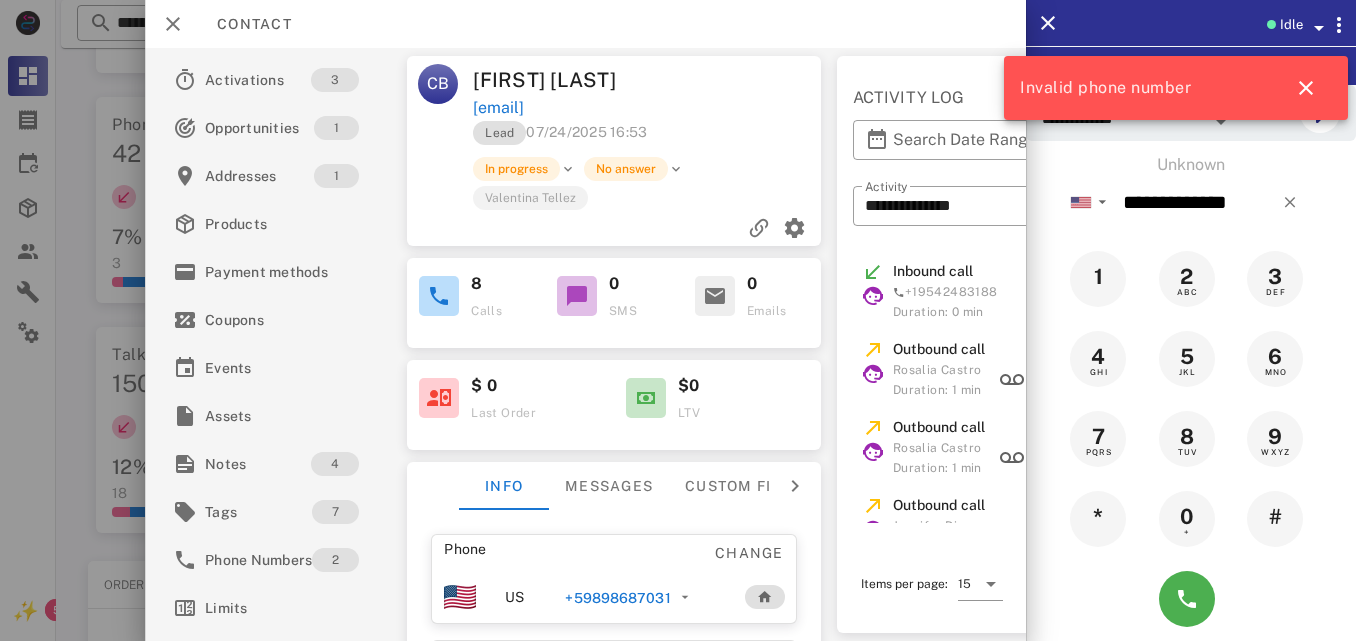 click on "+59898687031" at bounding box center [618, 598] 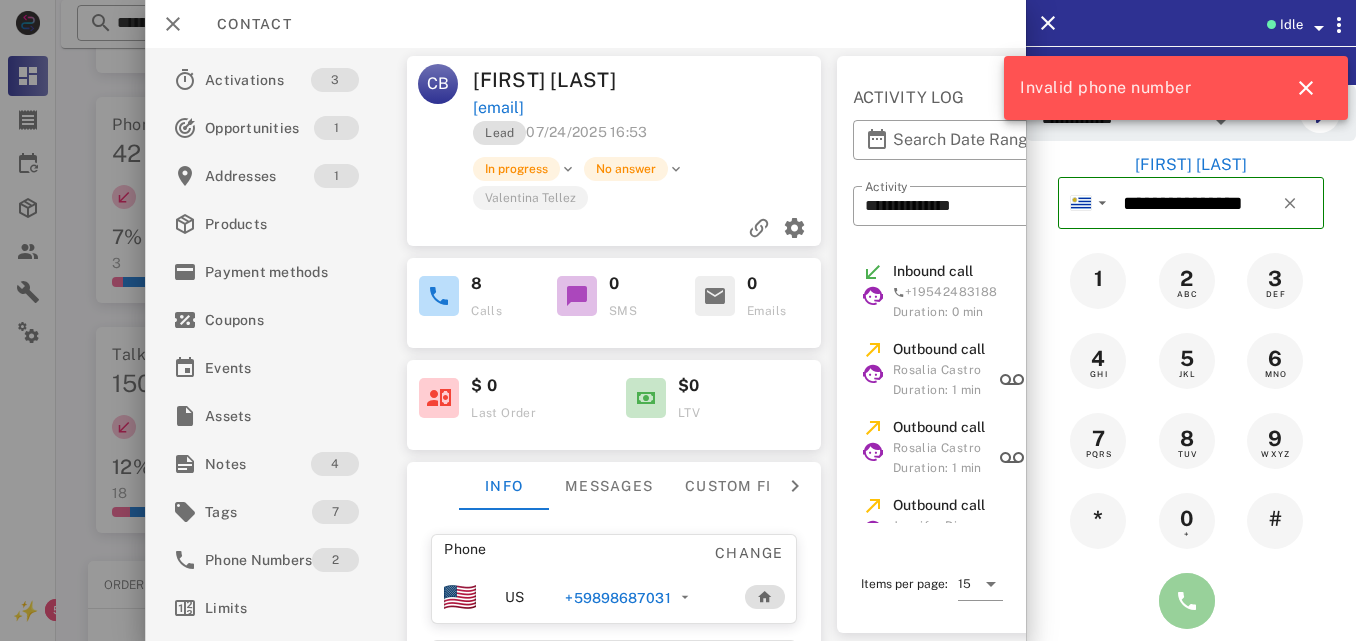 click at bounding box center [1187, 601] 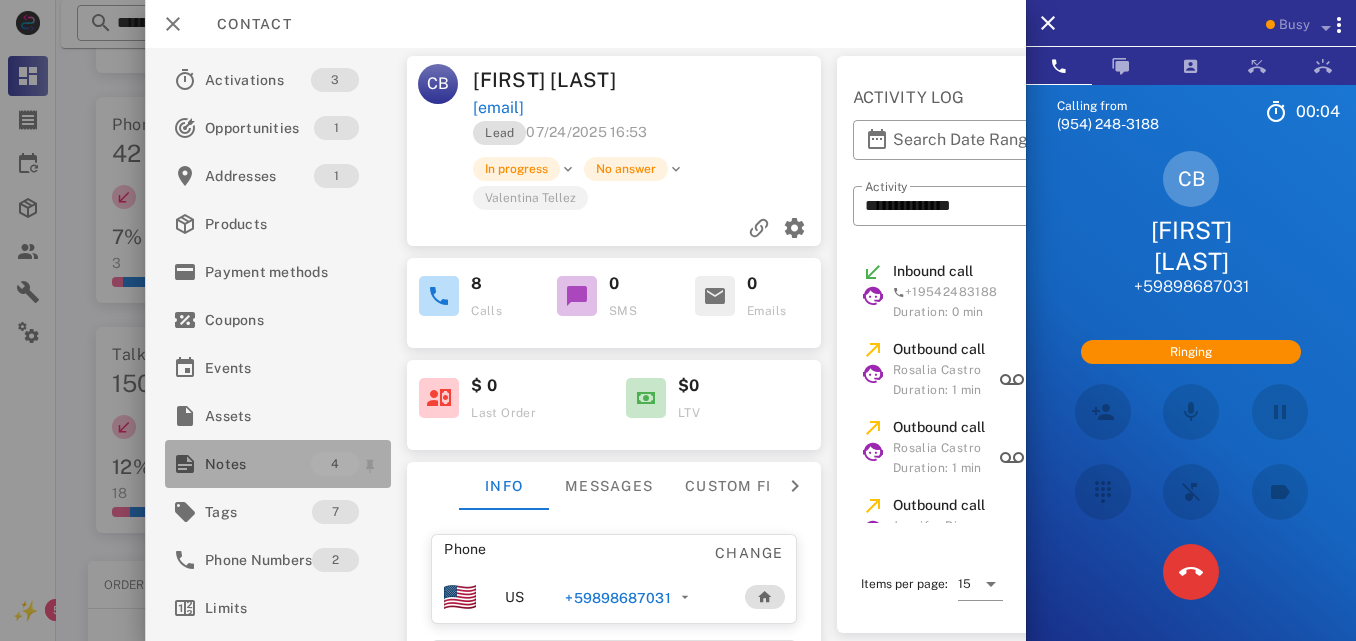 click on "Notes" at bounding box center (258, 464) 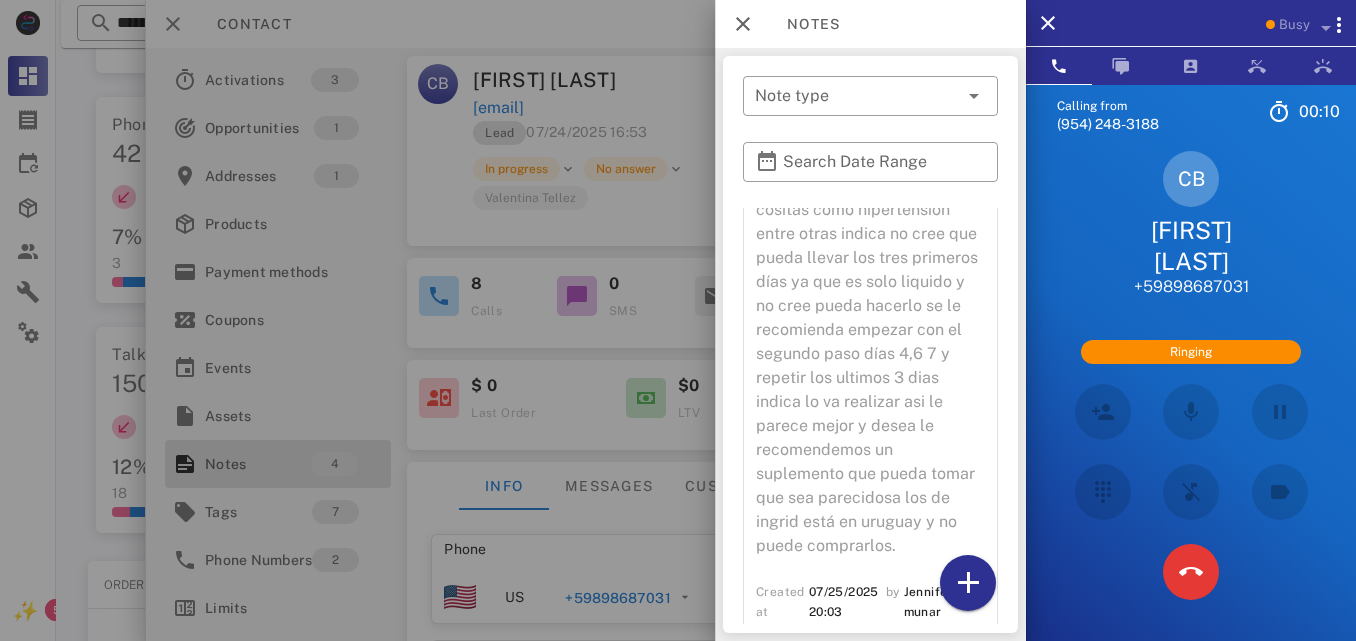 scroll, scrollTop: 1246, scrollLeft: 0, axis: vertical 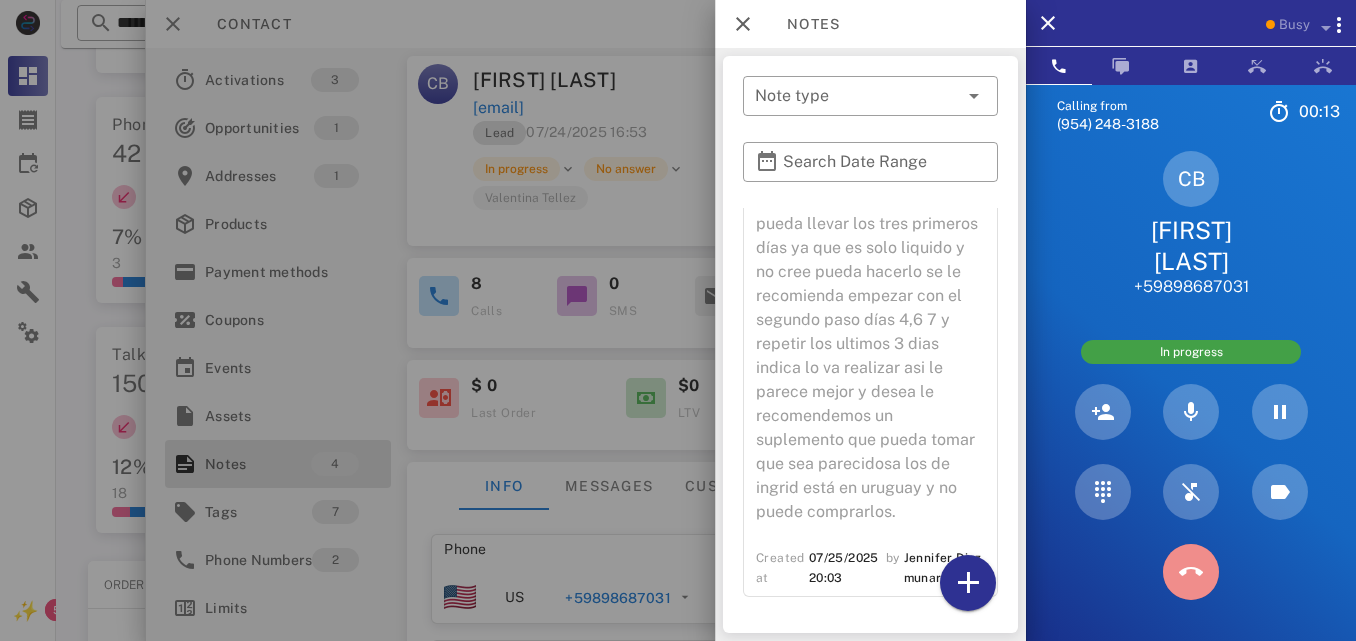 click at bounding box center (1191, 572) 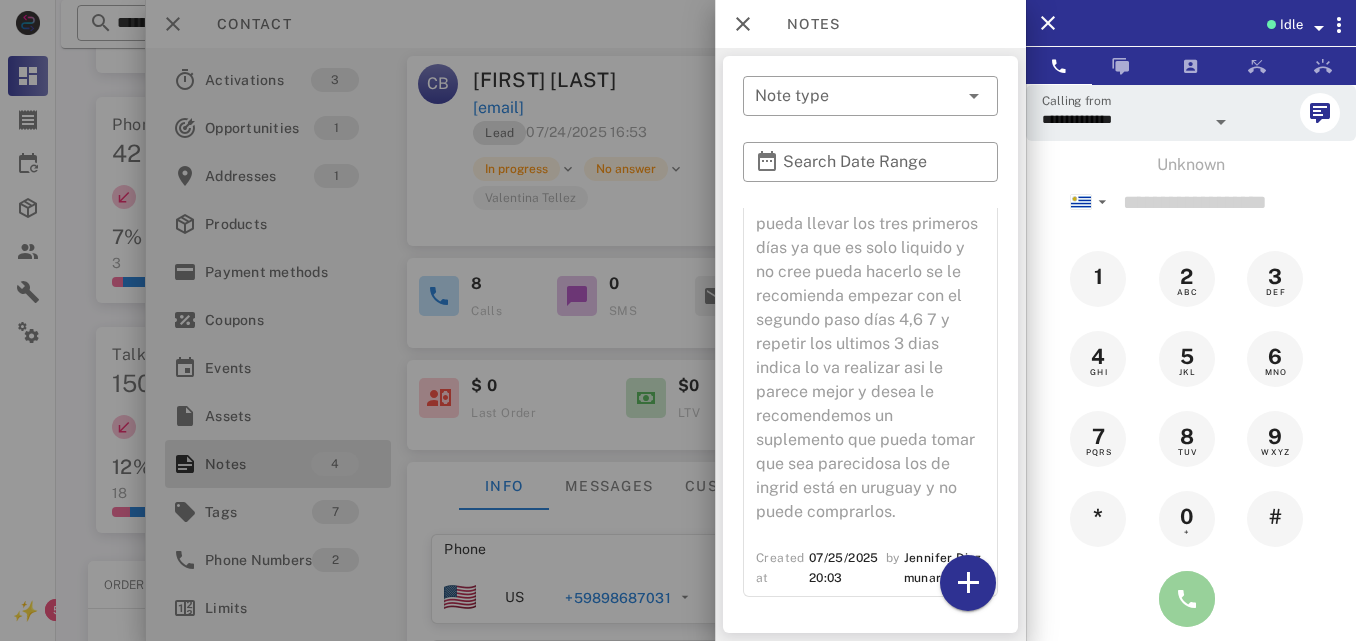 click at bounding box center (1187, 599) 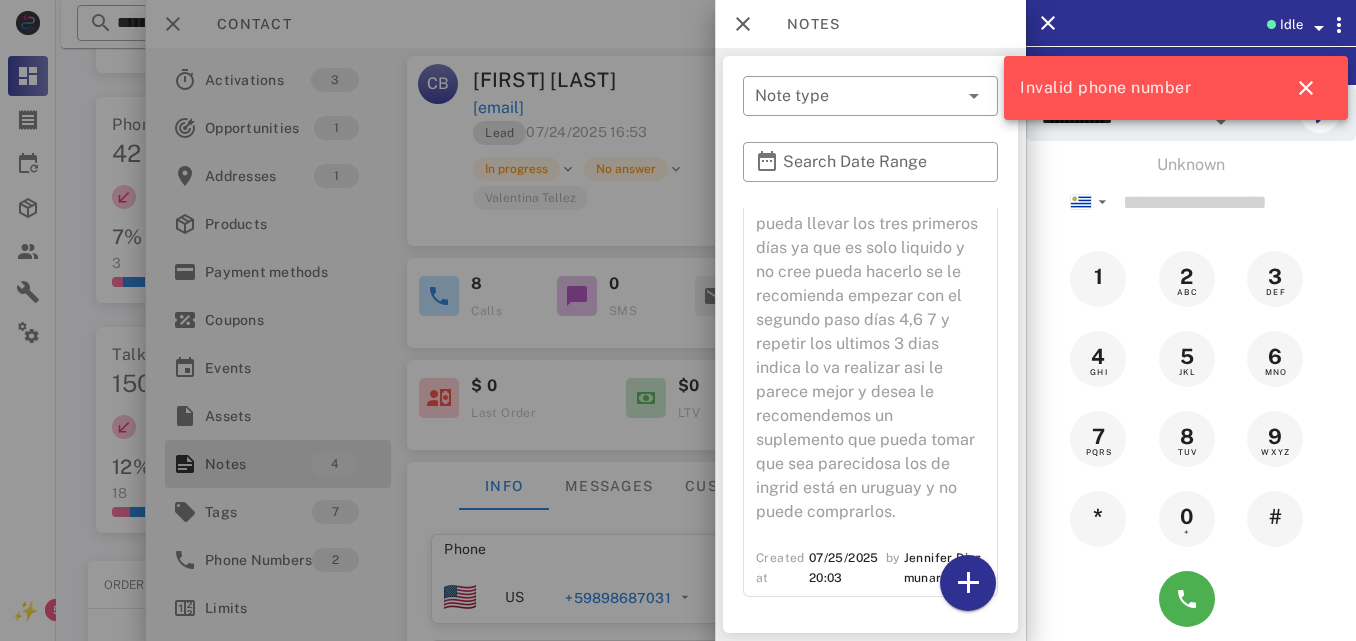 click at bounding box center [678, 320] 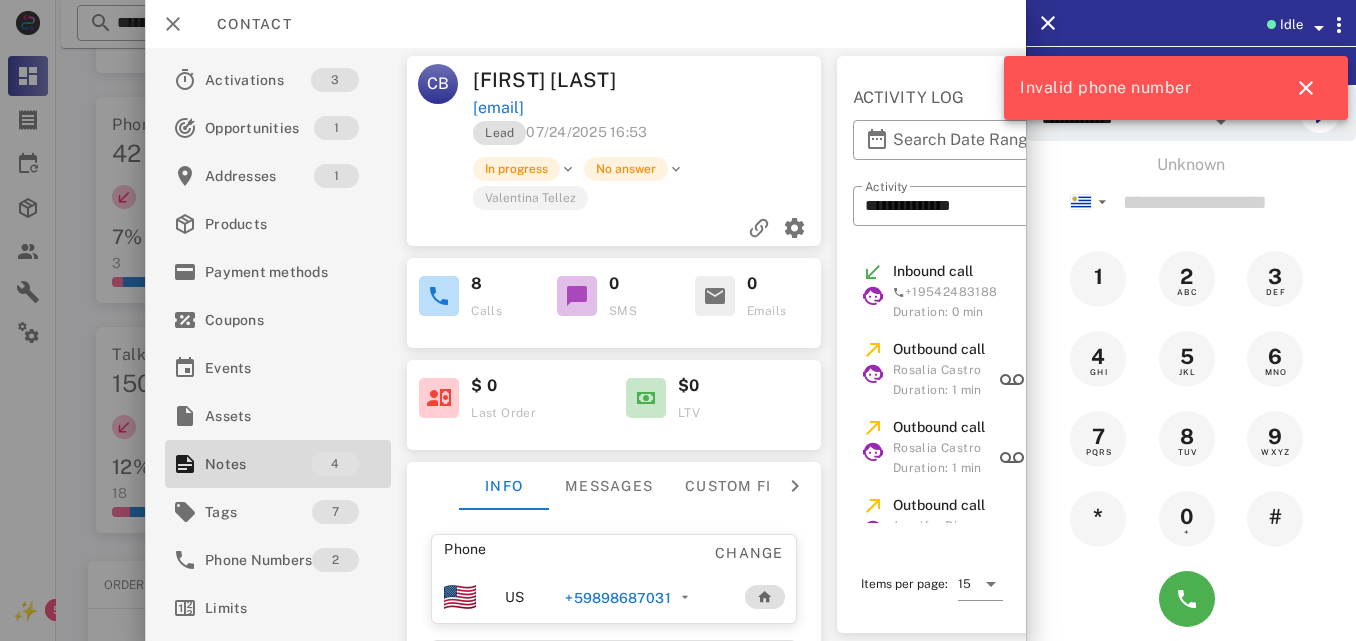 click on "+59898687031" at bounding box center [618, 598] 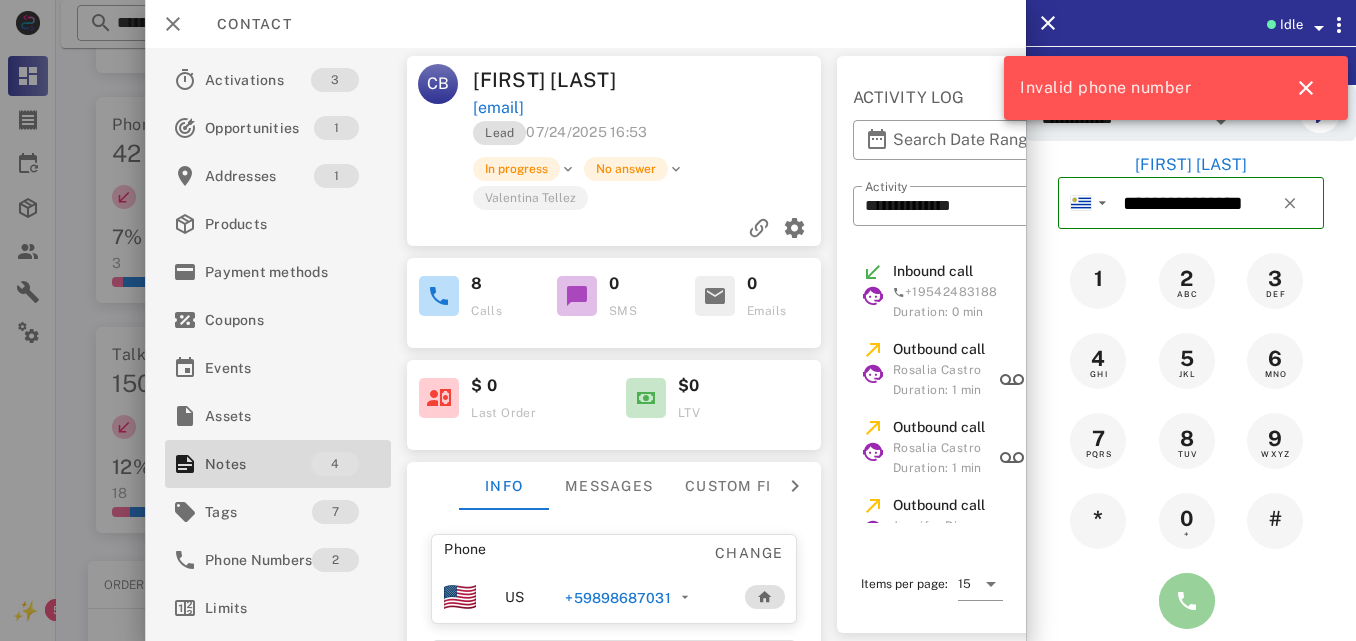 click at bounding box center (1187, 601) 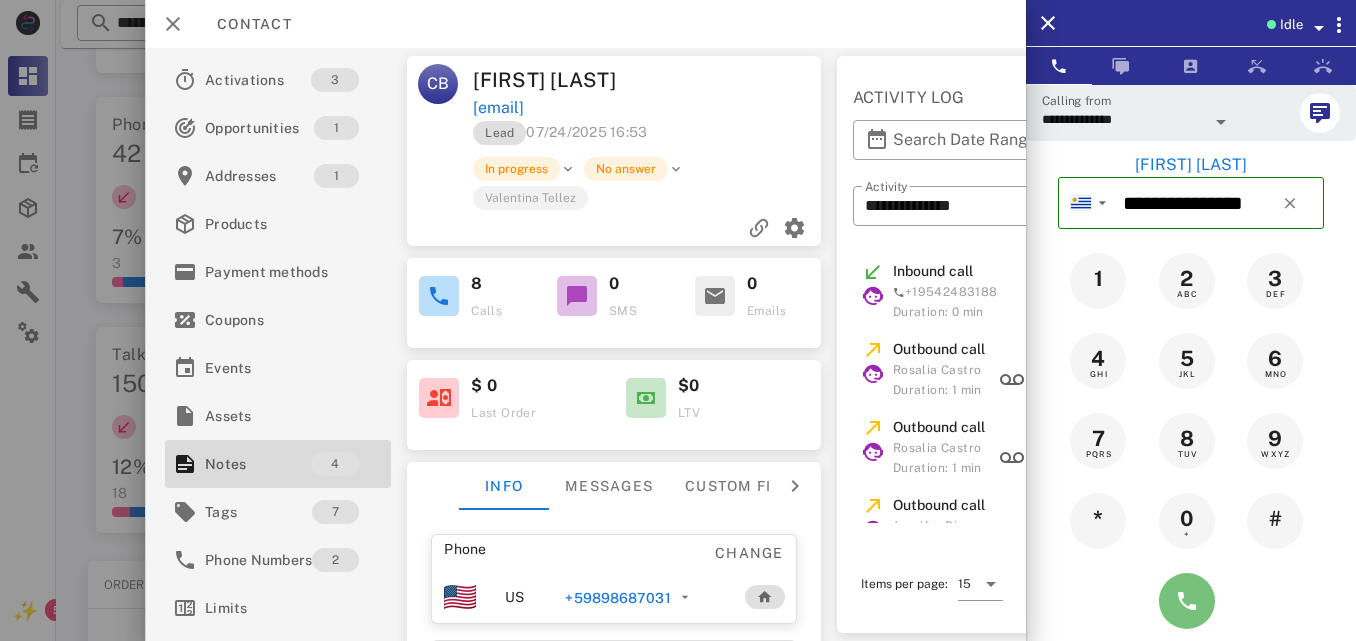 click at bounding box center [1187, 601] 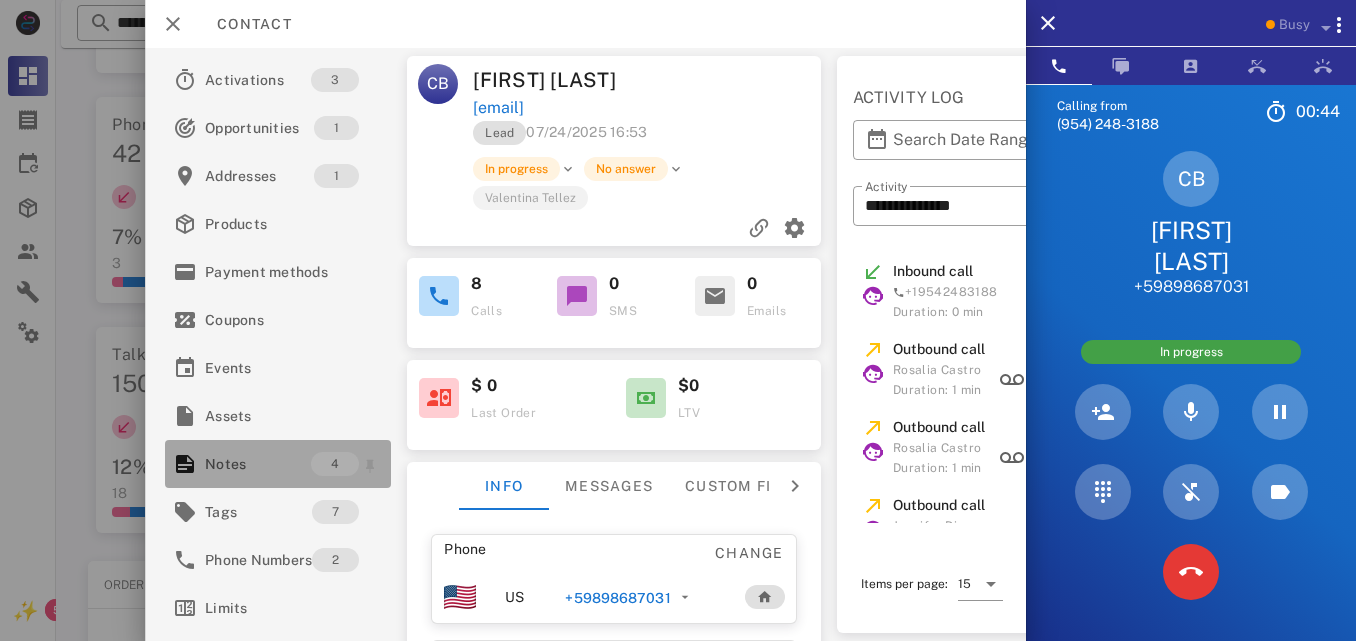 click on "Notes" at bounding box center (258, 464) 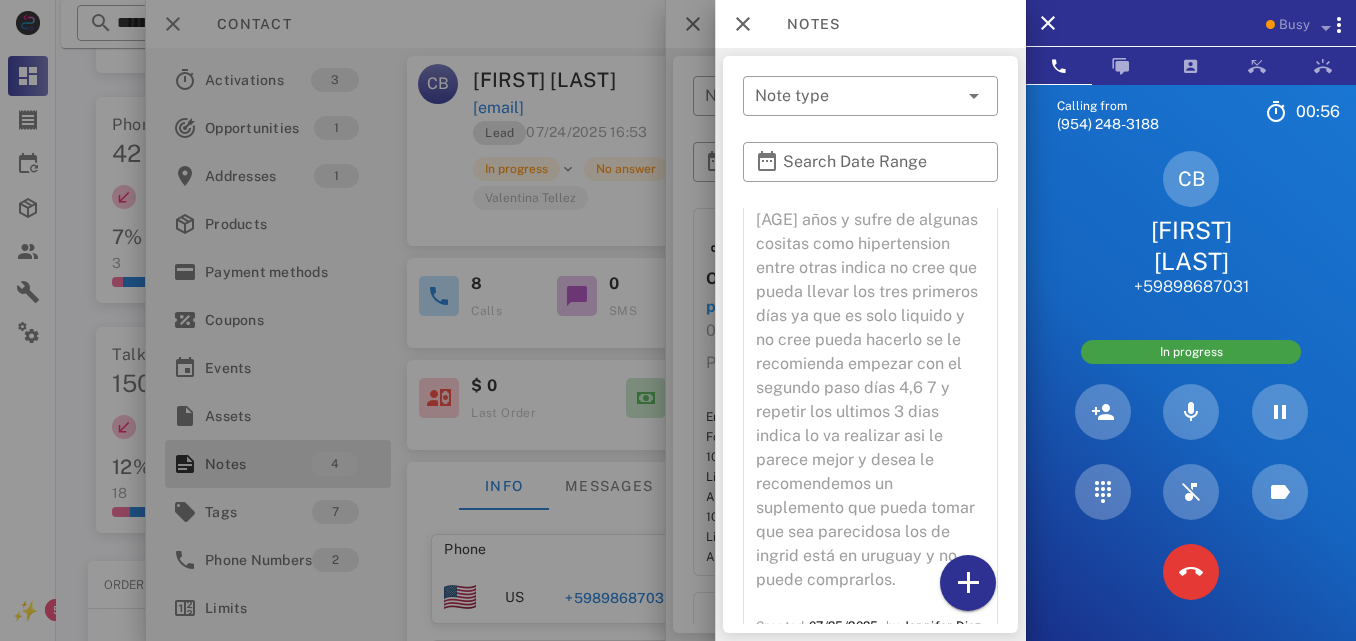scroll, scrollTop: 1246, scrollLeft: 0, axis: vertical 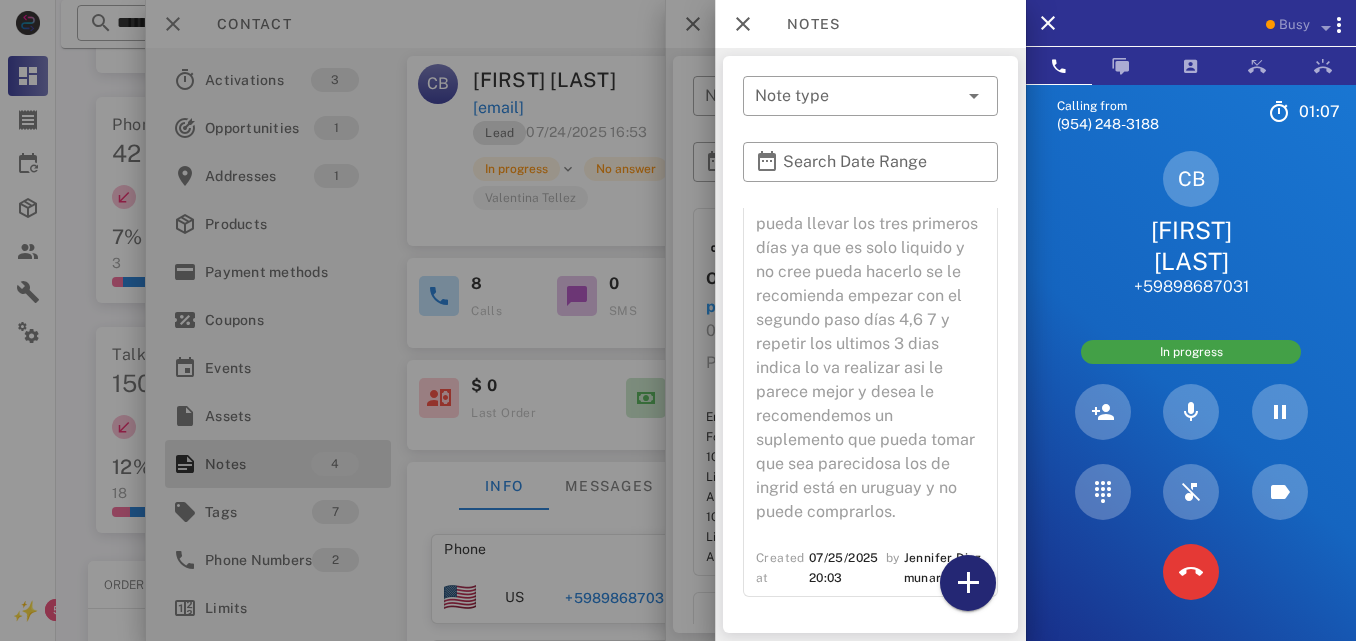 click at bounding box center (968, 583) 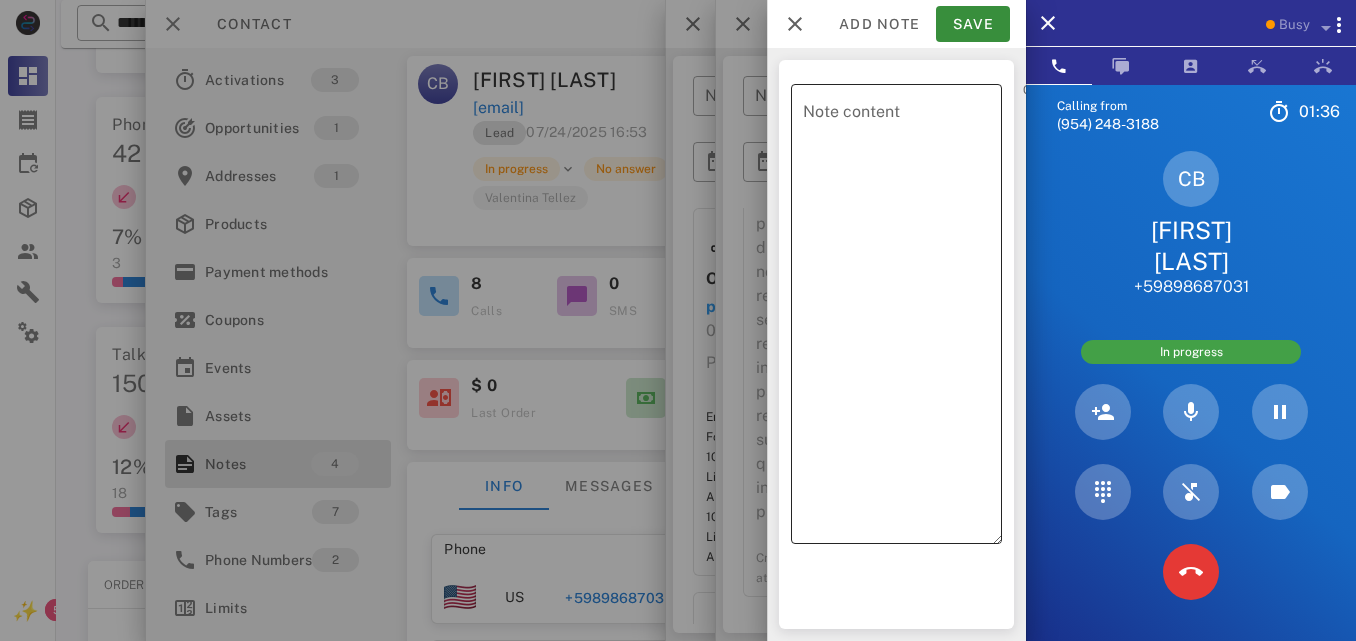 click on "Note content" at bounding box center (902, 319) 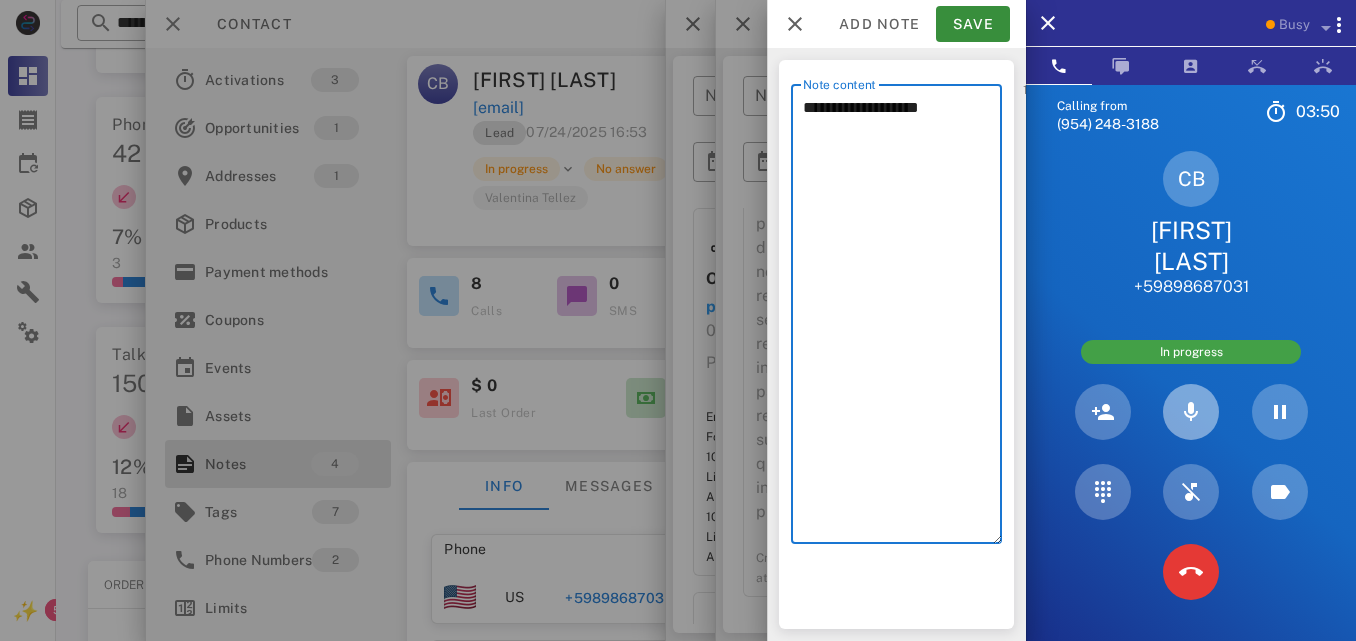 click at bounding box center [1191, 412] 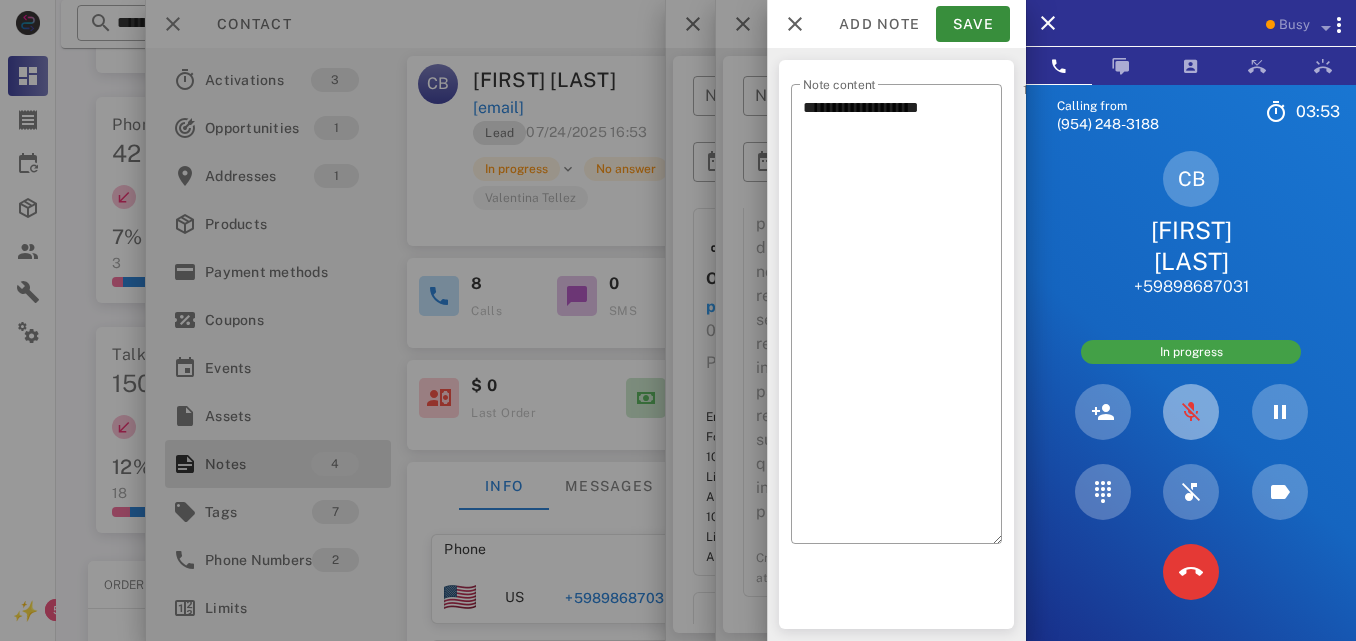 click at bounding box center (1191, 412) 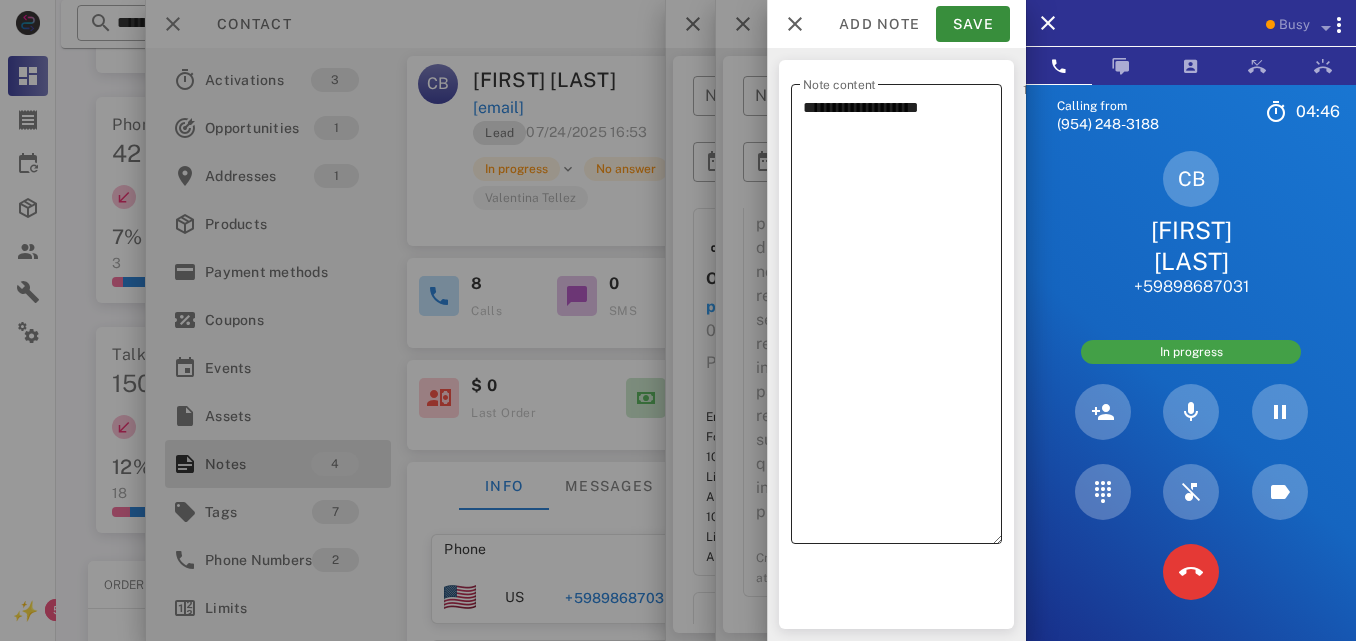 click on "**********" at bounding box center (902, 319) 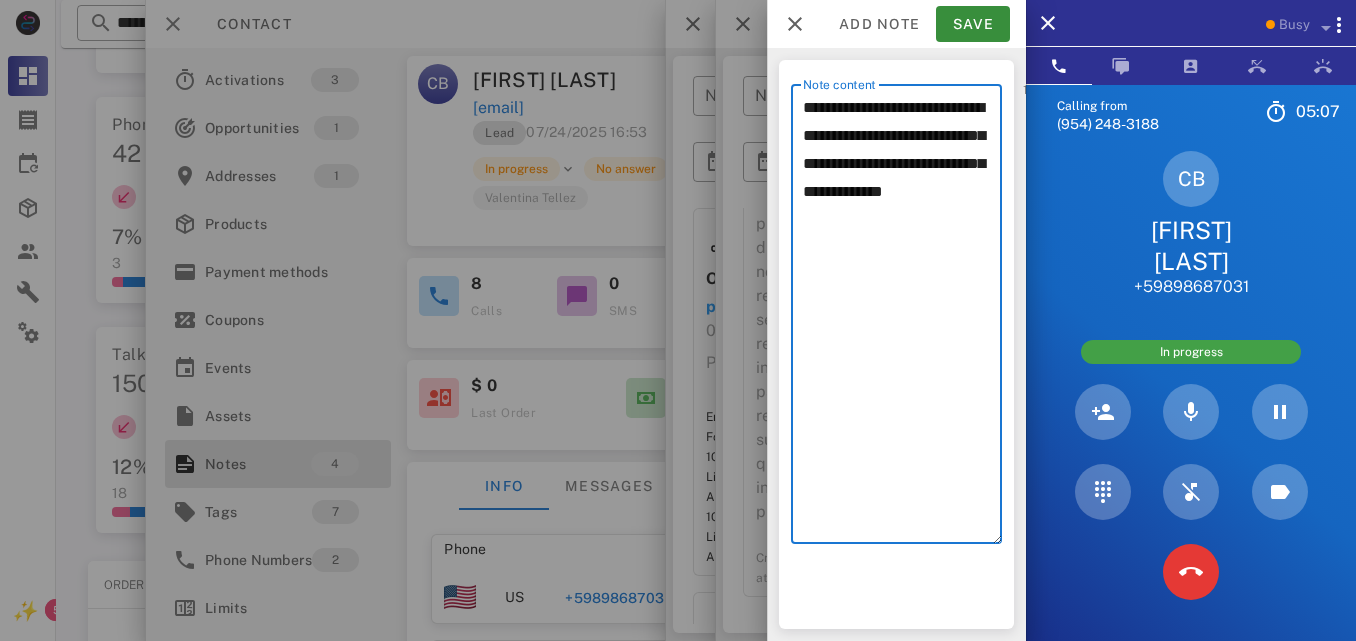 click on "**********" at bounding box center (902, 319) 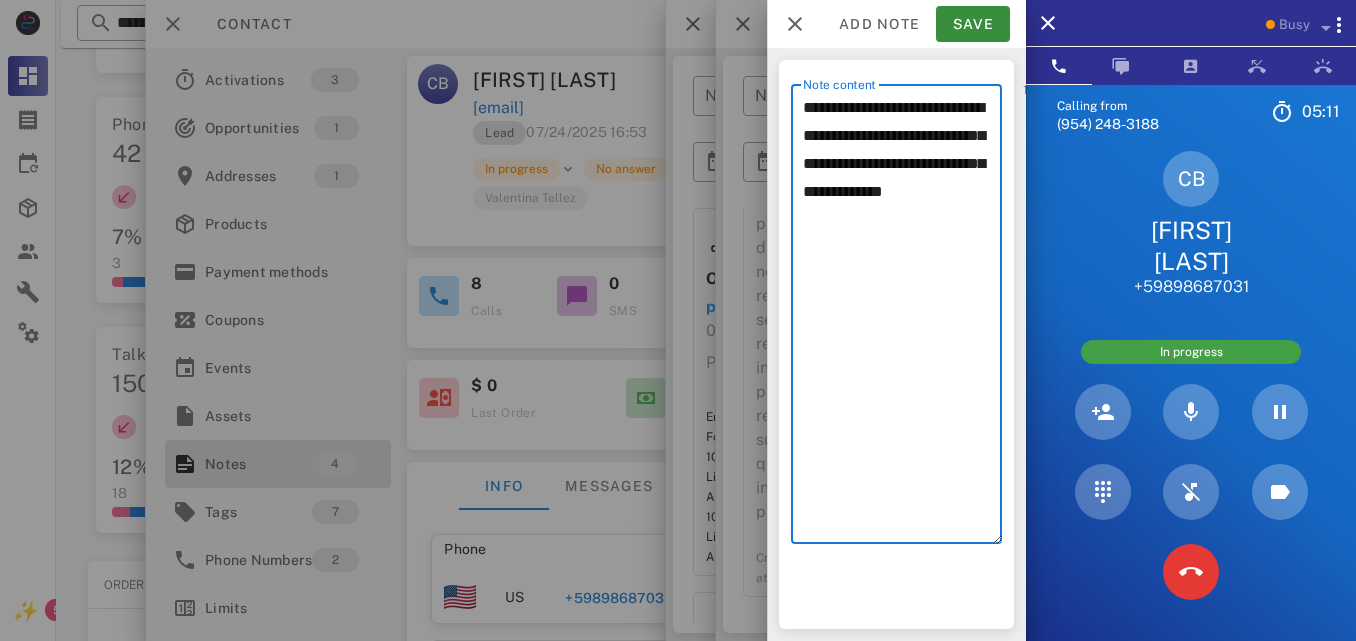 click on "**********" at bounding box center (902, 319) 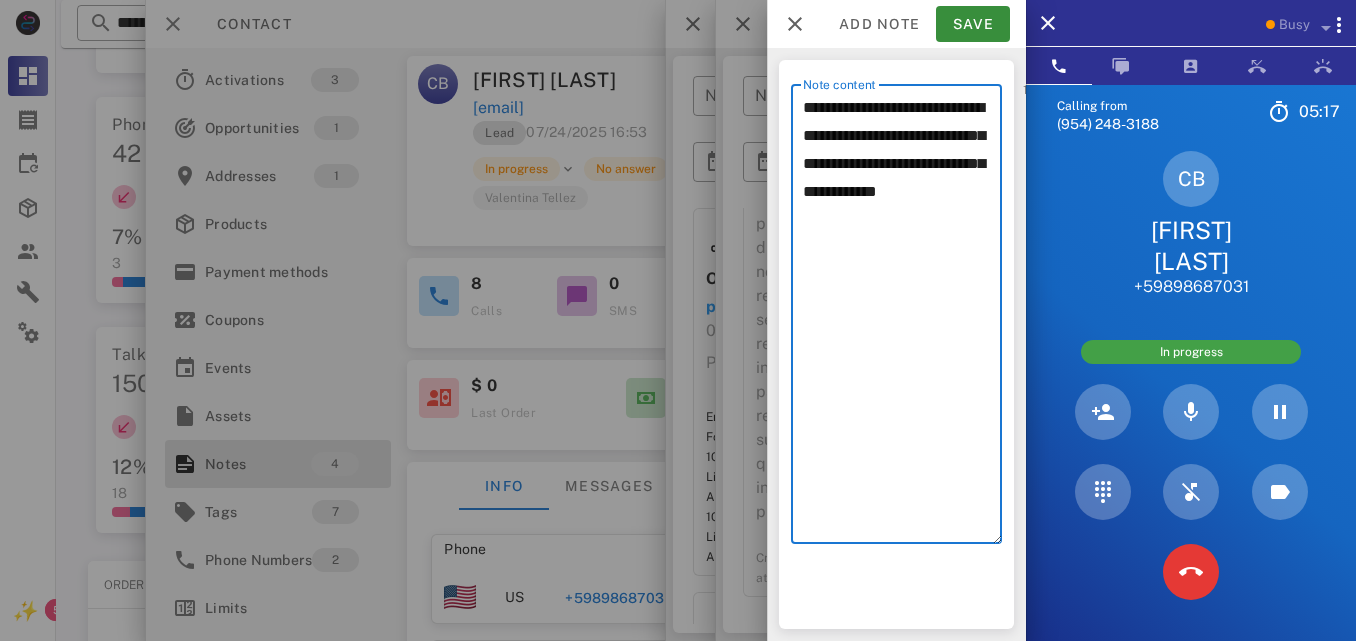 click on "**********" at bounding box center [902, 319] 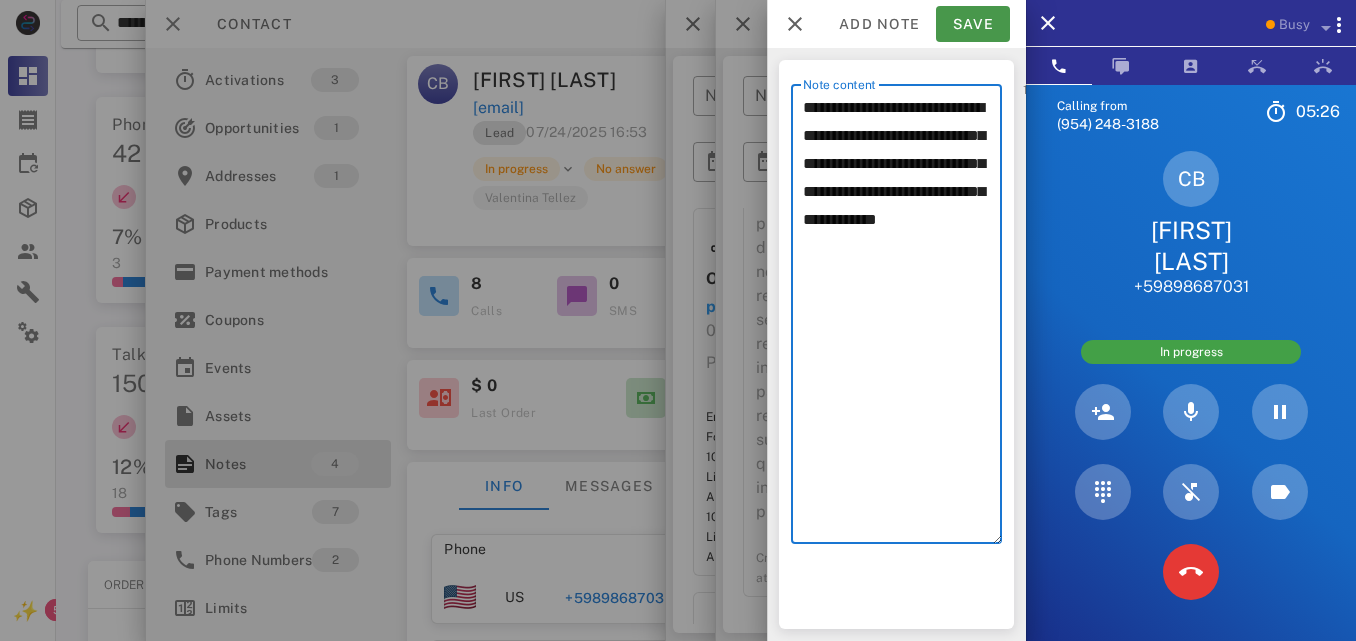 type on "**********" 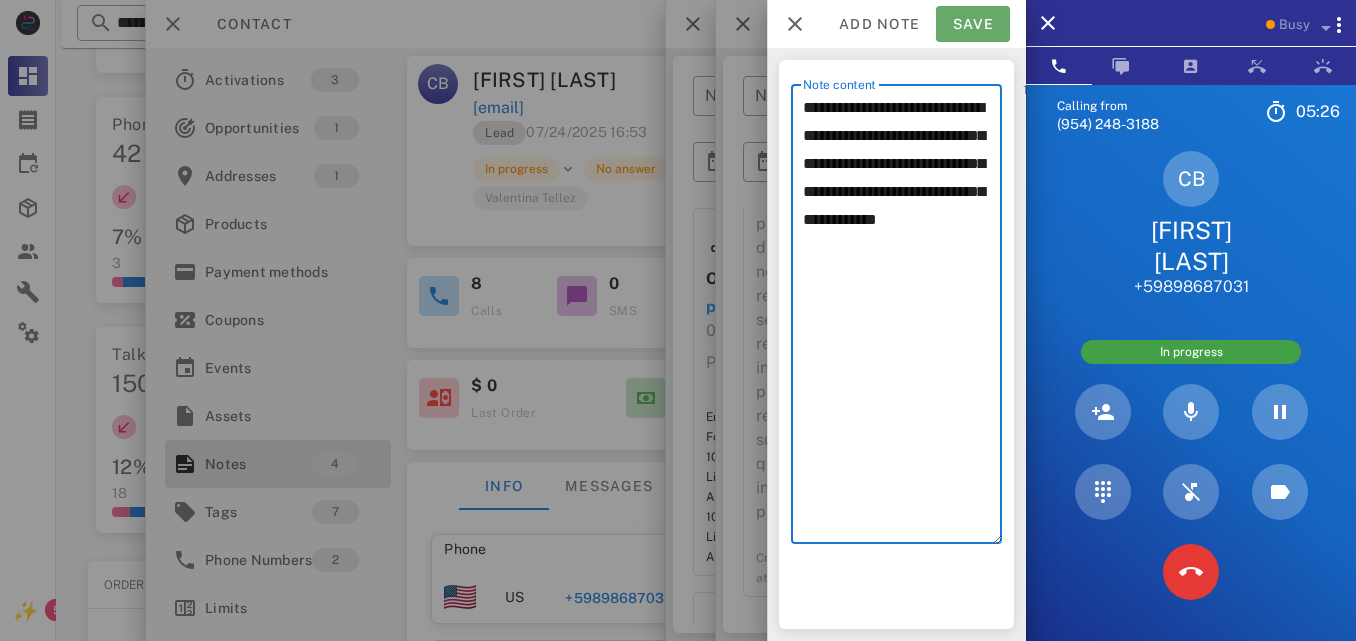 click on "Save" at bounding box center (973, 24) 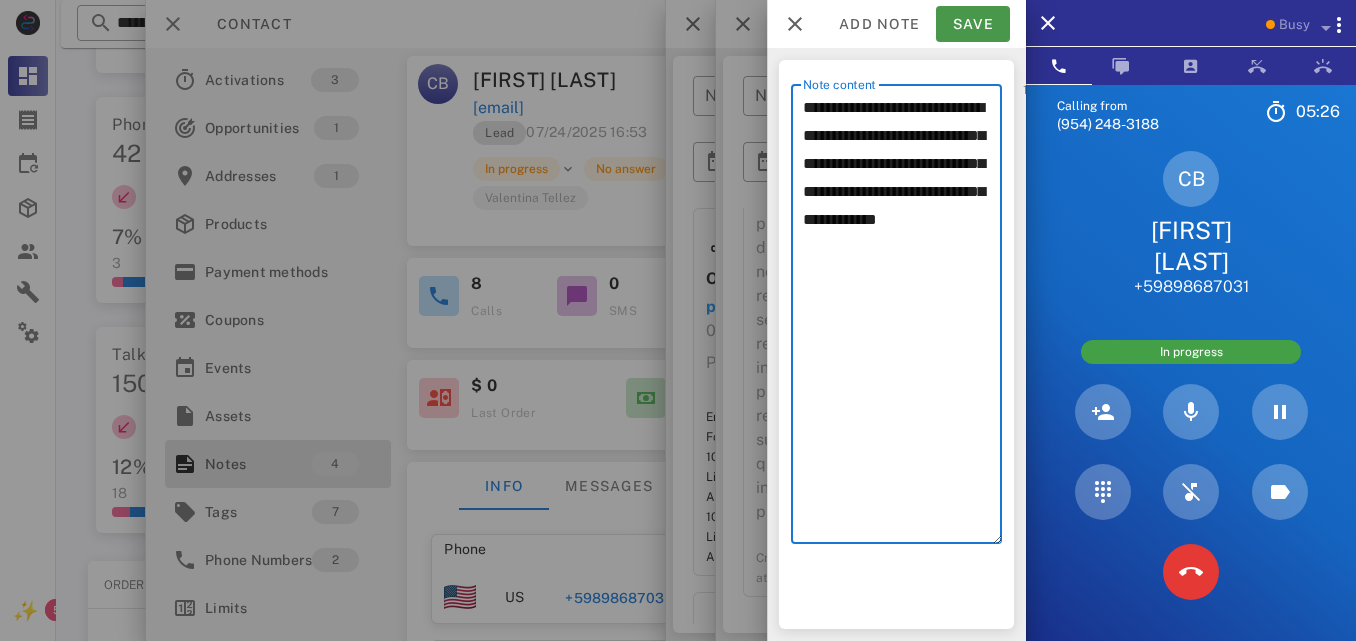click on "Add note Save" at bounding box center (896, 24) 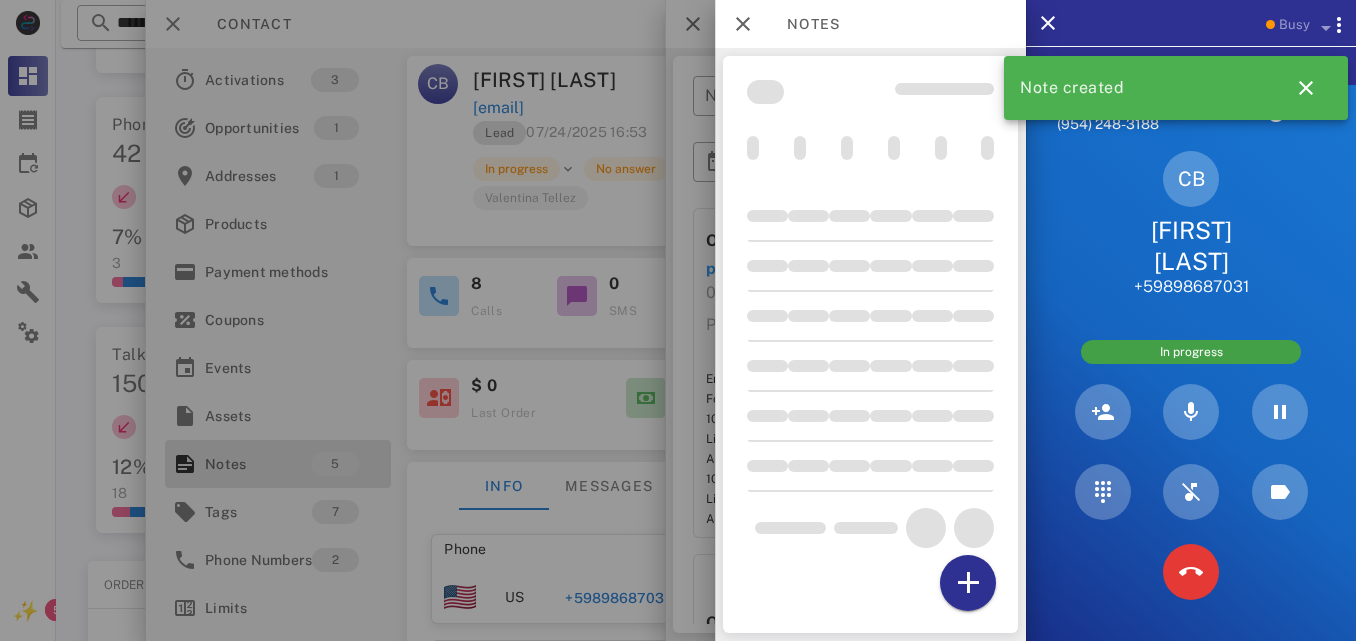 click at bounding box center [678, 320] 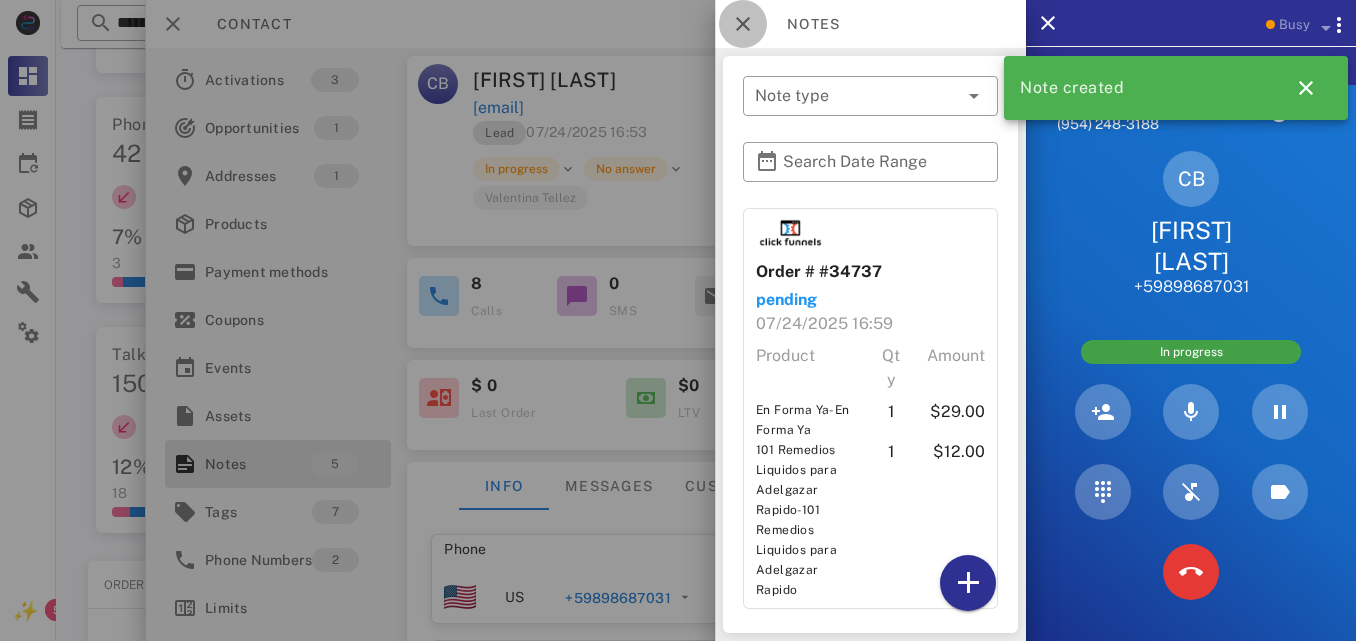 click at bounding box center (743, 24) 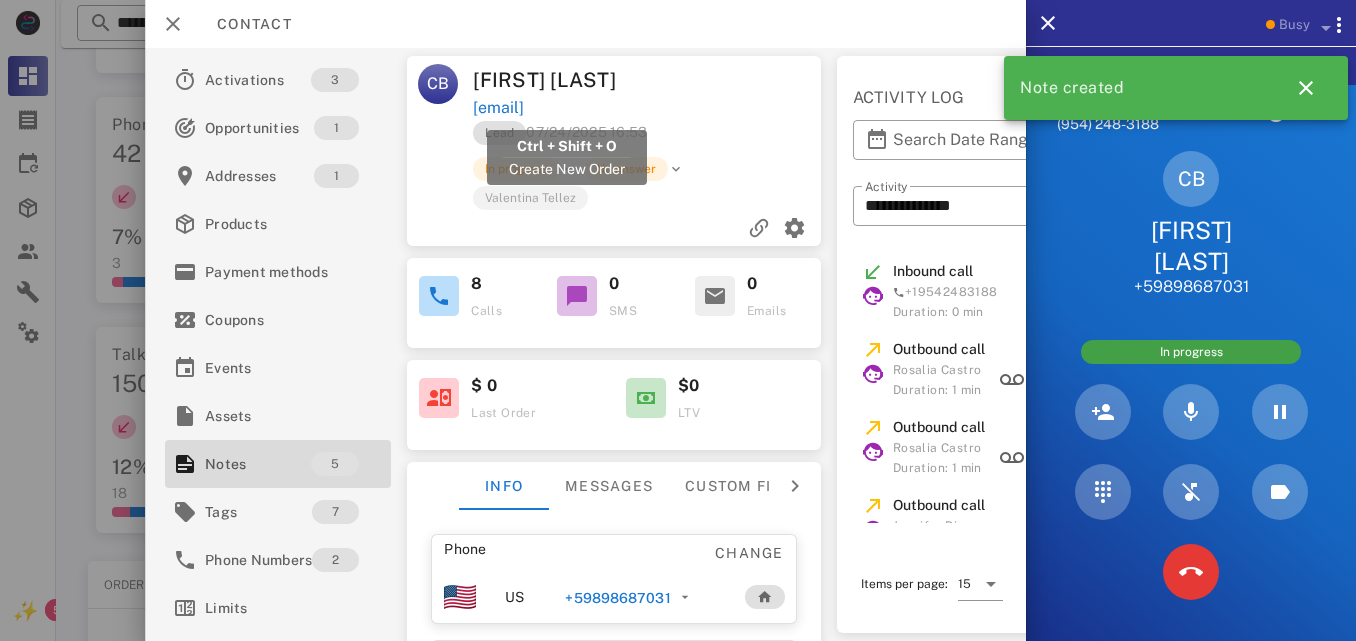 drag, startPoint x: 669, startPoint y: 109, endPoint x: 475, endPoint y: 98, distance: 194.3116 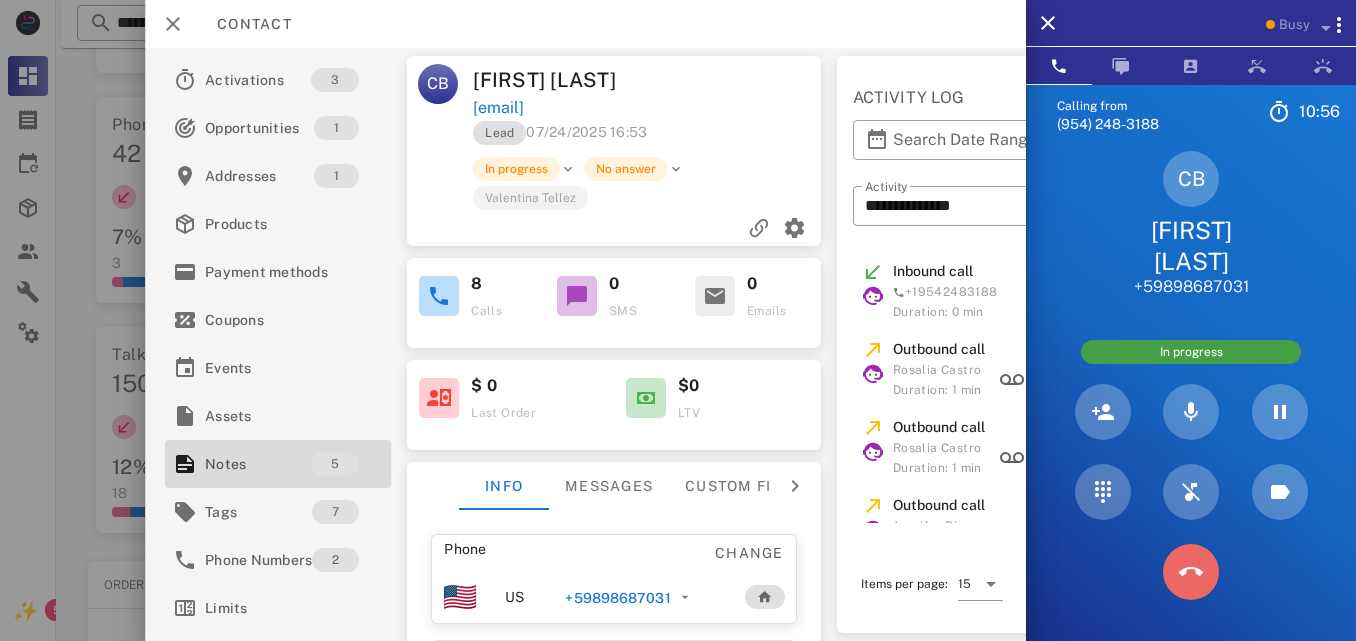 click at bounding box center (1191, 572) 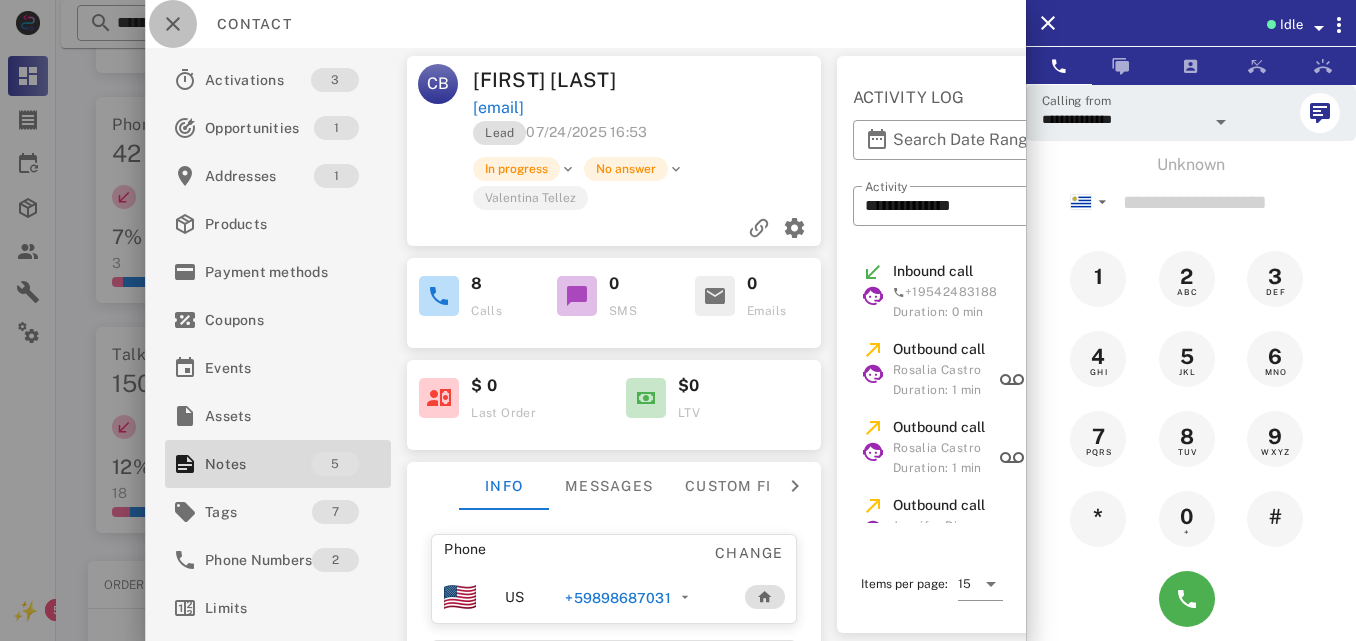 click at bounding box center [173, 24] 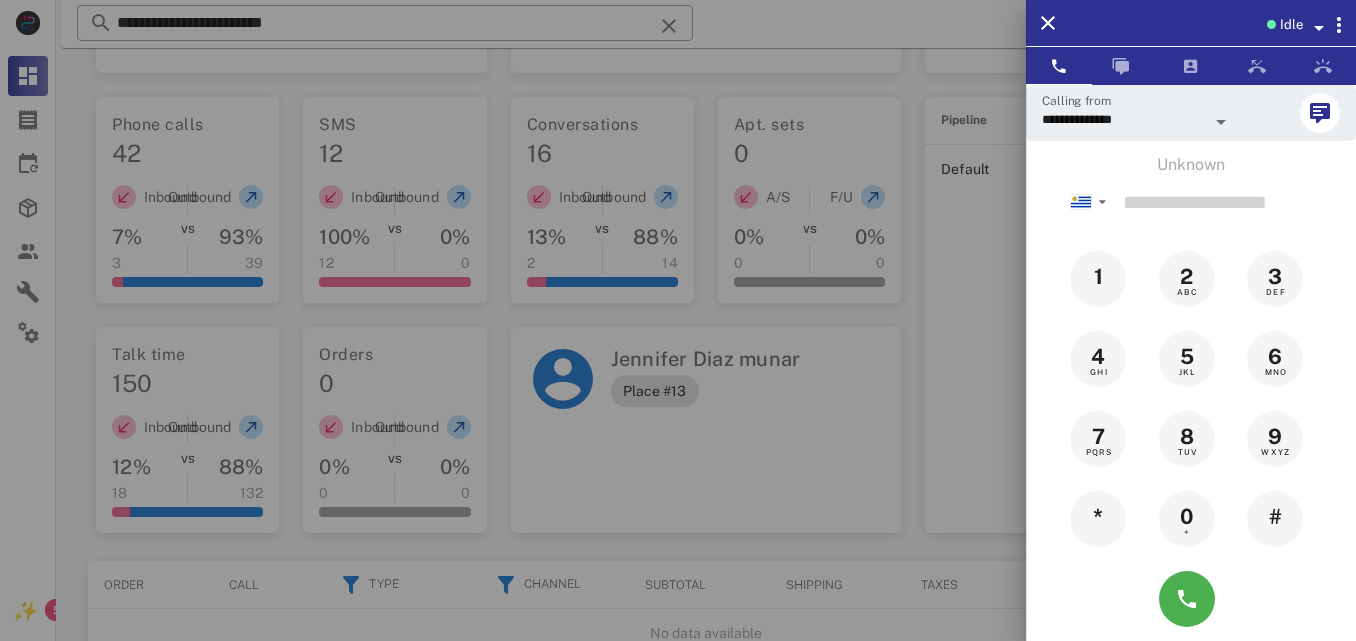 click at bounding box center (678, 320) 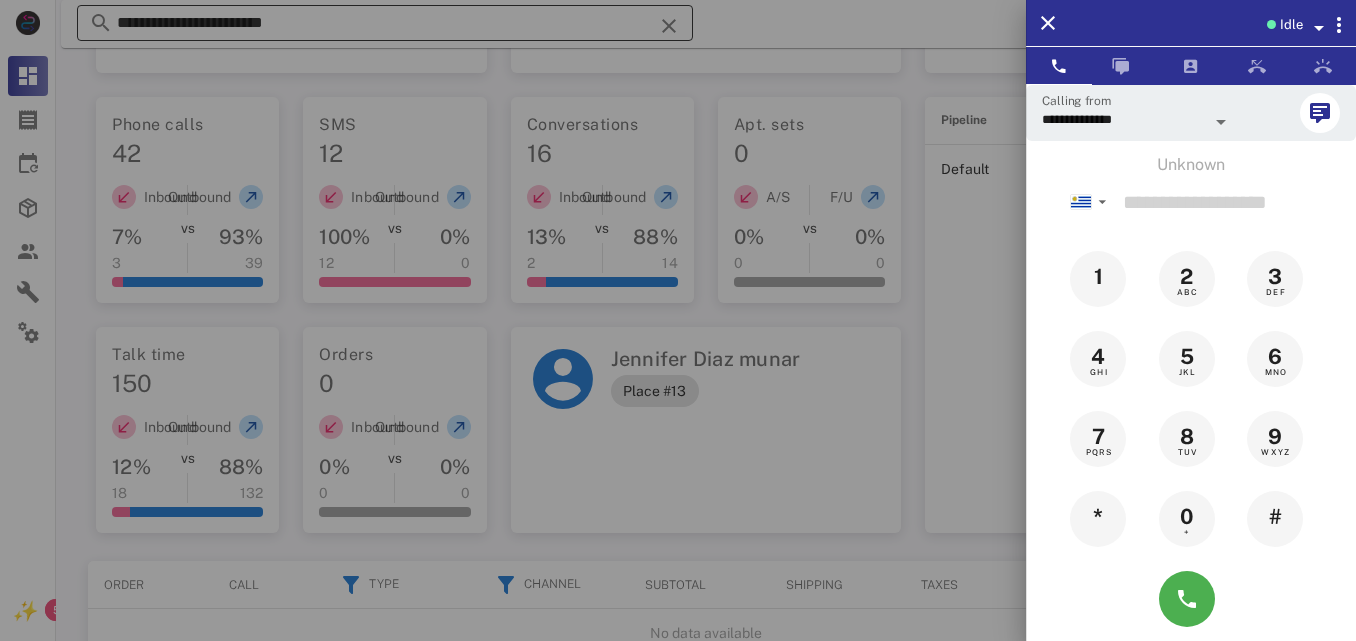 click on "**********" at bounding box center [385, 23] 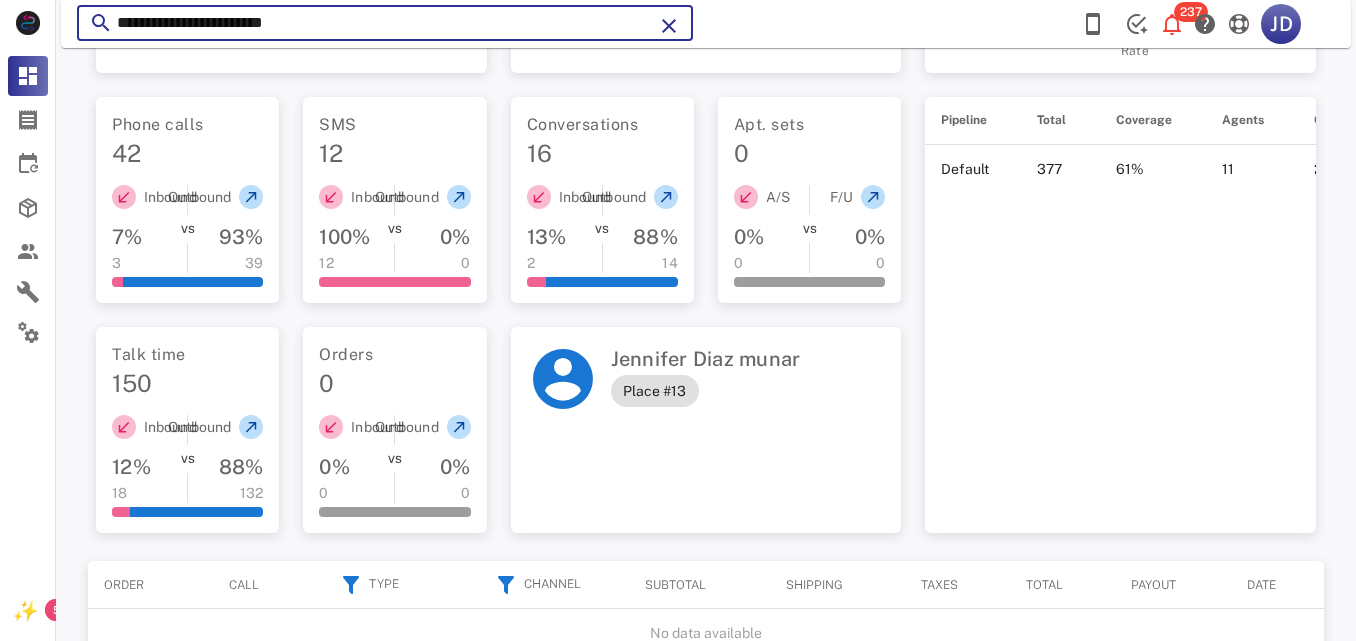 click on "**********" at bounding box center (385, 23) 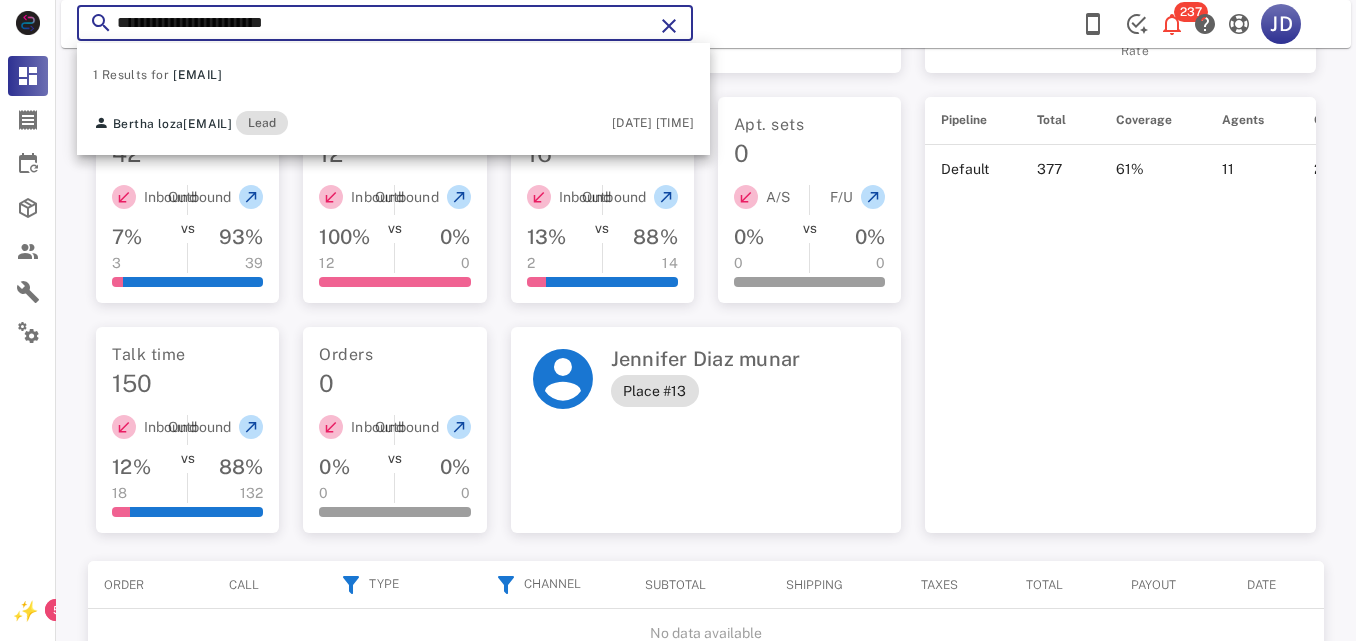 click on "**********" at bounding box center (385, 23) 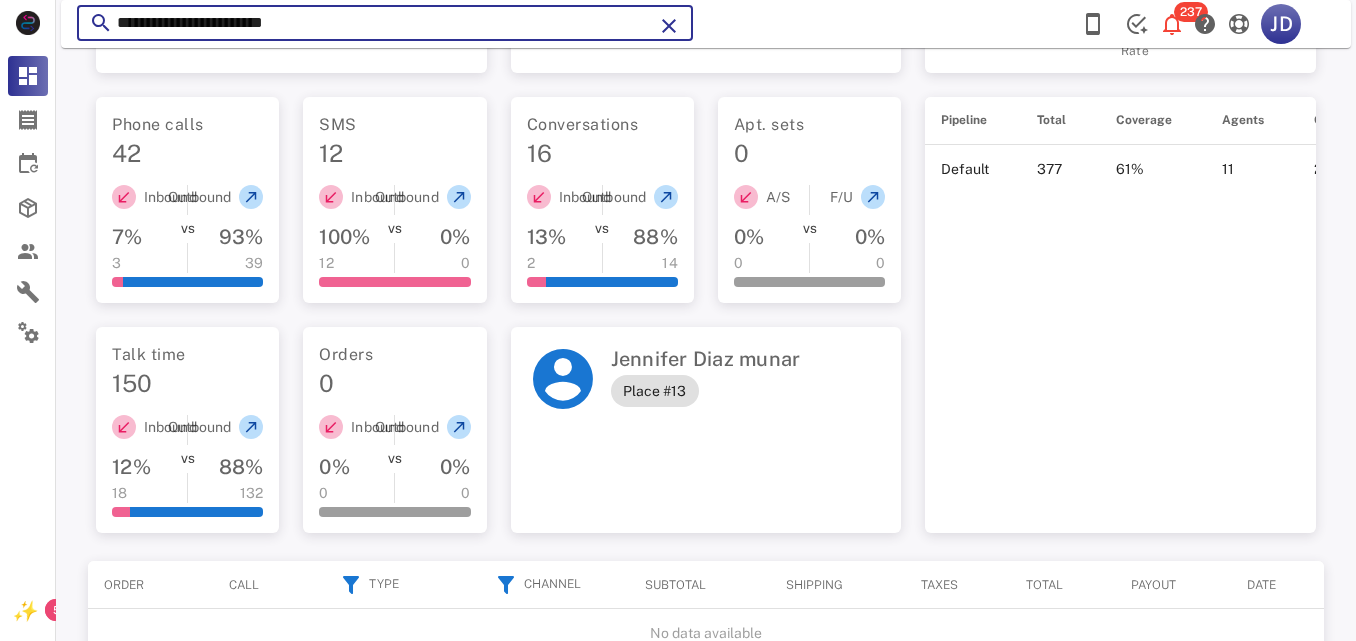 drag, startPoint x: 343, startPoint y: 25, endPoint x: 0, endPoint y: 85, distance: 348.20828 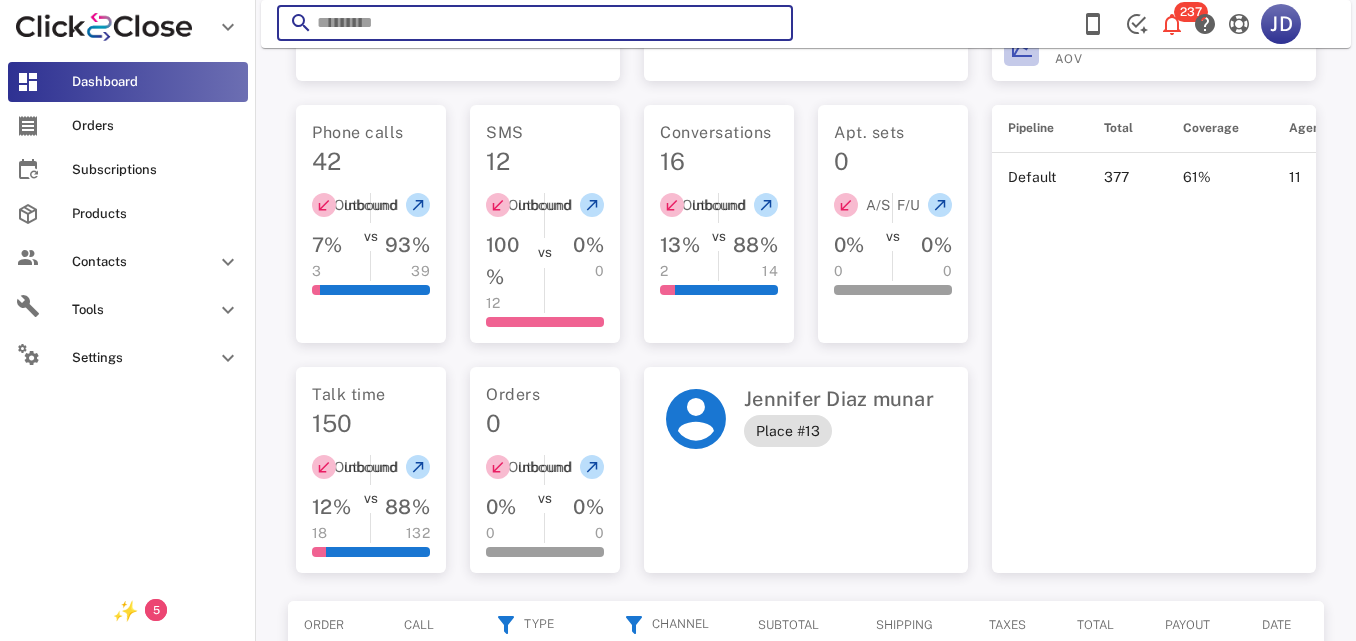 paste on "**********" 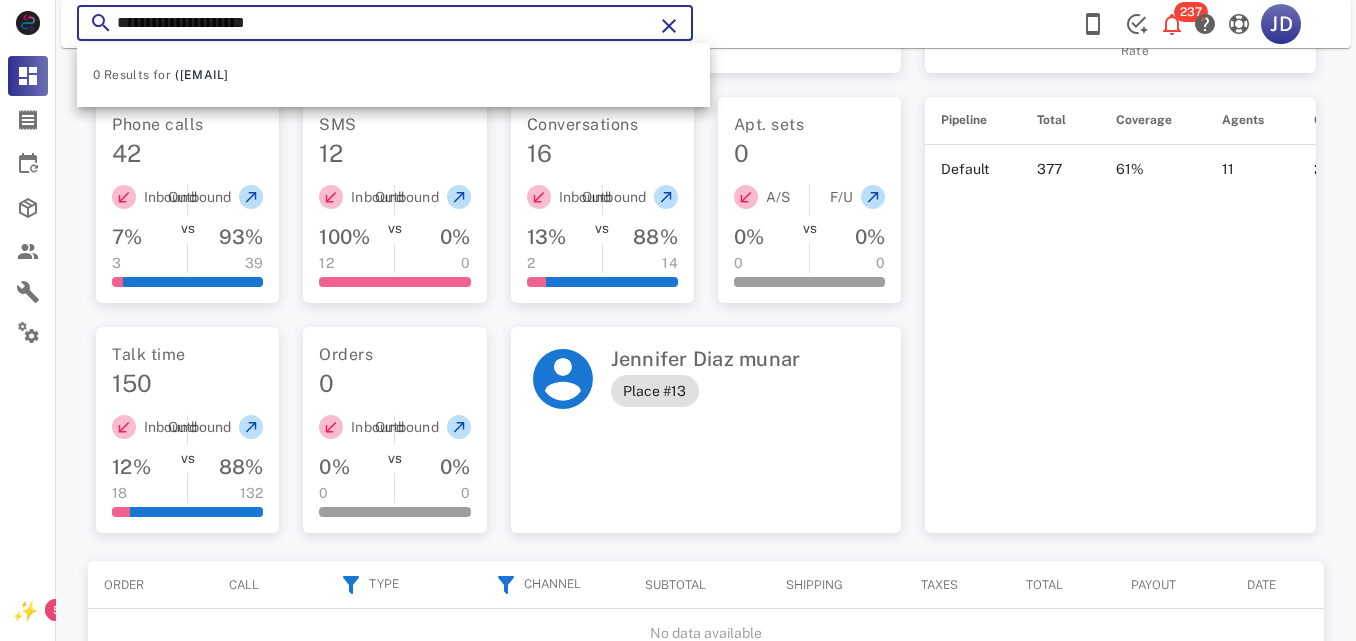 click on "**********" at bounding box center (385, 23) 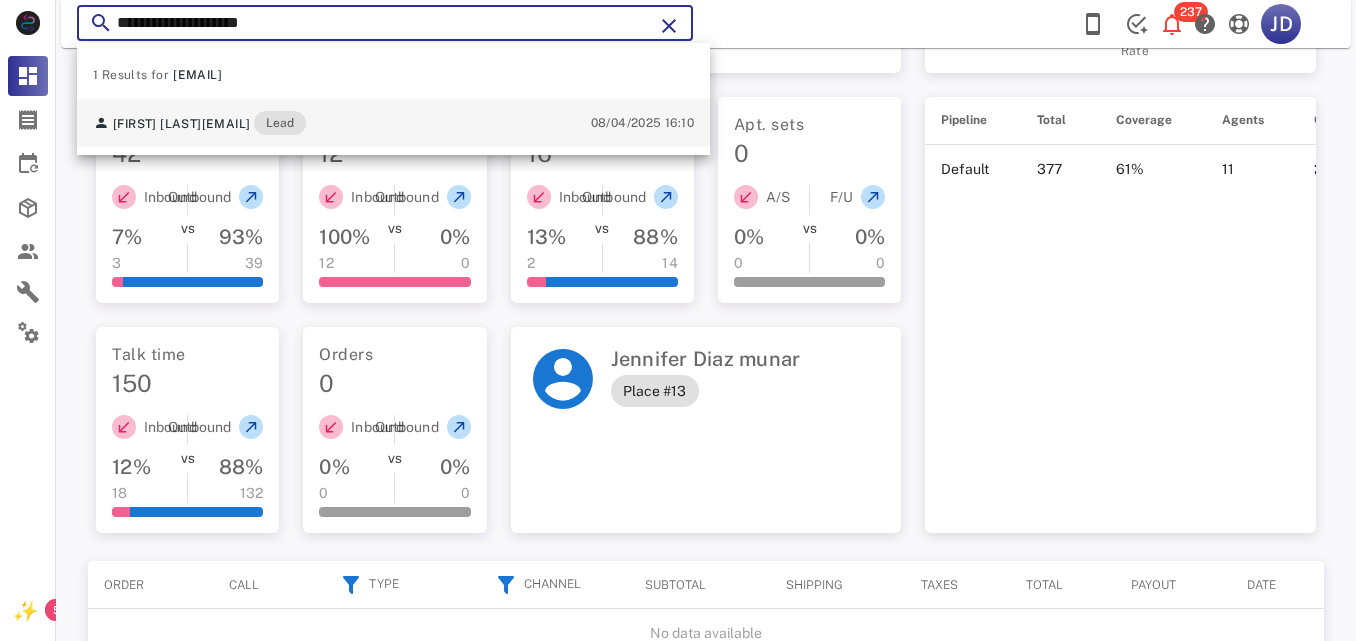 type on "**********" 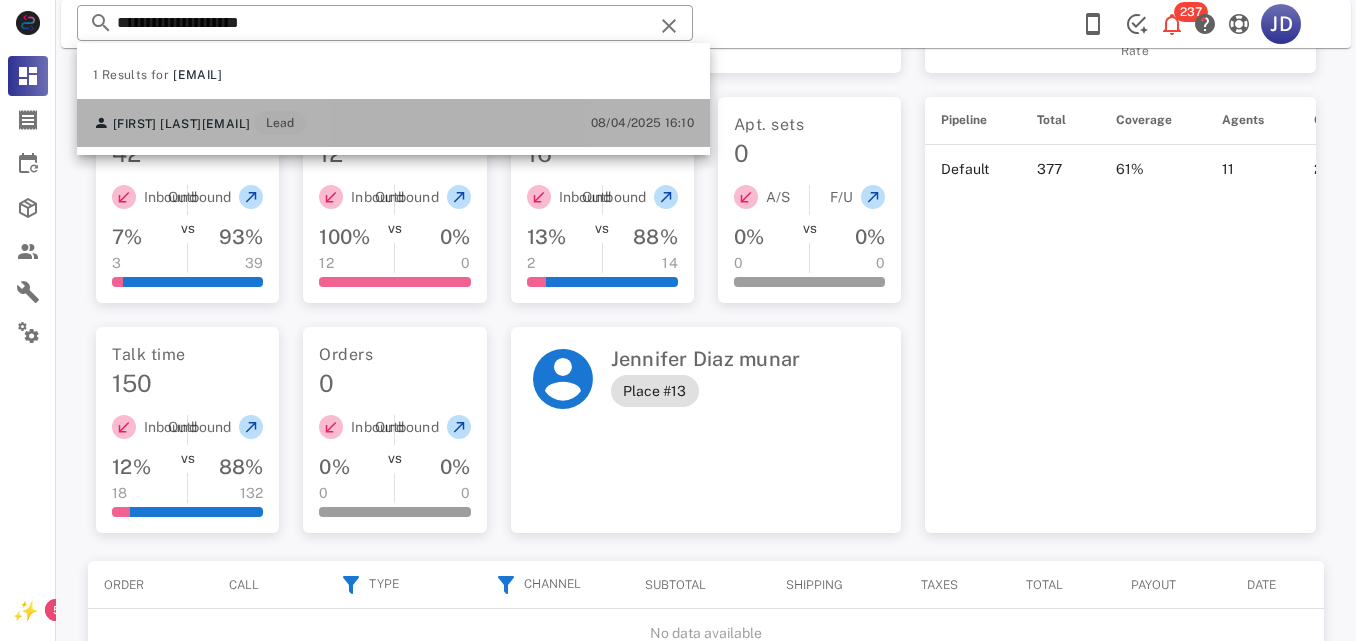 click on "Zenny Manzo   zequezada@yahoo.com   Lead" at bounding box center [199, 123] 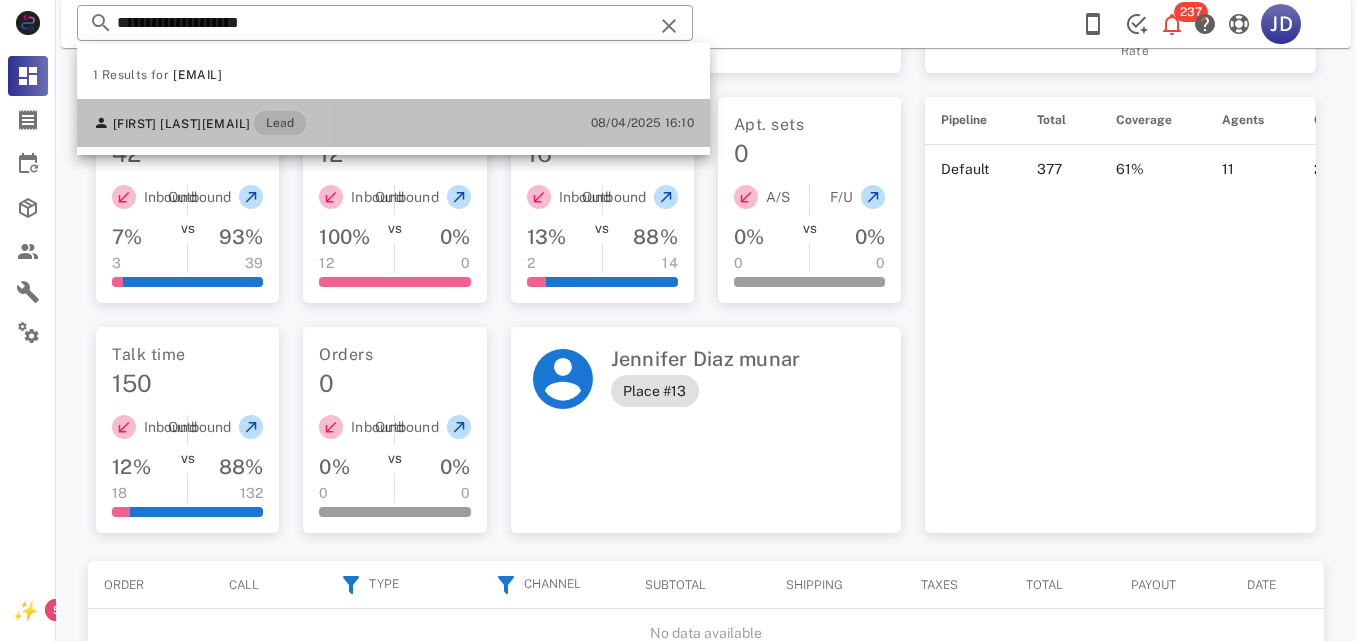 click on "Phone calls" at bounding box center (158, 125) 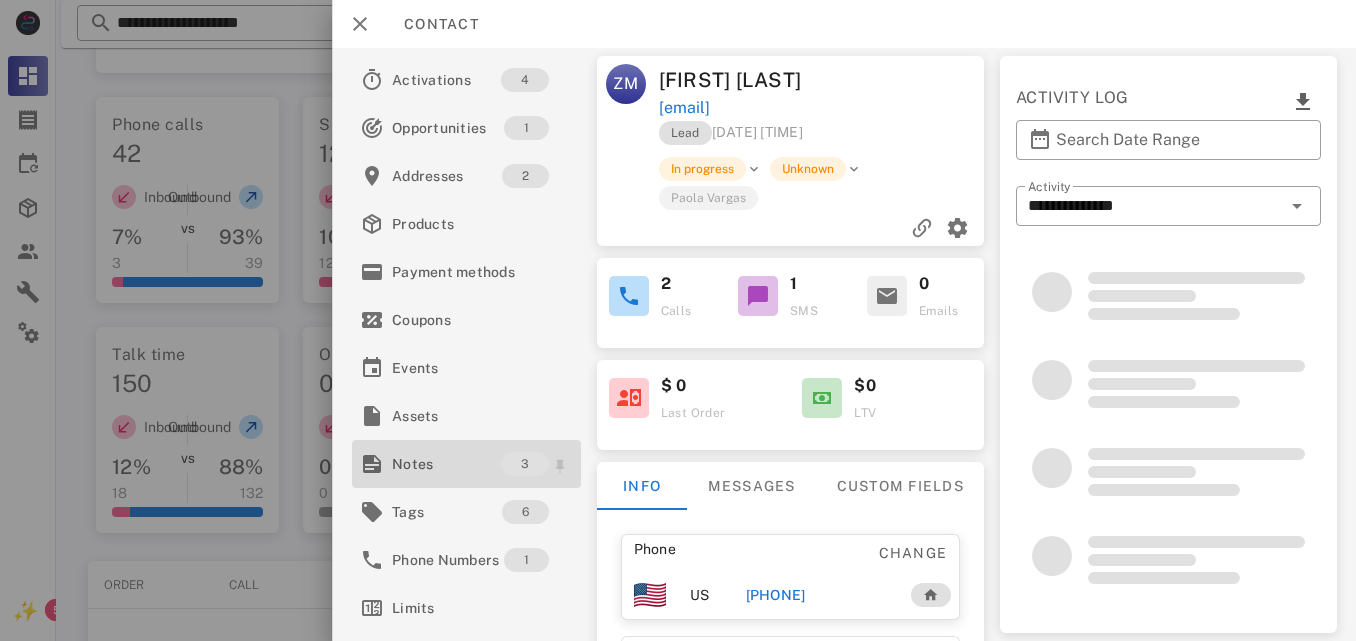 click on "Notes" at bounding box center [446, 464] 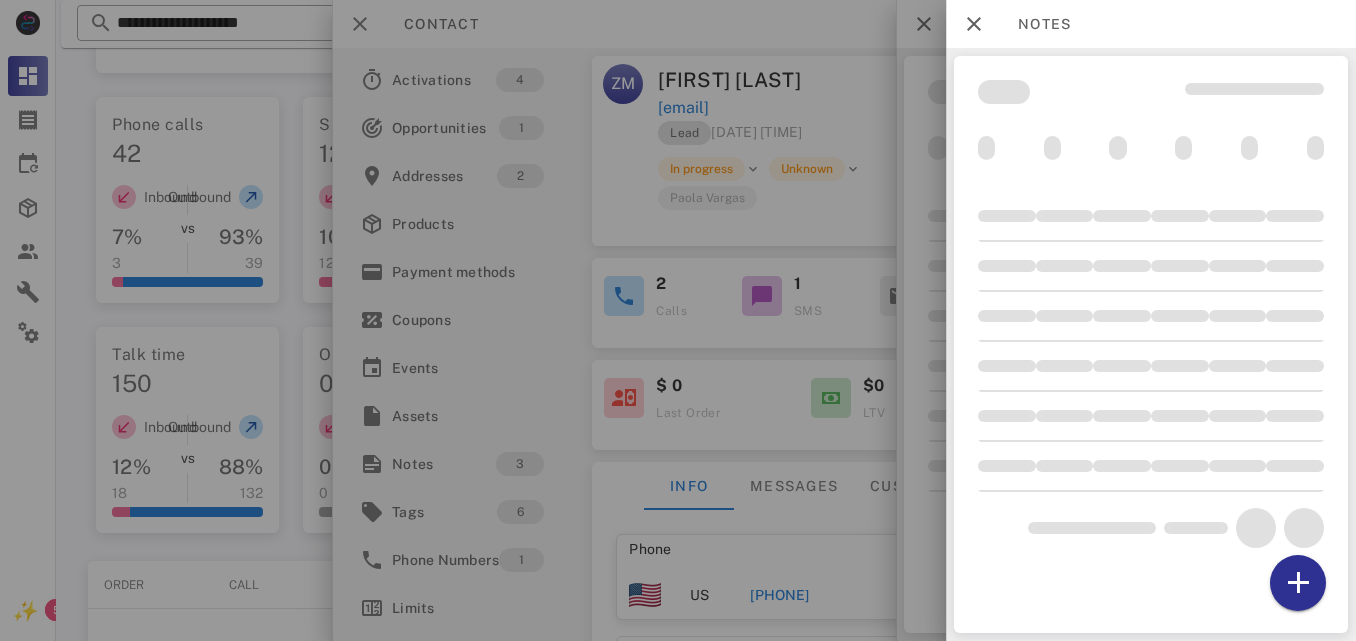 click at bounding box center (678, 320) 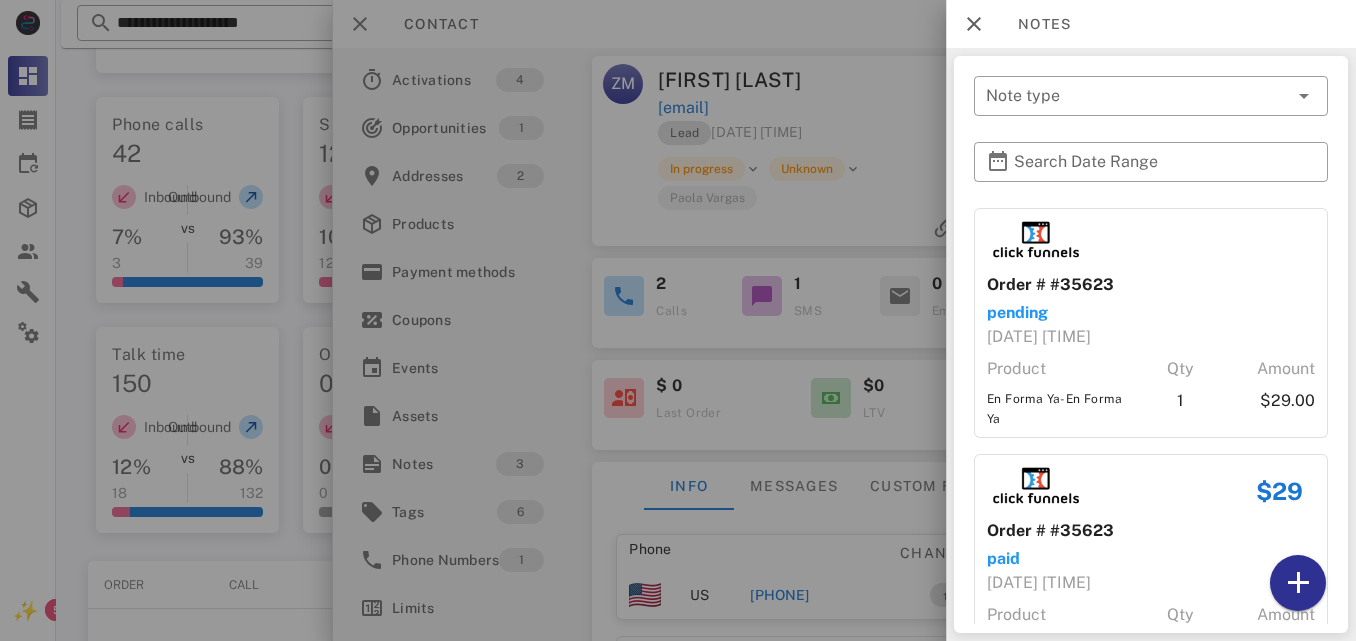 click at bounding box center [678, 320] 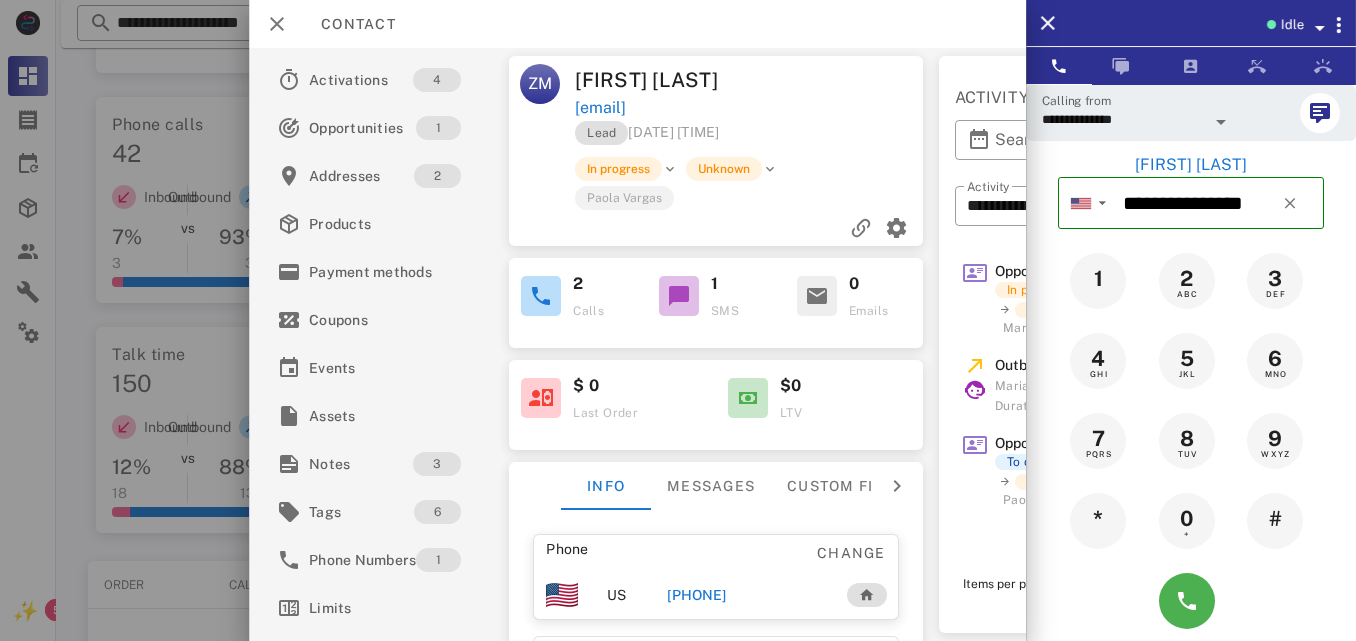 click on "+16308626257" at bounding box center [746, 595] 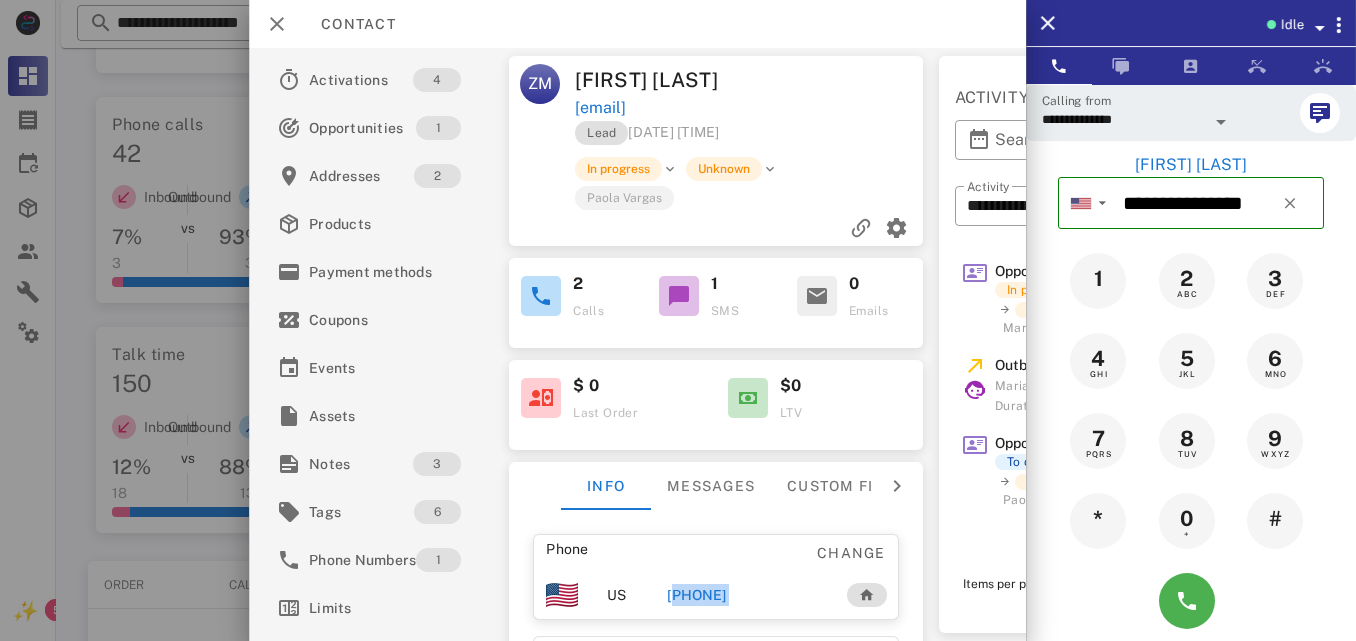 click on "+16308626257" at bounding box center (696, 595) 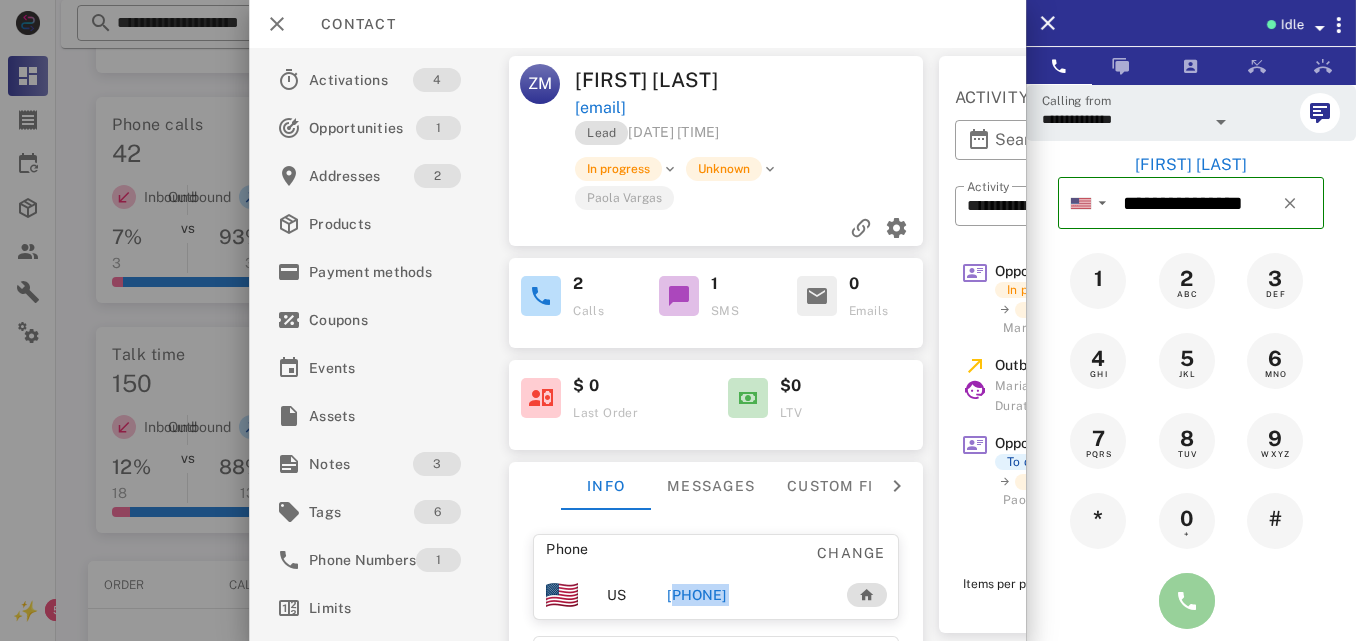 click at bounding box center (1187, 601) 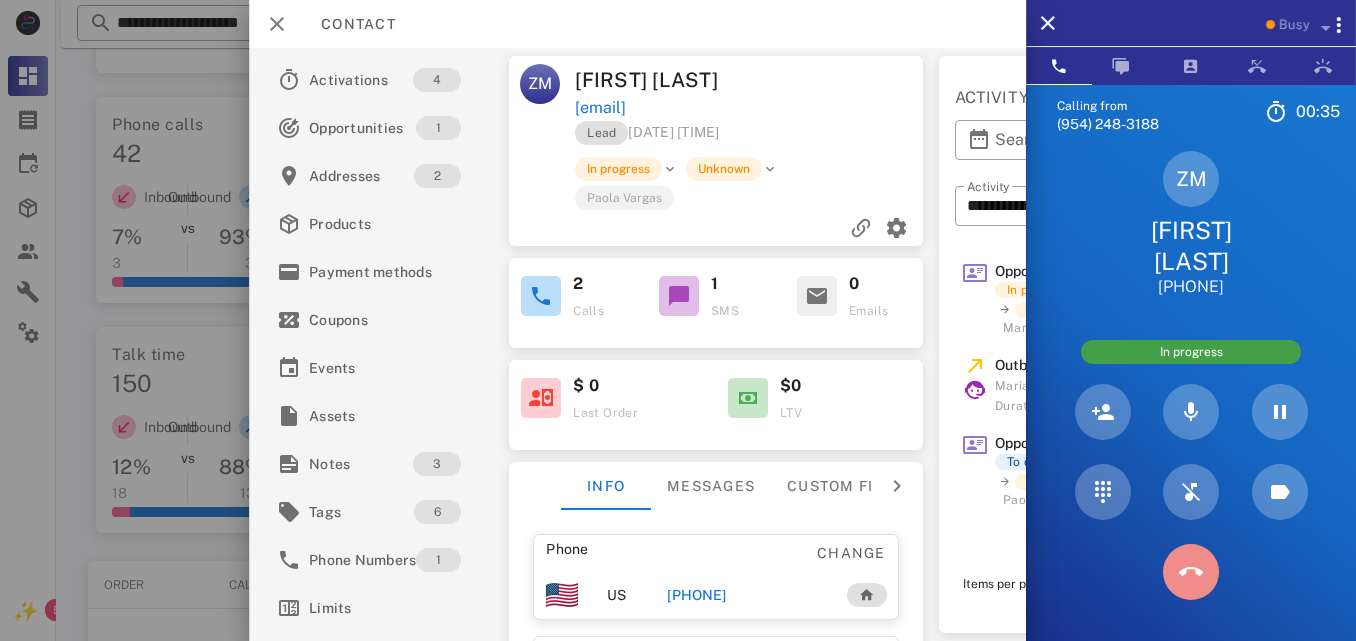 click at bounding box center (1191, 572) 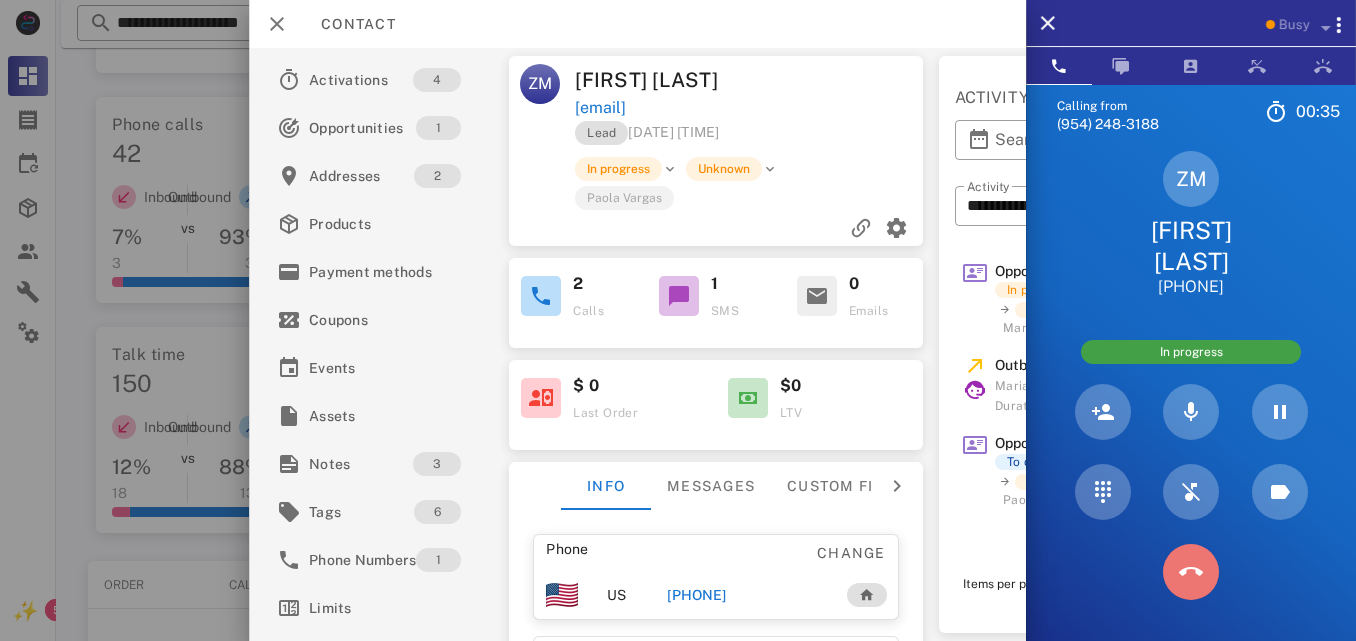click on "5 JKL" at bounding box center [0, 0] 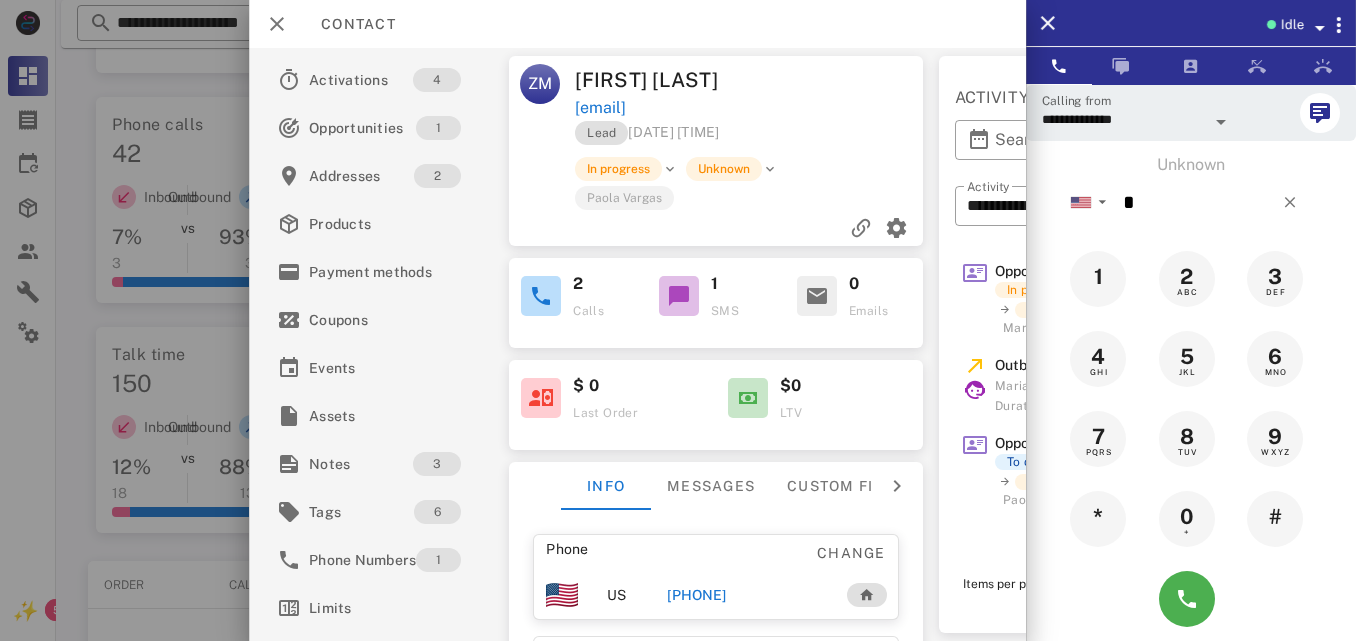 click on "+16308626257" at bounding box center (746, 595) 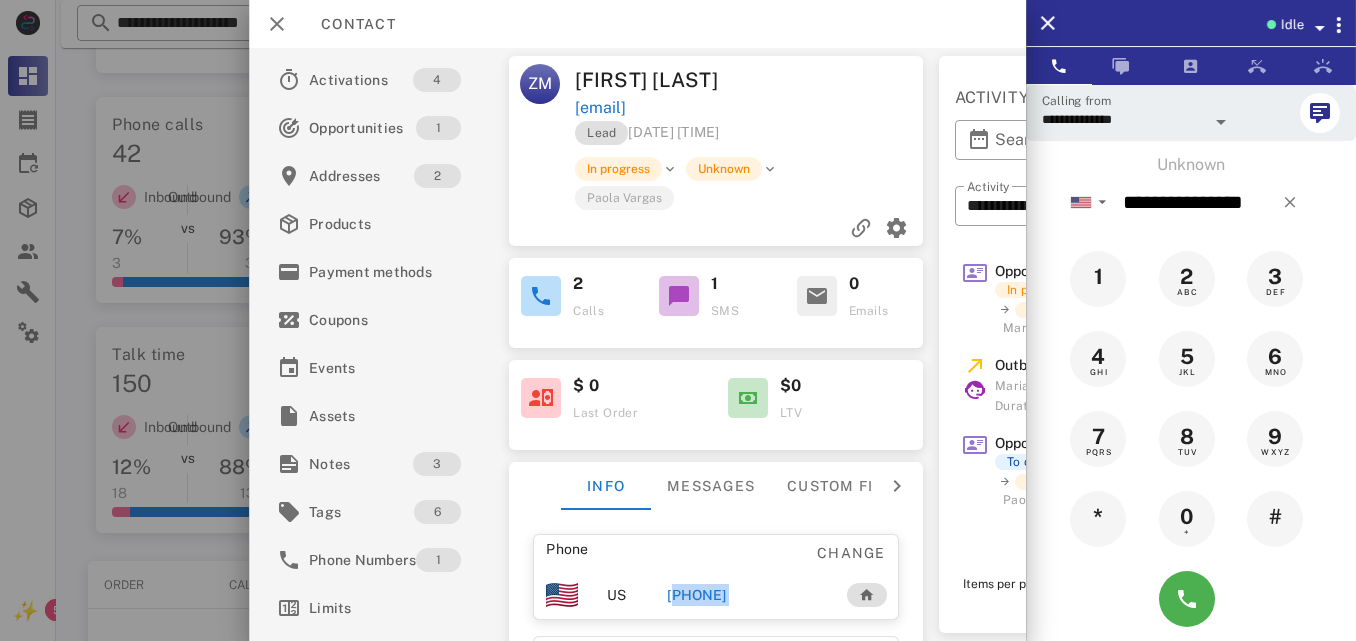 click on "+16308626257" at bounding box center (696, 595) 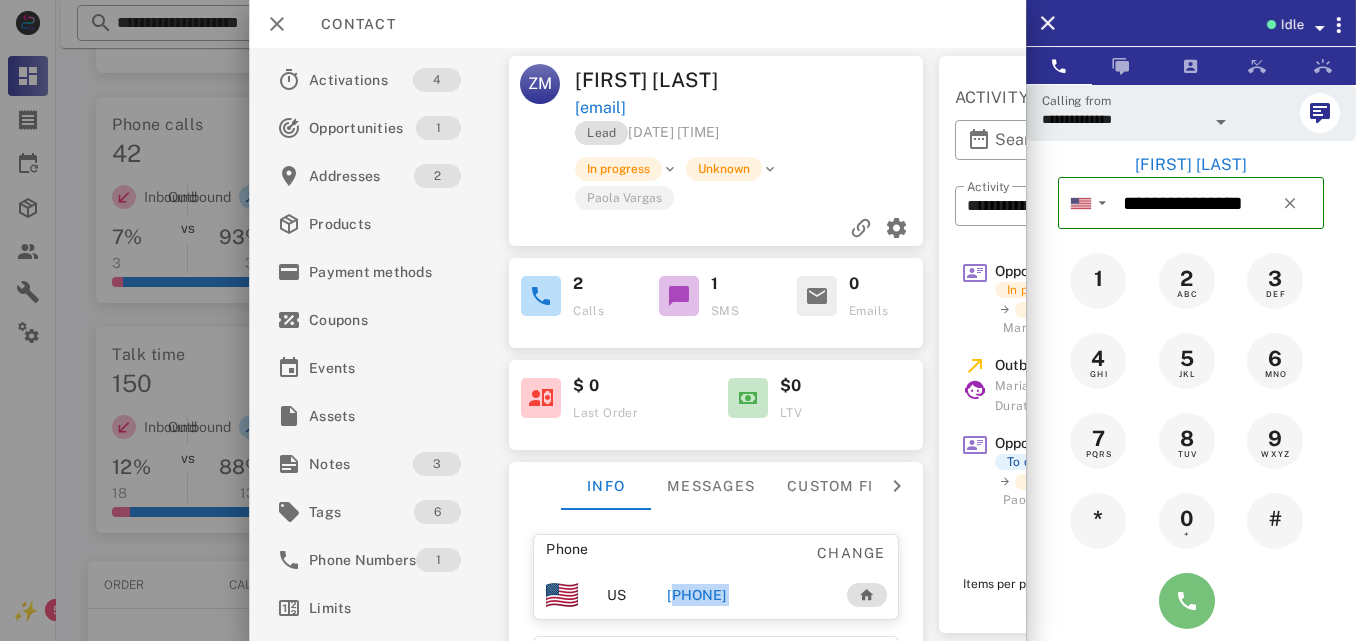 click at bounding box center (1187, 601) 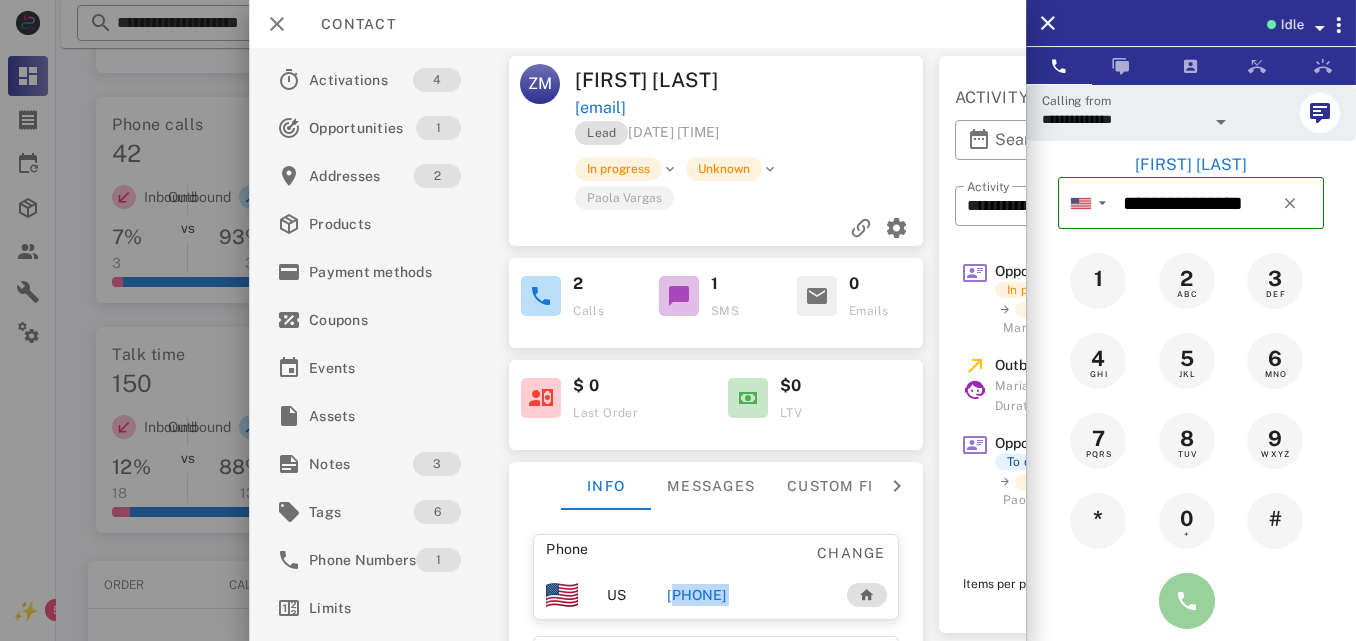 click at bounding box center [1187, 601] 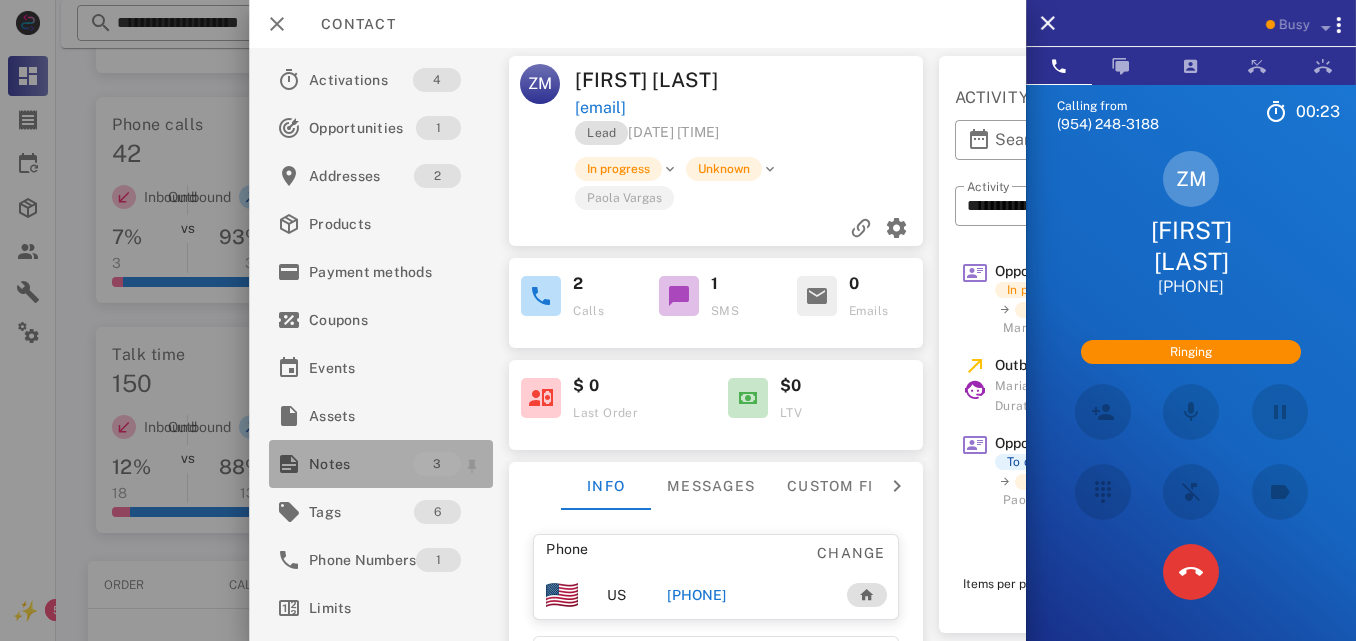 click on "Notes" at bounding box center [361, 464] 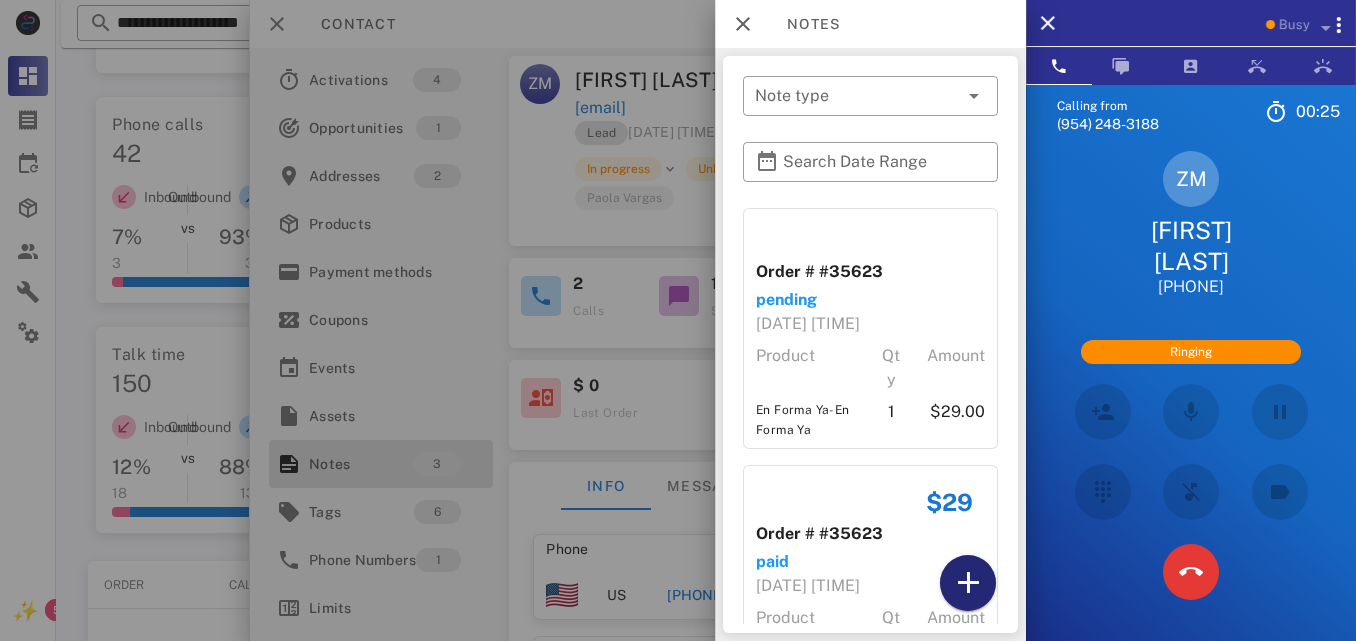 click at bounding box center [968, 583] 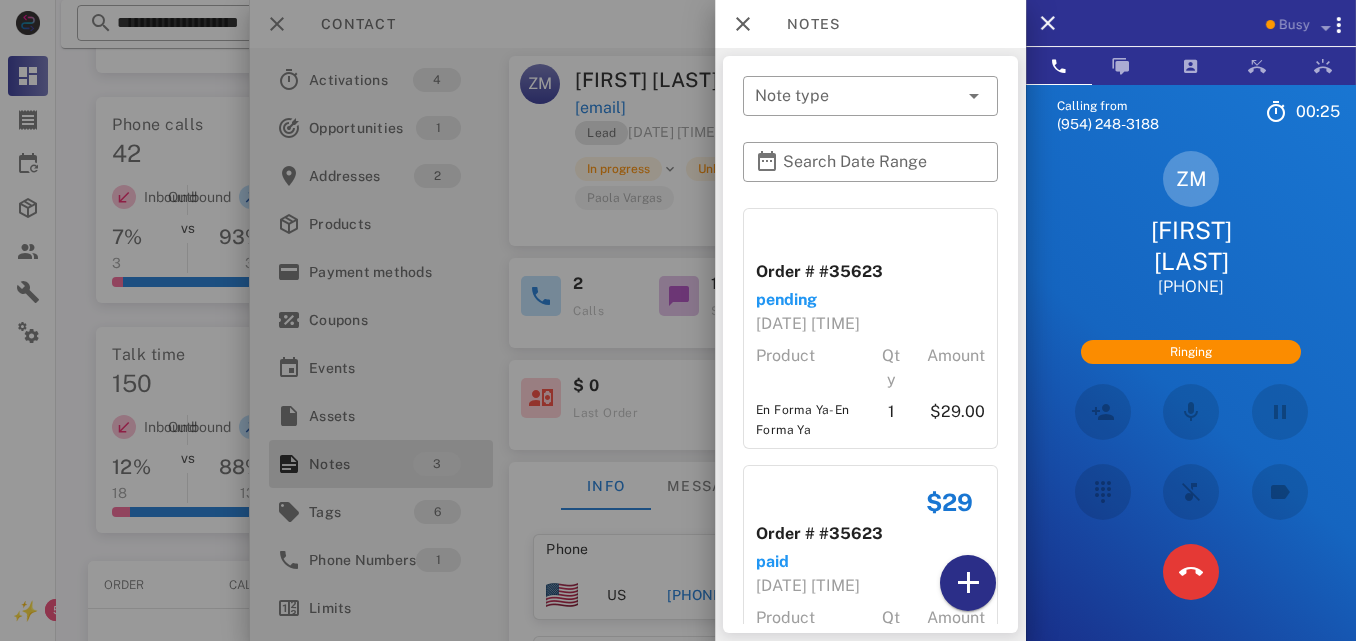 click at bounding box center (678, 320) 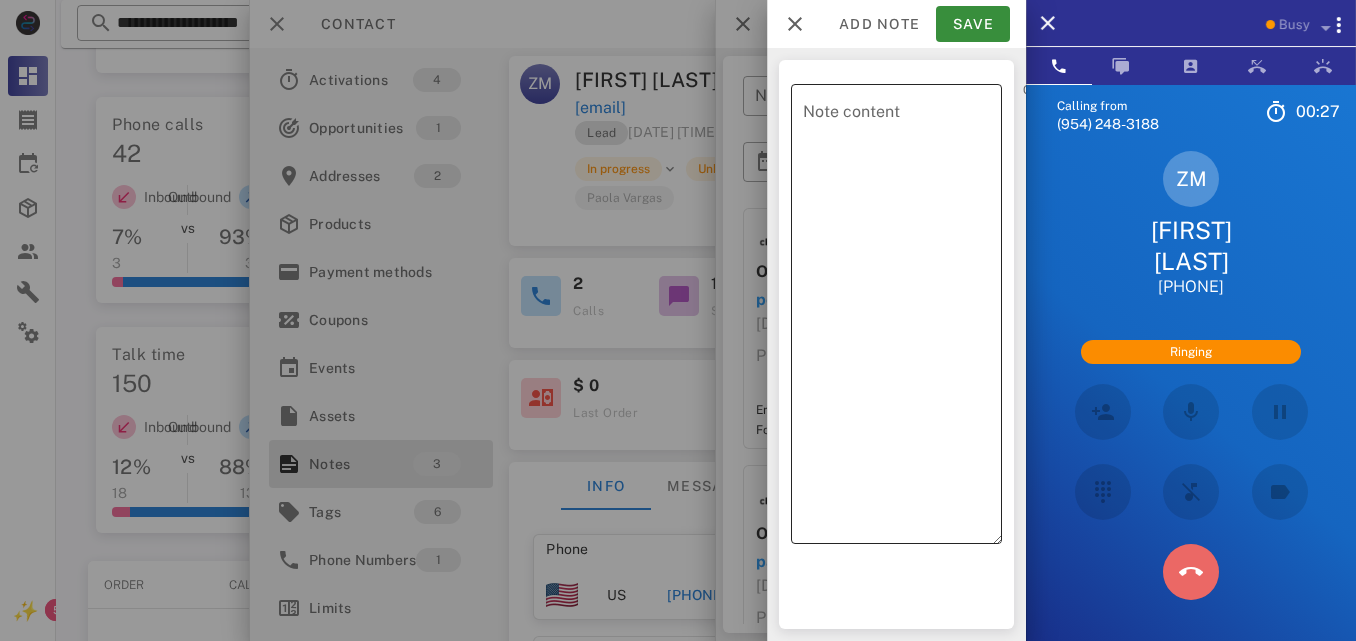 click at bounding box center (1191, 572) 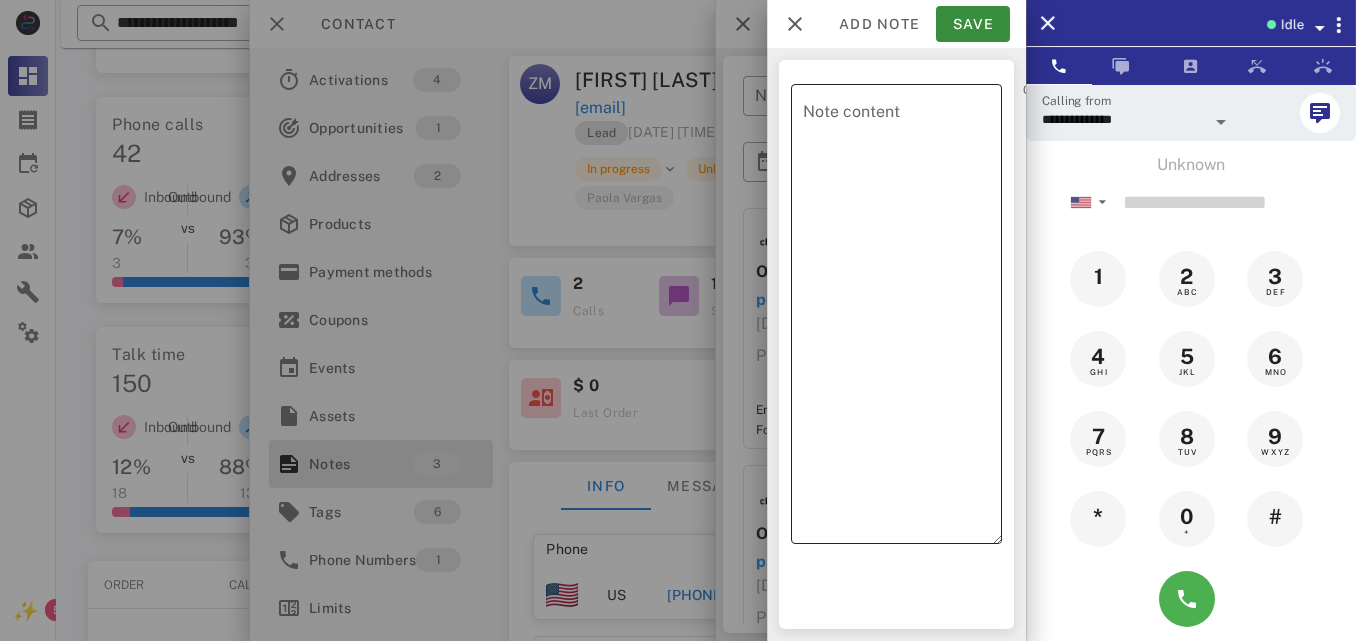 click on "Note content" at bounding box center (902, 319) 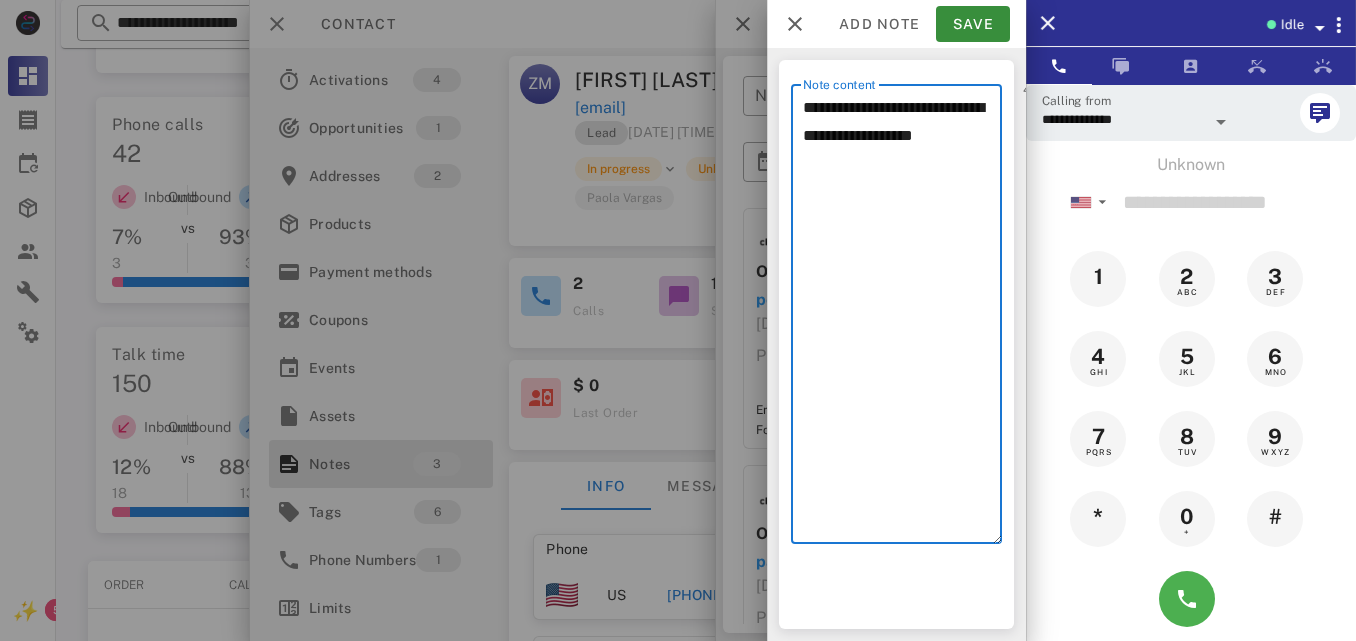 click on "**********" at bounding box center (902, 319) 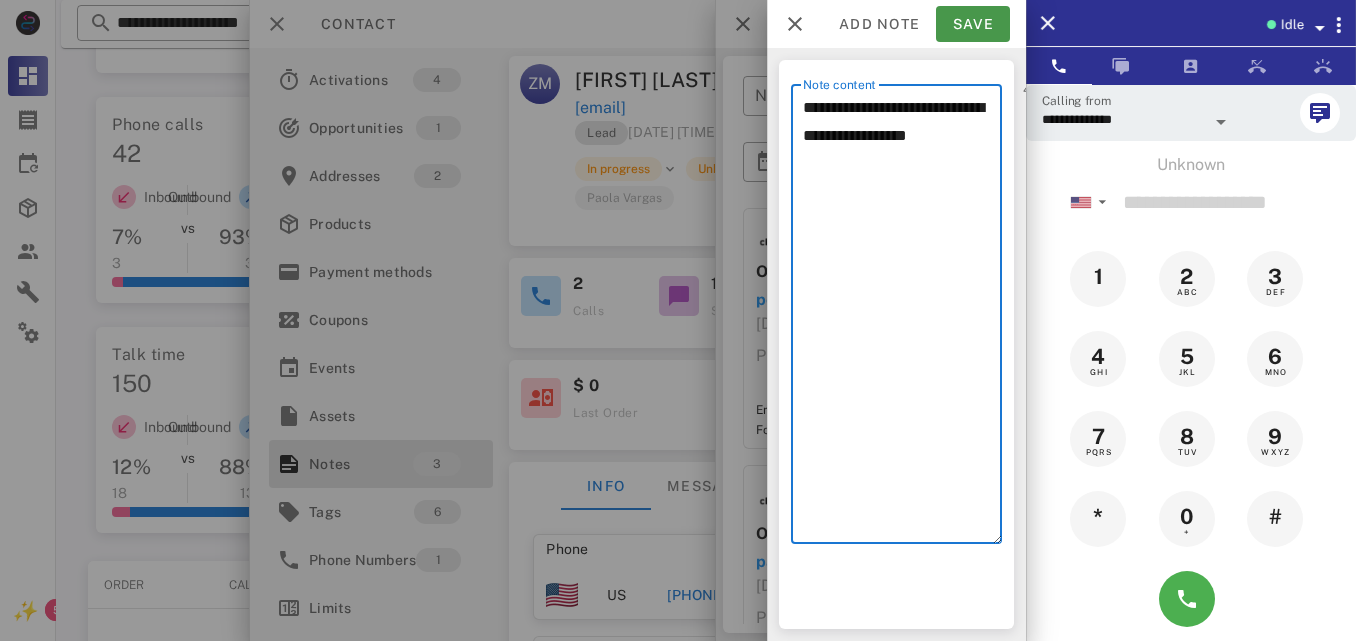 type on "**********" 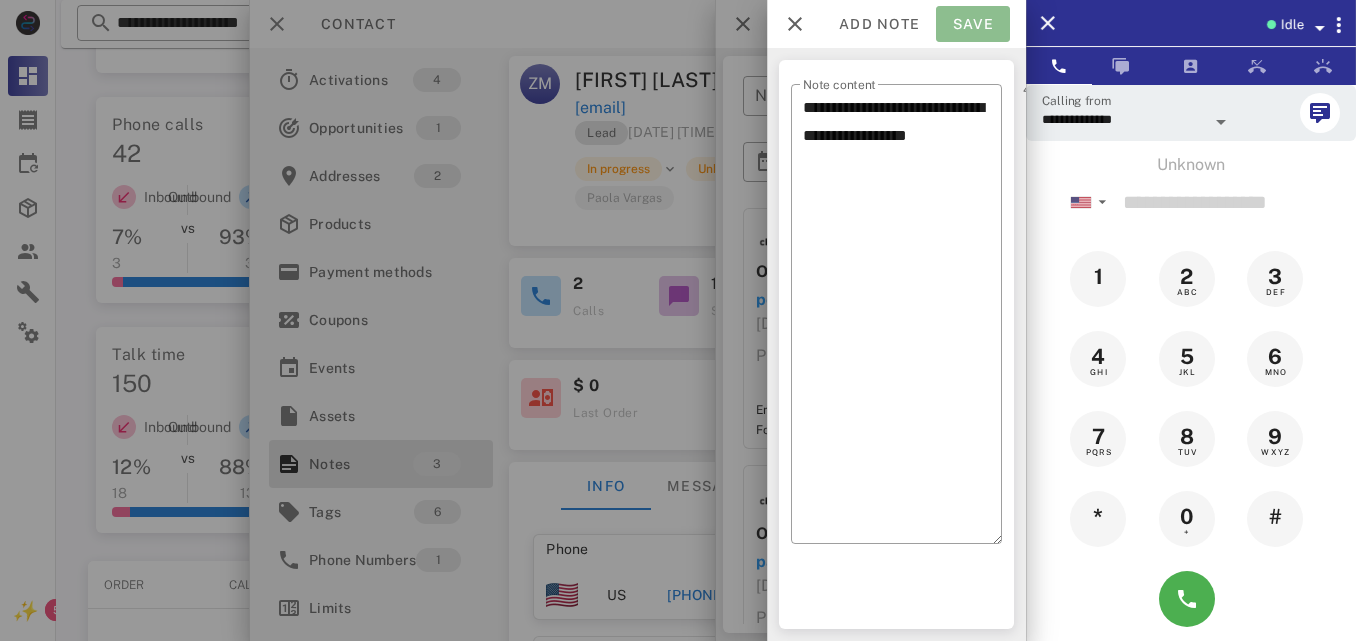 click on "Save" at bounding box center (973, 24) 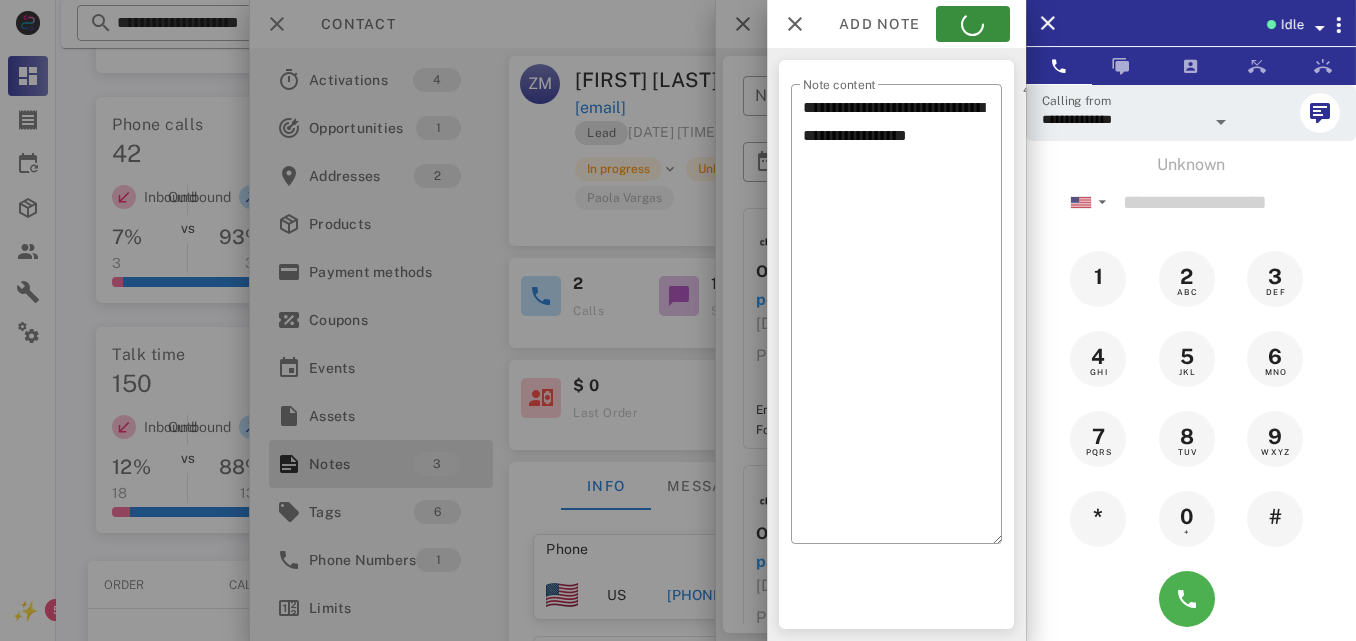 click at bounding box center (678, 320) 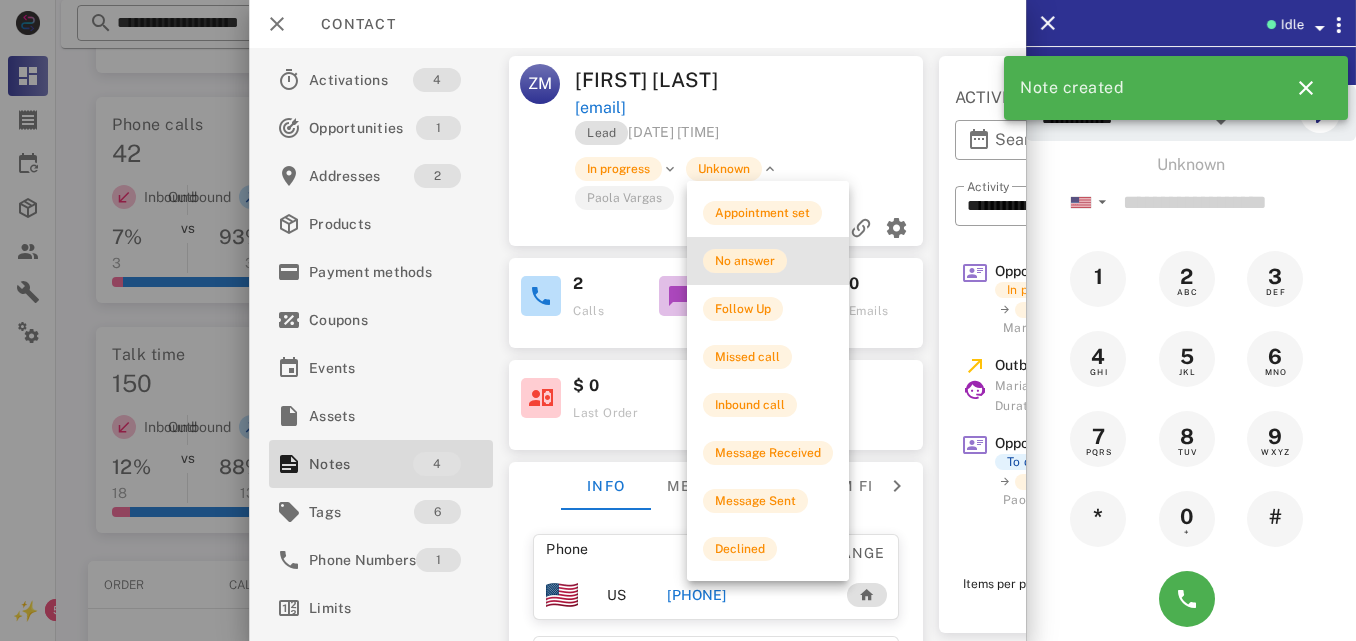click on "No answer" at bounding box center (745, 261) 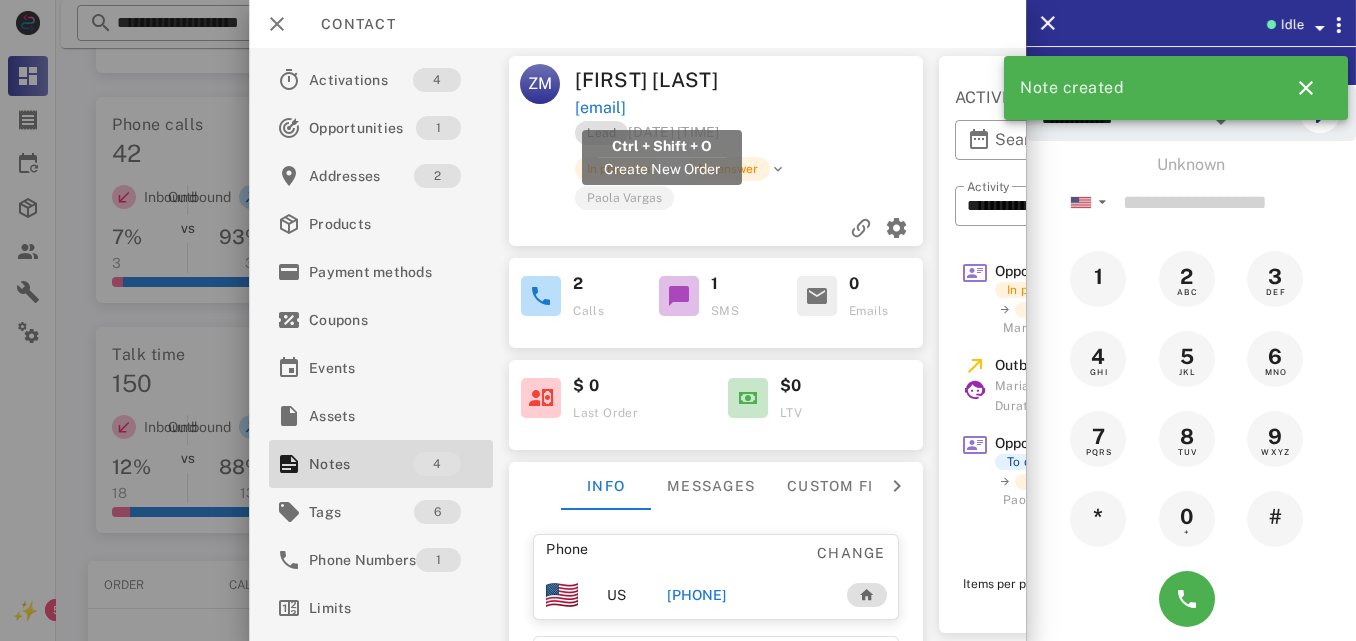 drag, startPoint x: 760, startPoint y: 105, endPoint x: 577, endPoint y: 110, distance: 183.0683 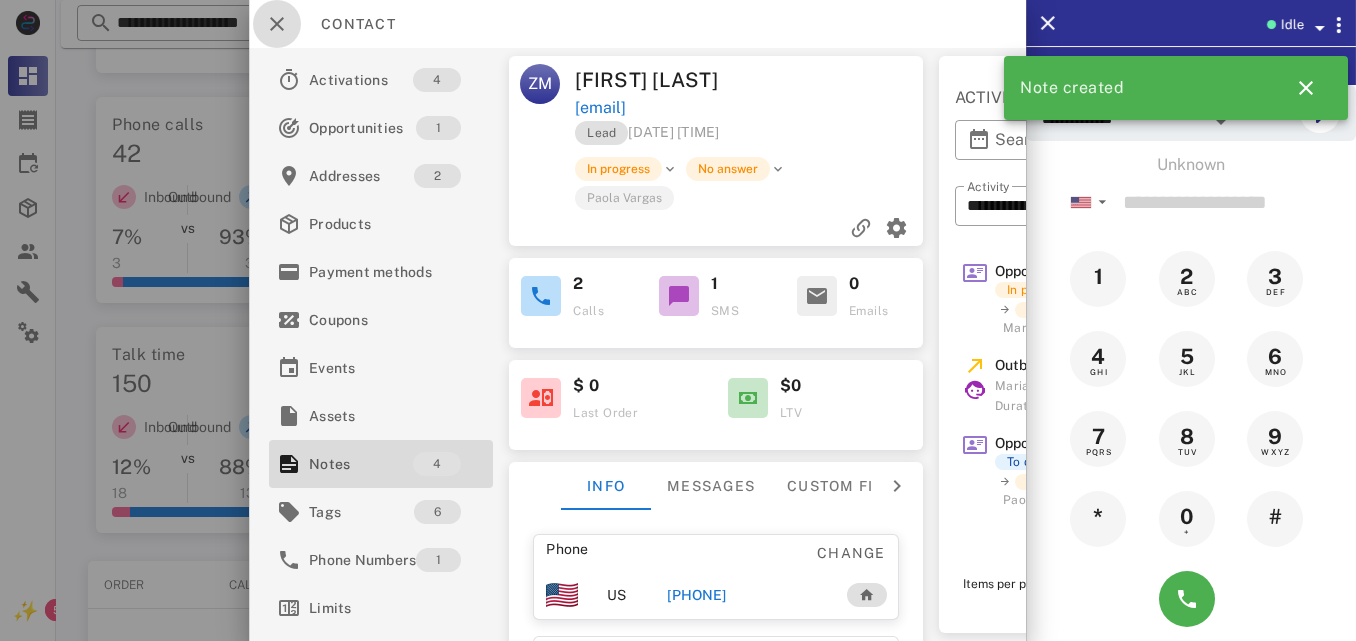 click at bounding box center (277, 24) 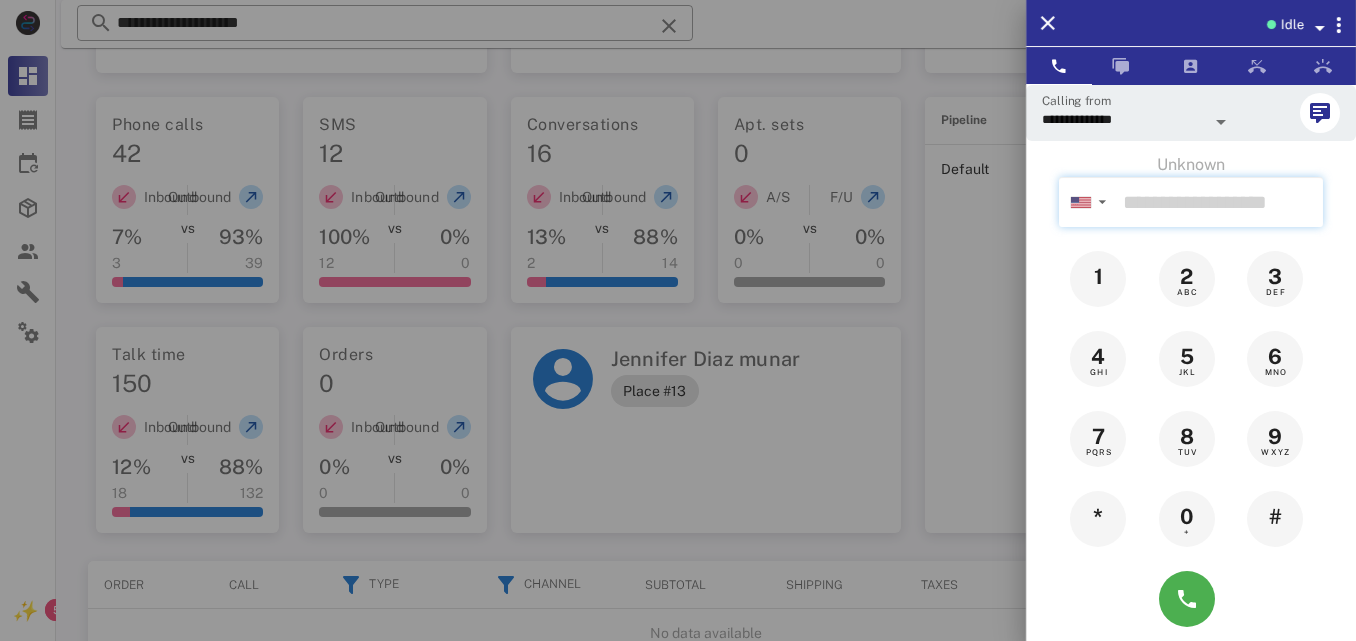 click at bounding box center (1219, 202) 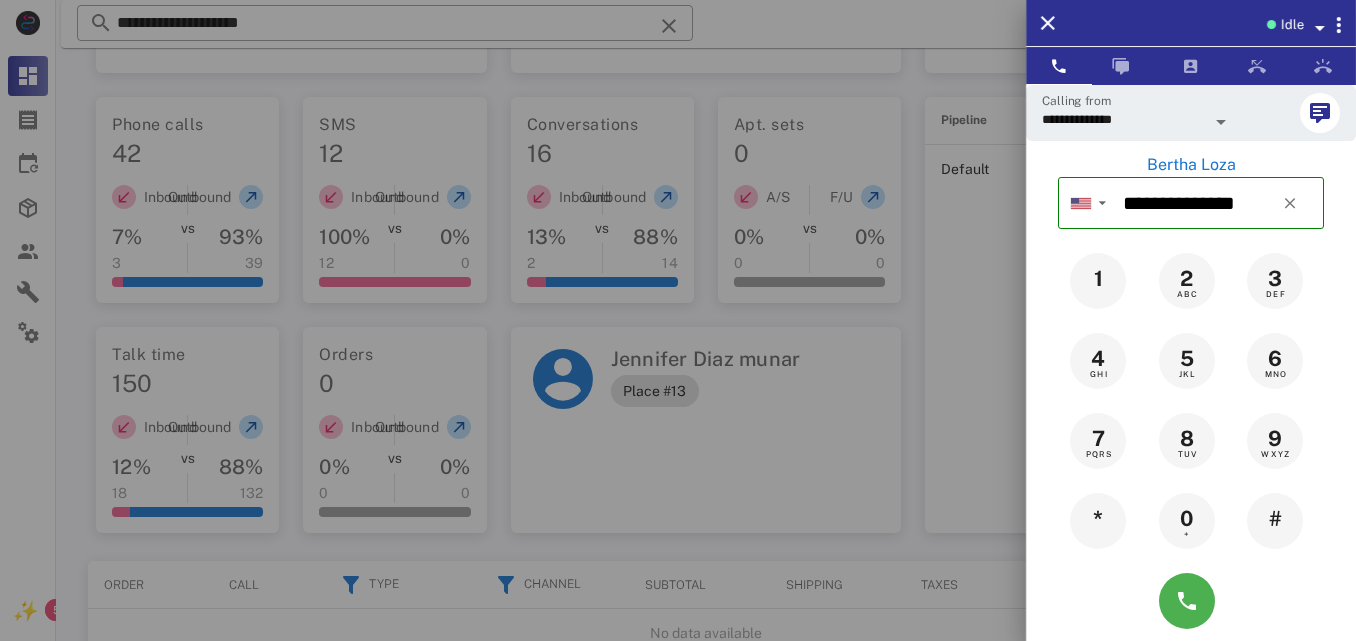 click on "Bertha loza" at bounding box center (1191, 165) 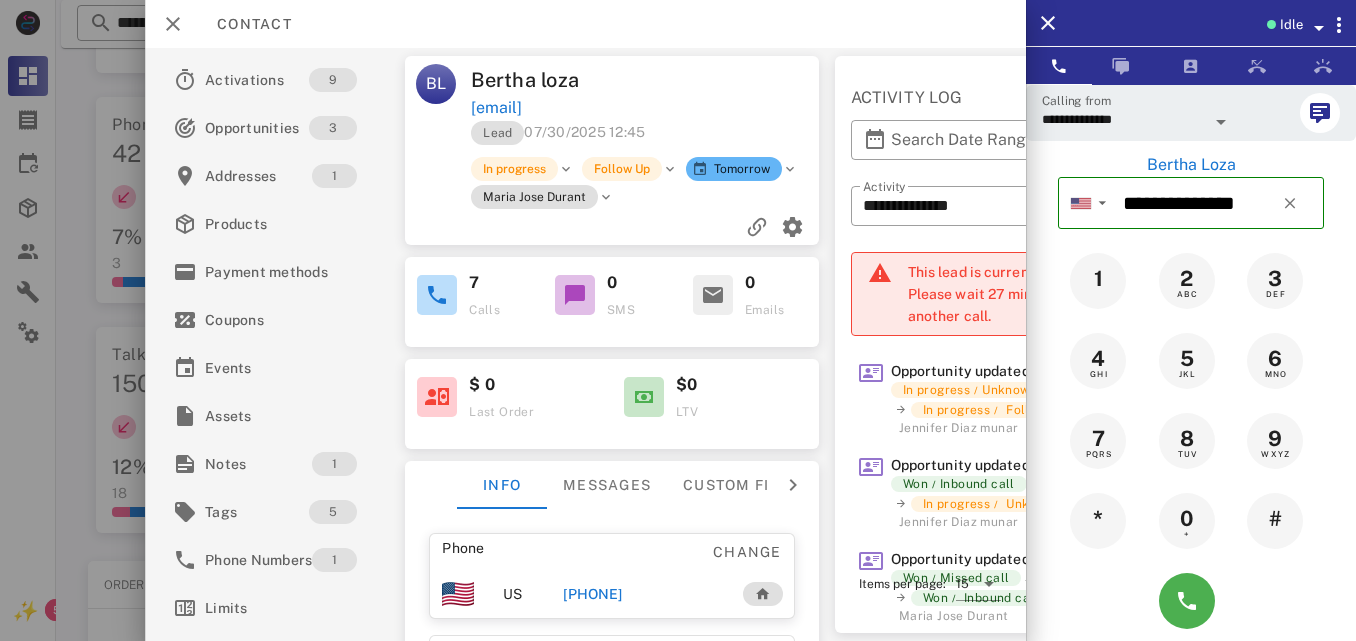 click on "+19168681490" at bounding box center (593, 594) 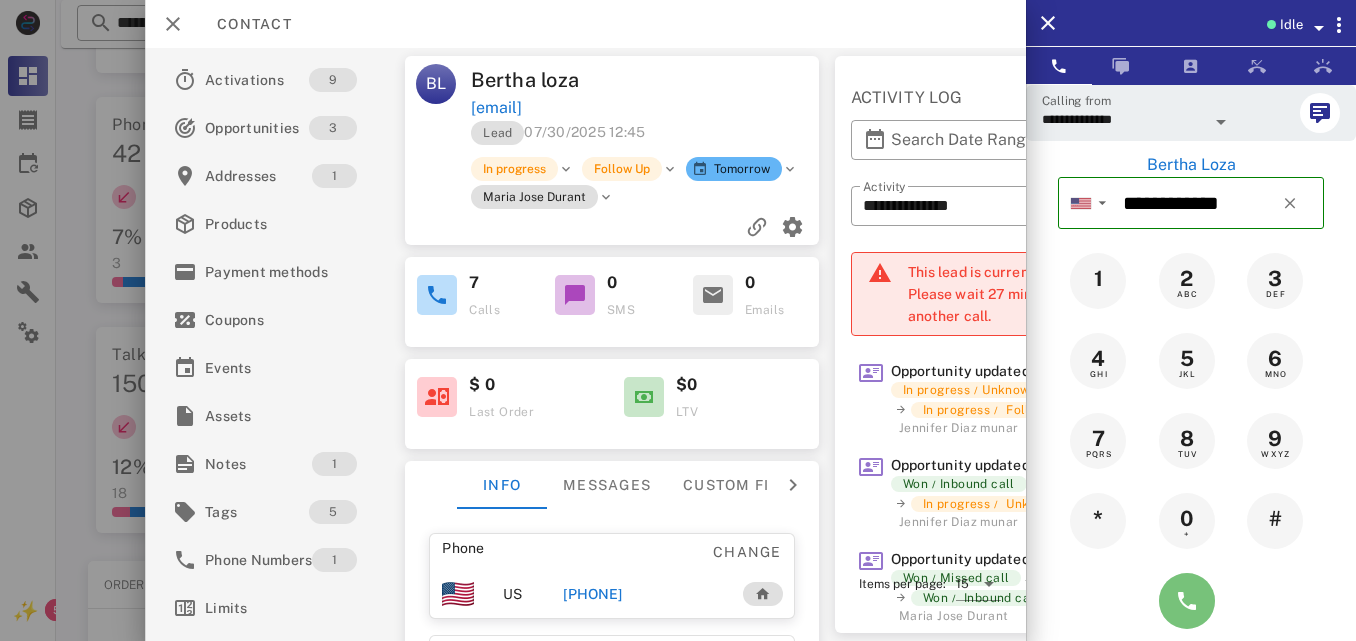 click at bounding box center [1187, 601] 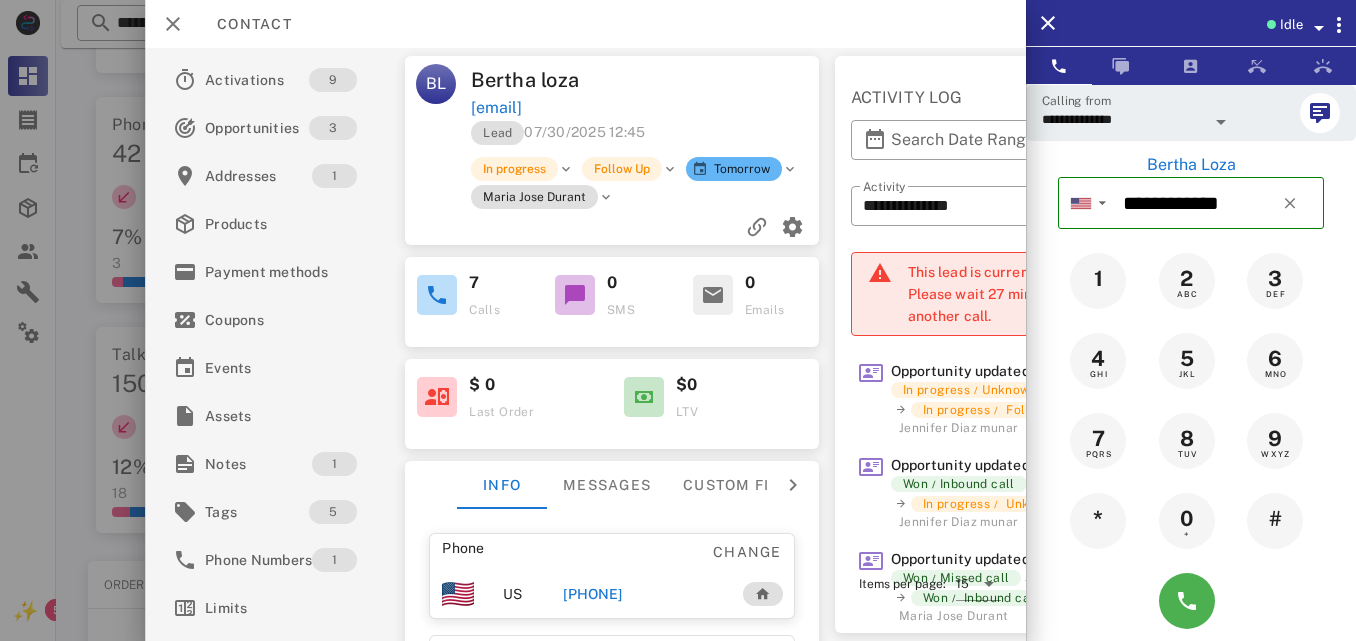 click on "Bertha loza  berthadelaloza@gmail.com" at bounding box center [647, 92] 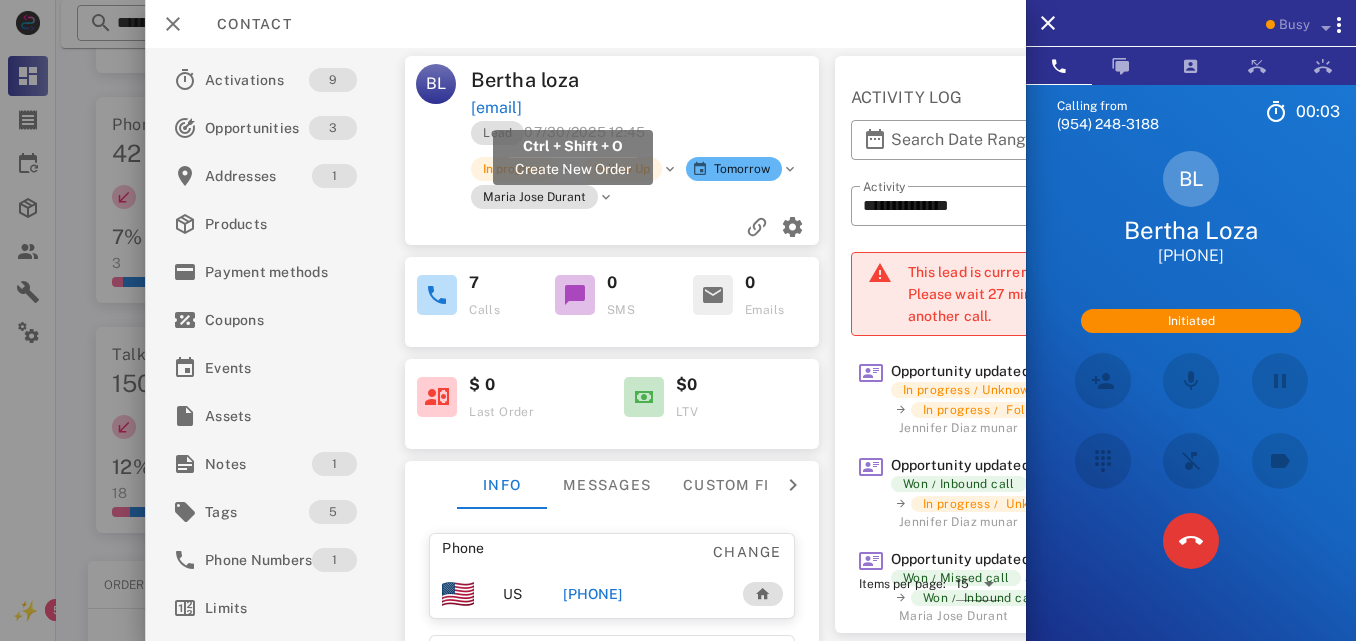 drag, startPoint x: 683, startPoint y: 106, endPoint x: 473, endPoint y: 107, distance: 210.00238 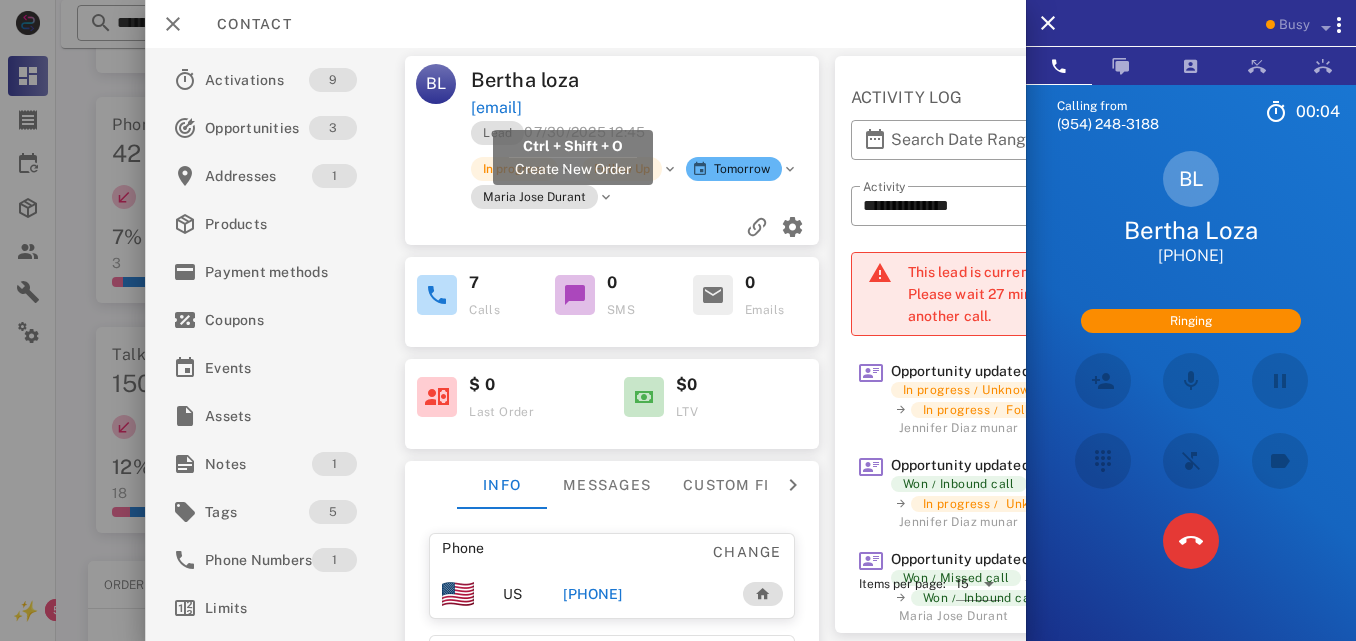 copy on "berthadelaloza@gmail.com" 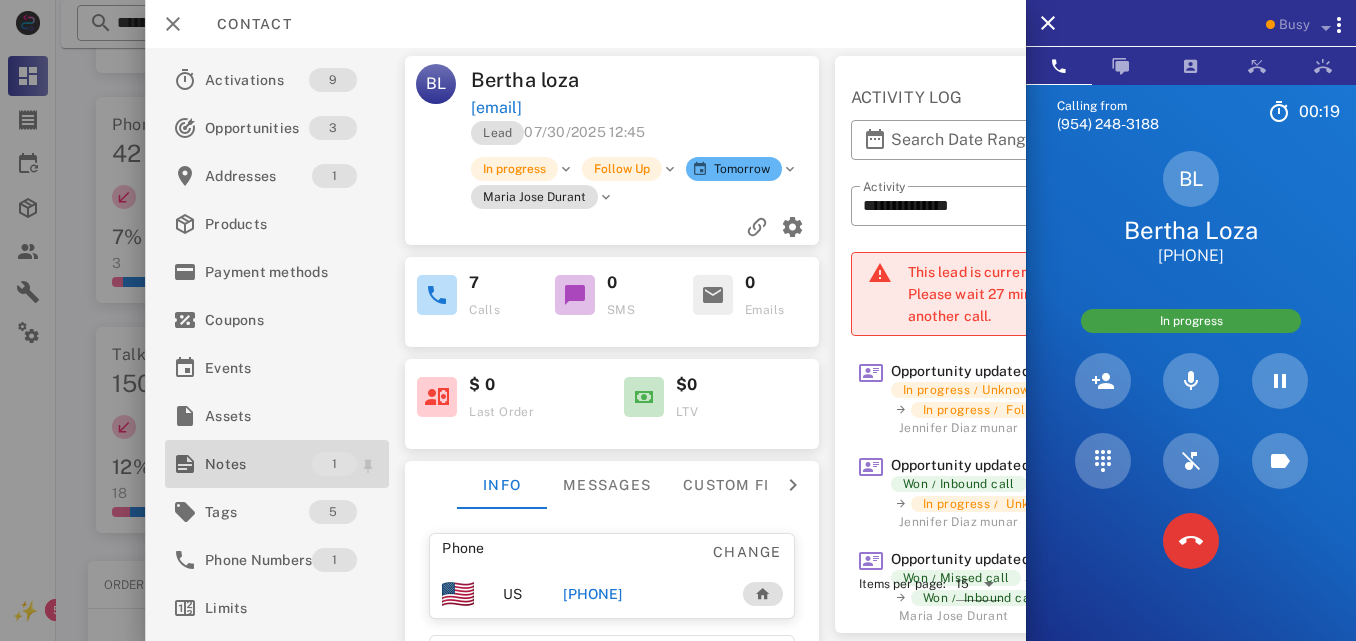 click on "Notes" at bounding box center [258, 464] 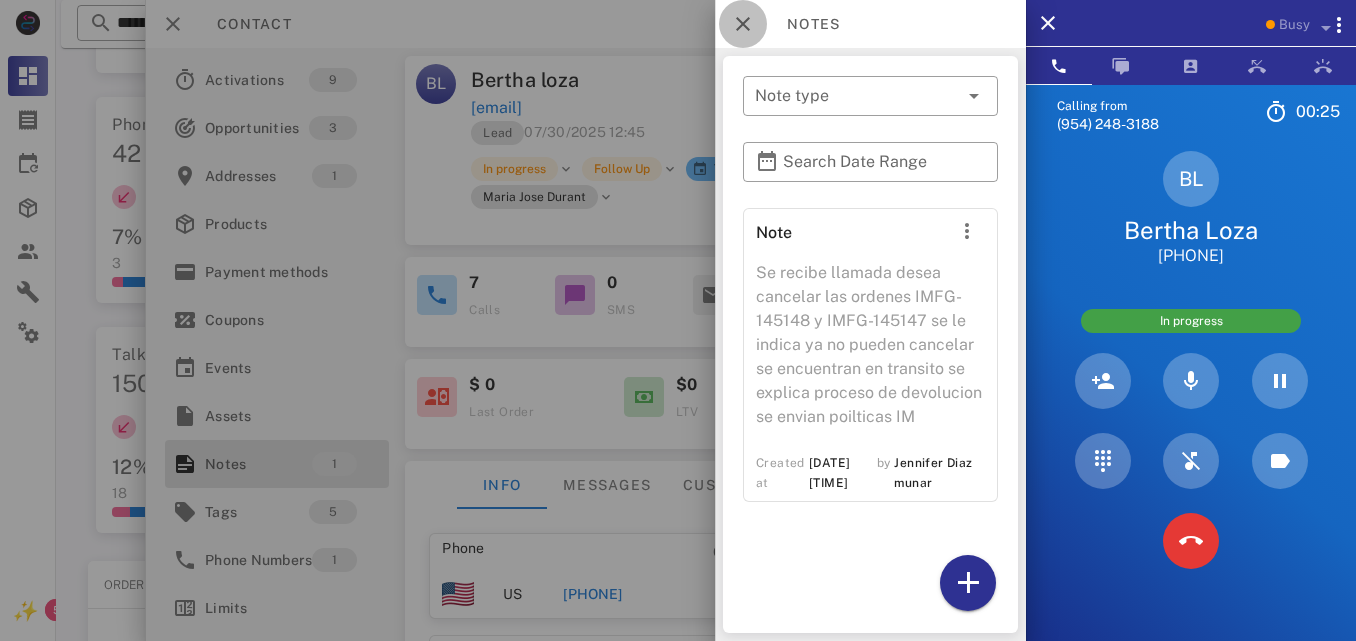 click at bounding box center [743, 24] 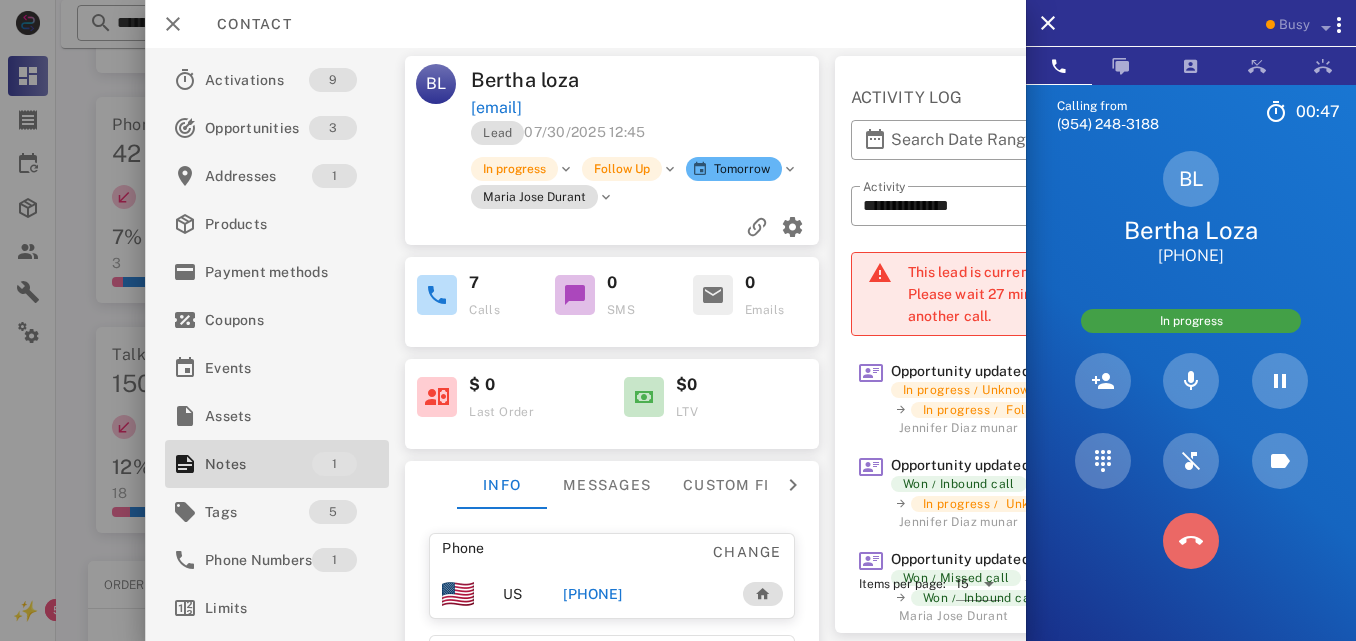 click at bounding box center (1191, 541) 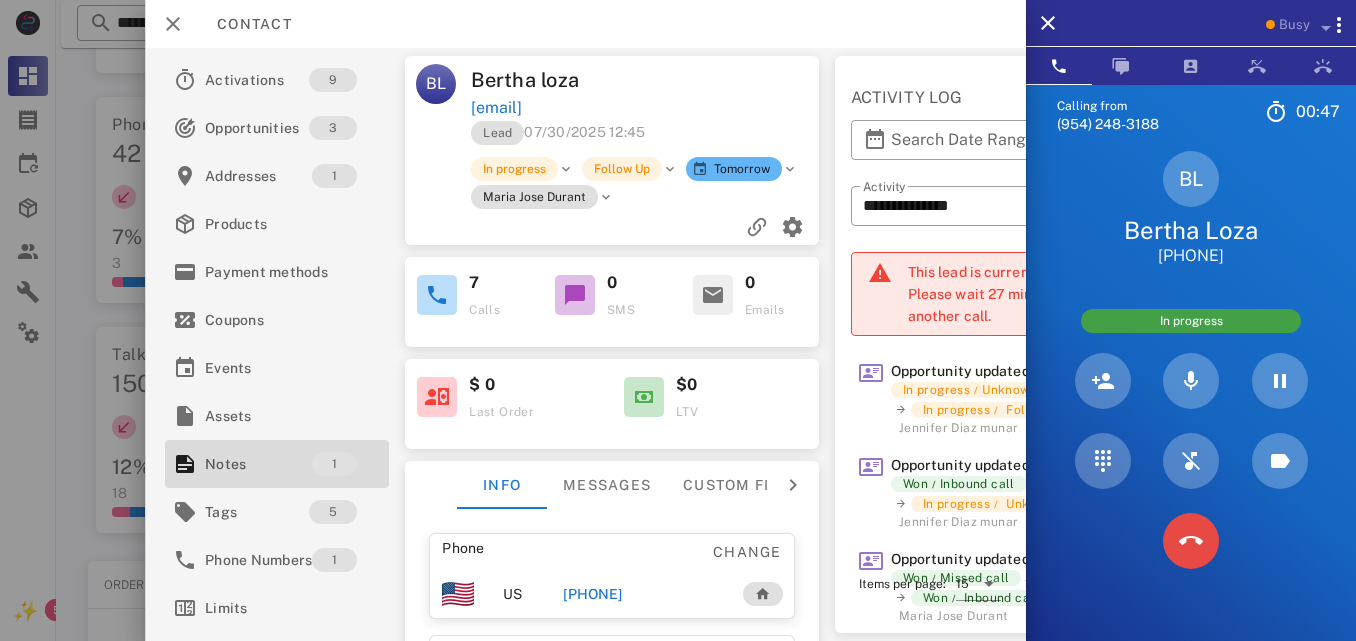 click on "JKL" at bounding box center [0, 0] 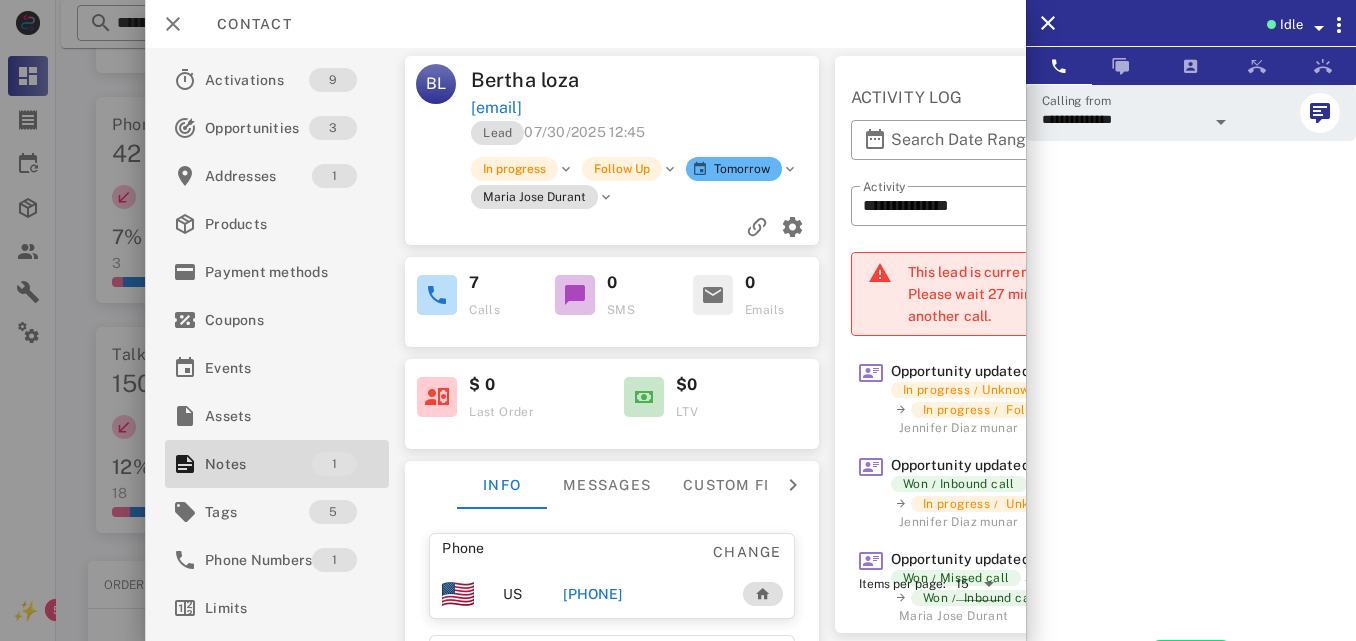 type on "*" 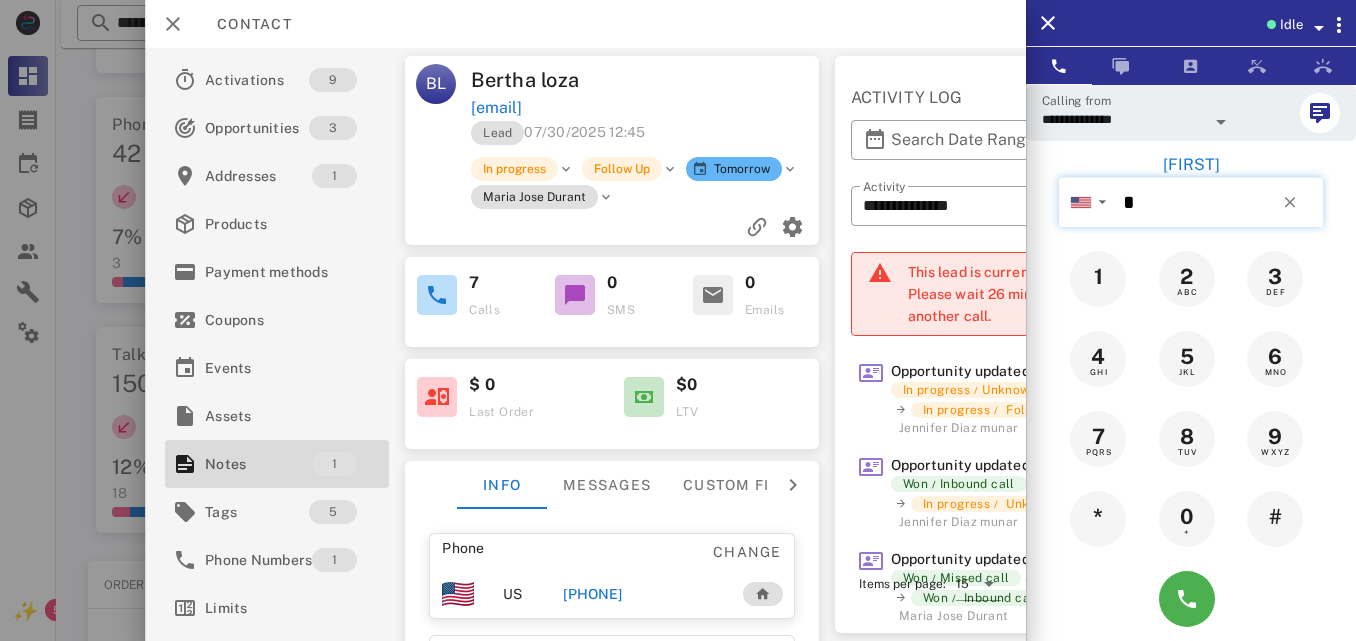 click on "*" at bounding box center (1219, 202) 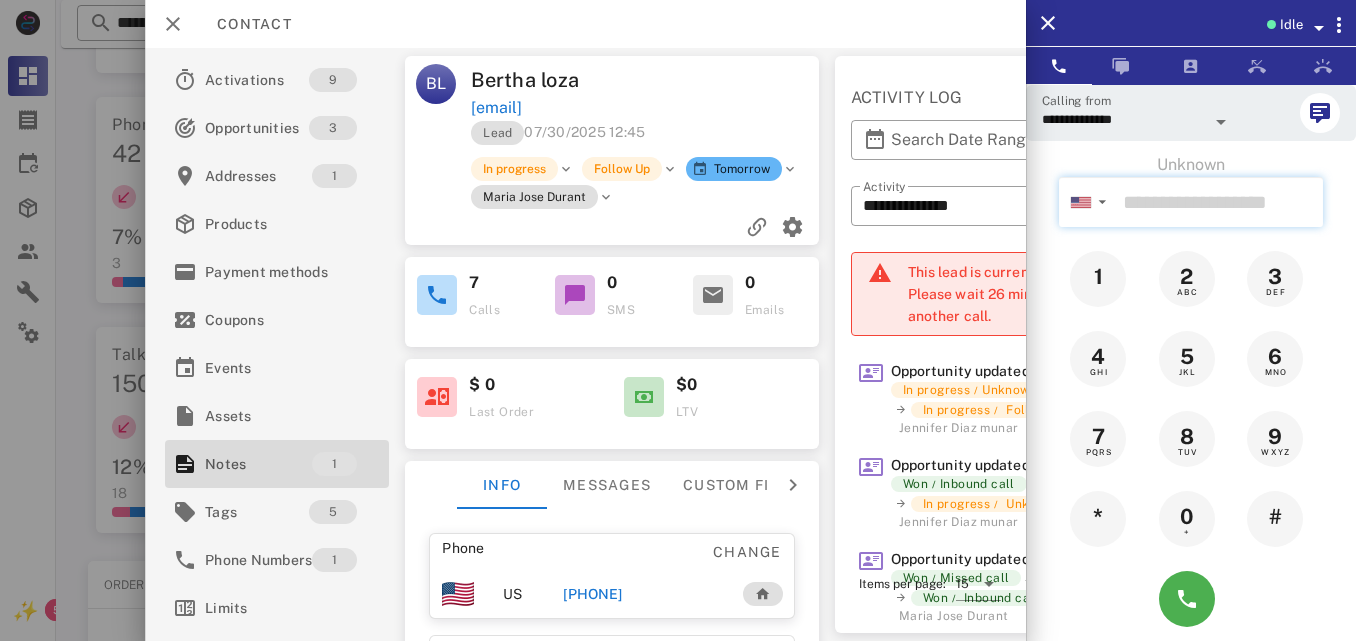 paste on "**********" 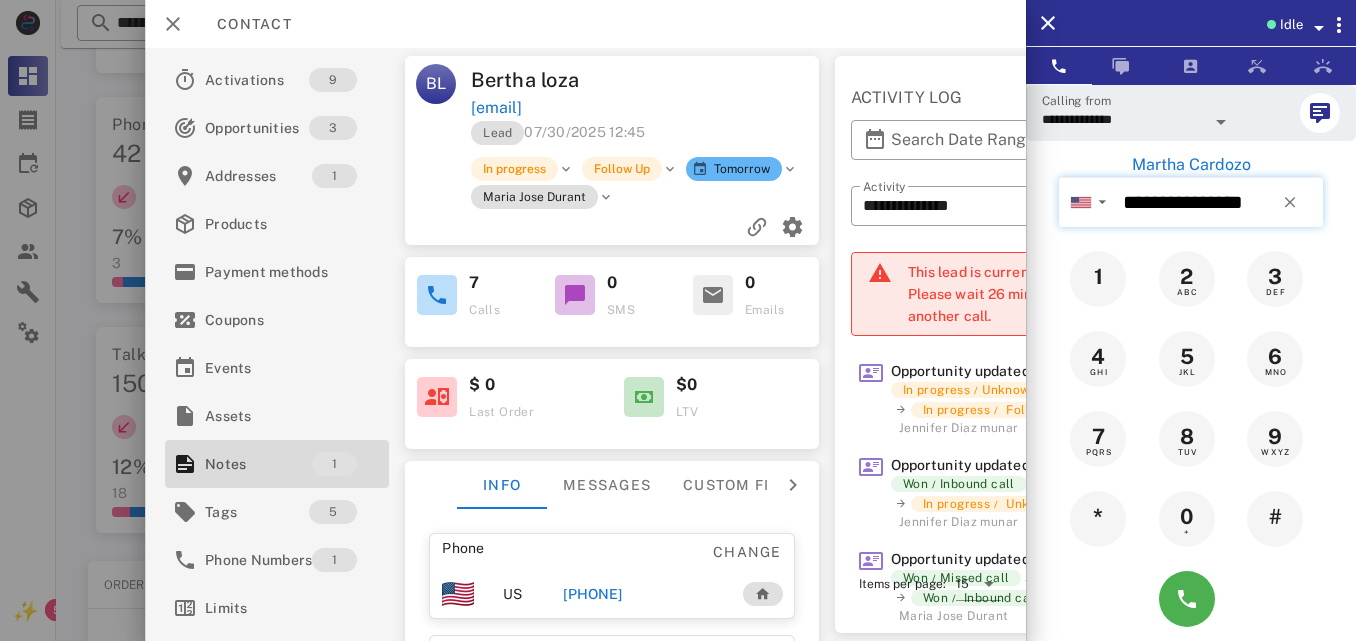 type on "**********" 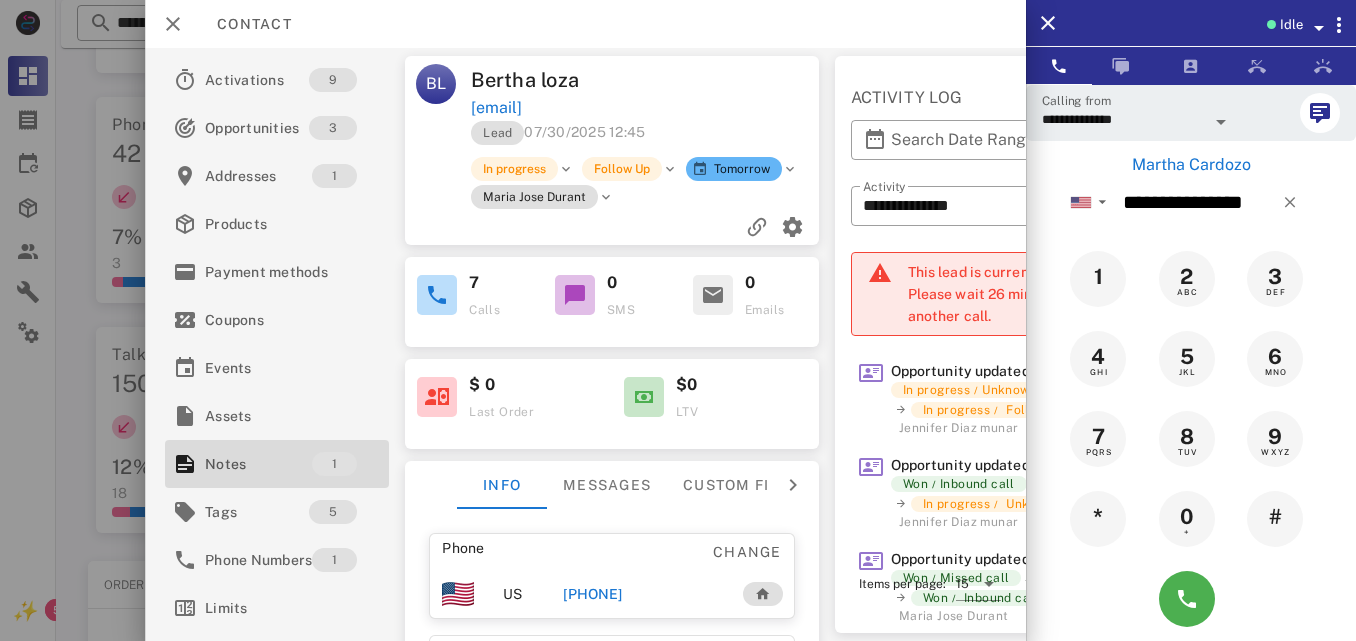click on "Martha Cardozo" at bounding box center (1191, 165) 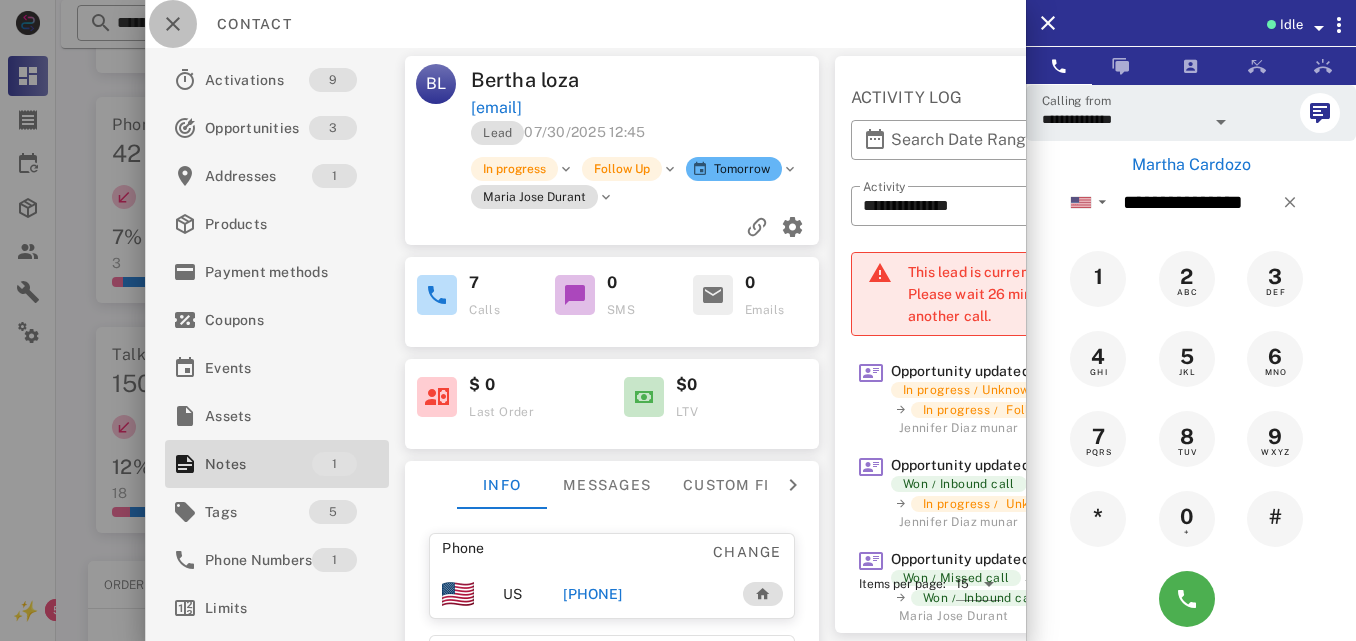 click at bounding box center [173, 24] 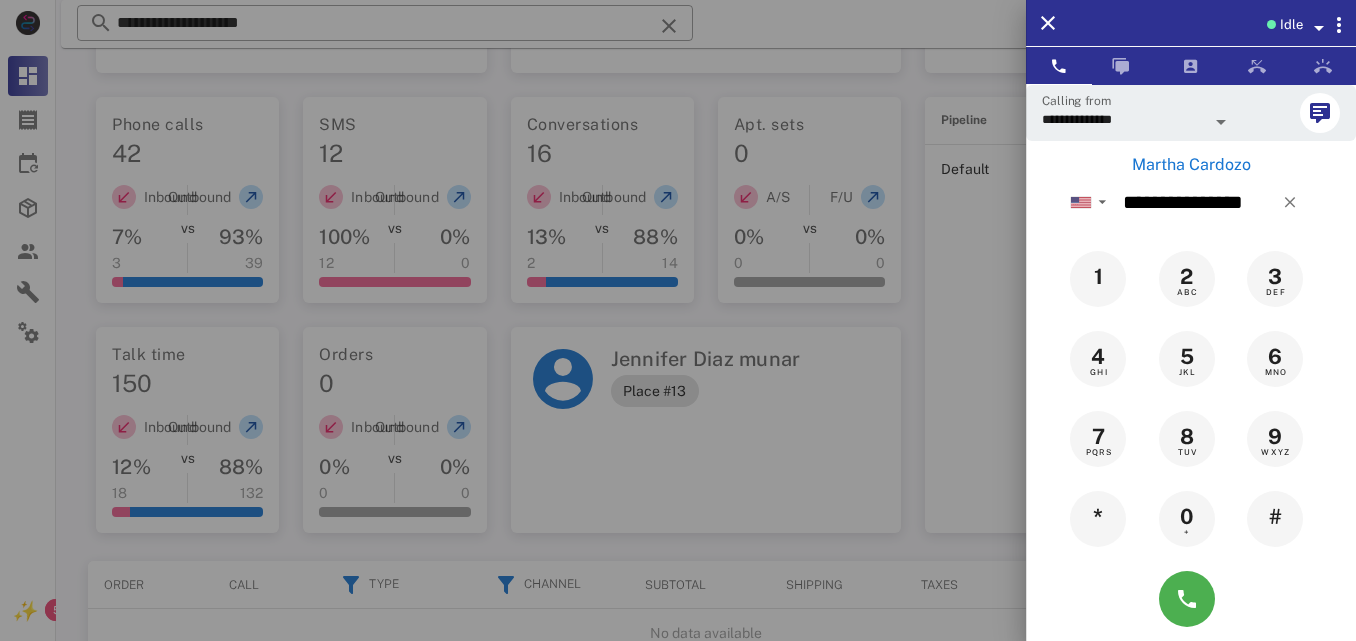 click at bounding box center (678, 320) 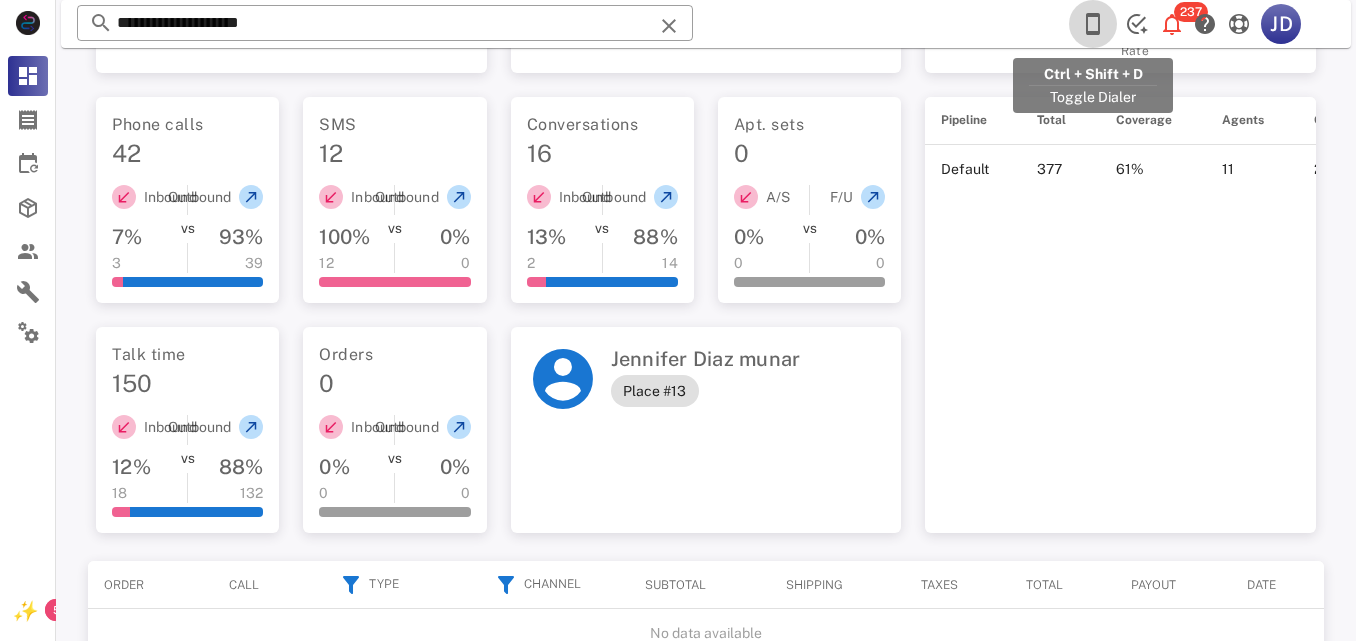 click at bounding box center (1093, 24) 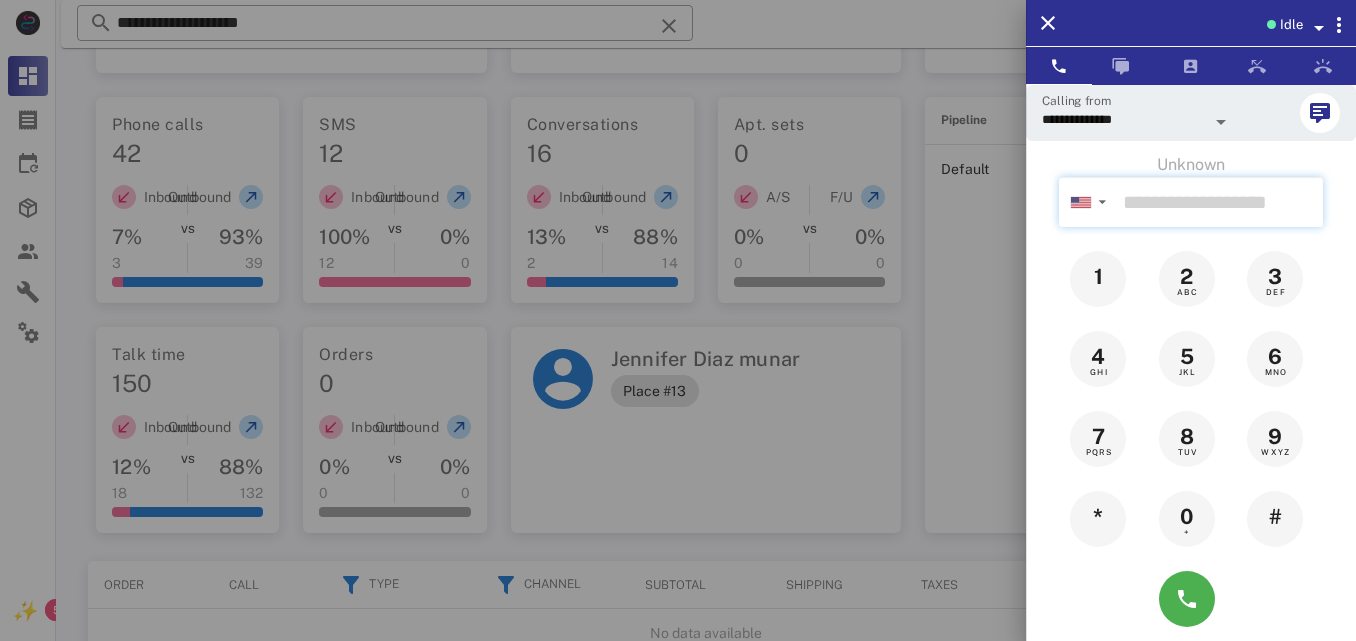 click at bounding box center (1219, 202) 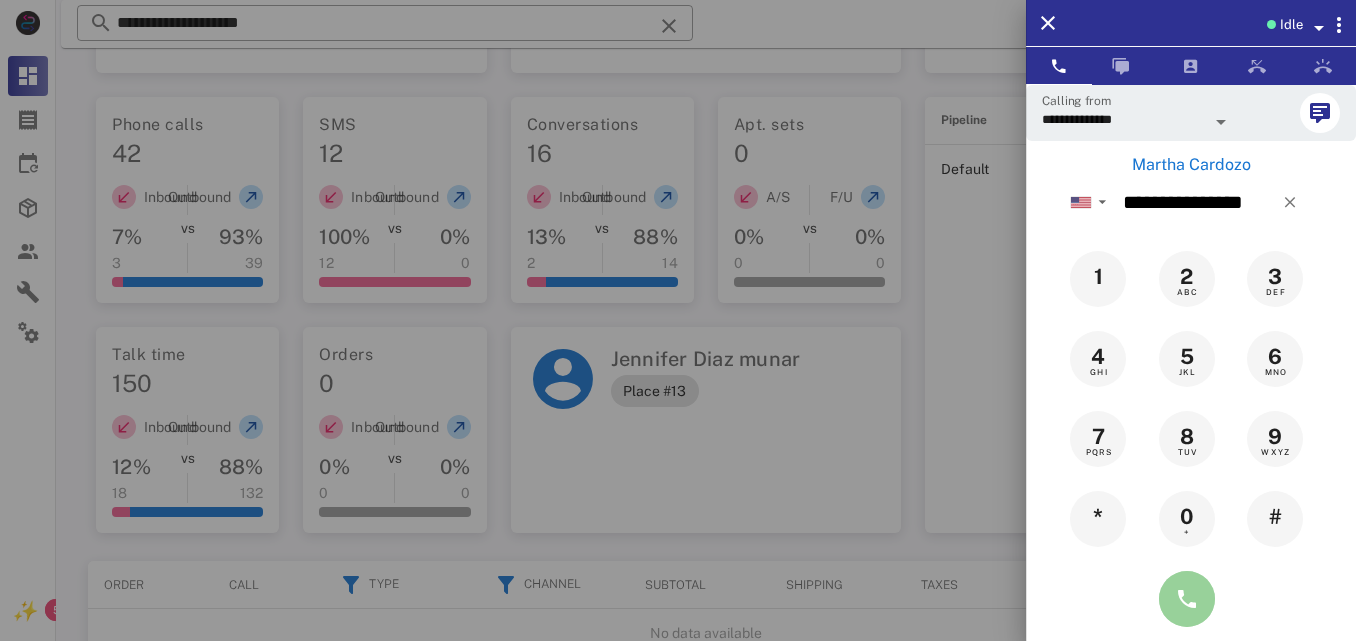 click at bounding box center (1187, 599) 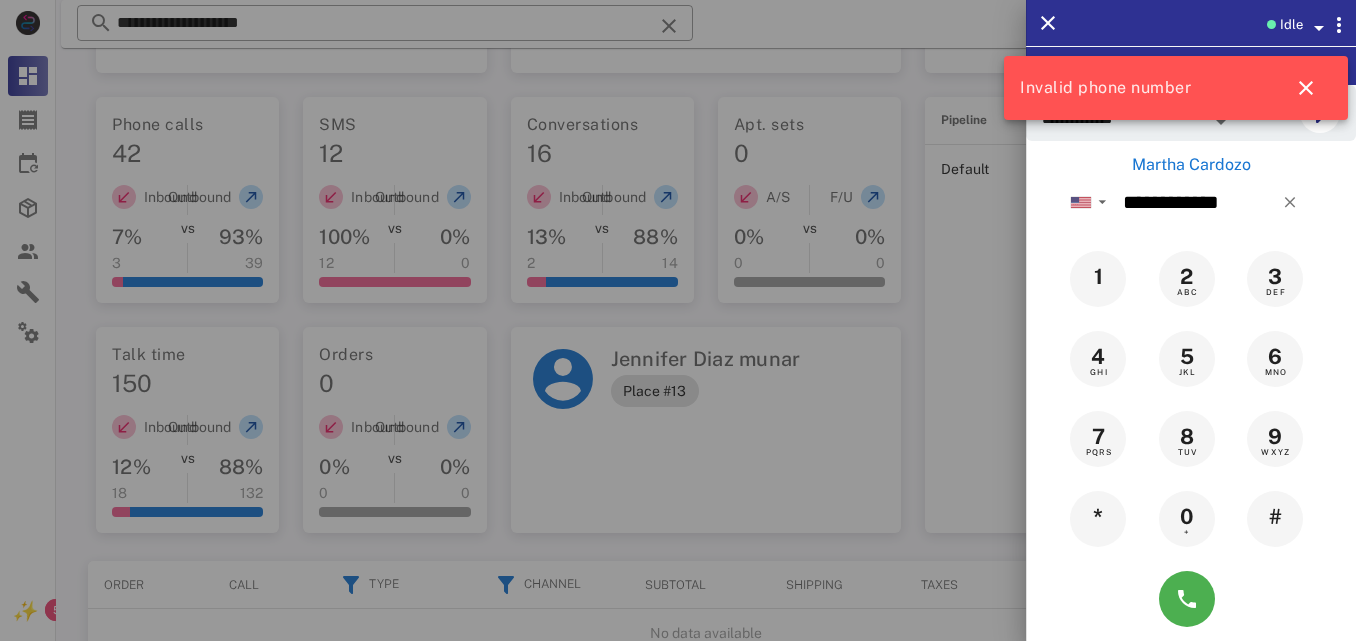 click on "Martha Cardozo" at bounding box center [1191, 165] 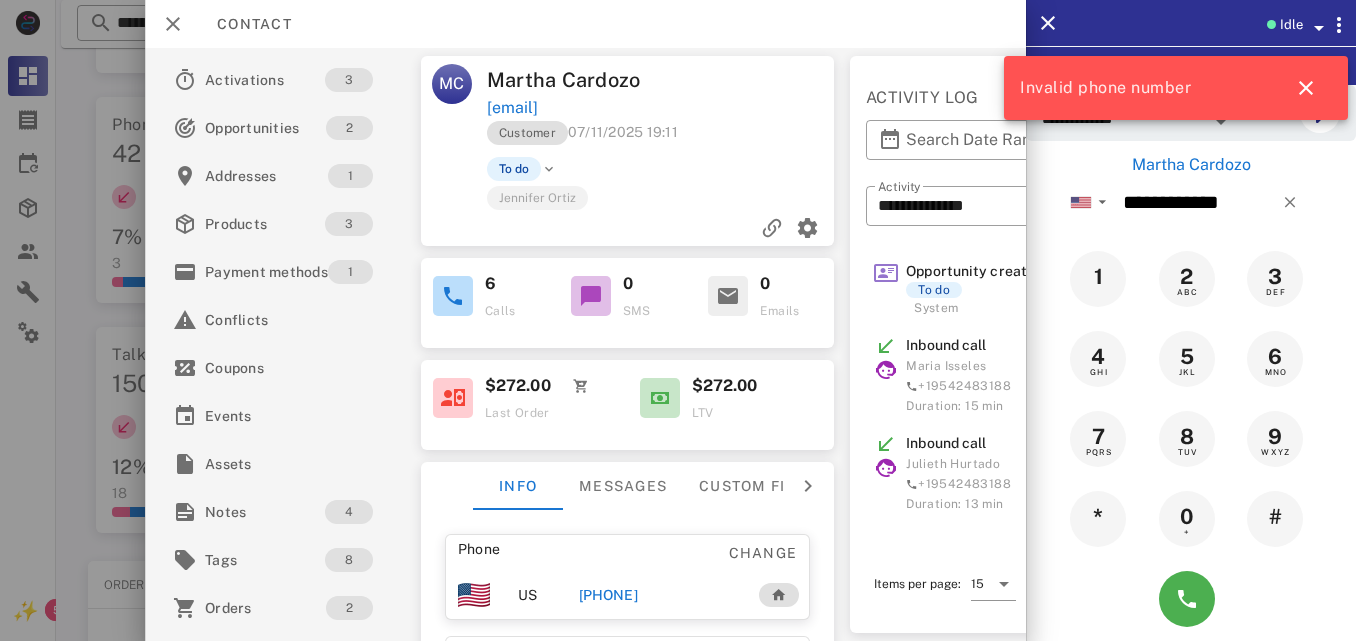 click on "+16893009717" at bounding box center (608, 595) 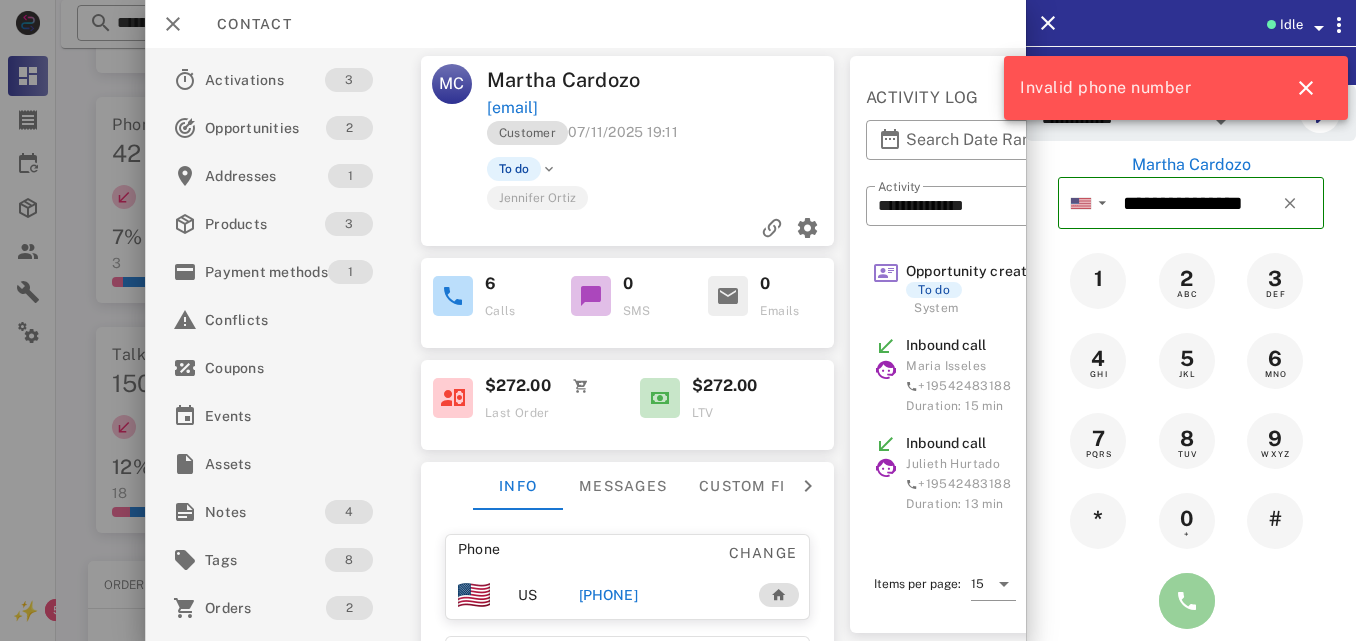 click at bounding box center [1187, 601] 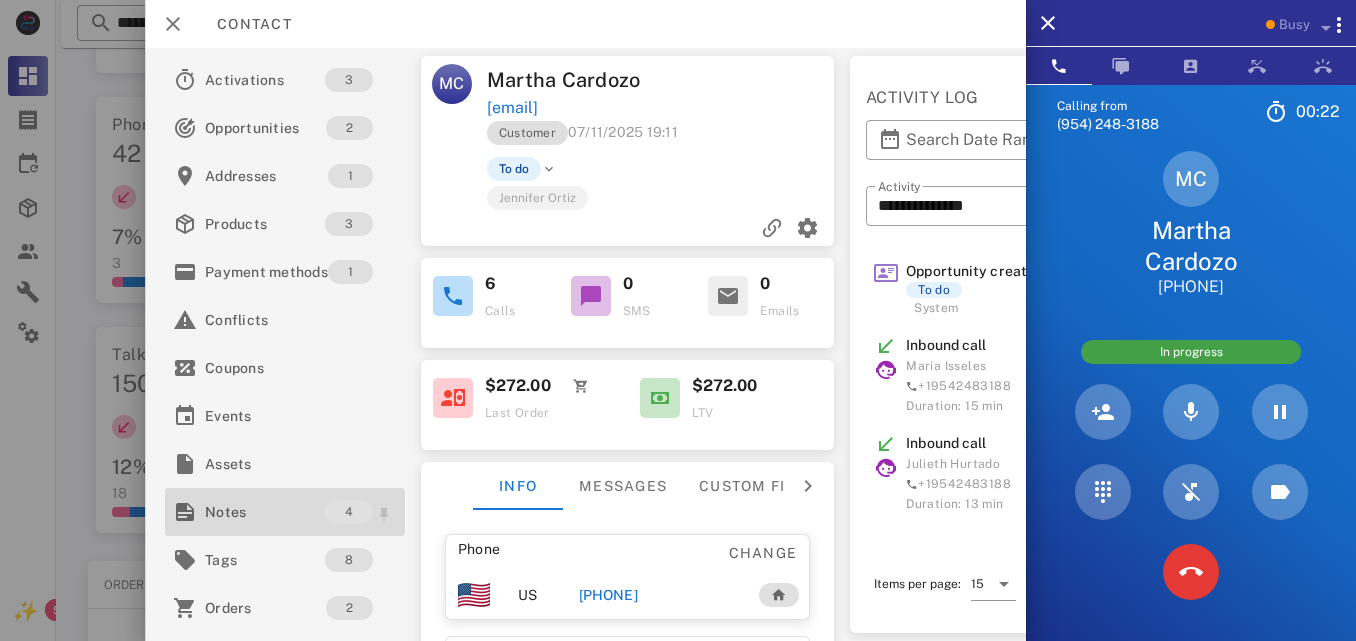 click on "Notes" at bounding box center [265, 512] 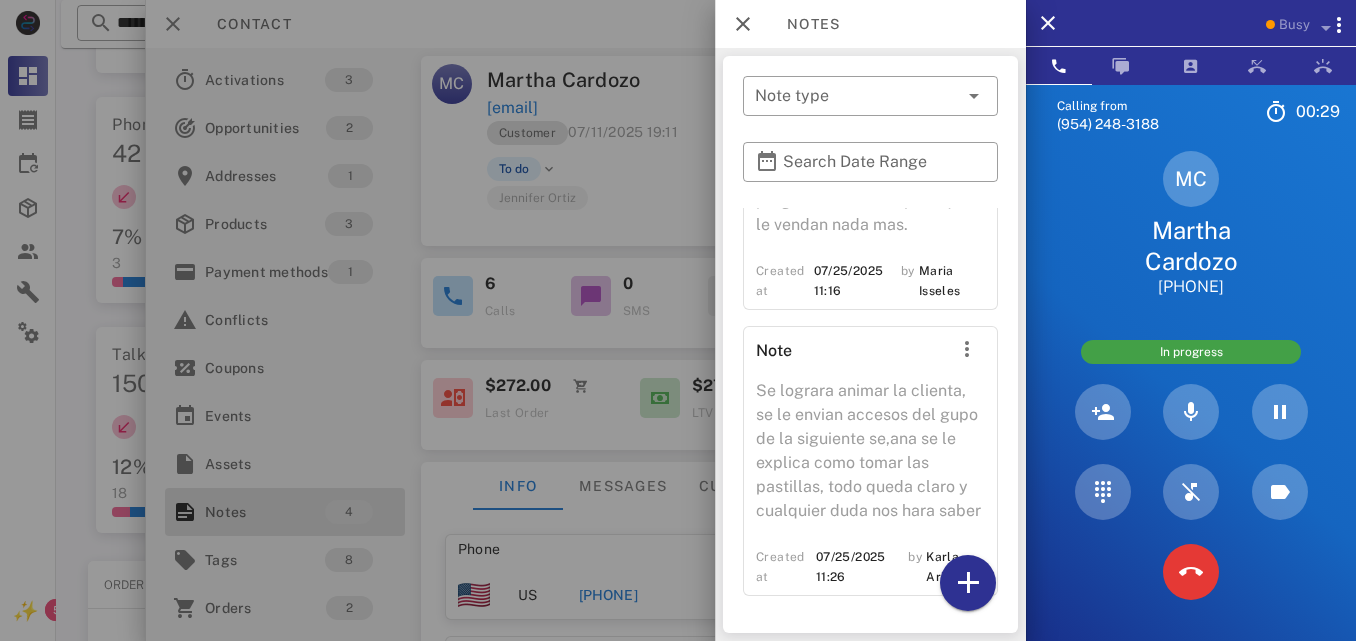 scroll, scrollTop: 692, scrollLeft: 0, axis: vertical 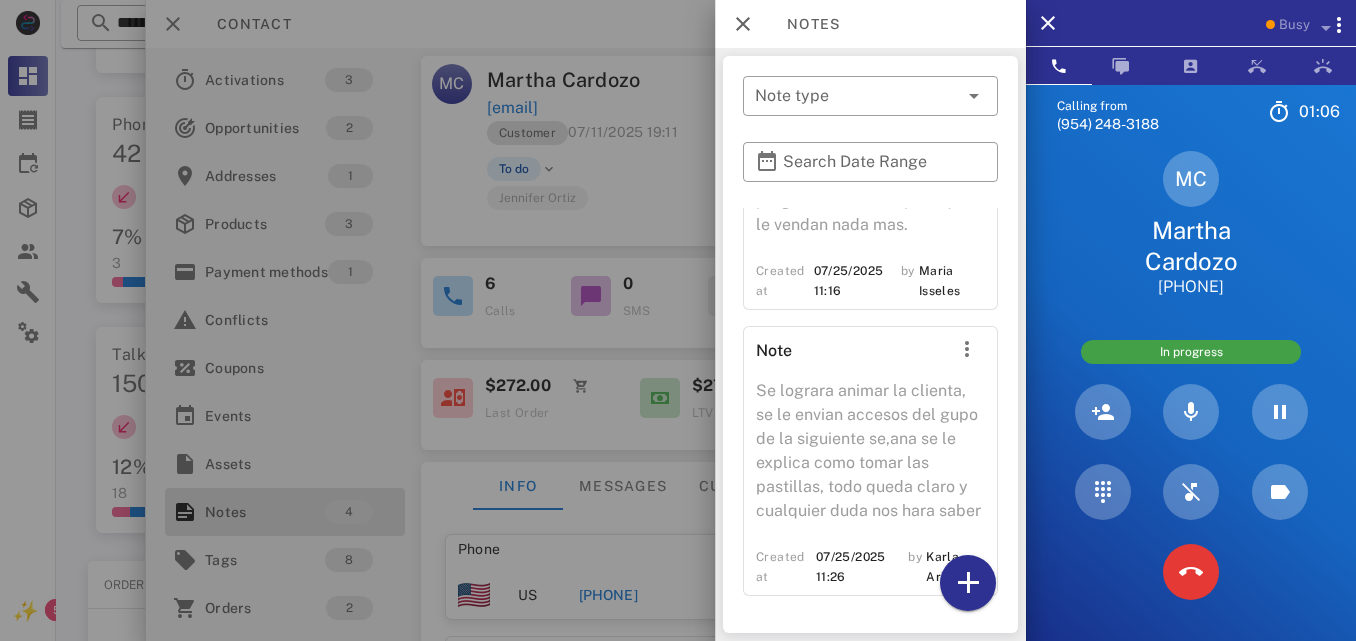 click at bounding box center (678, 320) 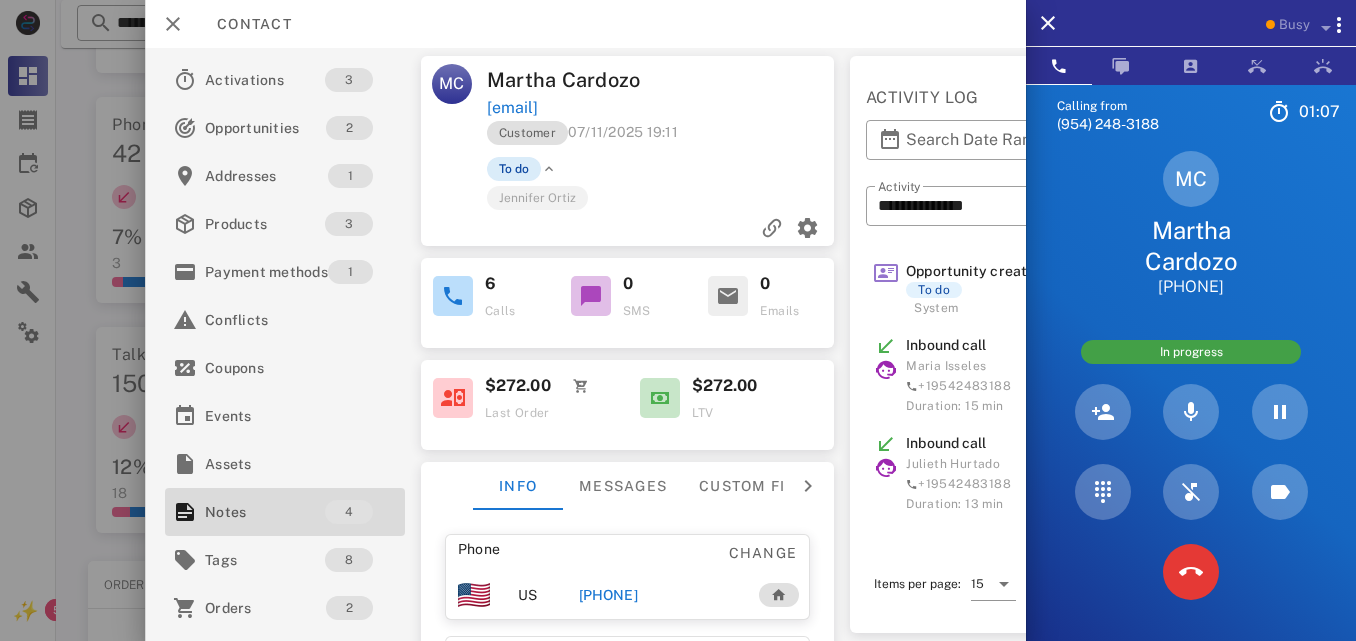 click on "To do" at bounding box center (514, 169) 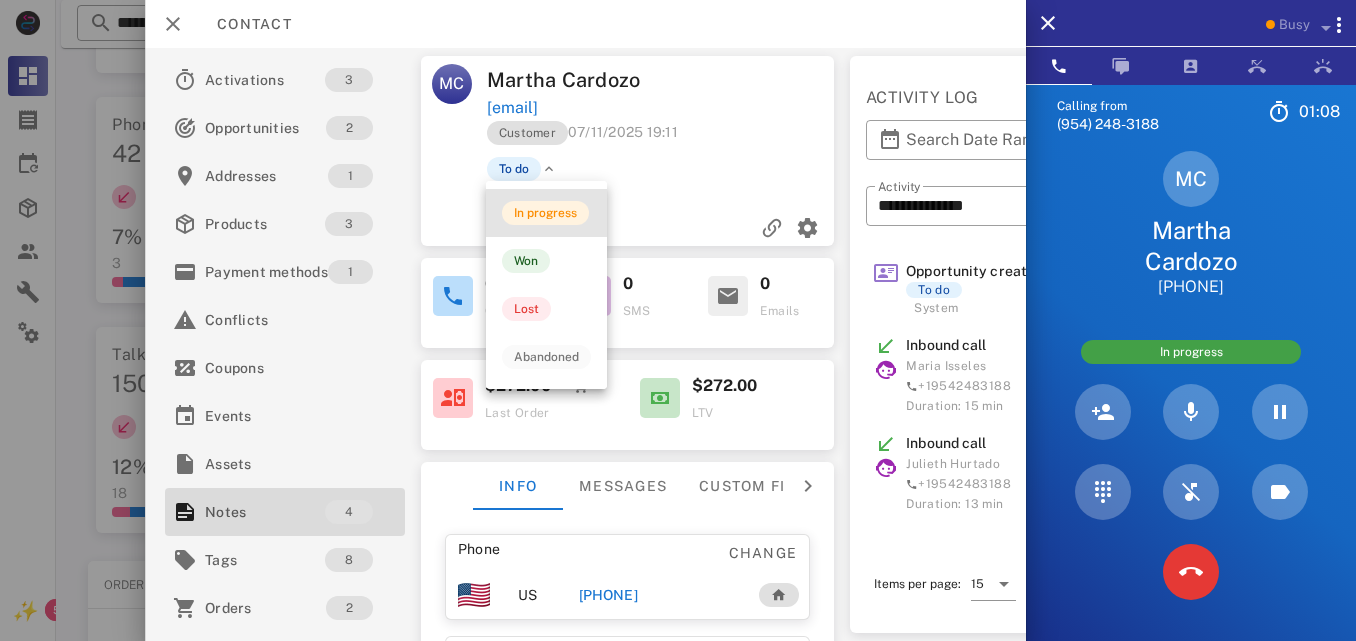 click on "In progress" at bounding box center [545, 213] 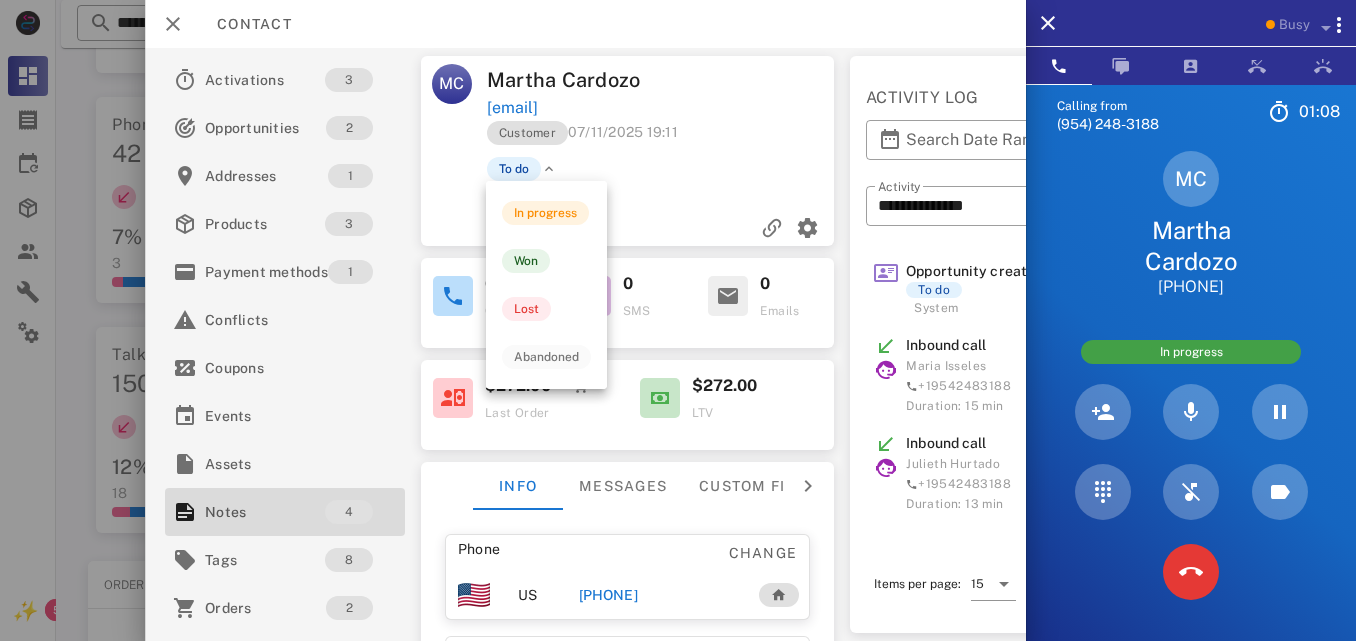 click at bounding box center (628, 228) 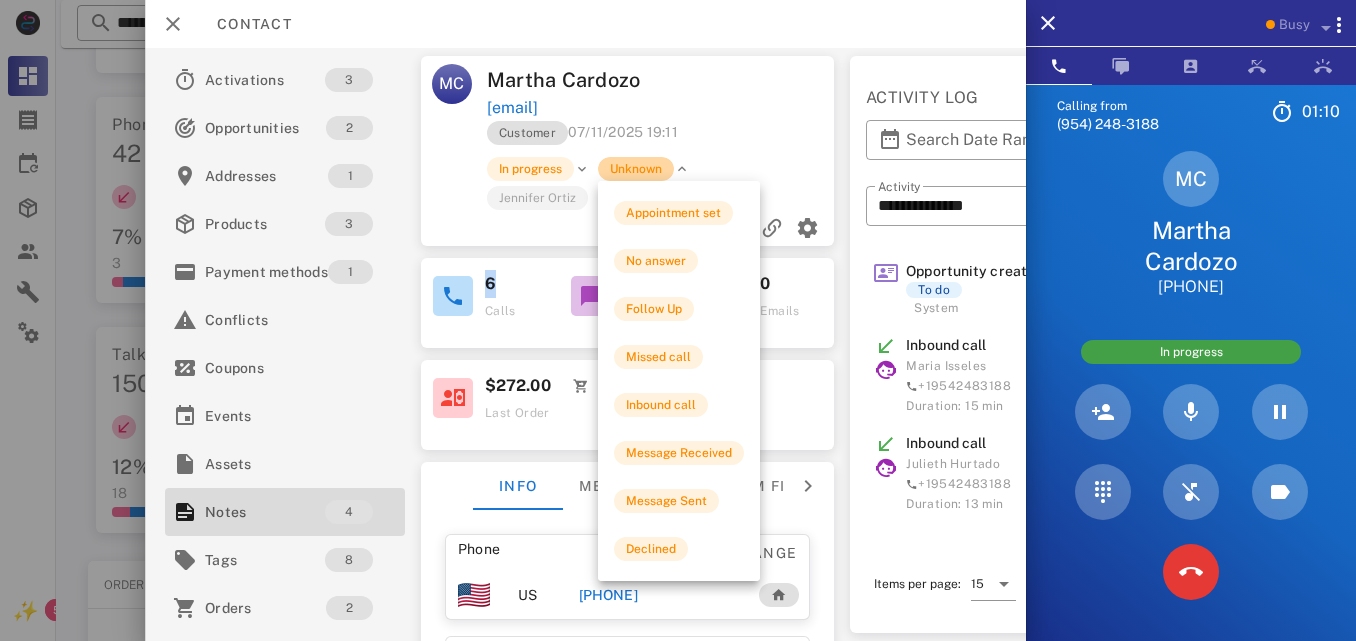 click on "Unknown" at bounding box center (636, 169) 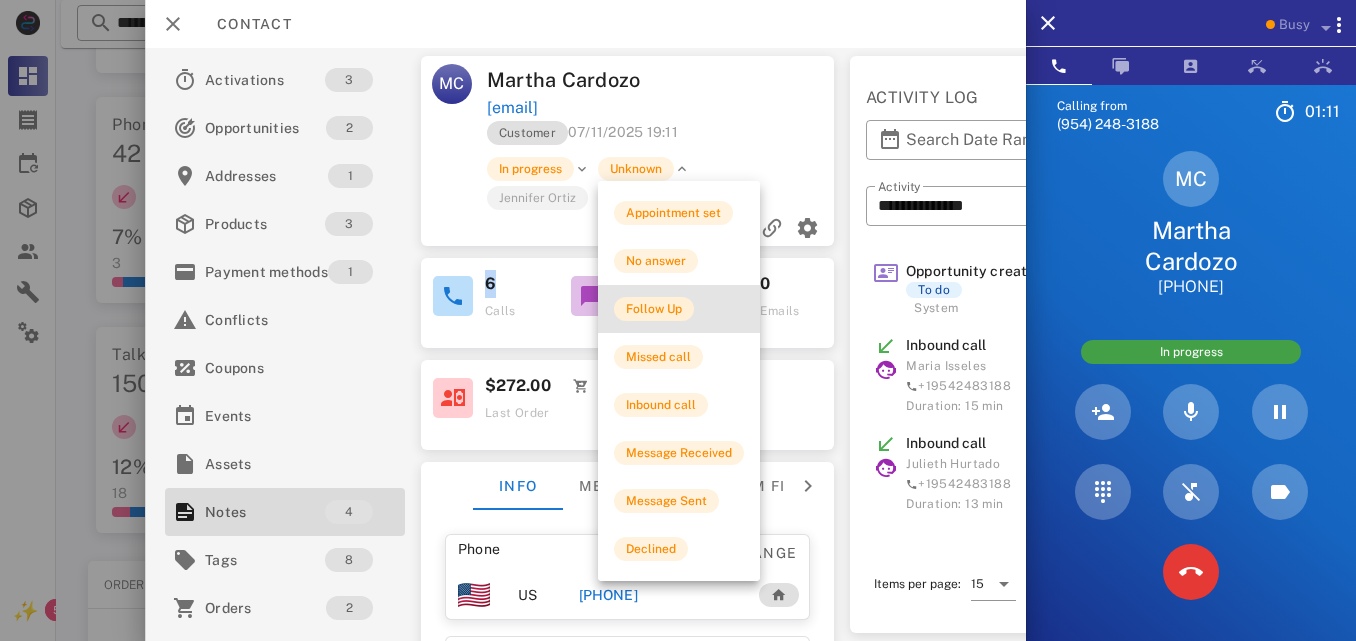 click on "Follow Up" at bounding box center (654, 309) 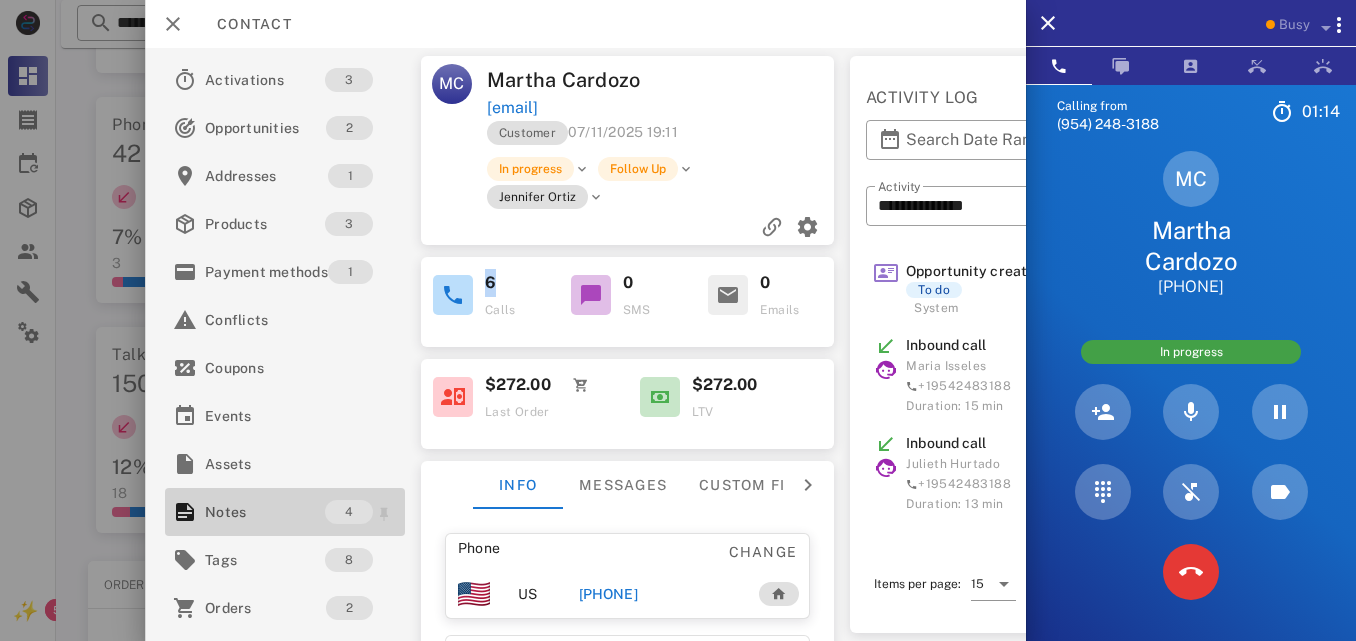 click on "Notes" at bounding box center [265, 512] 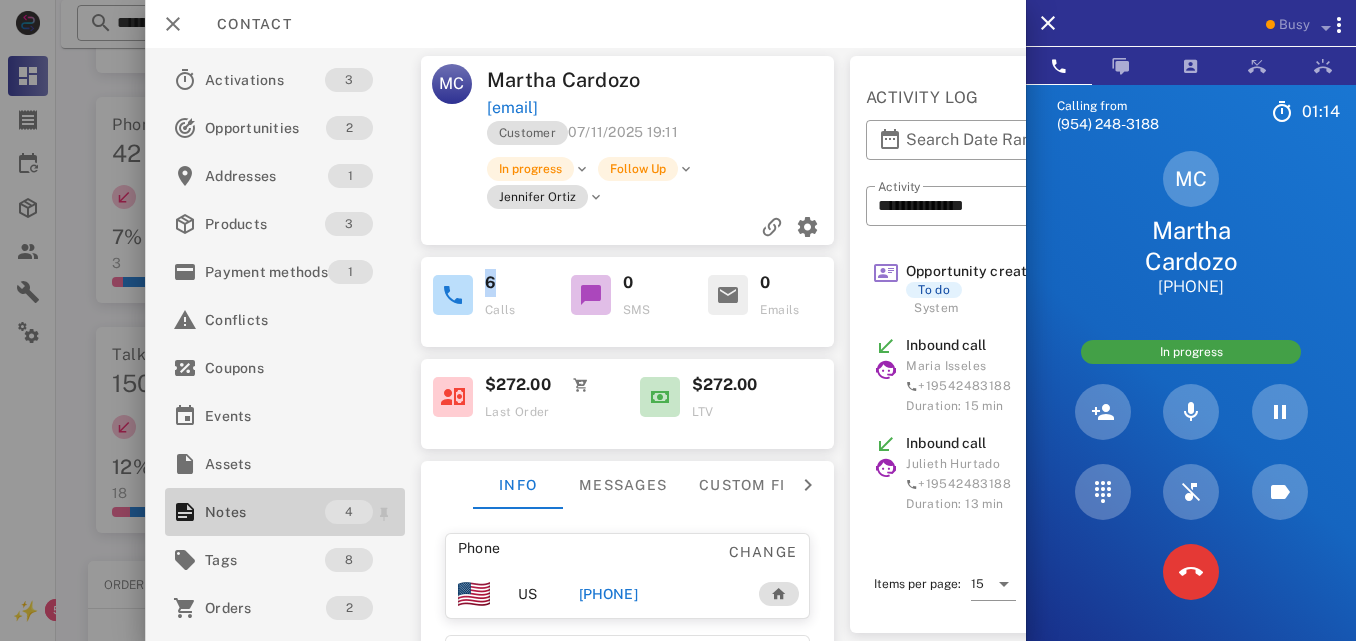 click on "Notes" at bounding box center (265, 512) 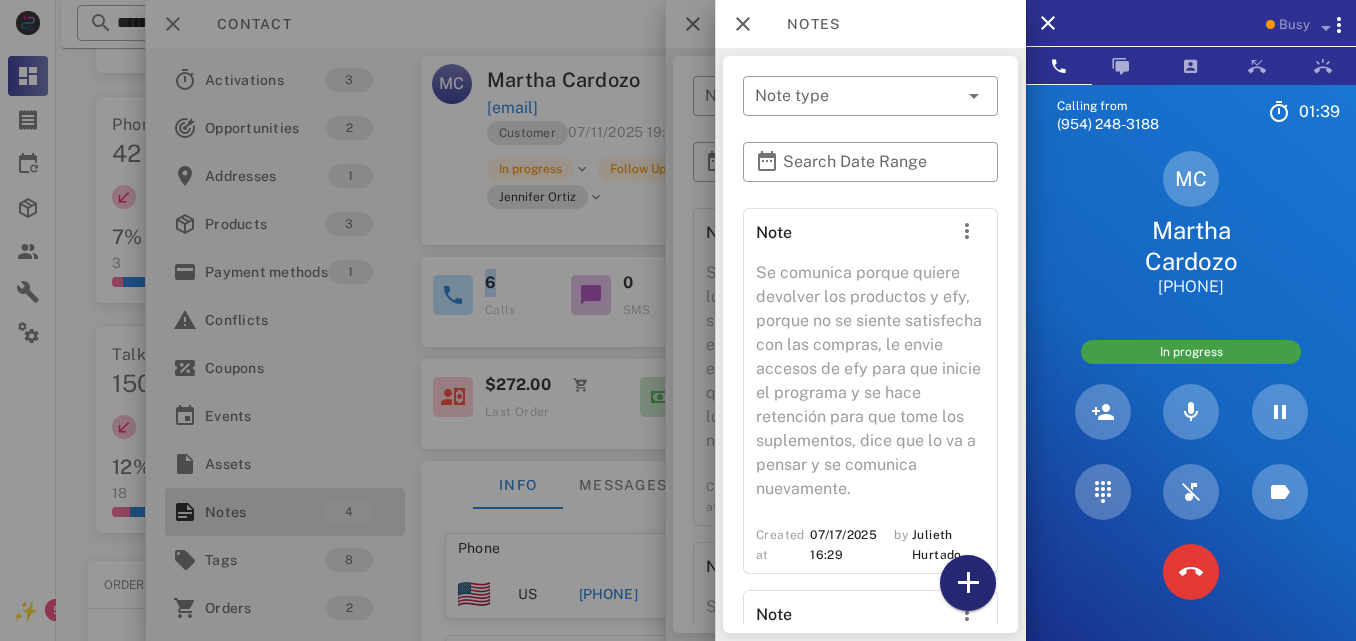 click at bounding box center [968, 583] 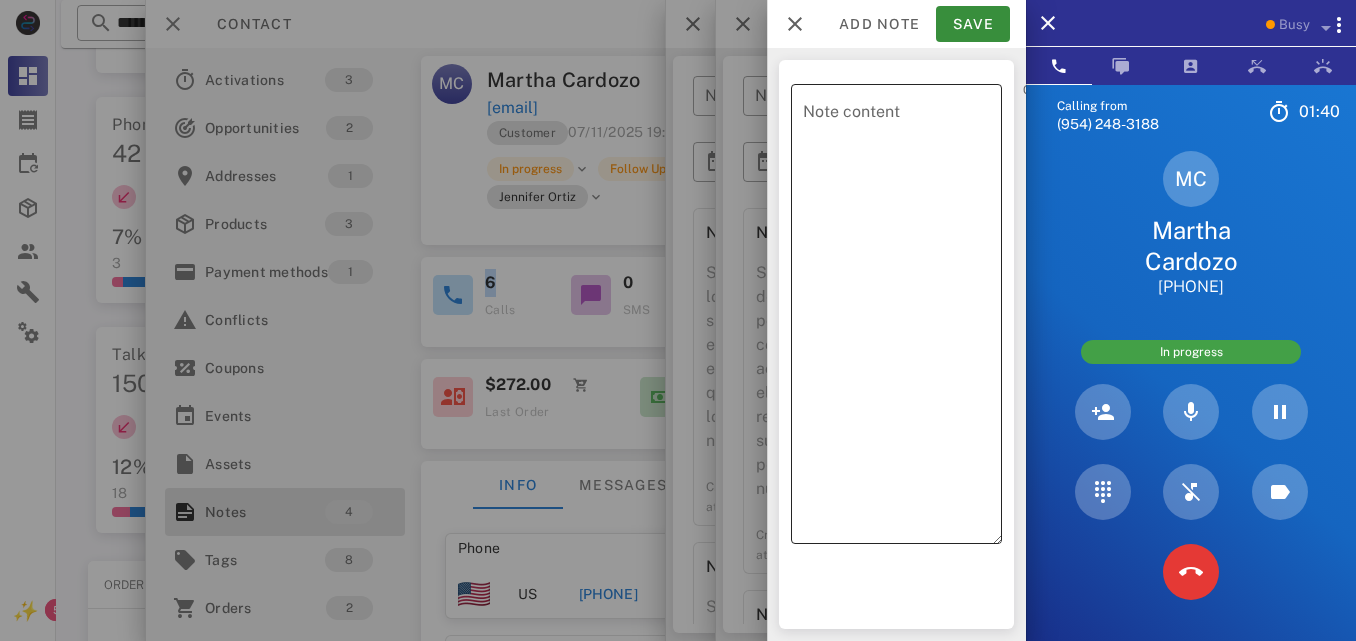click on "Note content" at bounding box center [902, 319] 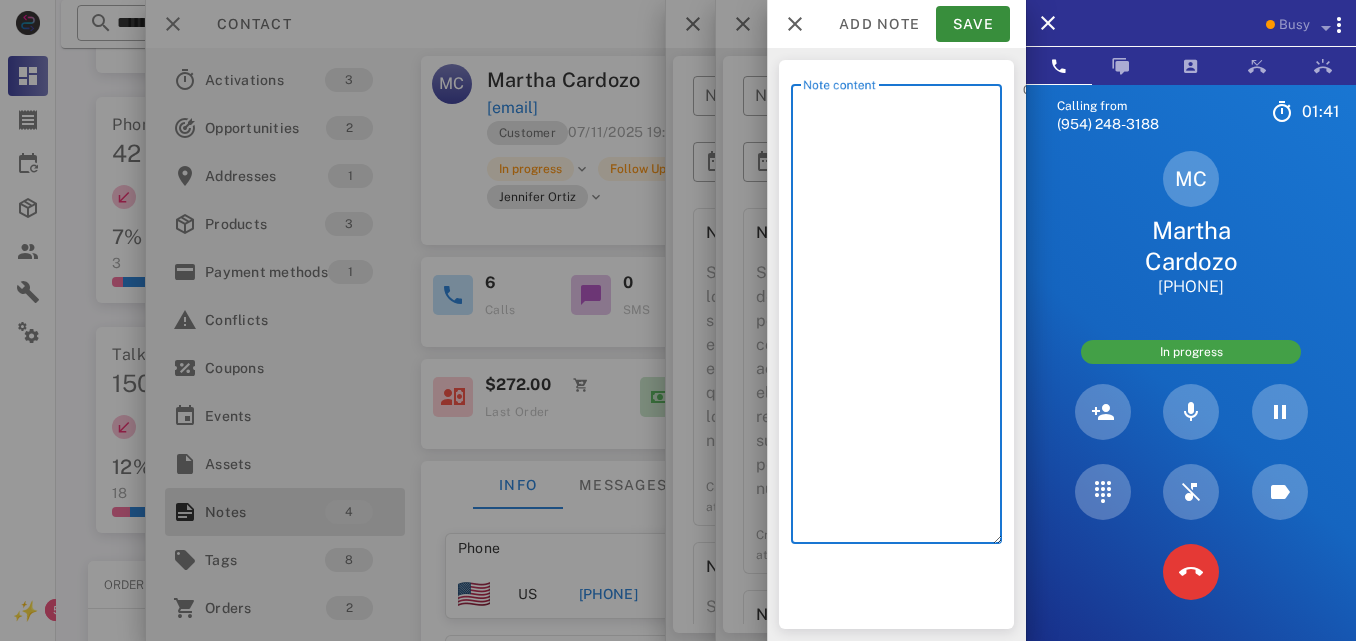 click on "Note content" at bounding box center (902, 319) 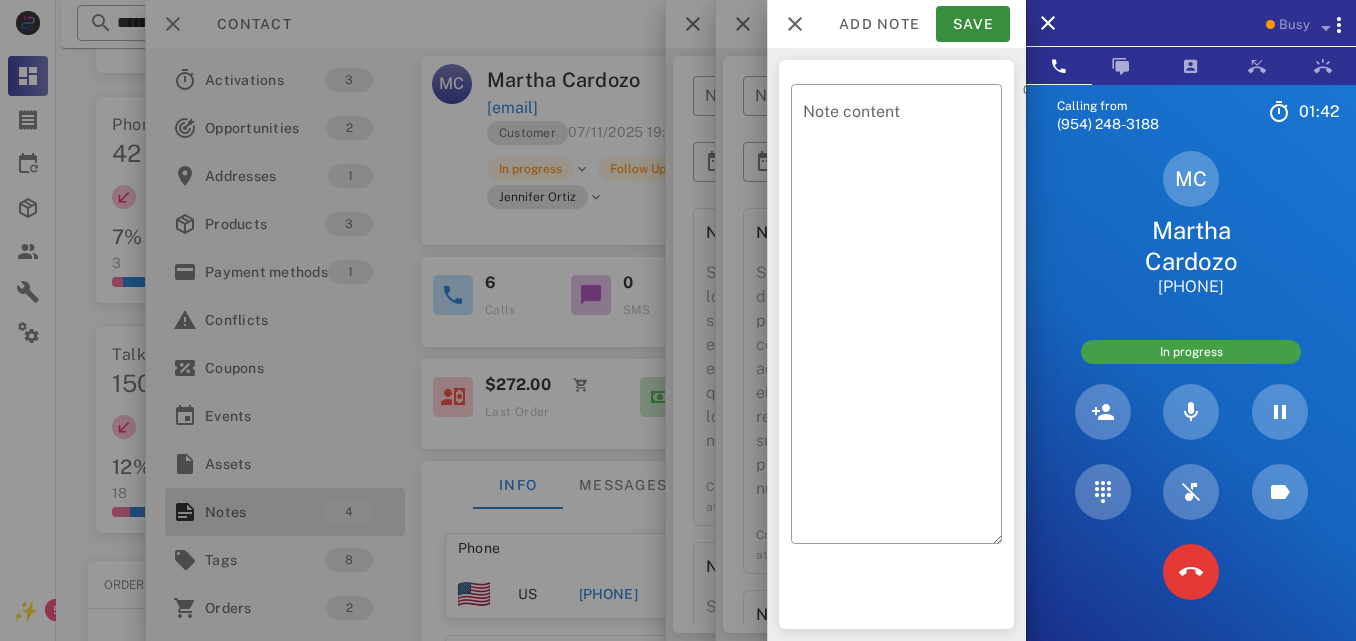 click at bounding box center (678, 320) 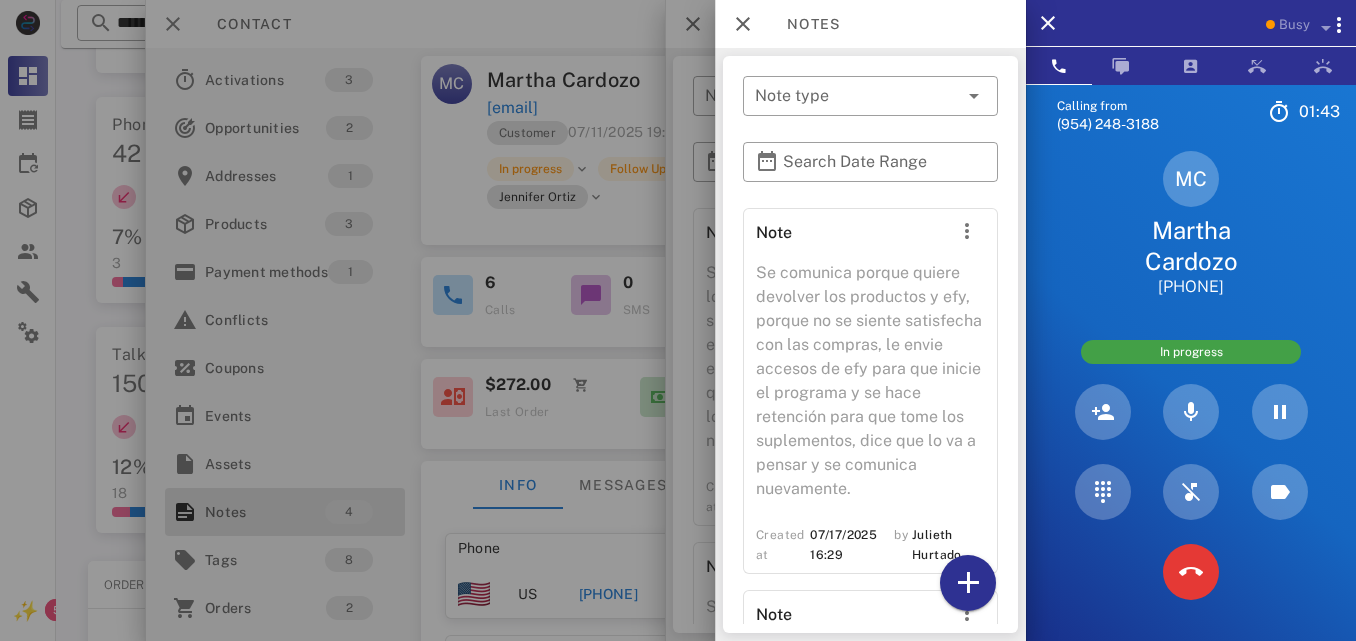 scroll, scrollTop: 612, scrollLeft: 0, axis: vertical 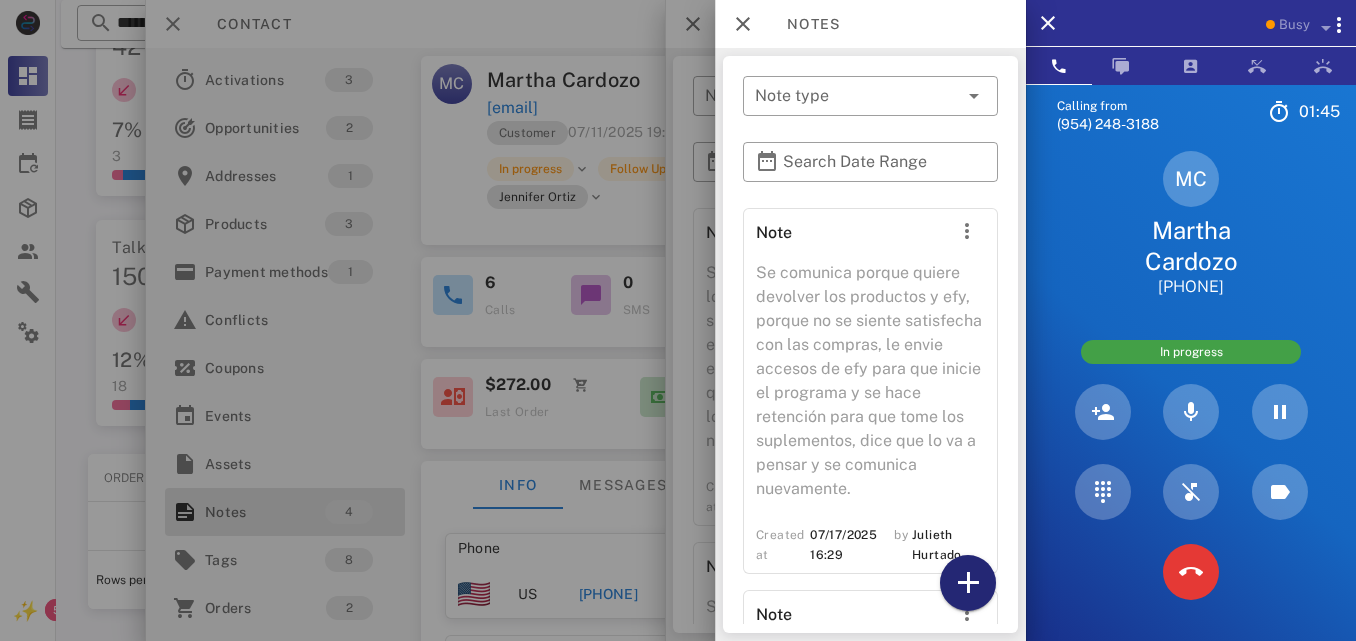 click at bounding box center [968, 583] 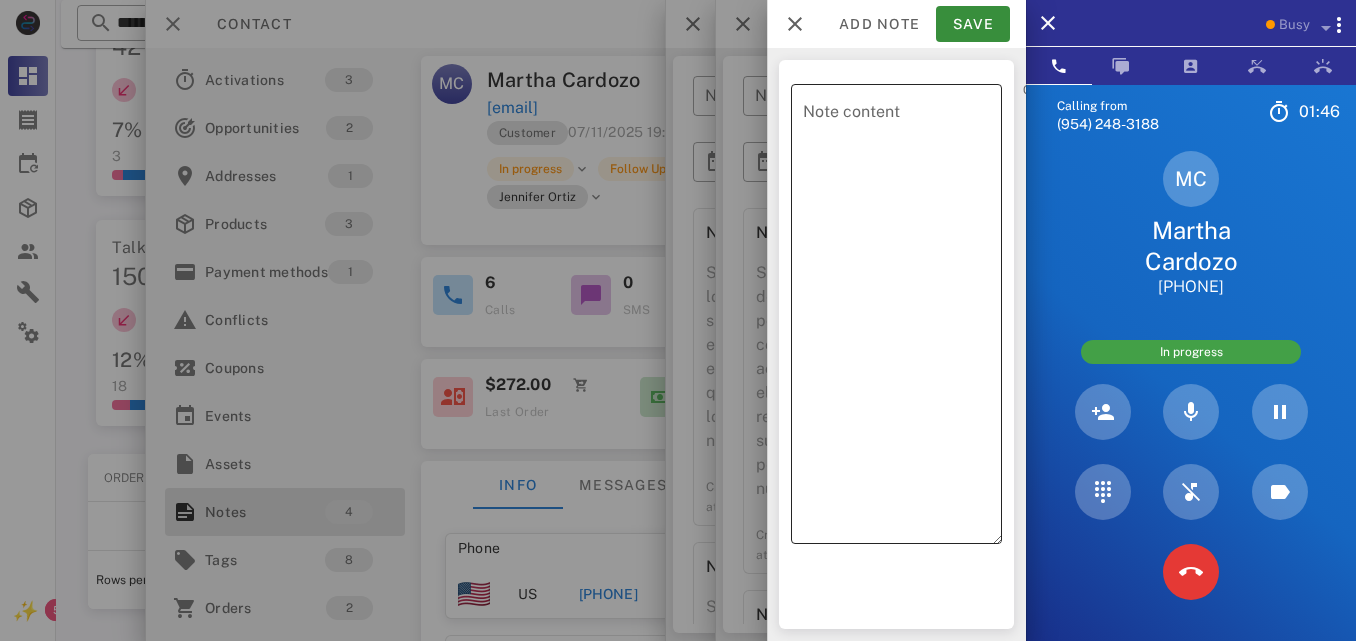 click on "Note content" at bounding box center [902, 319] 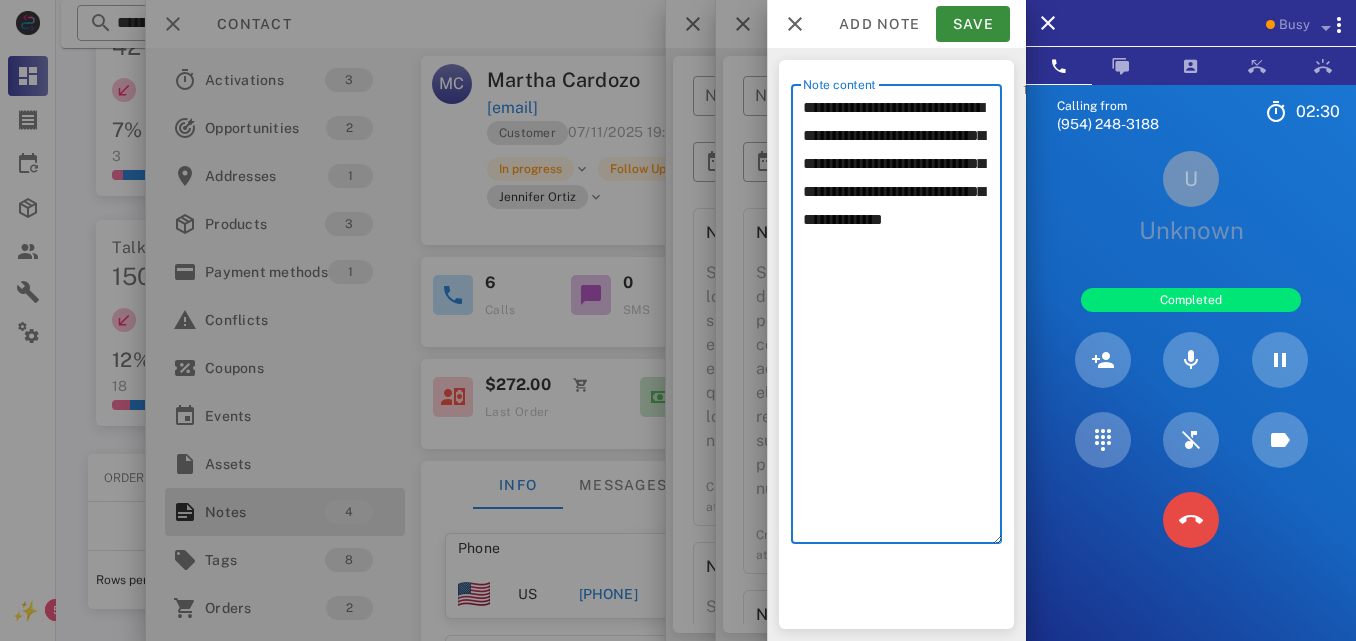 type on "**********" 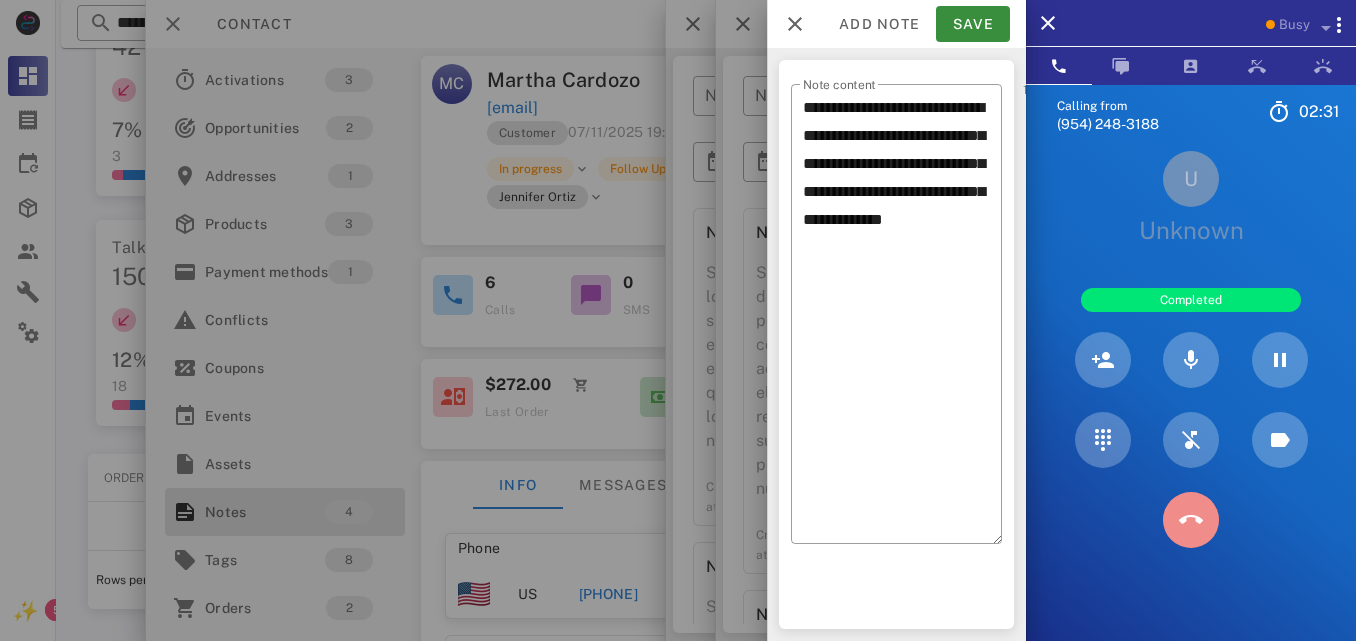 click at bounding box center (1191, 520) 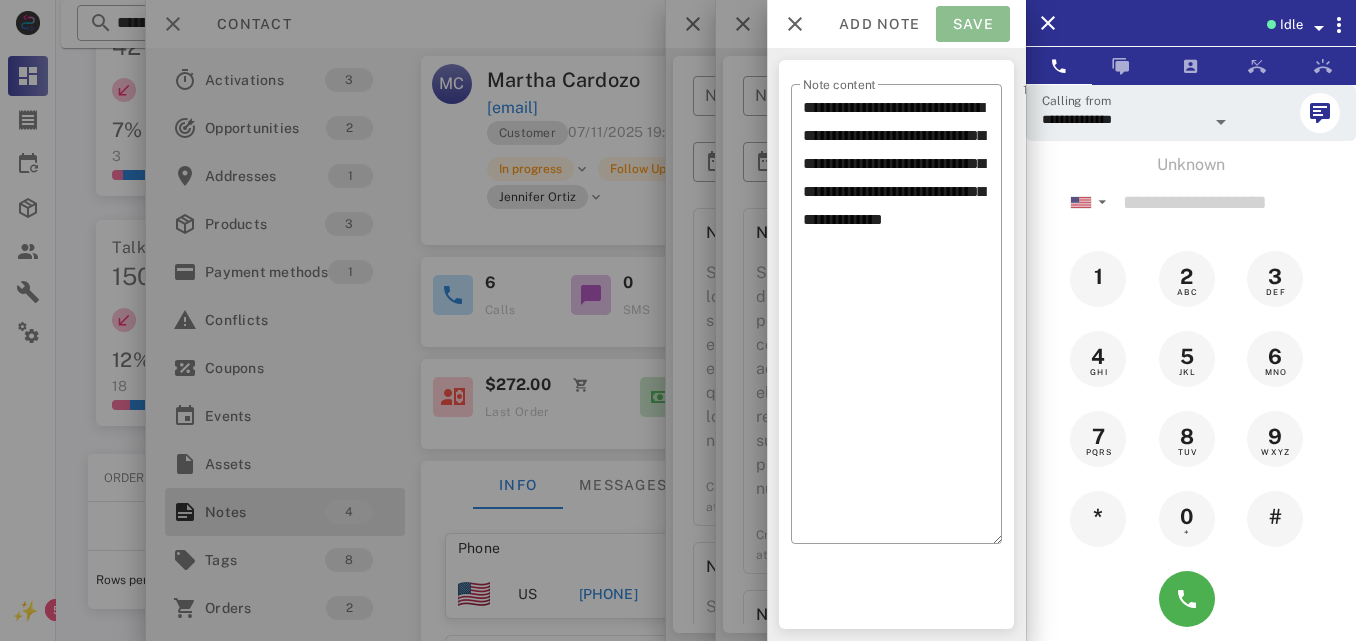 click on "Save" at bounding box center (973, 24) 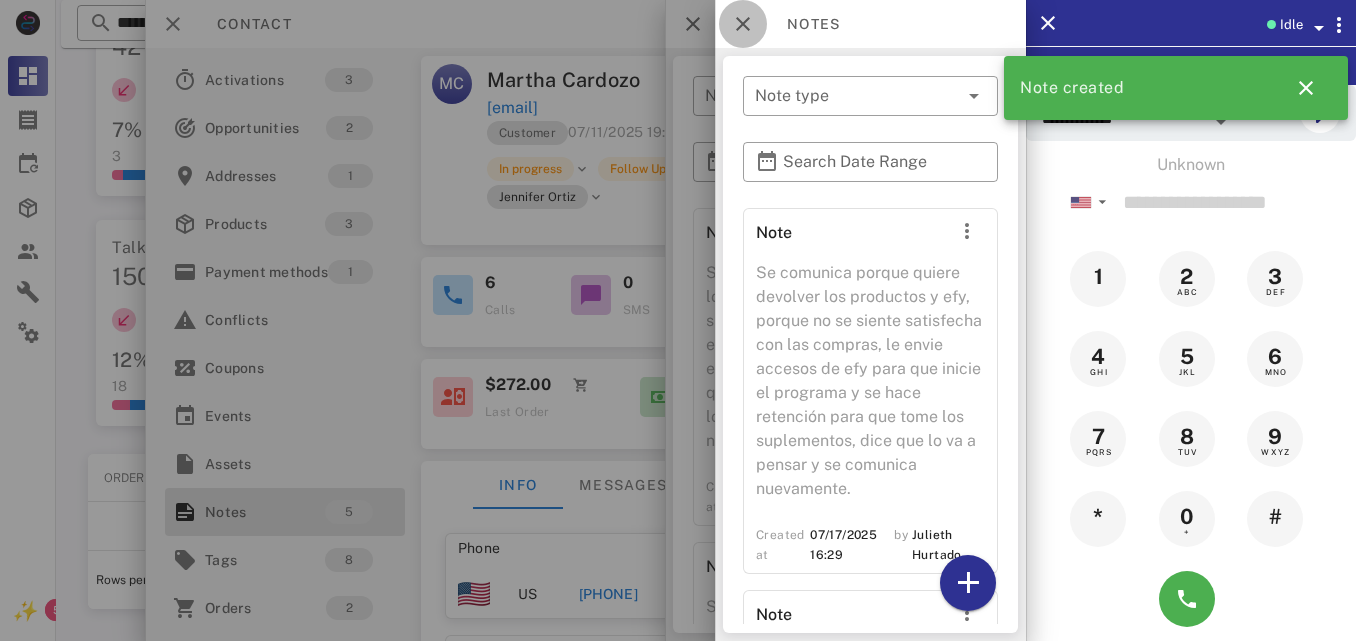 click at bounding box center (743, 24) 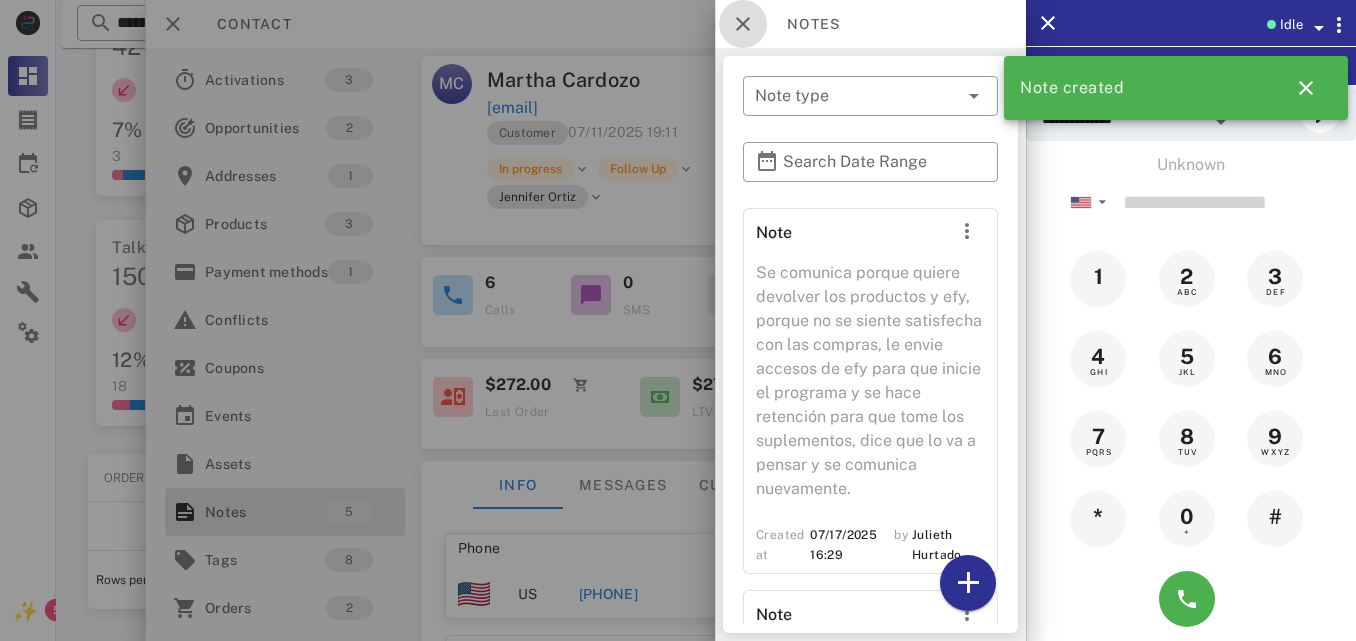 click at bounding box center (743, 24) 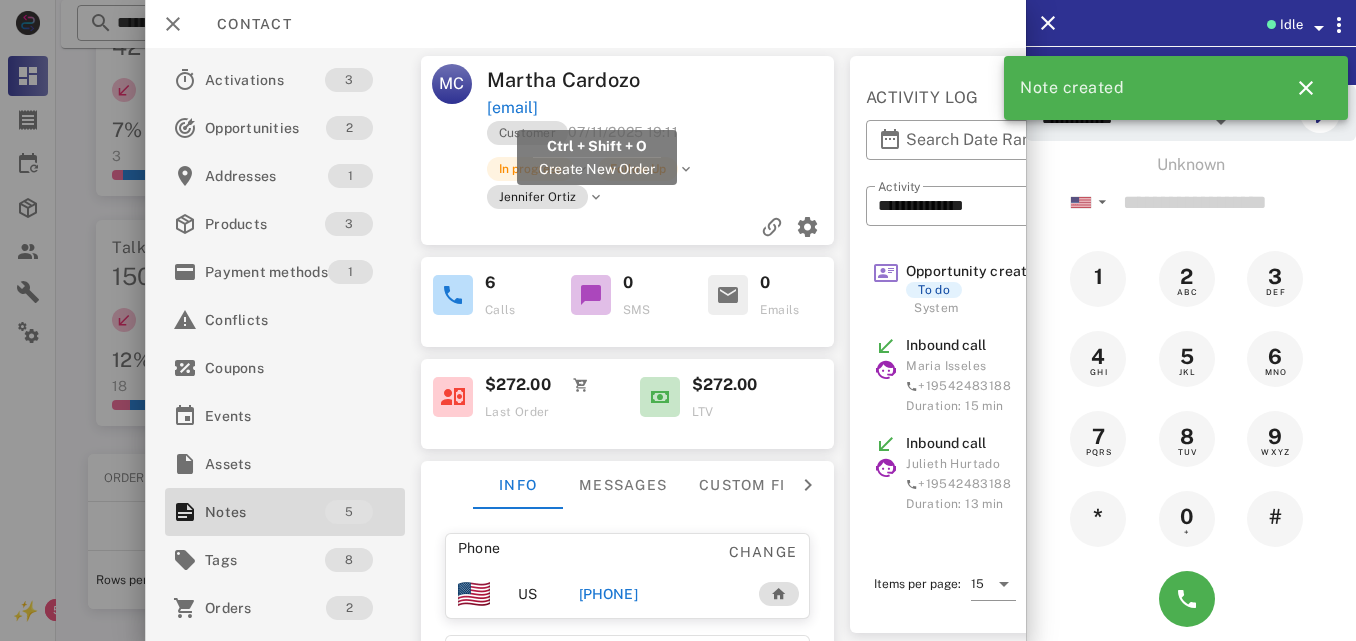 drag, startPoint x: 727, startPoint y: 91, endPoint x: 696, endPoint y: 99, distance: 32.01562 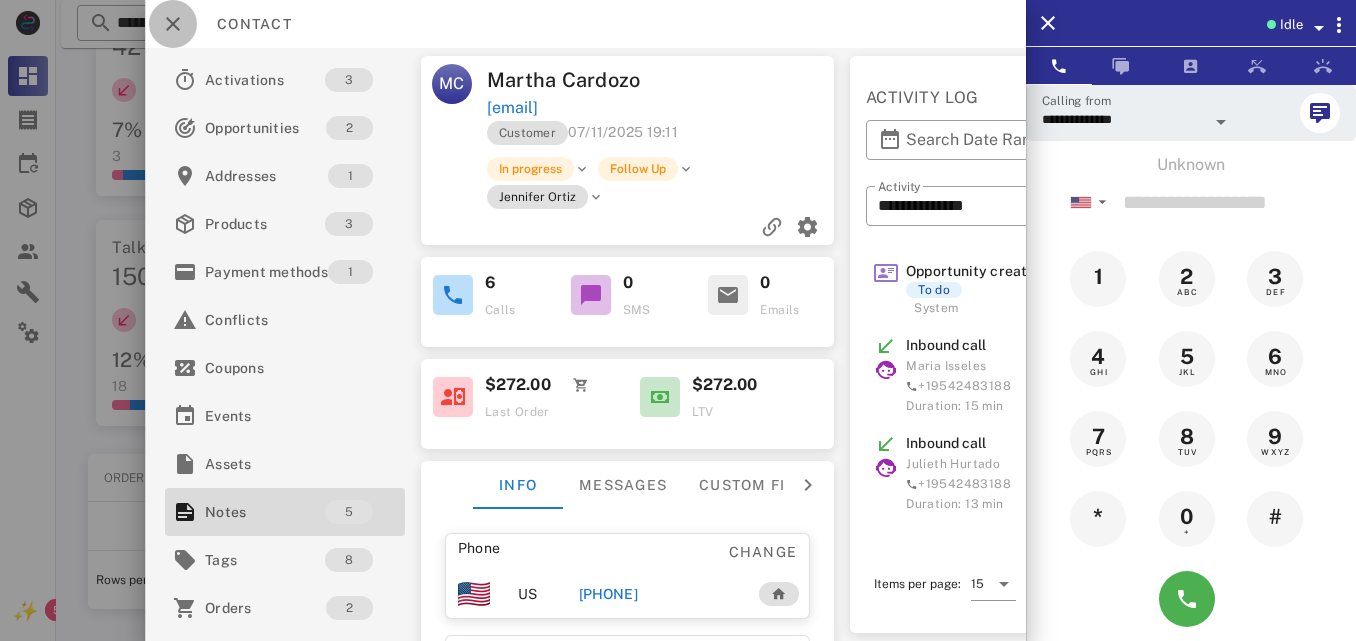 click at bounding box center [173, 24] 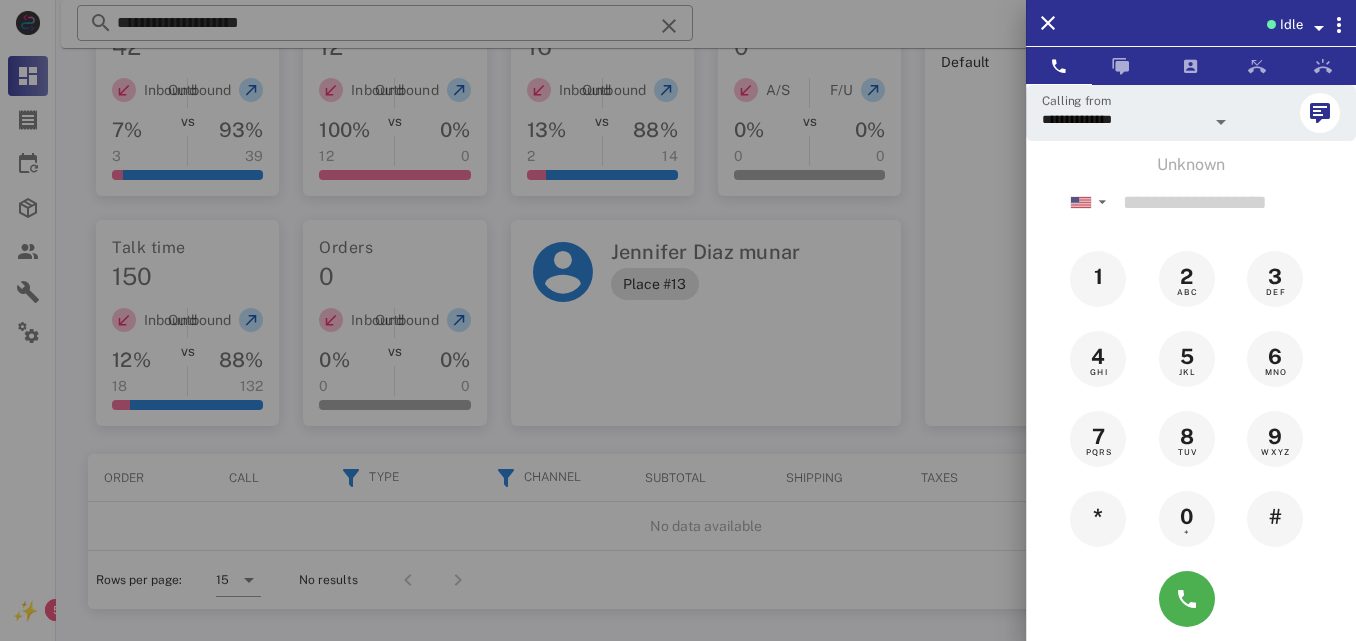 click at bounding box center (678, 320) 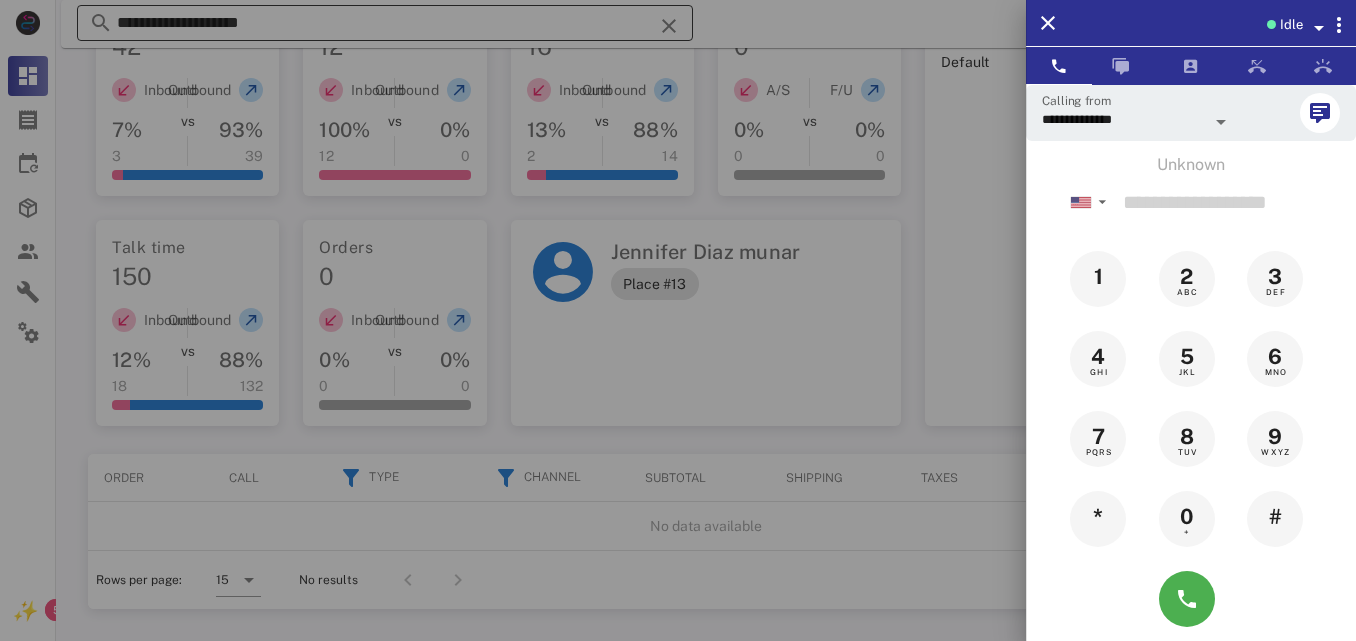 click on "**********" at bounding box center (385, 23) 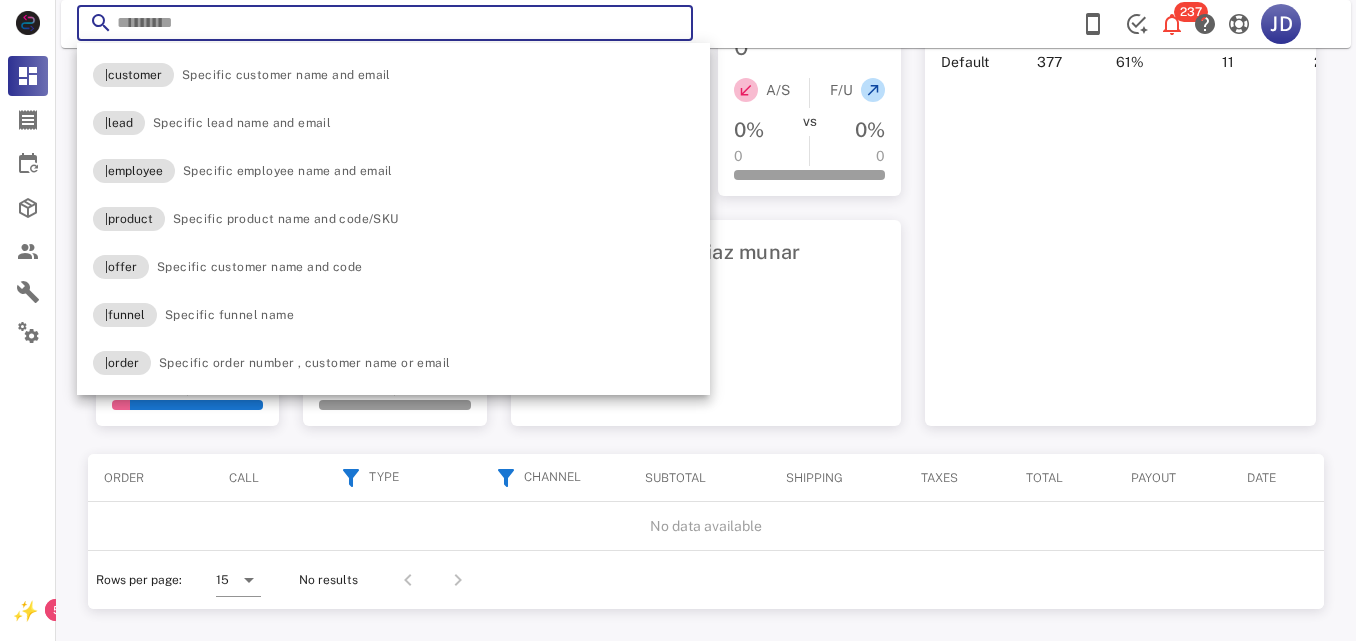 paste on "**********" 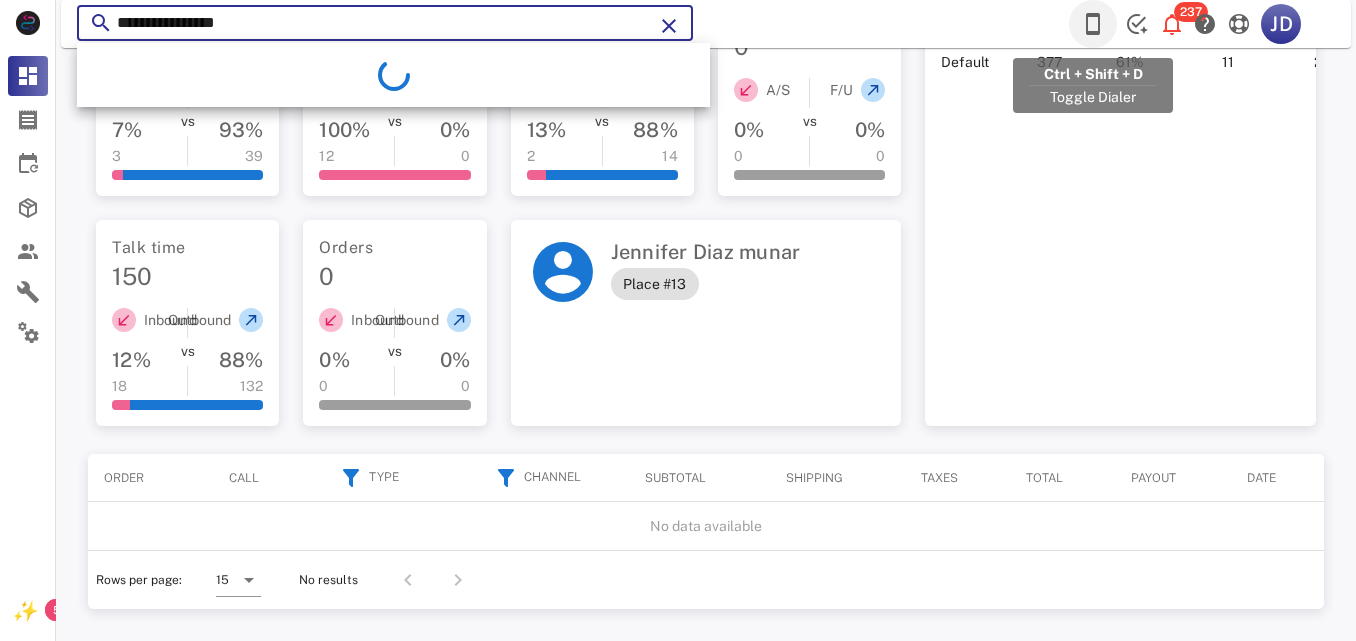 type on "**********" 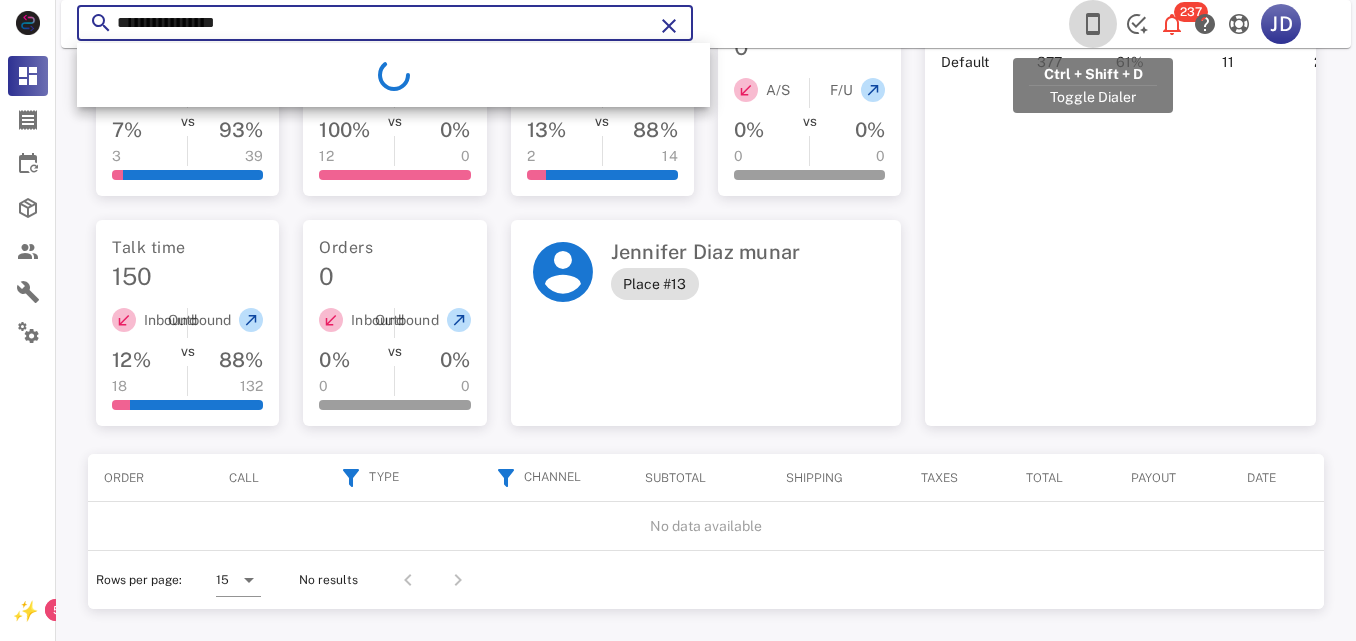 click at bounding box center (1093, 24) 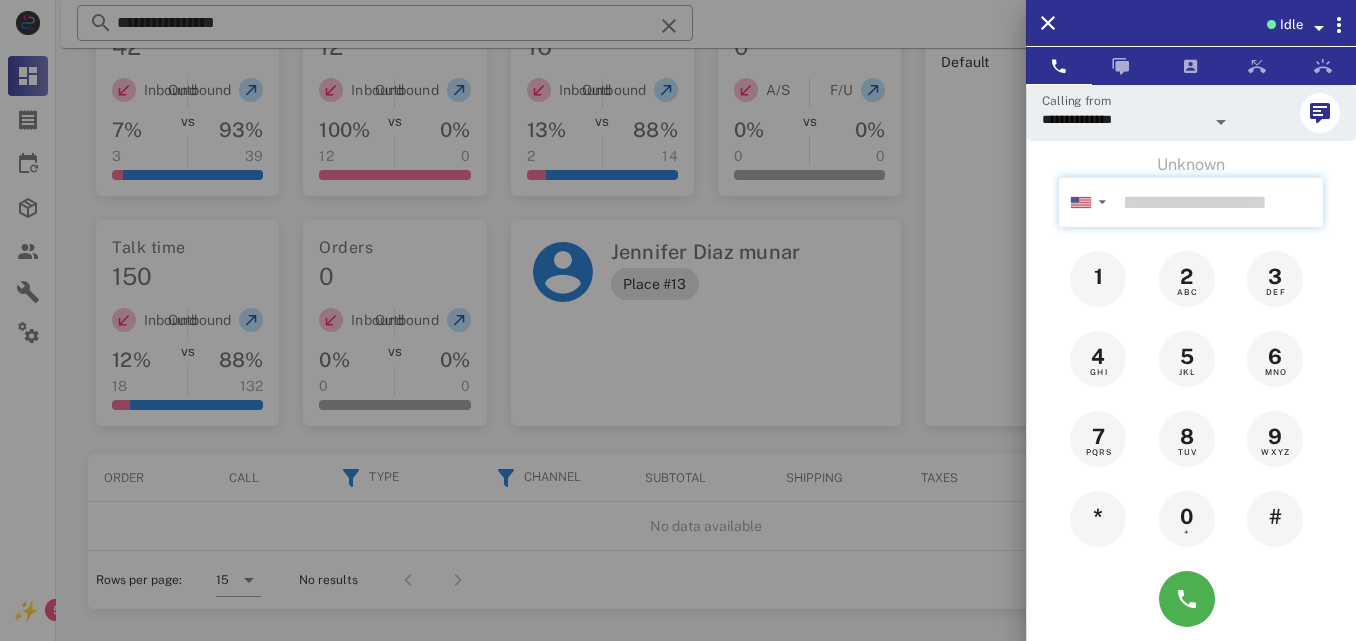 click at bounding box center (1219, 202) 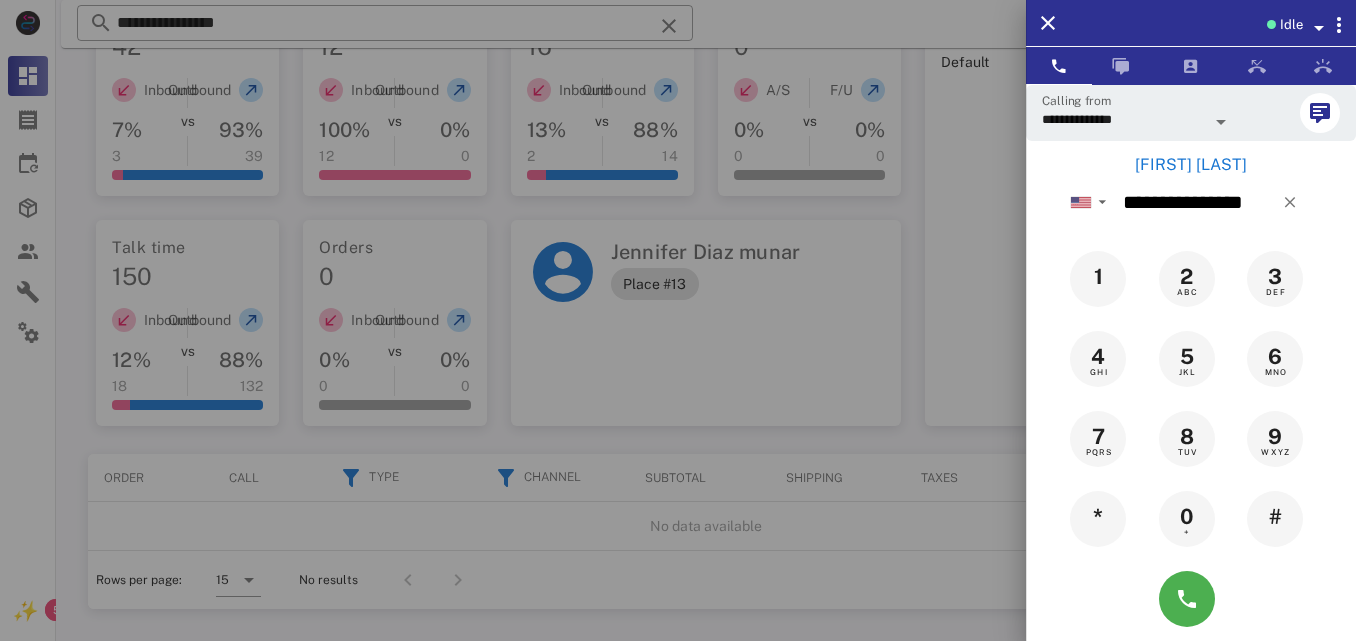 click on "Gabriela Vidal" at bounding box center [1191, 165] 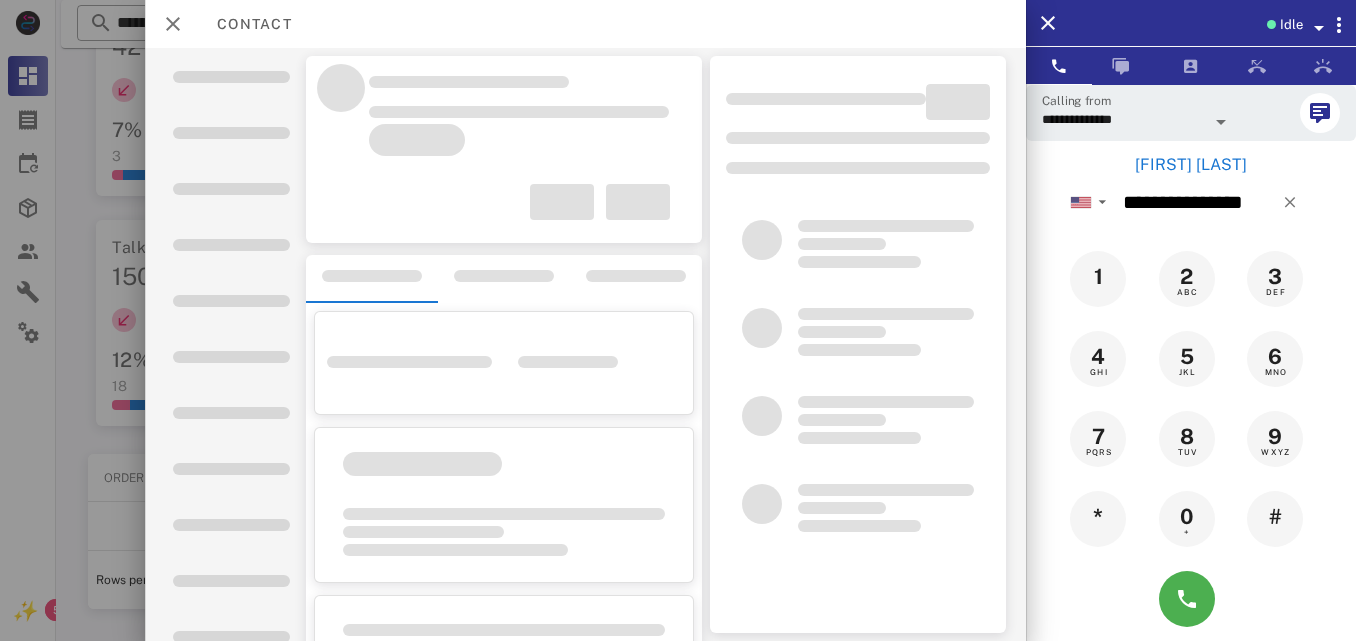 click on "Gabriela Vidal" at bounding box center [1191, 165] 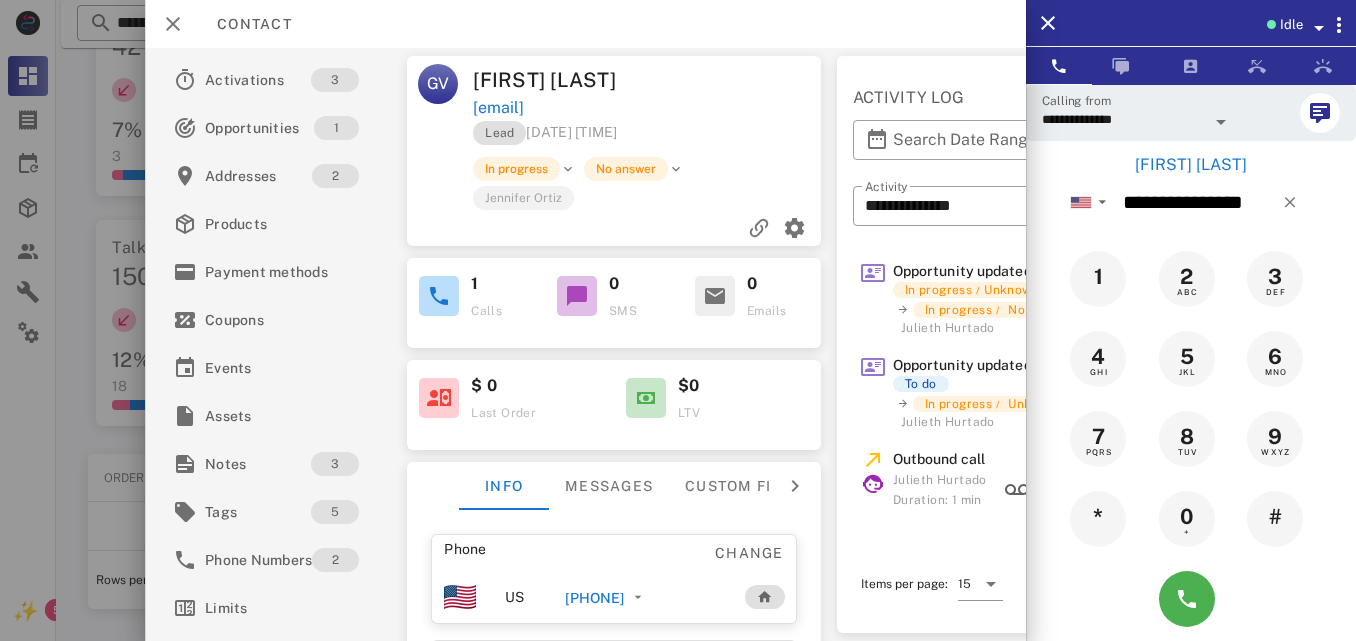 click on "+16134103074" at bounding box center (609, 597) 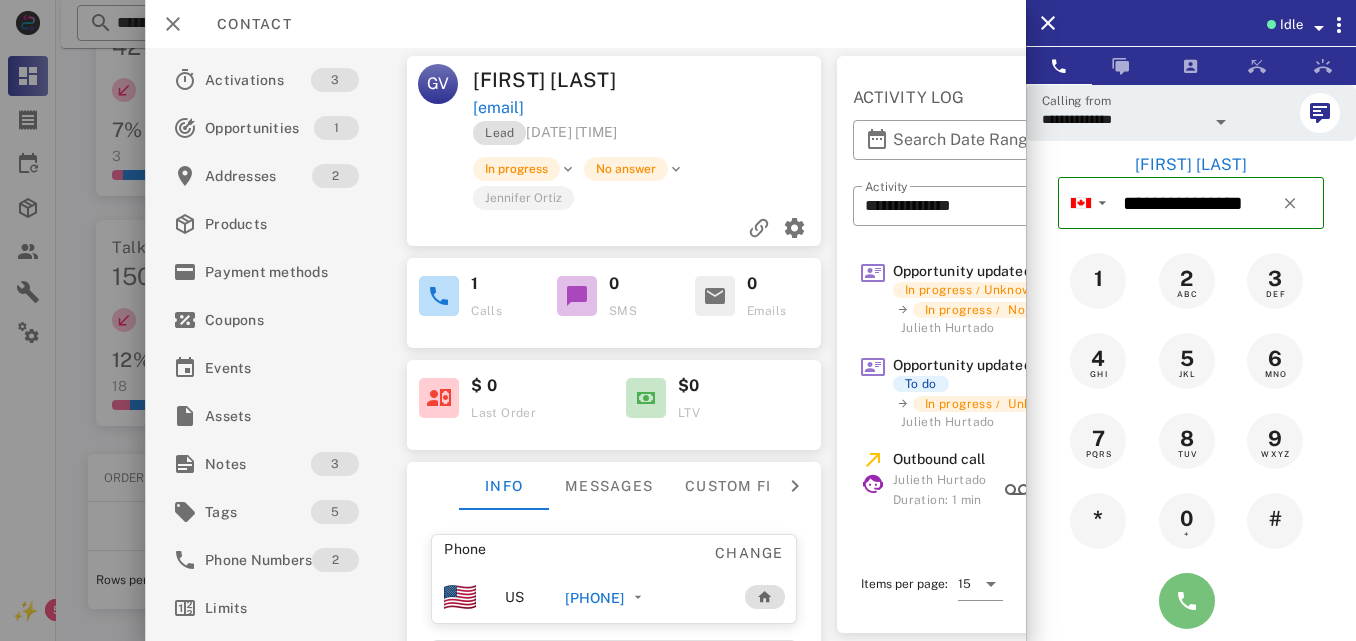 click at bounding box center (1187, 601) 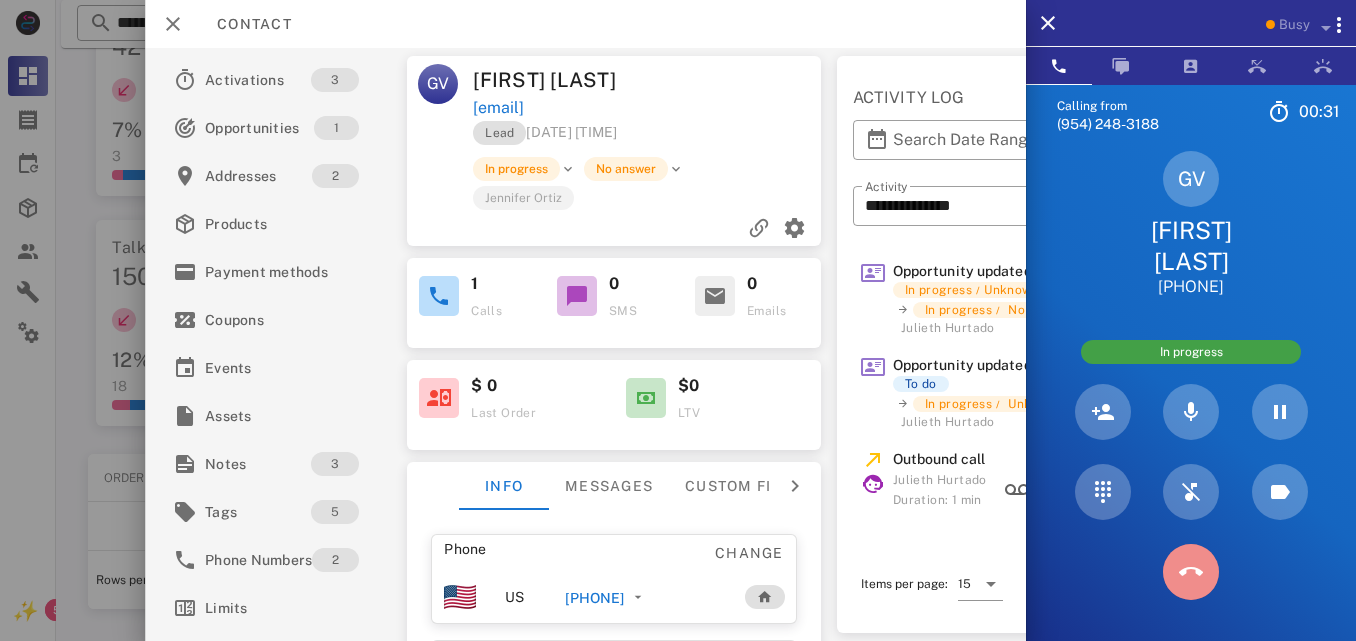 click at bounding box center [1191, 572] 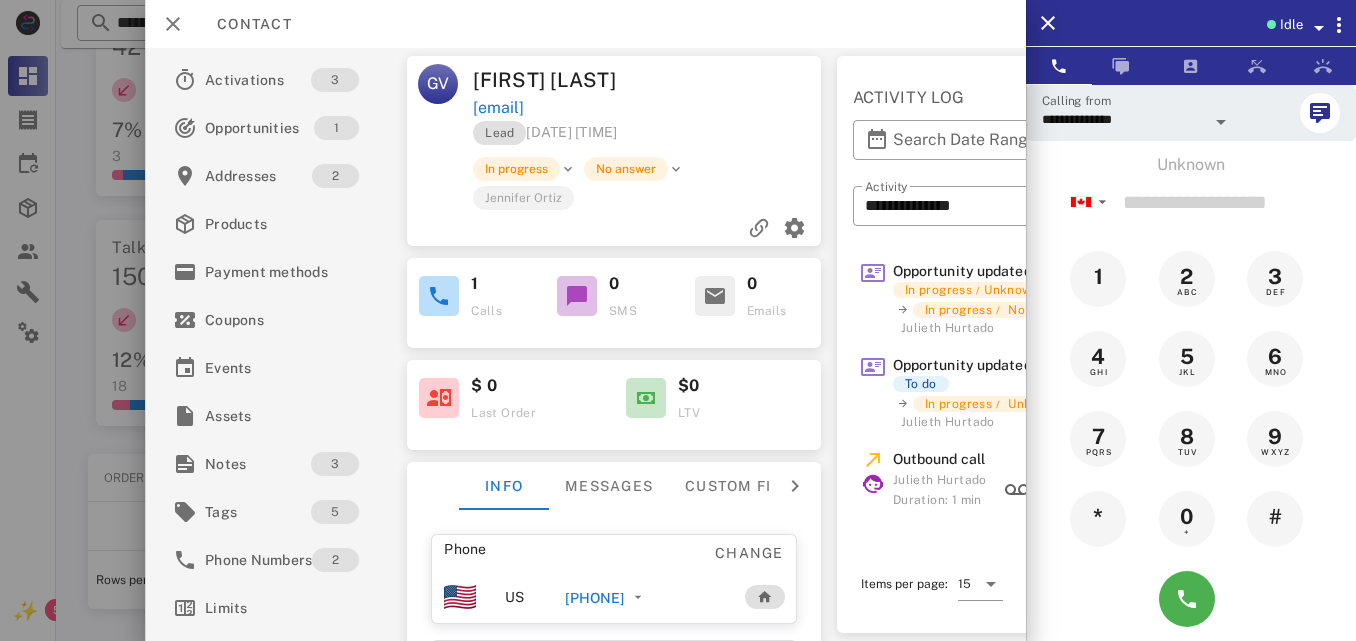click on "+16134103074" at bounding box center [595, 598] 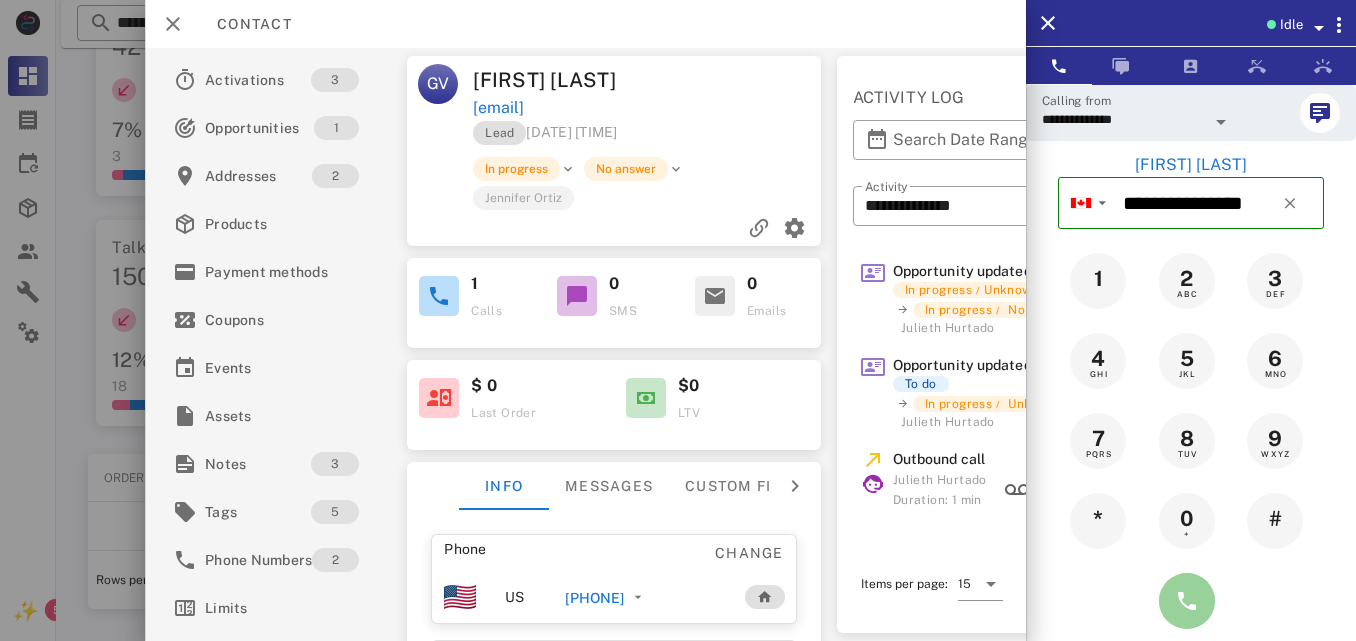 click at bounding box center [1187, 601] 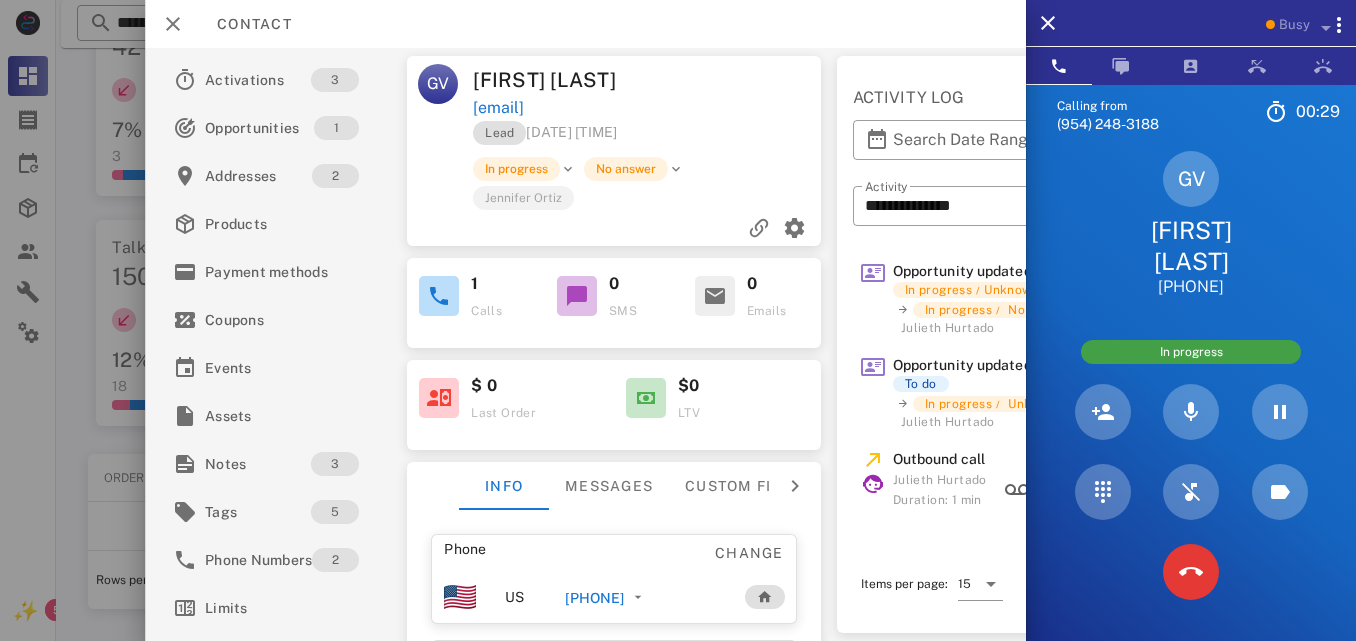 click at bounding box center [1191, 572] 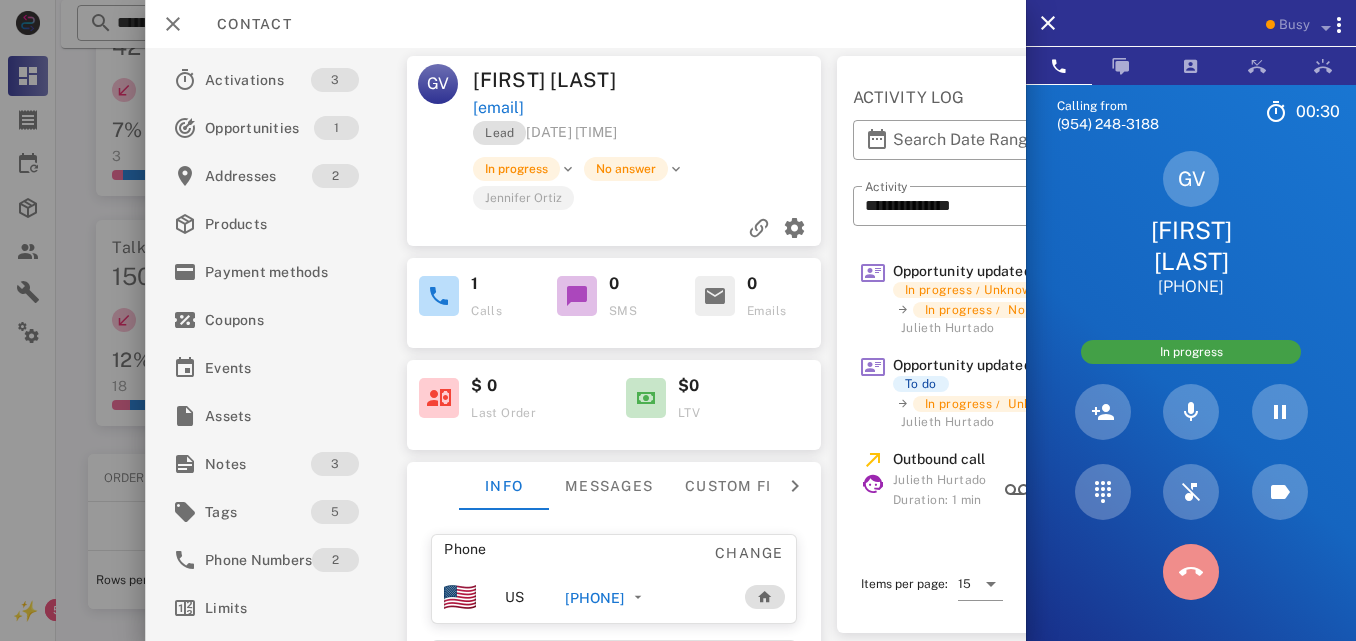 click at bounding box center [1191, 572] 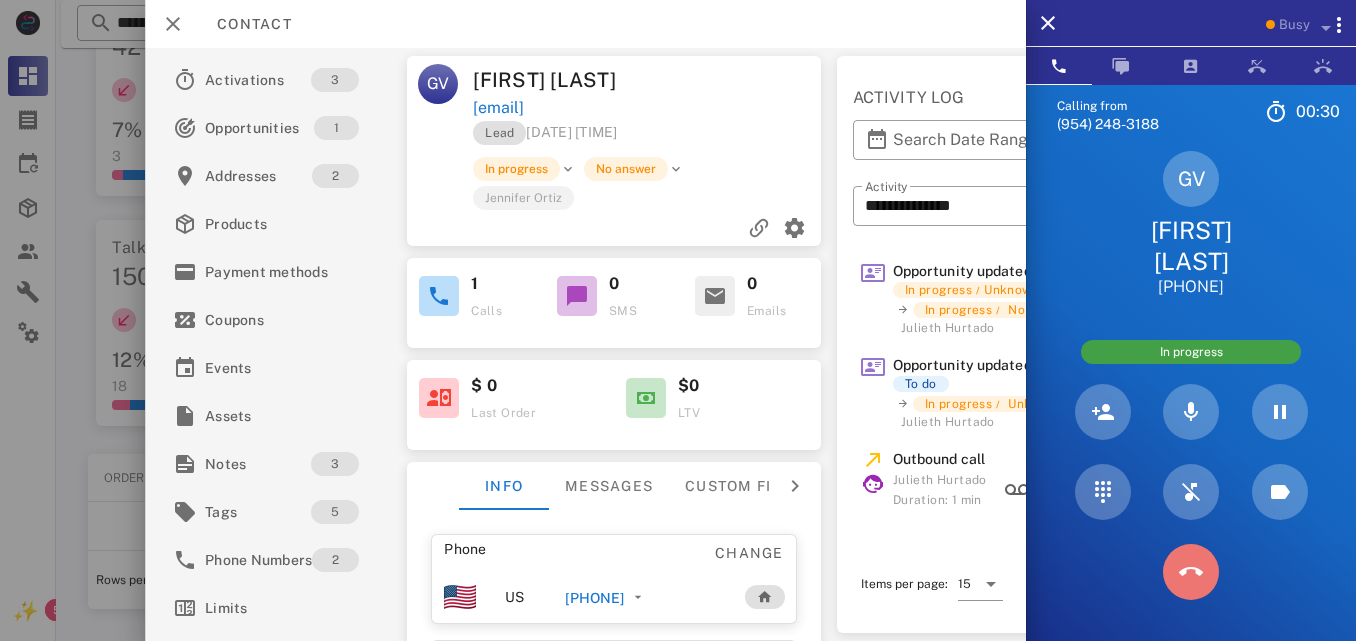 click on "8 TUV" at bounding box center [0, 0] 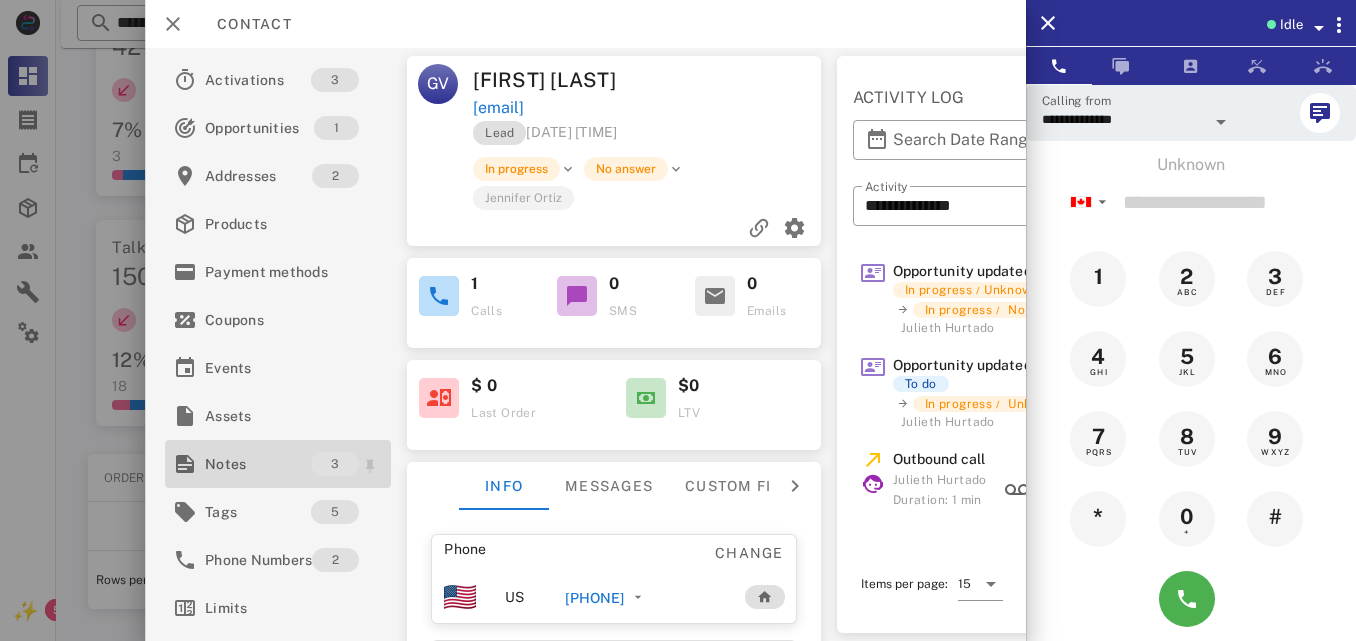 click on "Notes" at bounding box center (258, 464) 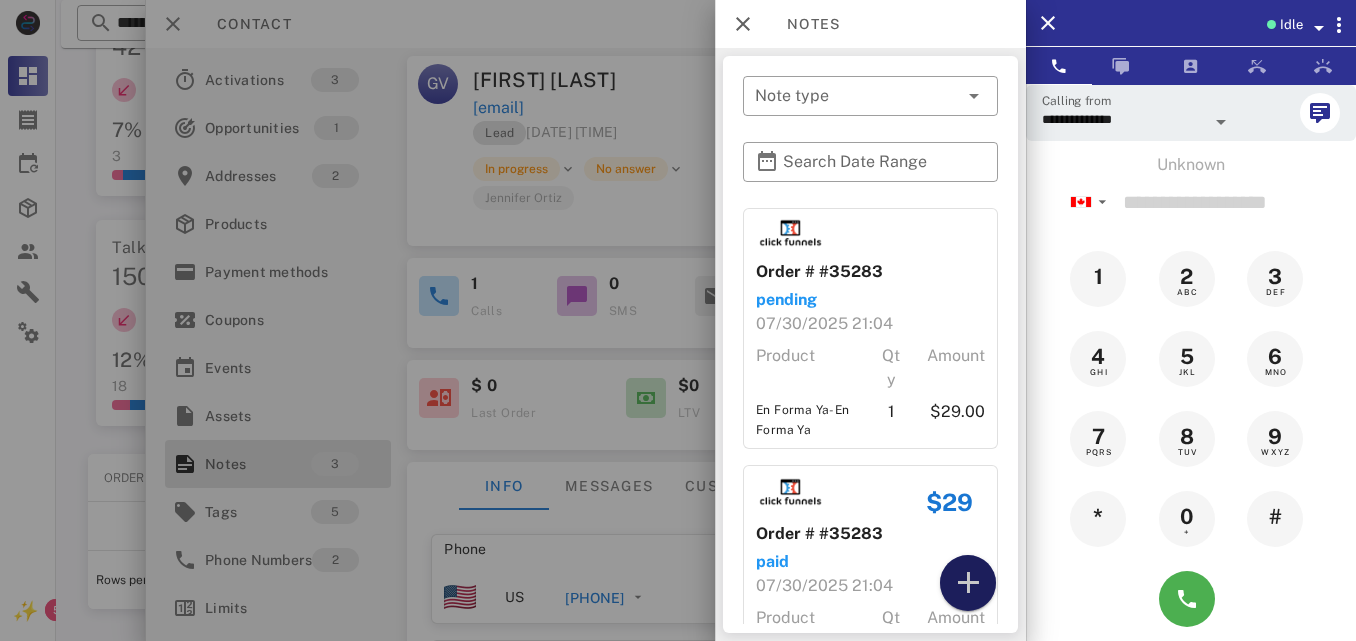 click at bounding box center [968, 583] 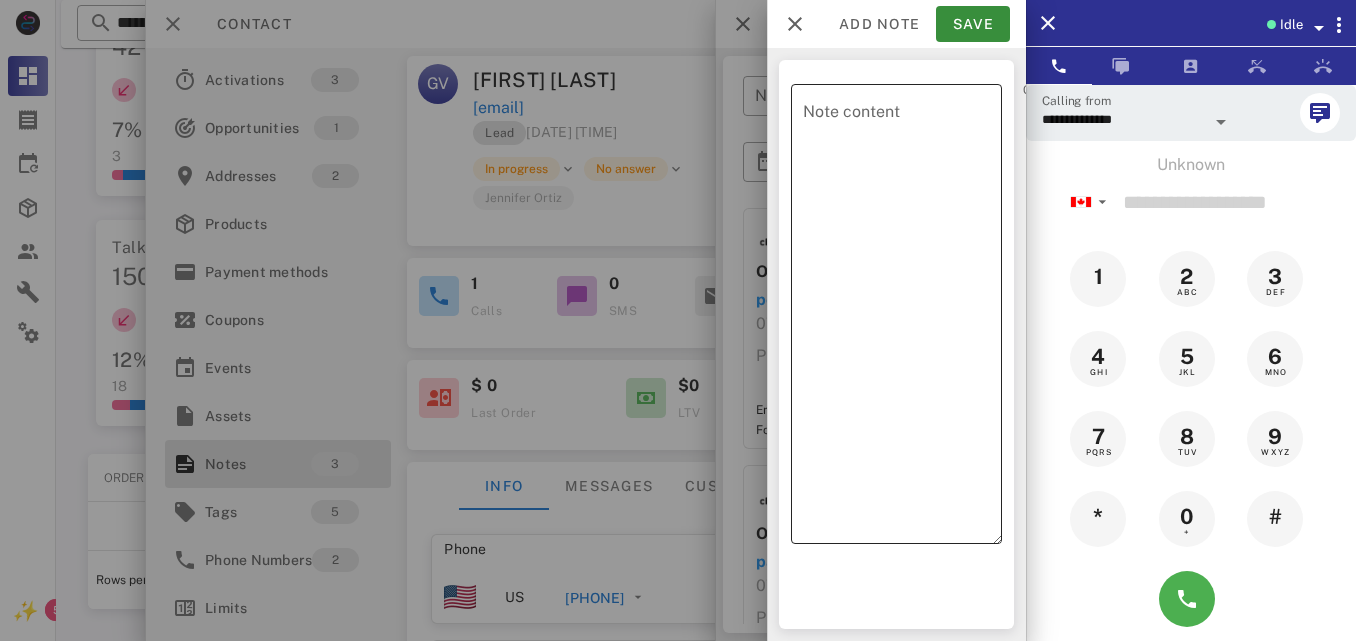 click on "Note content" at bounding box center (902, 319) 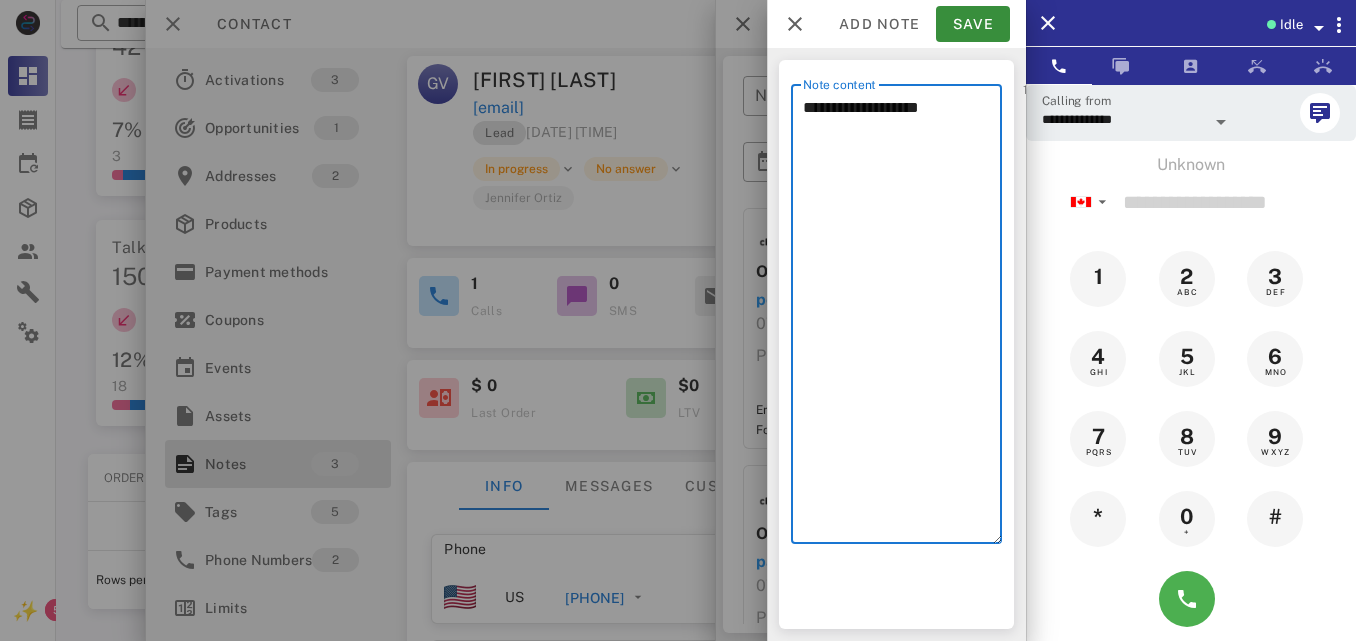 click on "**********" at bounding box center [902, 319] 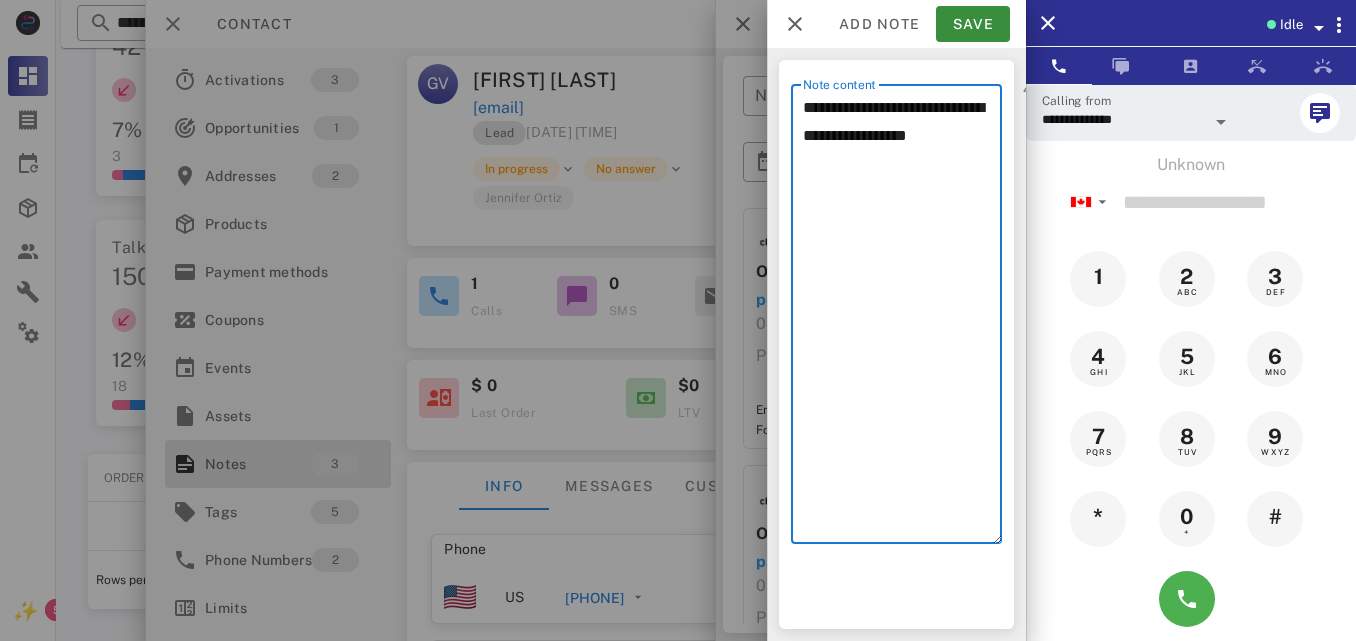 click on "**********" at bounding box center (902, 319) 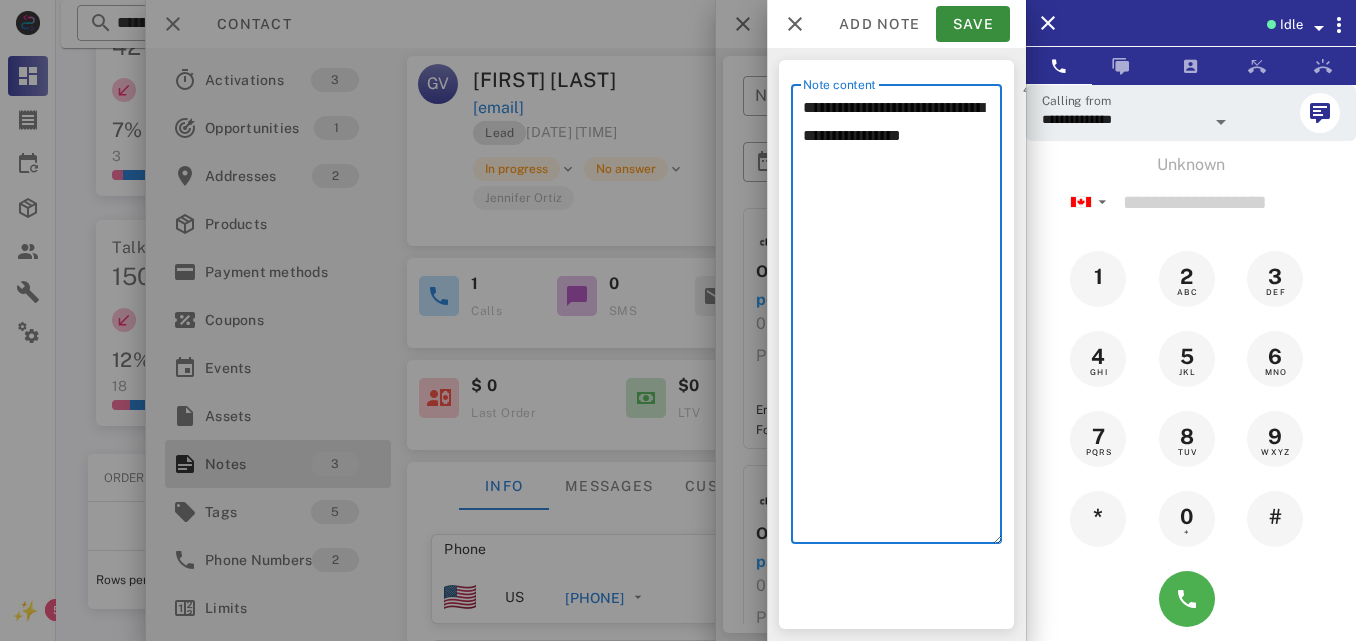 click on "**********" at bounding box center [902, 319] 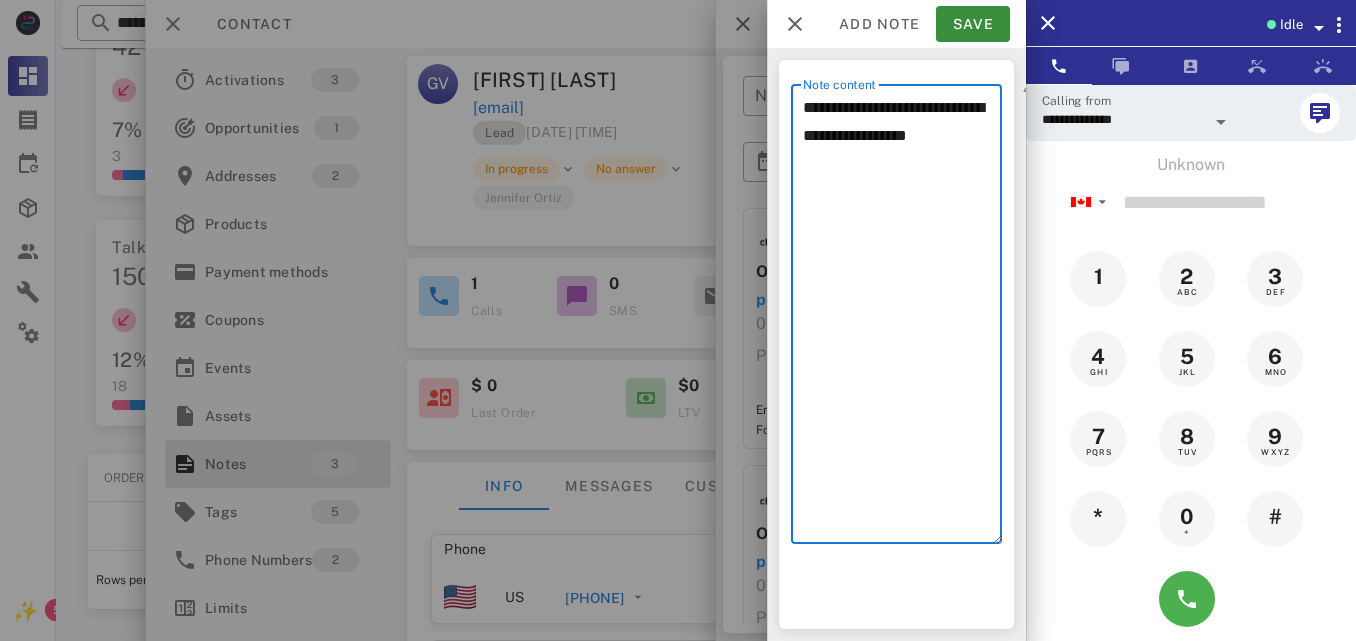 click on "**********" at bounding box center [902, 319] 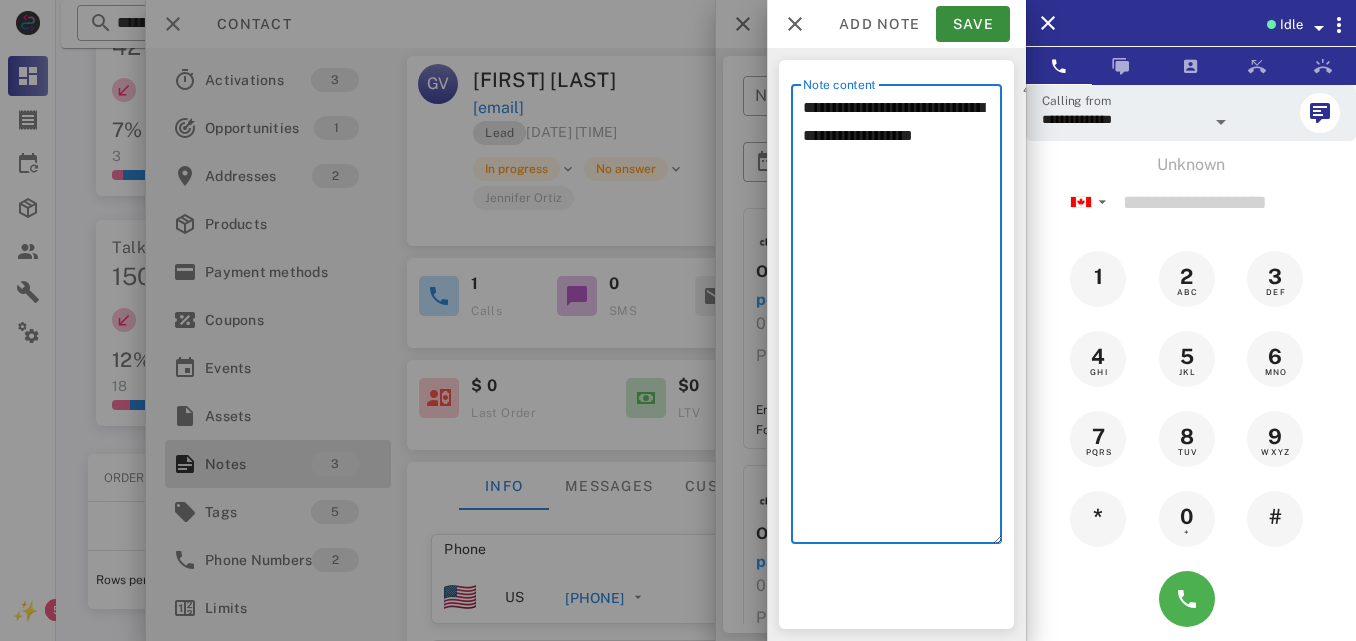 click on "**********" at bounding box center [902, 319] 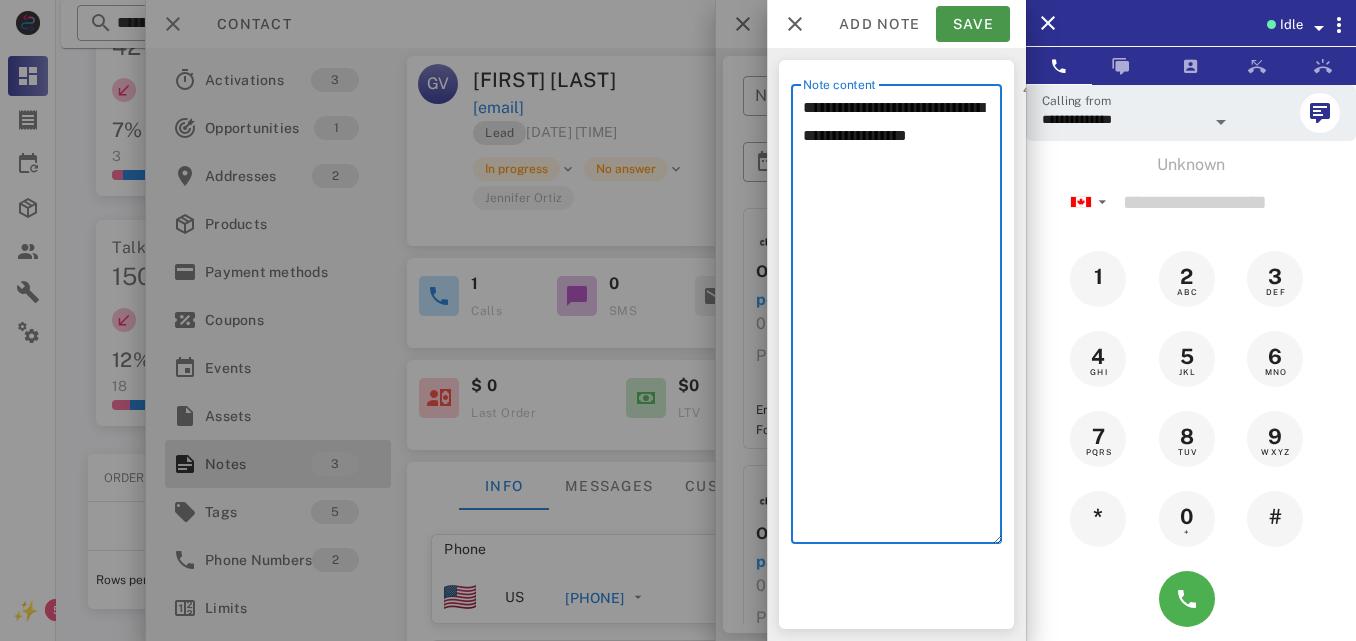 type on "**********" 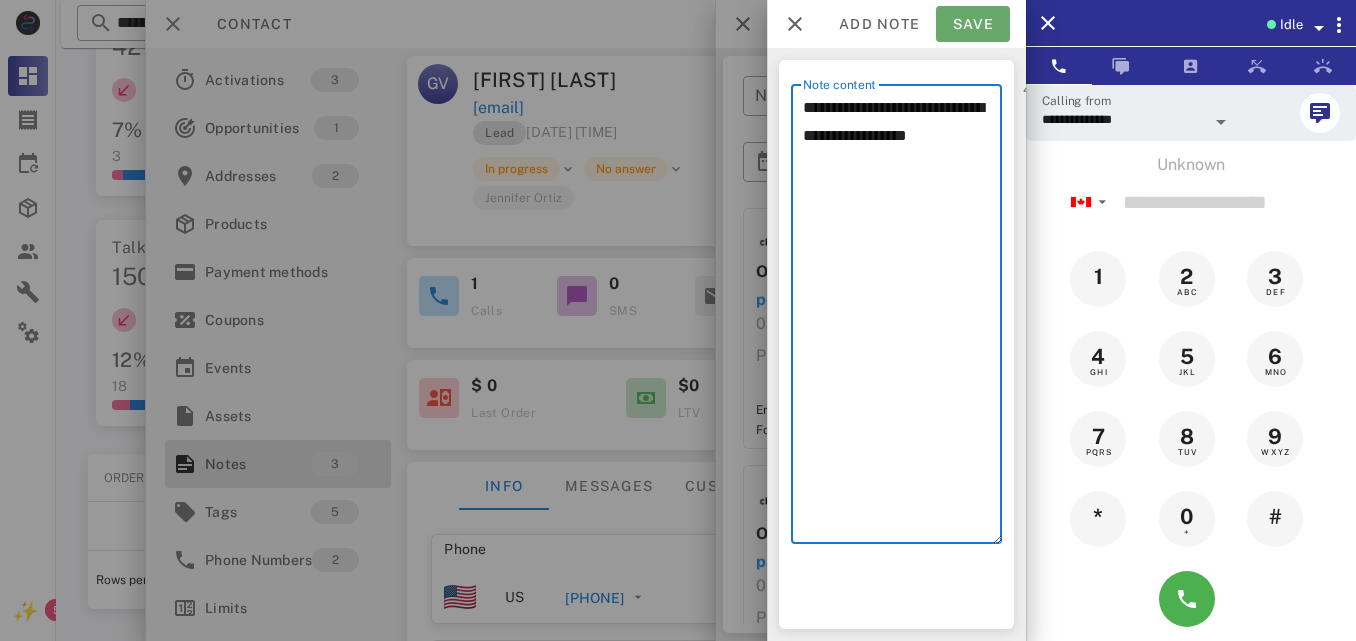click on "Save" at bounding box center (973, 24) 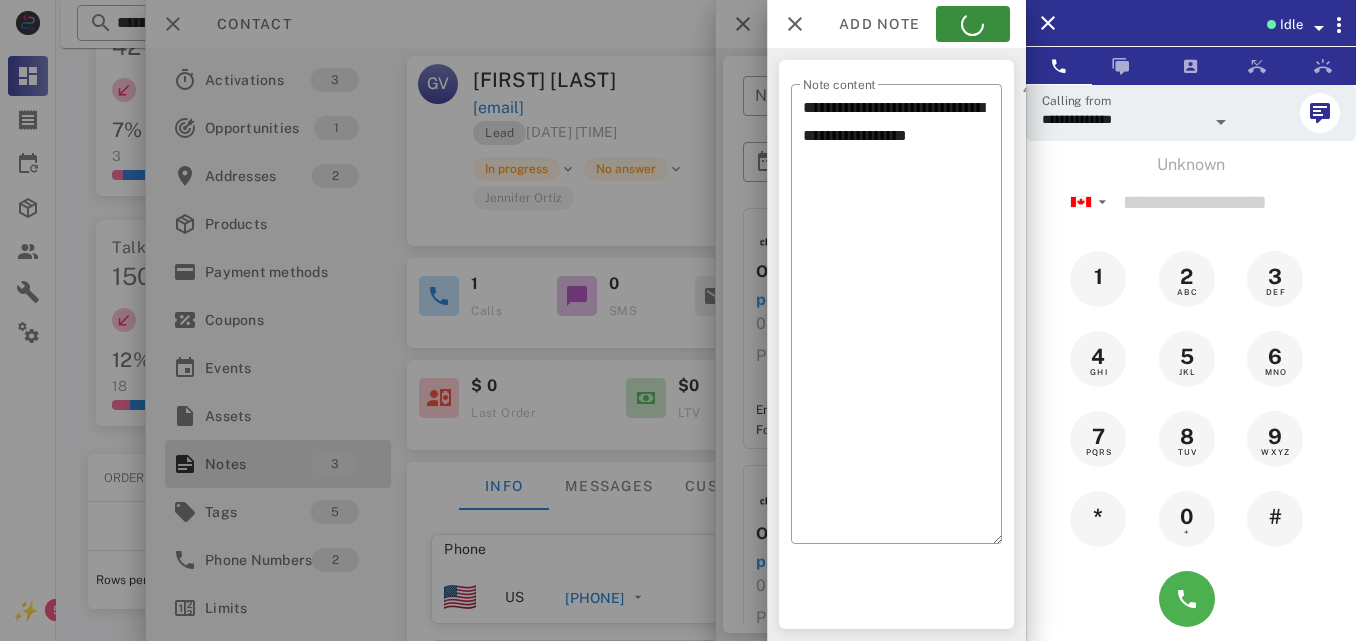 drag, startPoint x: 609, startPoint y: 198, endPoint x: 416, endPoint y: 128, distance: 205.30222 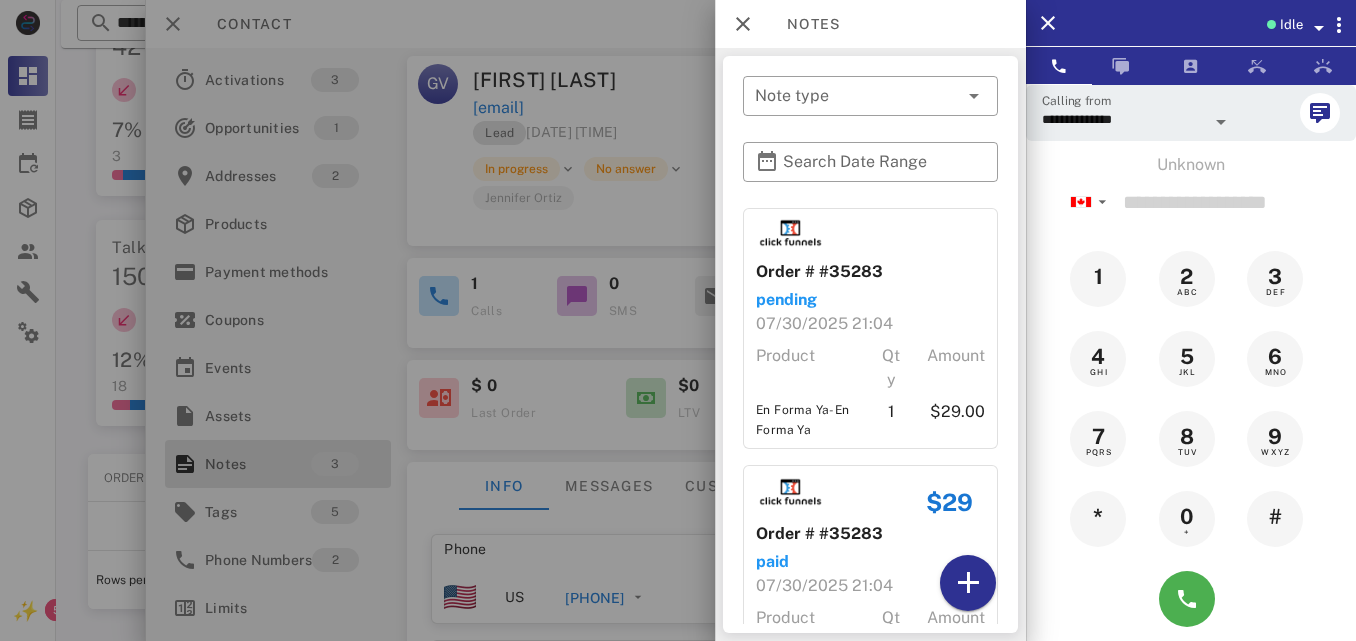 click at bounding box center (678, 320) 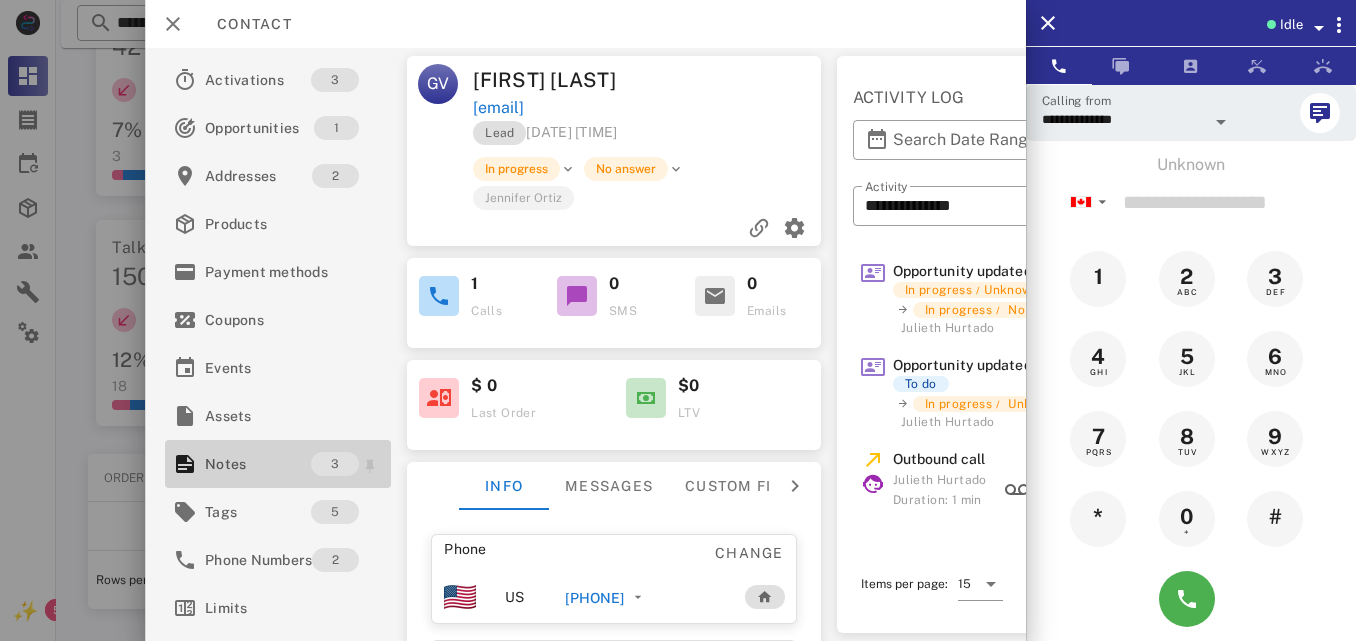 click on "Notes" at bounding box center [258, 464] 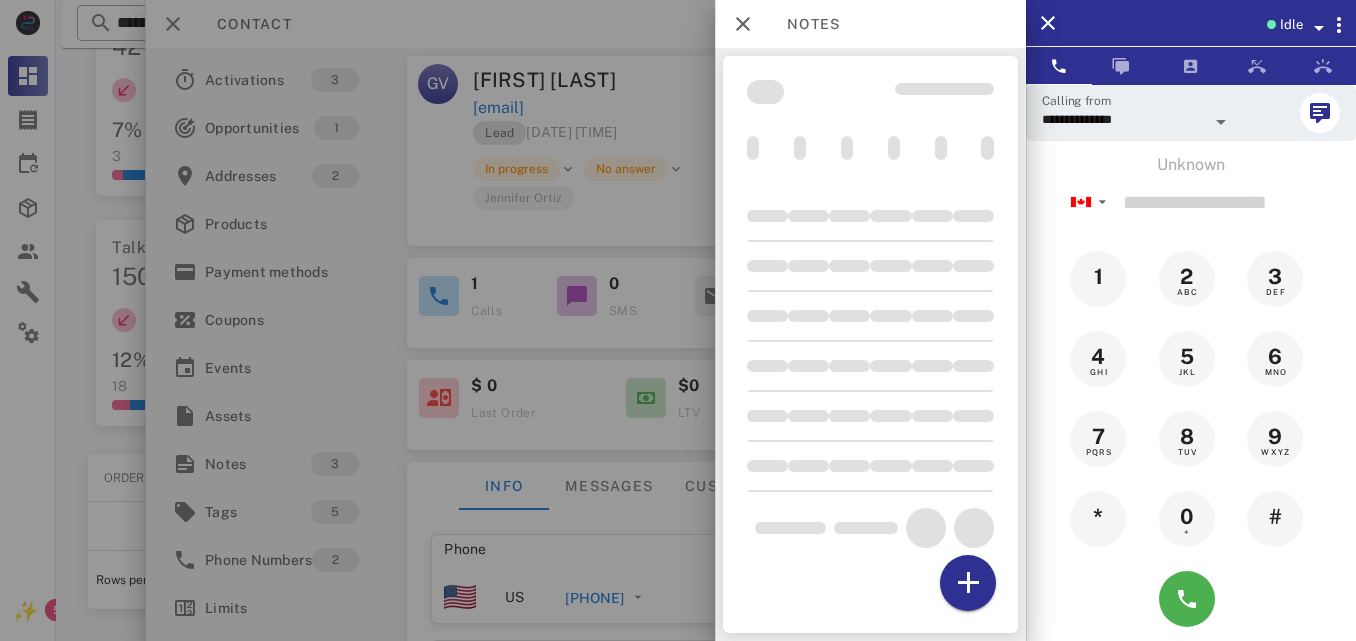 drag, startPoint x: 849, startPoint y: 452, endPoint x: 858, endPoint y: 432, distance: 21.931713 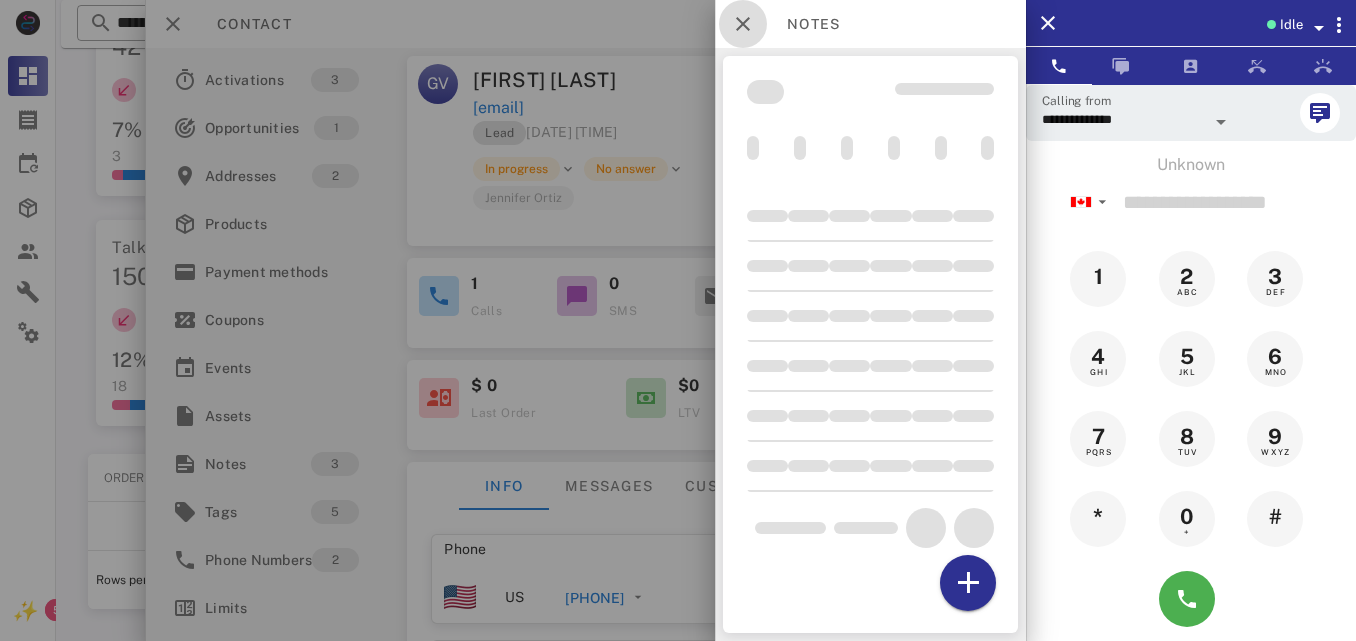 click at bounding box center [743, 24] 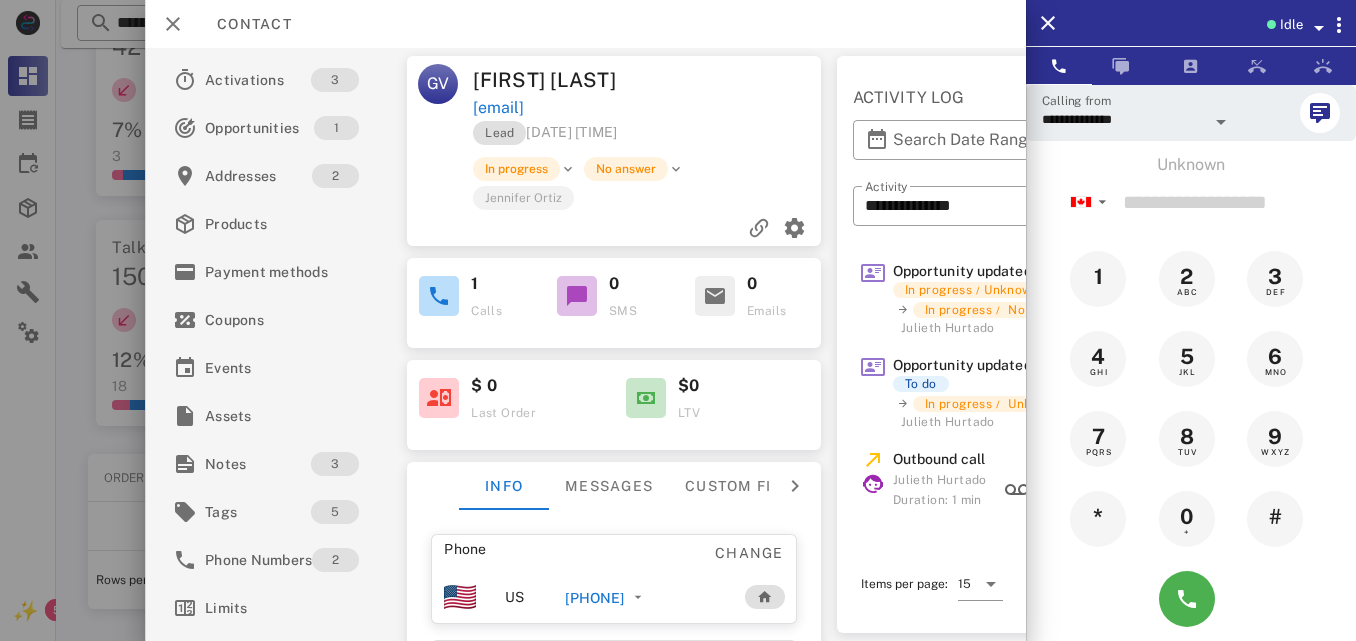 drag, startPoint x: 682, startPoint y: 108, endPoint x: 474, endPoint y: 107, distance: 208.00241 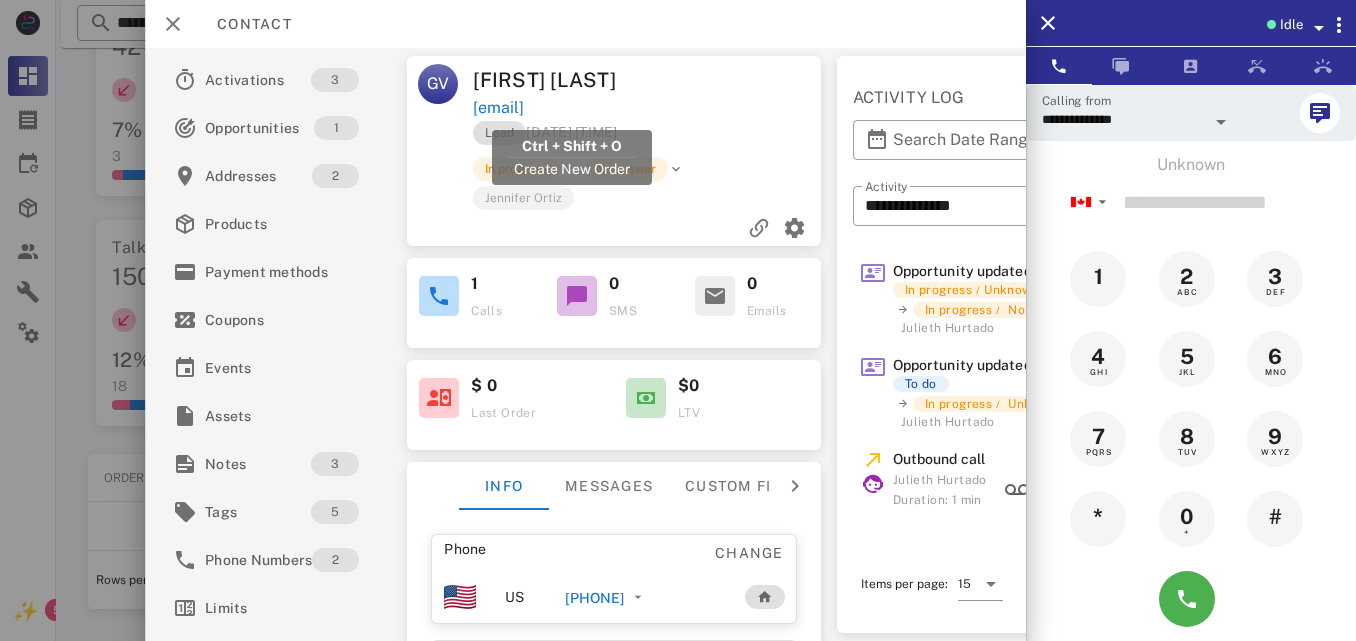 copy on "gabykatyvidal@gmail.com" 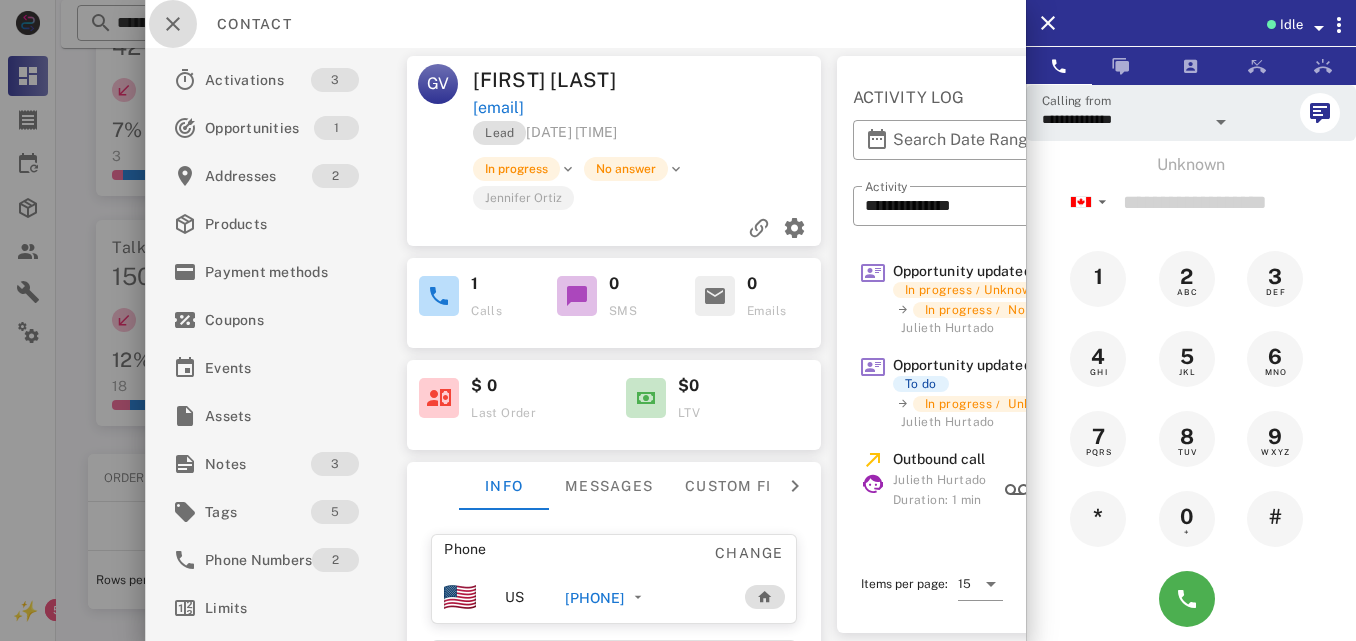 click at bounding box center [173, 24] 